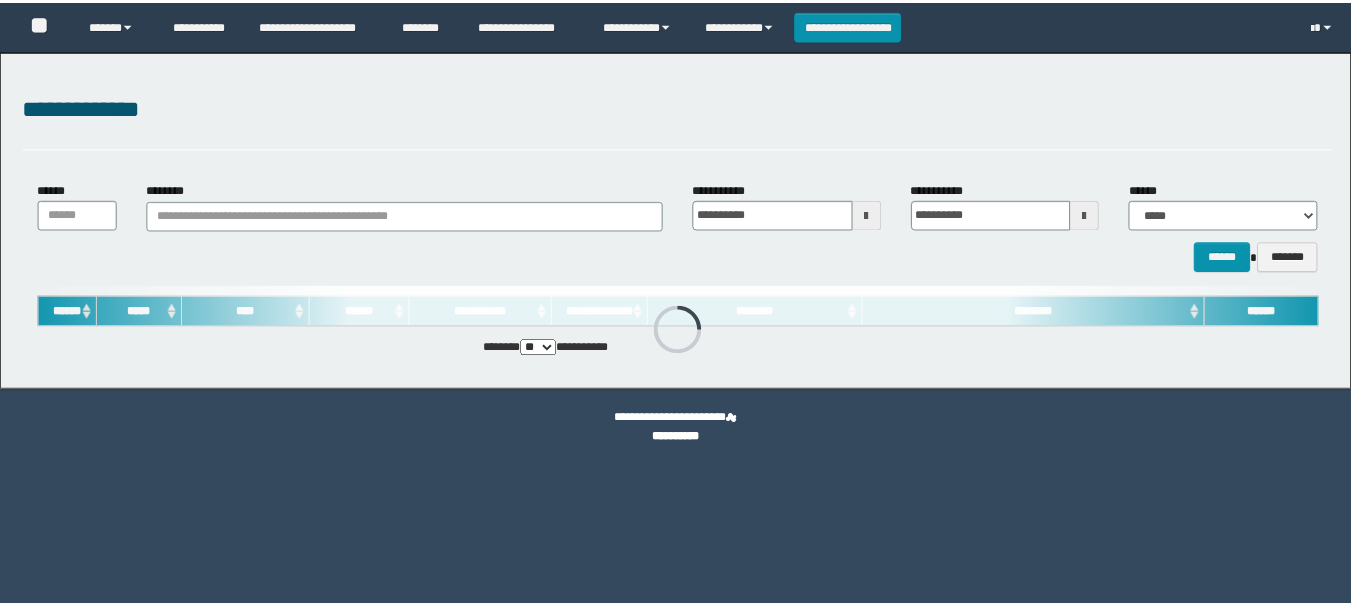 scroll, scrollTop: 0, scrollLeft: 0, axis: both 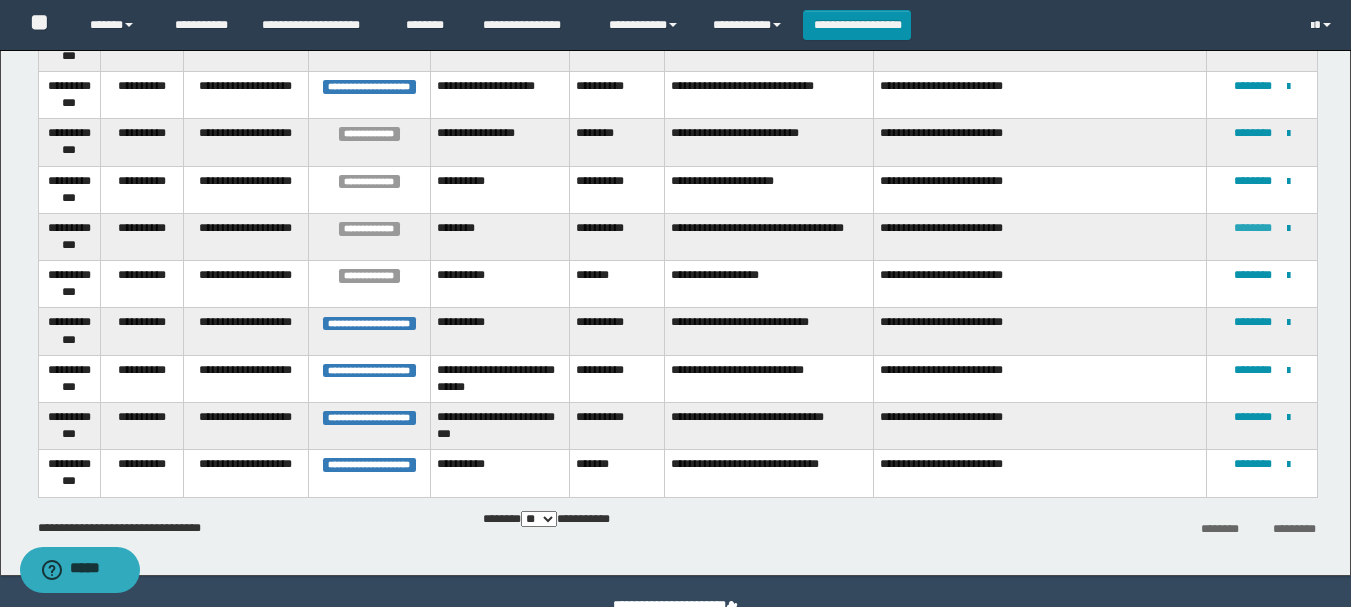 click on "********" at bounding box center (1253, 228) 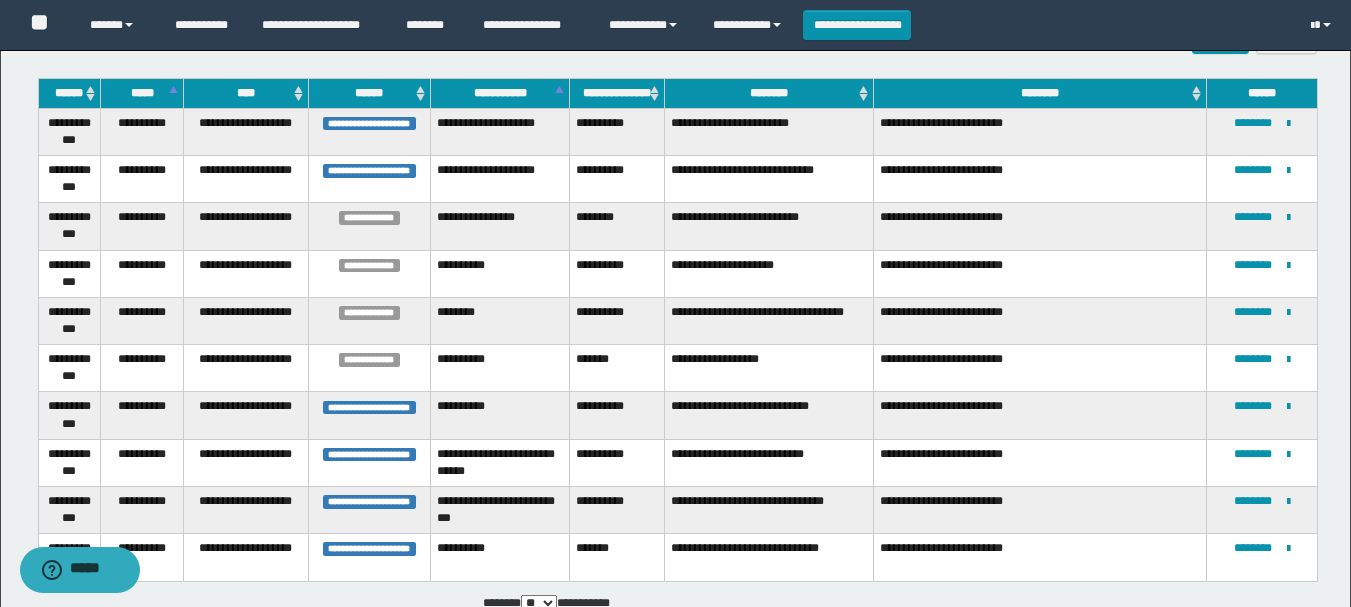scroll, scrollTop: 349, scrollLeft: 0, axis: vertical 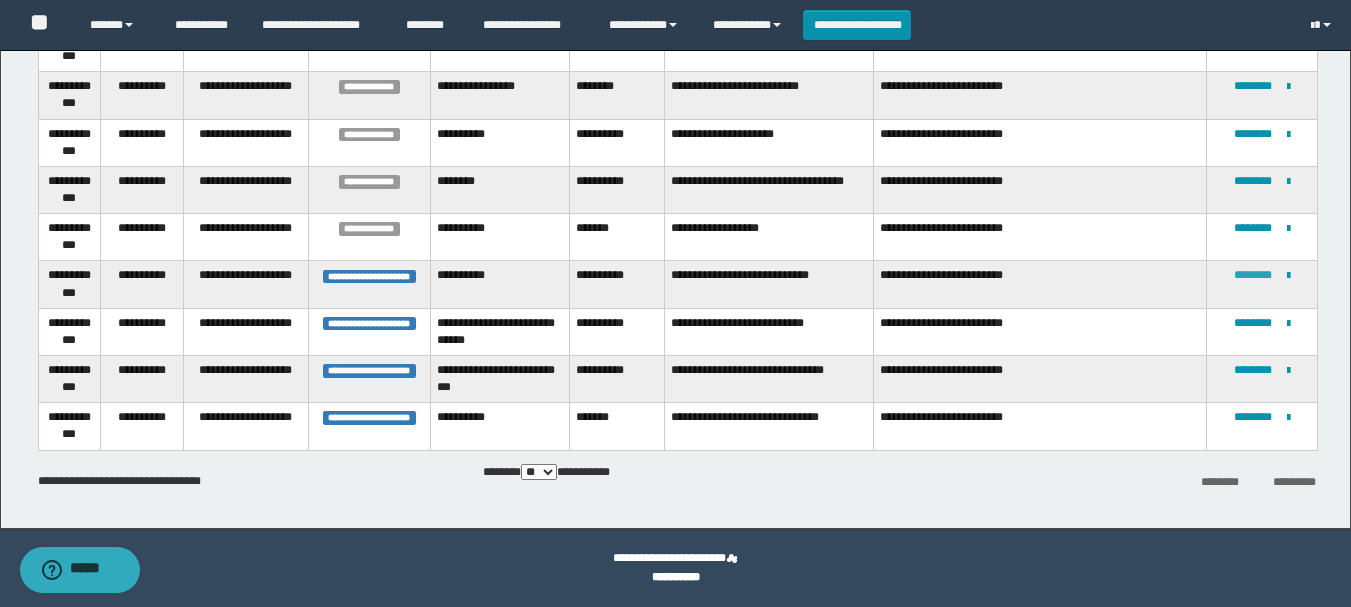 click on "********" at bounding box center [1253, 275] 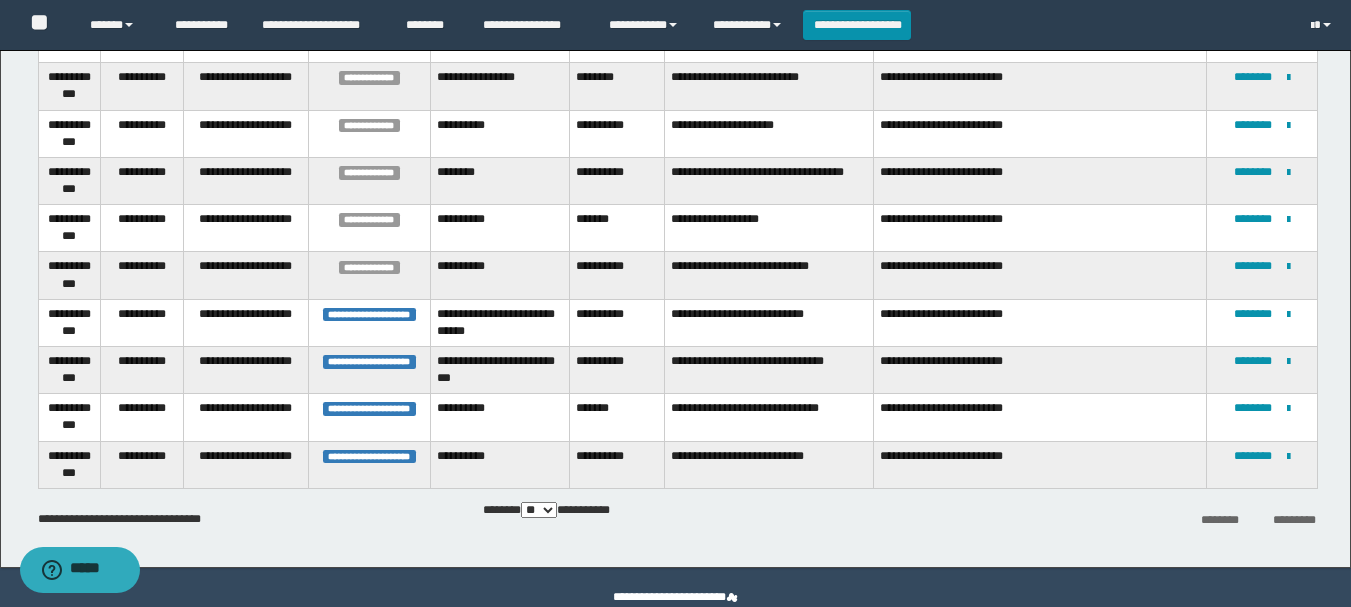 scroll, scrollTop: 396, scrollLeft: 0, axis: vertical 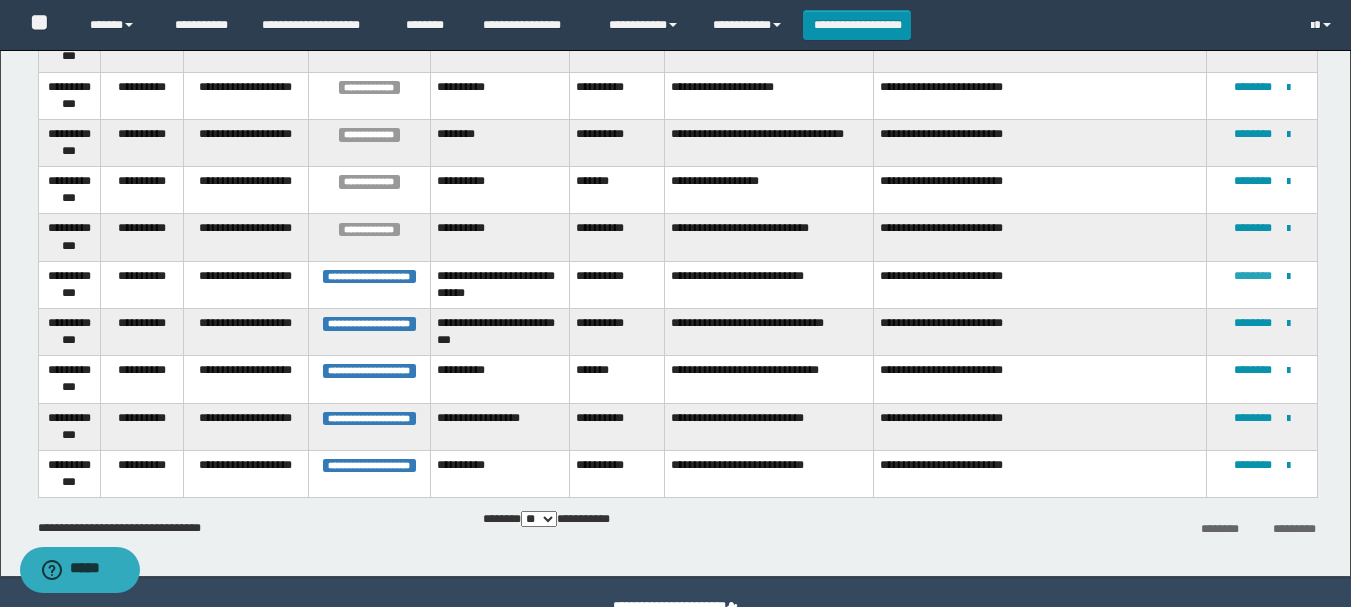 click on "********" at bounding box center [1253, 276] 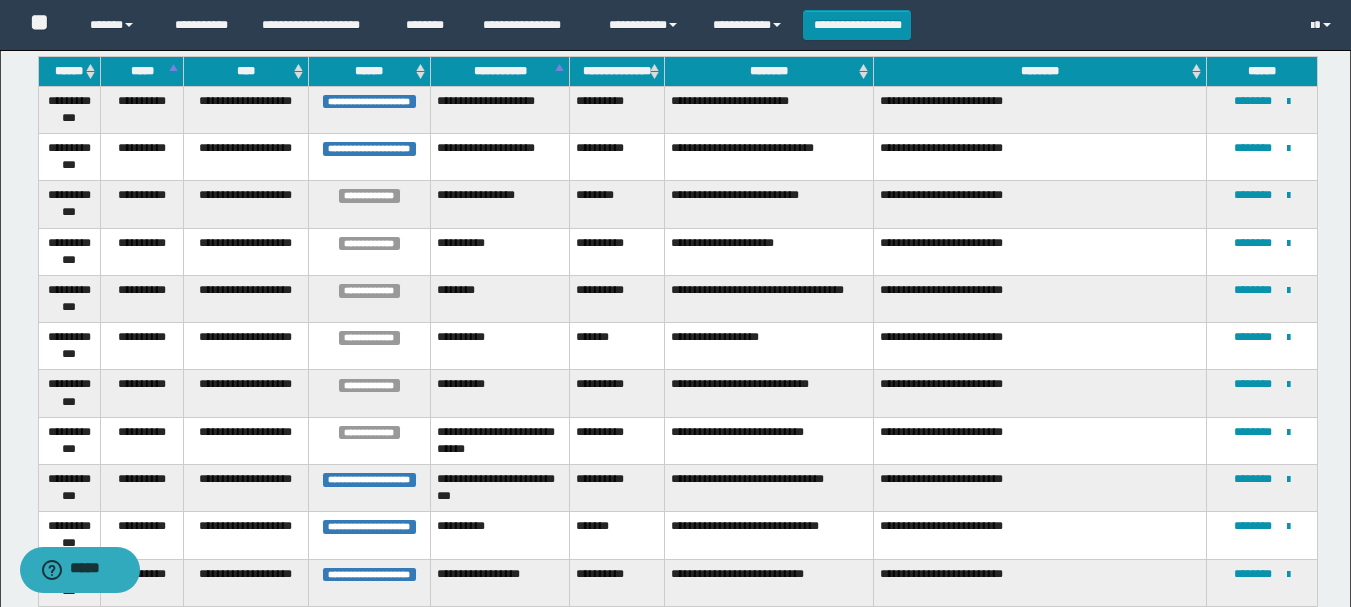 scroll, scrollTop: 444, scrollLeft: 0, axis: vertical 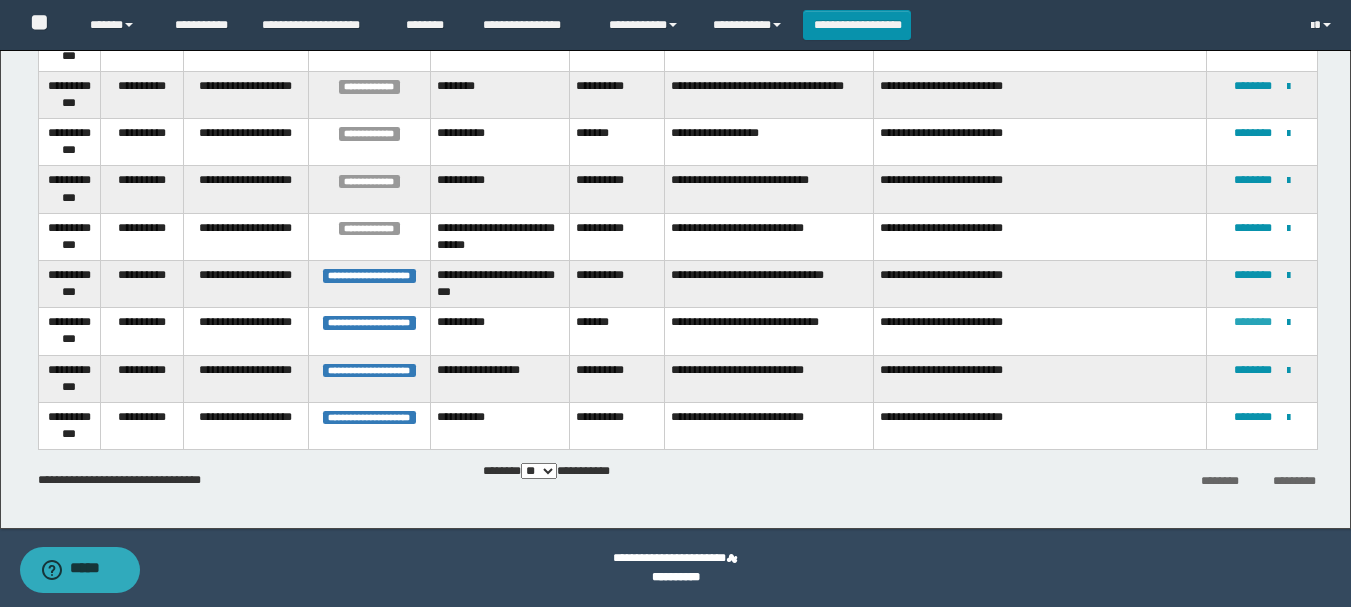 click on "********" at bounding box center (1253, 322) 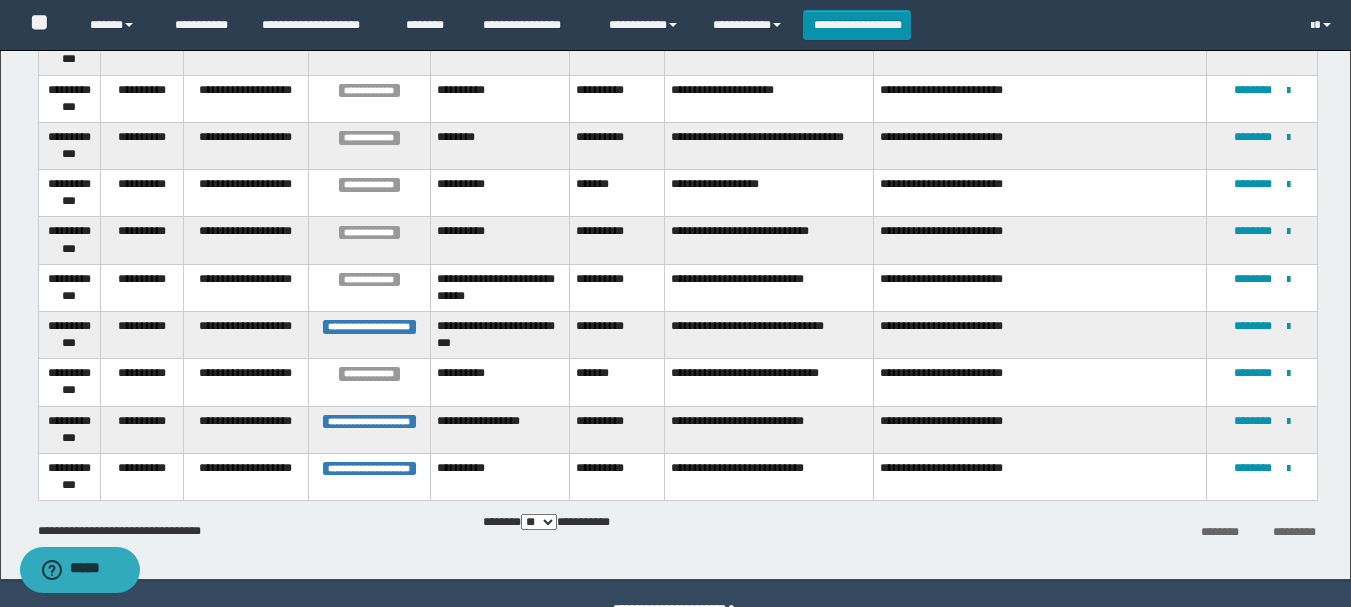 scroll, scrollTop: 418, scrollLeft: 0, axis: vertical 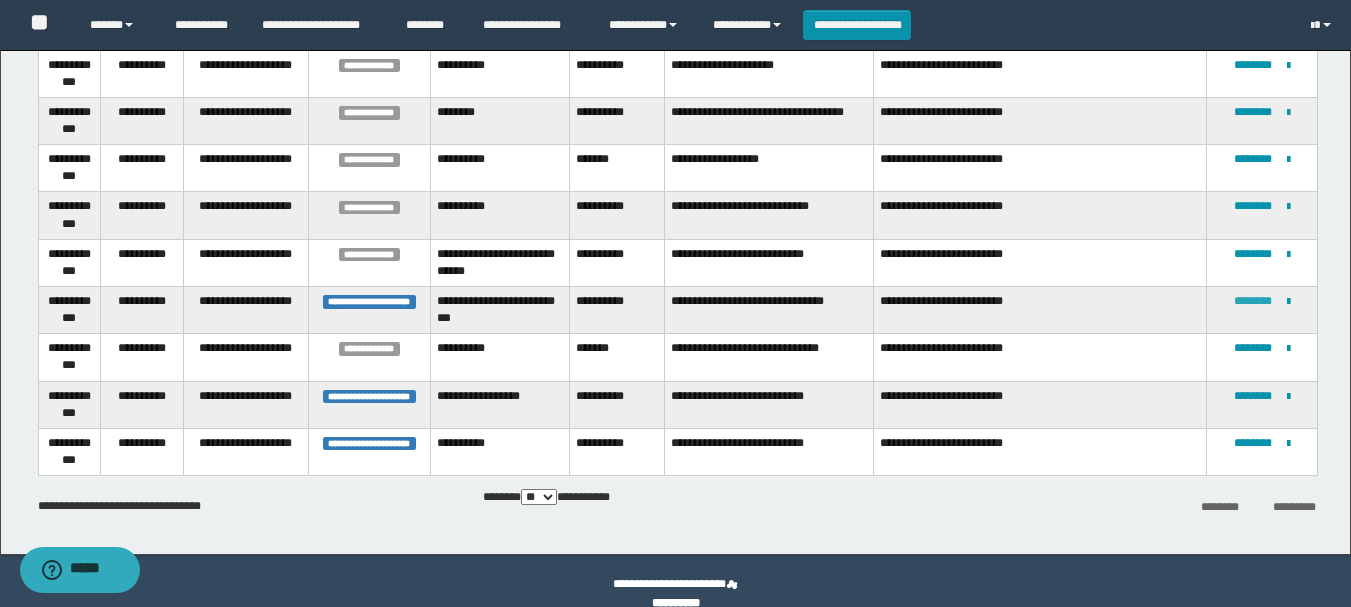 click on "********" at bounding box center (1253, 301) 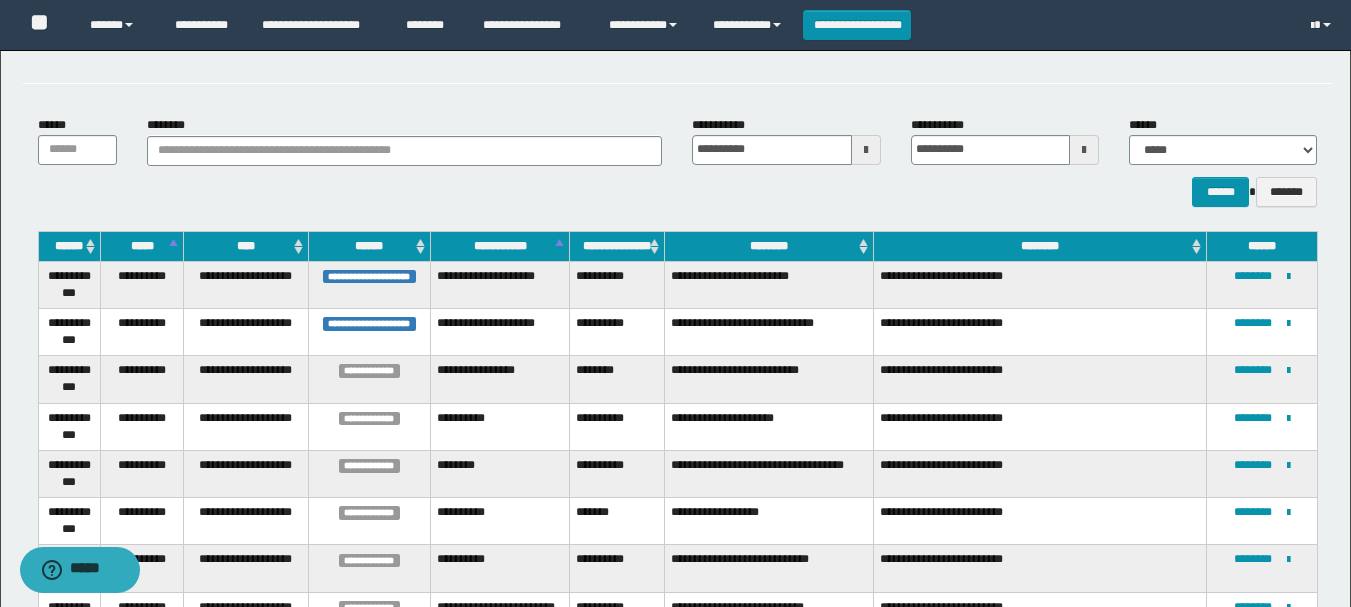scroll, scrollTop: 444, scrollLeft: 0, axis: vertical 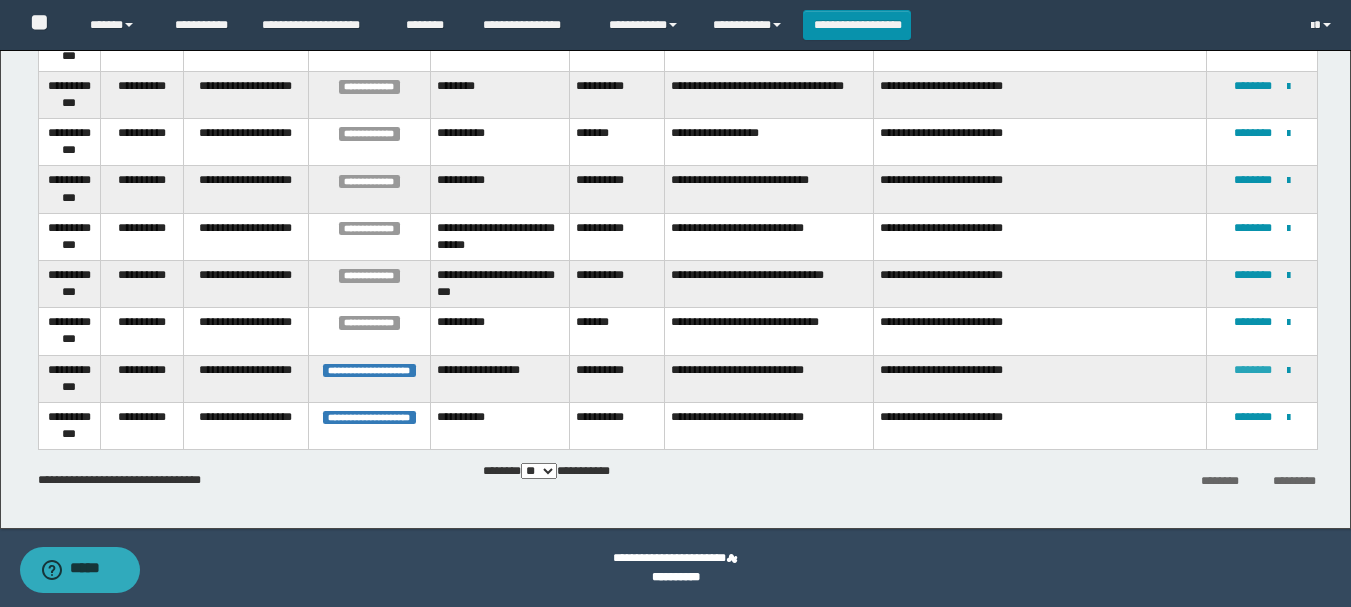 click on "********" at bounding box center (1253, 370) 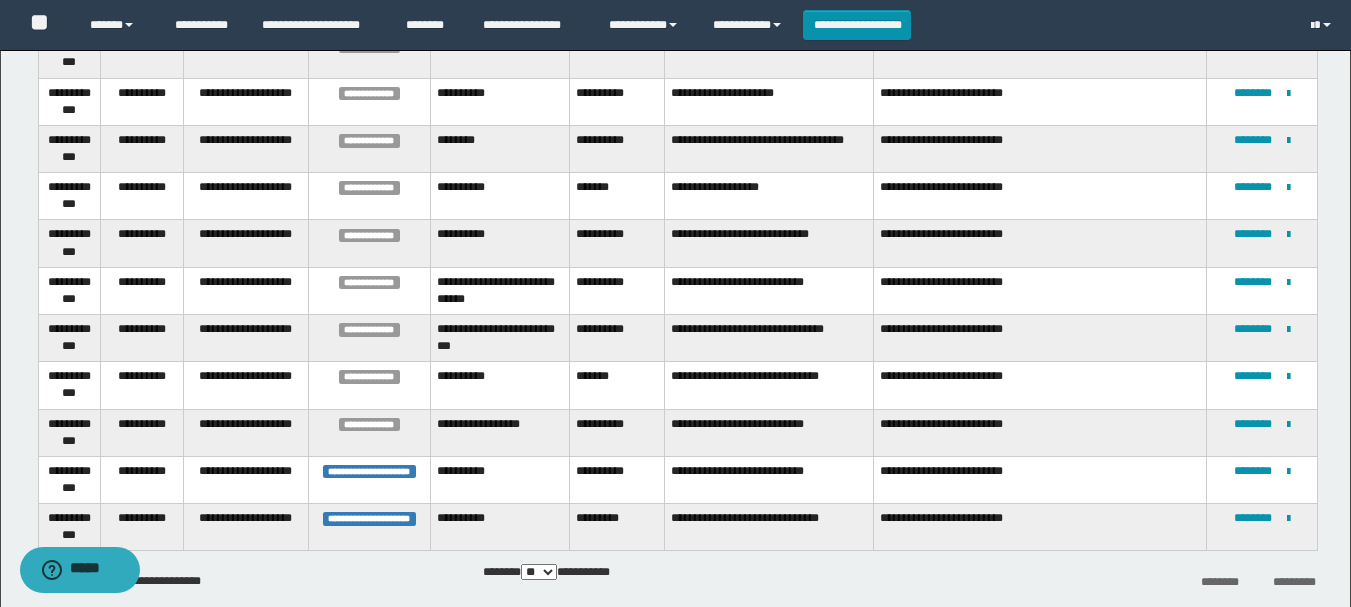 scroll, scrollTop: 491, scrollLeft: 0, axis: vertical 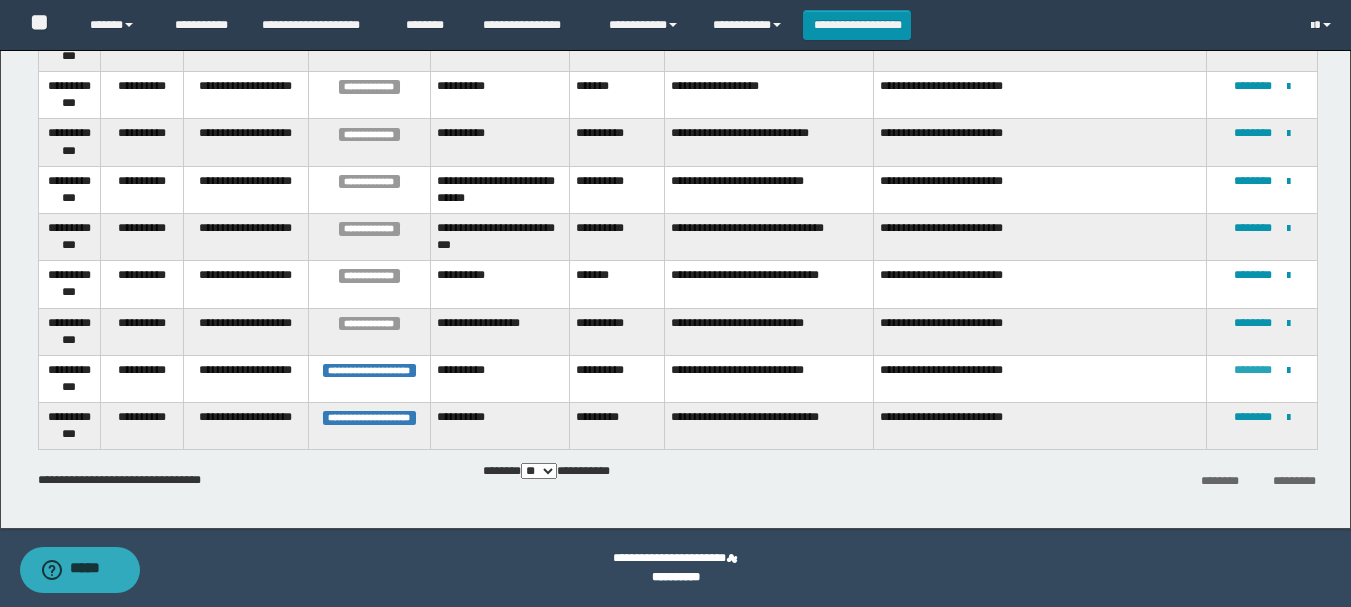 click on "********" at bounding box center (1253, 370) 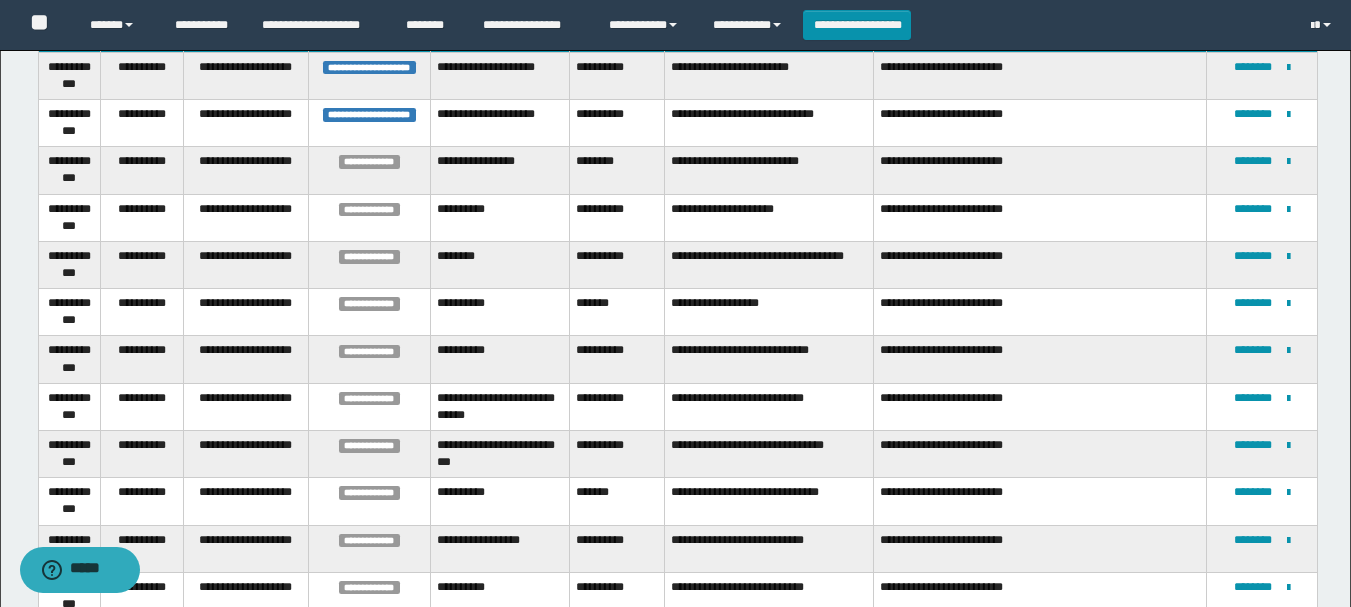 scroll, scrollTop: 491, scrollLeft: 0, axis: vertical 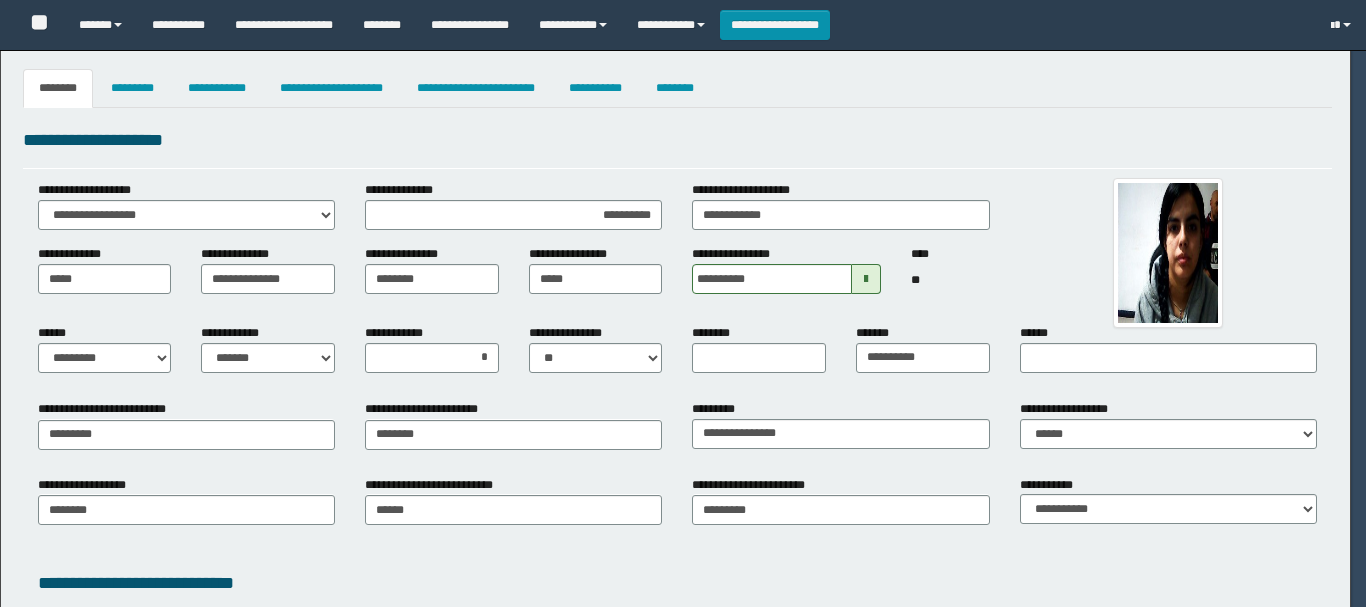 select on "*" 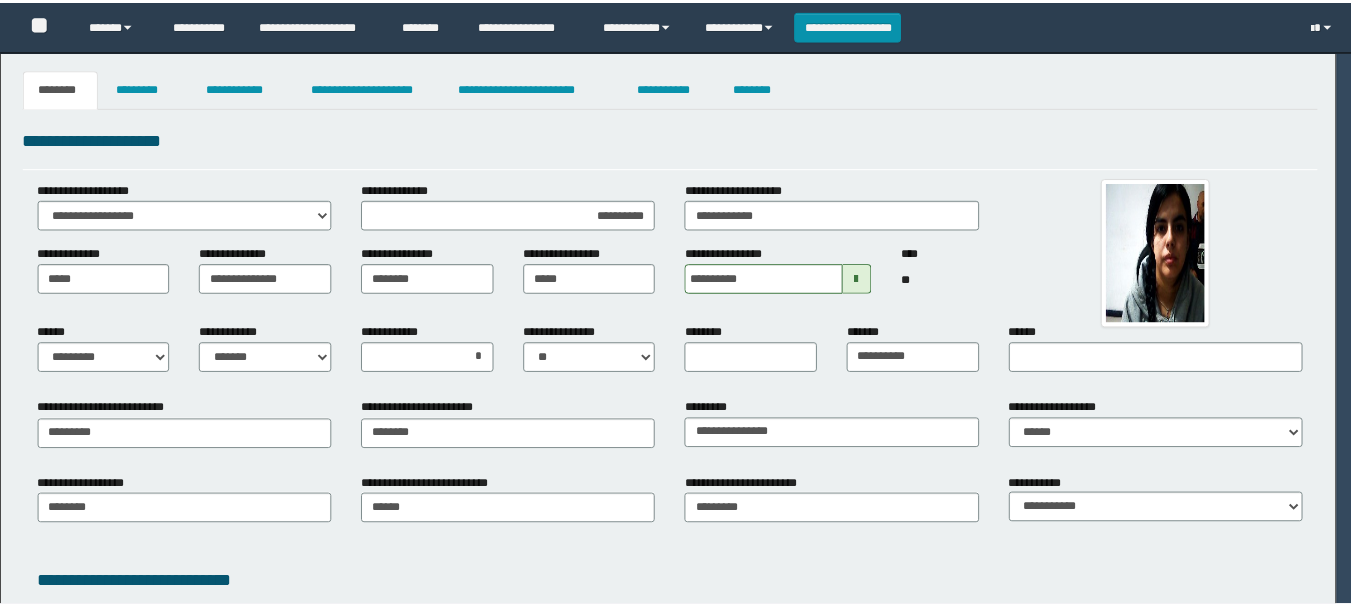scroll, scrollTop: 0, scrollLeft: 0, axis: both 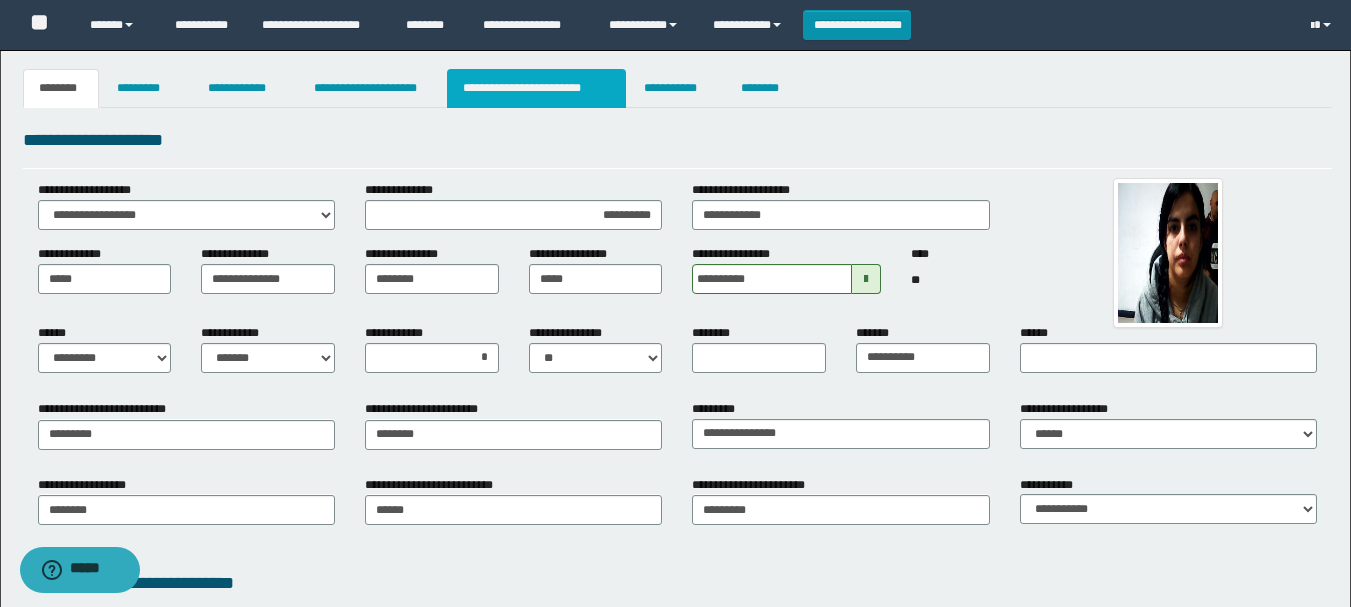 click on "**********" at bounding box center [537, 88] 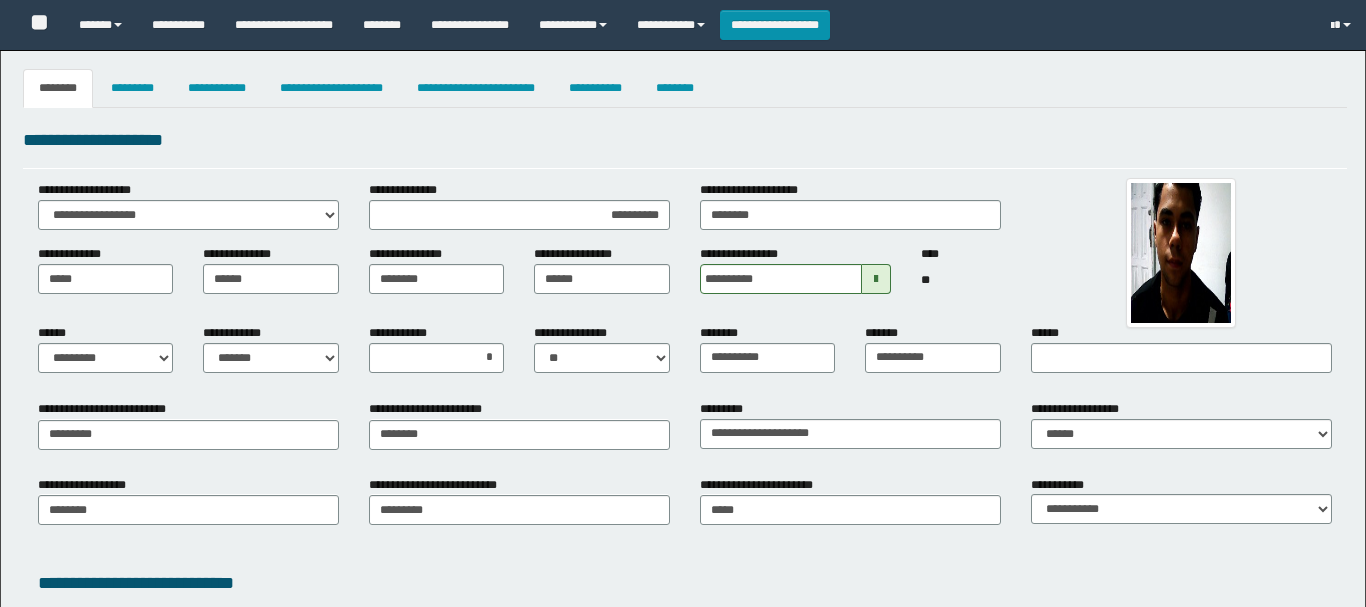 select on "*" 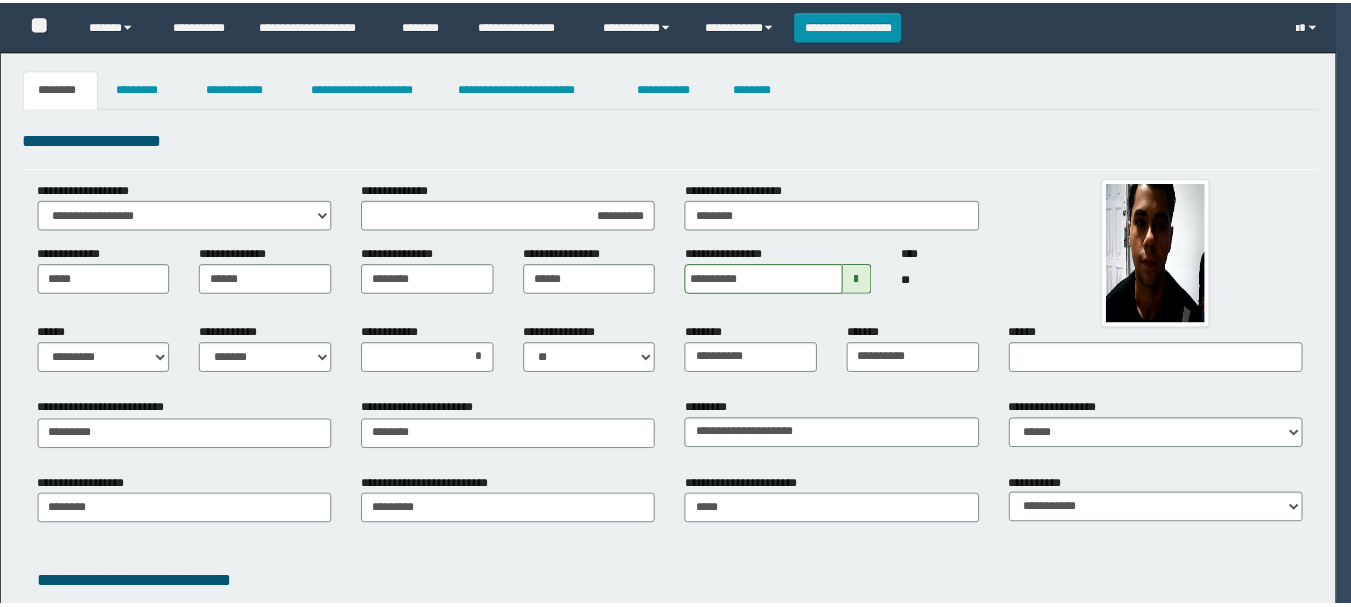 scroll, scrollTop: 0, scrollLeft: 0, axis: both 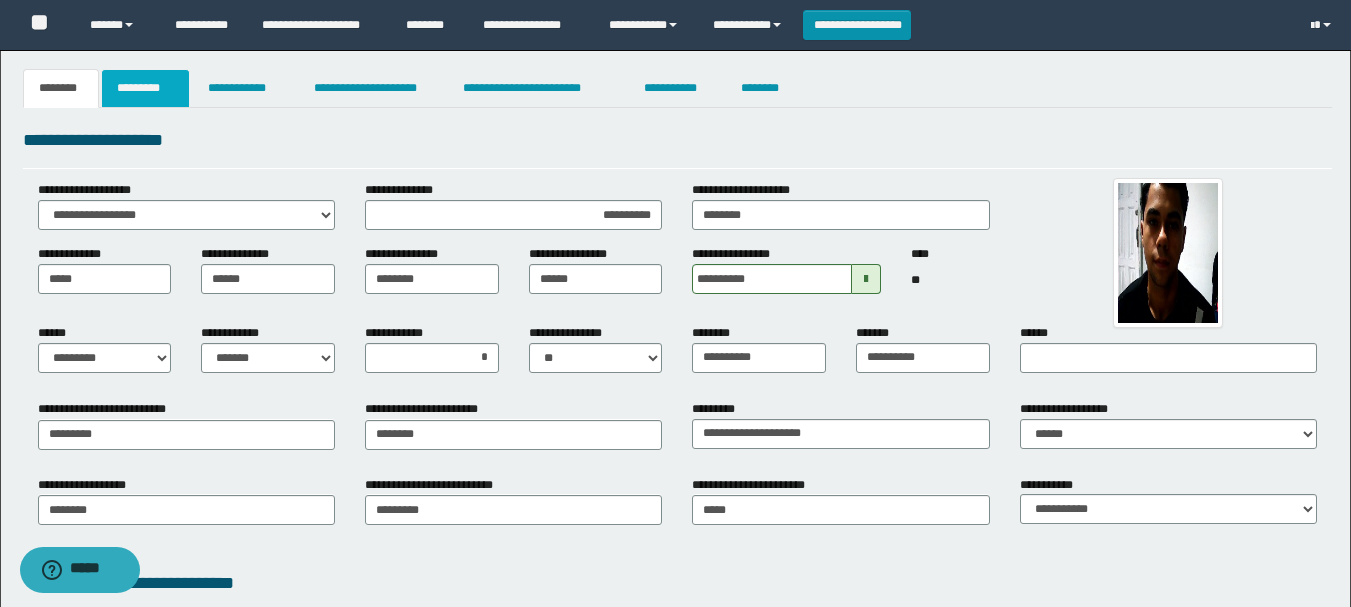 click on "*********" at bounding box center [145, 88] 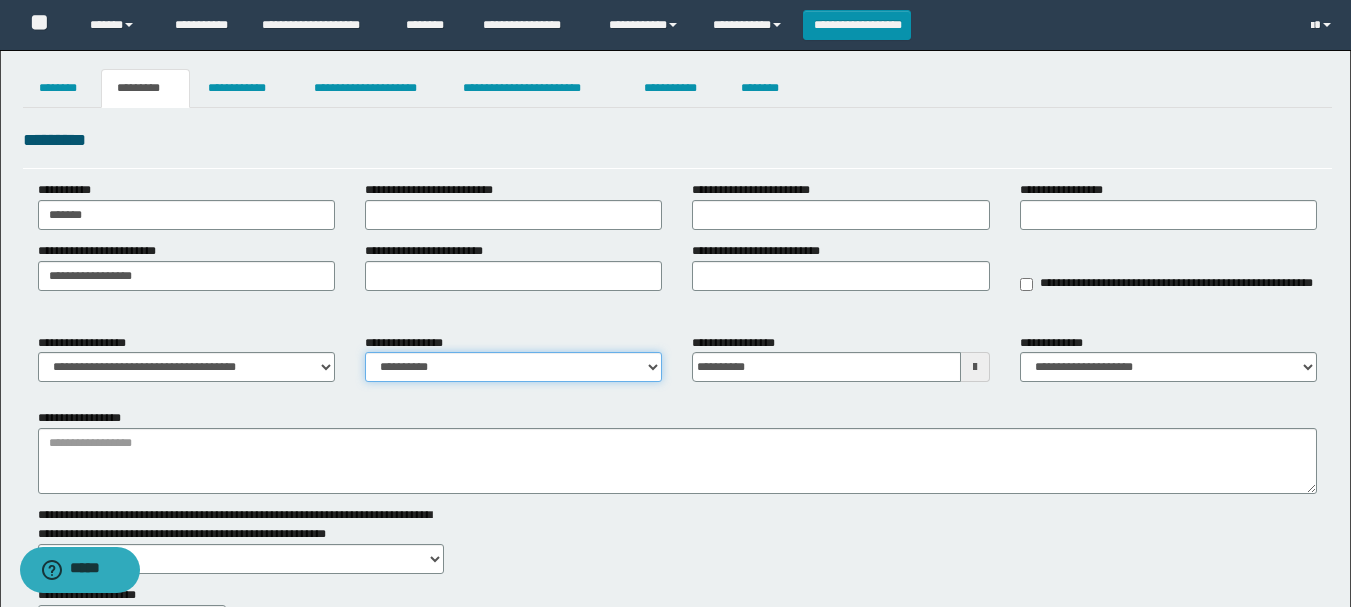 click on "**********" at bounding box center [513, 367] 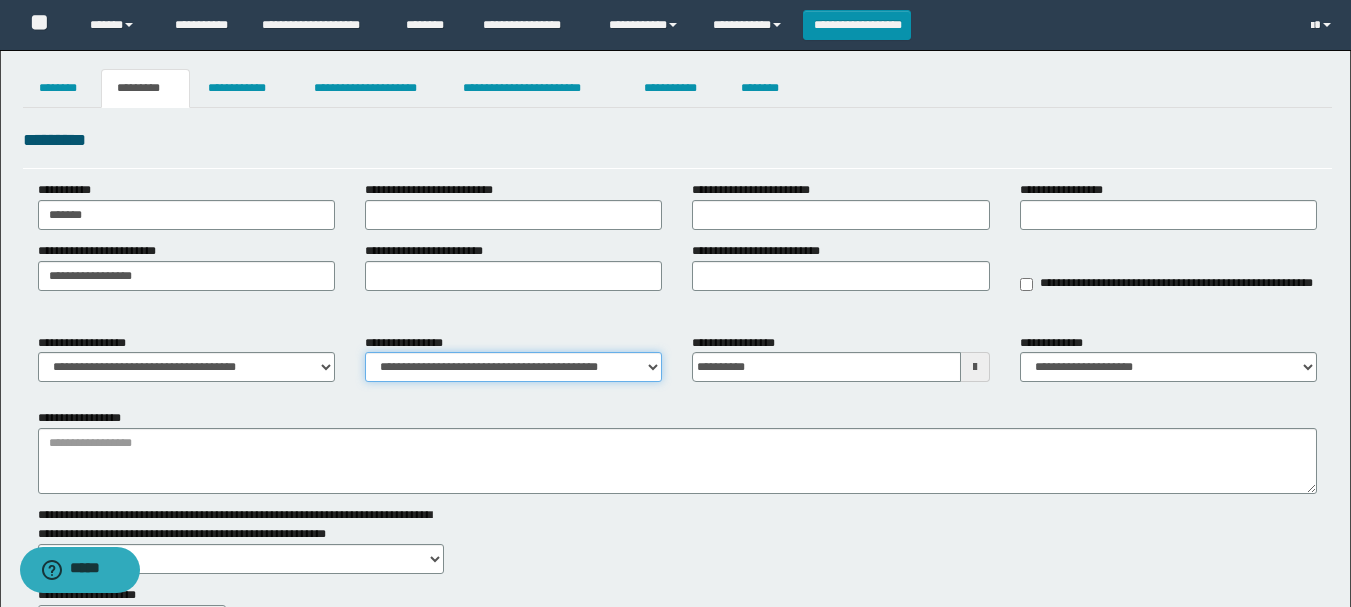click on "**********" at bounding box center (513, 367) 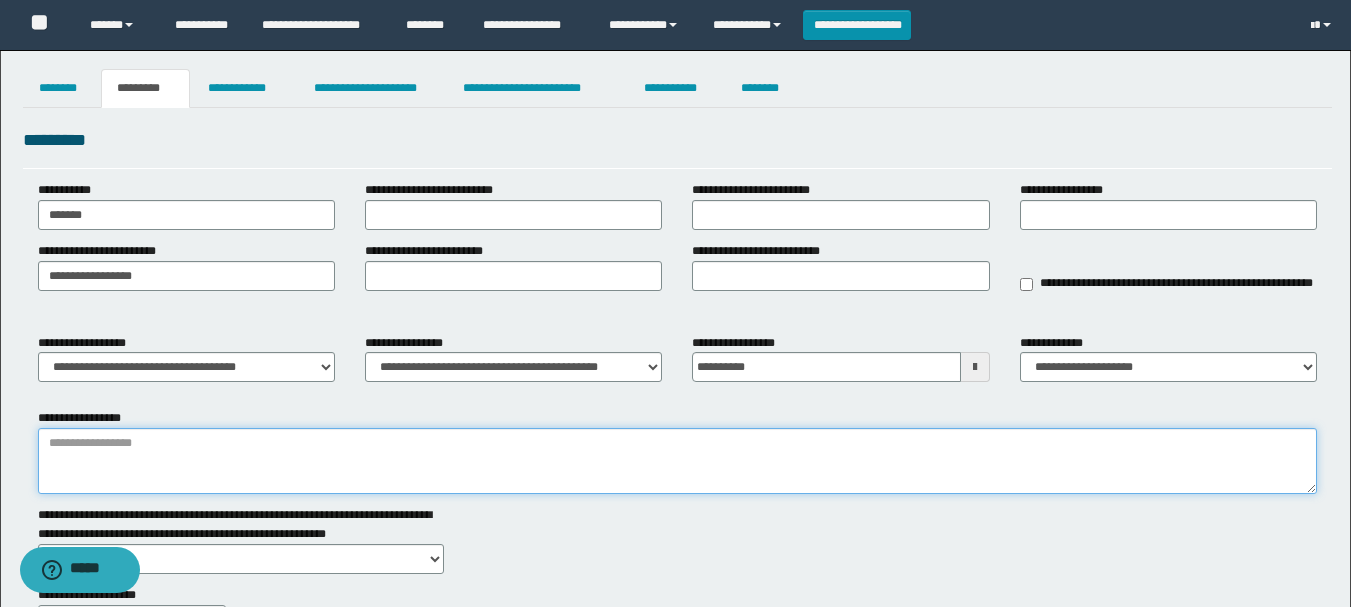 click on "**********" at bounding box center (677, 461) 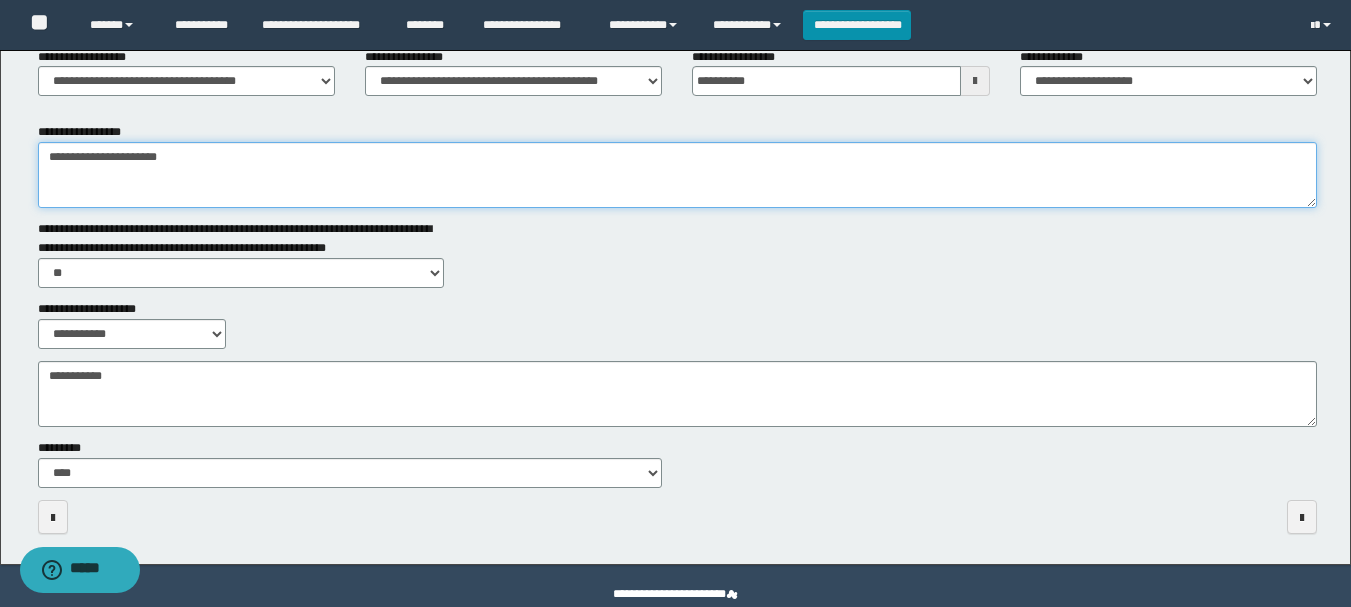 scroll, scrollTop: 300, scrollLeft: 0, axis: vertical 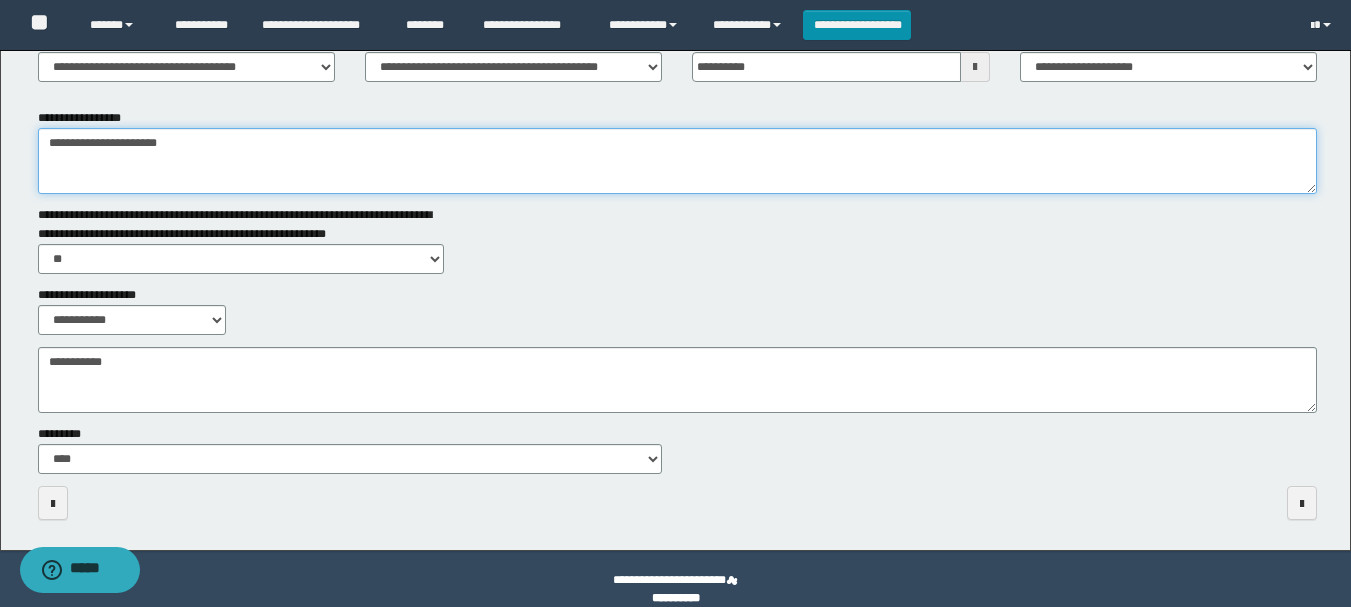 type on "**********" 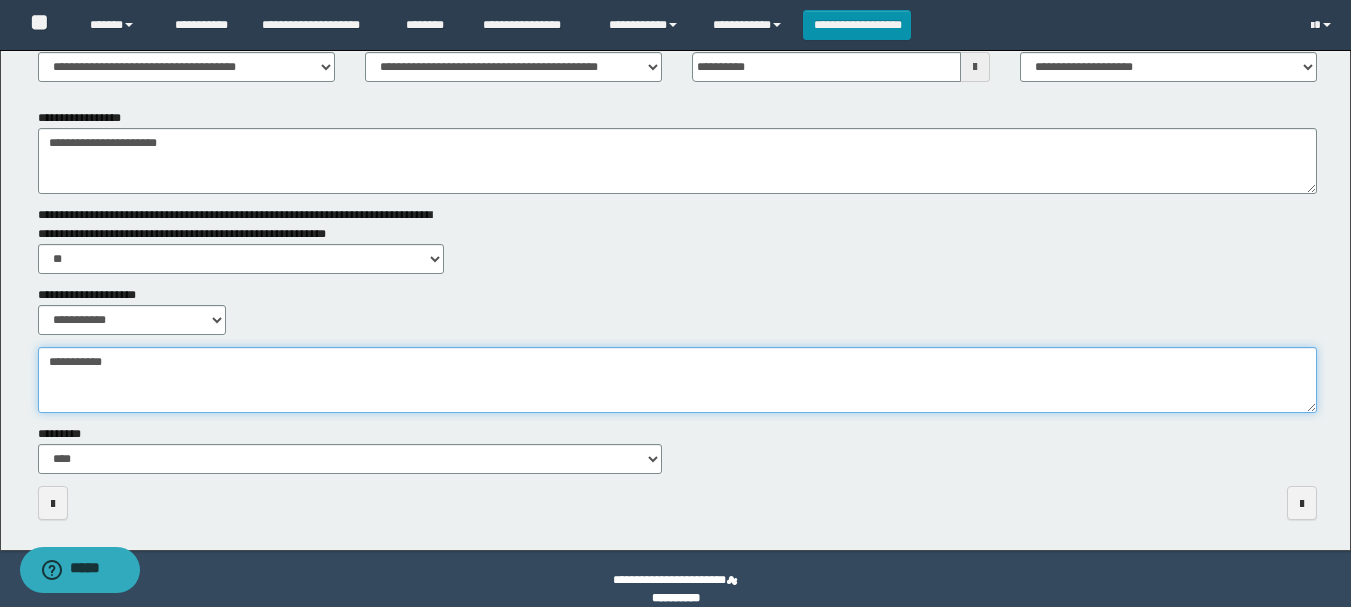 click on "**********" at bounding box center (677, 380) 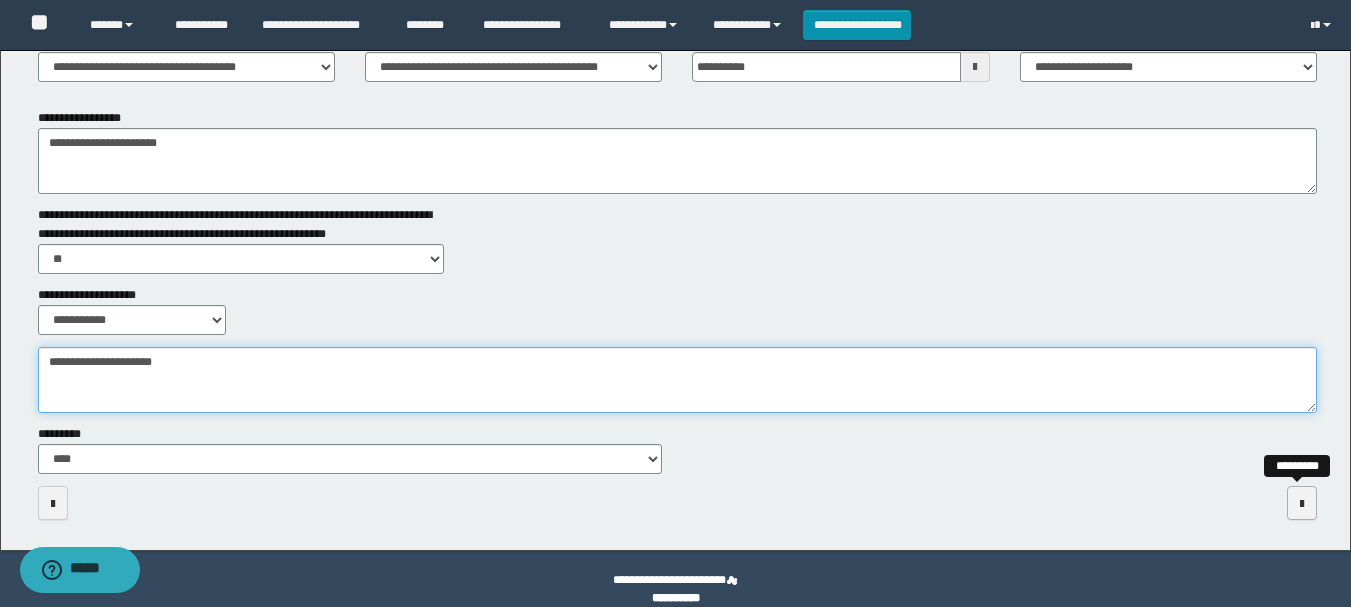 type on "**********" 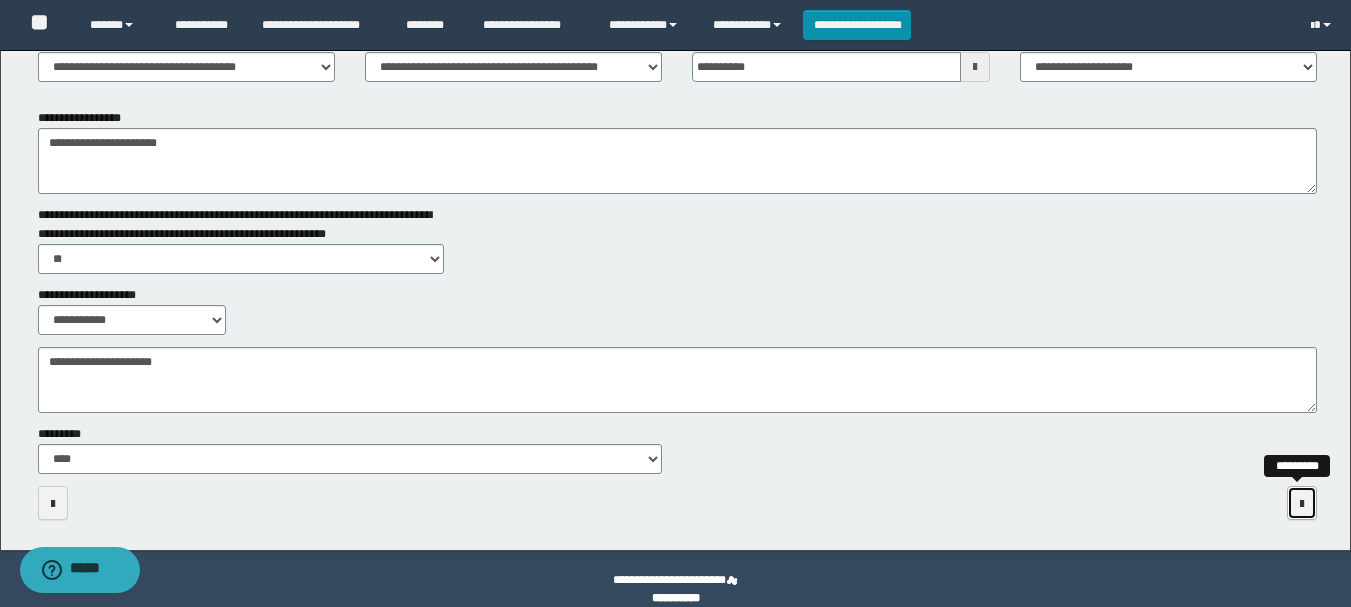 click at bounding box center [1302, 503] 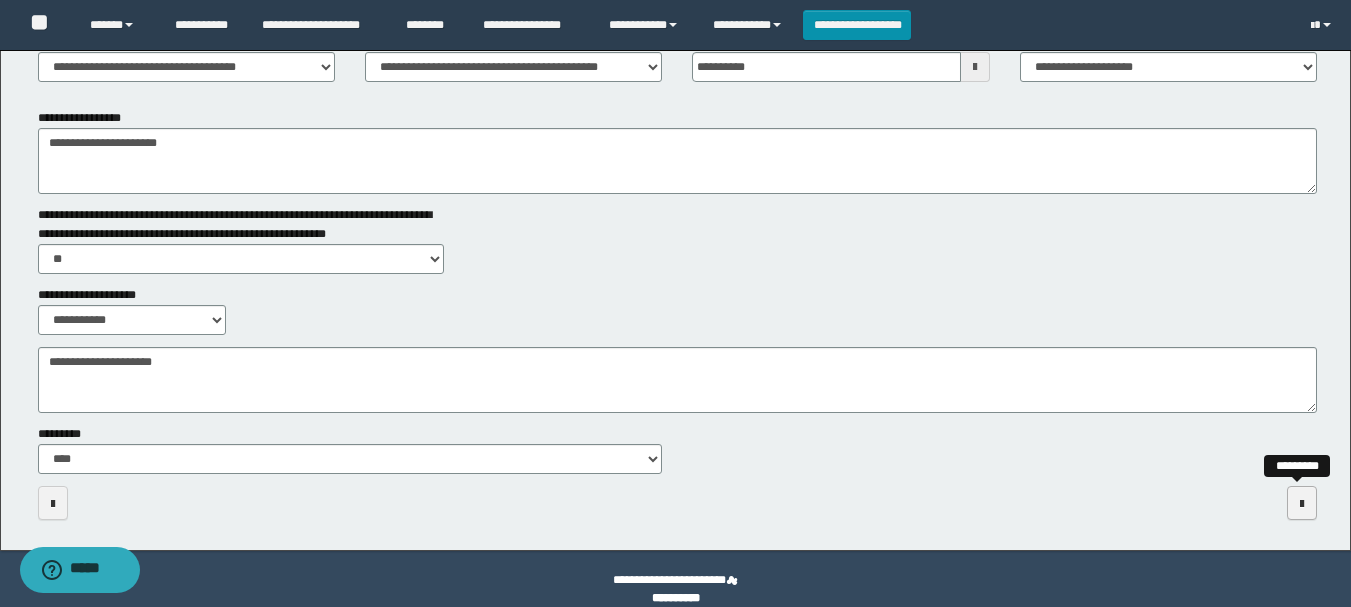 scroll, scrollTop: 0, scrollLeft: 0, axis: both 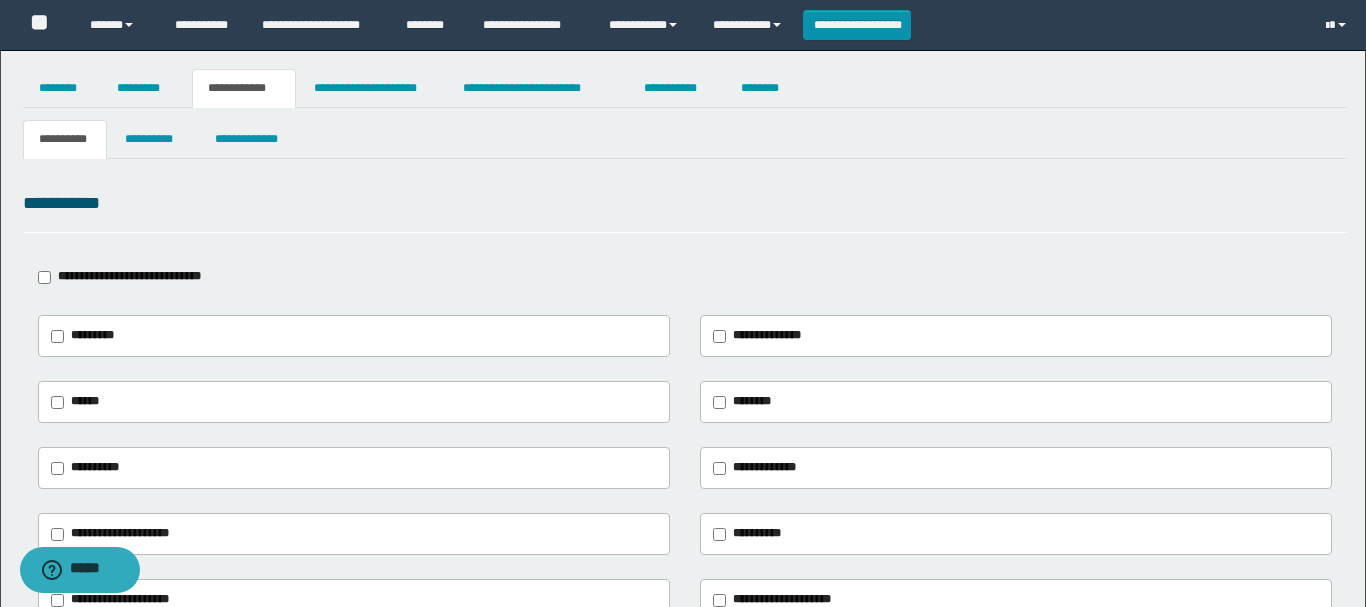 type on "**********" 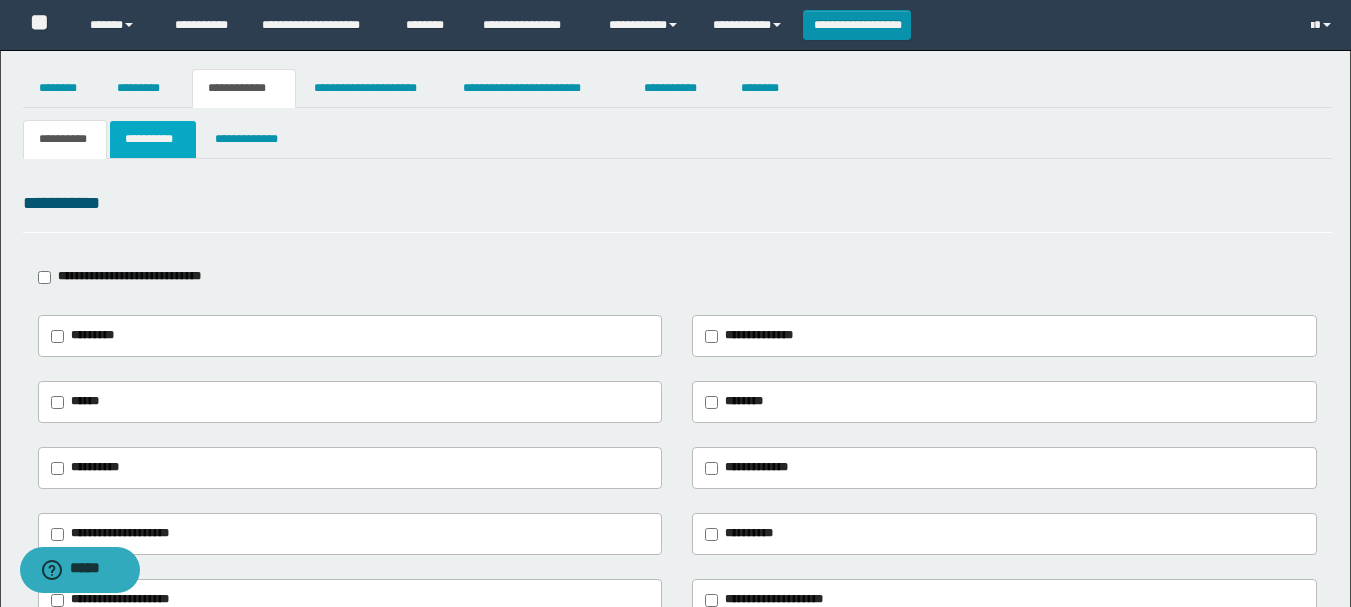 click on "**********" at bounding box center (153, 139) 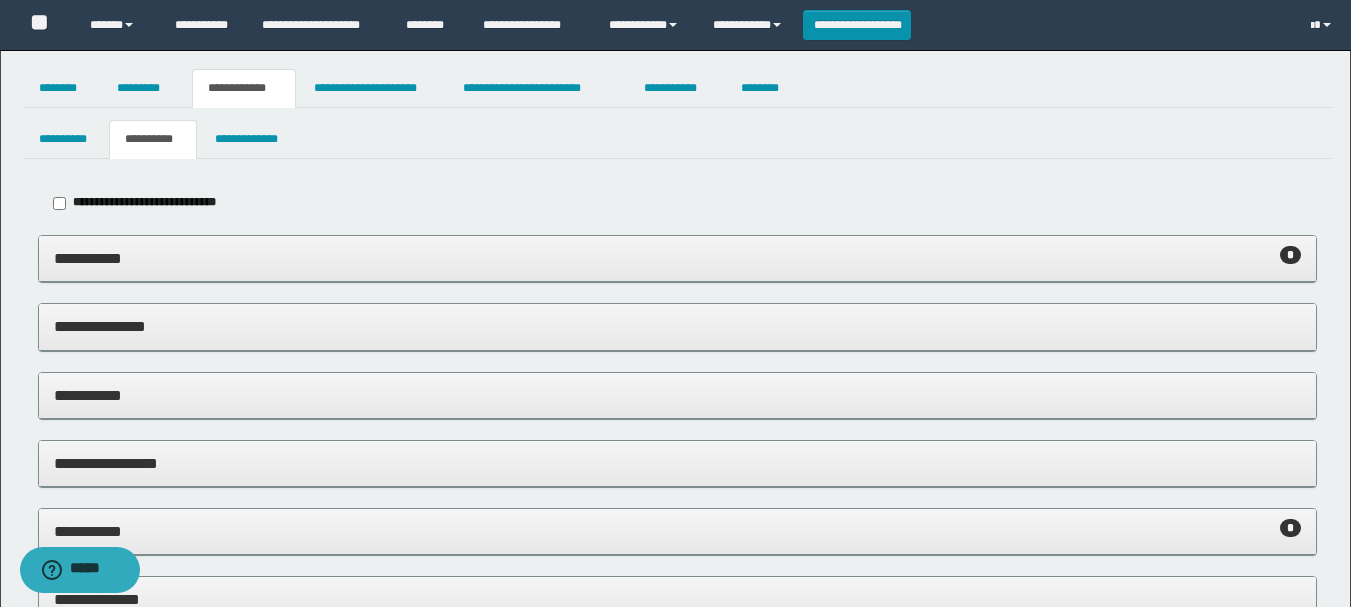 click on "**********" at bounding box center (677, 258) 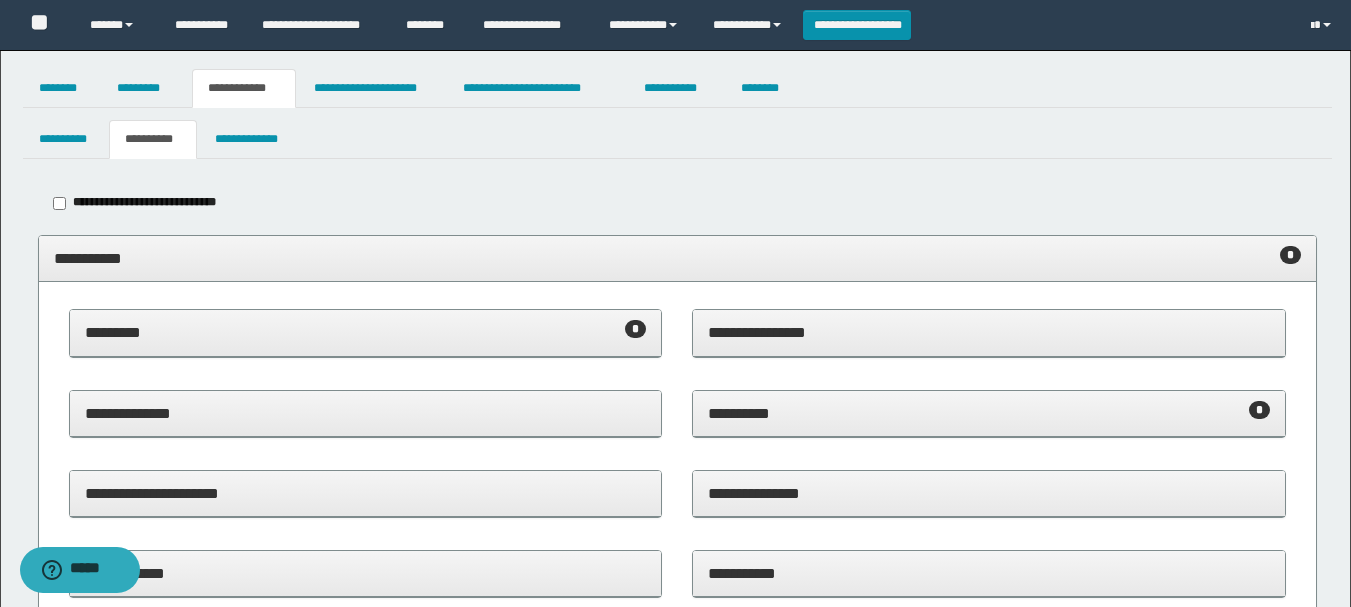 click on "********* *" at bounding box center (366, 332) 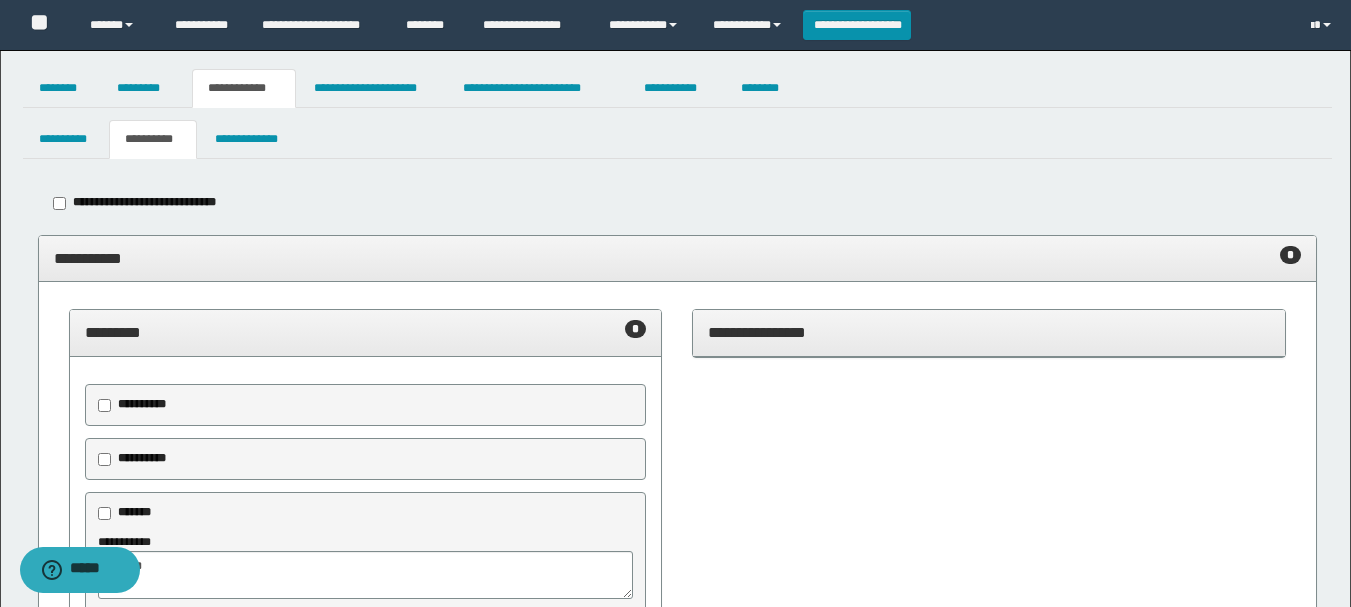 click on "********* *" at bounding box center [366, 332] 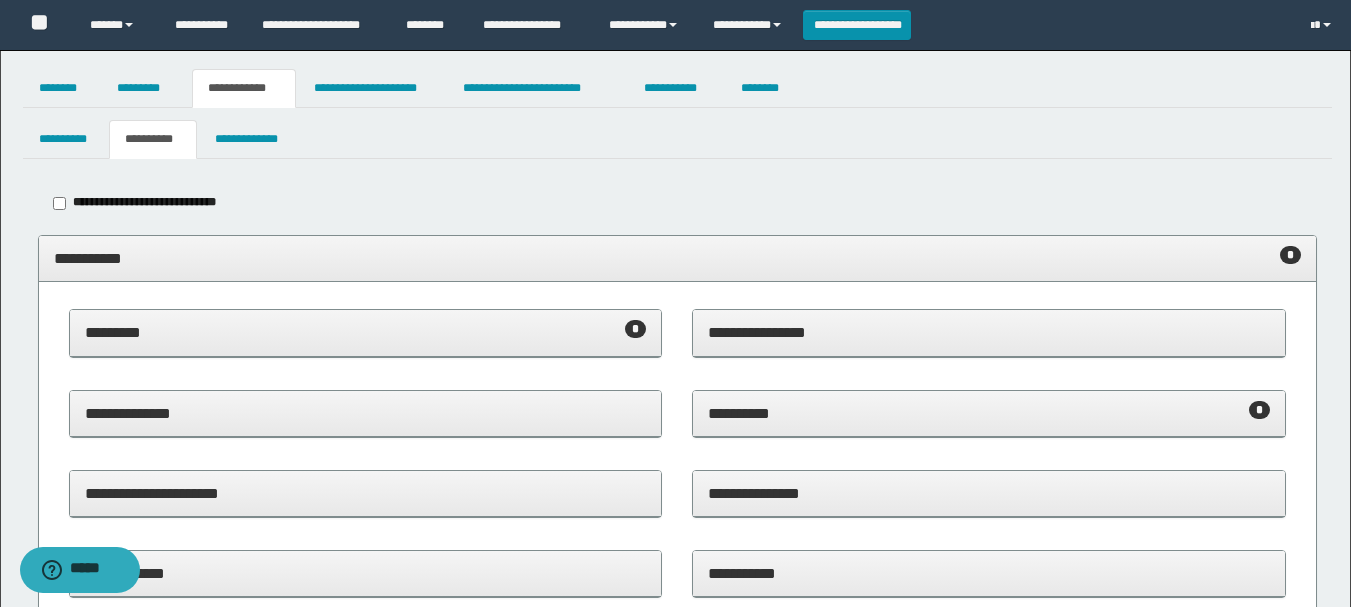click on "**********" at bounding box center (989, 413) 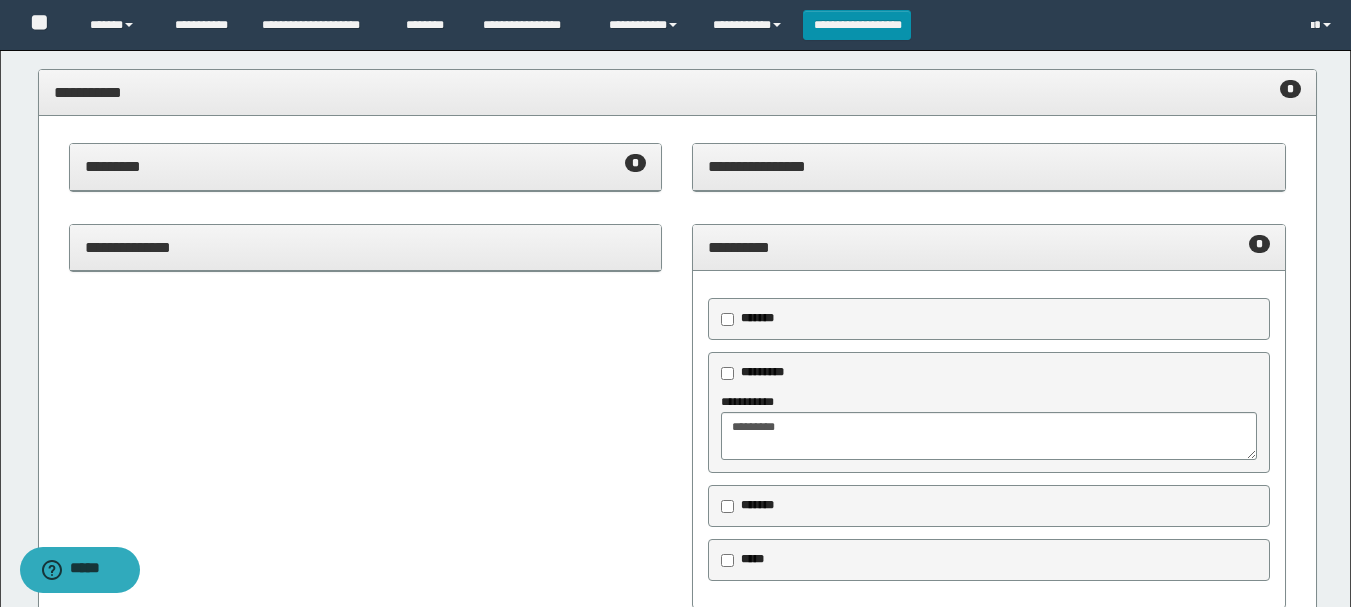 scroll, scrollTop: 200, scrollLeft: 0, axis: vertical 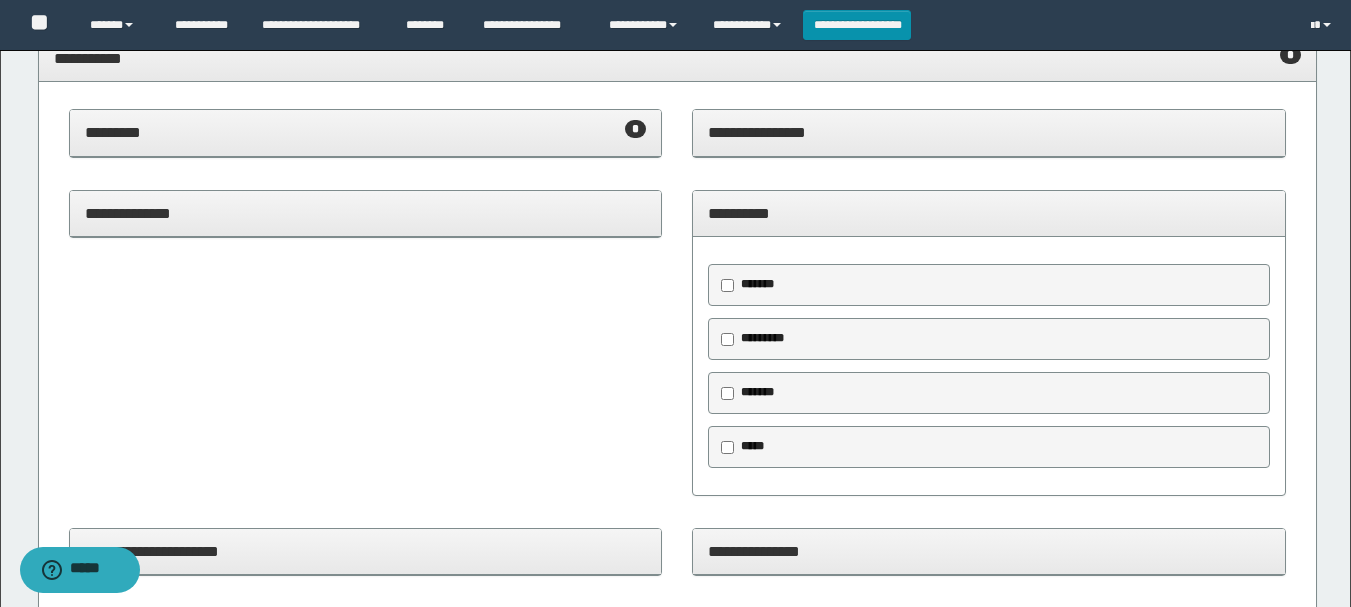 click on "**********" at bounding box center (989, 213) 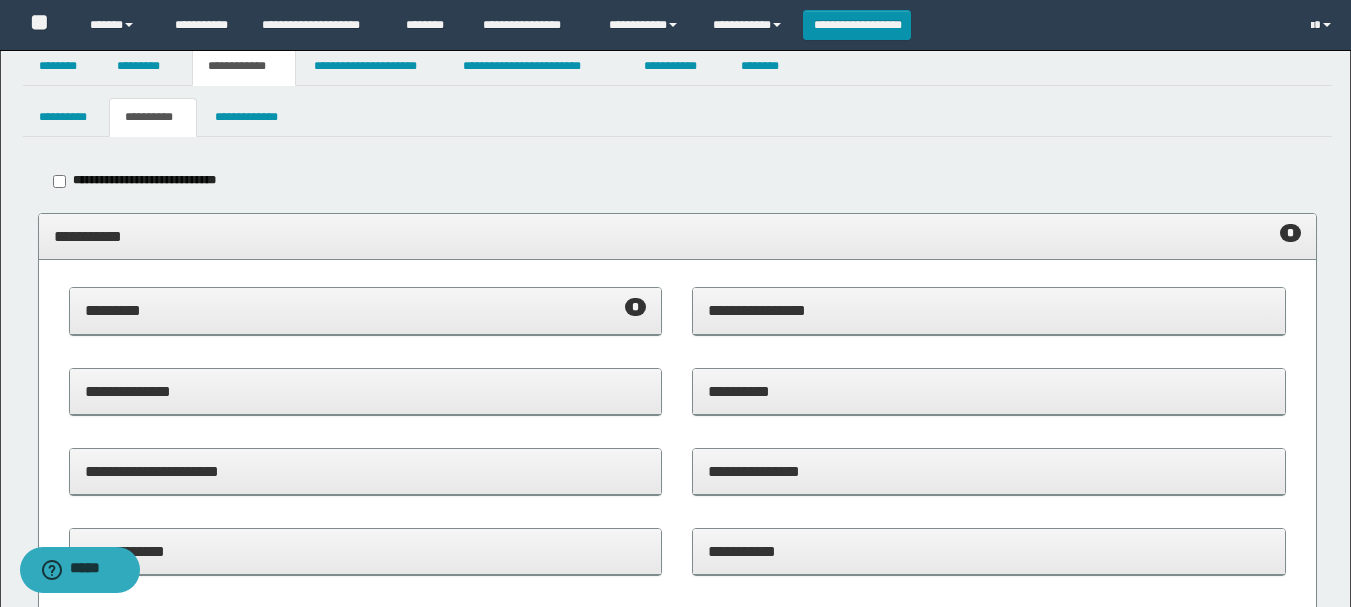 scroll, scrollTop: 0, scrollLeft: 0, axis: both 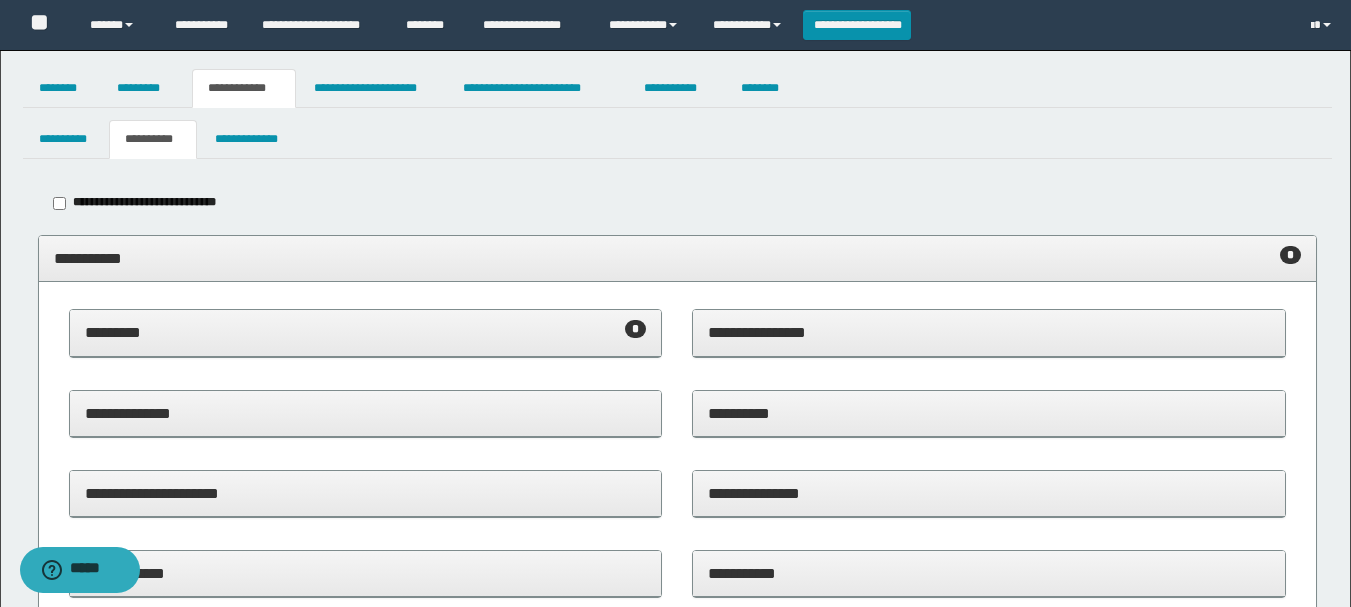 click on "**********" at bounding box center (677, 258) 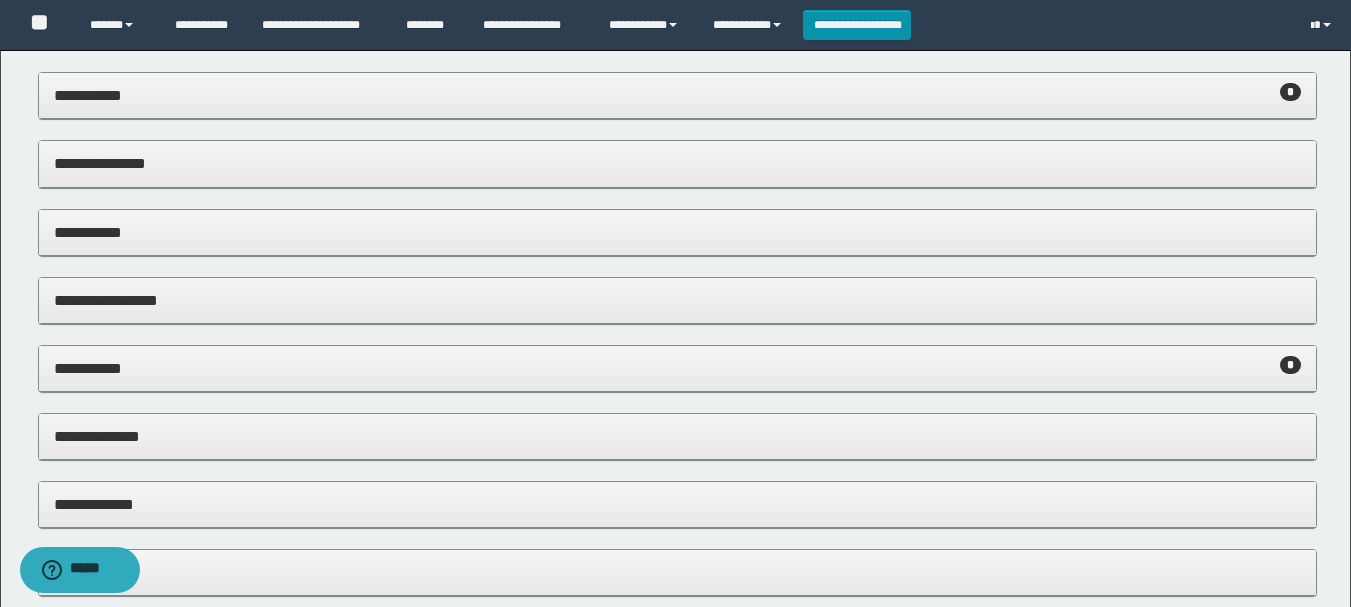 scroll, scrollTop: 200, scrollLeft: 0, axis: vertical 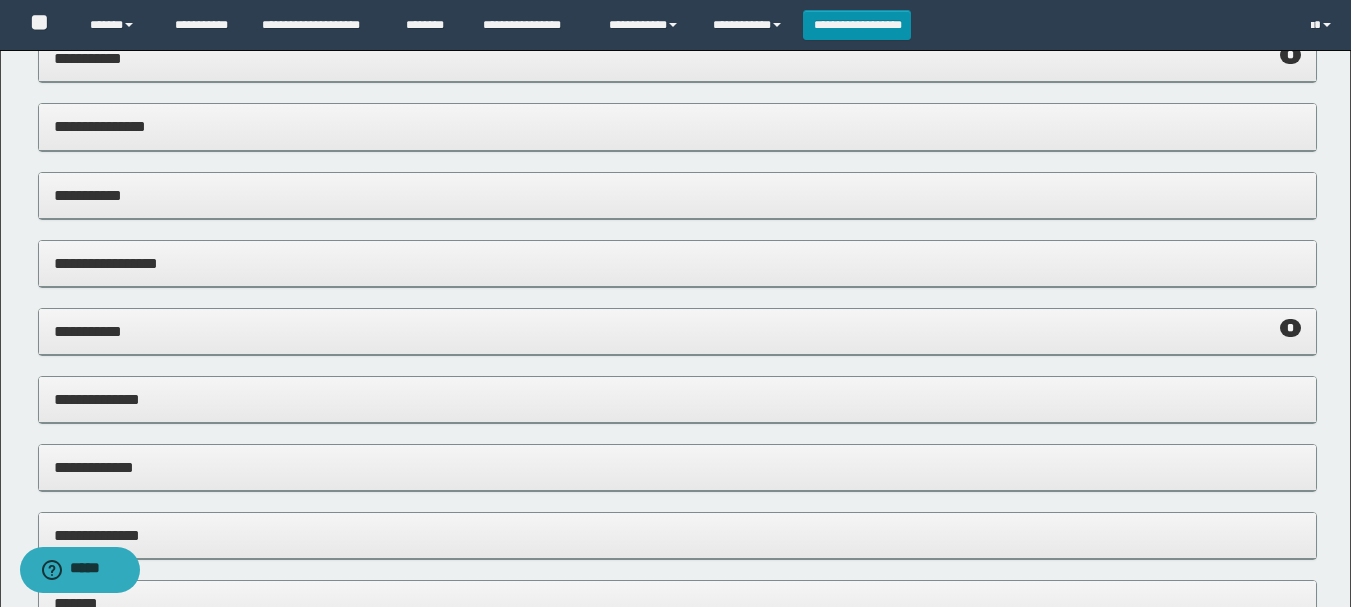 click on "**********" at bounding box center (677, 331) 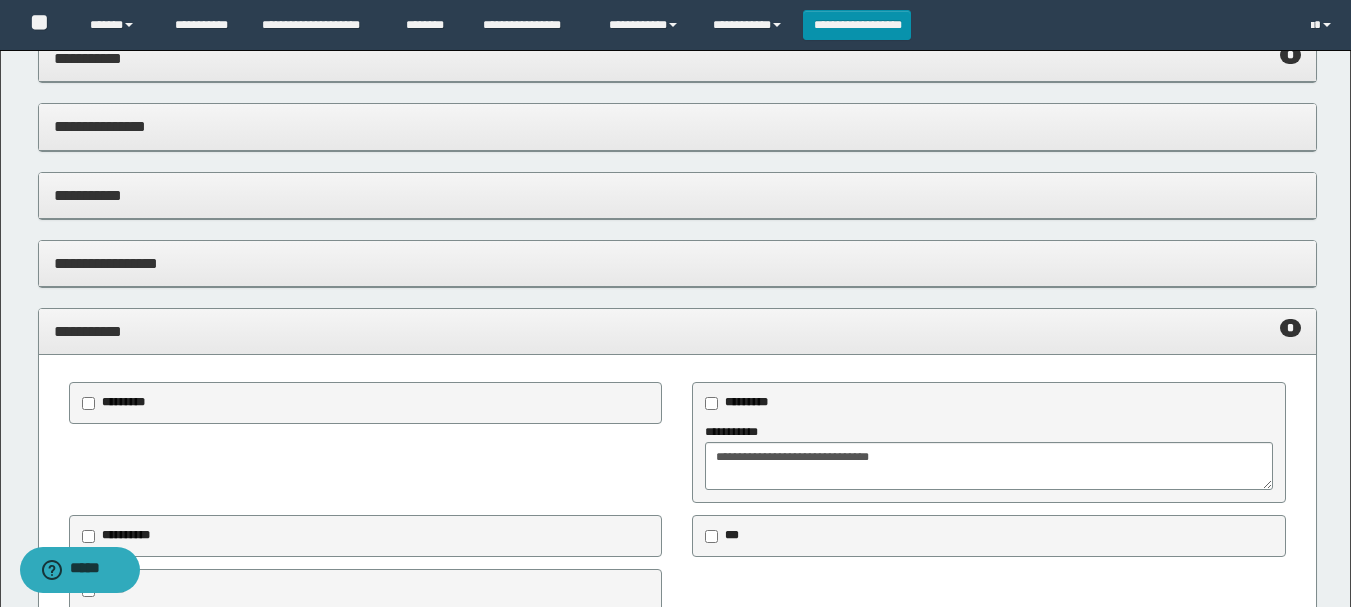 click on "**********" at bounding box center [677, 331] 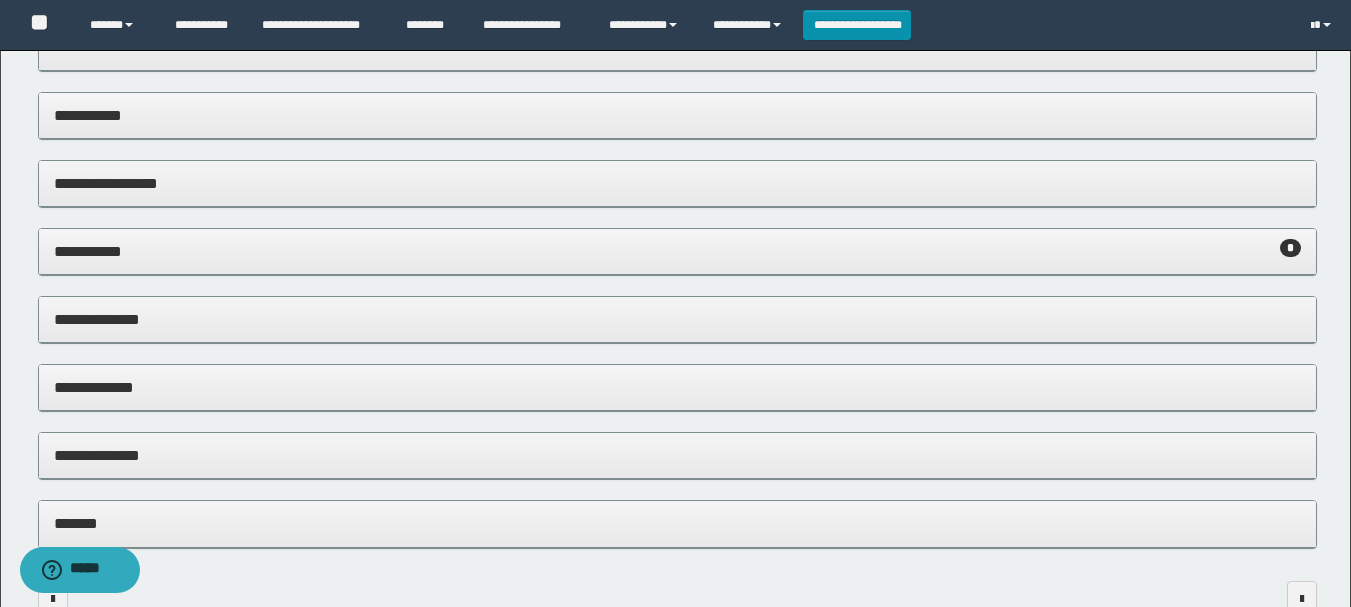 scroll, scrollTop: 396, scrollLeft: 0, axis: vertical 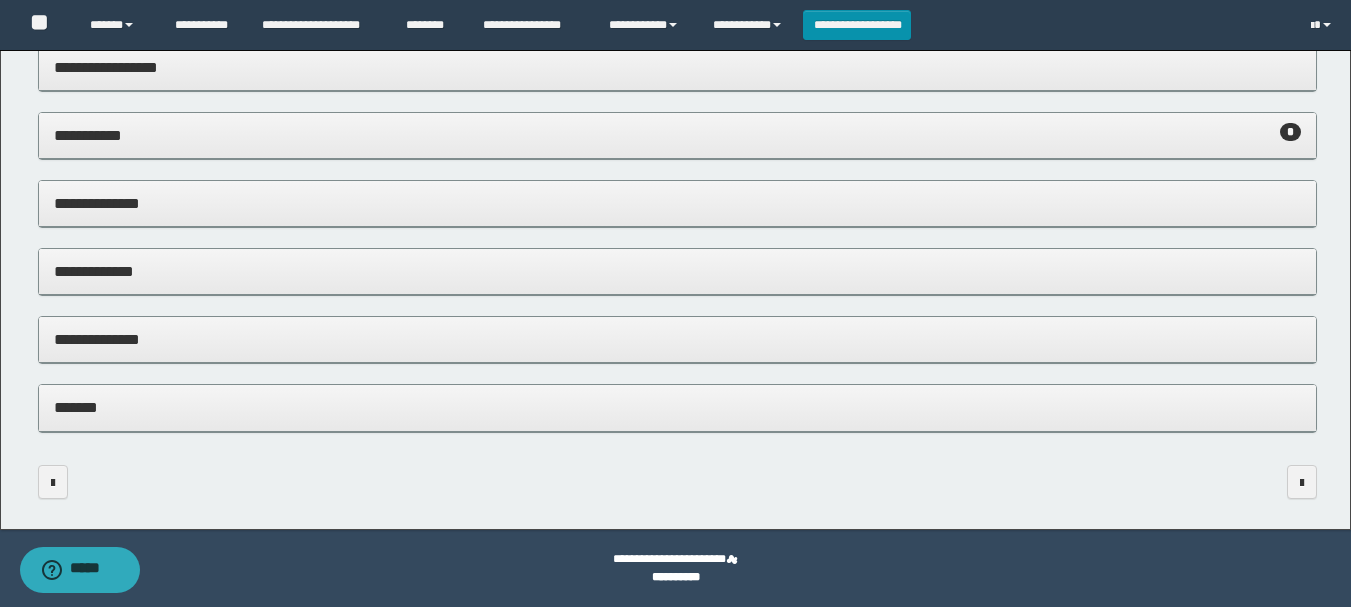 click on "*******" at bounding box center (677, 407) 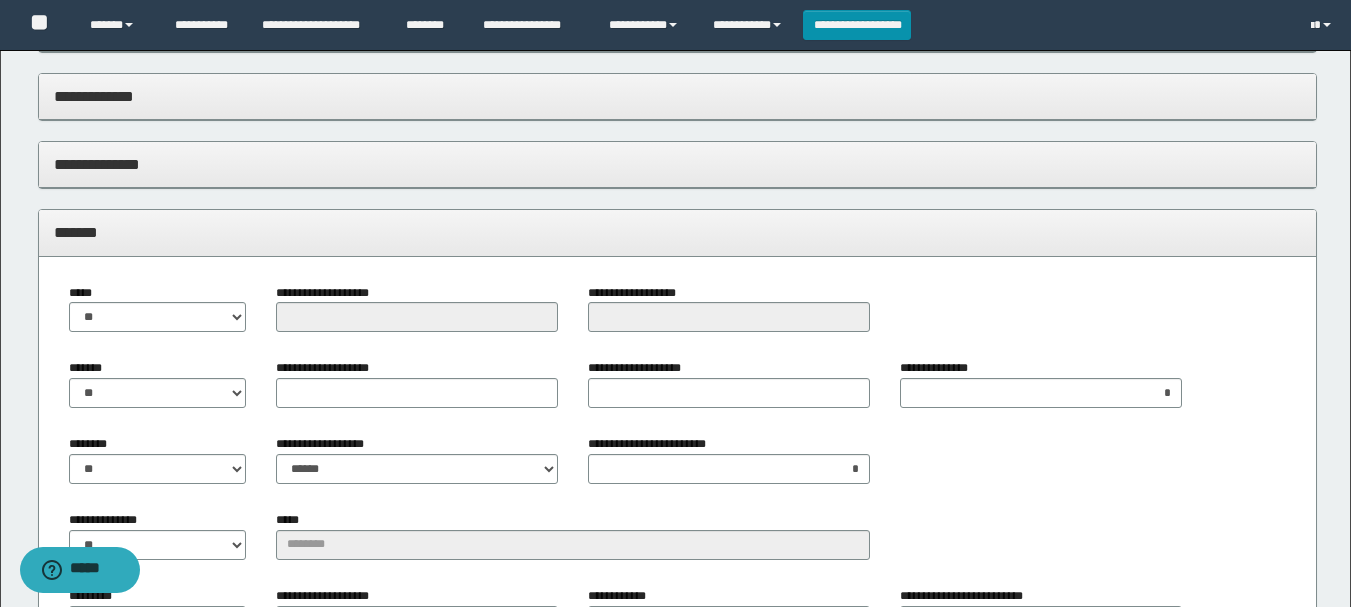 scroll, scrollTop: 596, scrollLeft: 0, axis: vertical 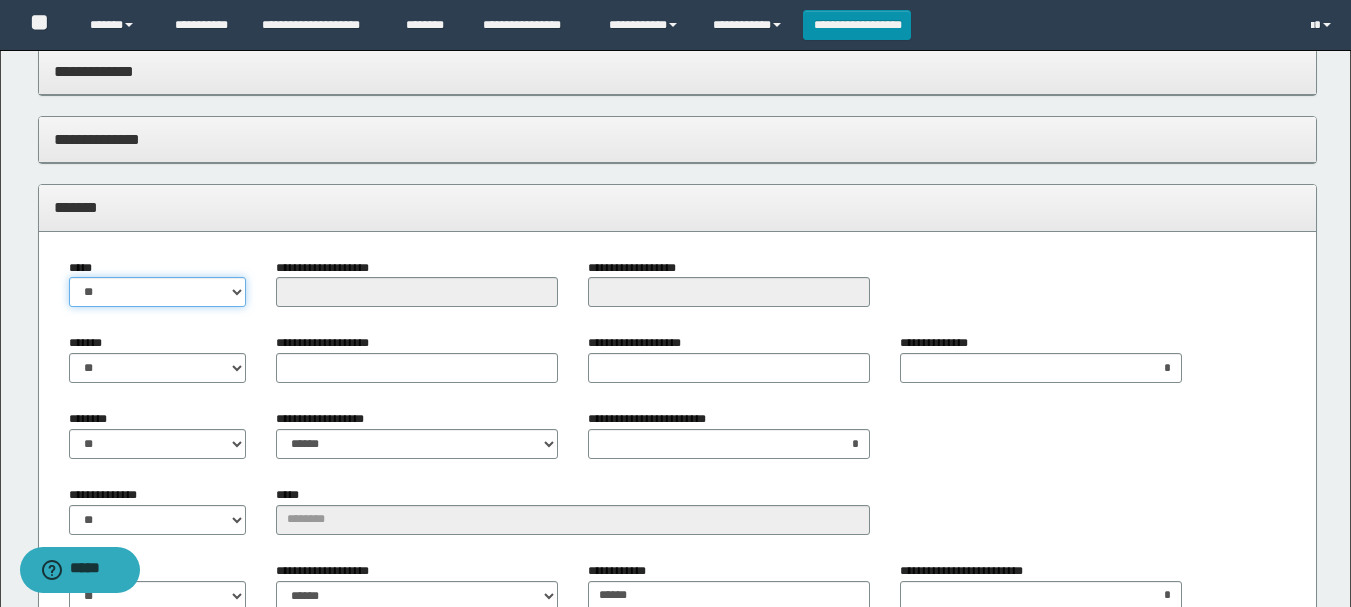 click on "**
**" at bounding box center [158, 292] 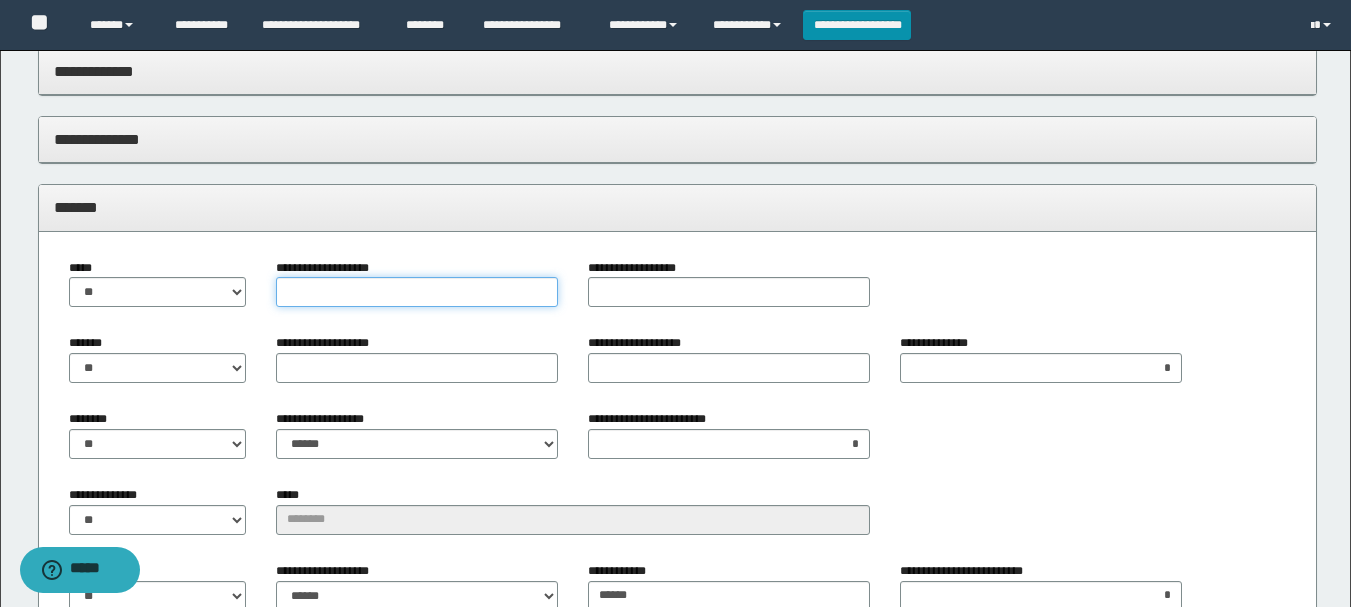 click on "**********" at bounding box center (417, 292) 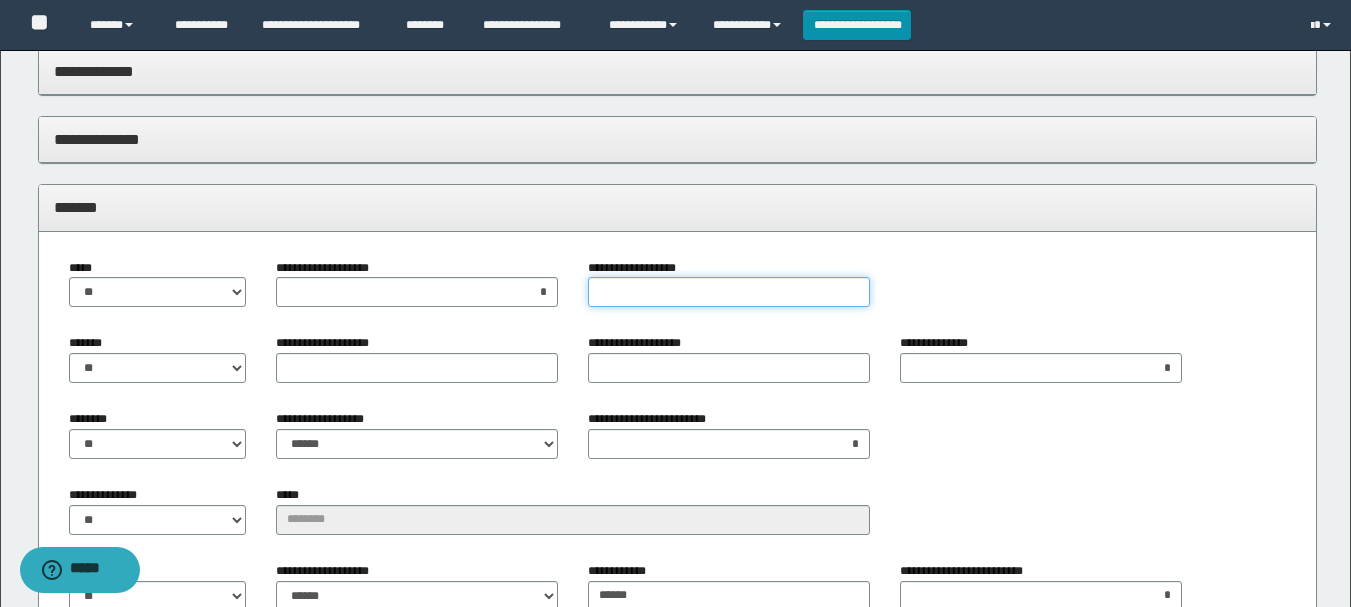 click on "**********" at bounding box center (729, 292) 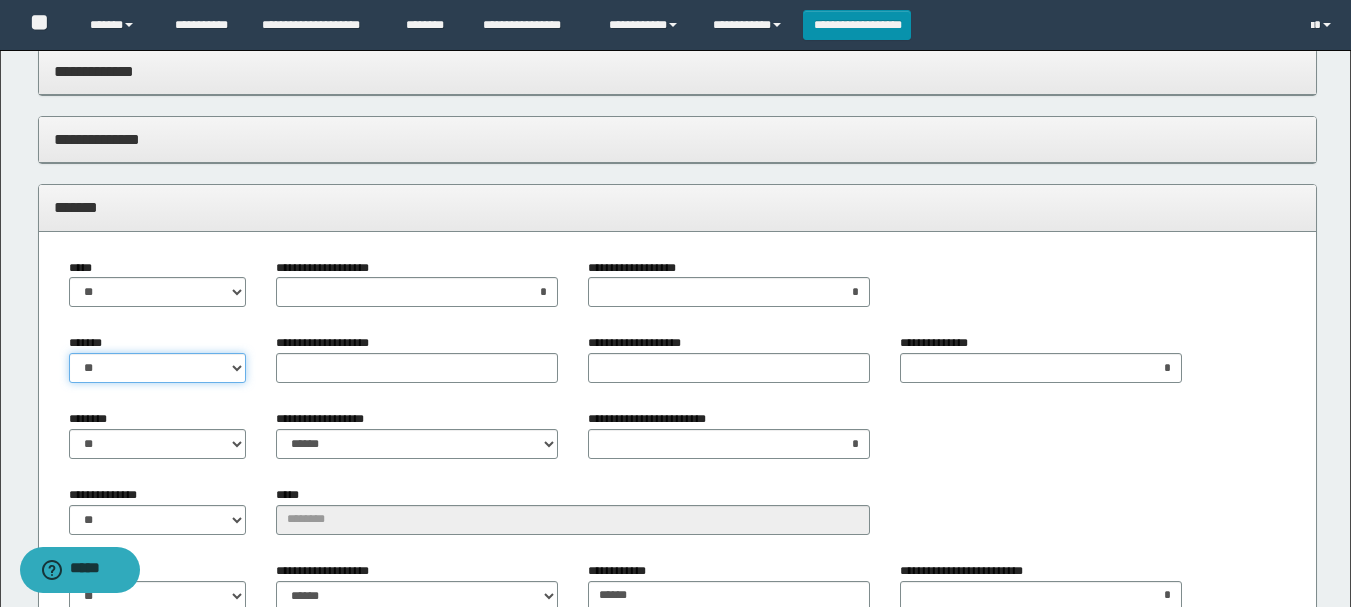 click on "**
**" at bounding box center (158, 368) 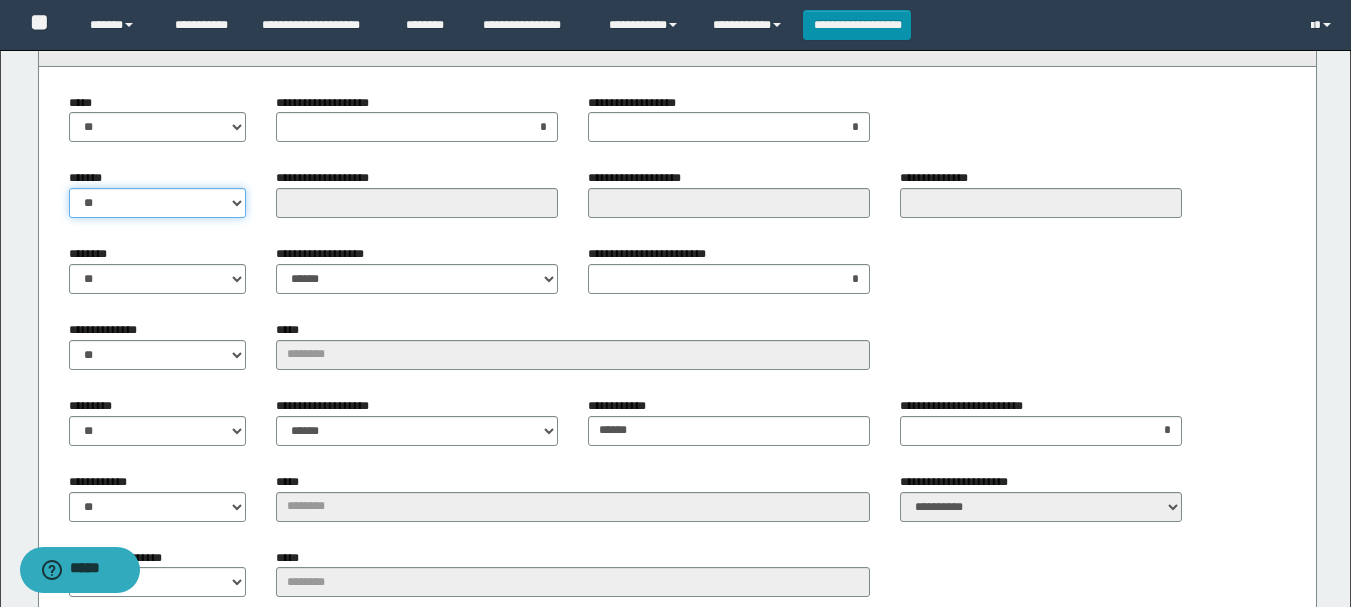 scroll, scrollTop: 796, scrollLeft: 0, axis: vertical 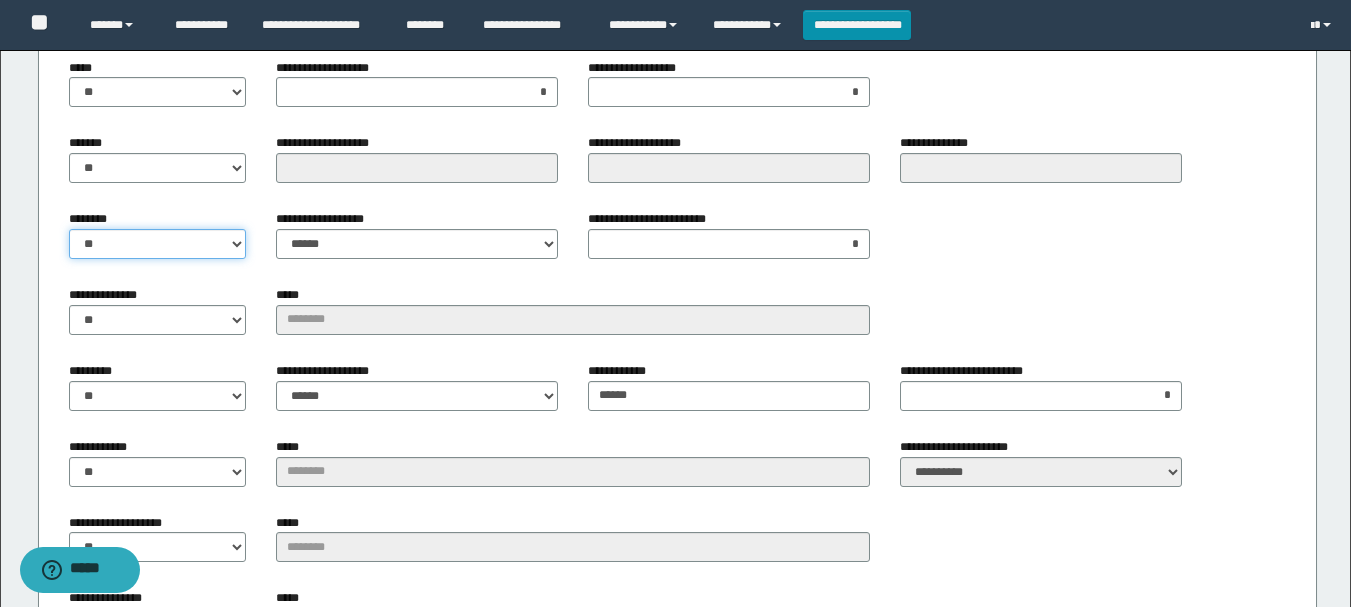 click on "**
**" at bounding box center [158, 244] 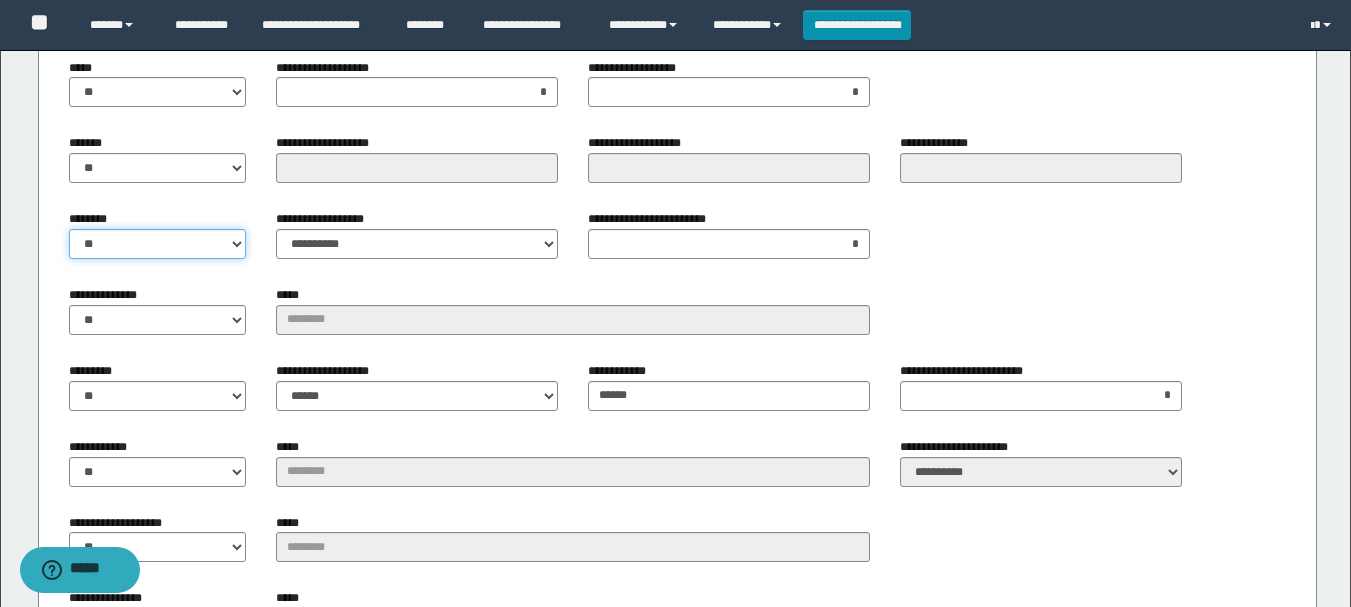 type 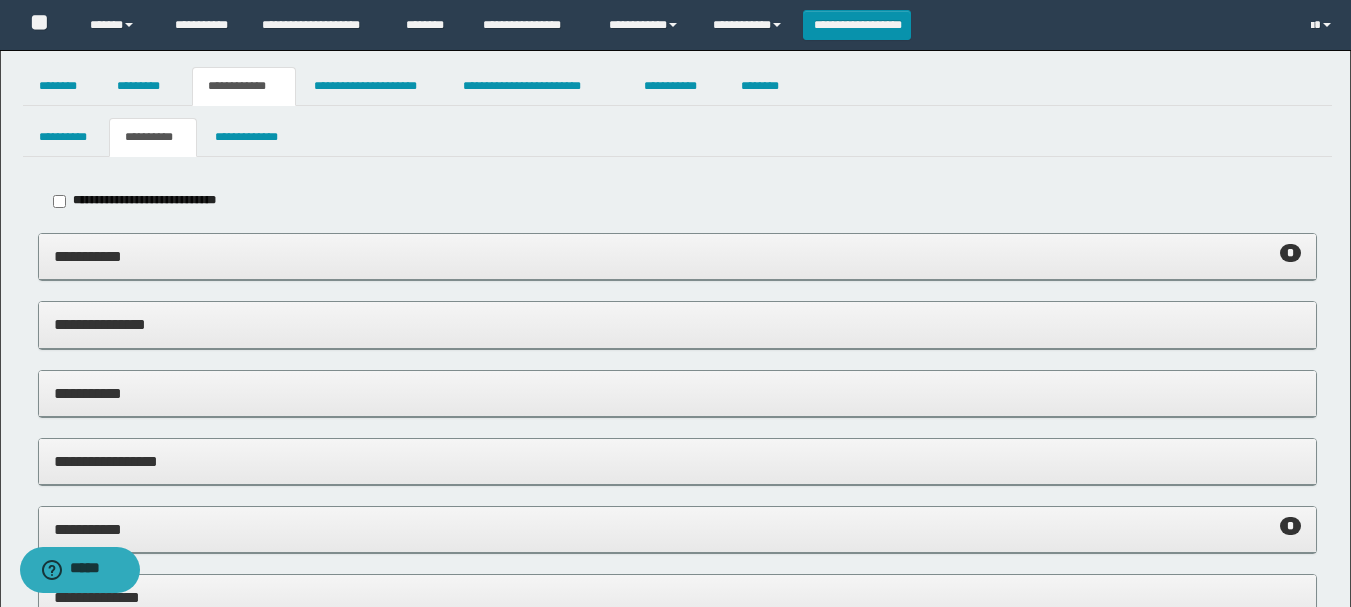 scroll, scrollTop: 0, scrollLeft: 0, axis: both 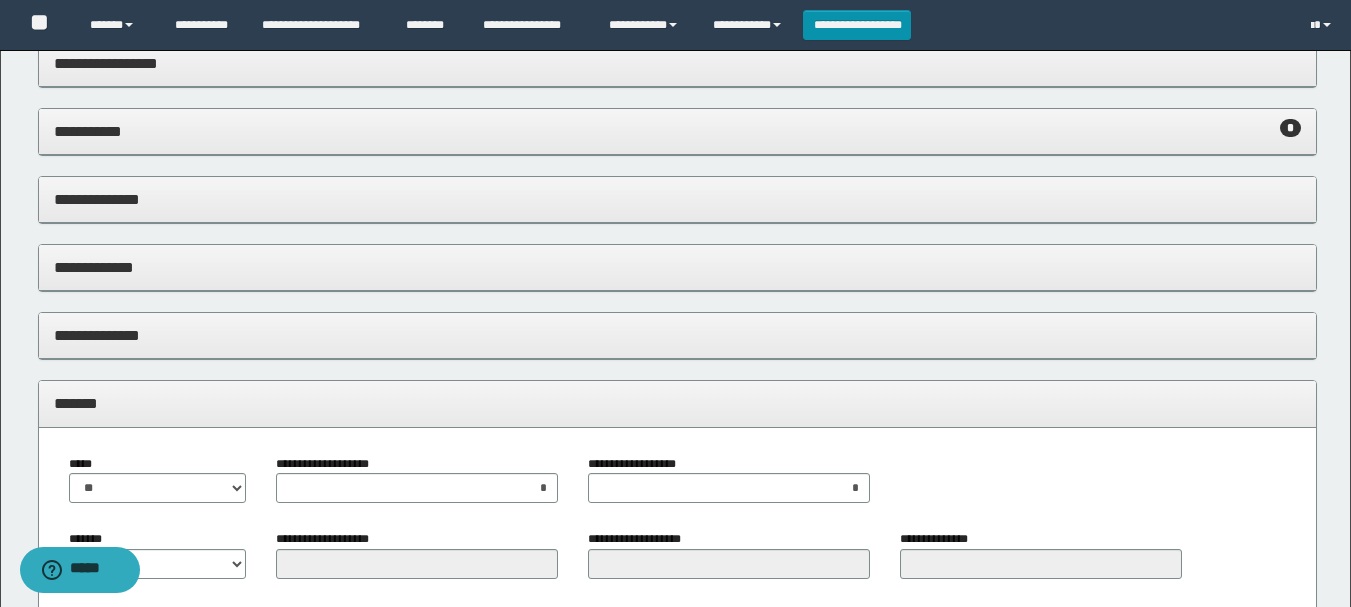 click on "*******" at bounding box center [677, 403] 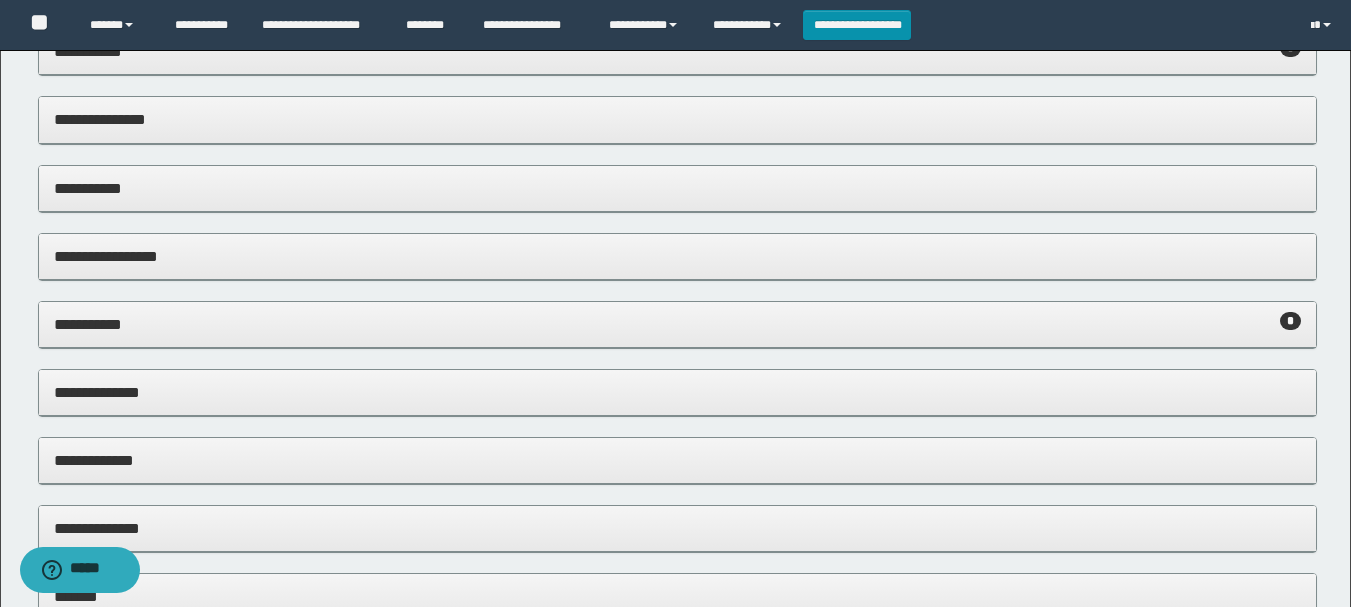scroll, scrollTop: 0, scrollLeft: 0, axis: both 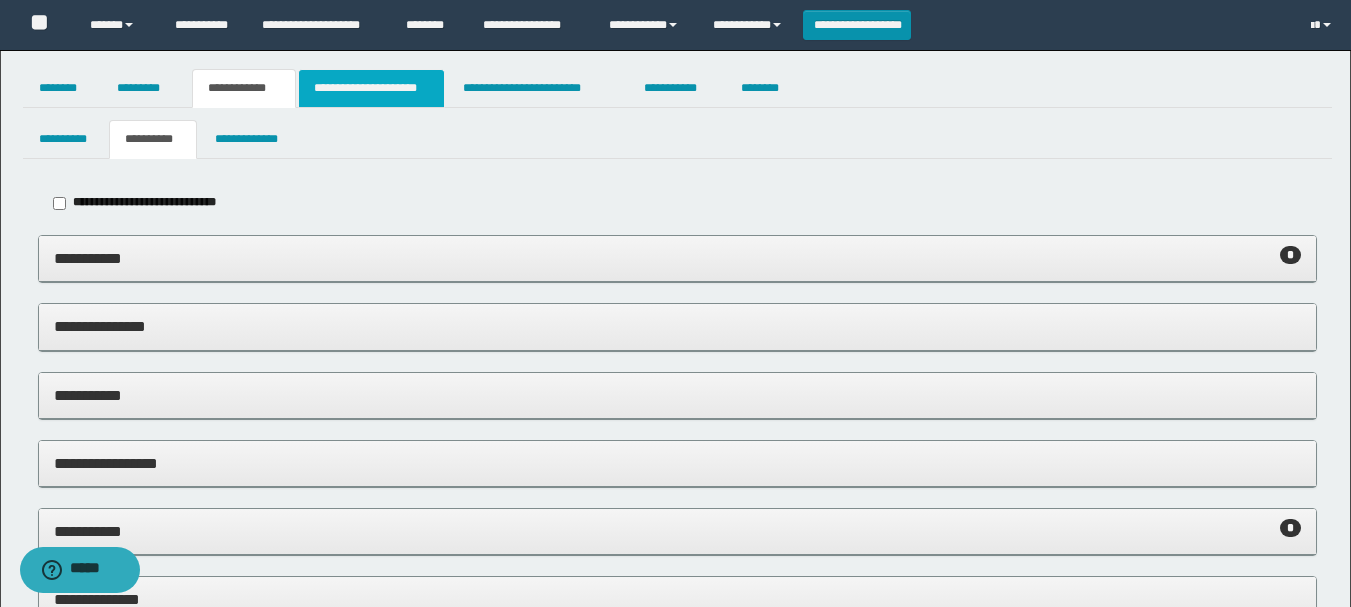 click on "**********" at bounding box center [371, 88] 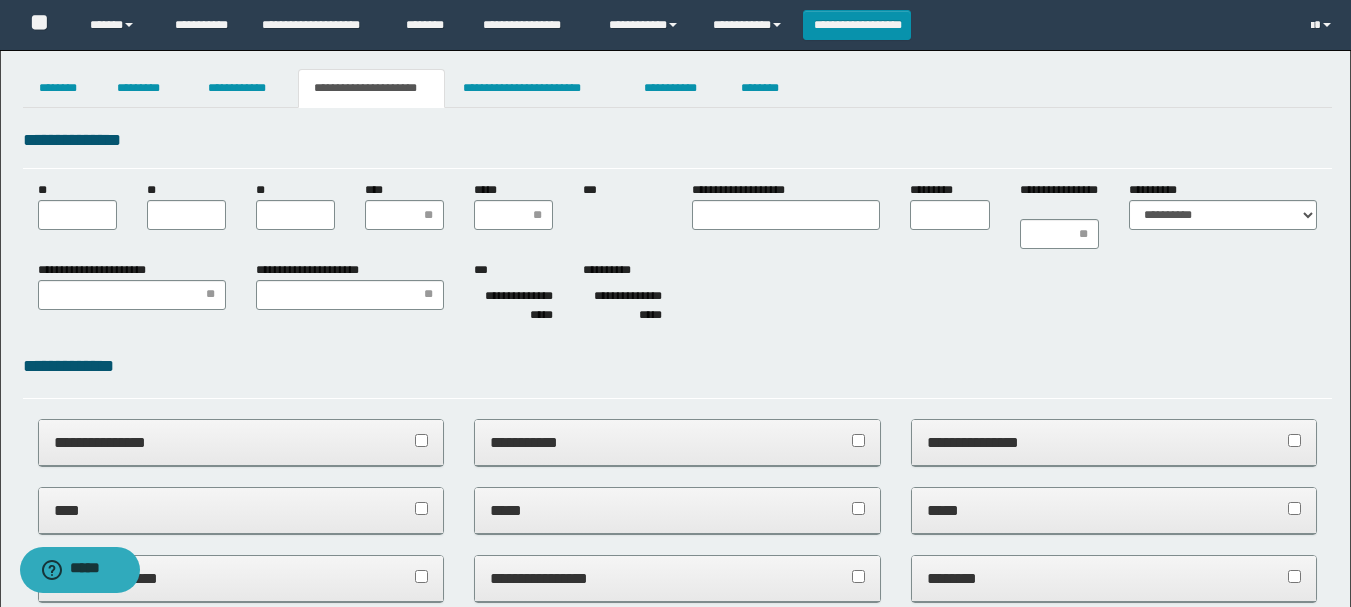 scroll, scrollTop: 0, scrollLeft: 0, axis: both 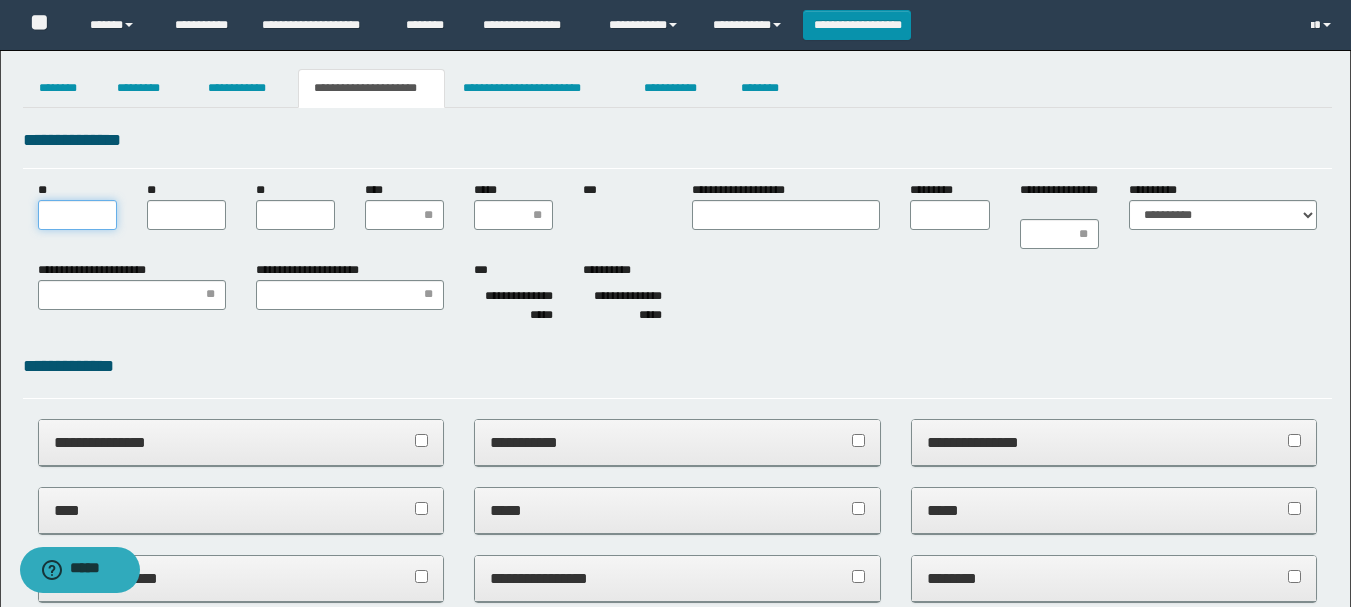 drag, startPoint x: 68, startPoint y: 215, endPoint x: 83, endPoint y: 214, distance: 15.033297 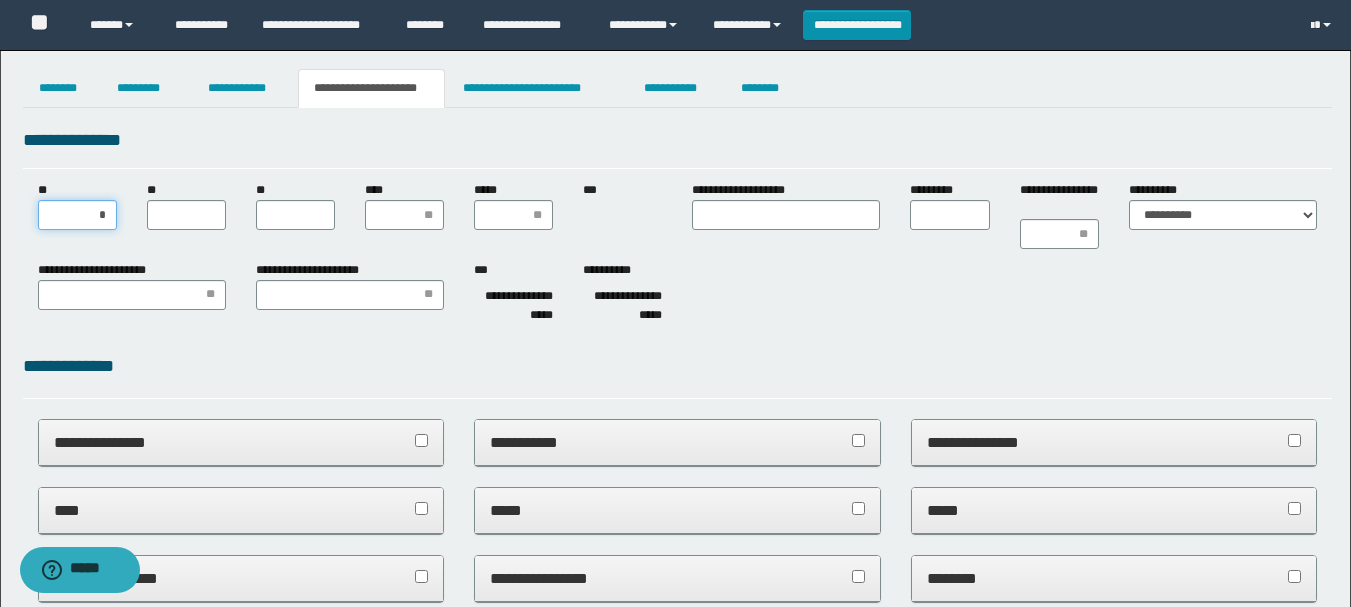 type on "**" 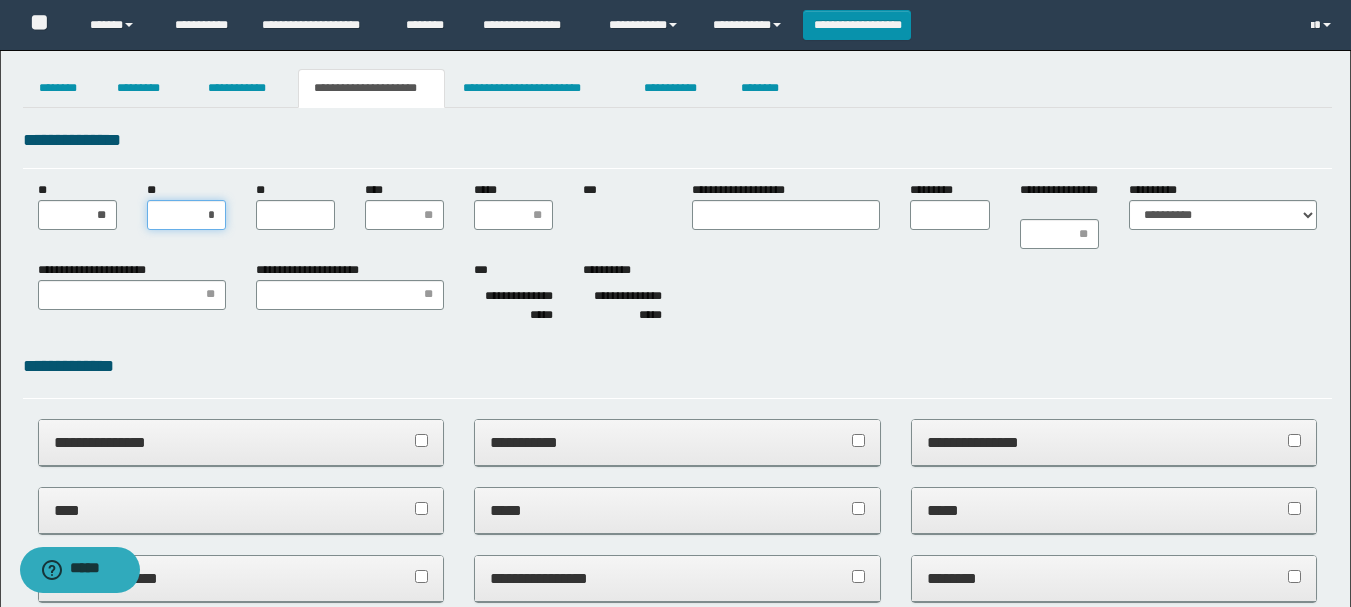 type on "**" 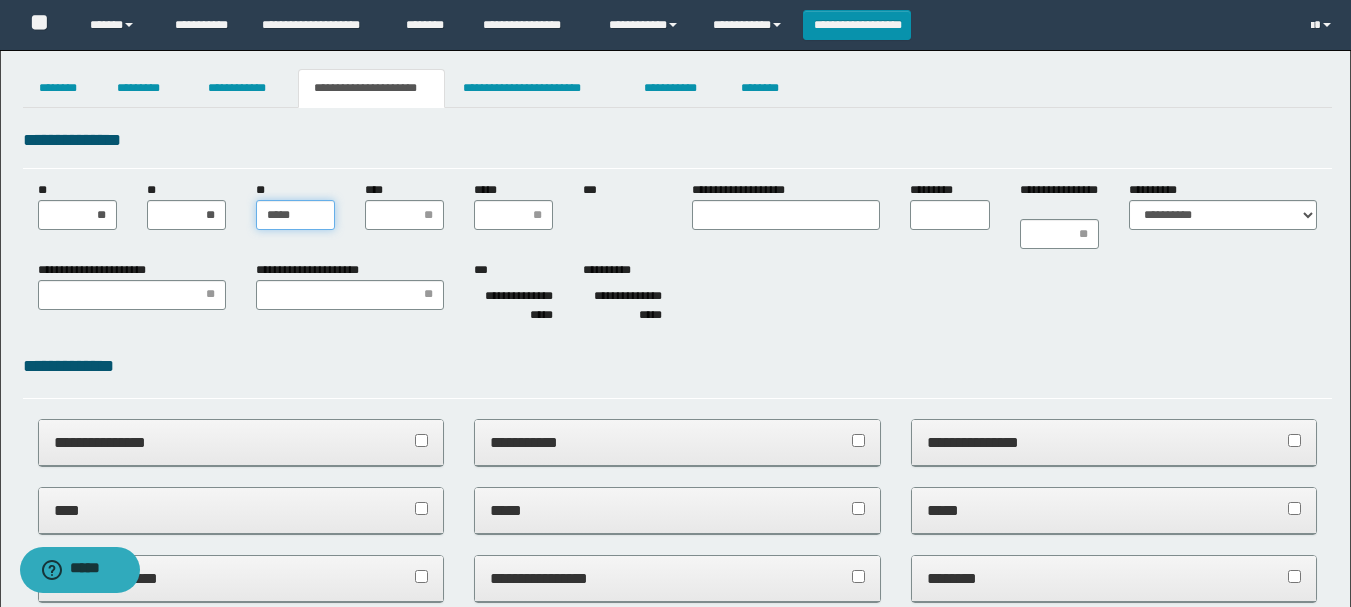 type on "******" 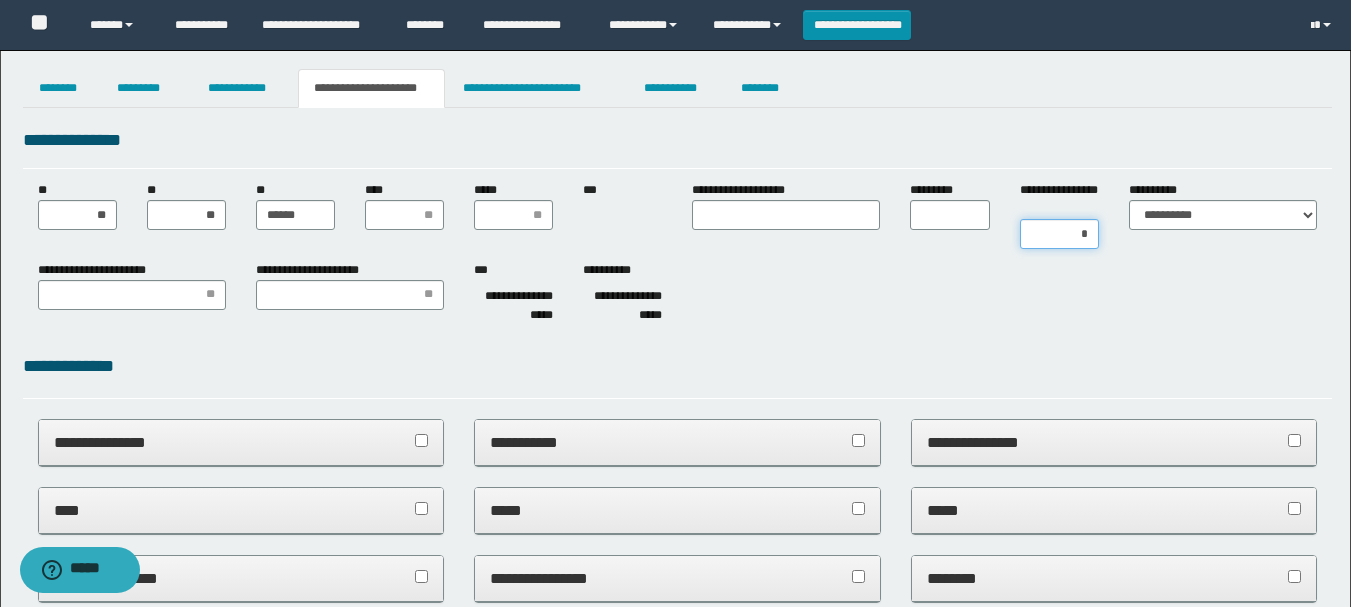 type on "**" 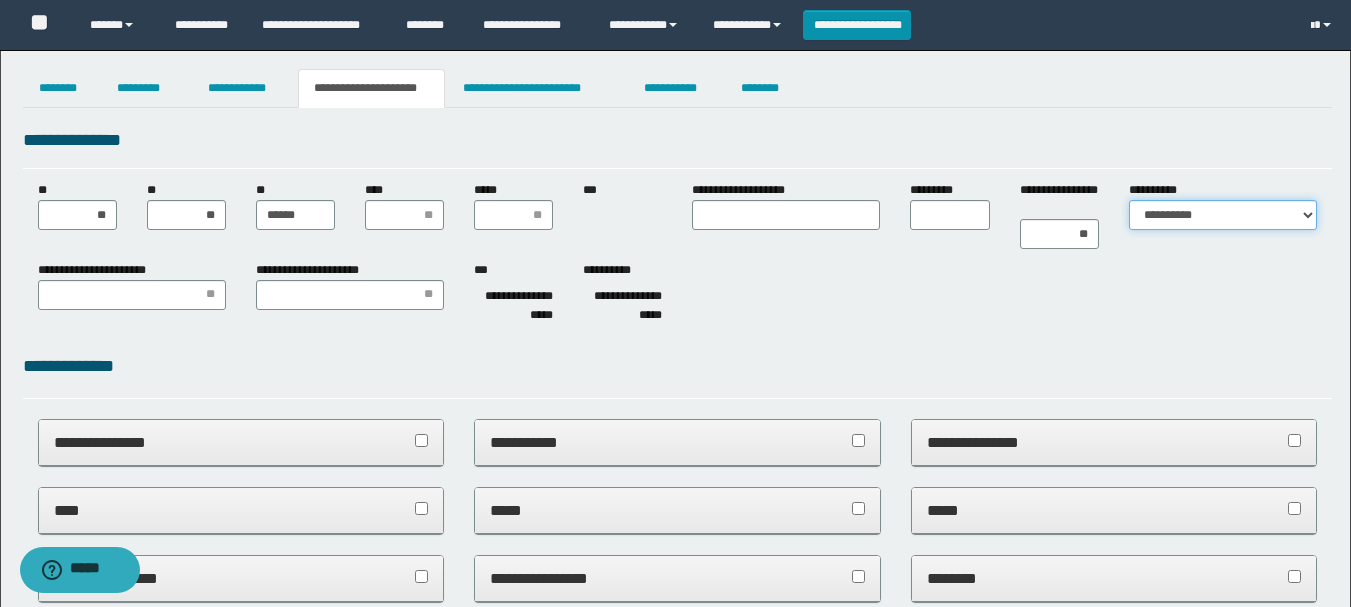 select on "*" 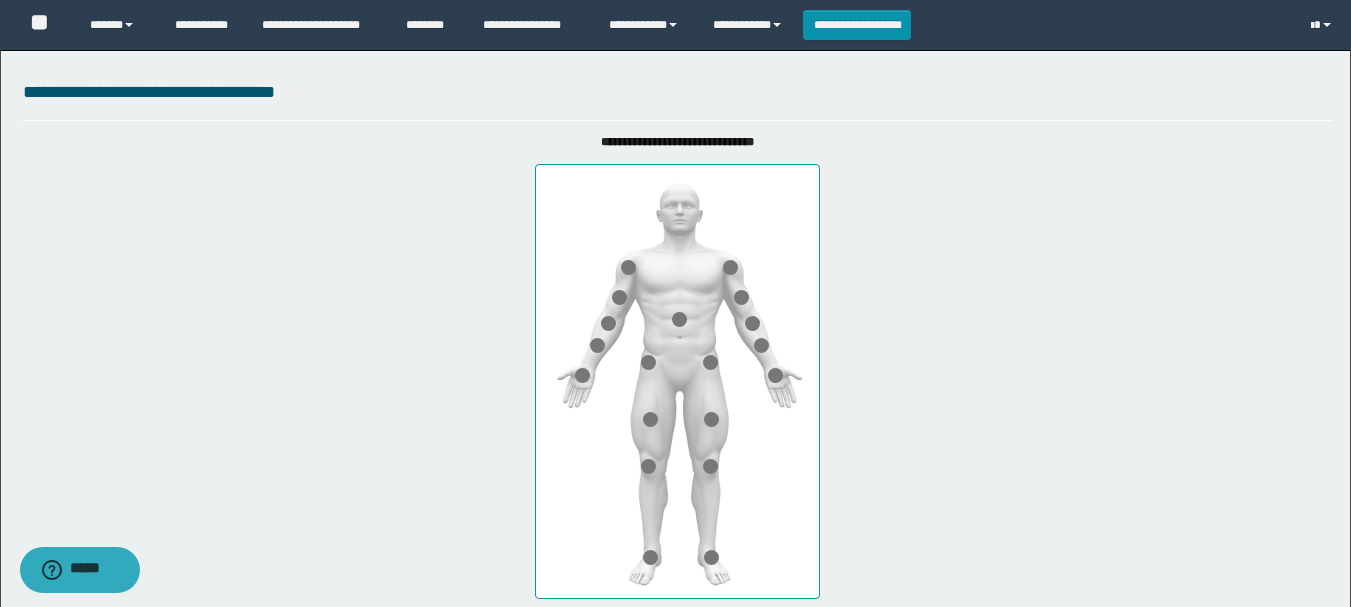 scroll, scrollTop: 1100, scrollLeft: 0, axis: vertical 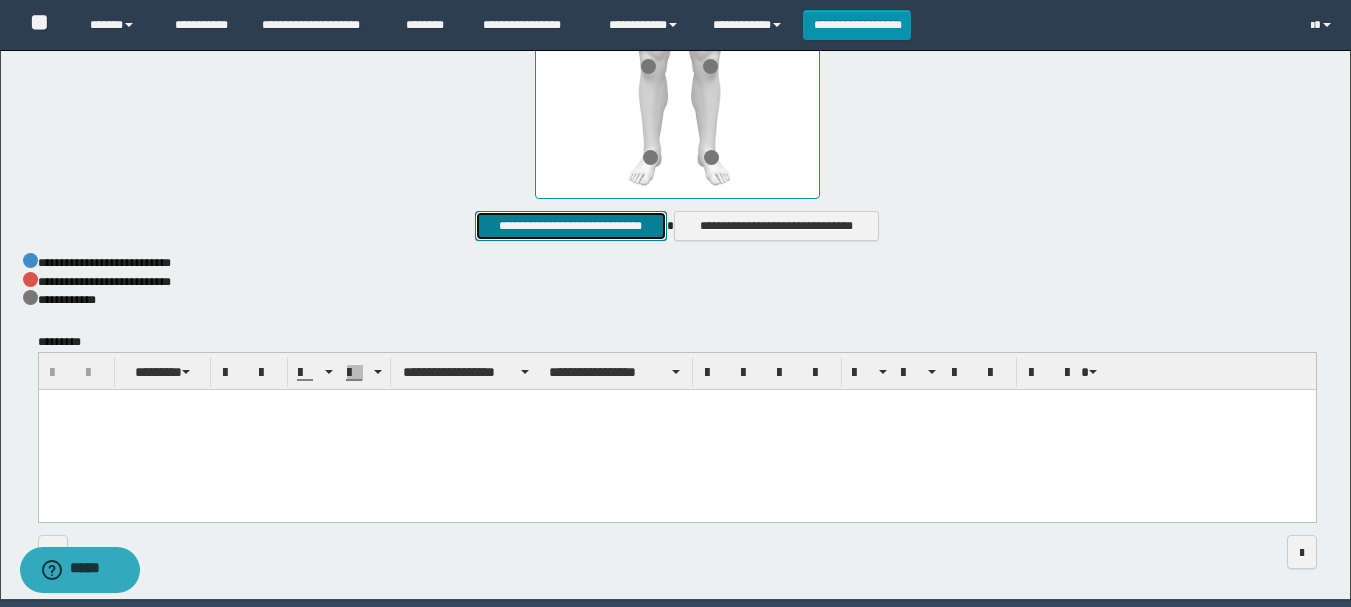 click on "**********" at bounding box center (570, 226) 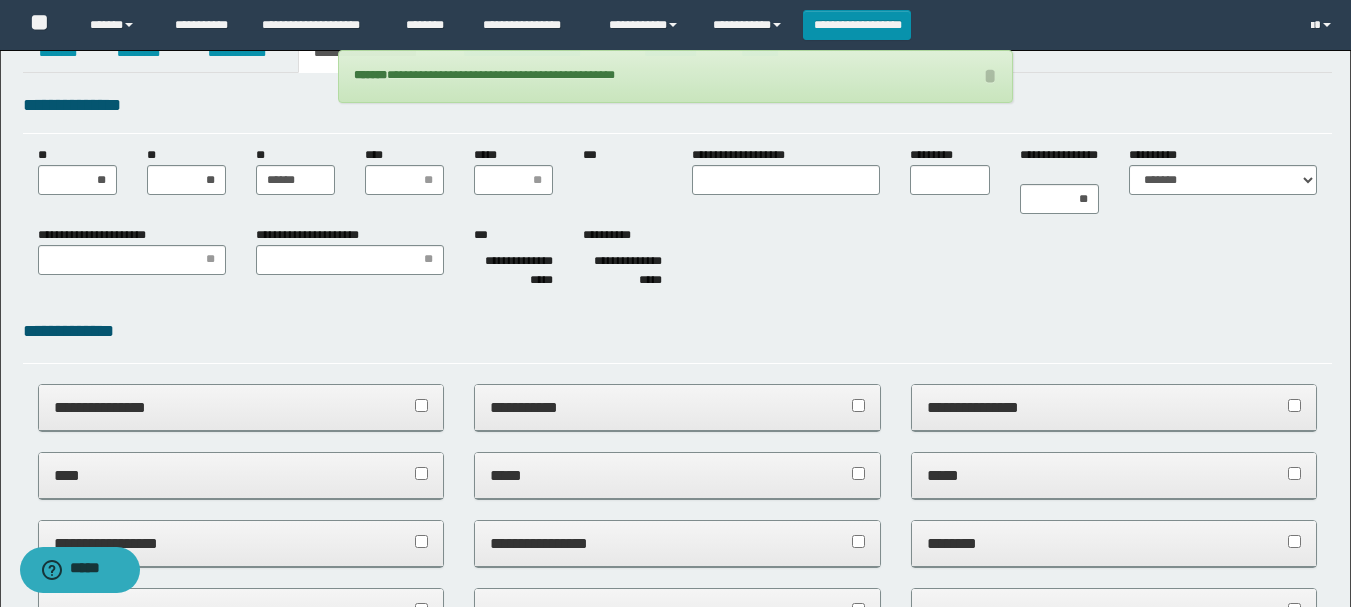 scroll, scrollTop: 0, scrollLeft: 0, axis: both 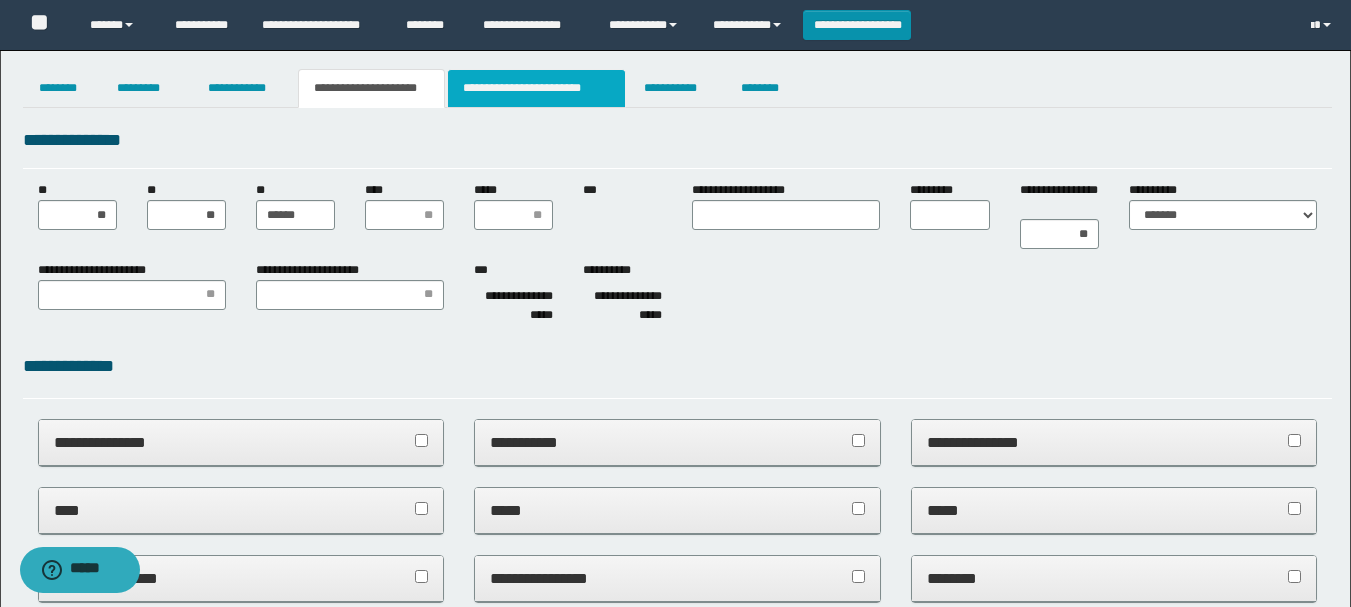 click on "**********" at bounding box center [537, 88] 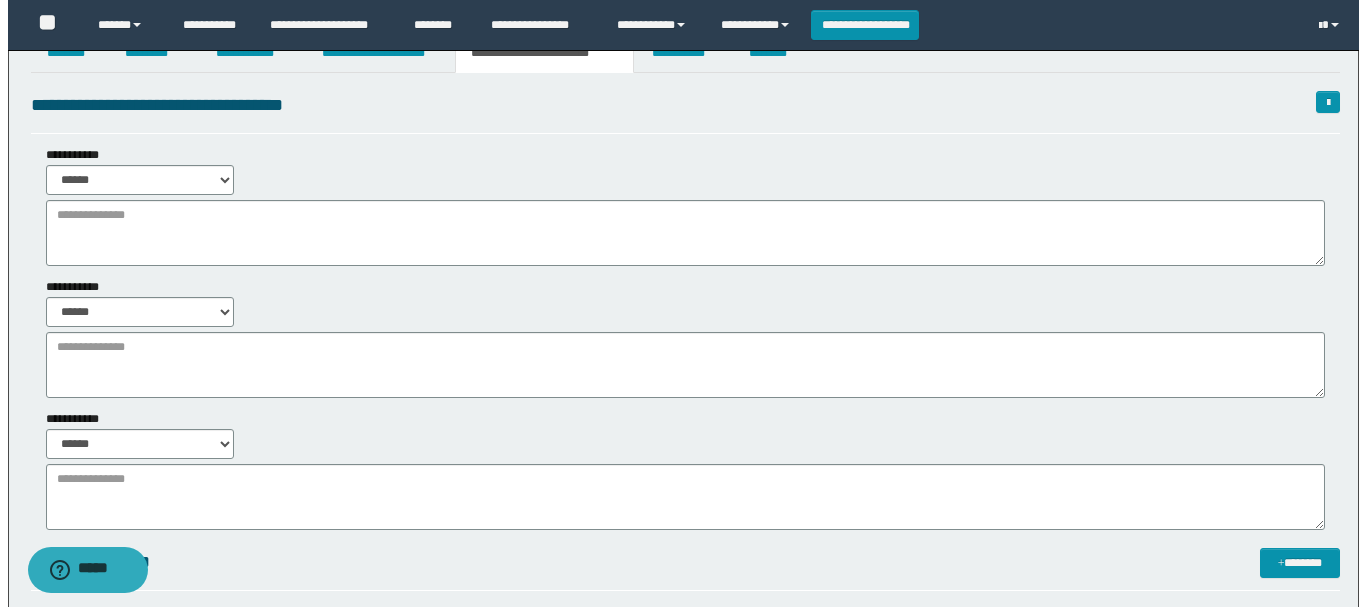 scroll, scrollTop: 0, scrollLeft: 0, axis: both 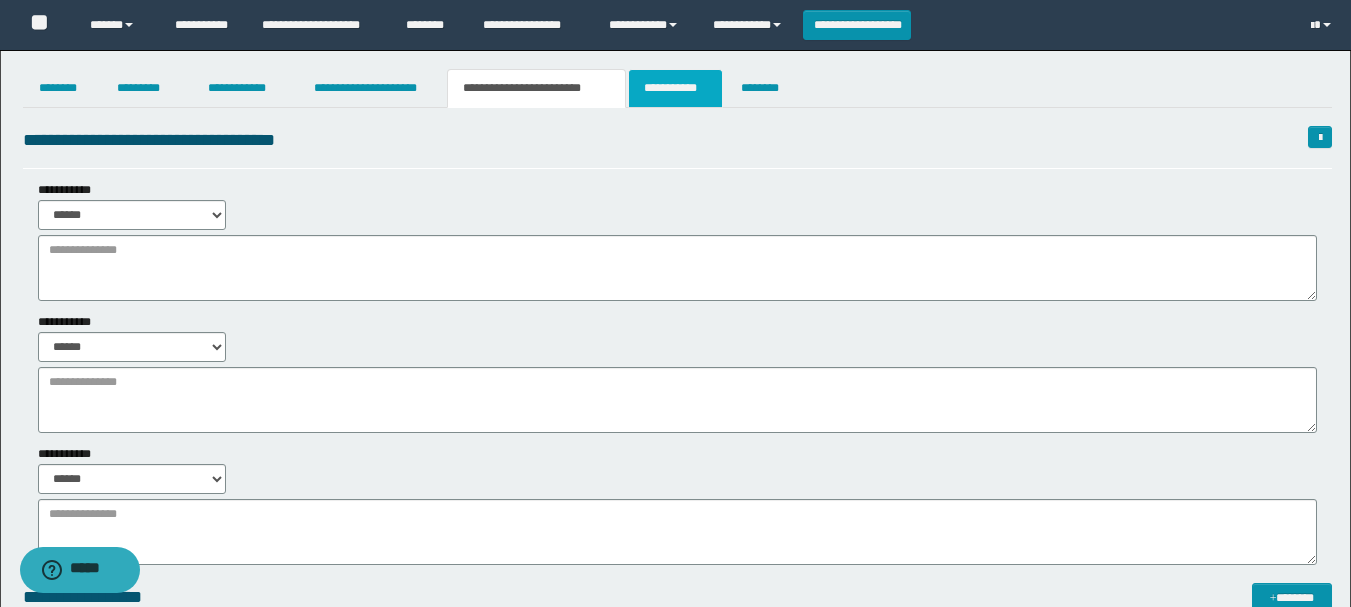click on "**********" at bounding box center (675, 88) 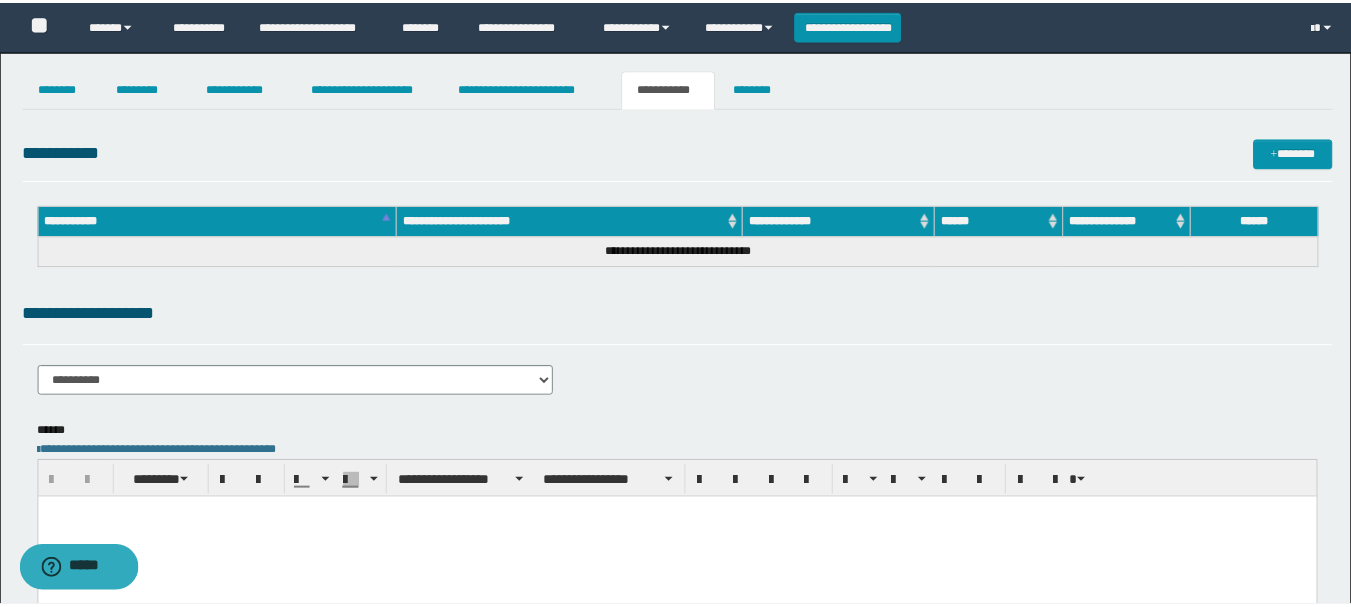 scroll, scrollTop: 0, scrollLeft: 0, axis: both 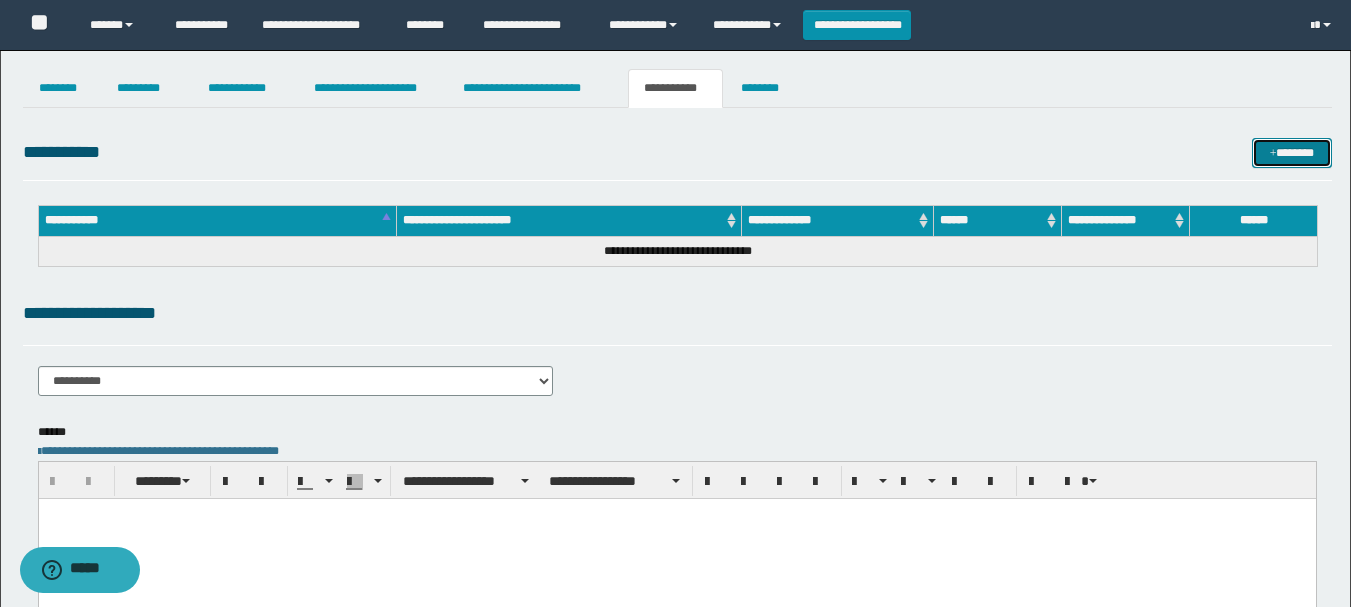click on "*******" at bounding box center [1292, 153] 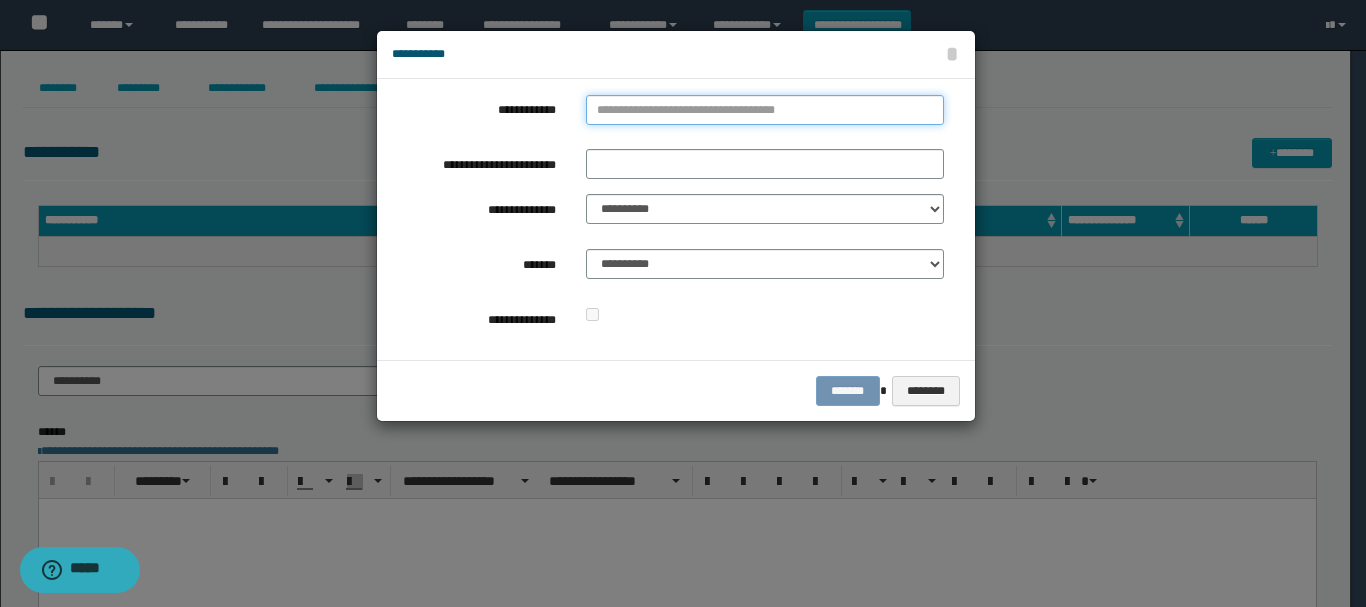 click on "**********" at bounding box center (765, 110) 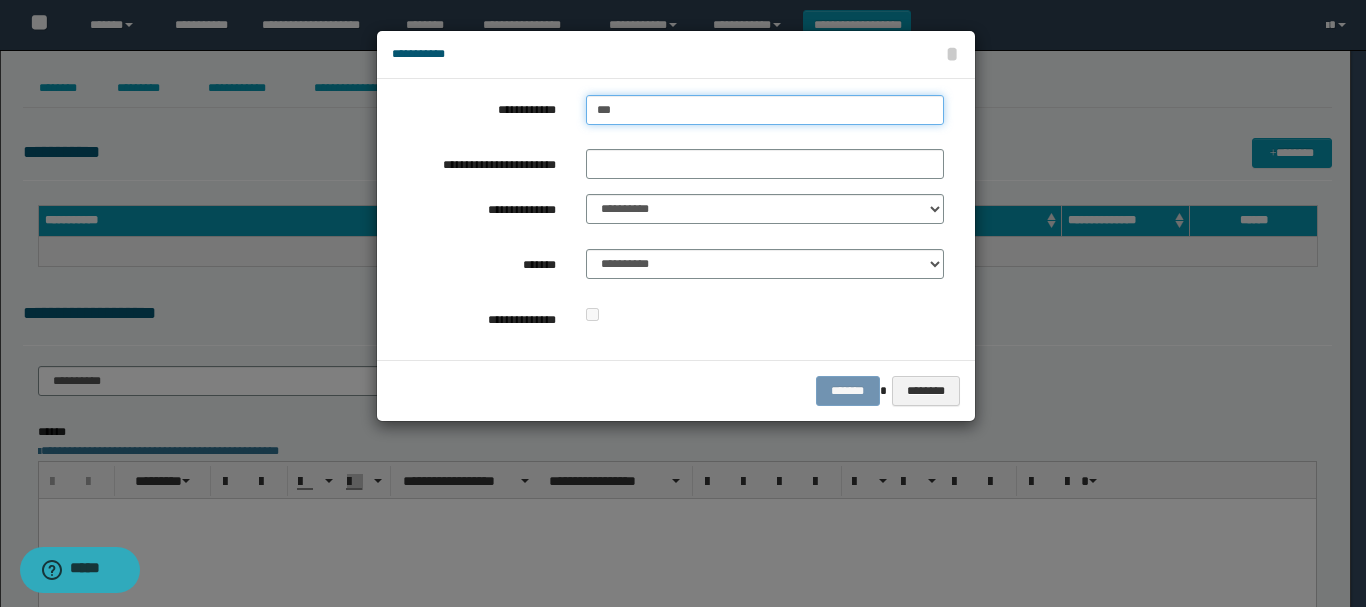 type on "****" 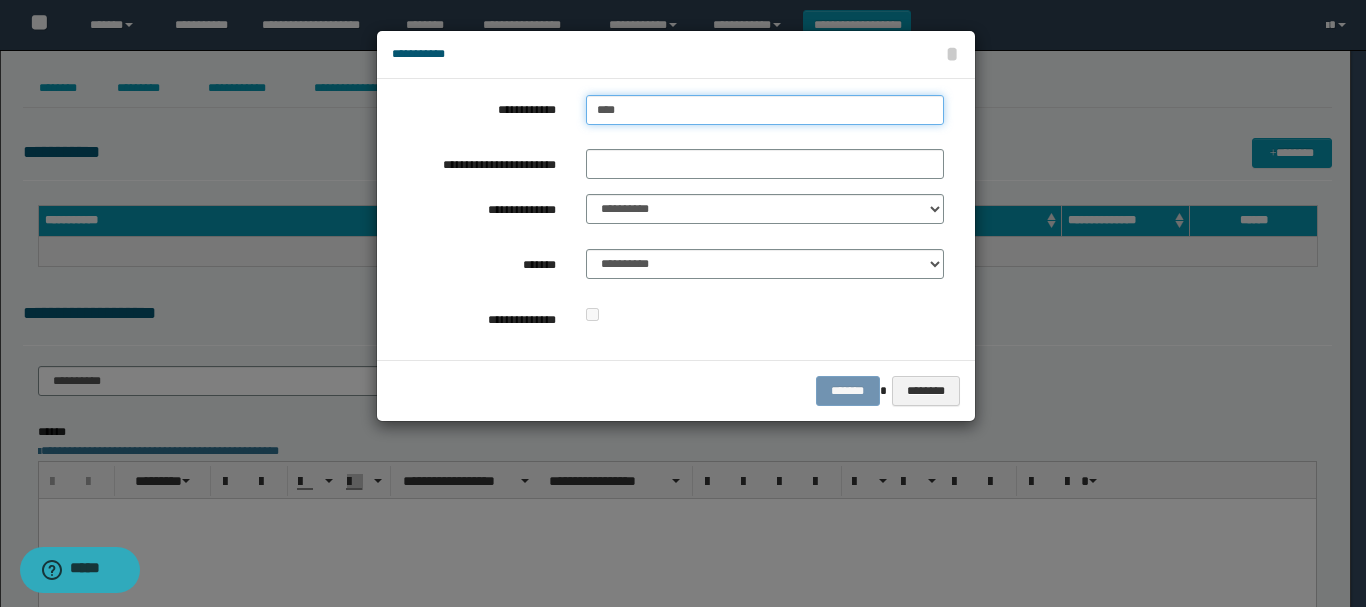type on "****" 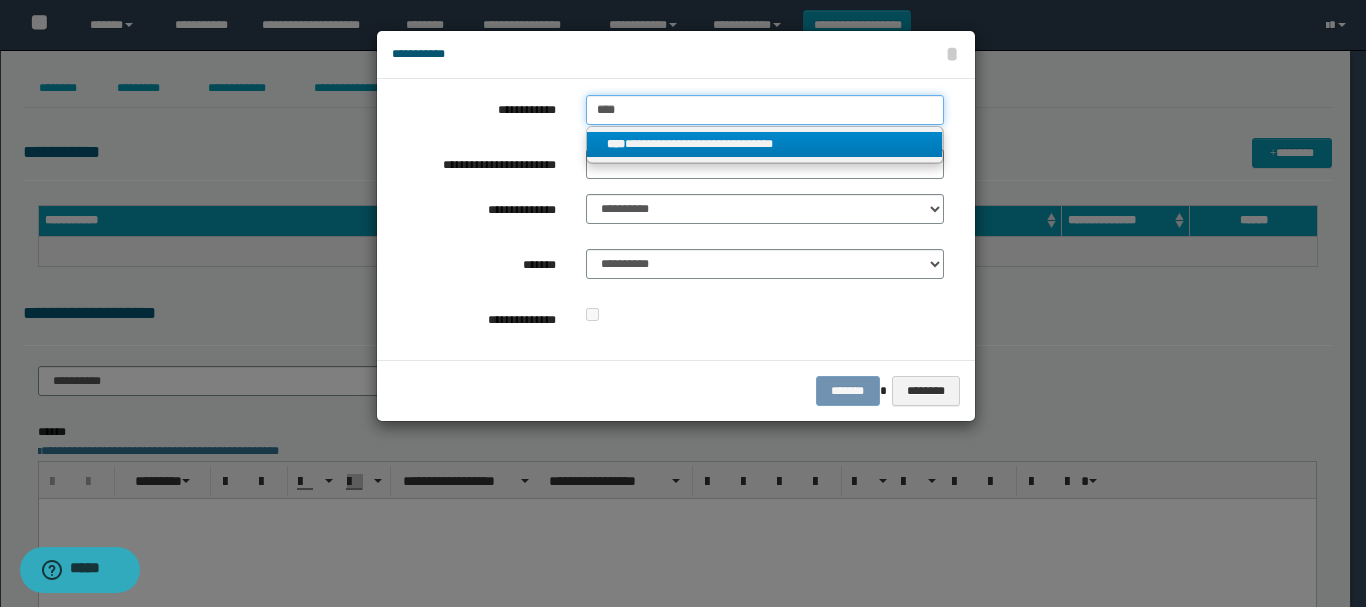 type on "****" 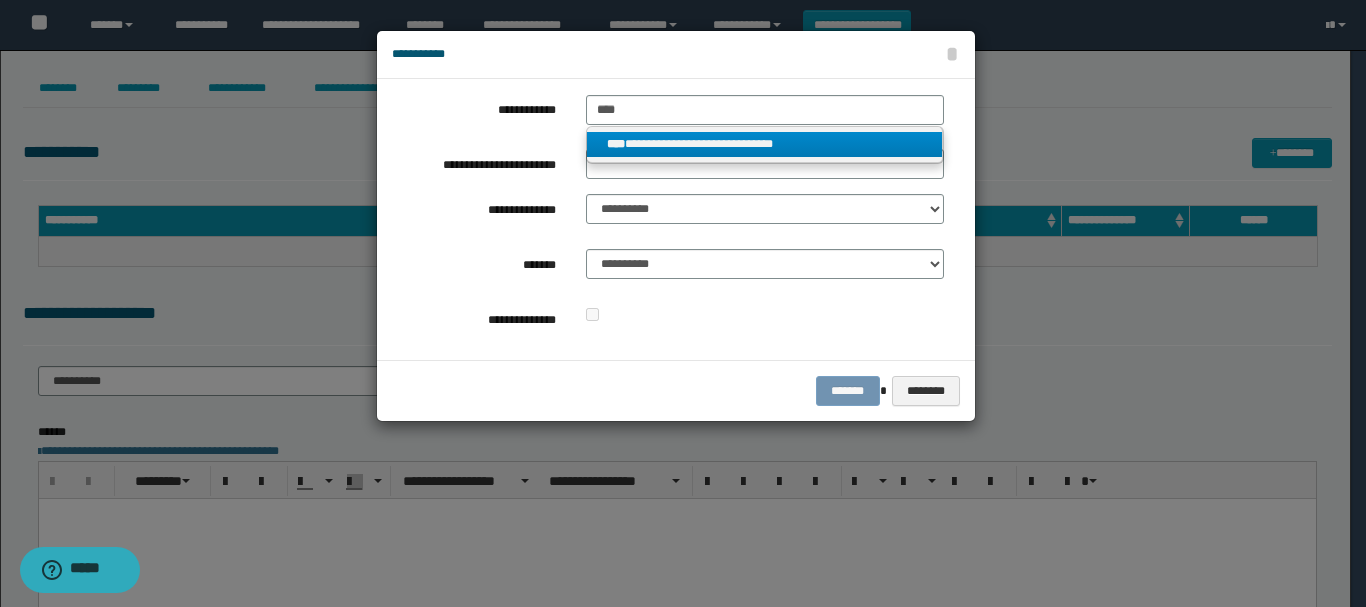 click on "**********" at bounding box center [765, 144] 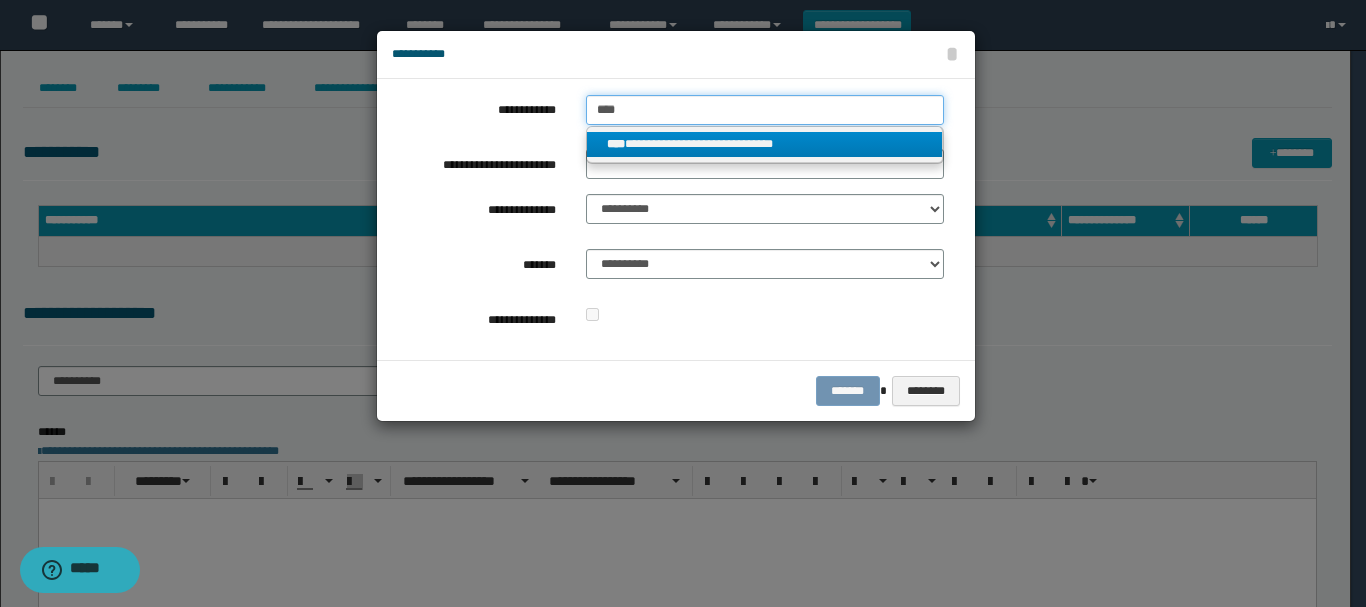 type 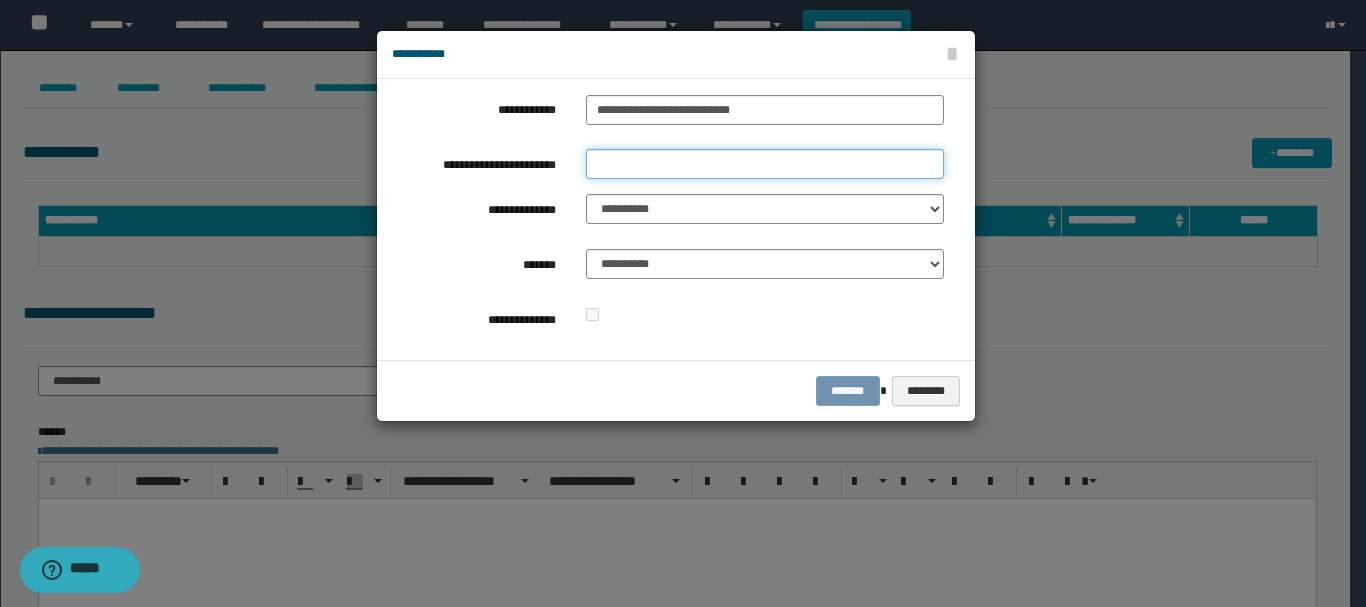 click on "**********" at bounding box center (765, 164) 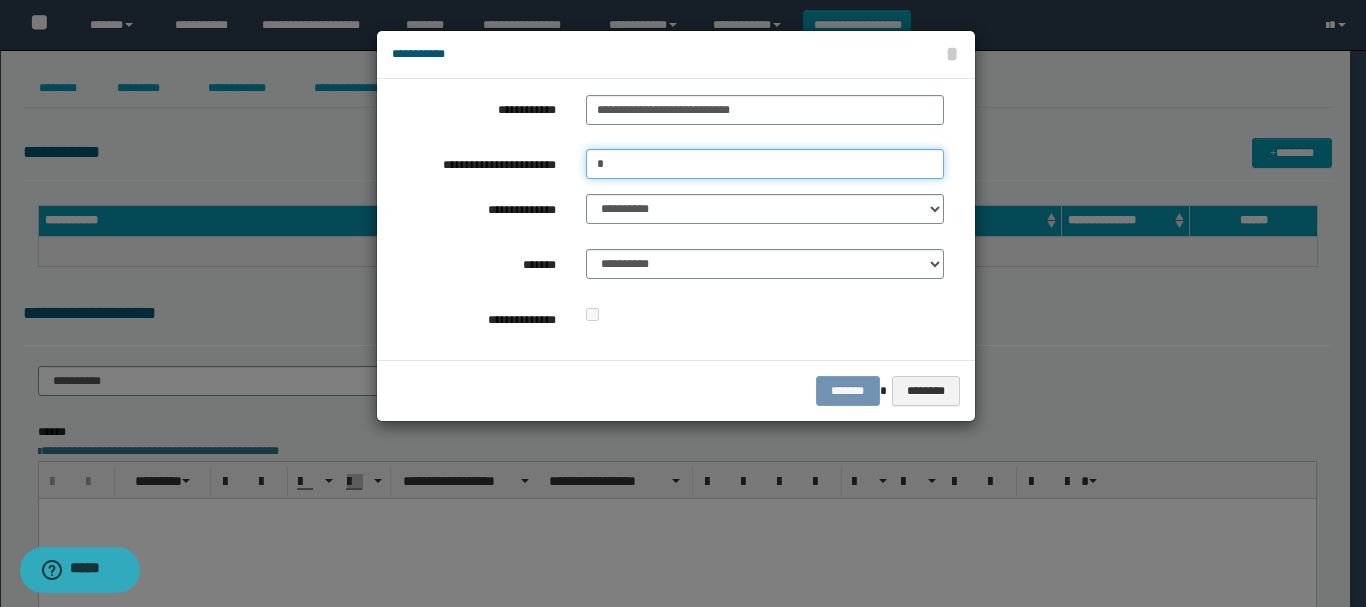 type on "*" 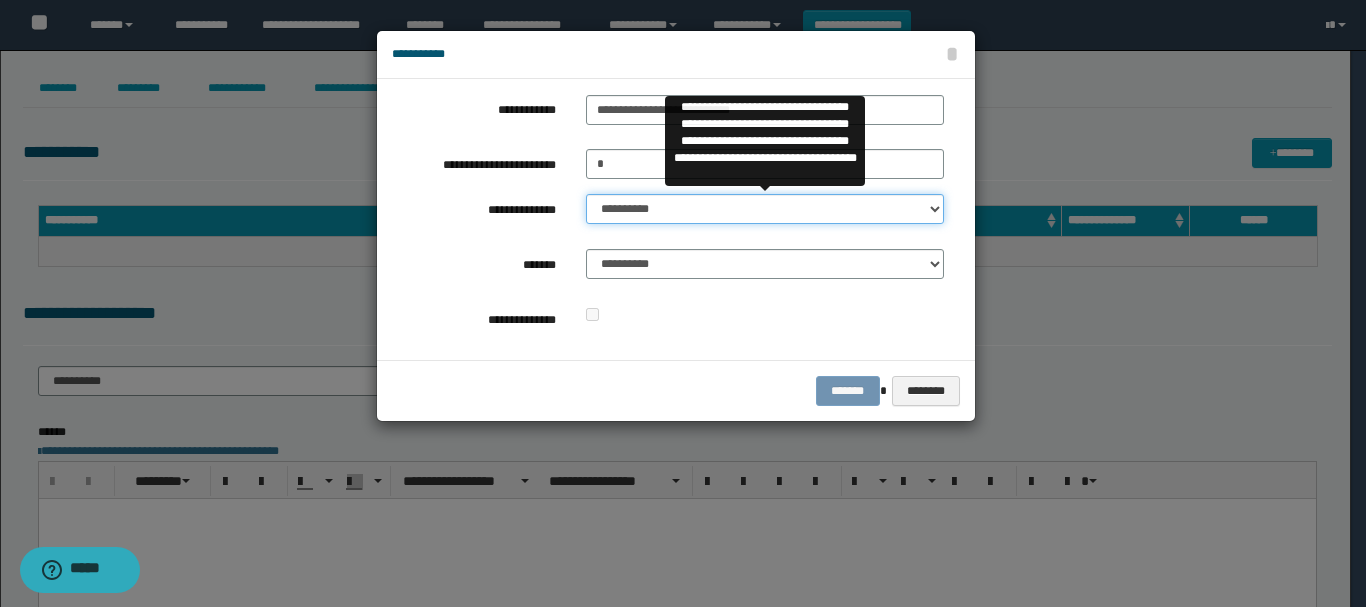 select on "**" 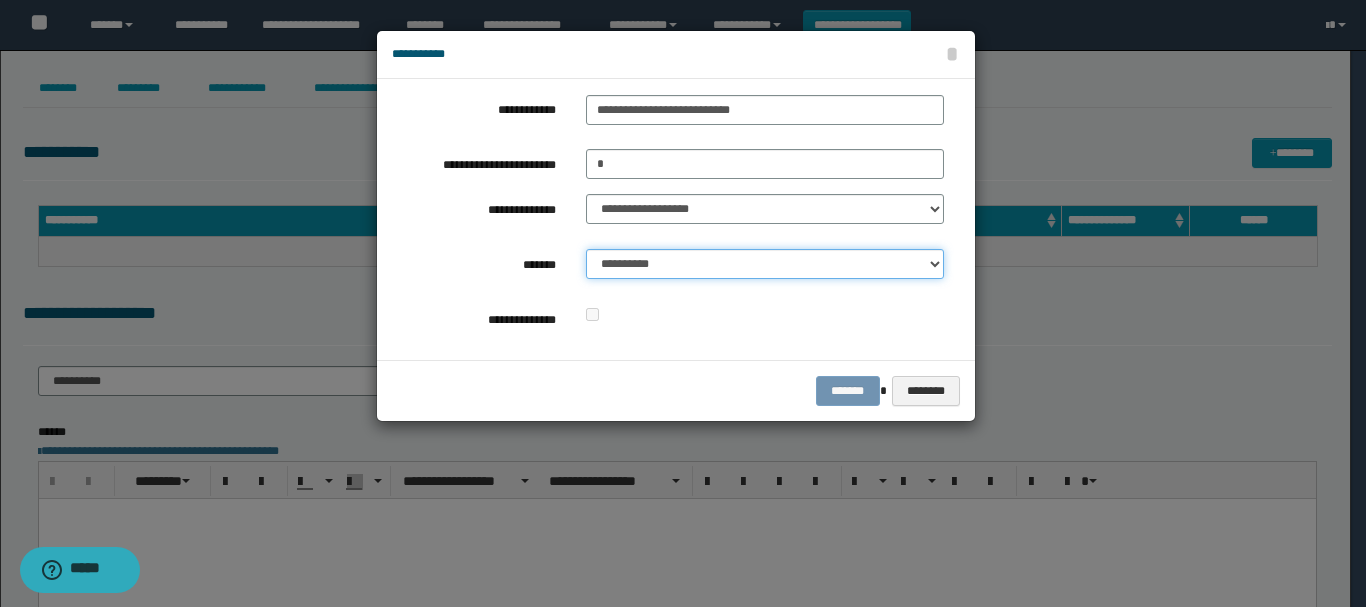 select on "*" 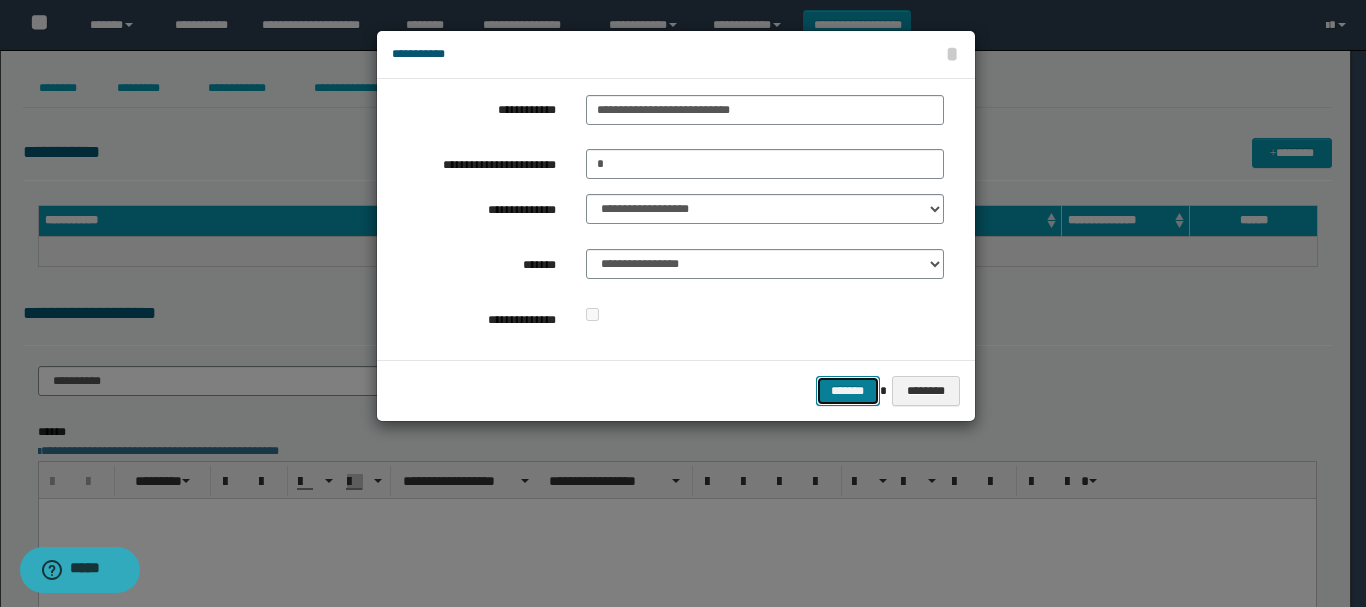 type 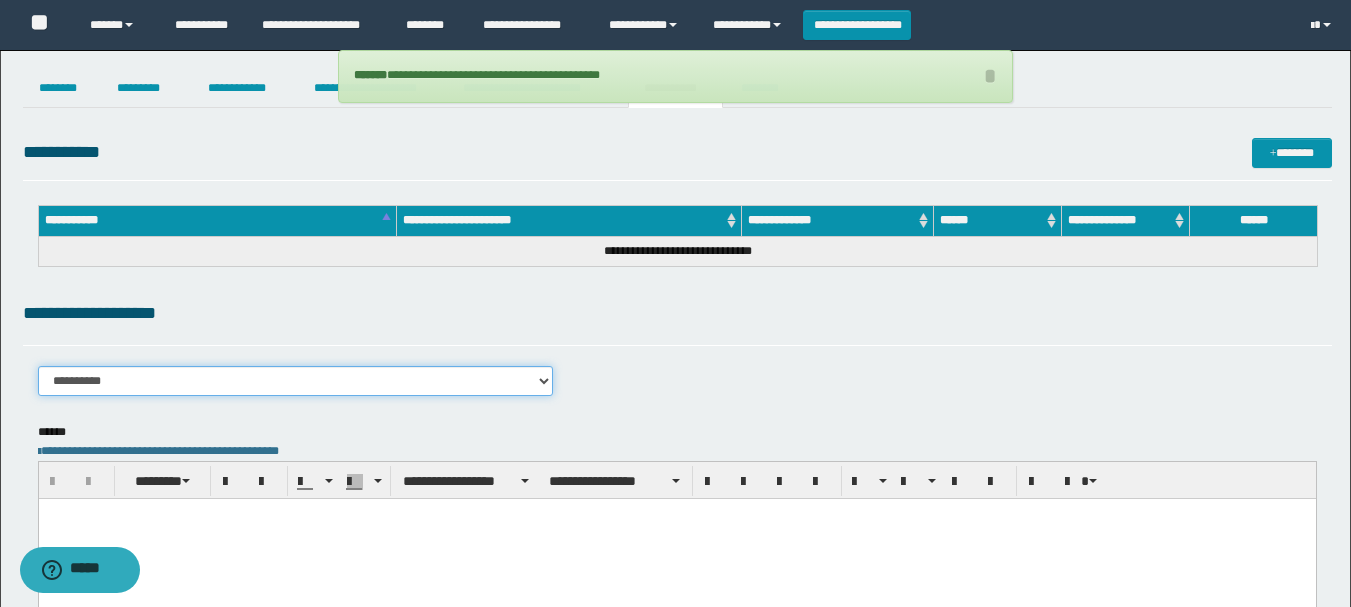 click on "**********" at bounding box center (296, 381) 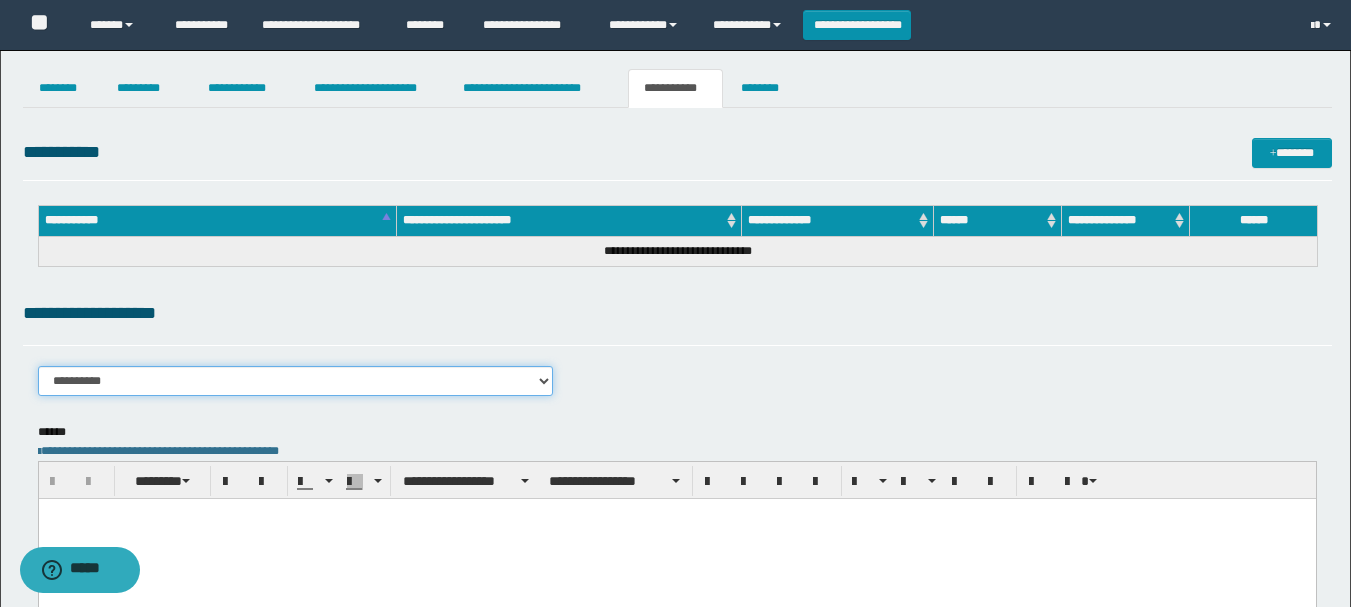 select on "****" 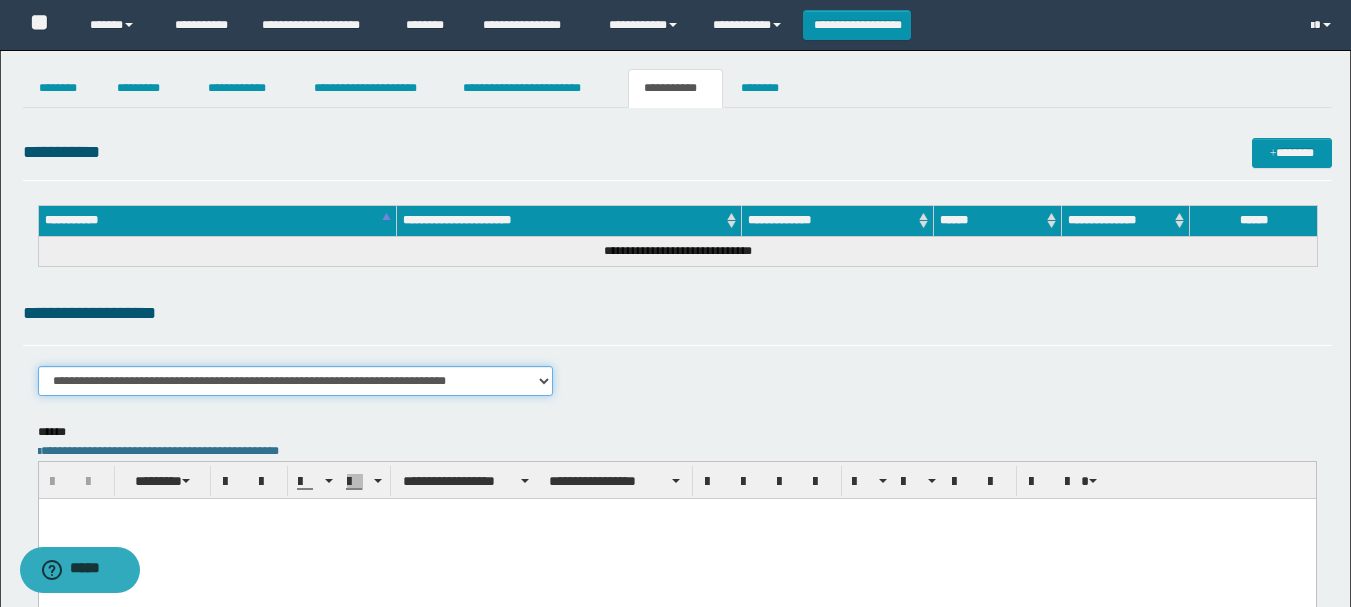 click on "**********" at bounding box center [296, 381] 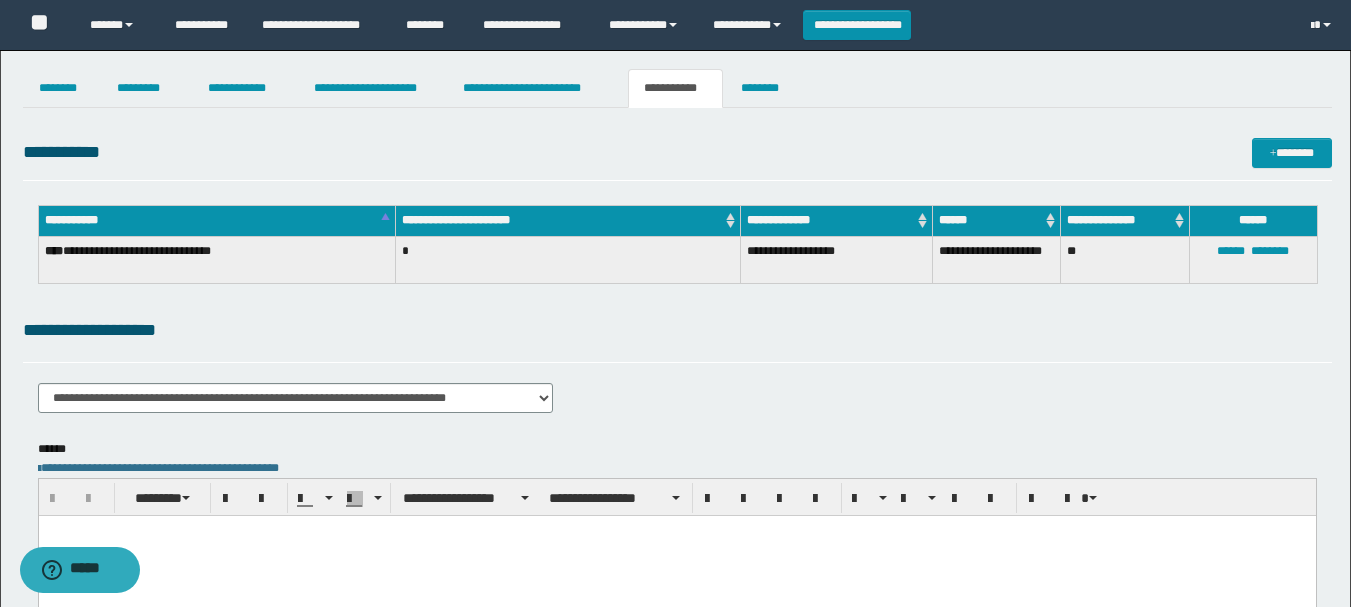 click at bounding box center [676, 555] 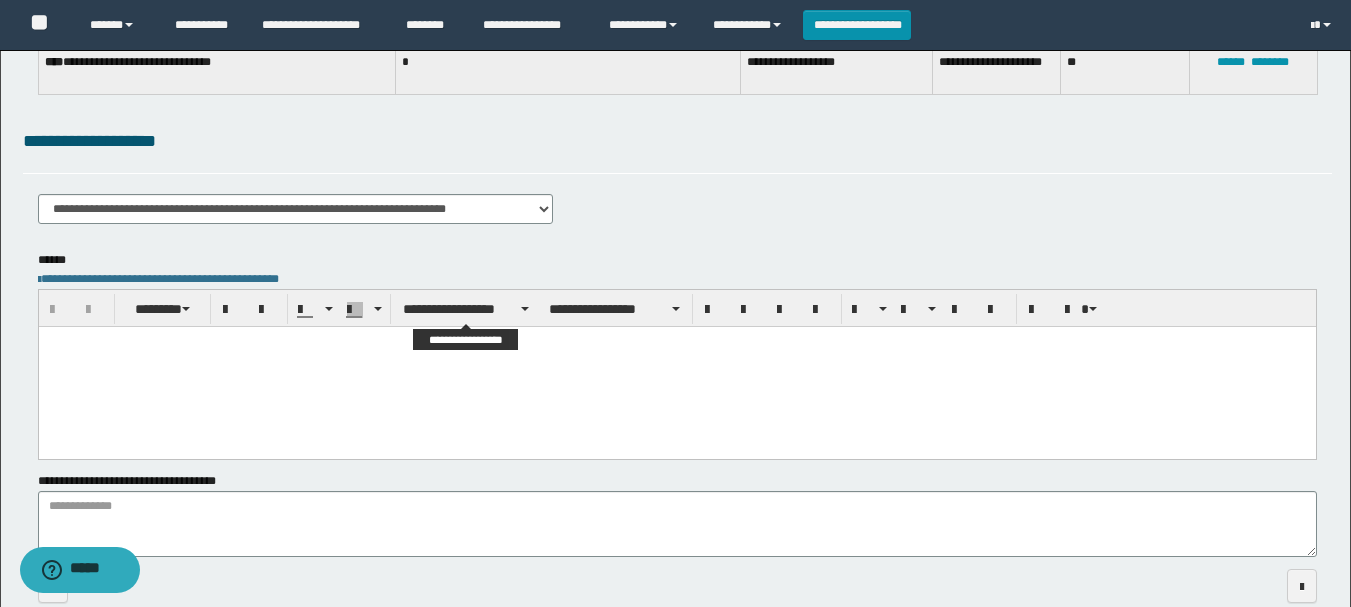 scroll, scrollTop: 200, scrollLeft: 0, axis: vertical 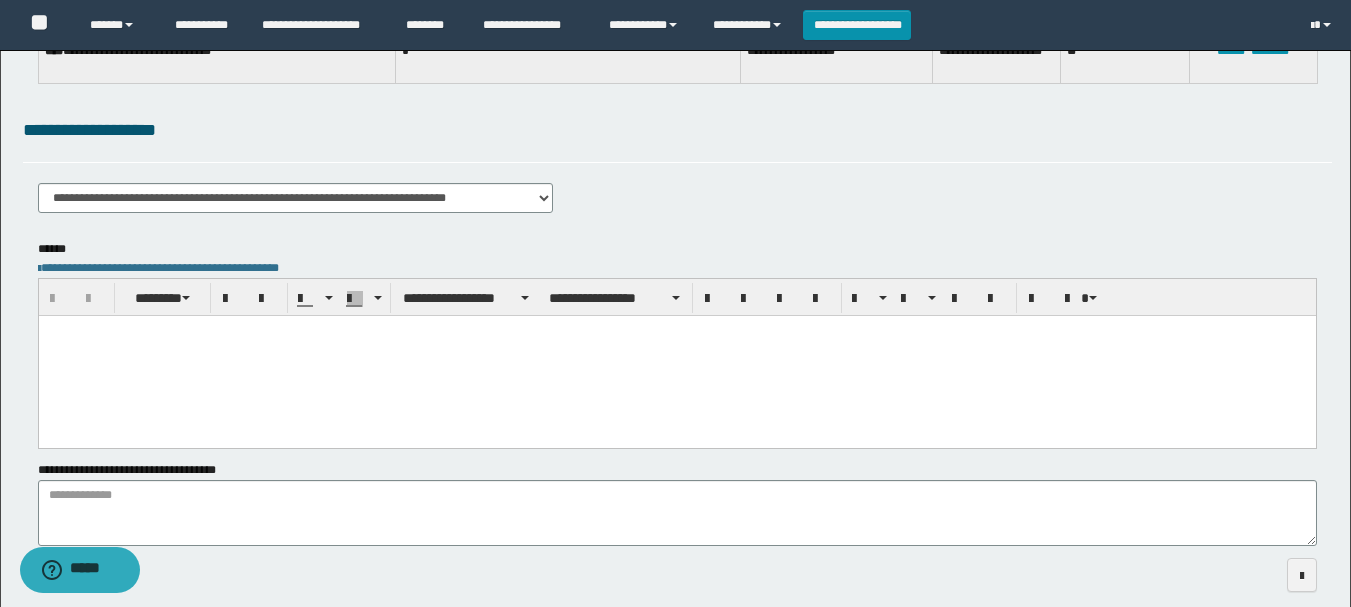 paste 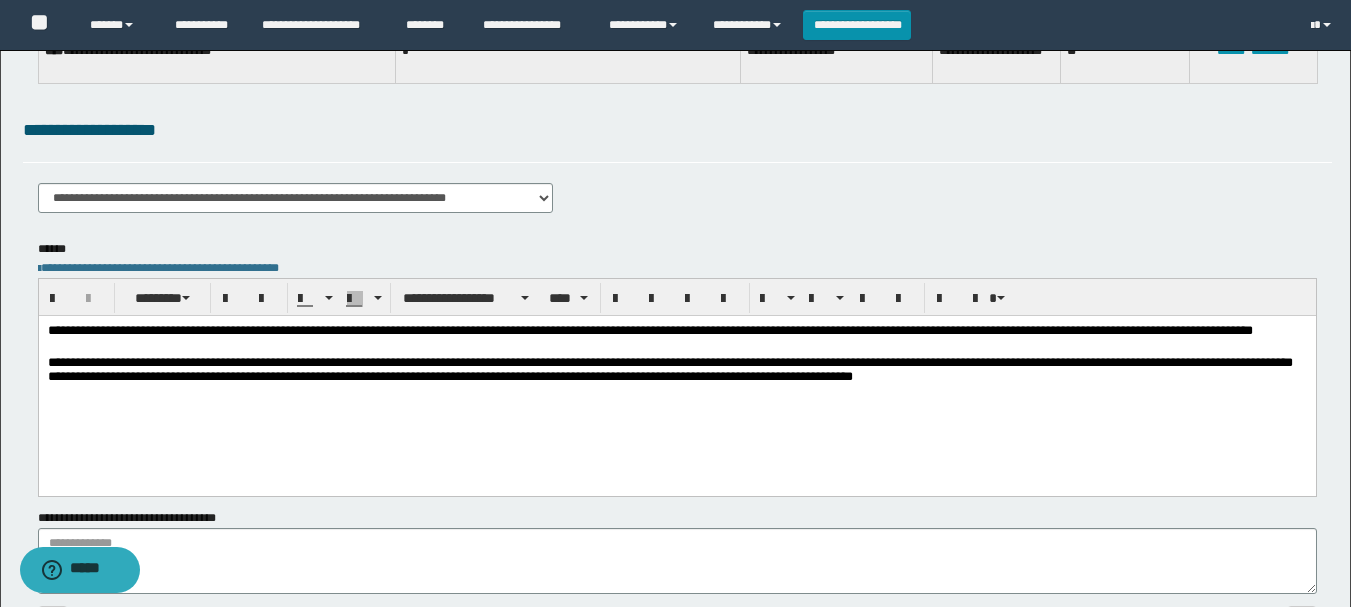 click on "**********" at bounding box center (669, 368) 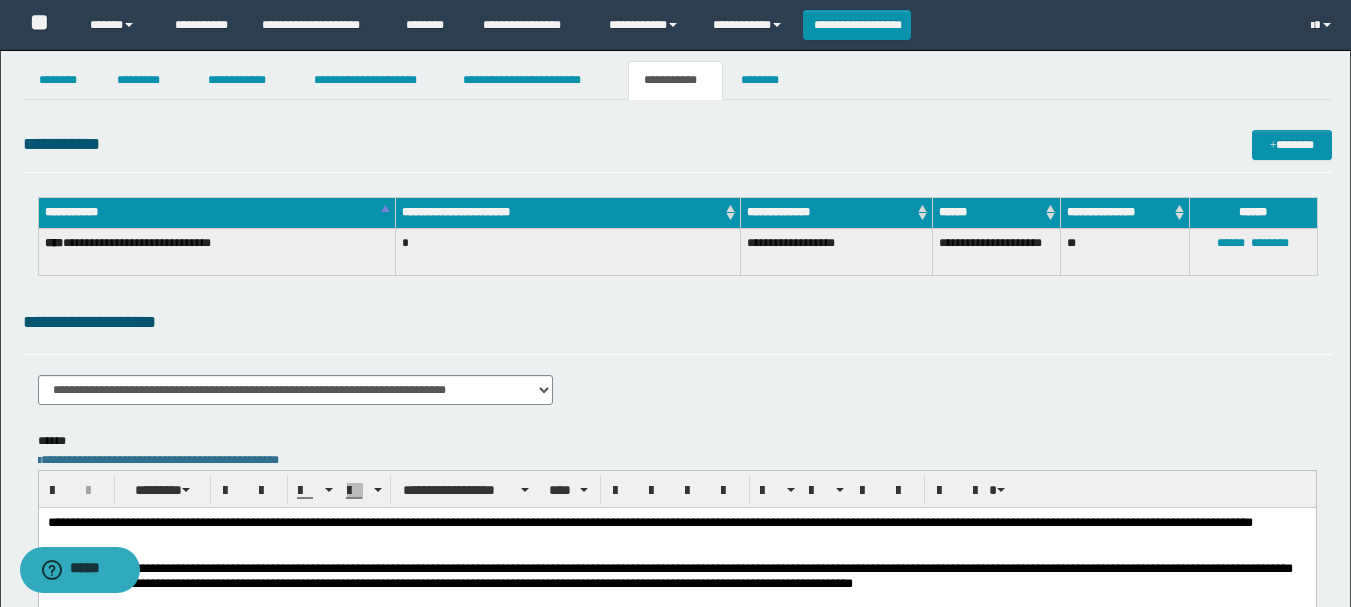 scroll, scrollTop: 0, scrollLeft: 0, axis: both 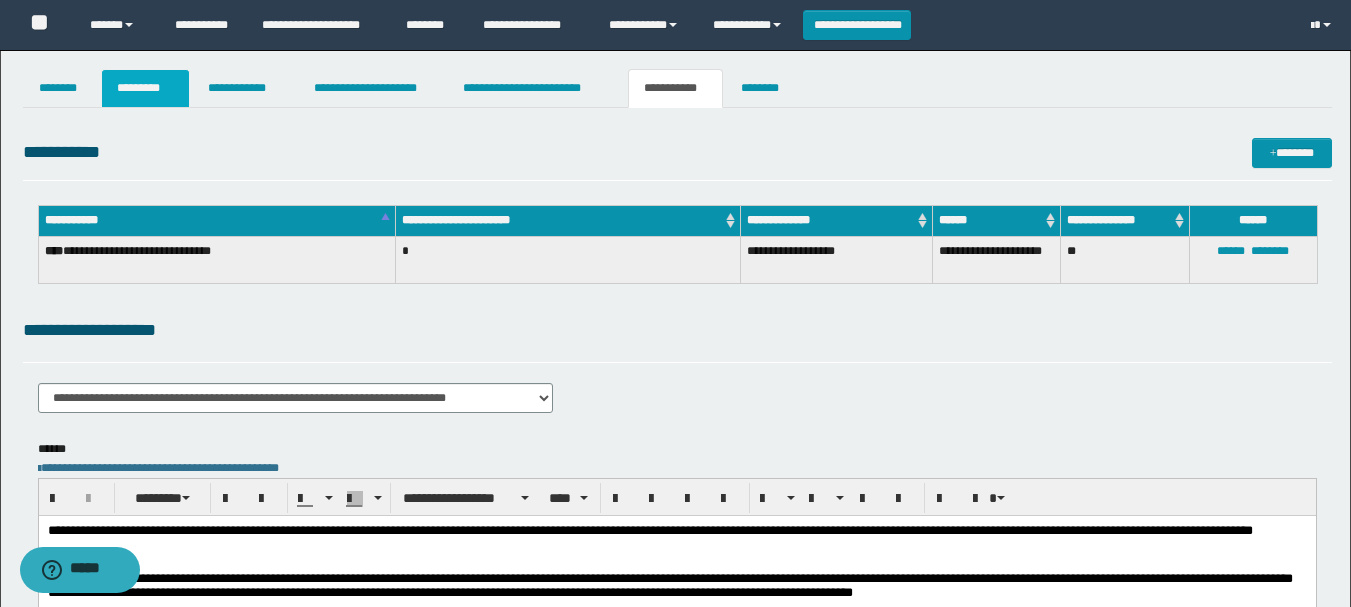 click on "*********" at bounding box center (145, 88) 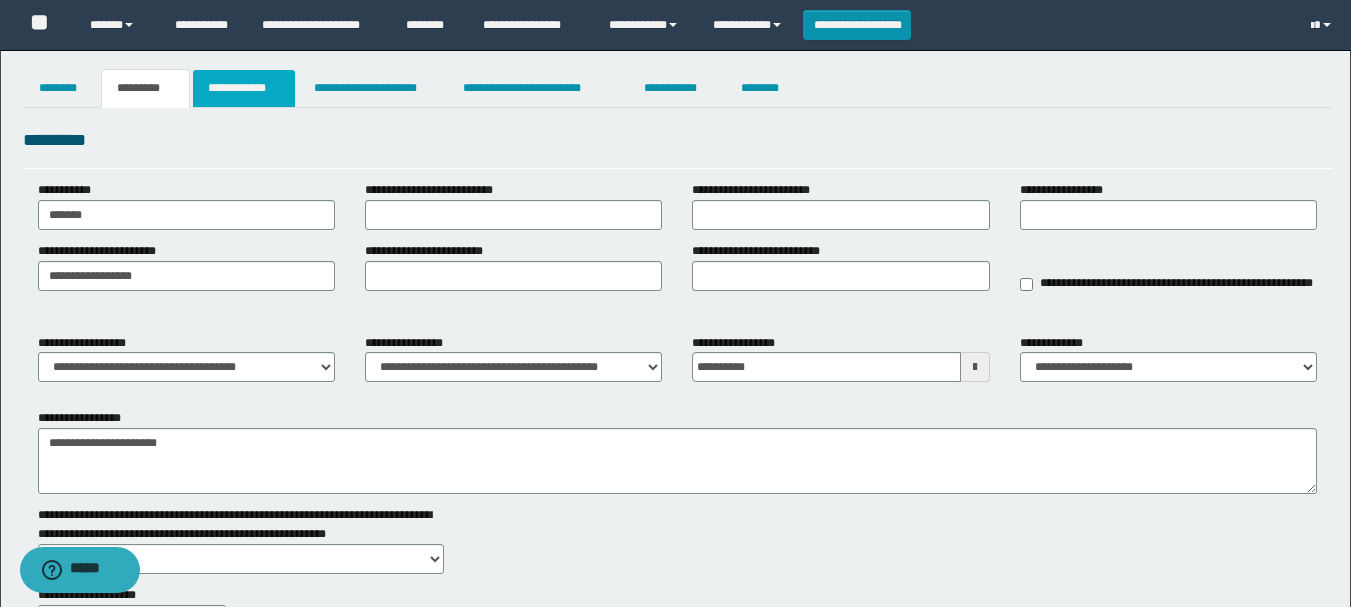 click on "**********" at bounding box center [244, 88] 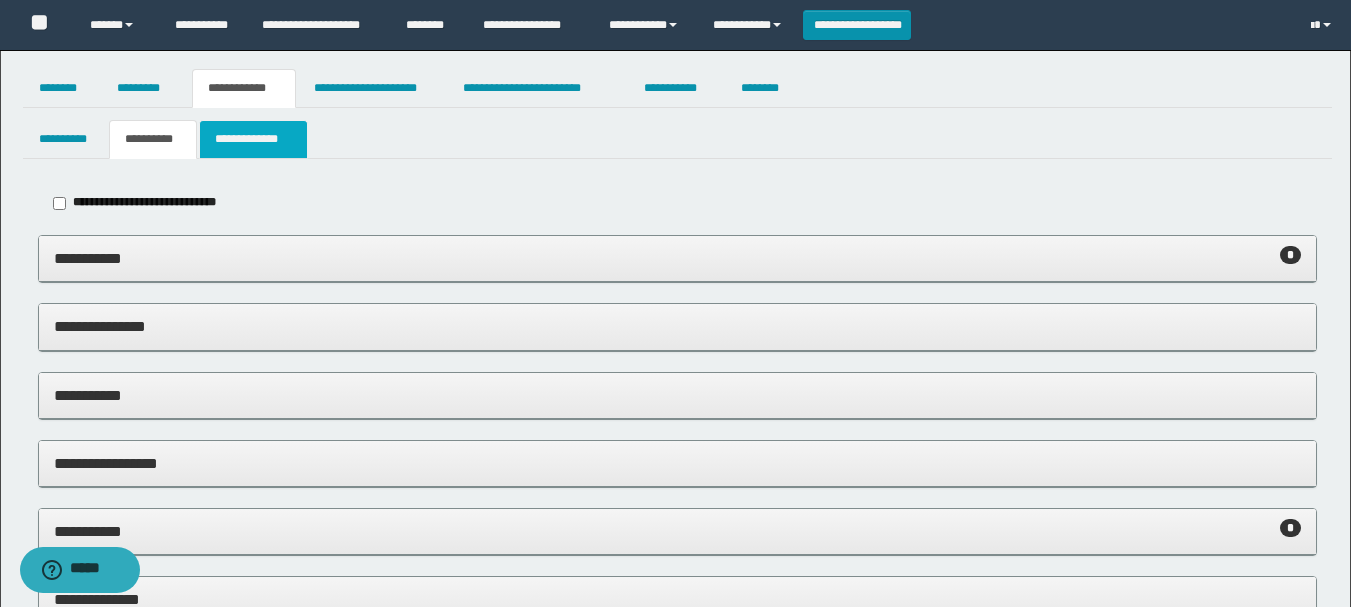 click on "**********" at bounding box center [253, 139] 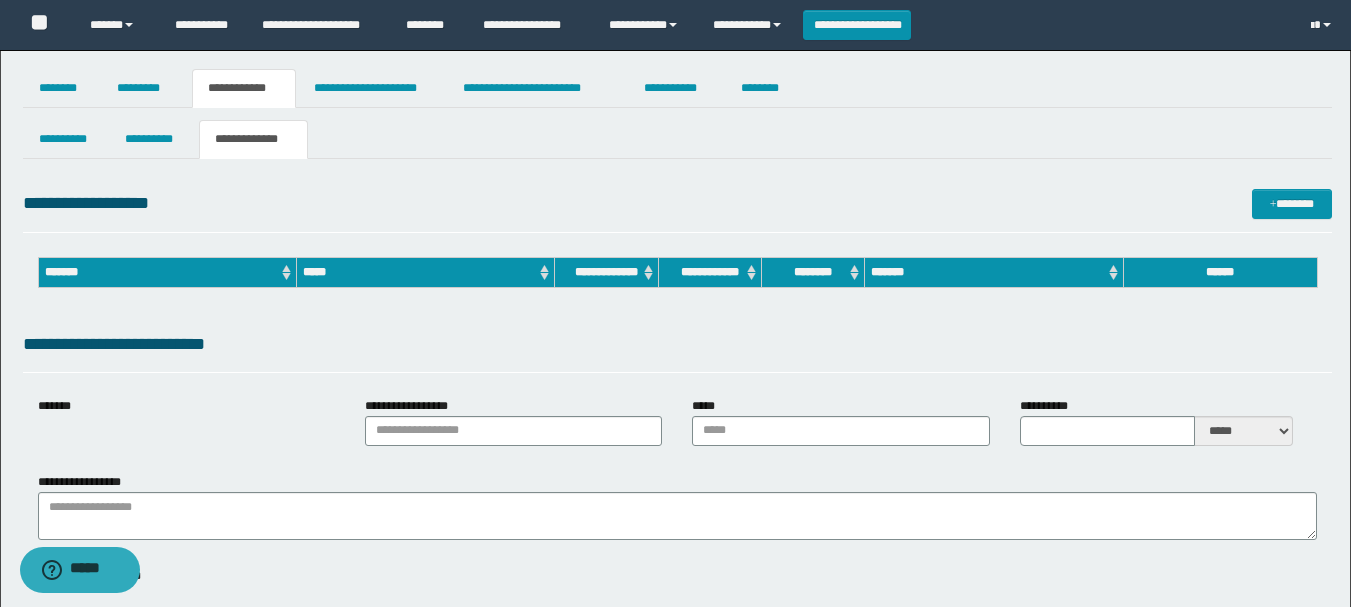 scroll, scrollTop: 200, scrollLeft: 0, axis: vertical 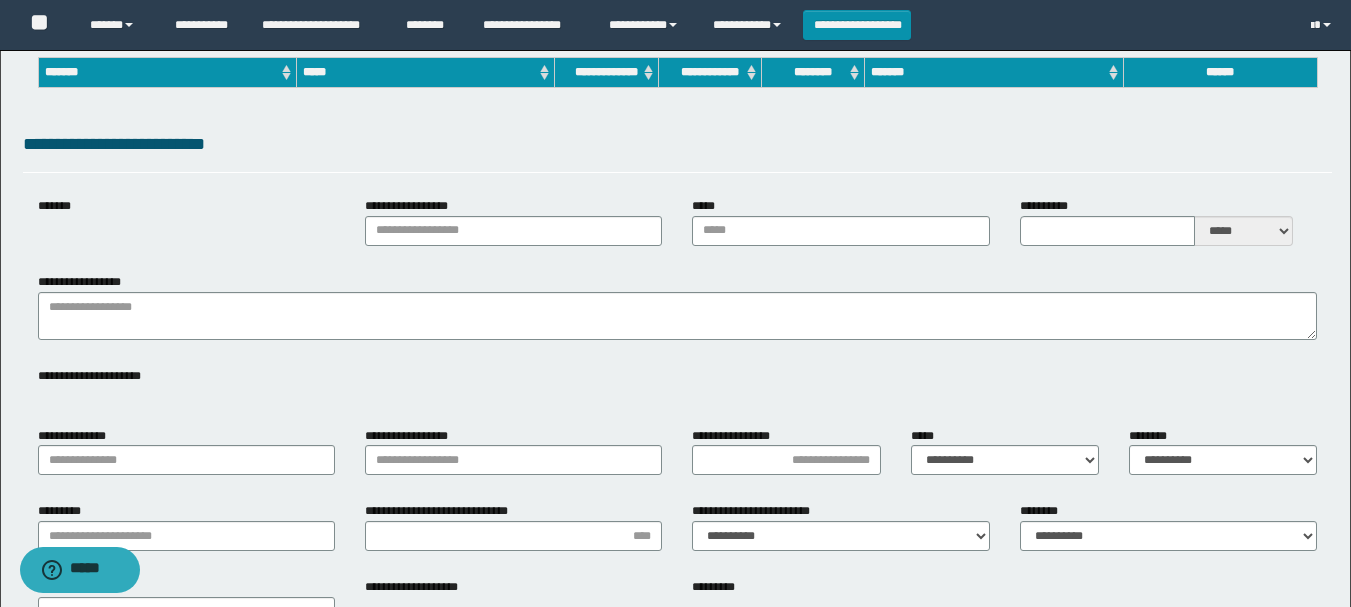 type on "**********" 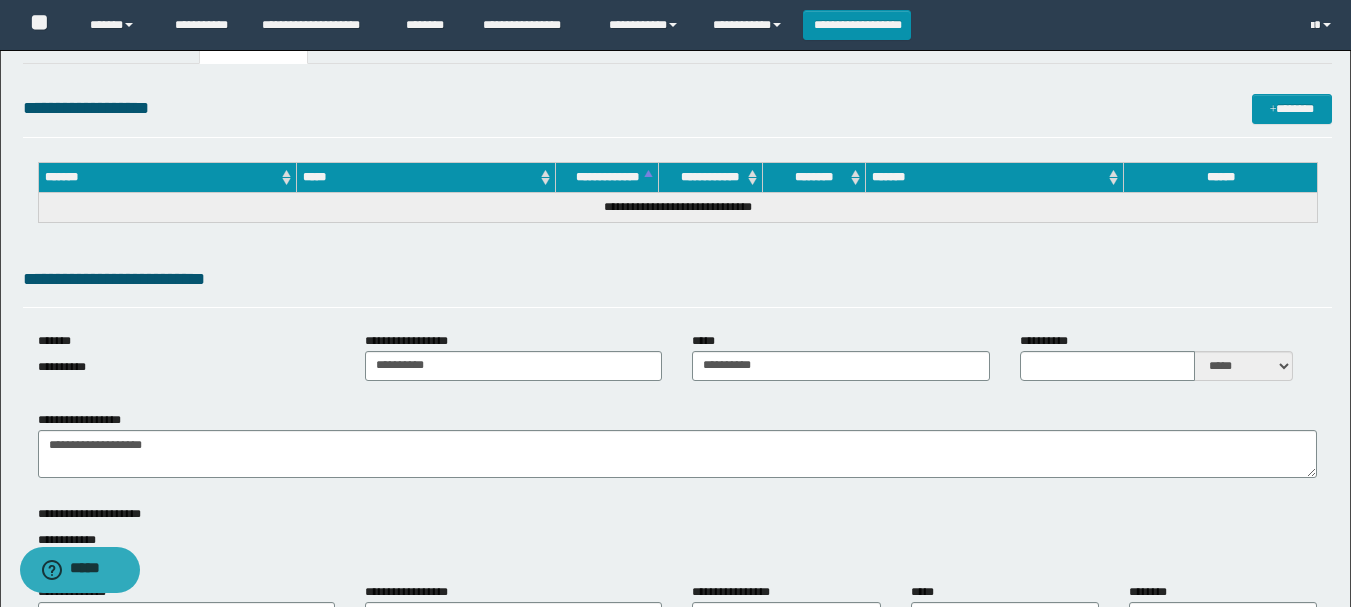 scroll, scrollTop: 0, scrollLeft: 0, axis: both 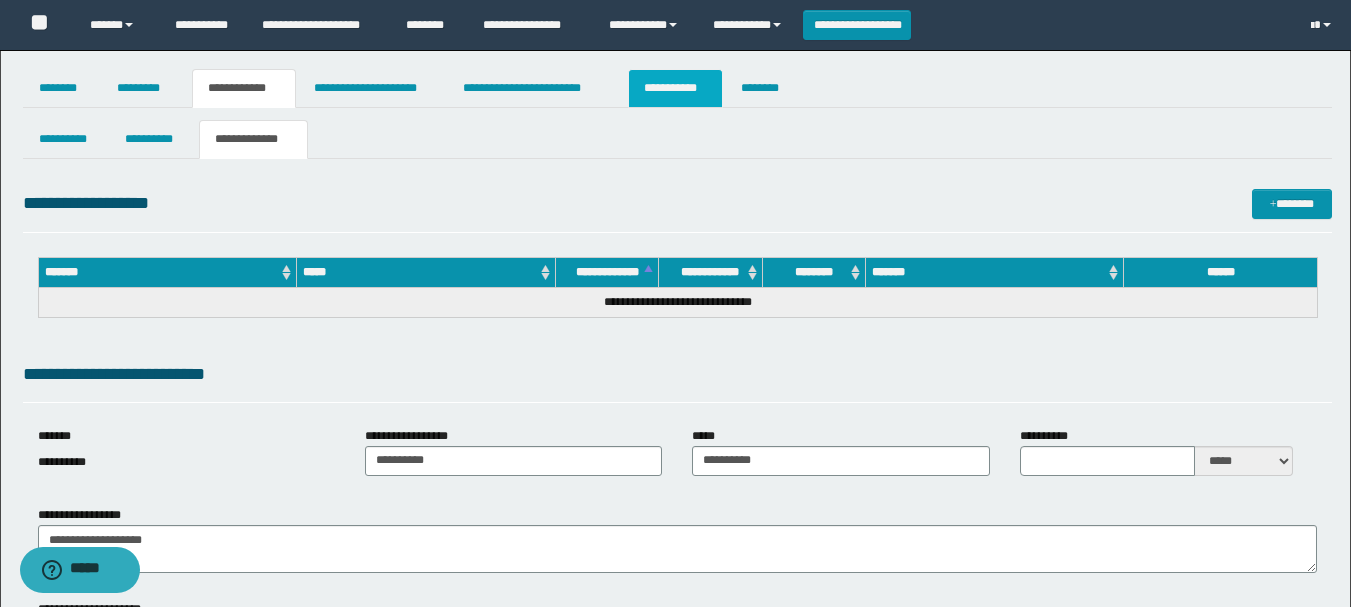 click on "**********" at bounding box center (675, 88) 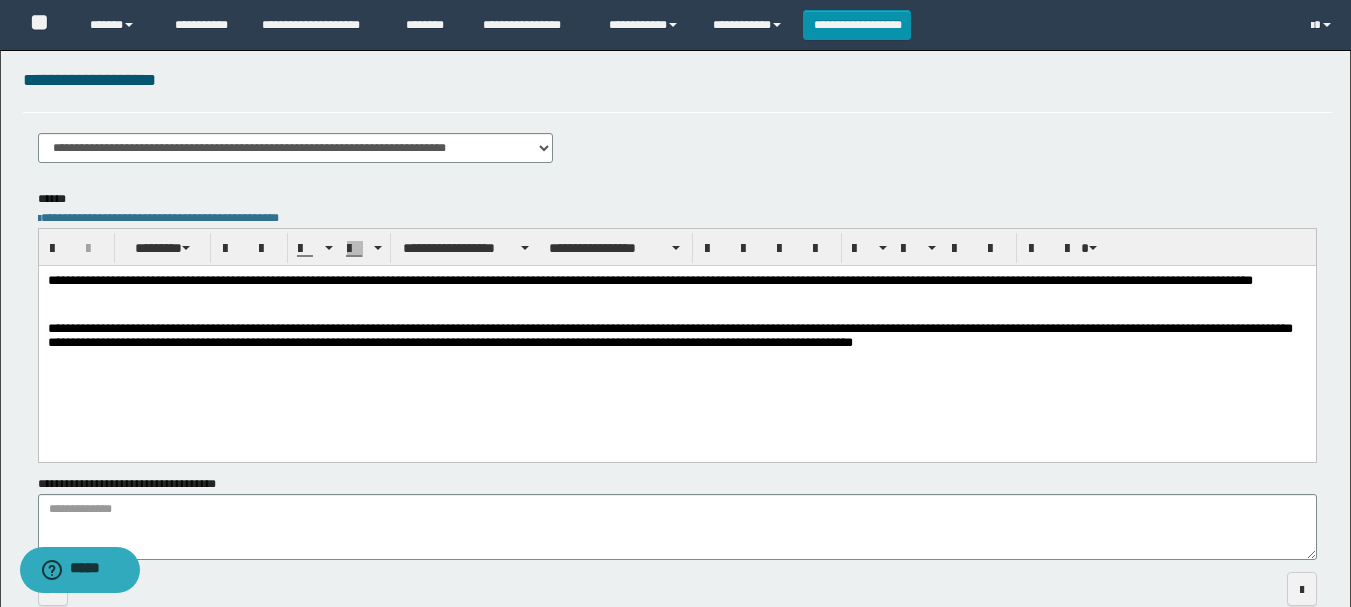 scroll, scrollTop: 0, scrollLeft: 0, axis: both 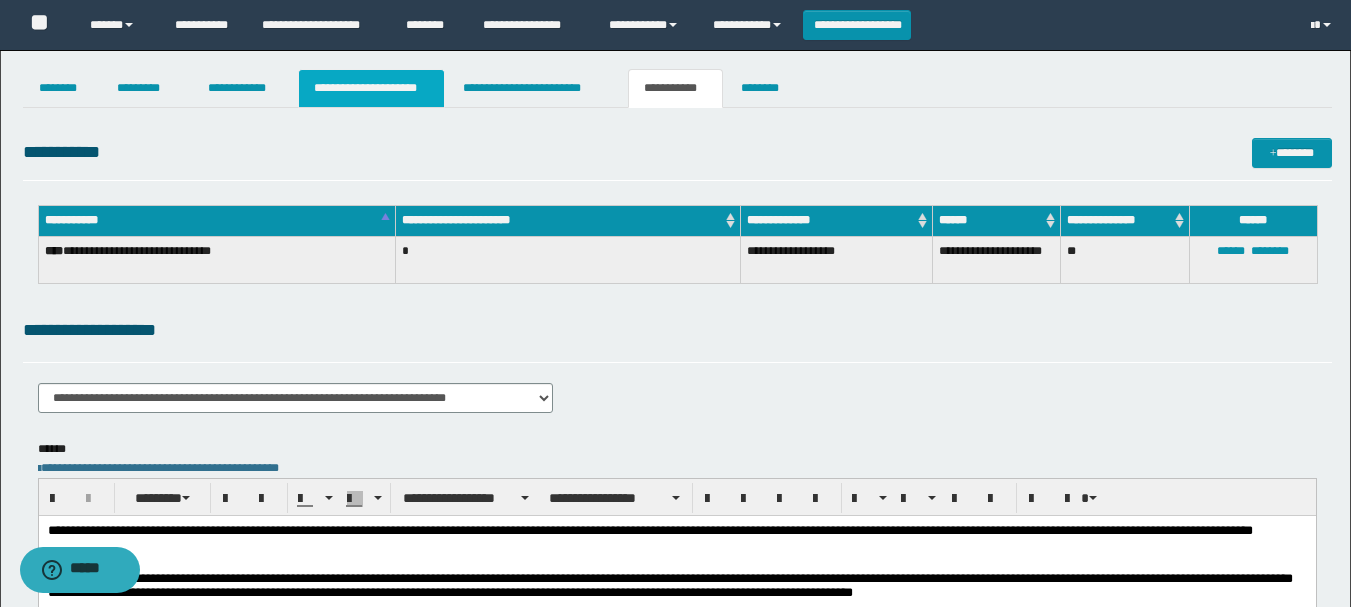 click on "**********" at bounding box center [371, 88] 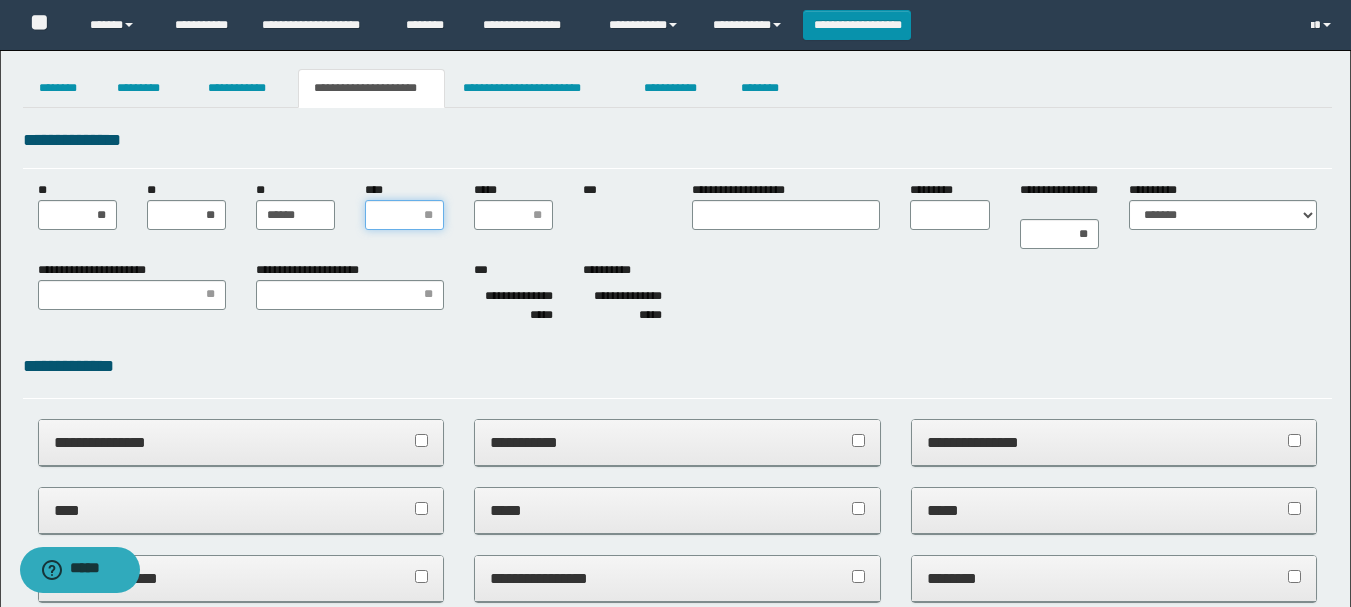 drag, startPoint x: 398, startPoint y: 225, endPoint x: 401, endPoint y: 215, distance: 10.440307 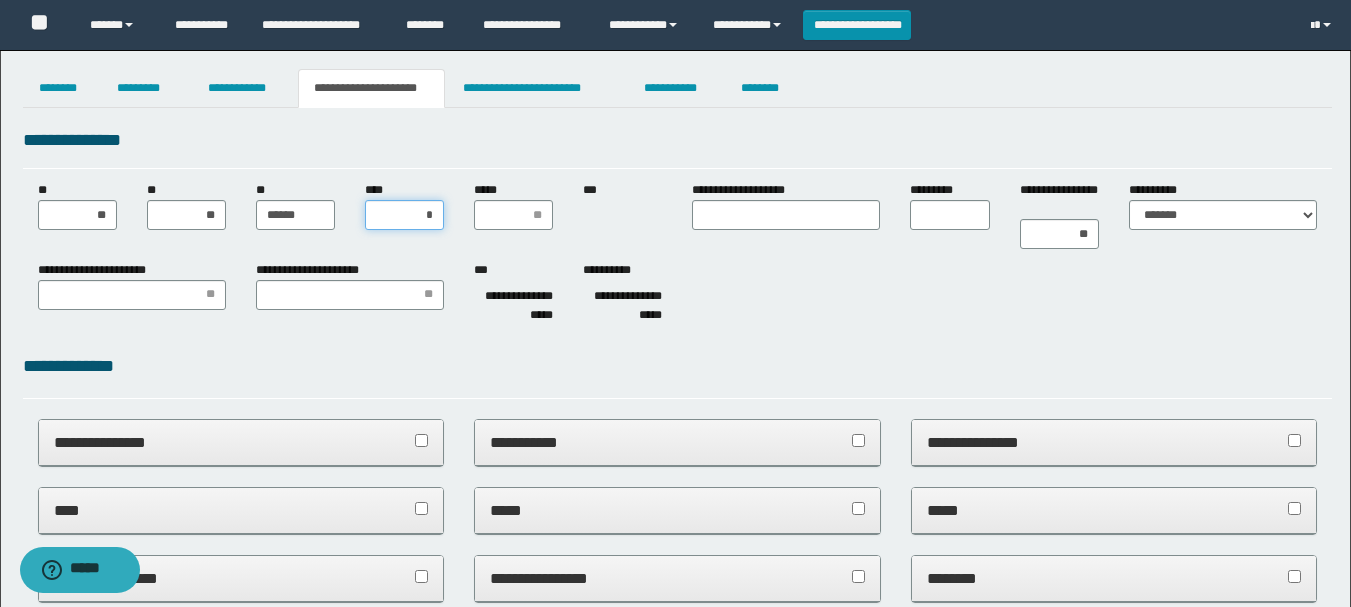 type on "**" 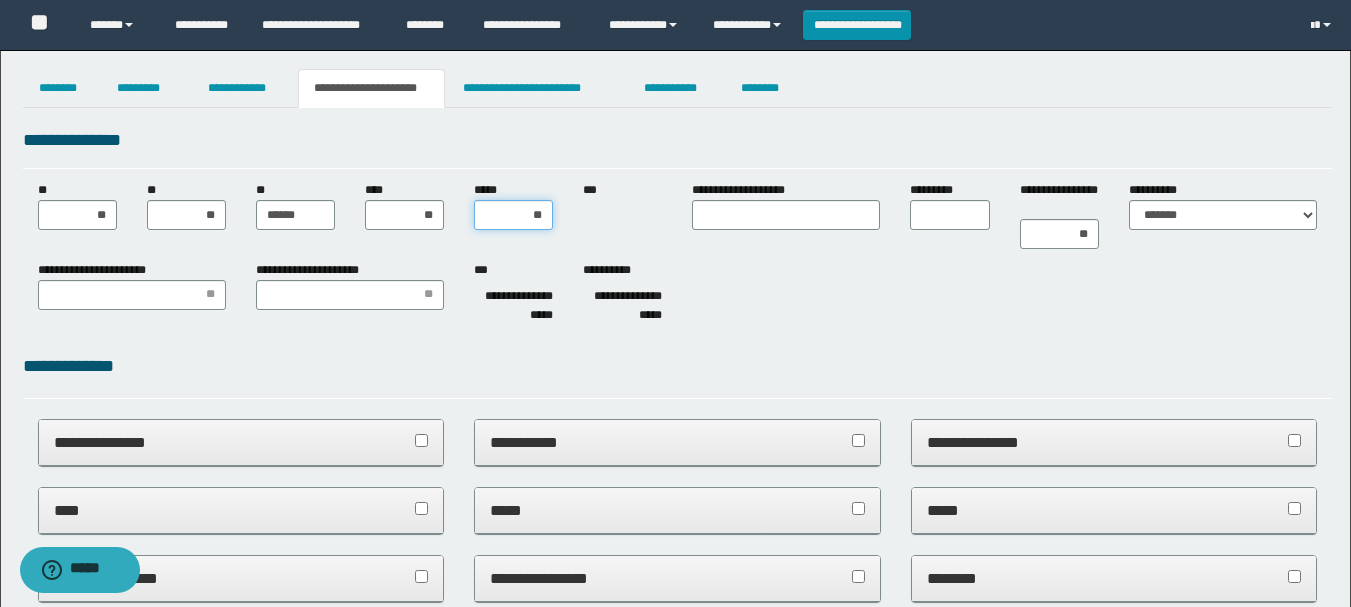 type on "***" 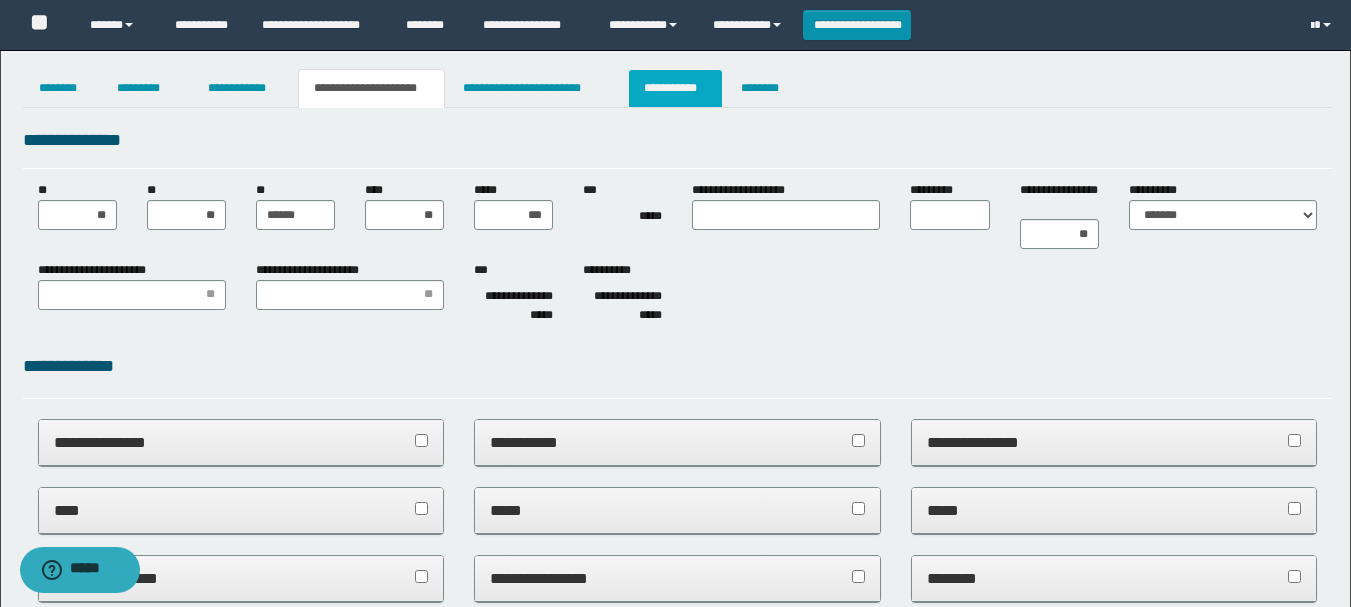 click on "**********" at bounding box center [675, 88] 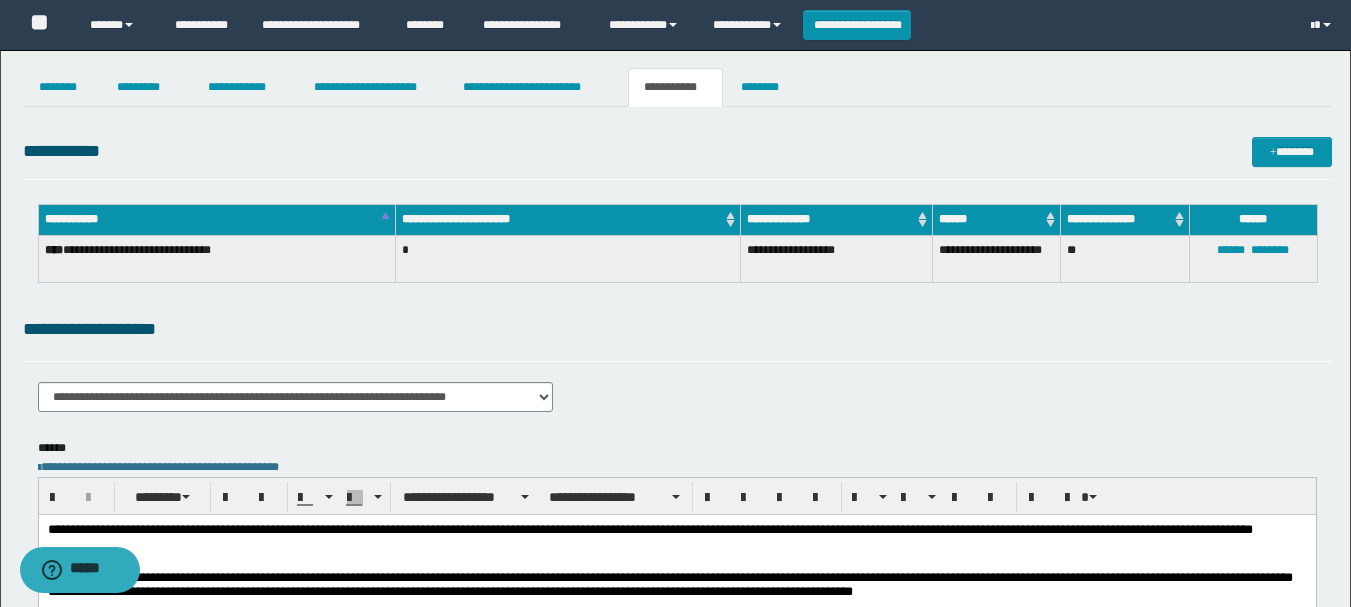 scroll, scrollTop: 0, scrollLeft: 0, axis: both 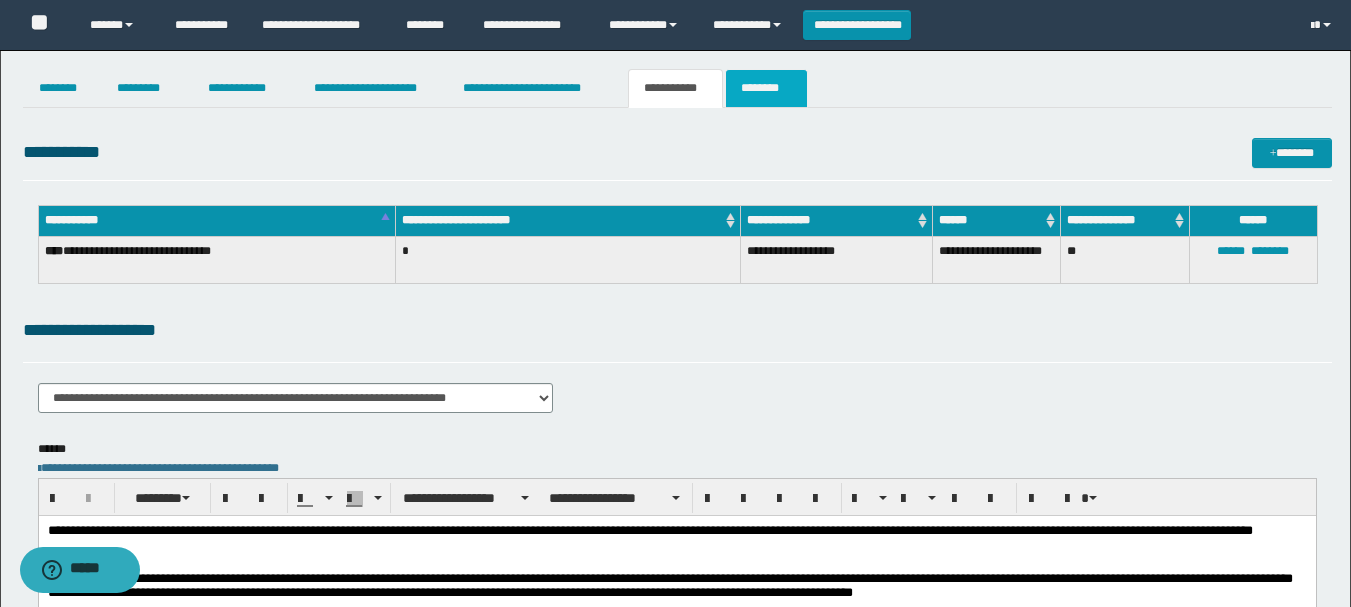click on "********" at bounding box center (766, 88) 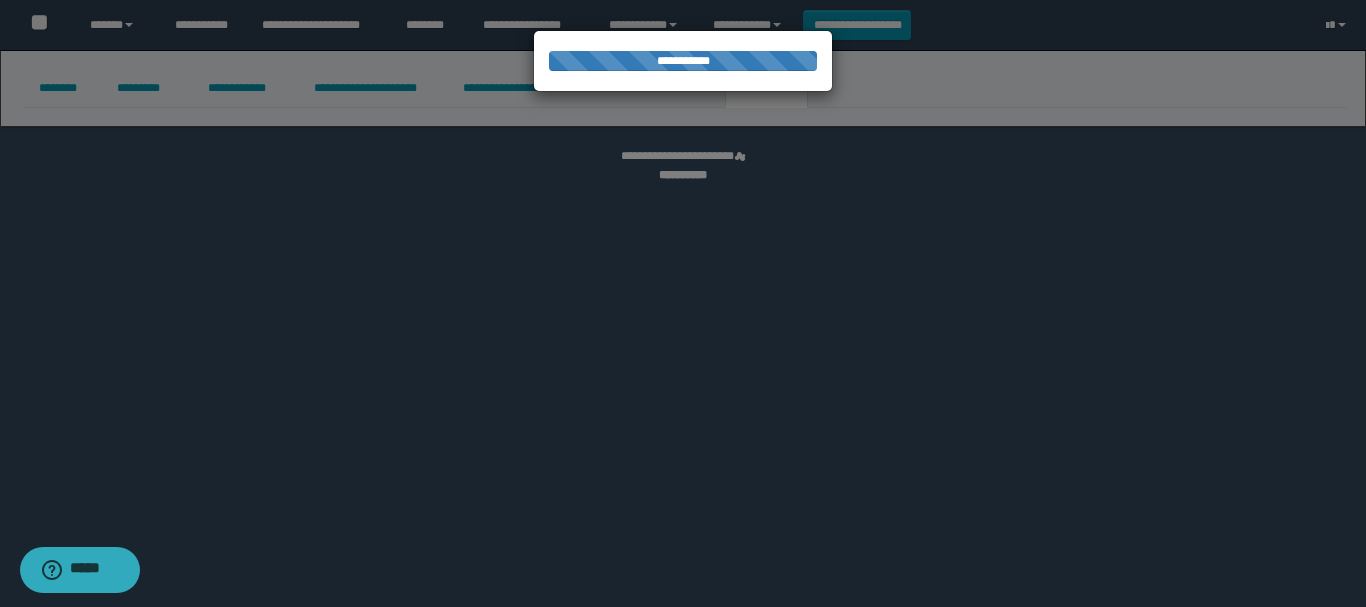 select 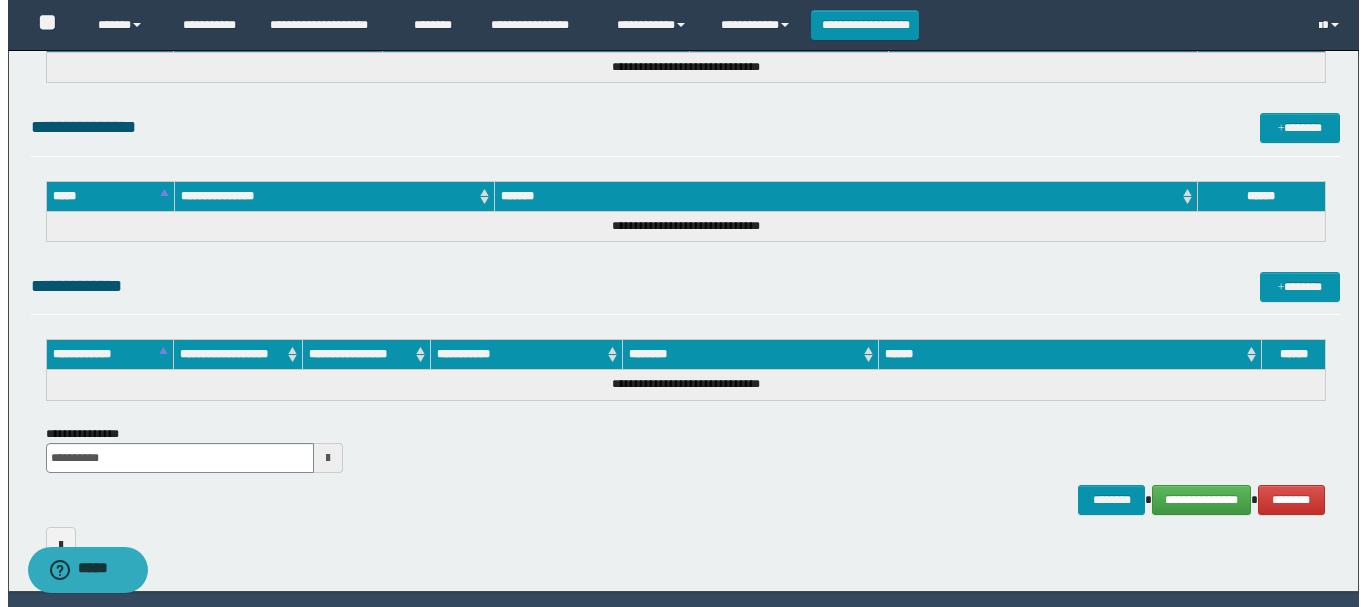 scroll, scrollTop: 1024, scrollLeft: 0, axis: vertical 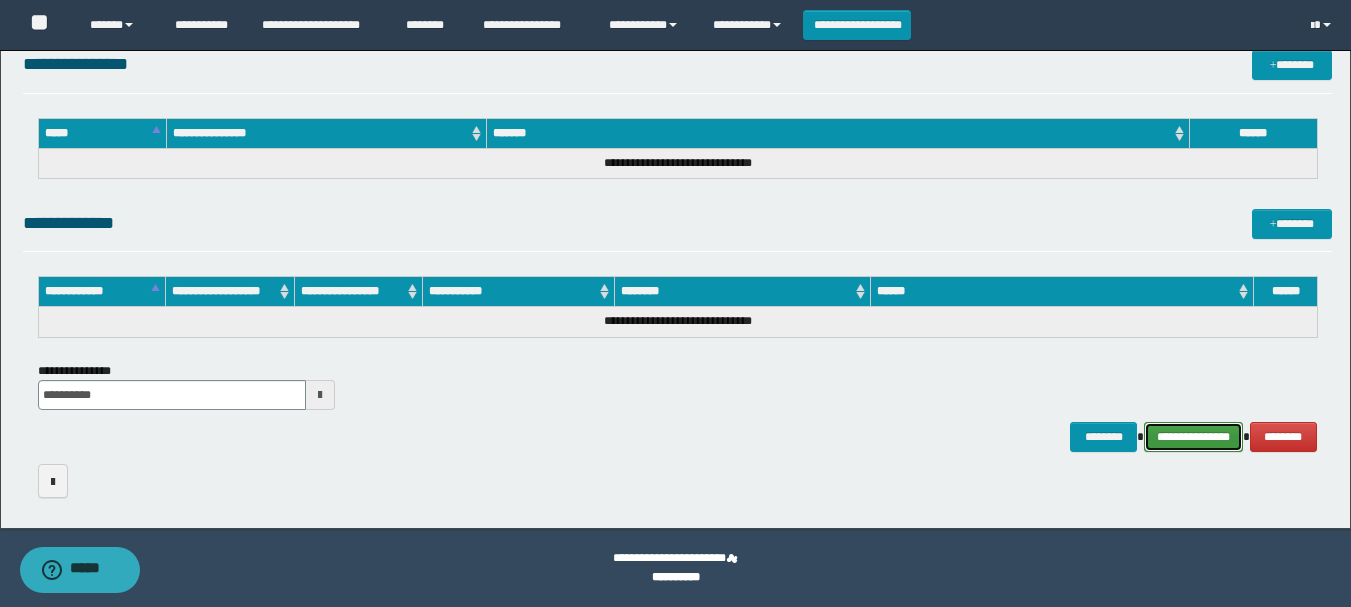 click on "**********" at bounding box center (1193, 437) 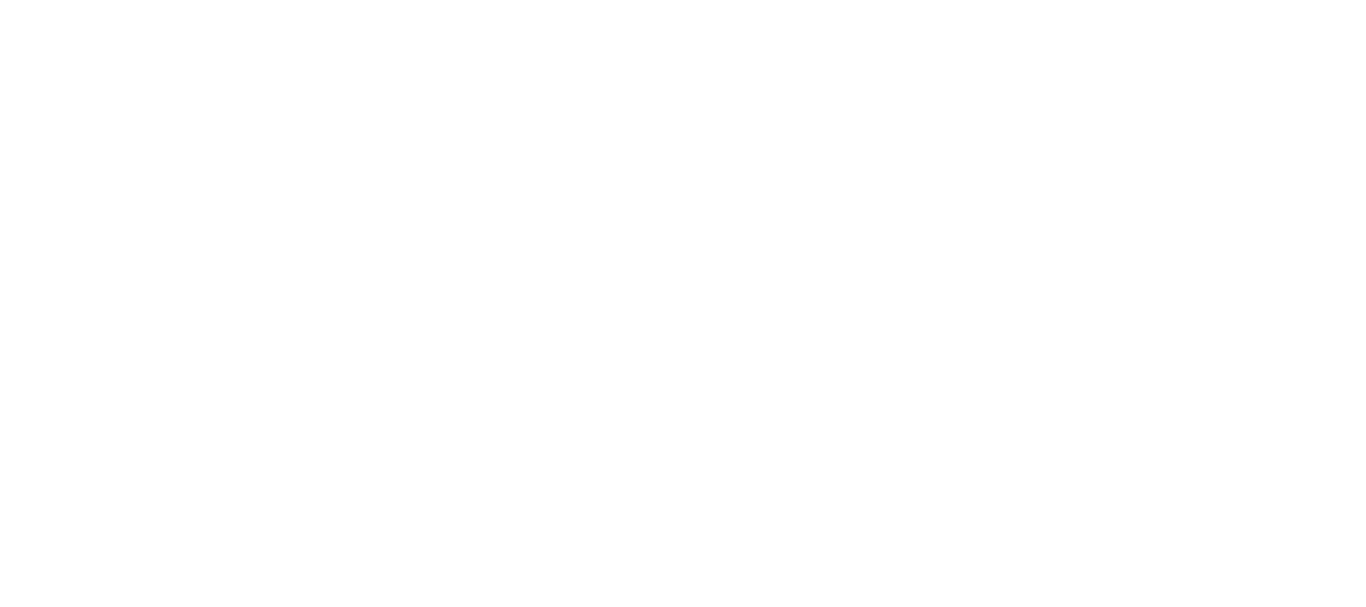 type 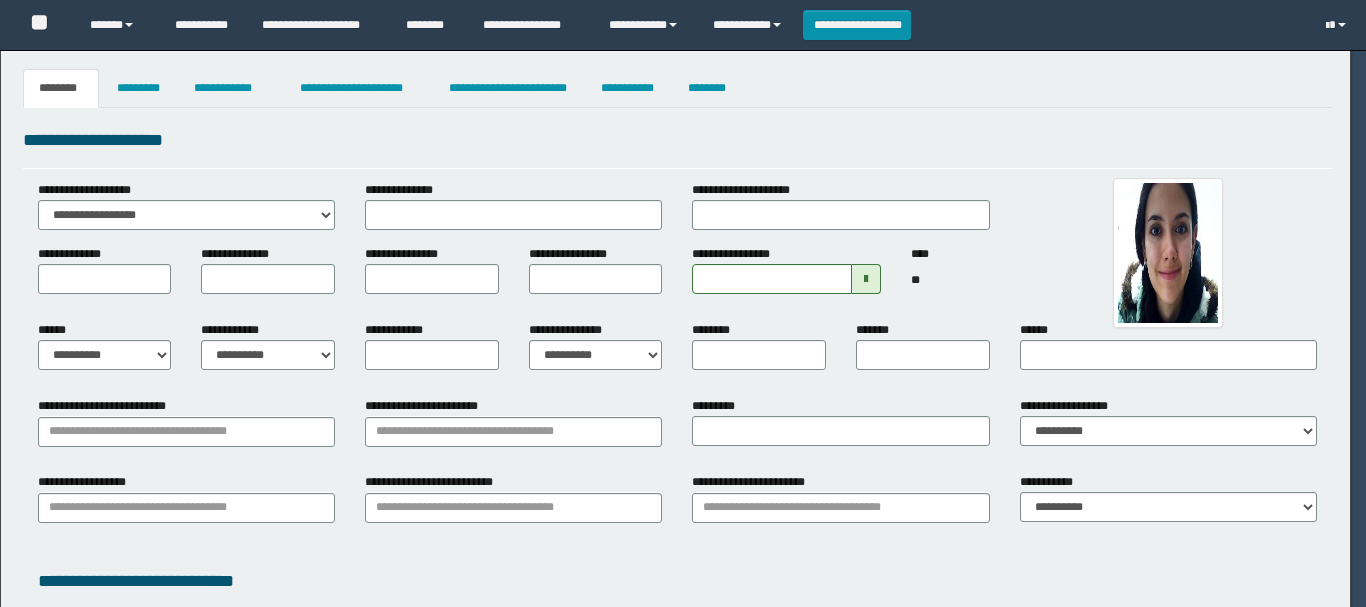 type on "**********" 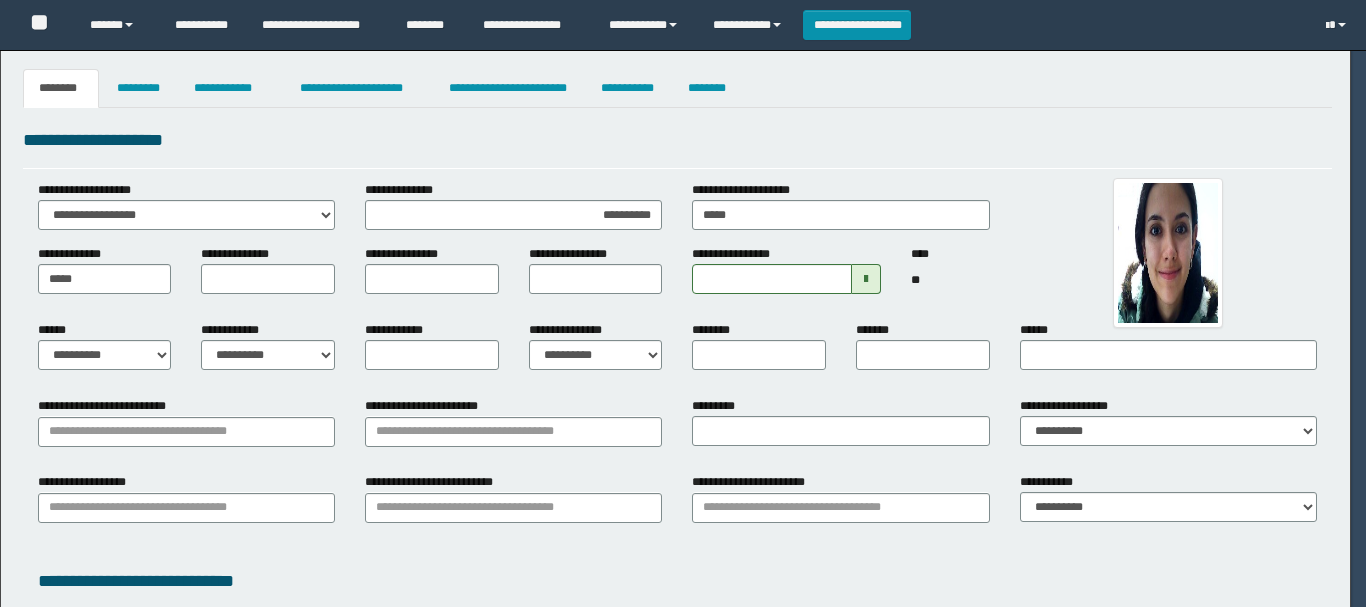 type on "******" 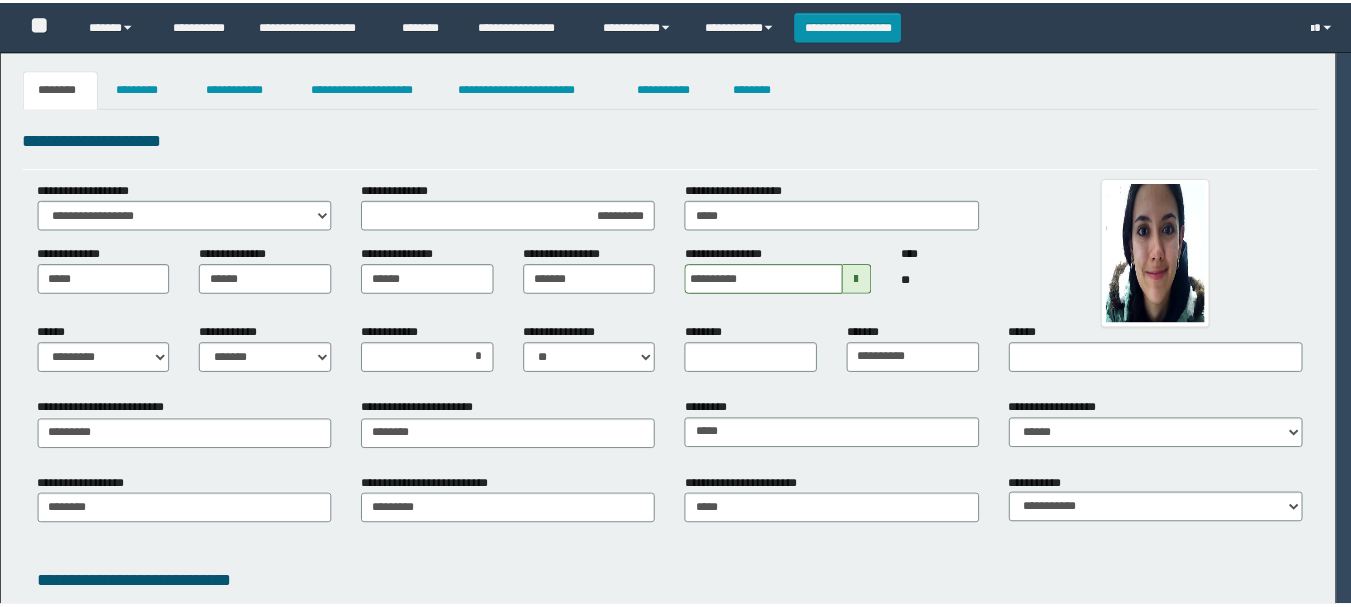 scroll, scrollTop: 0, scrollLeft: 0, axis: both 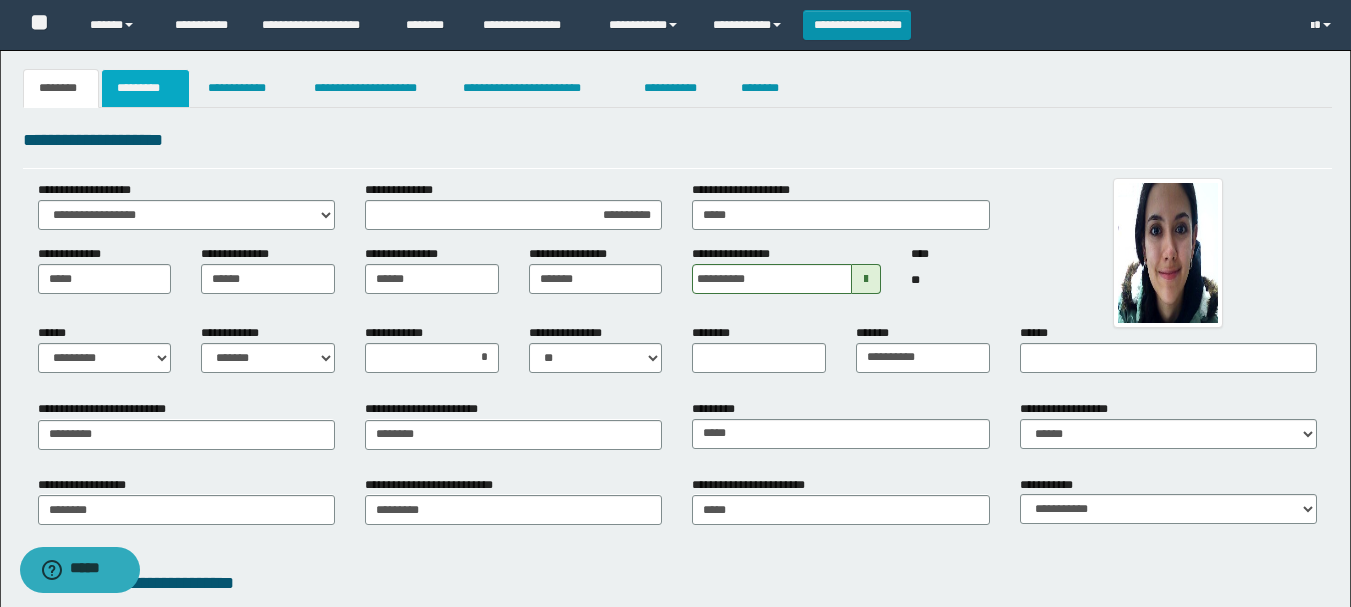 click on "*********" at bounding box center [145, 88] 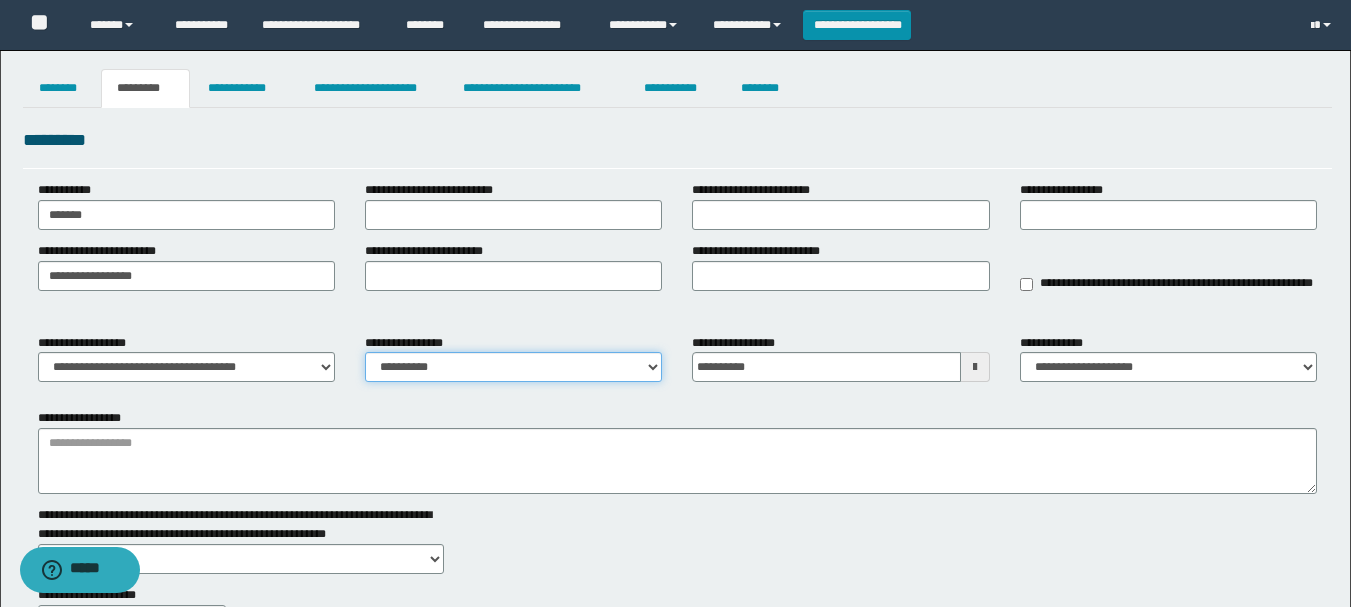 click on "**********" at bounding box center (513, 367) 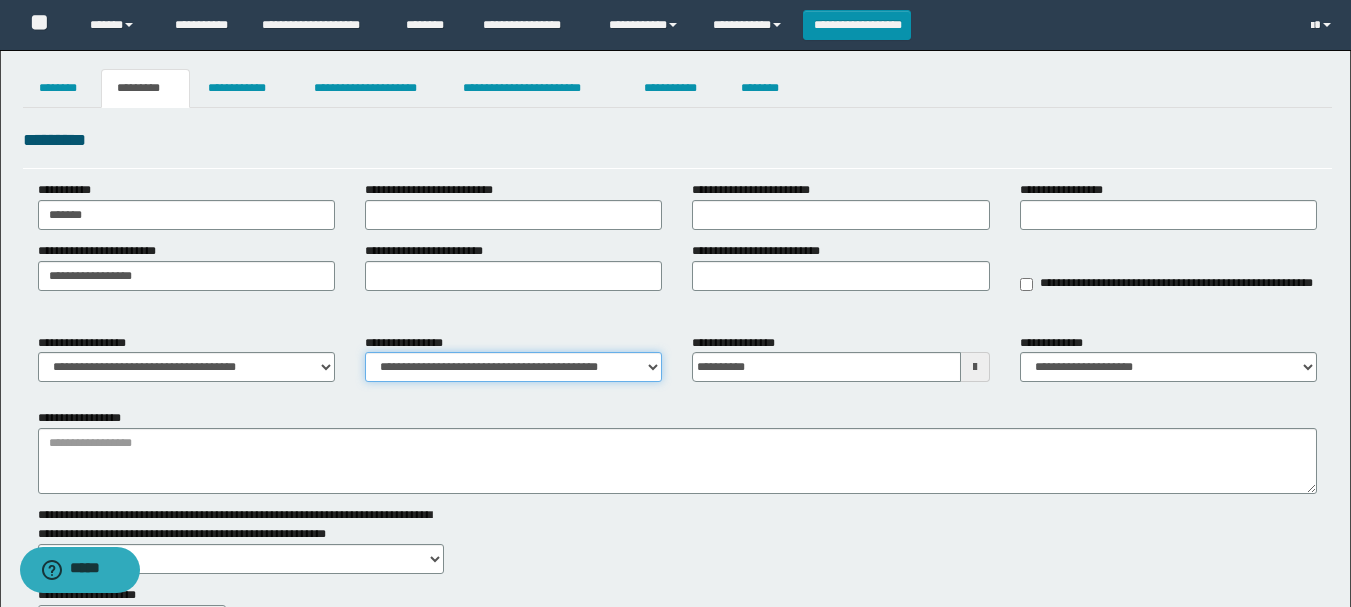 click on "**********" at bounding box center (513, 367) 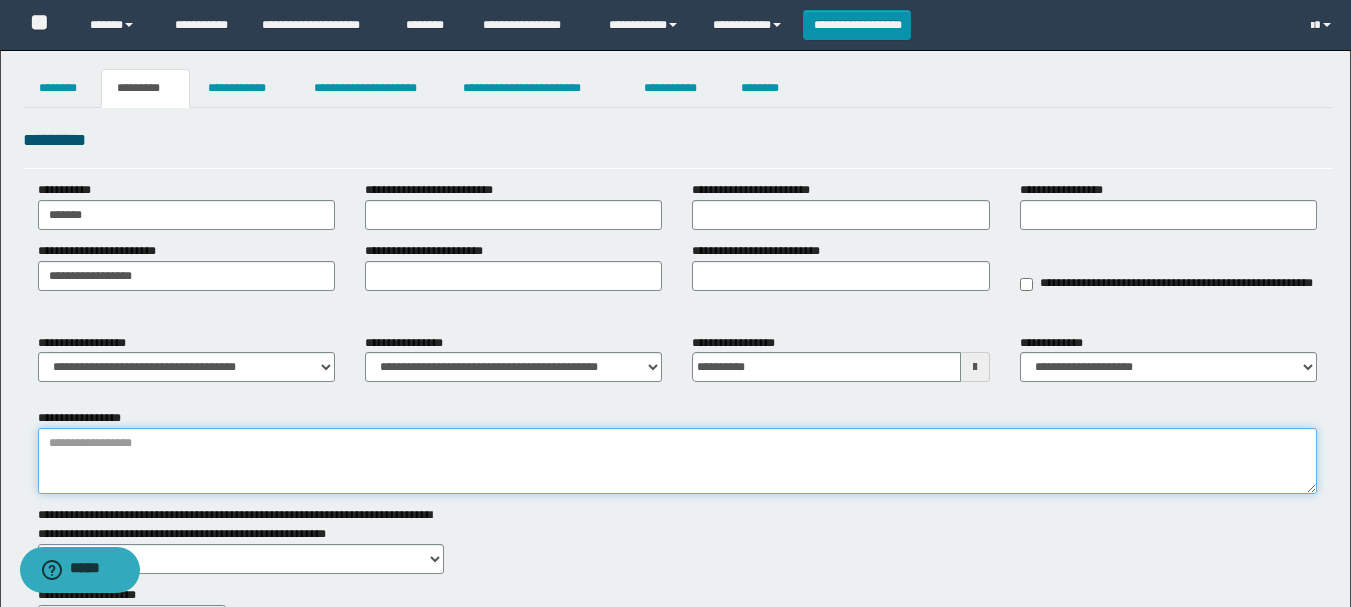 click on "**********" at bounding box center [677, 461] 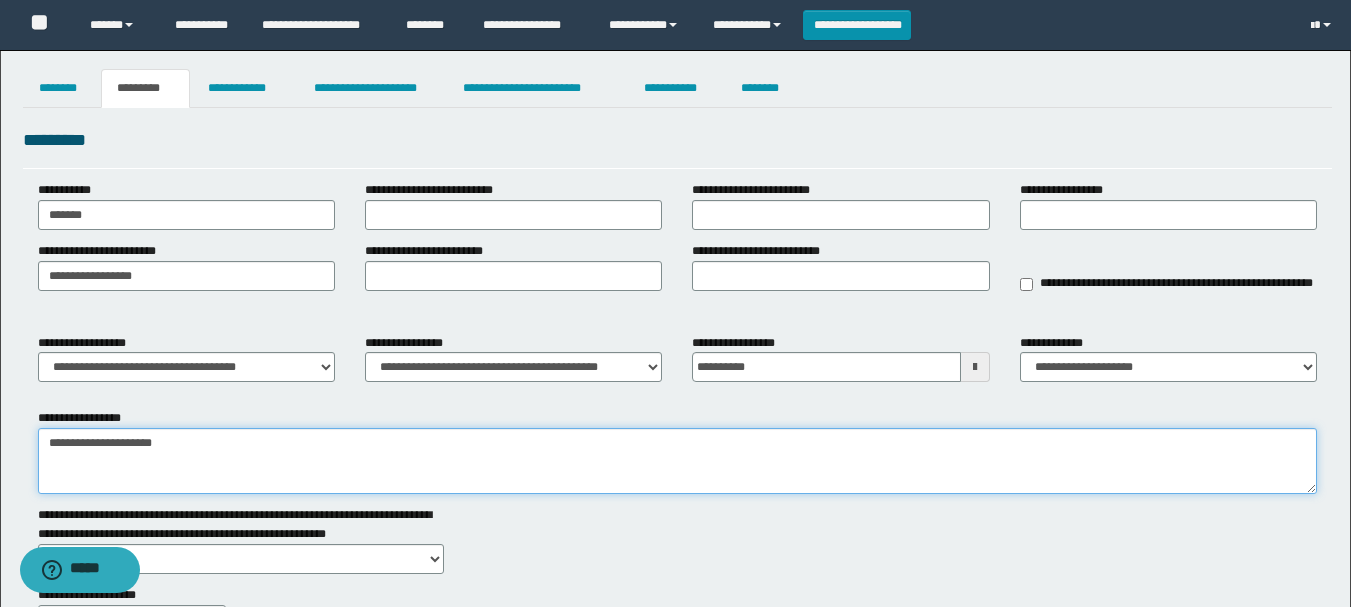 click on "**********" at bounding box center (677, 461) 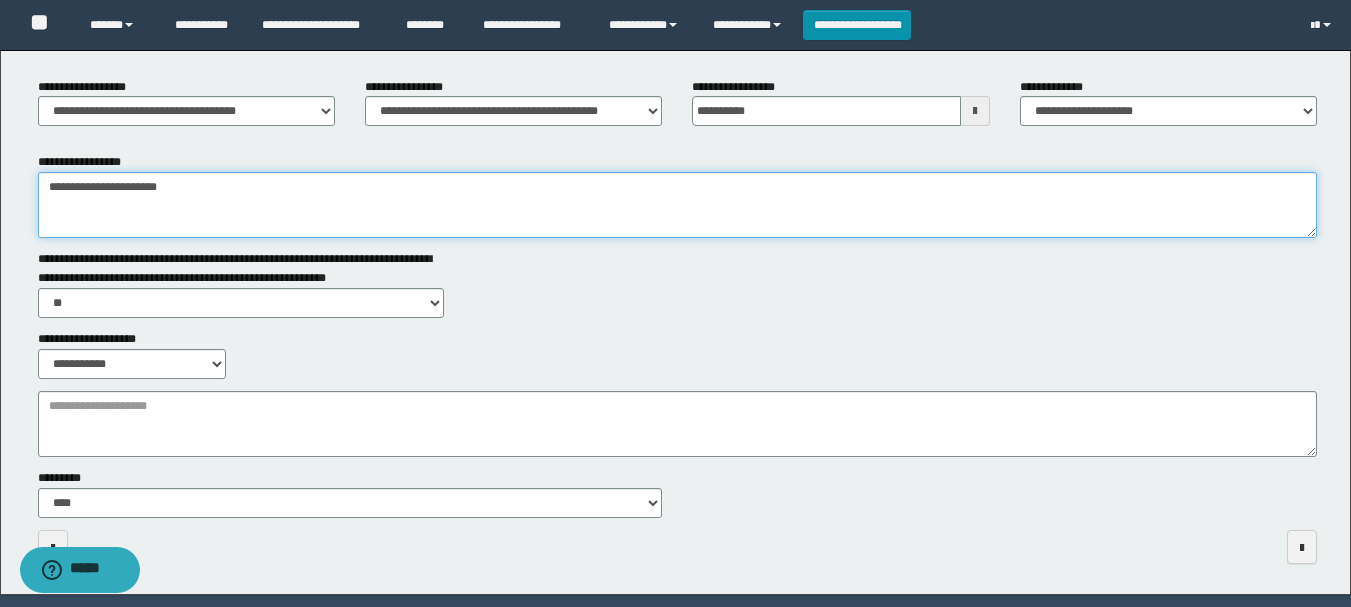 scroll, scrollTop: 300, scrollLeft: 0, axis: vertical 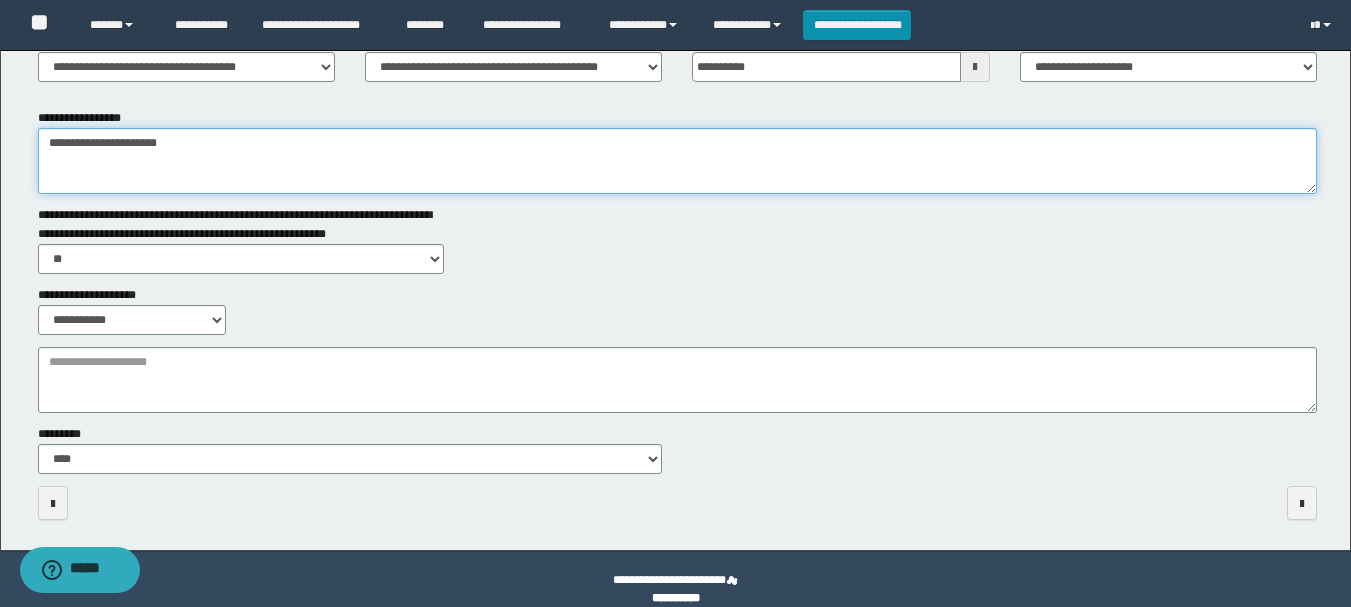 type on "**********" 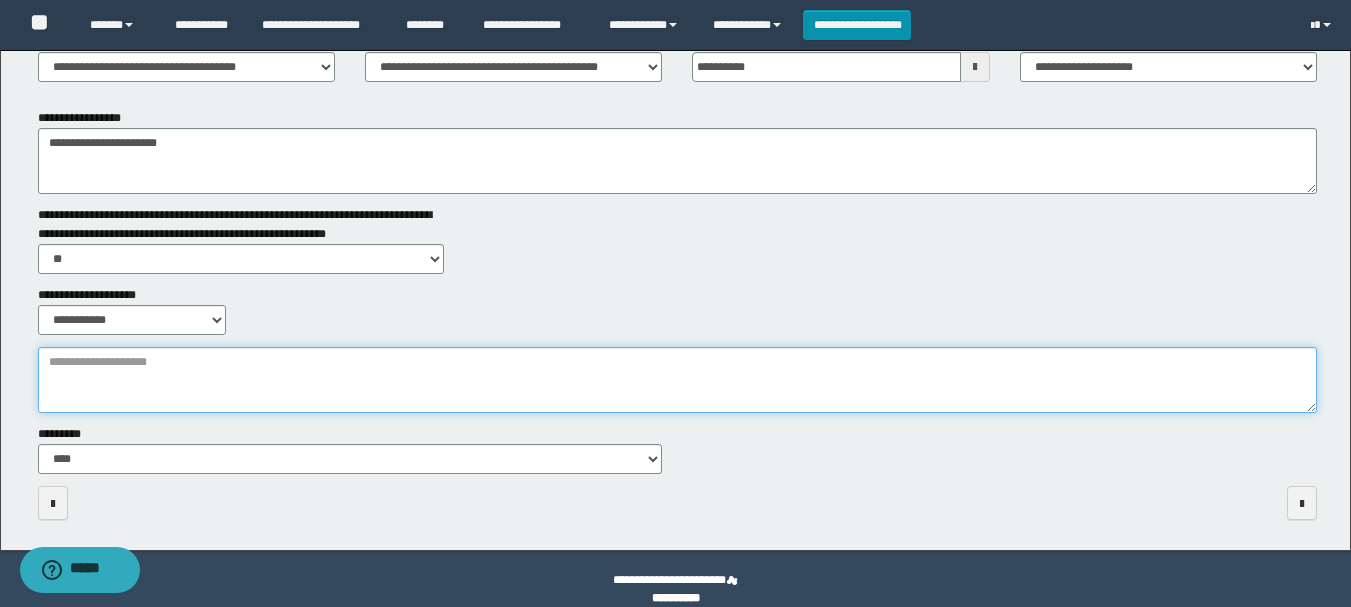 click on "**********" at bounding box center (677, 380) 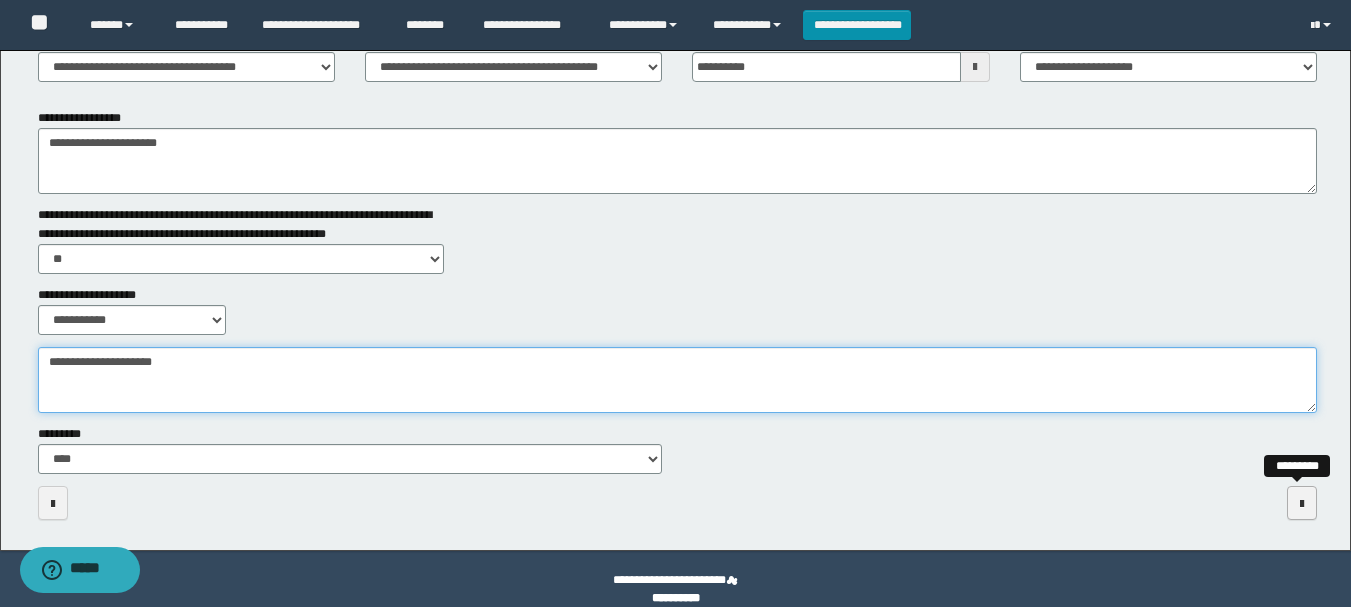 type on "**********" 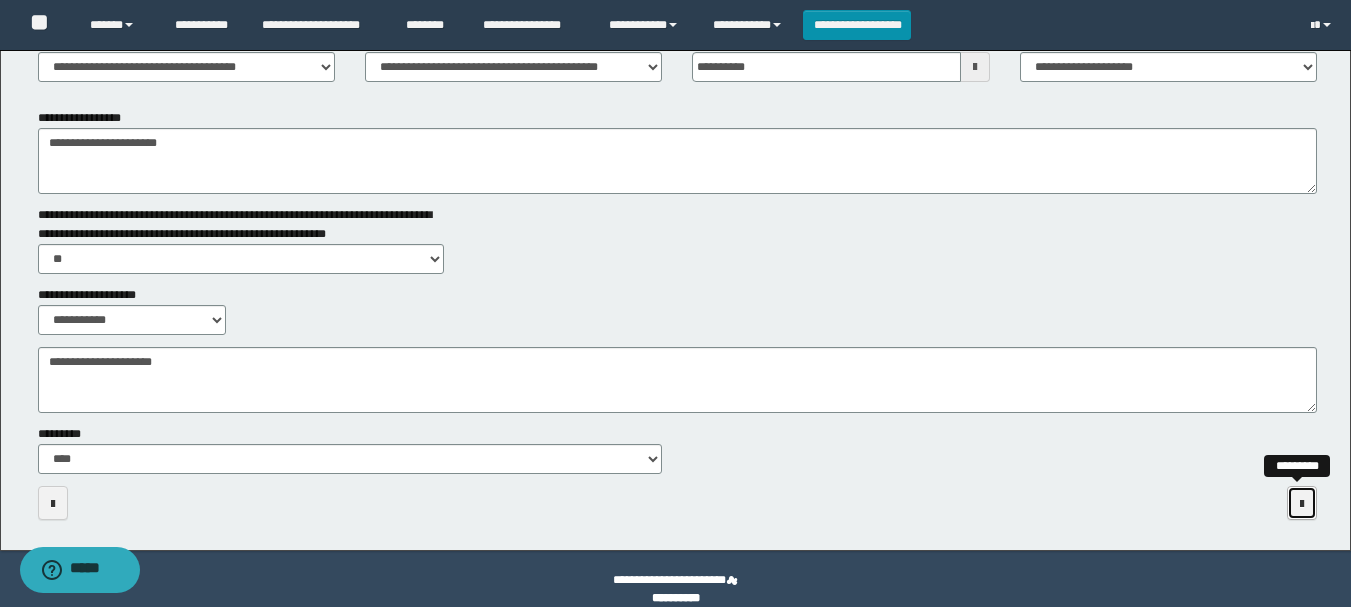 click at bounding box center [1302, 503] 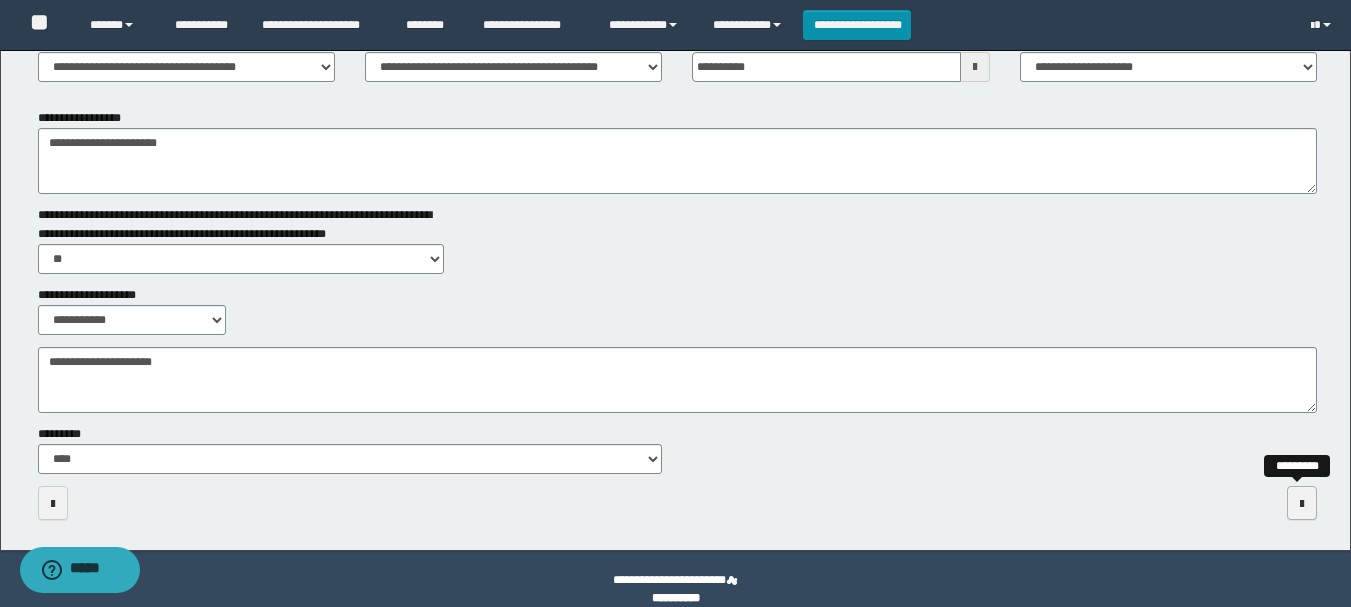 scroll, scrollTop: 0, scrollLeft: 0, axis: both 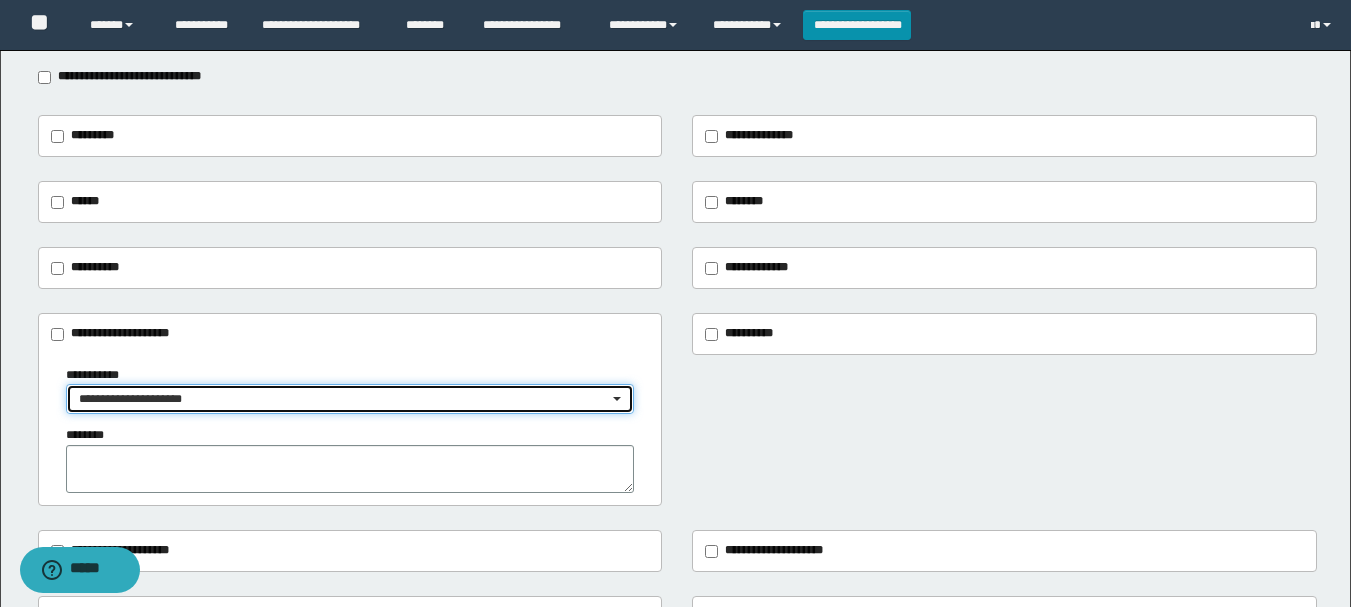 click on "**********" at bounding box center (344, 399) 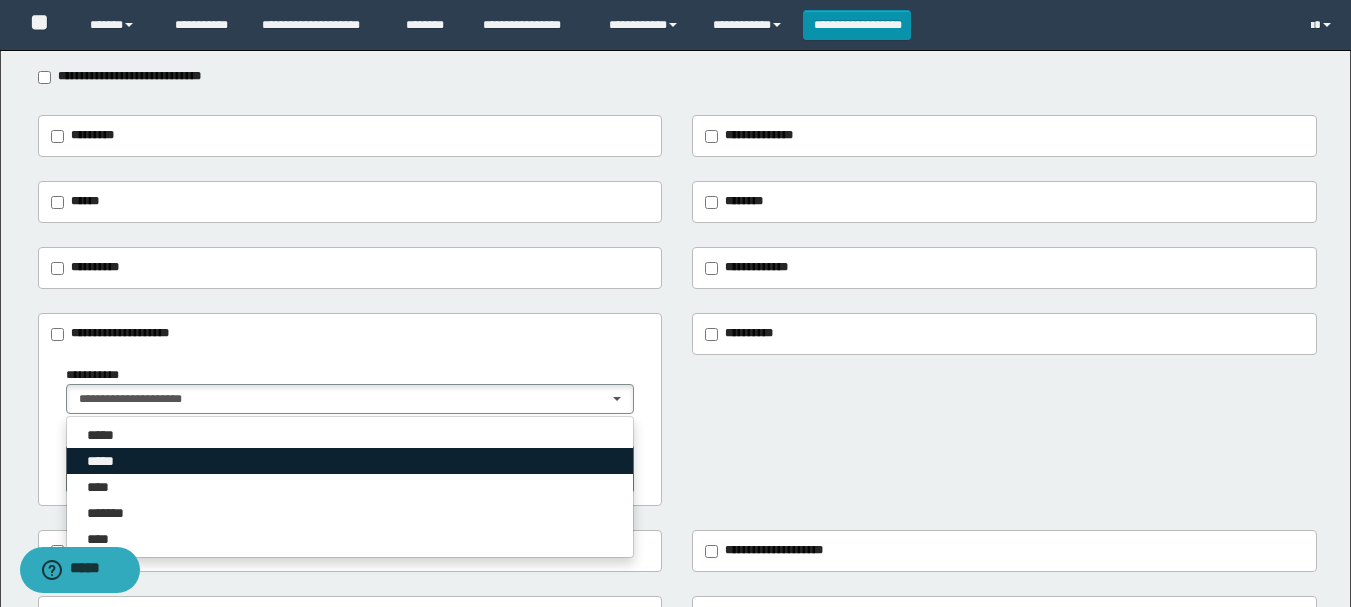 click on "*****" at bounding box center [350, 461] 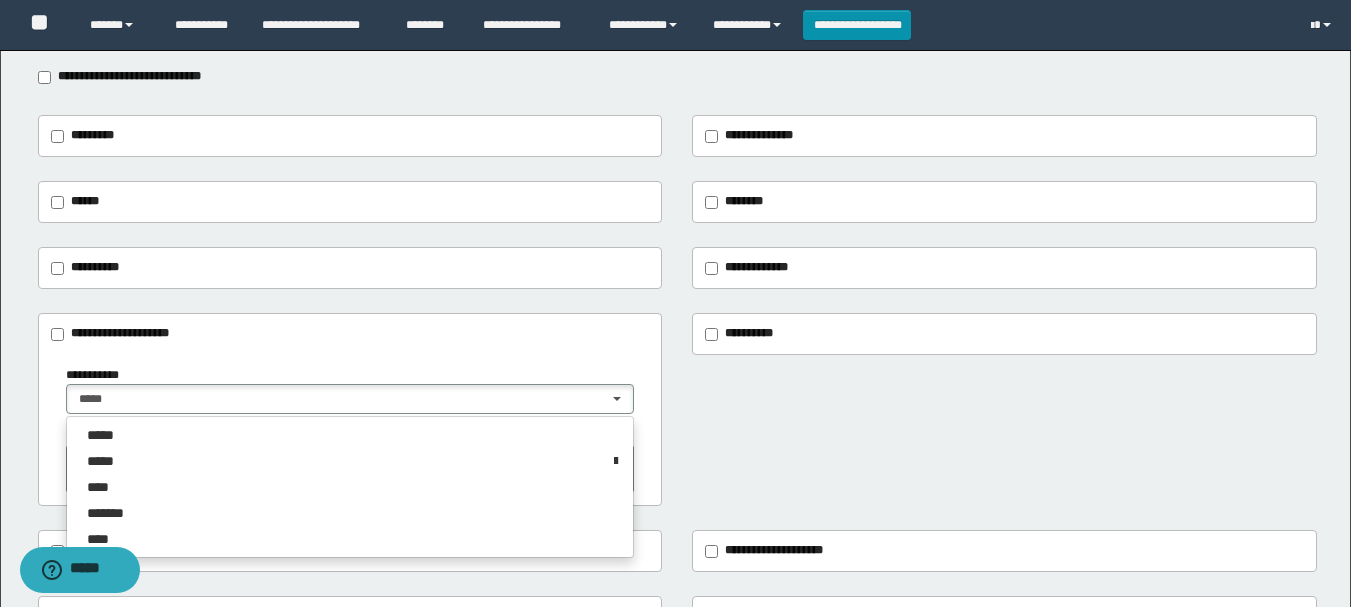 click on "**********" at bounding box center [677, 410] 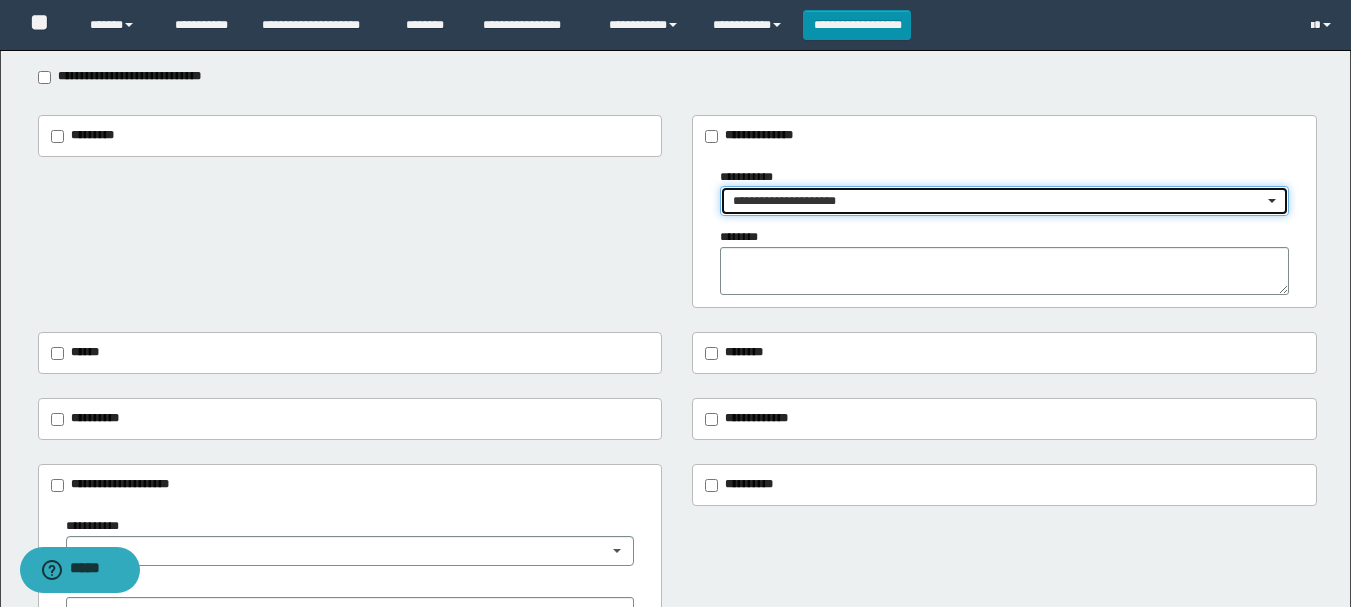 click on "**********" at bounding box center (998, 201) 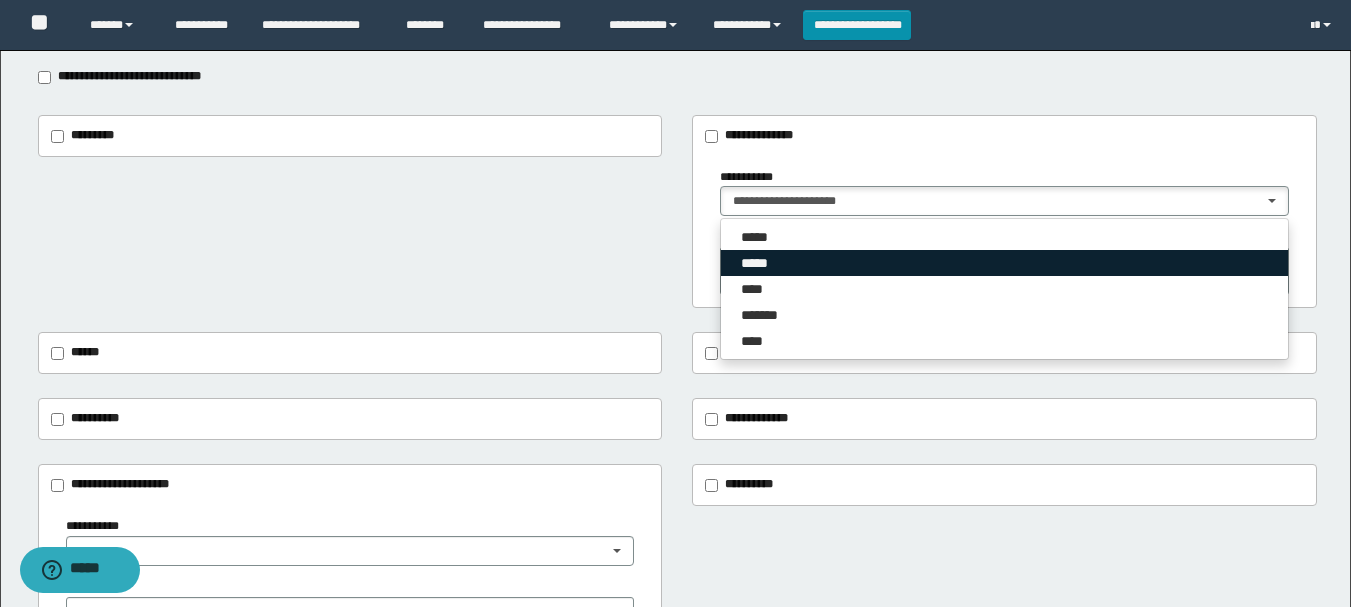 click on "*****" at bounding box center [1004, 263] 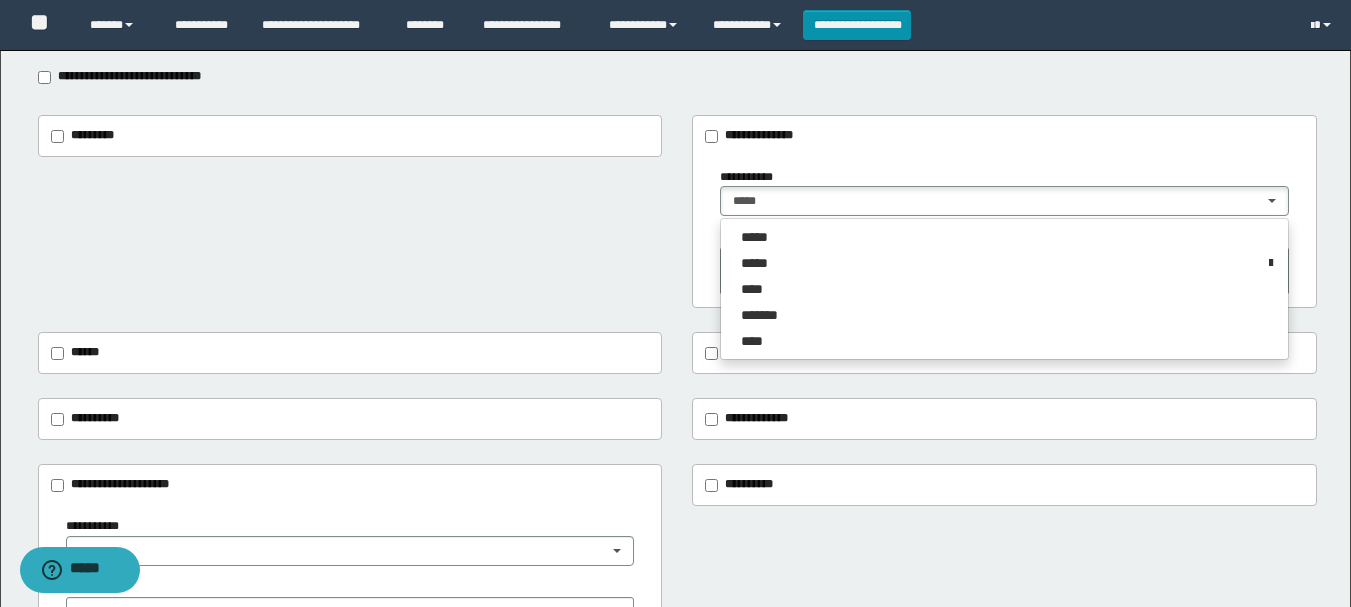 click on "**********" at bounding box center [677, 212] 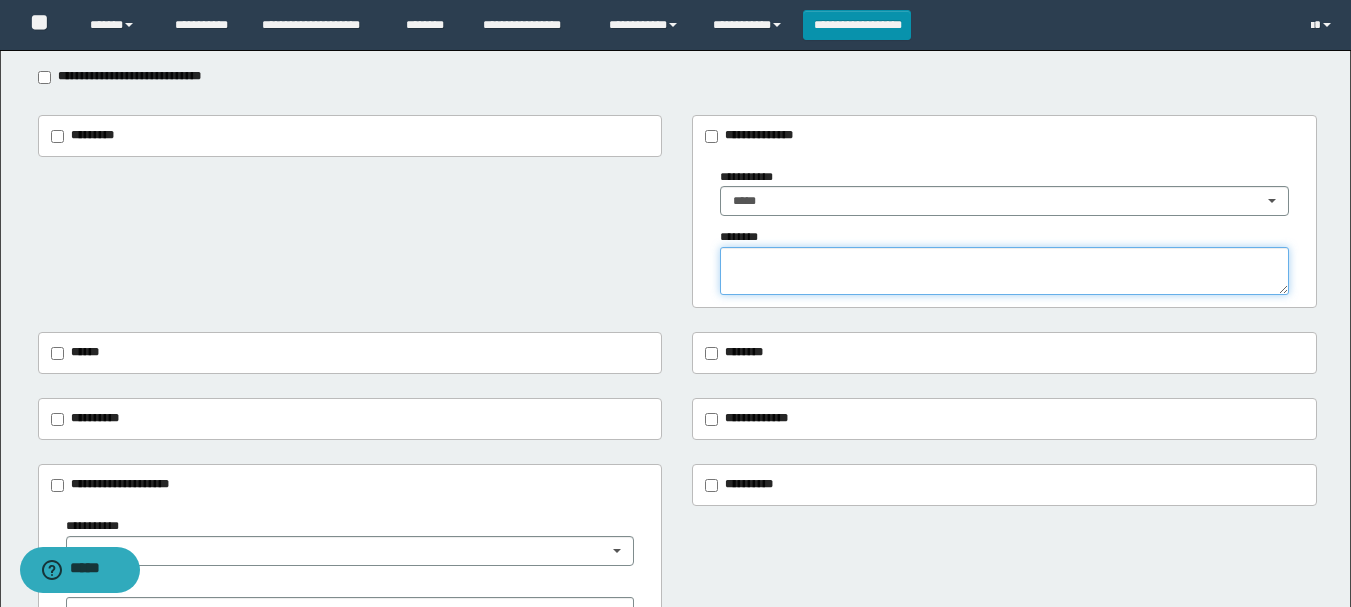 click at bounding box center [1004, 271] 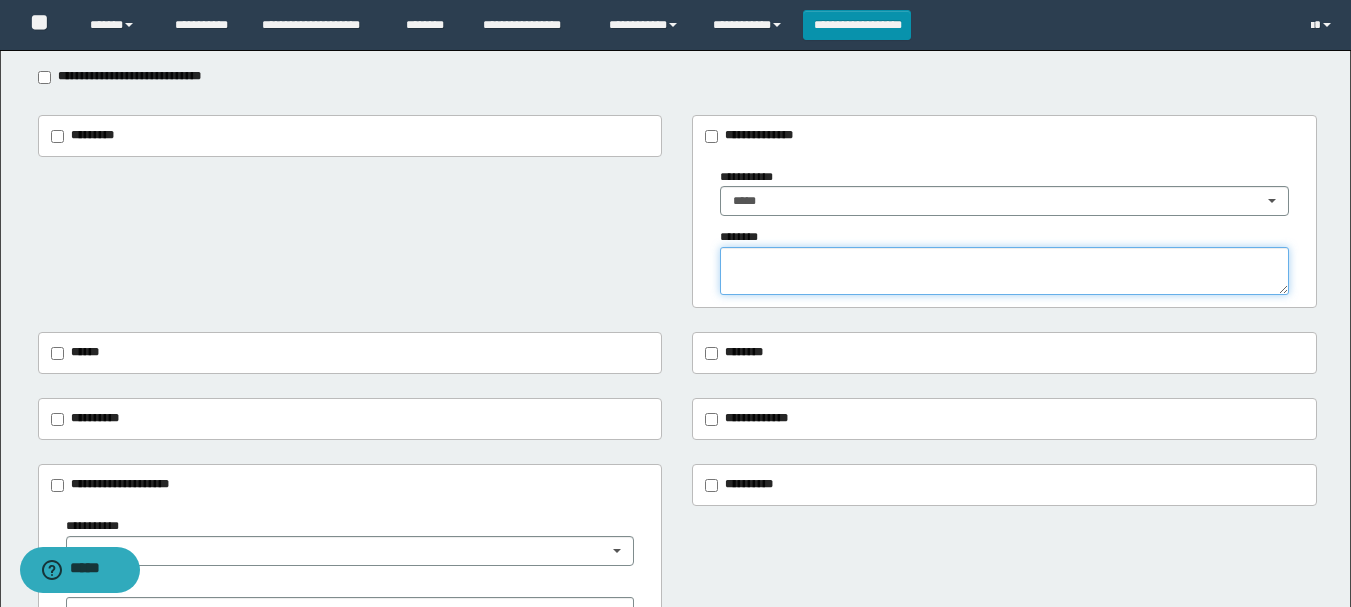 scroll, scrollTop: 0, scrollLeft: 0, axis: both 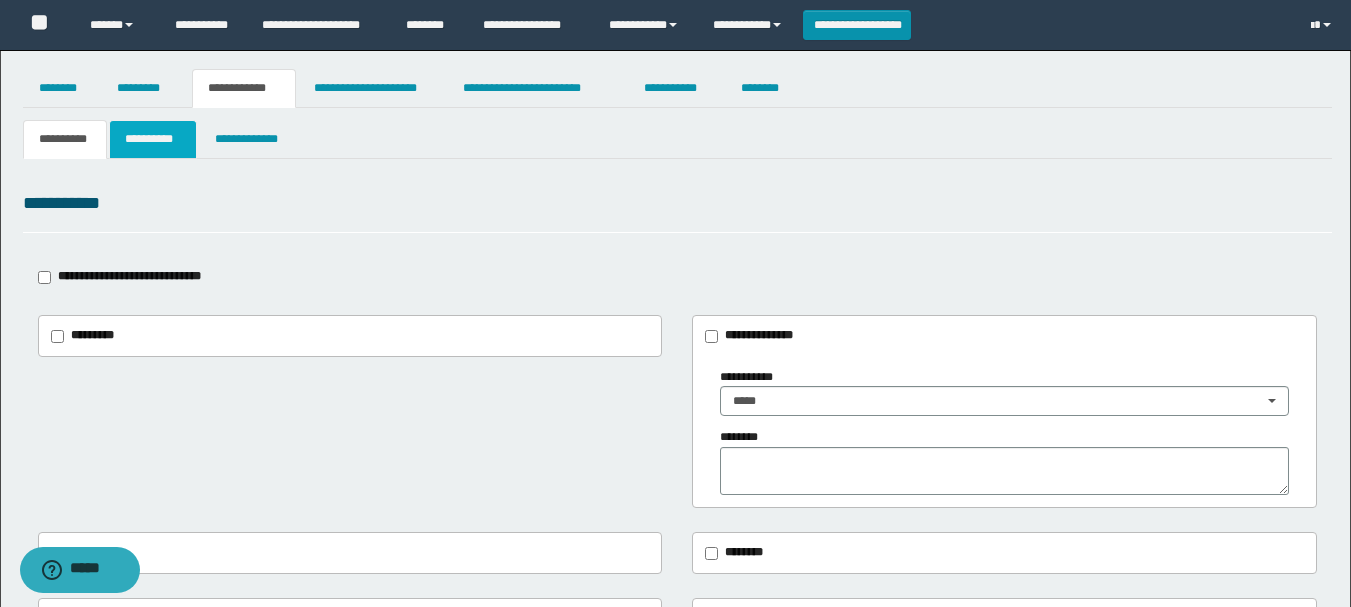click on "**********" at bounding box center (153, 139) 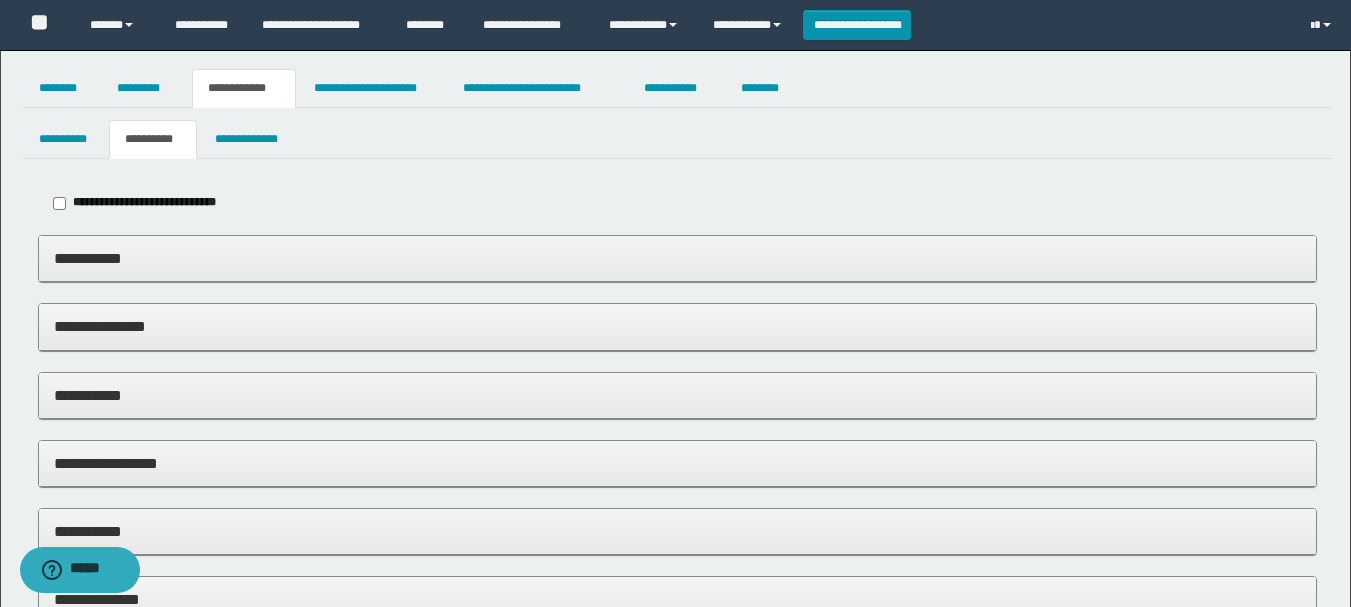 click on "**********" at bounding box center (677, 203) 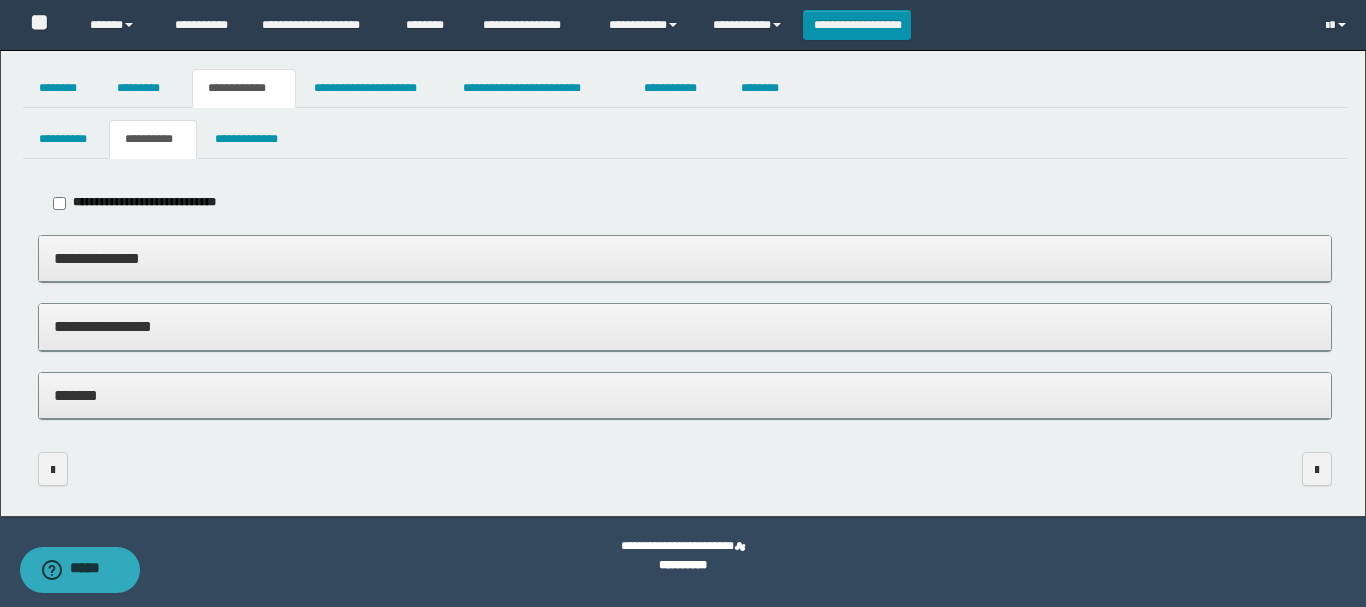 click on "**********" at bounding box center [685, 326] 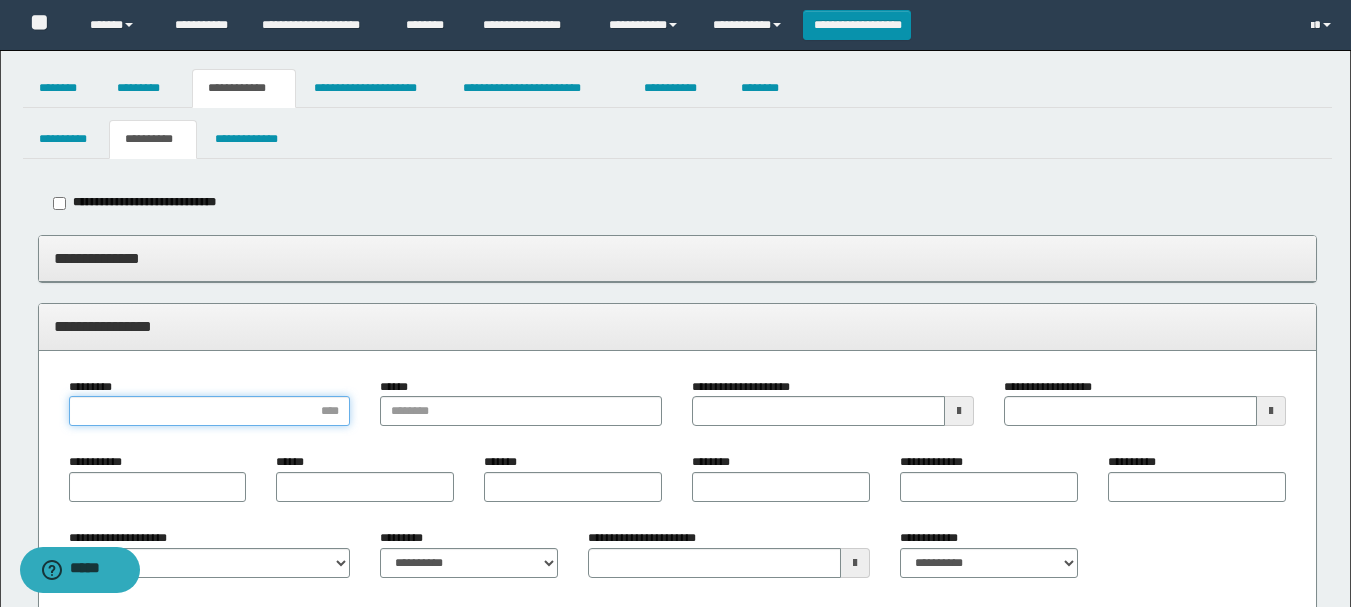 click on "*********" at bounding box center [210, 411] 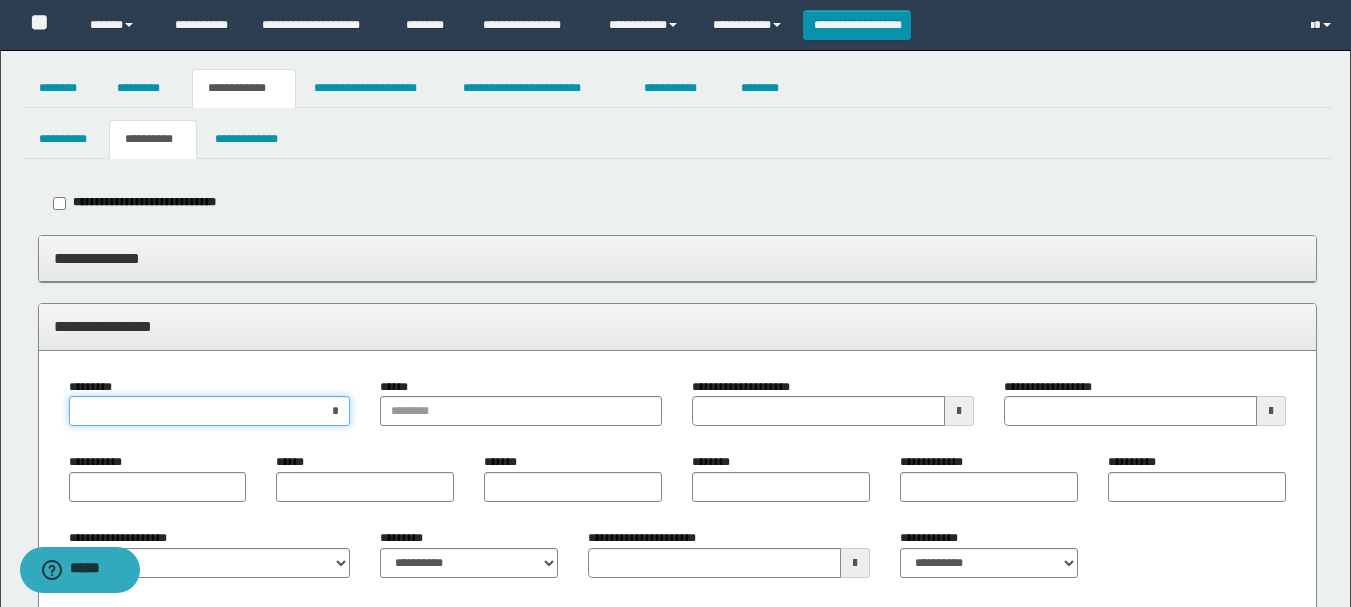 type on "**" 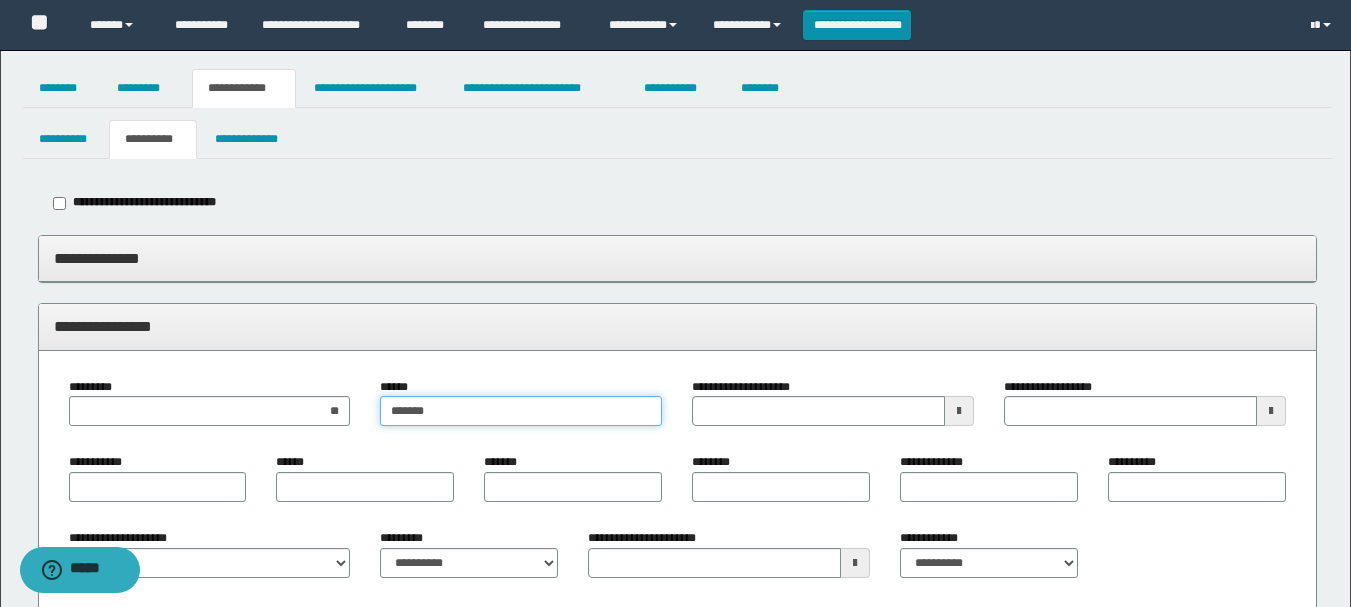 type on "*******" 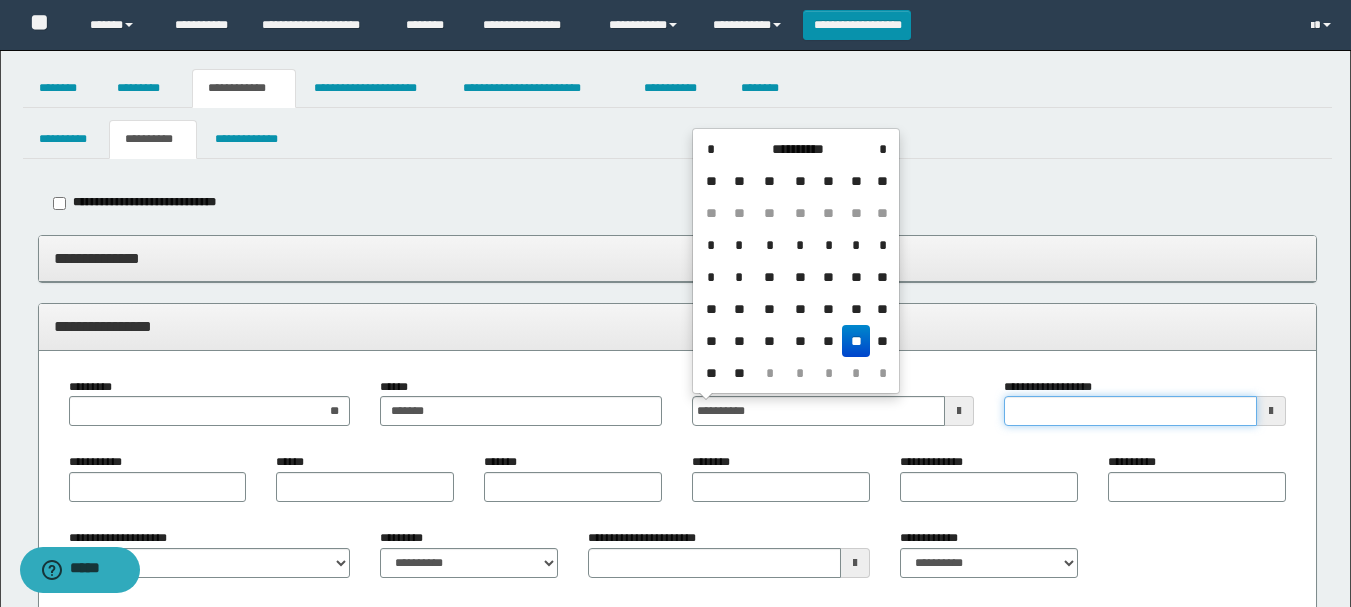 type on "**********" 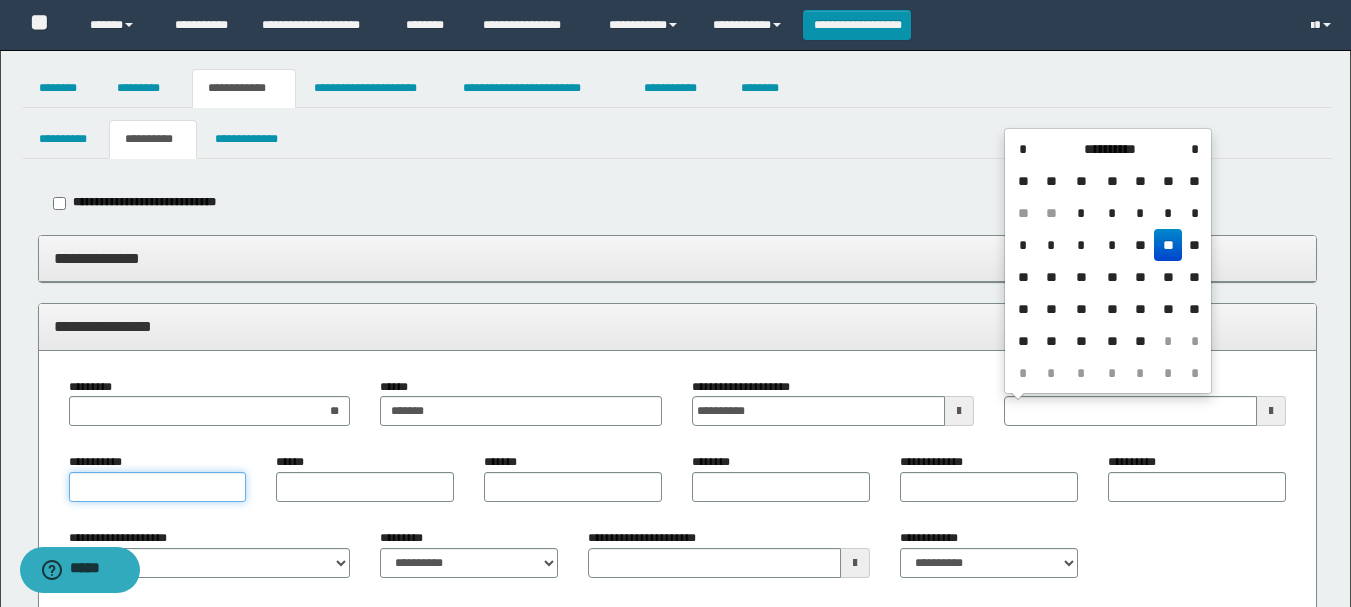type 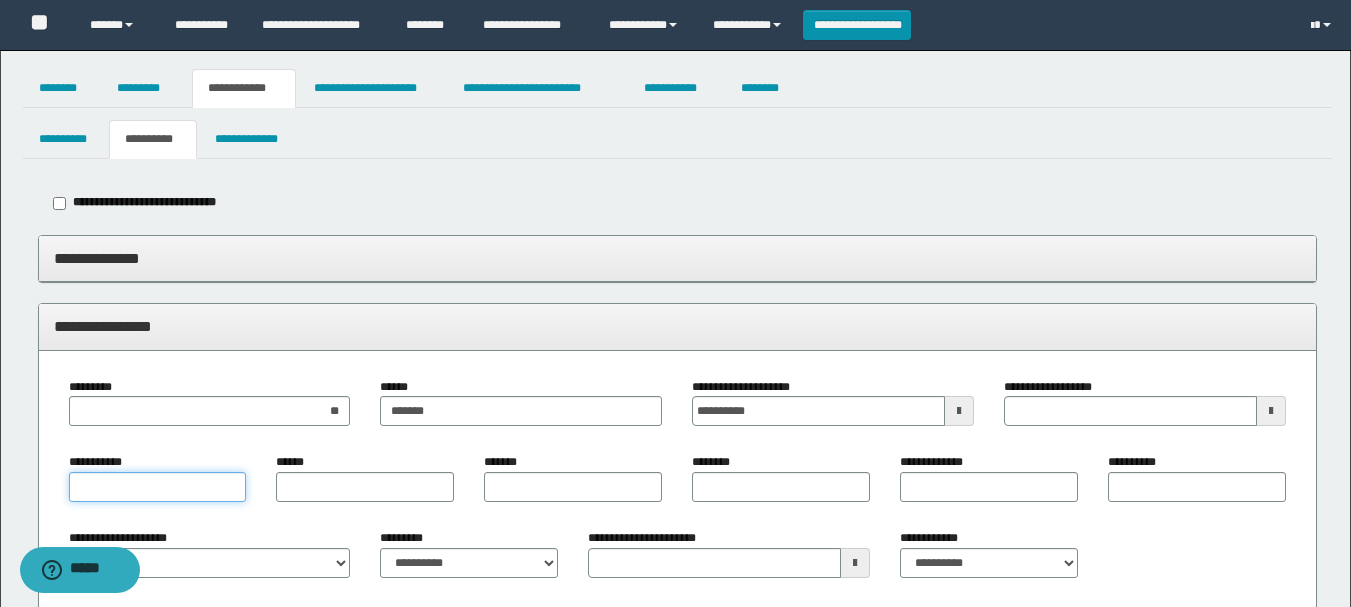 type on "*" 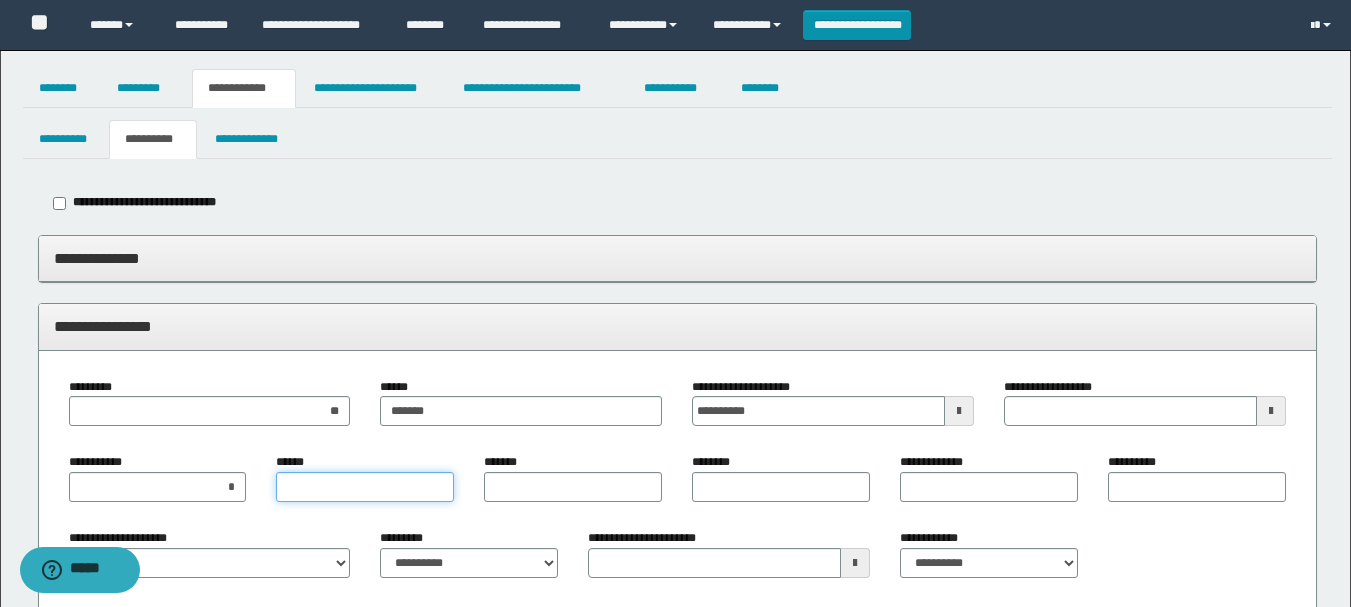 type on "*" 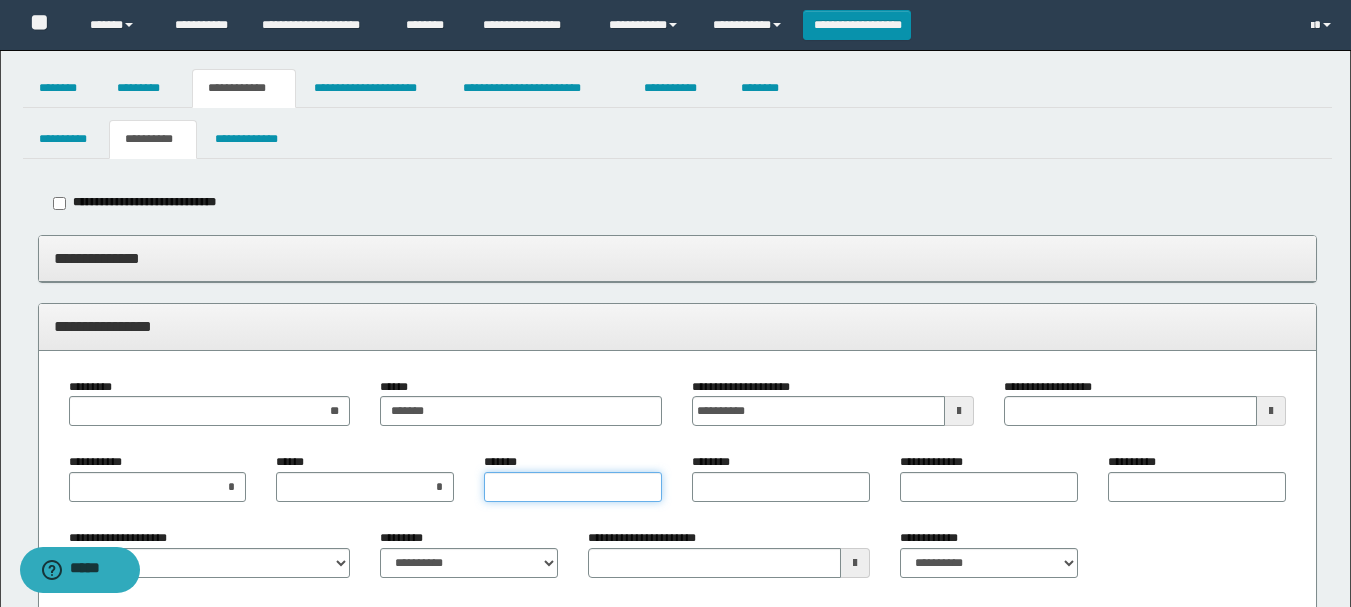 type on "*" 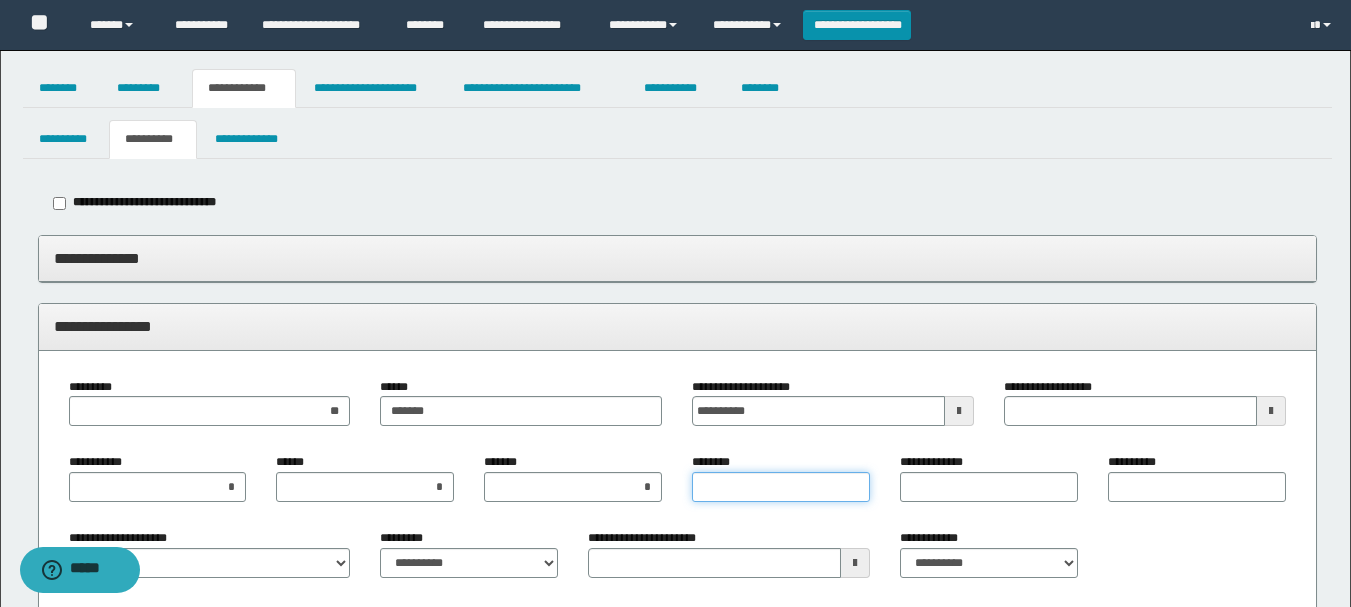 type on "*" 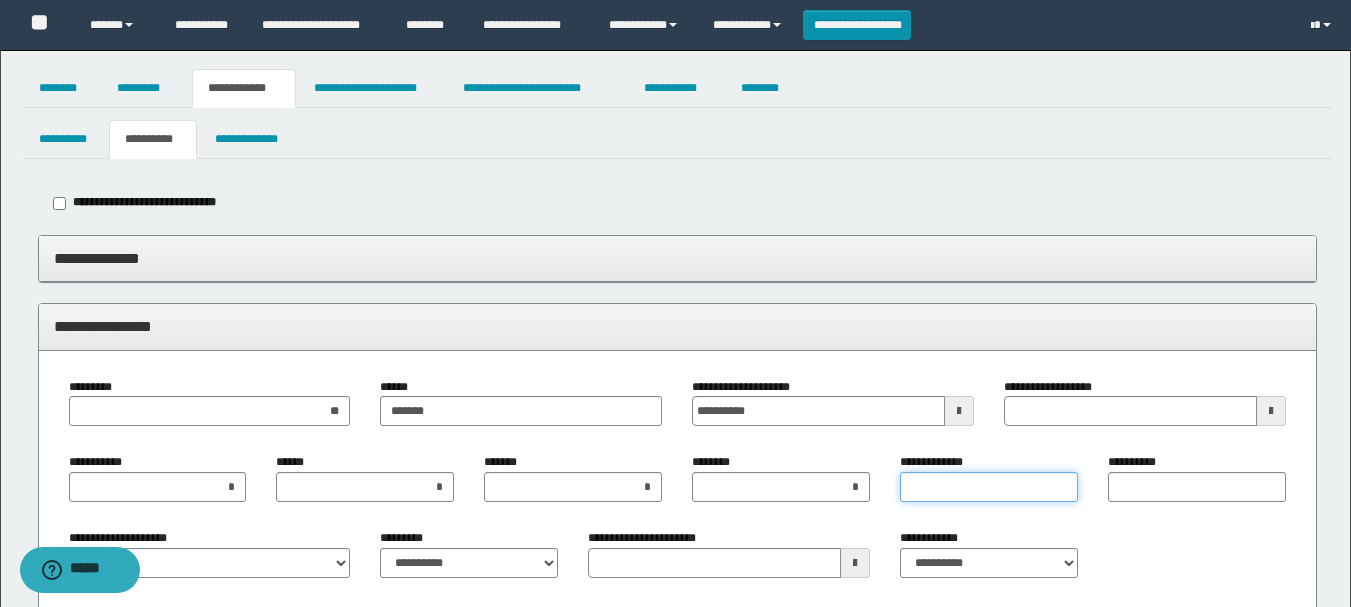 type on "*" 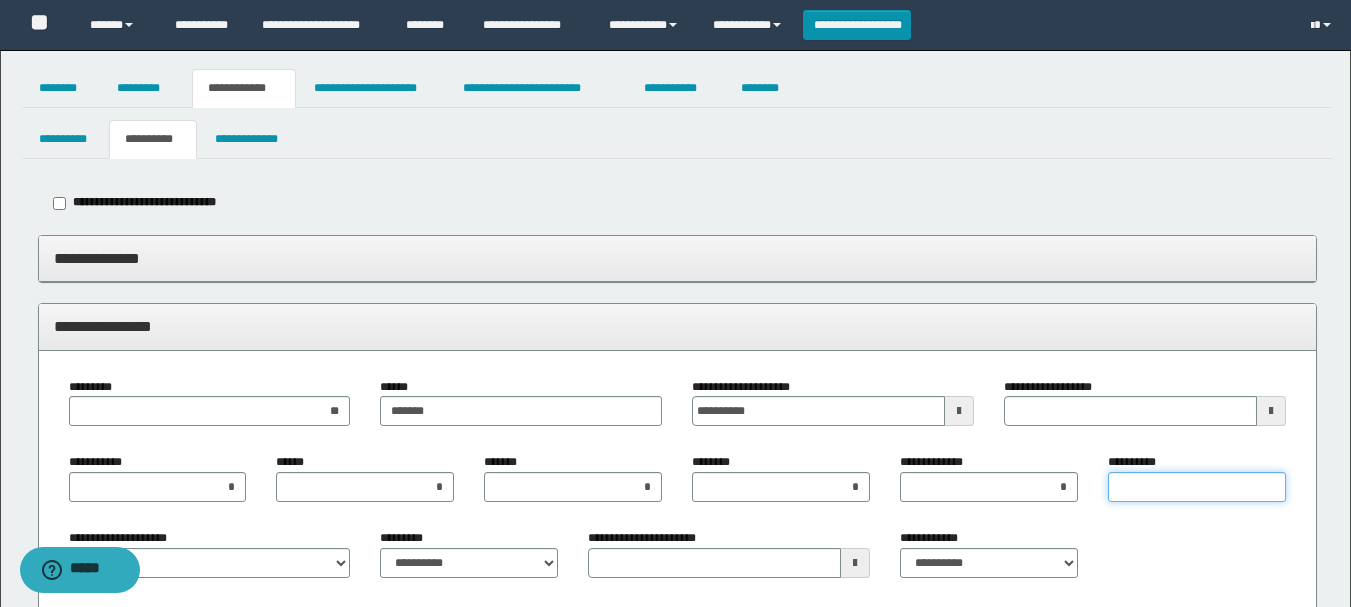 type on "*" 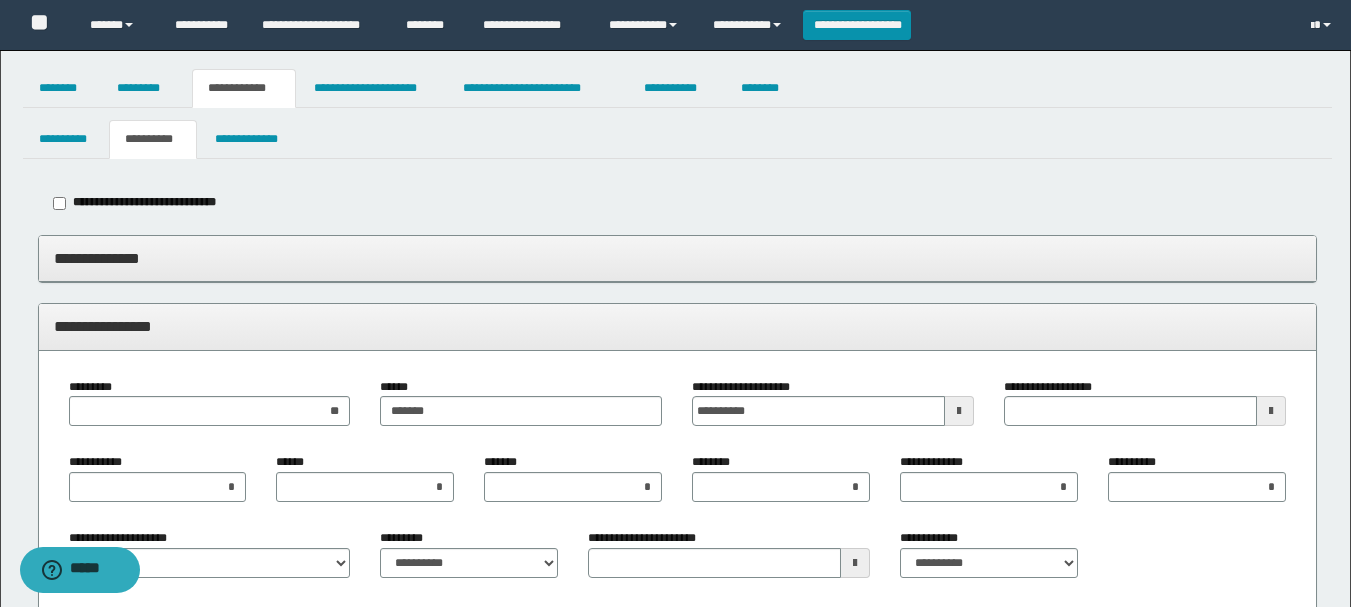 drag, startPoint x: 250, startPoint y: 330, endPoint x: 238, endPoint y: 327, distance: 12.369317 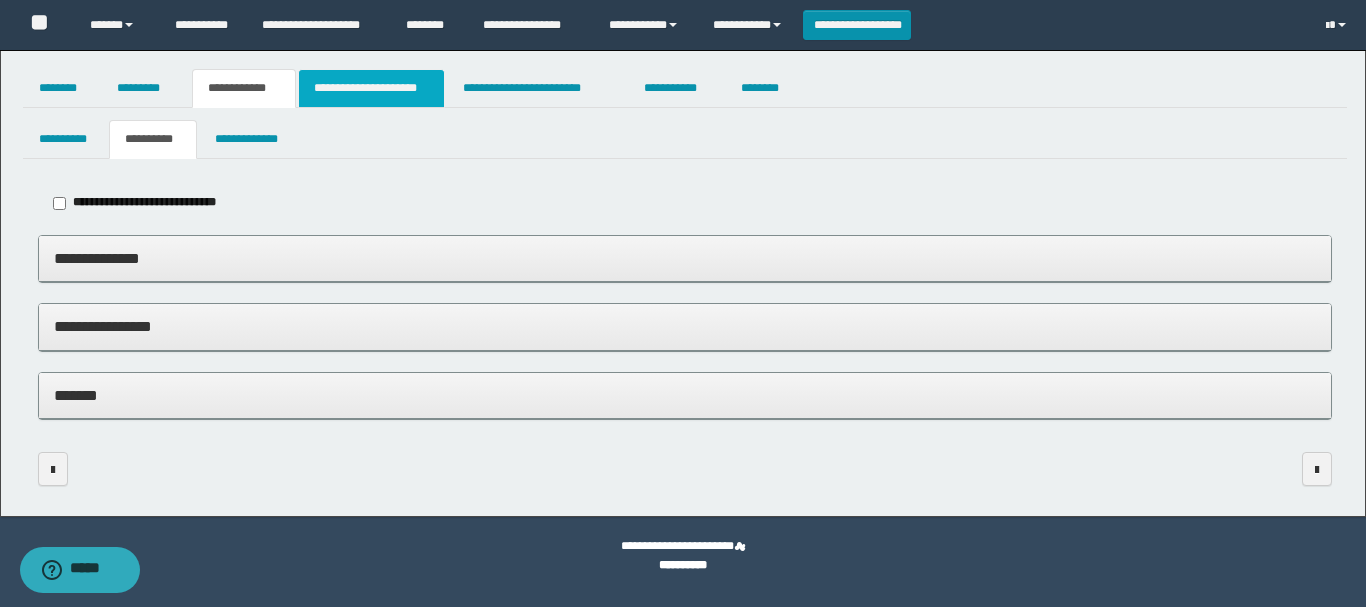 click on "**********" at bounding box center [371, 88] 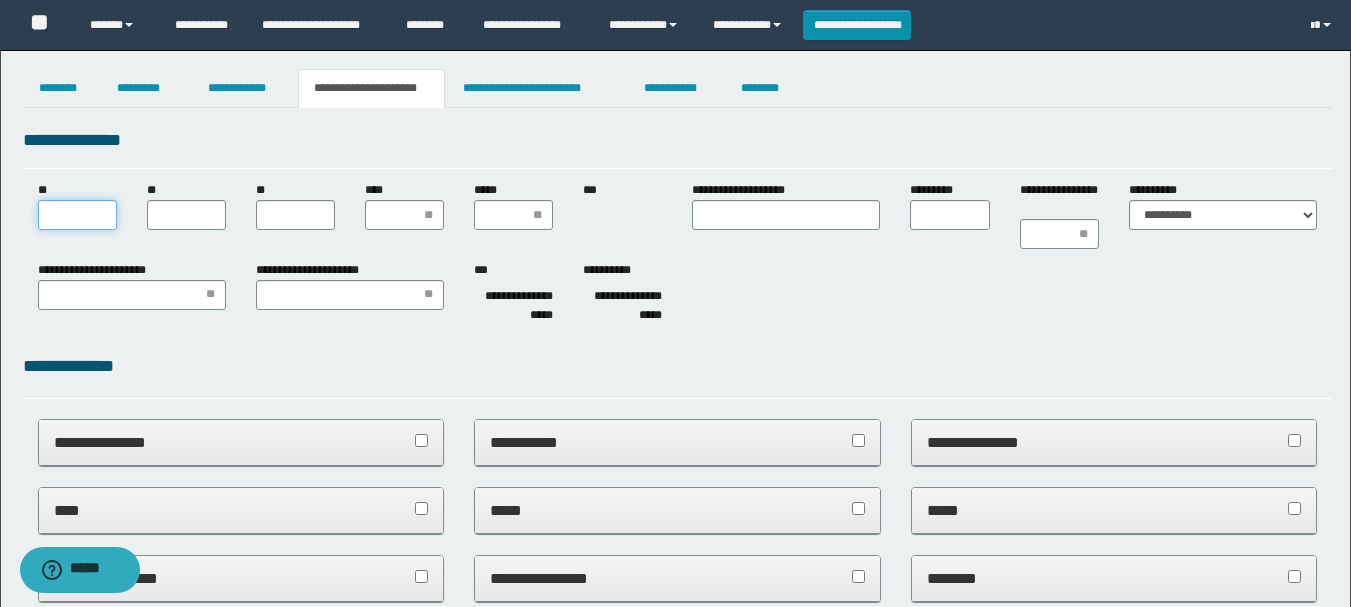 scroll, scrollTop: 0, scrollLeft: 0, axis: both 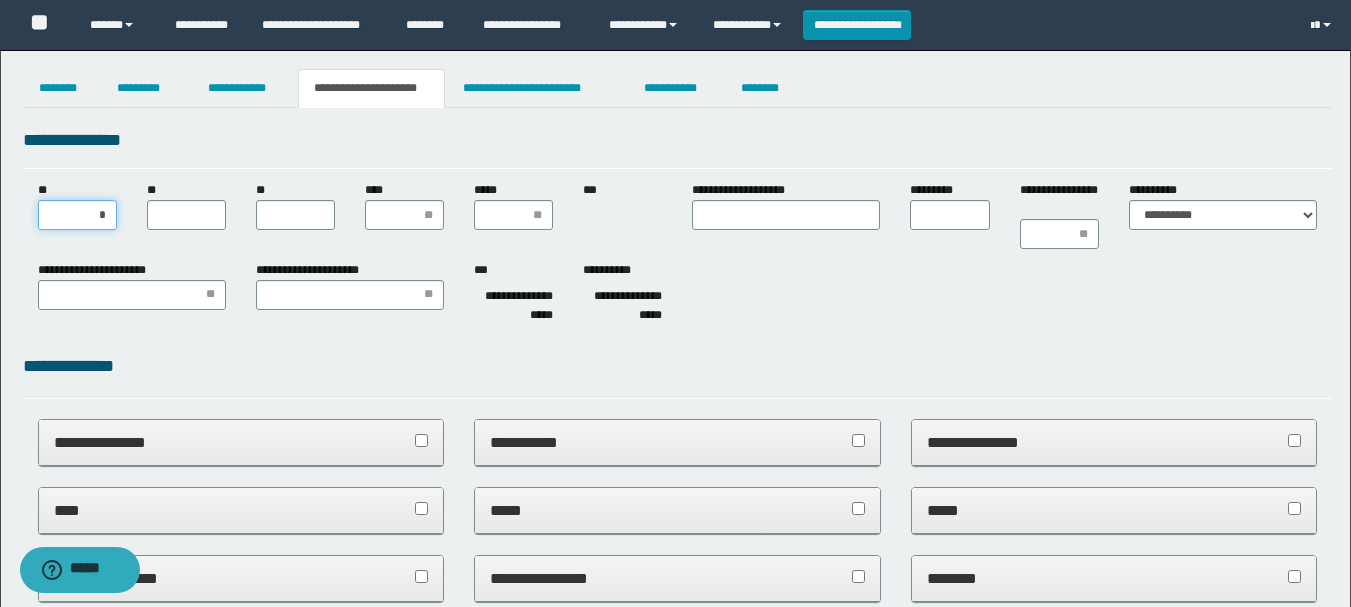 type on "**" 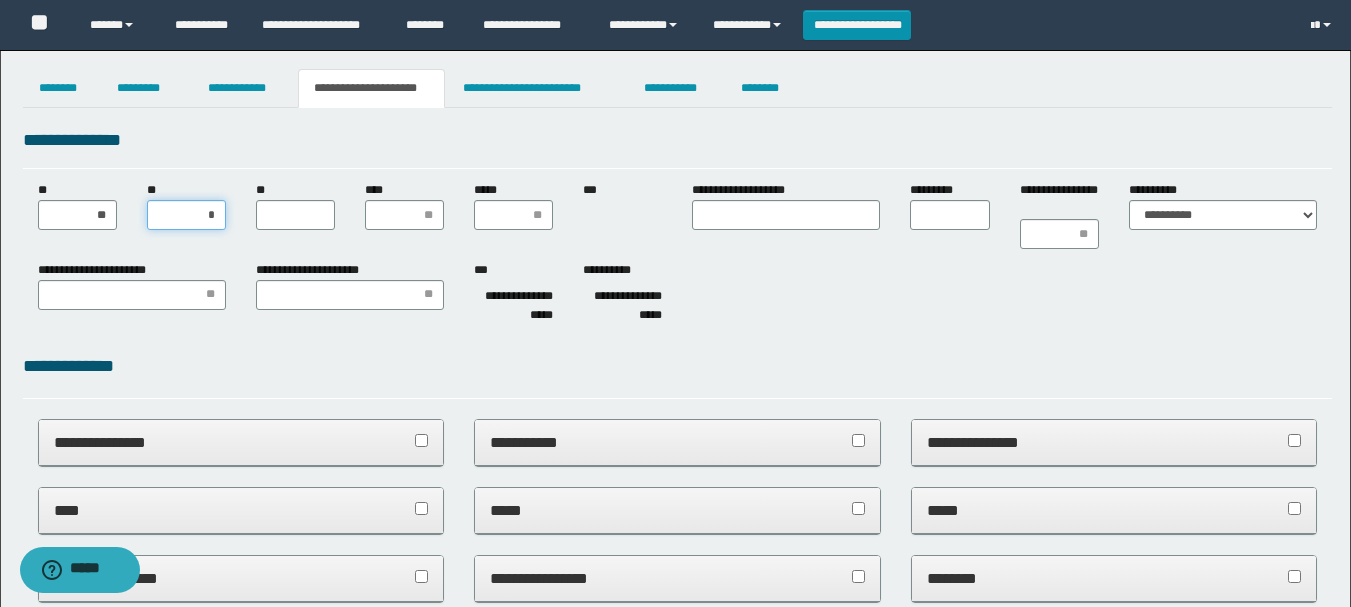 type on "**" 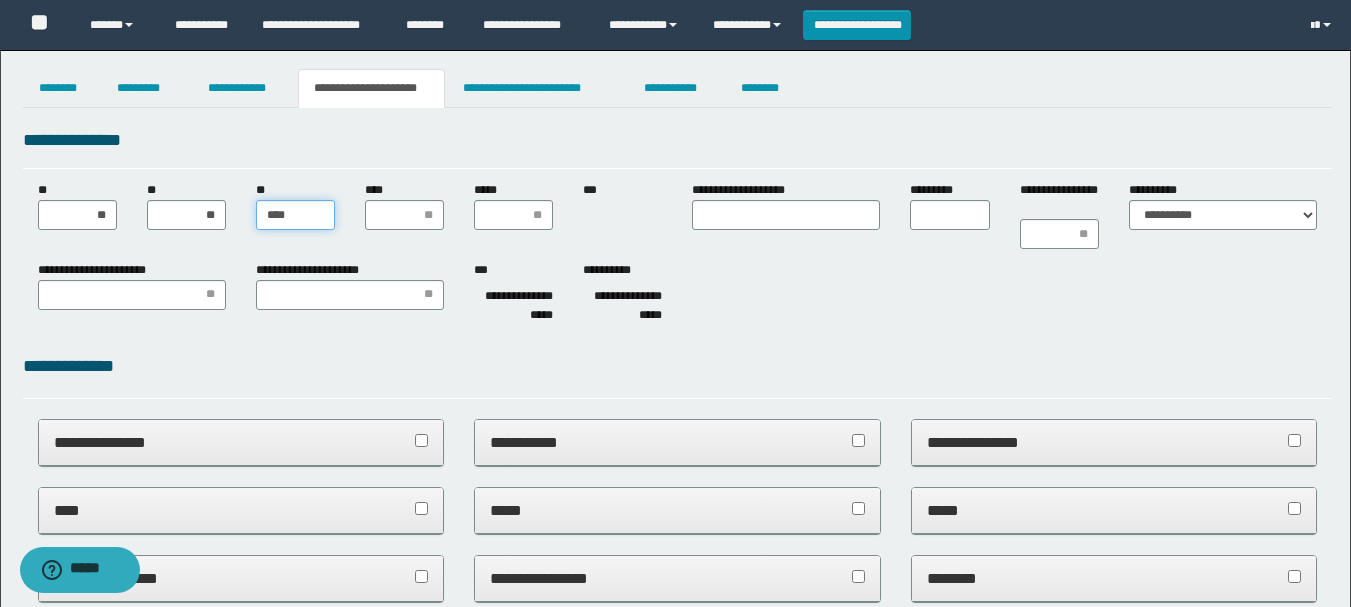 type on "*****" 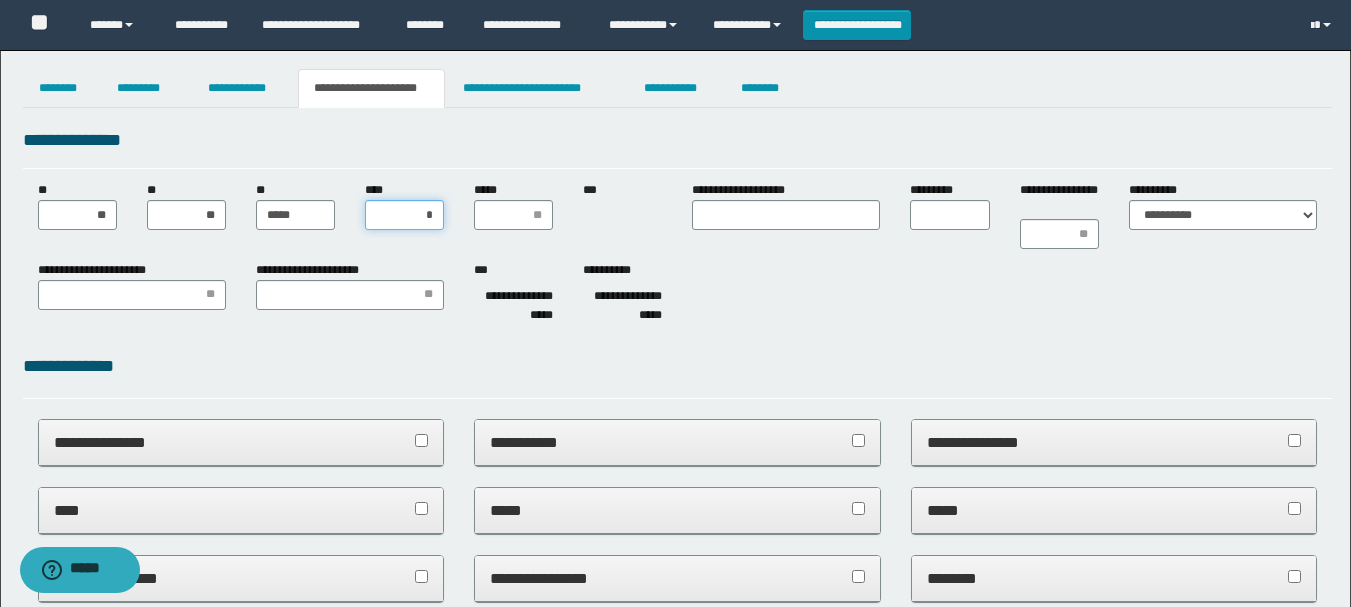 type on "**" 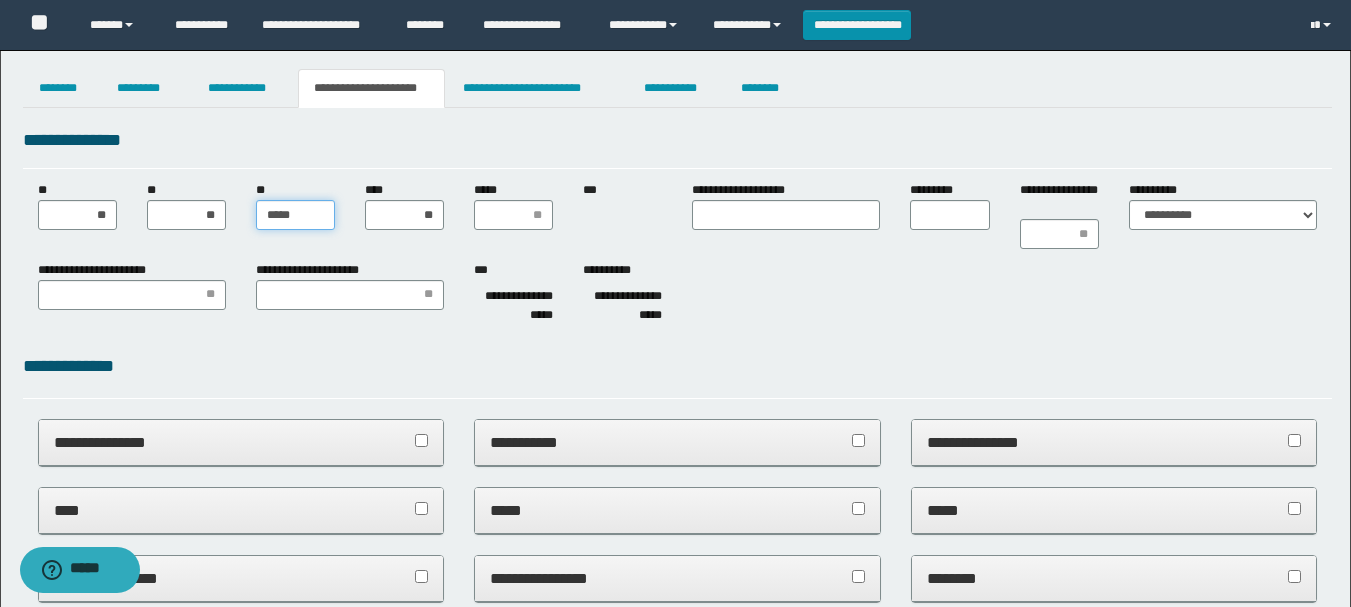 type on "******" 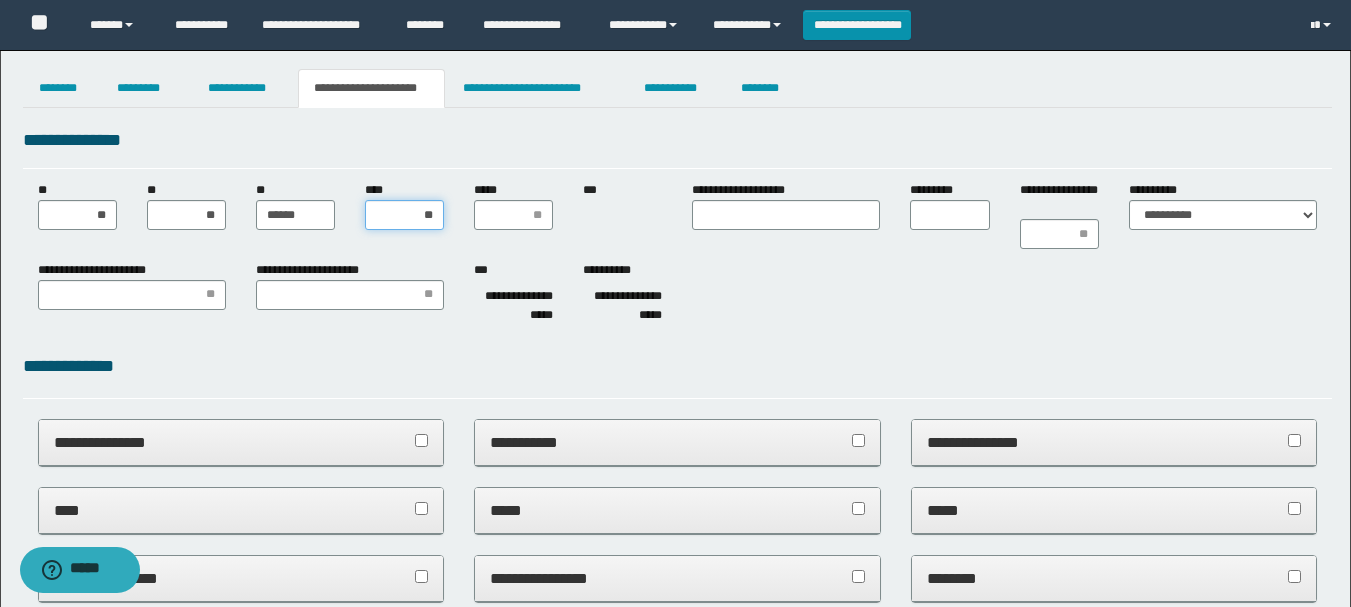 type 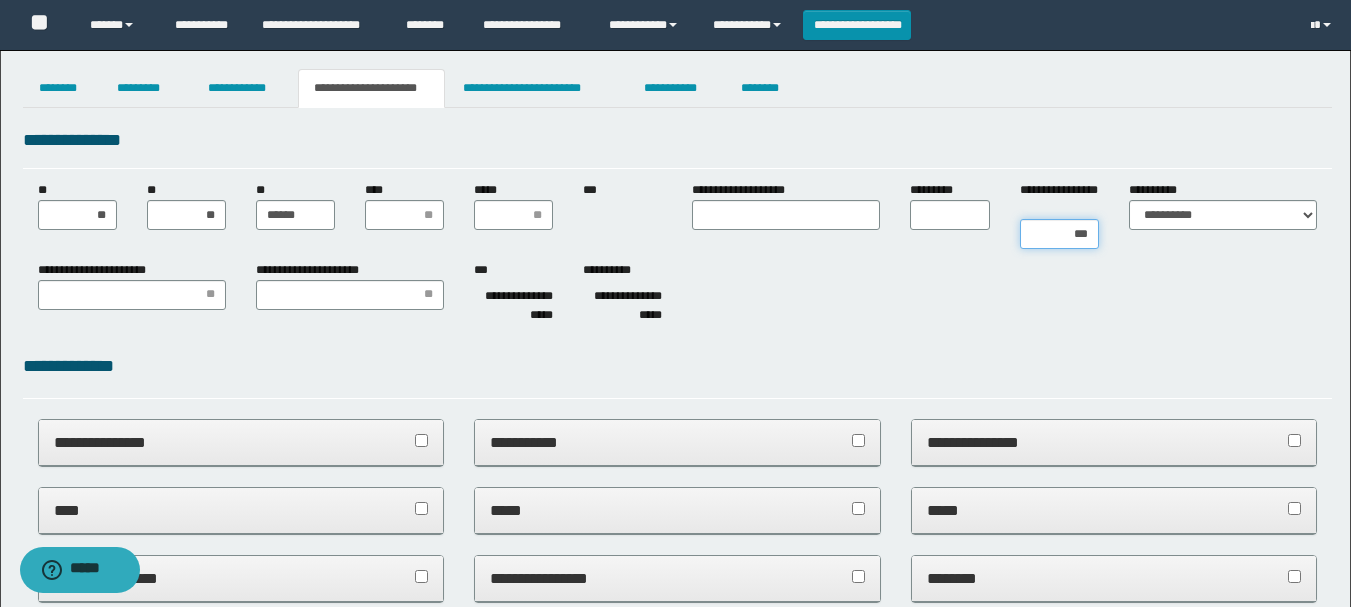 type on "****" 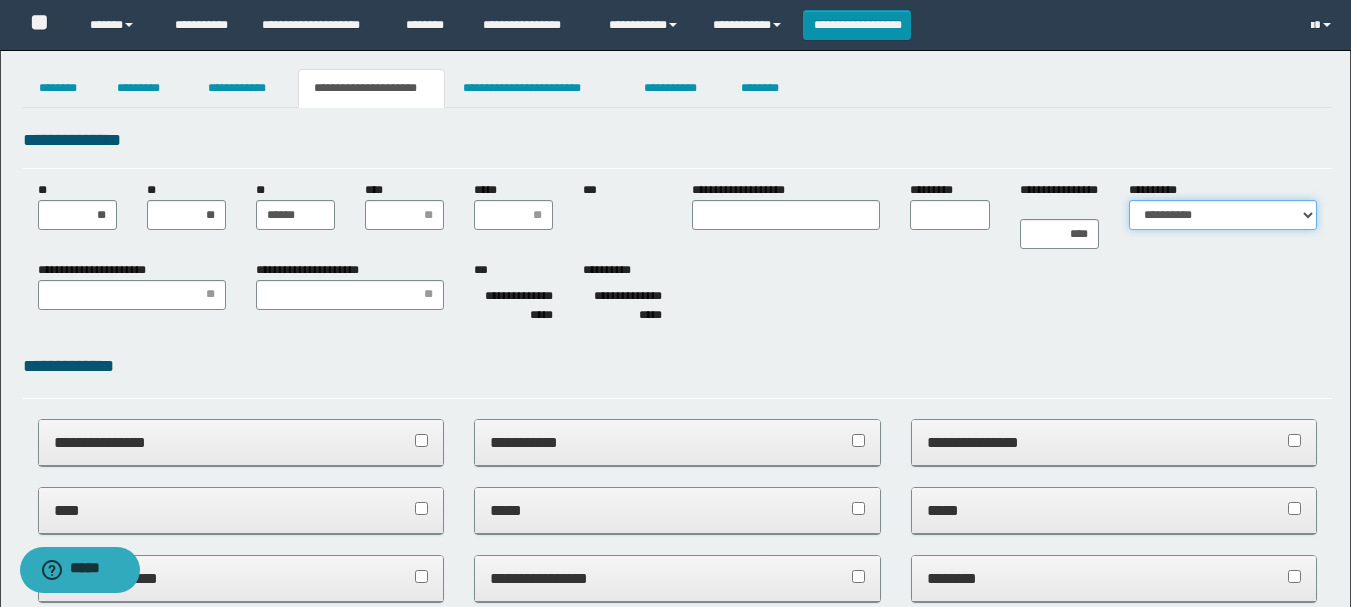 select on "*" 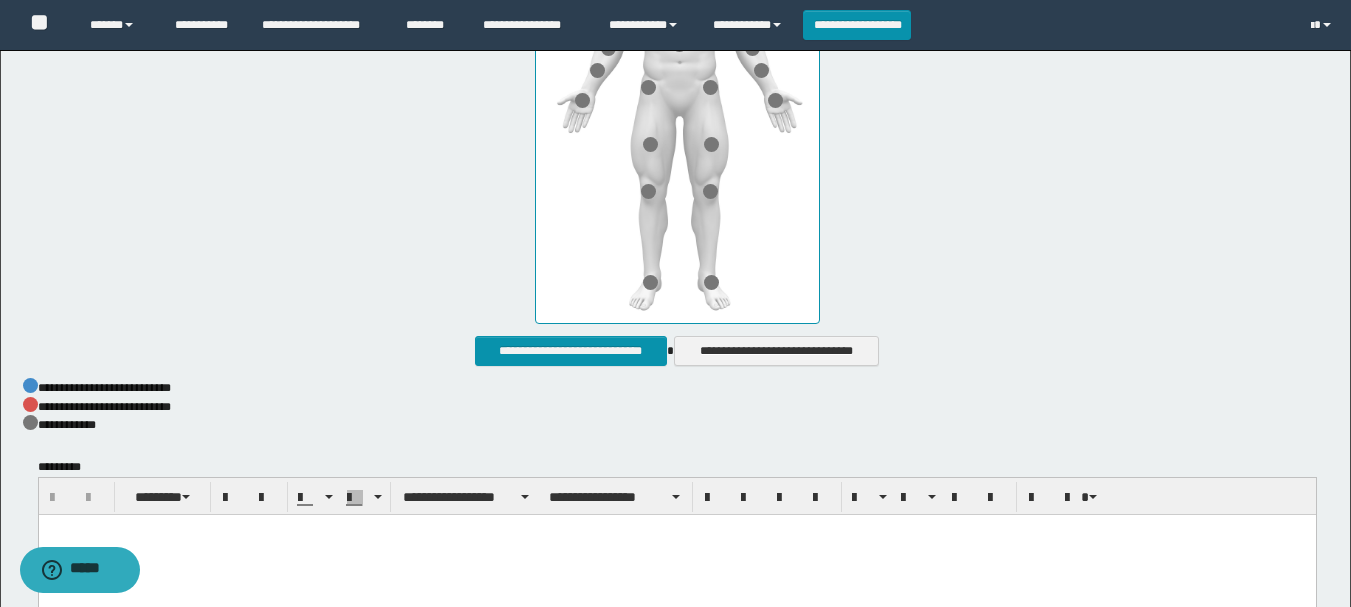 scroll, scrollTop: 1000, scrollLeft: 0, axis: vertical 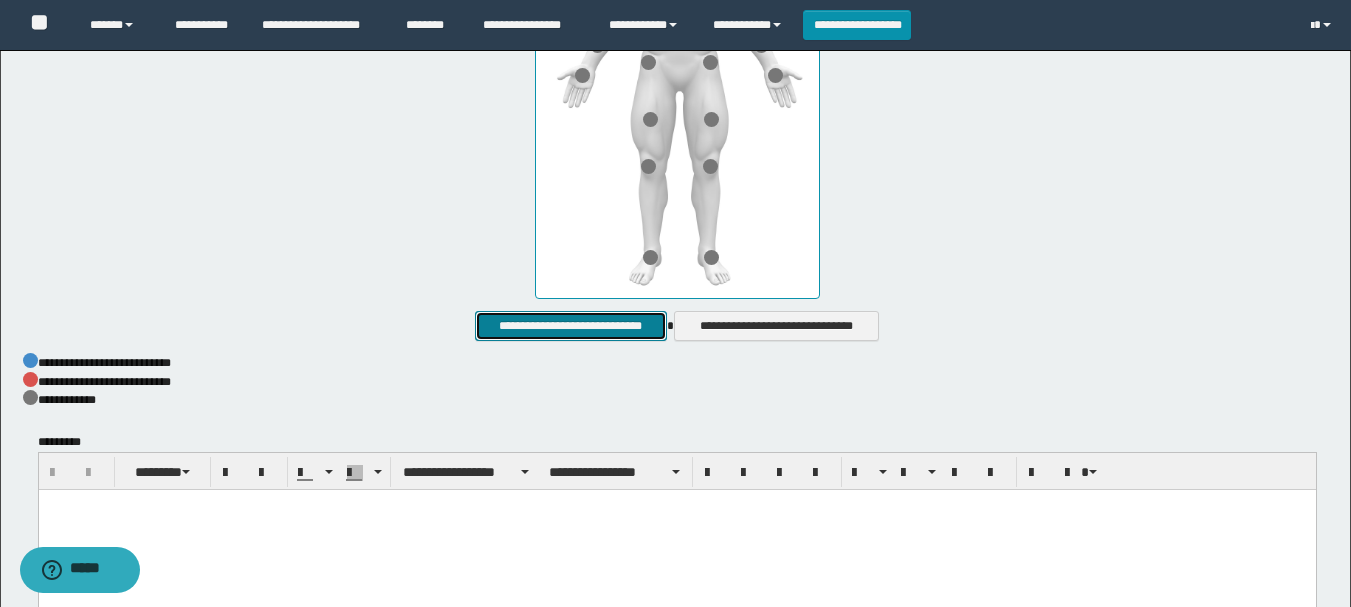 click on "**********" at bounding box center [570, 326] 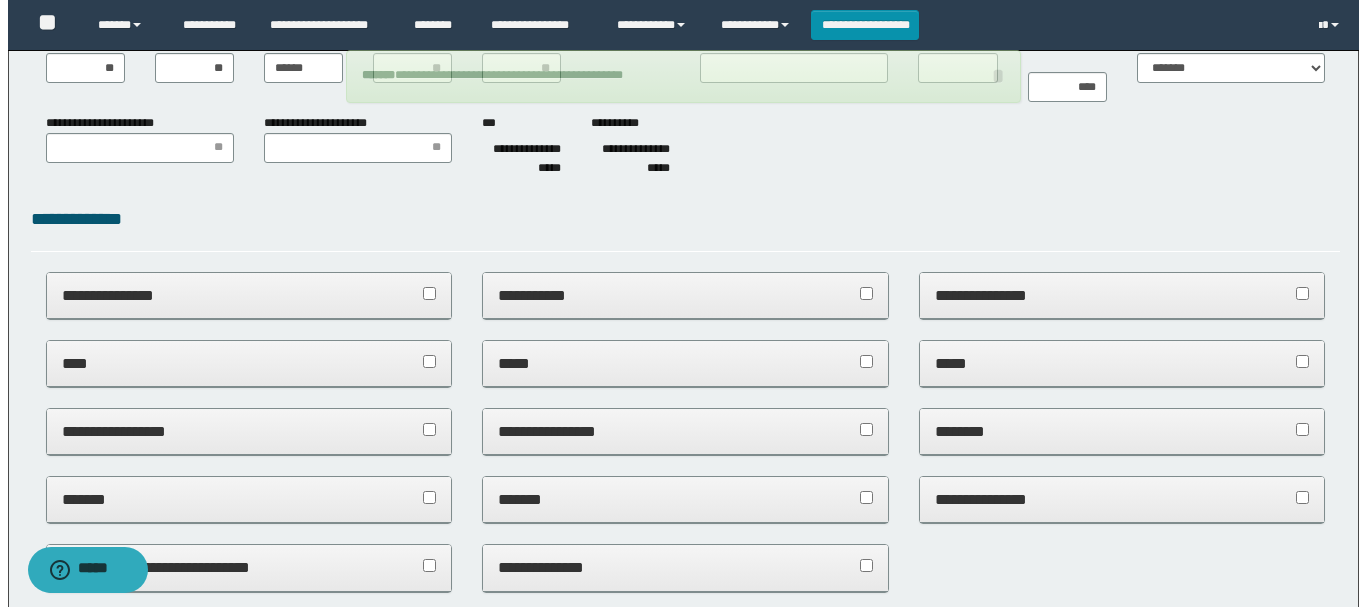 scroll, scrollTop: 0, scrollLeft: 0, axis: both 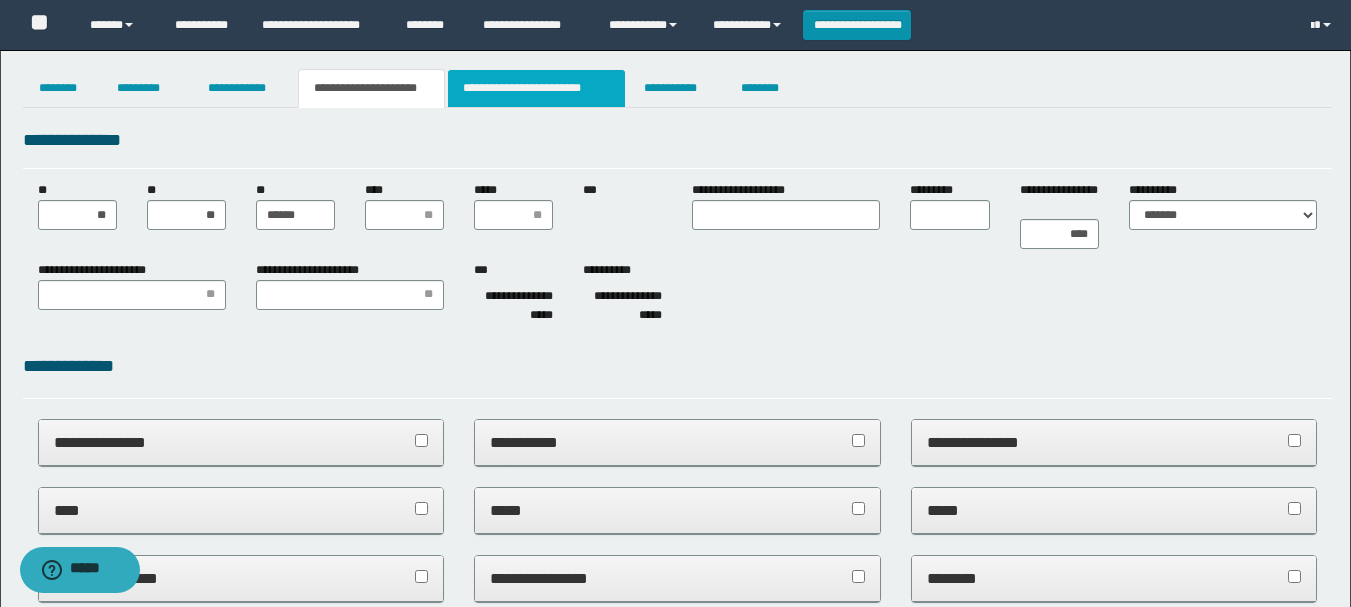 click on "**********" at bounding box center (537, 88) 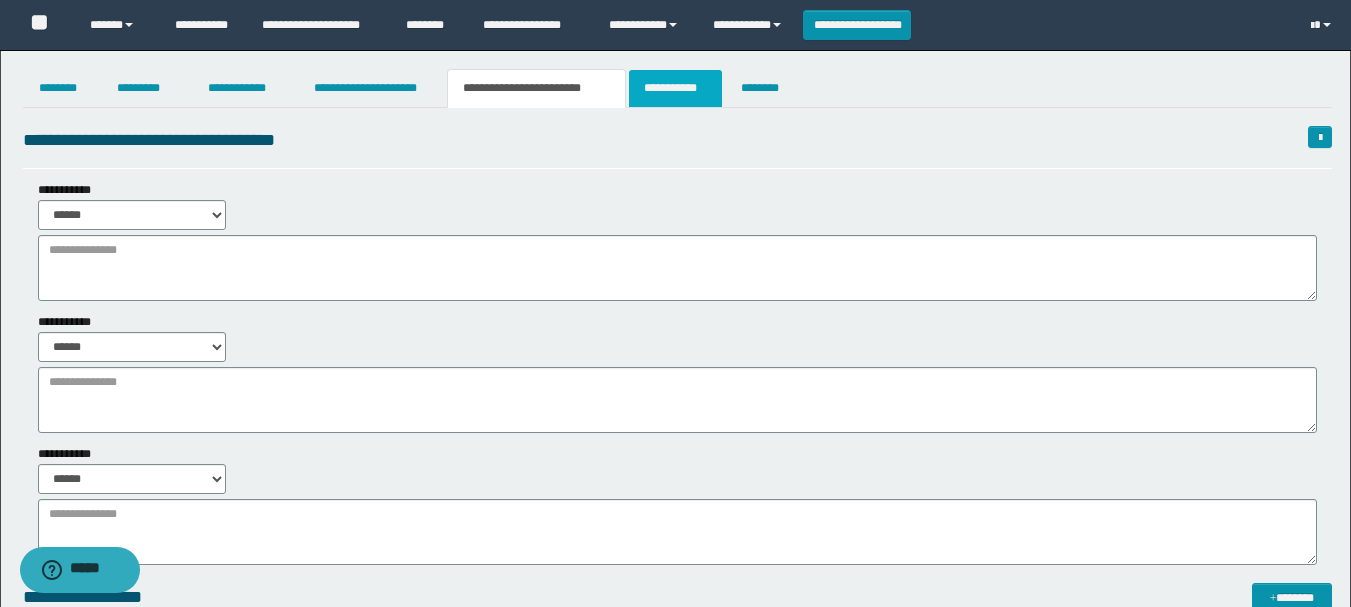 click on "**********" at bounding box center (675, 88) 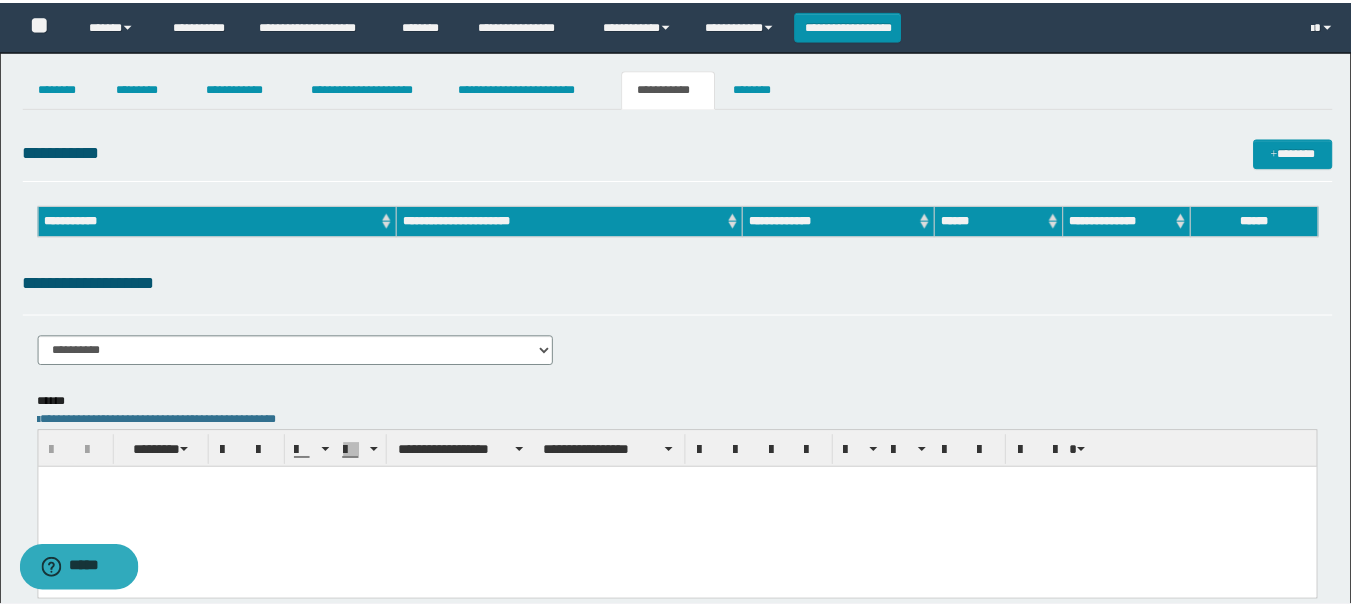 scroll, scrollTop: 0, scrollLeft: 0, axis: both 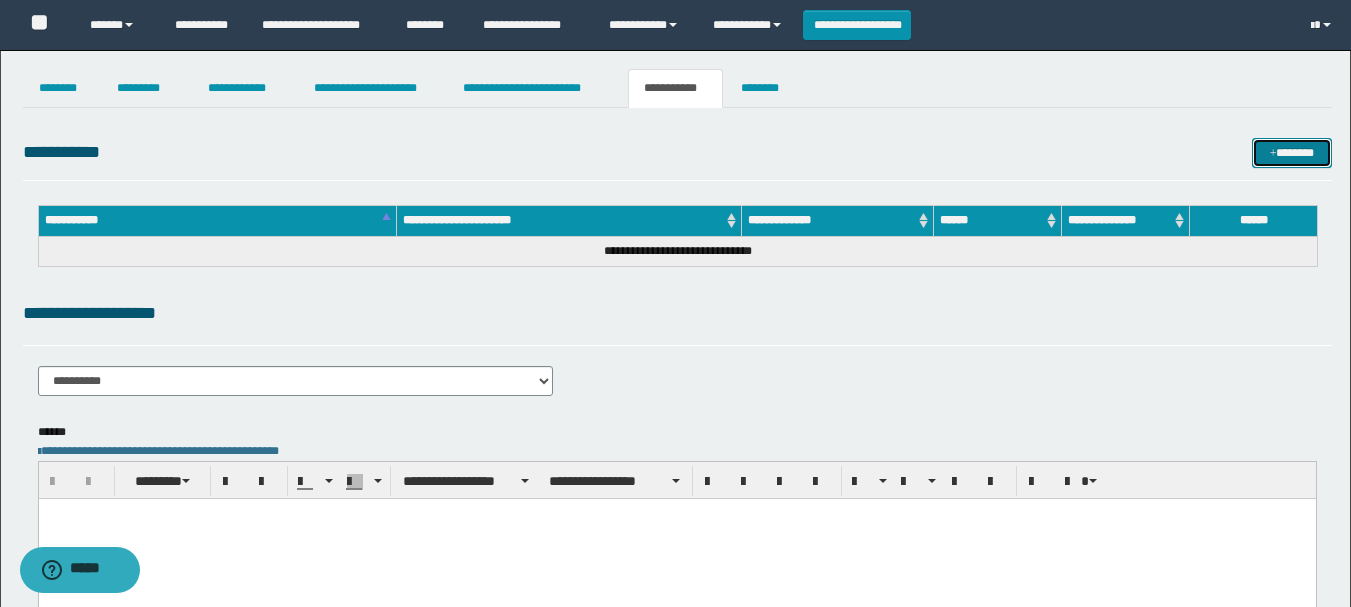 click on "*******" at bounding box center (1292, 153) 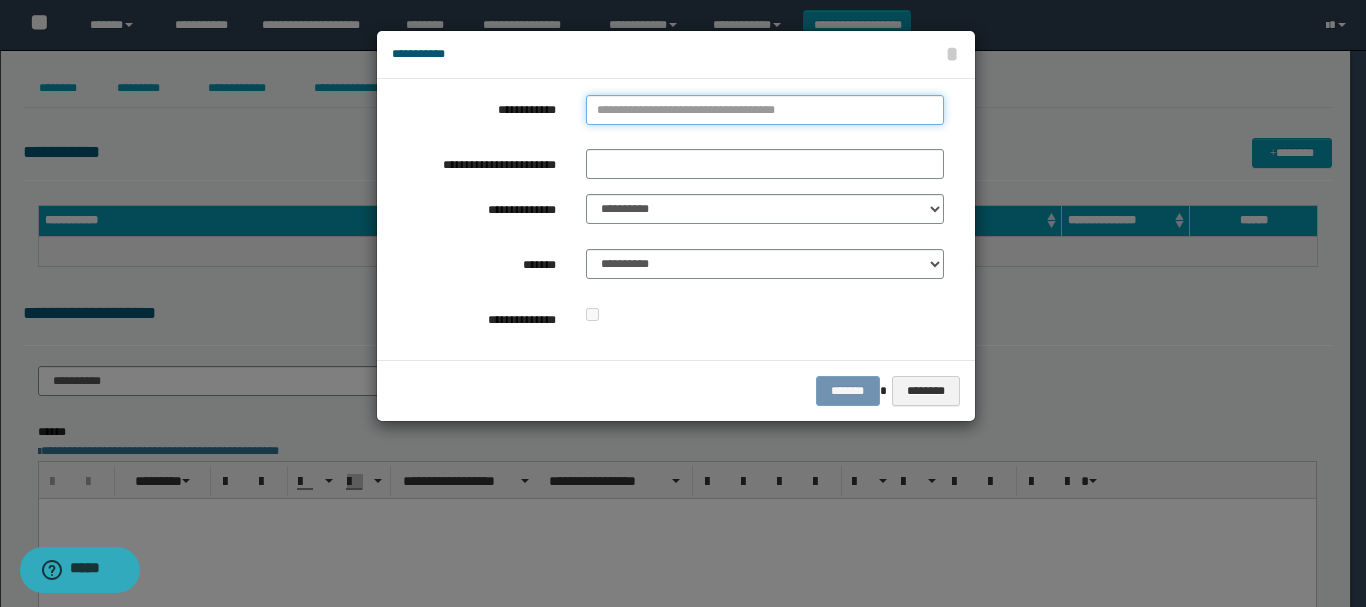 click on "**********" at bounding box center (765, 110) 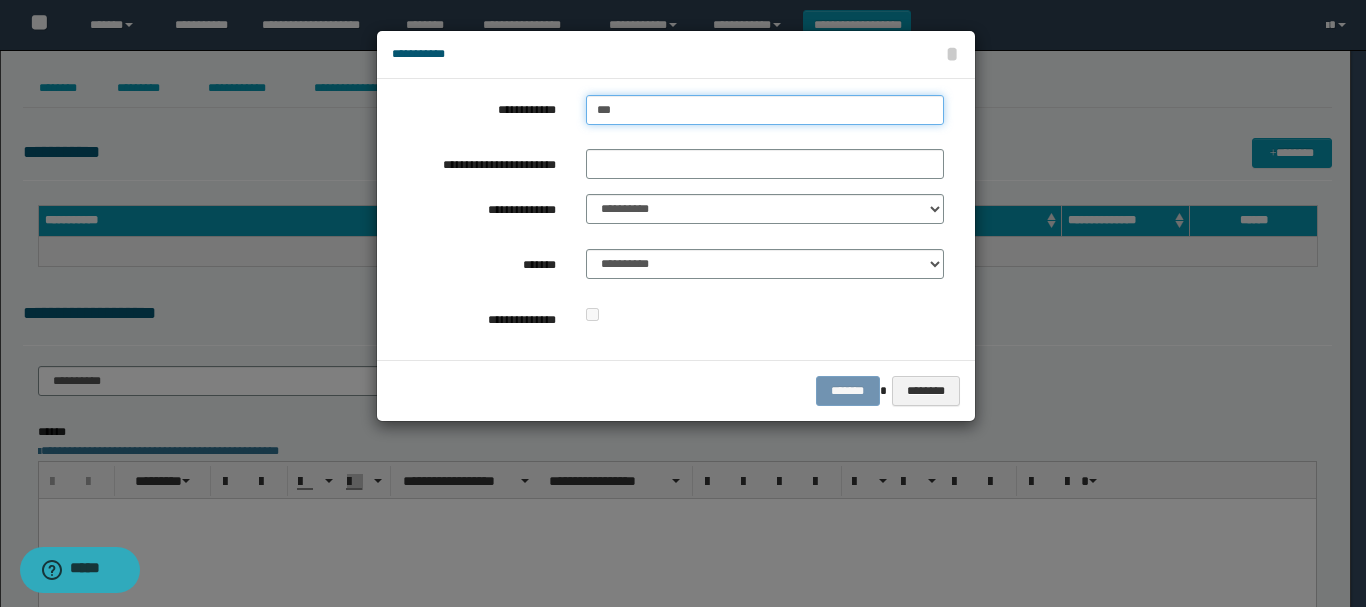 type on "****" 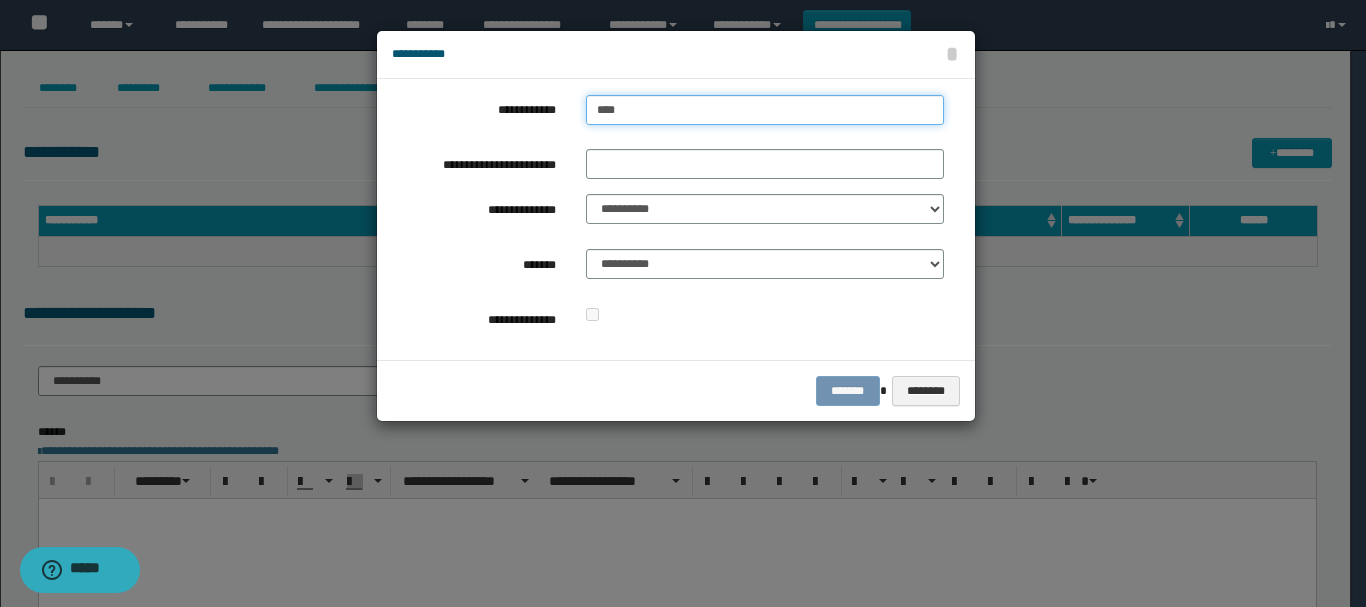 type on "****" 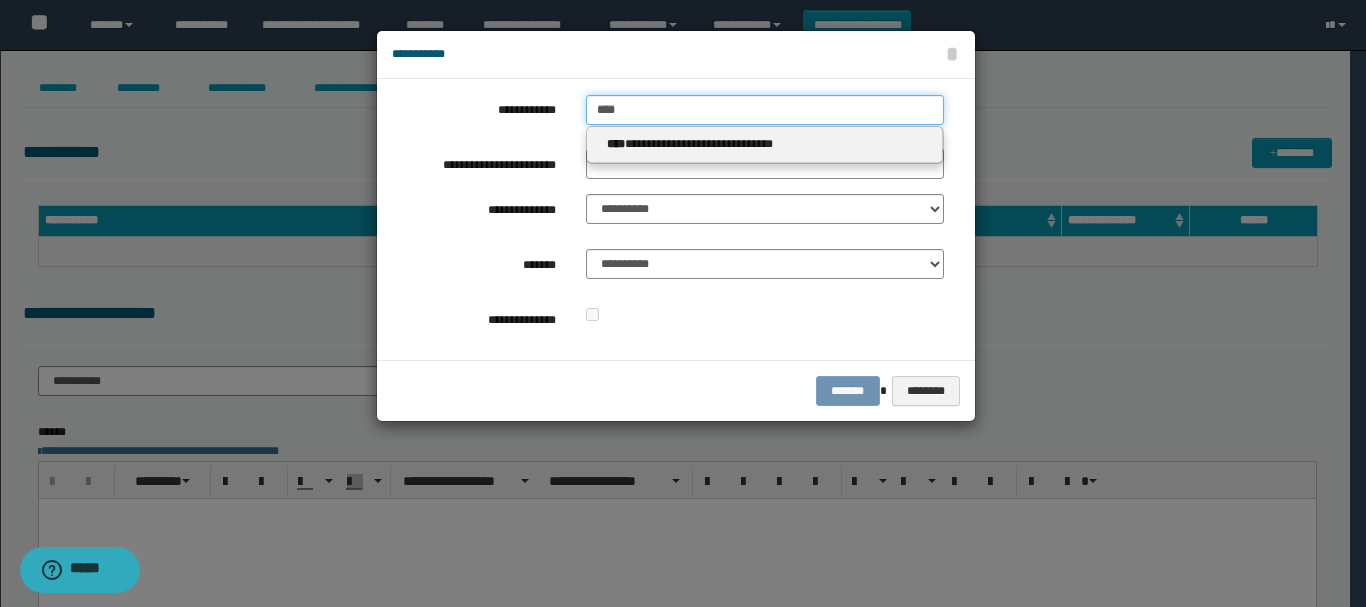 type on "****" 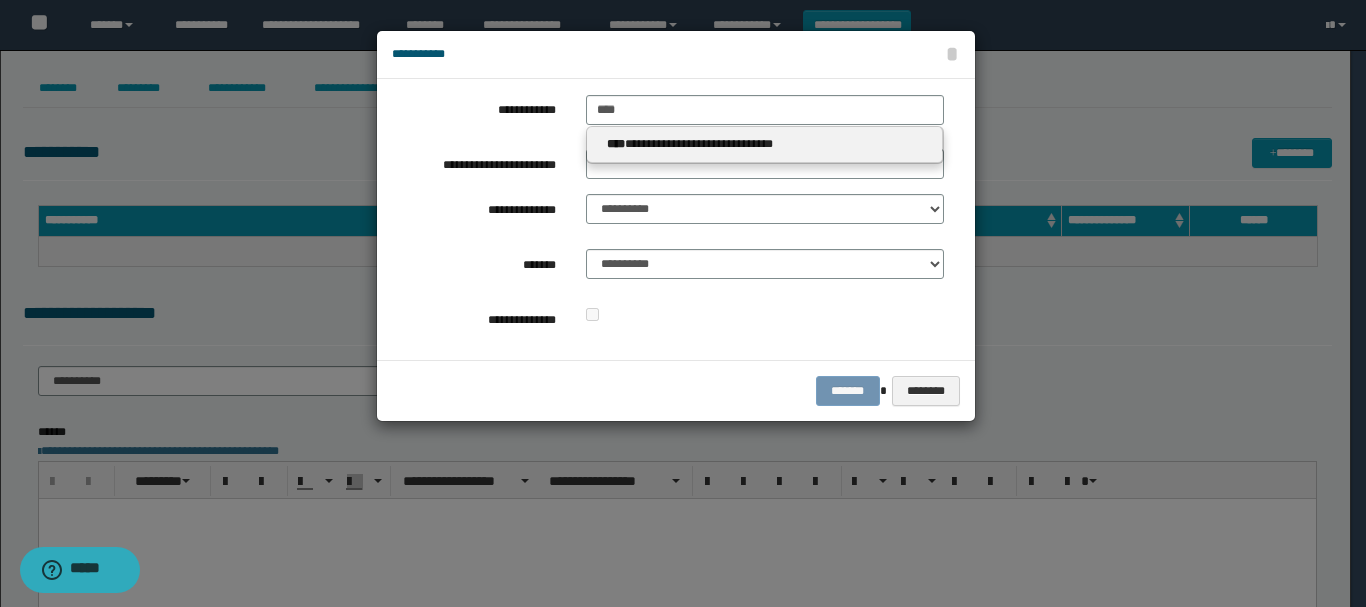 drag, startPoint x: 650, startPoint y: 131, endPoint x: 636, endPoint y: 154, distance: 26.925823 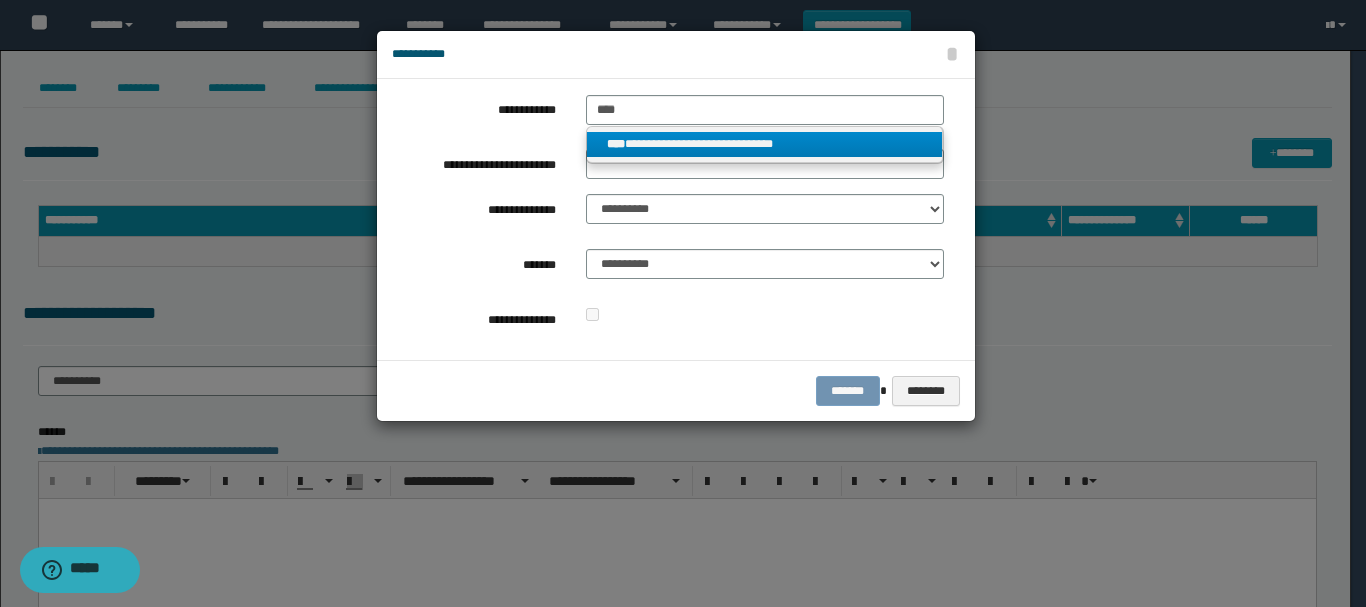 click on "**********" at bounding box center [765, 144] 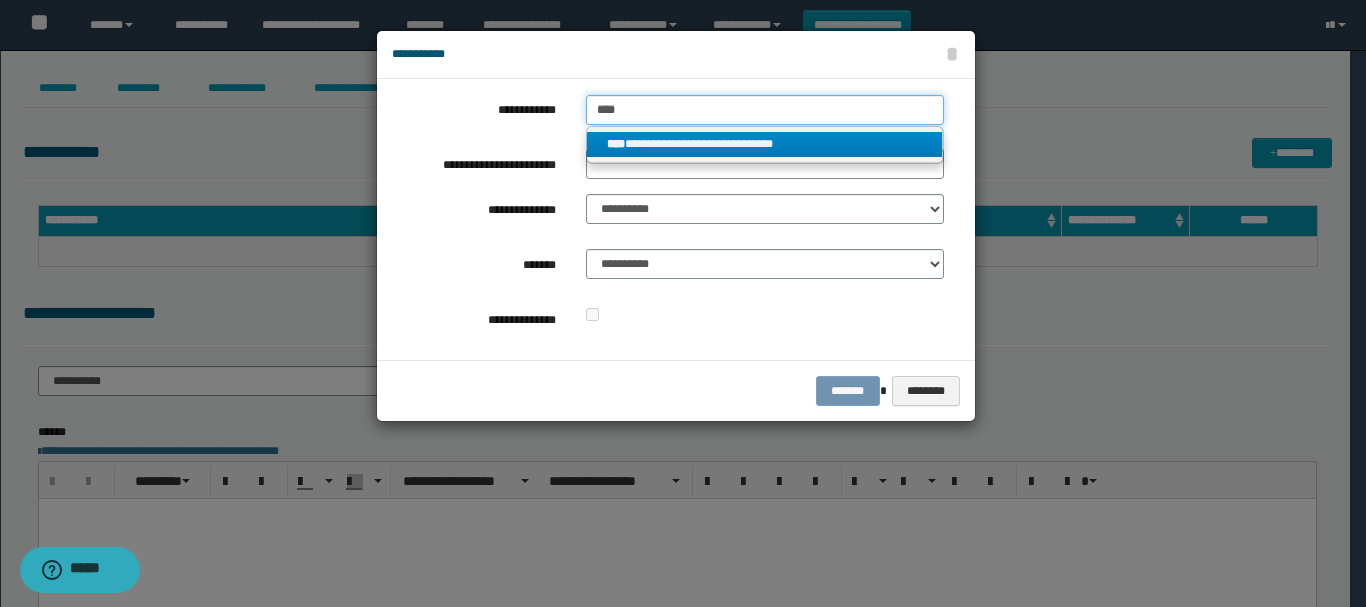 type 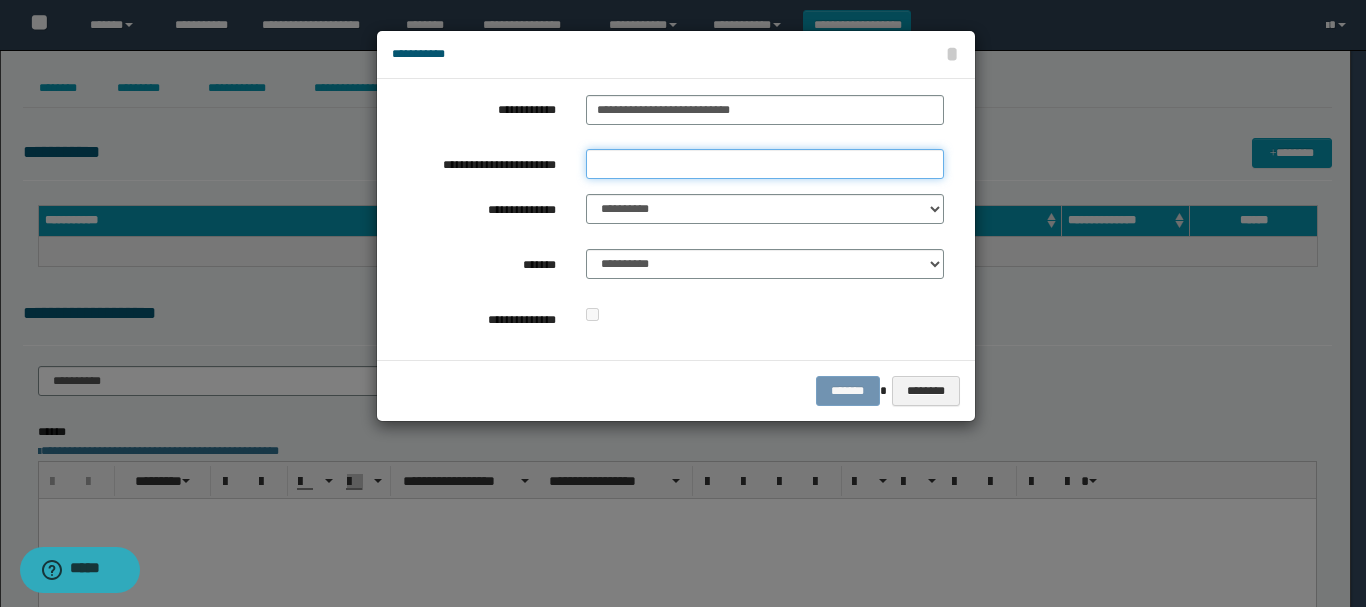 click on "**********" at bounding box center [765, 164] 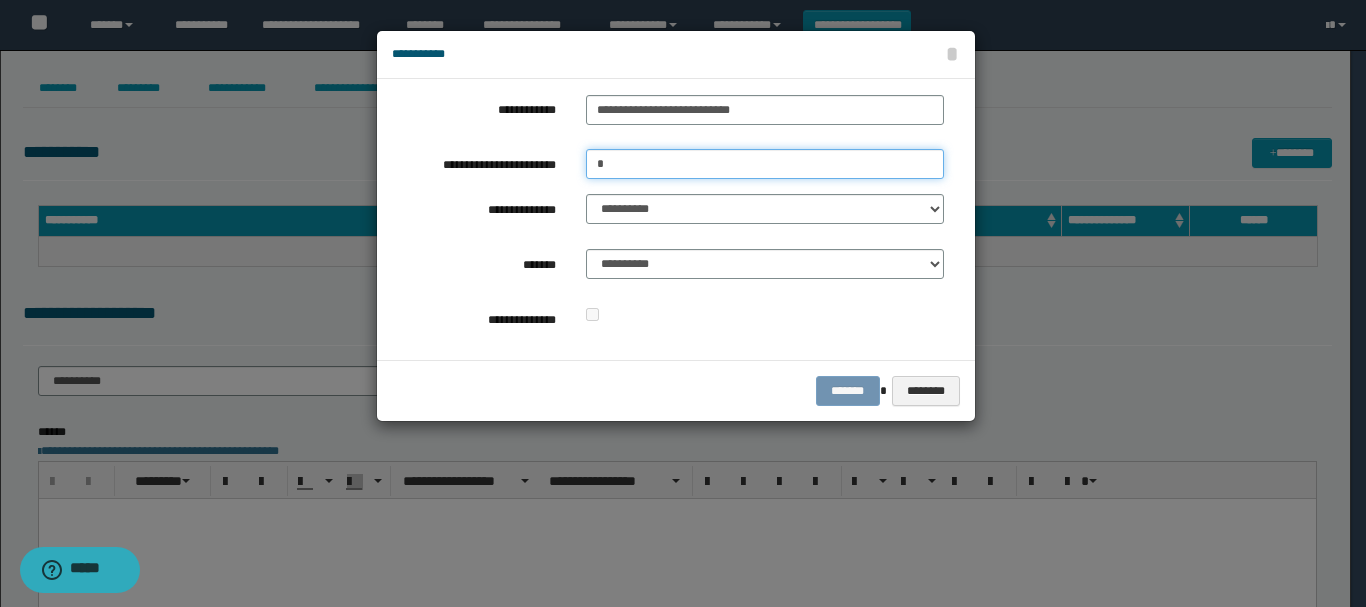 type on "*" 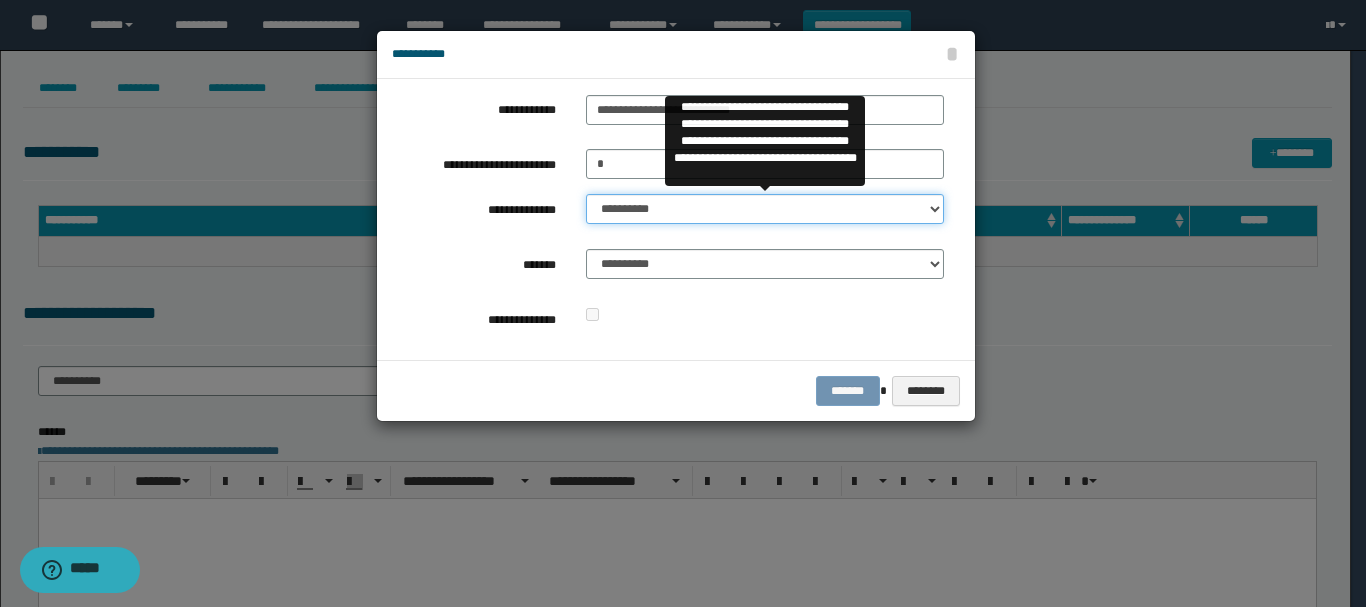 select on "**" 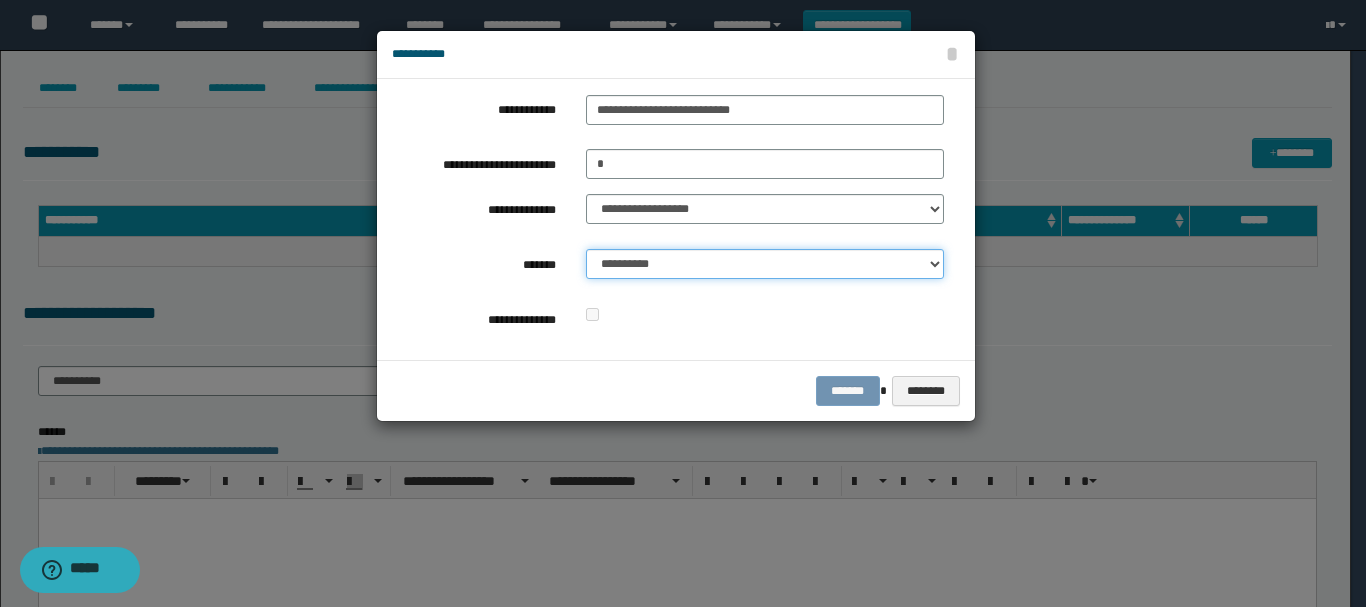 select on "*" 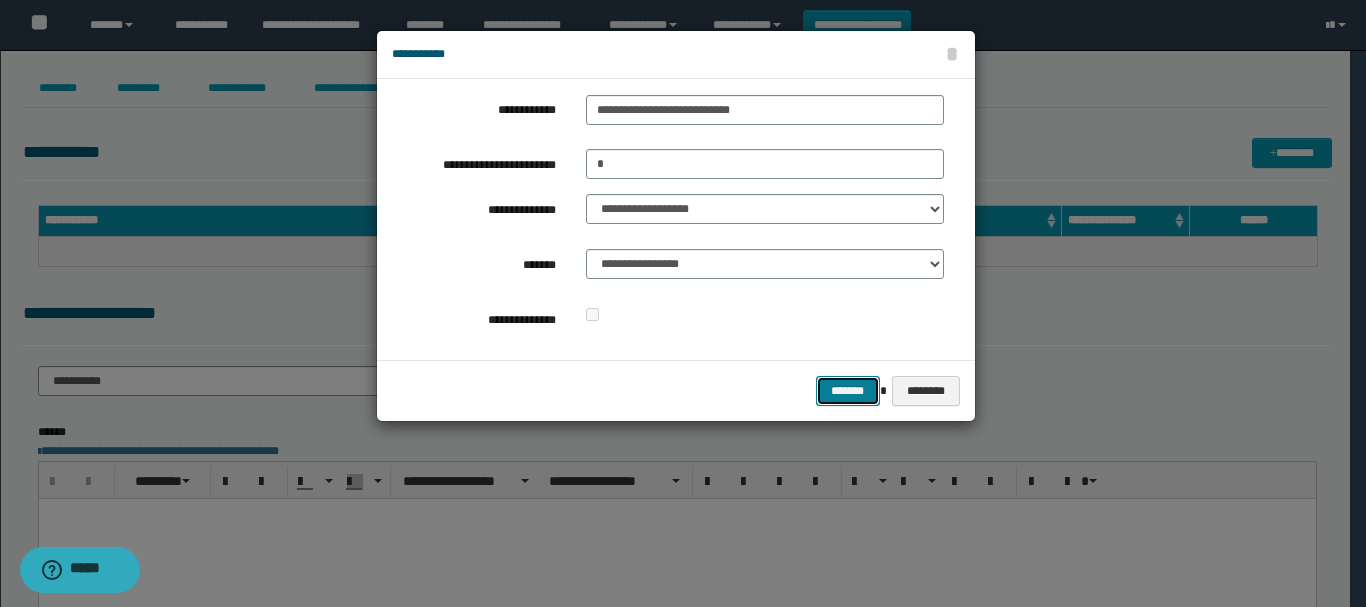type 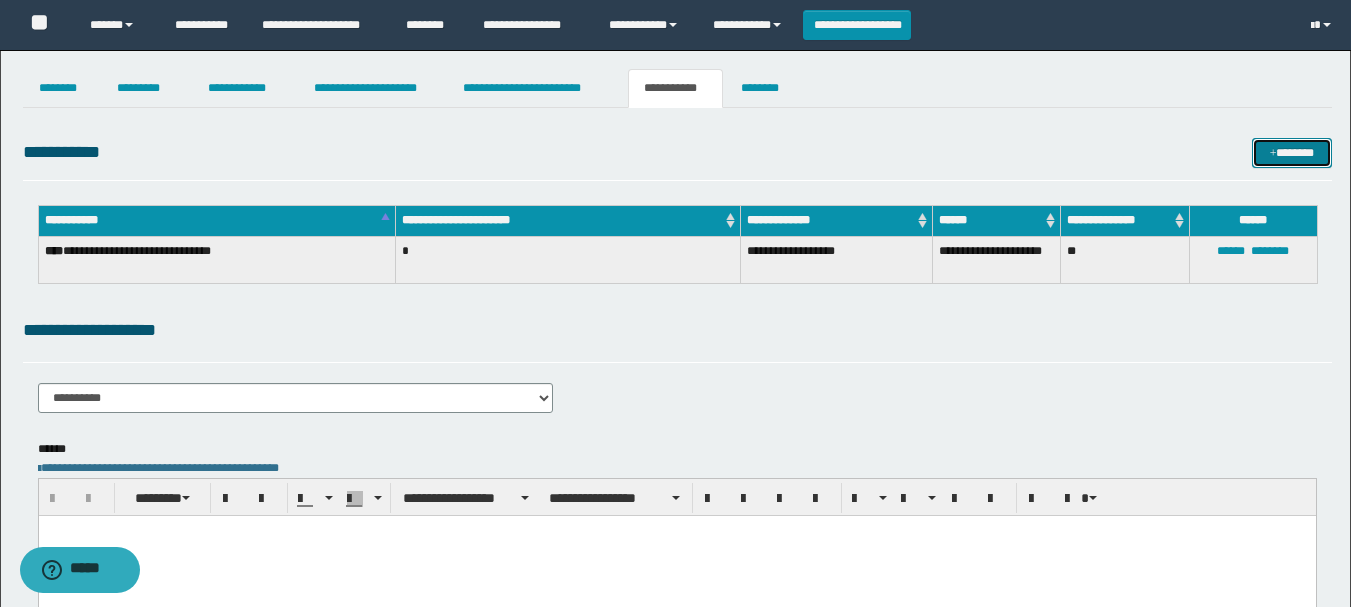 click on "*******" at bounding box center (1292, 153) 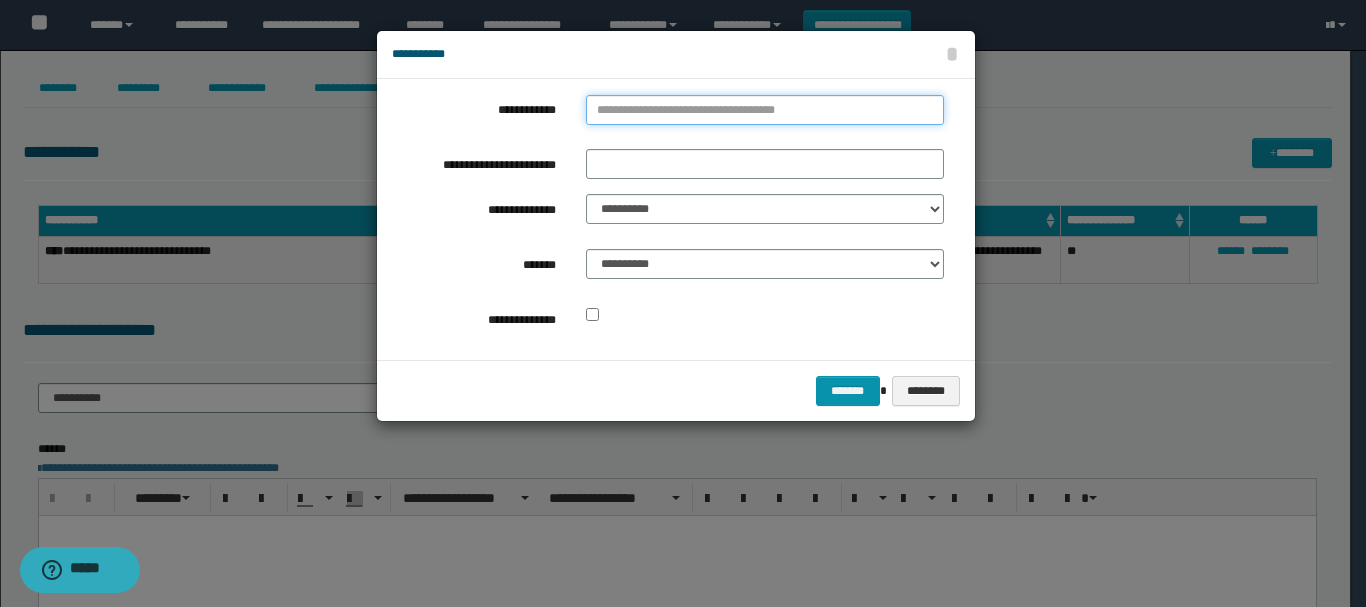 type on "**********" 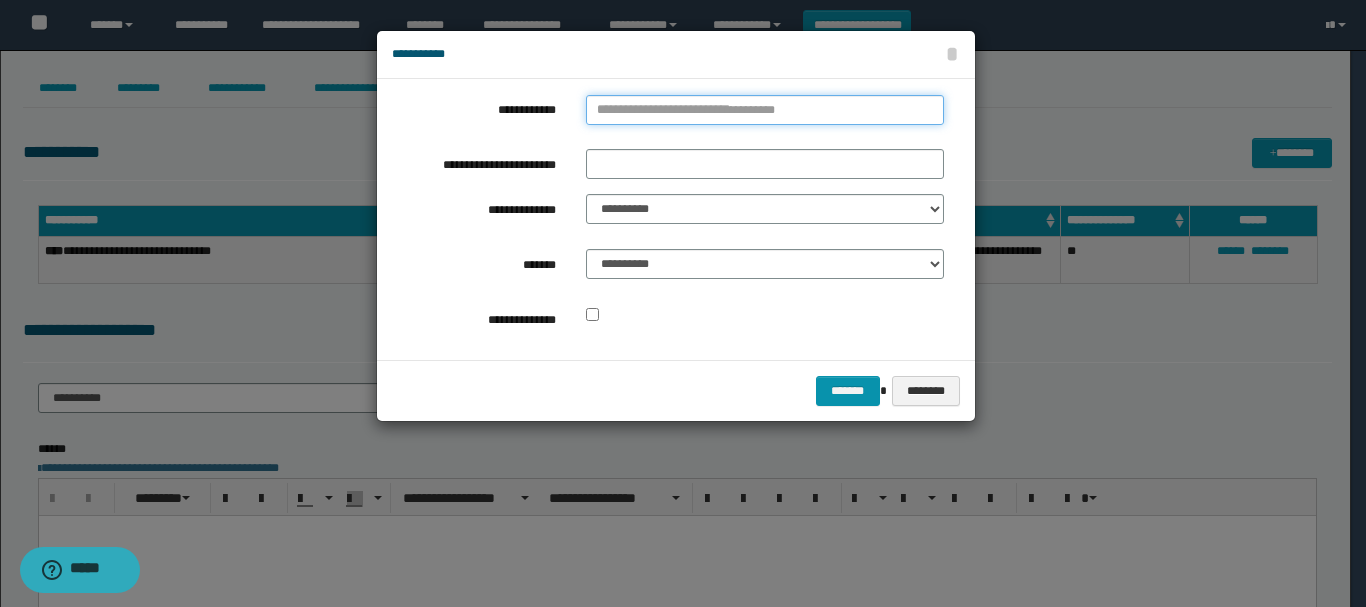 click on "**********" at bounding box center [765, 110] 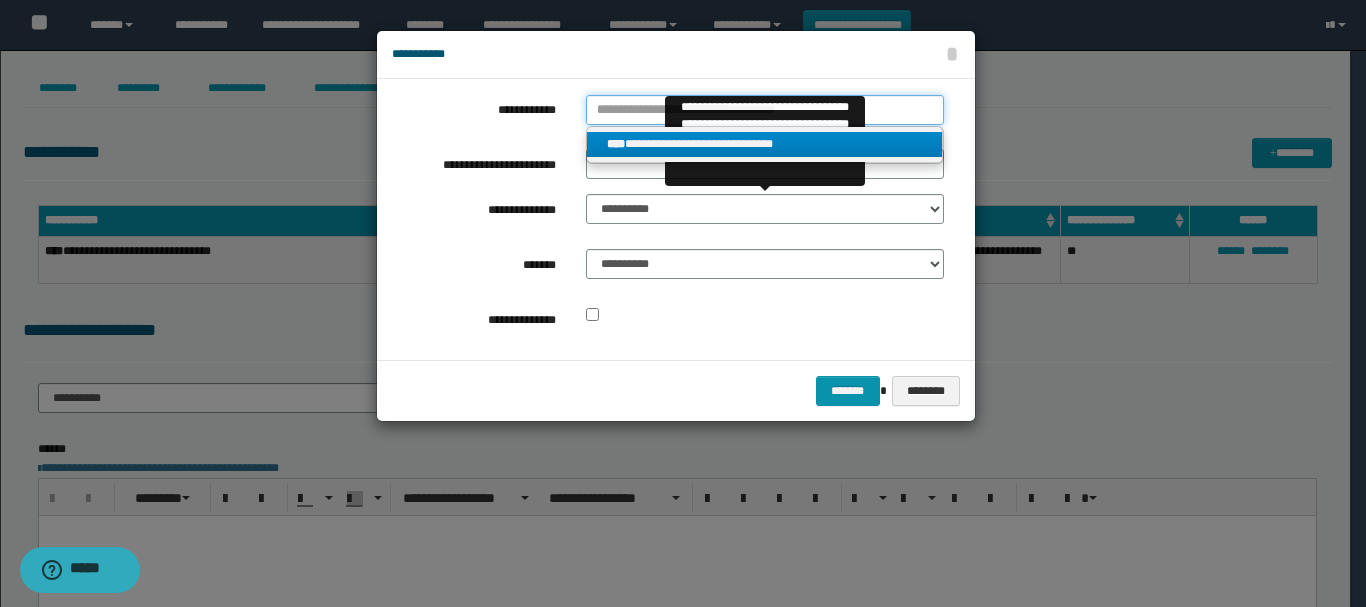 type 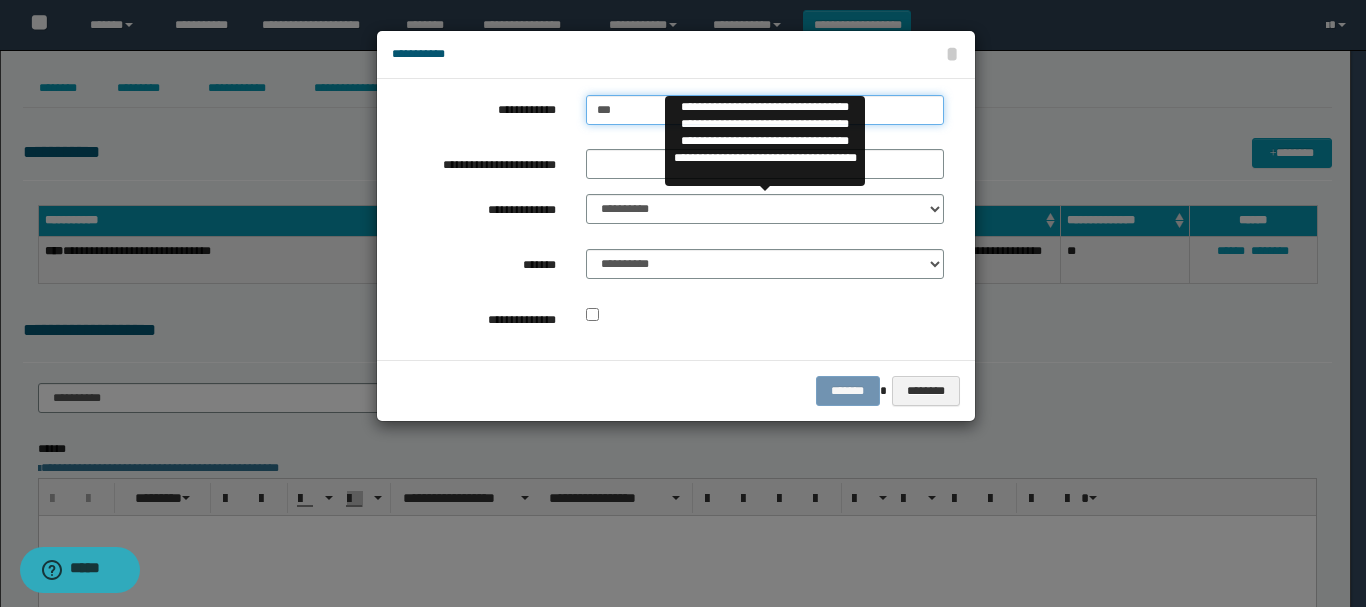 type on "****" 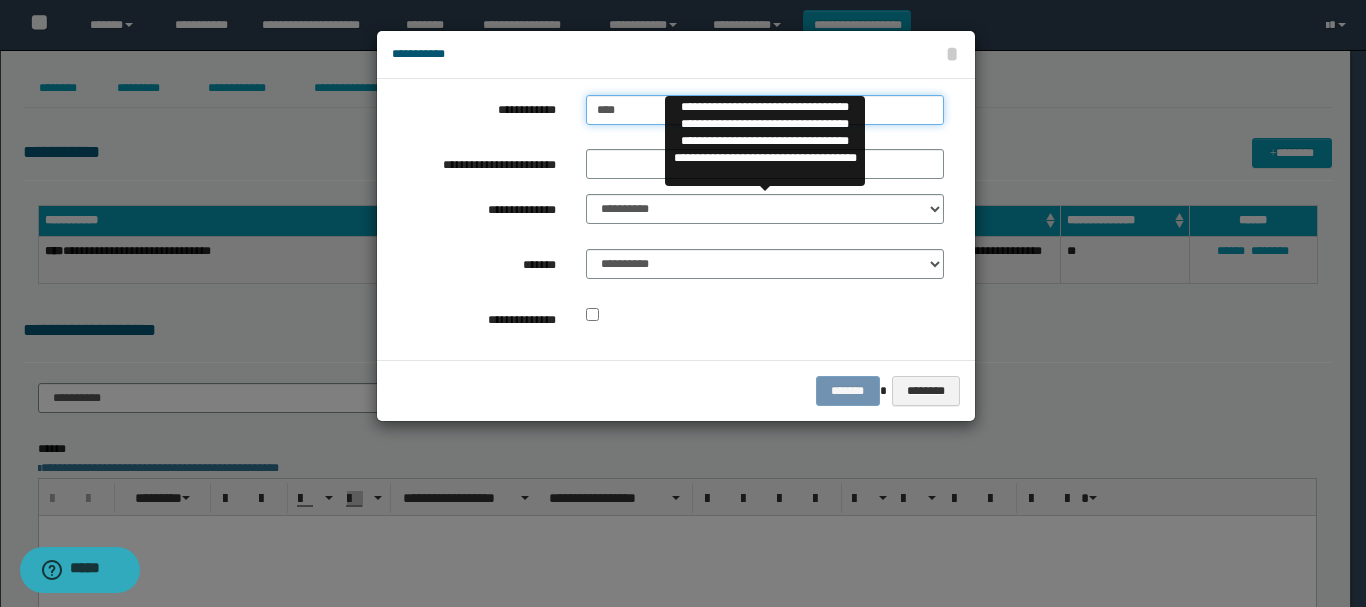 type on "****" 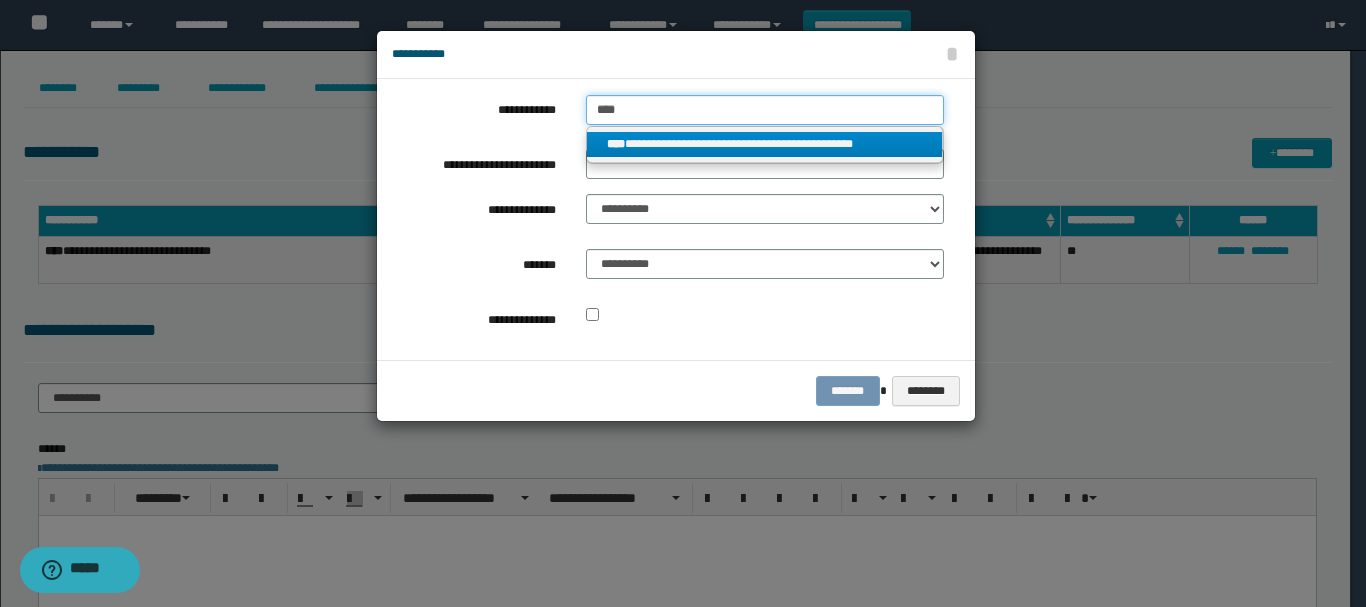 type on "****" 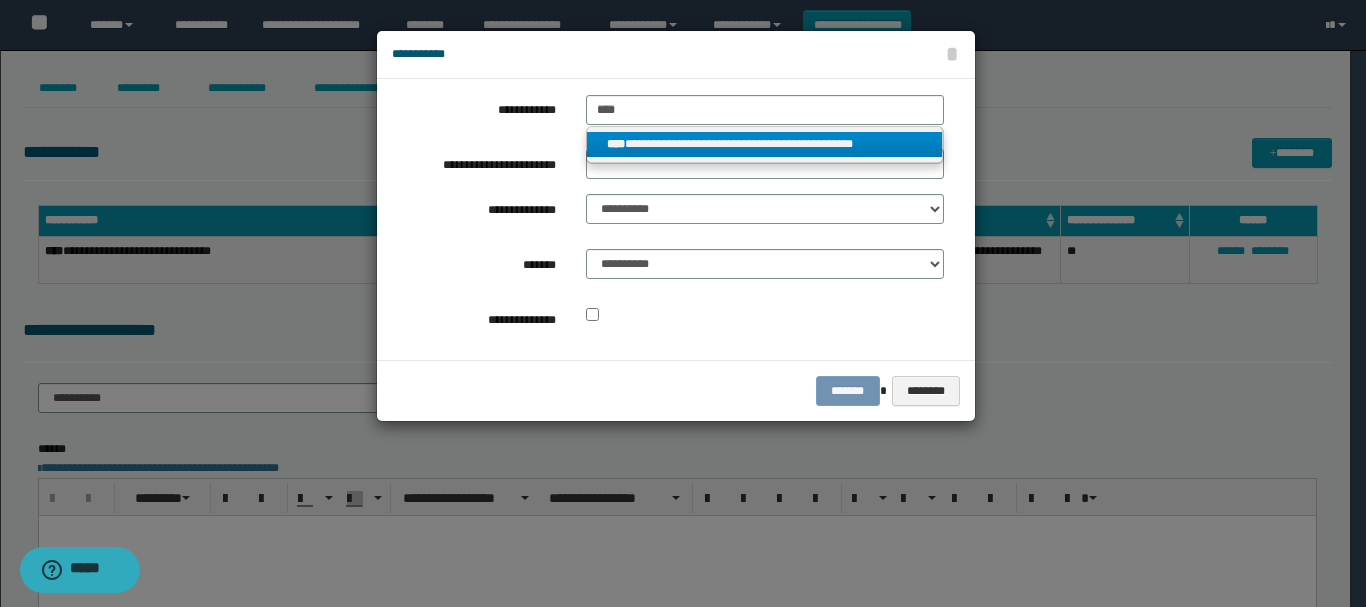 click on "**********" at bounding box center (765, 144) 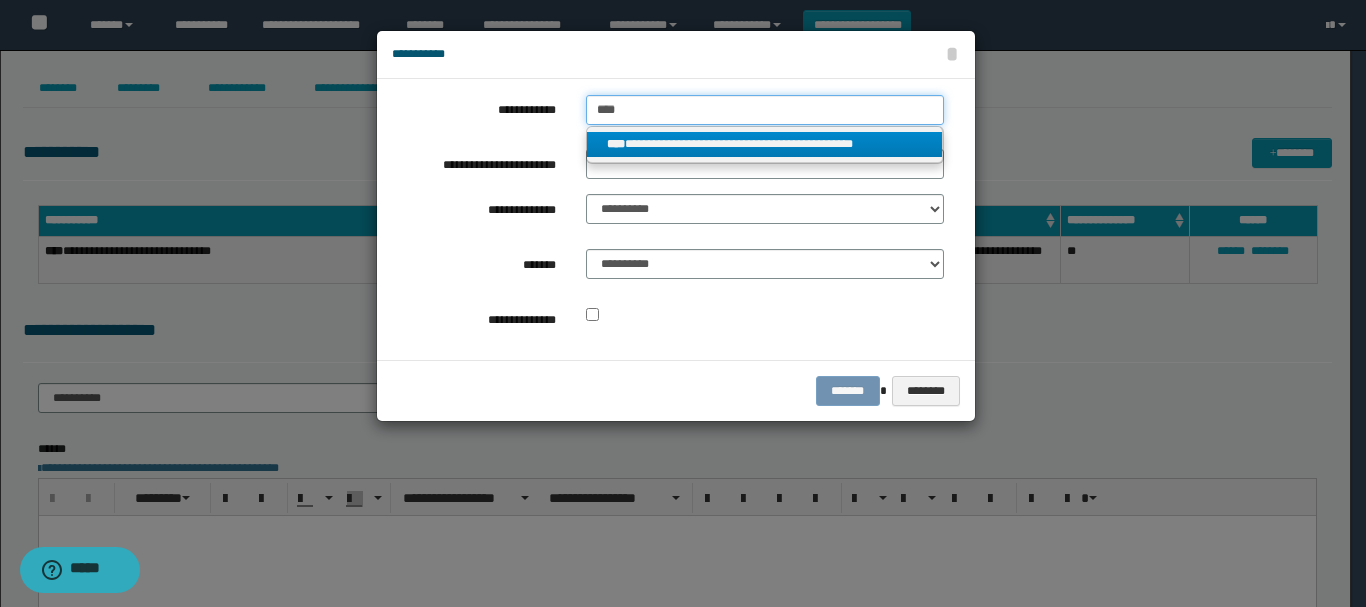 type 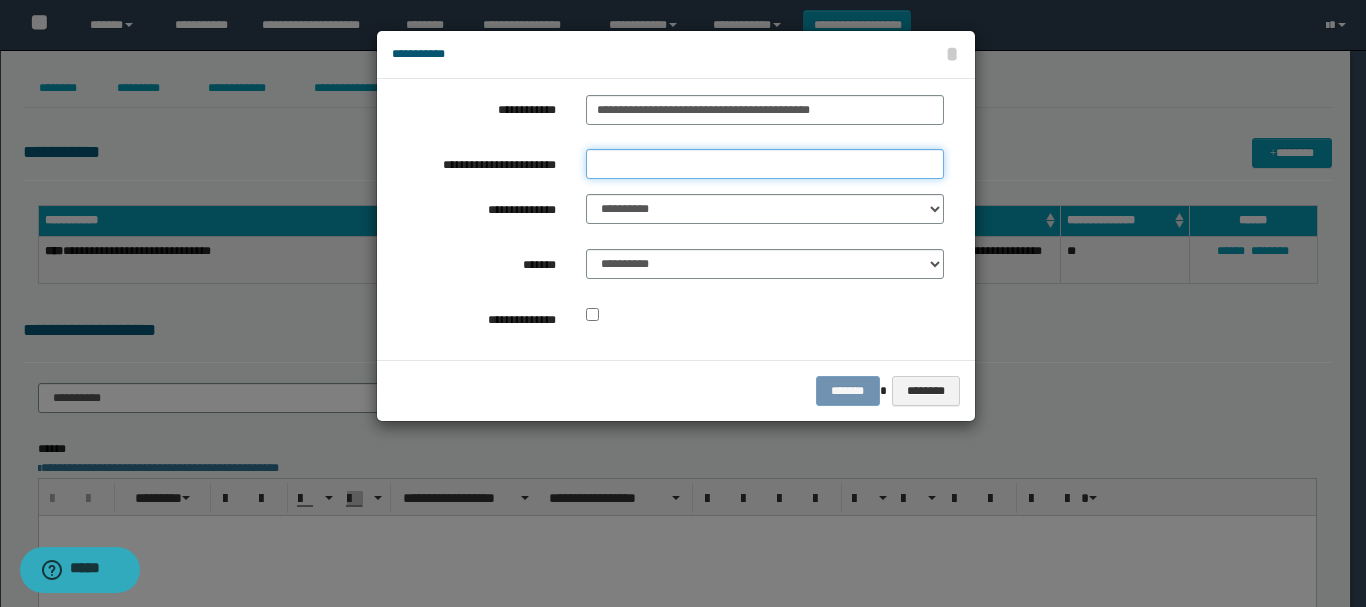 click on "**********" at bounding box center (765, 164) 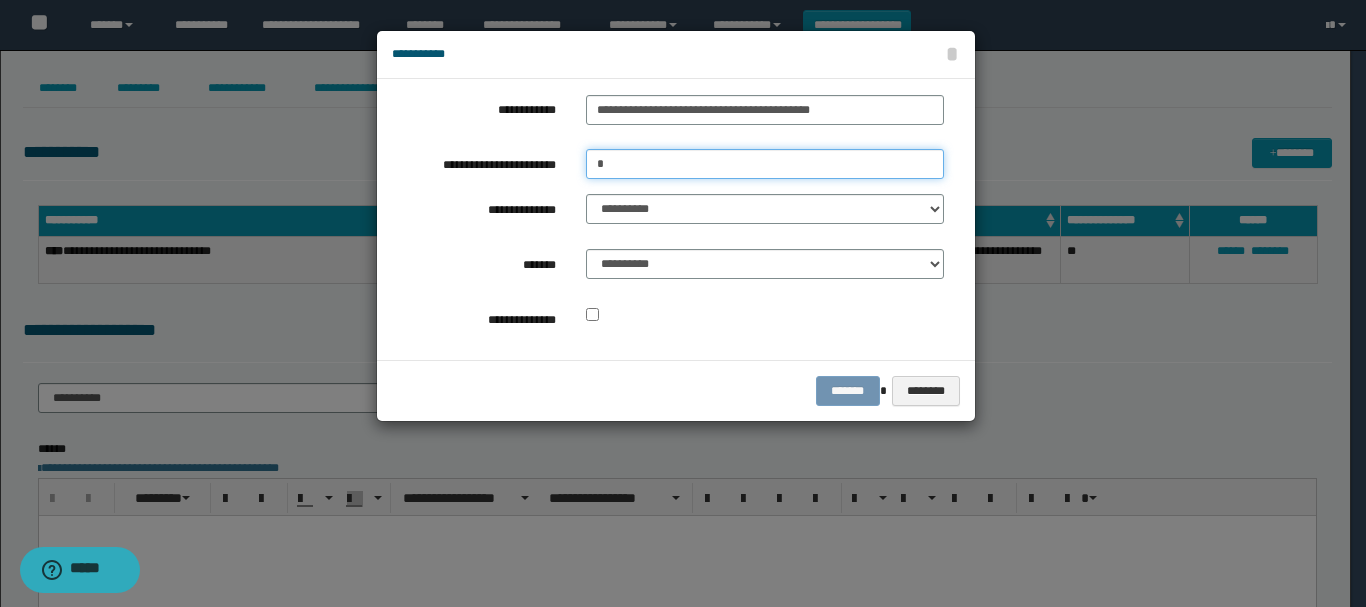 type on "*" 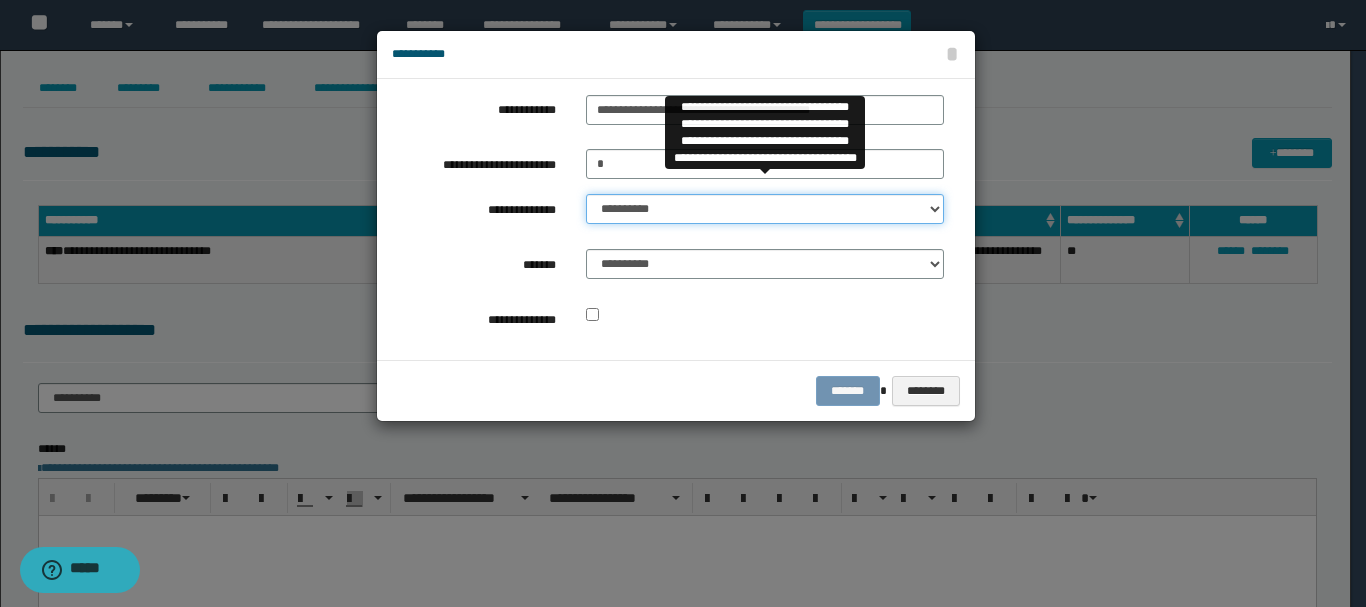 select on "**" 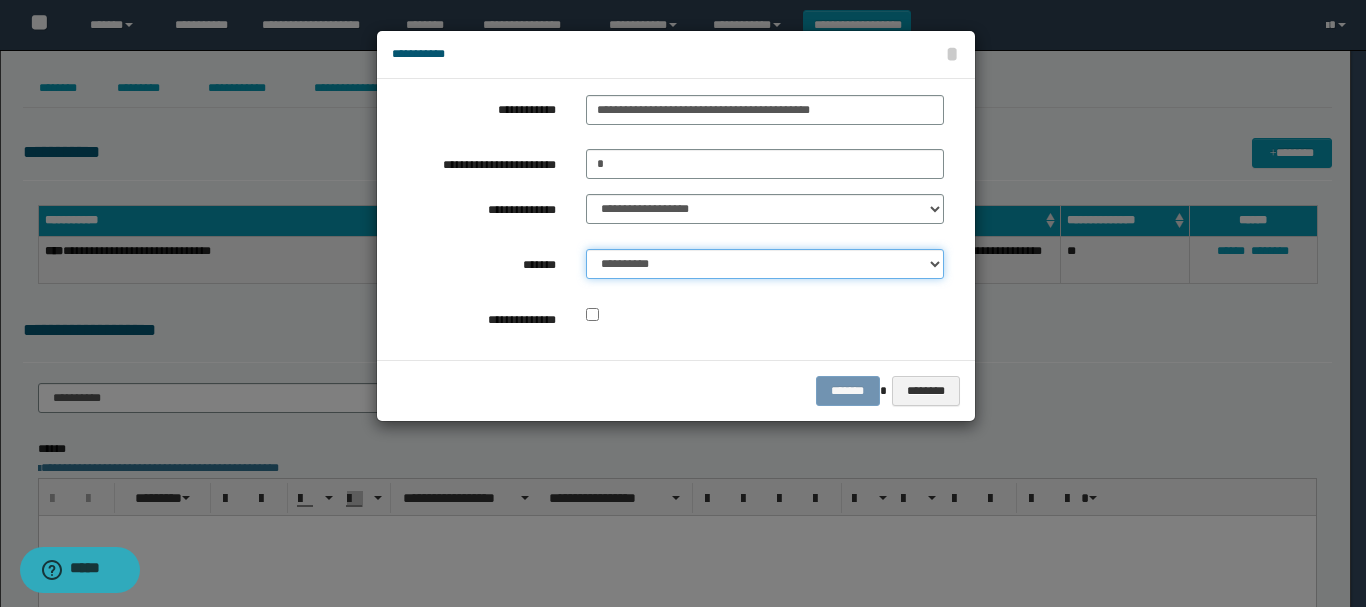 select on "*" 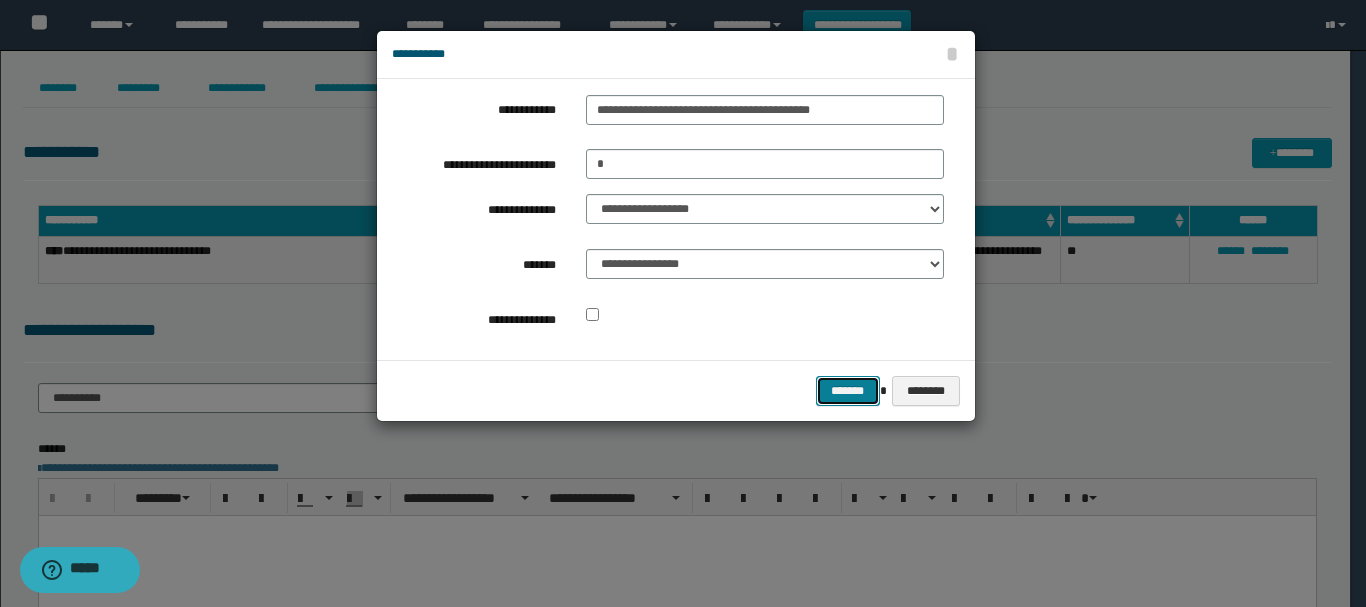 click on "*******" at bounding box center (848, 391) 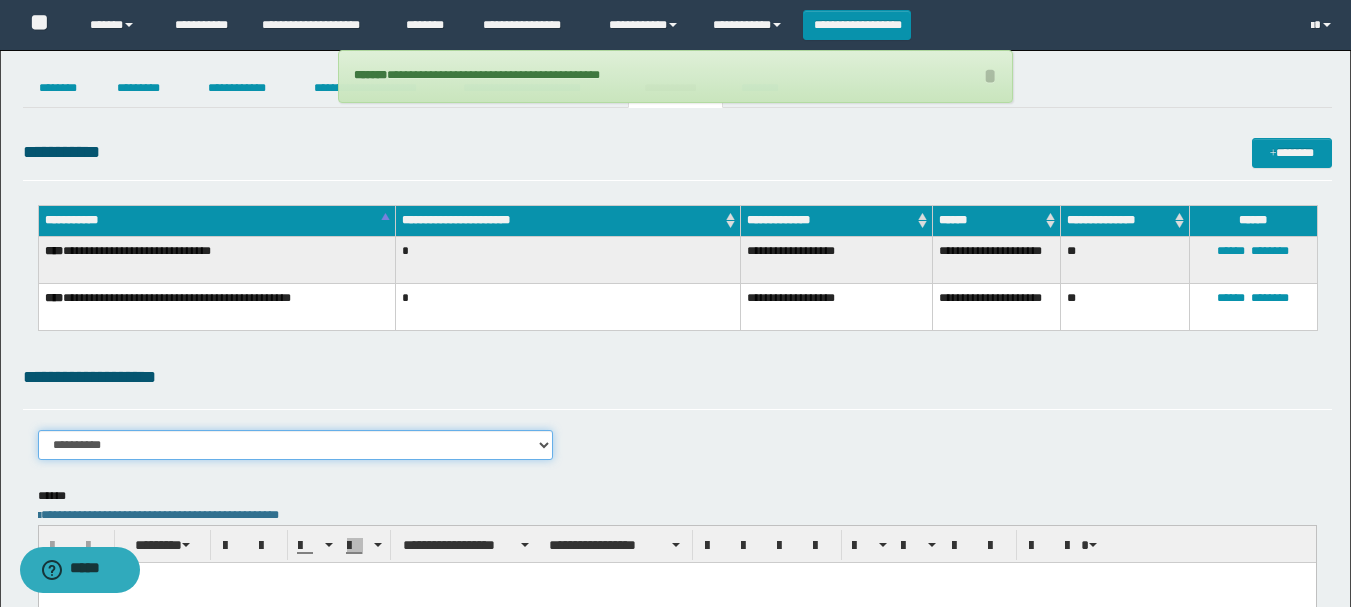 click on "**********" at bounding box center [296, 445] 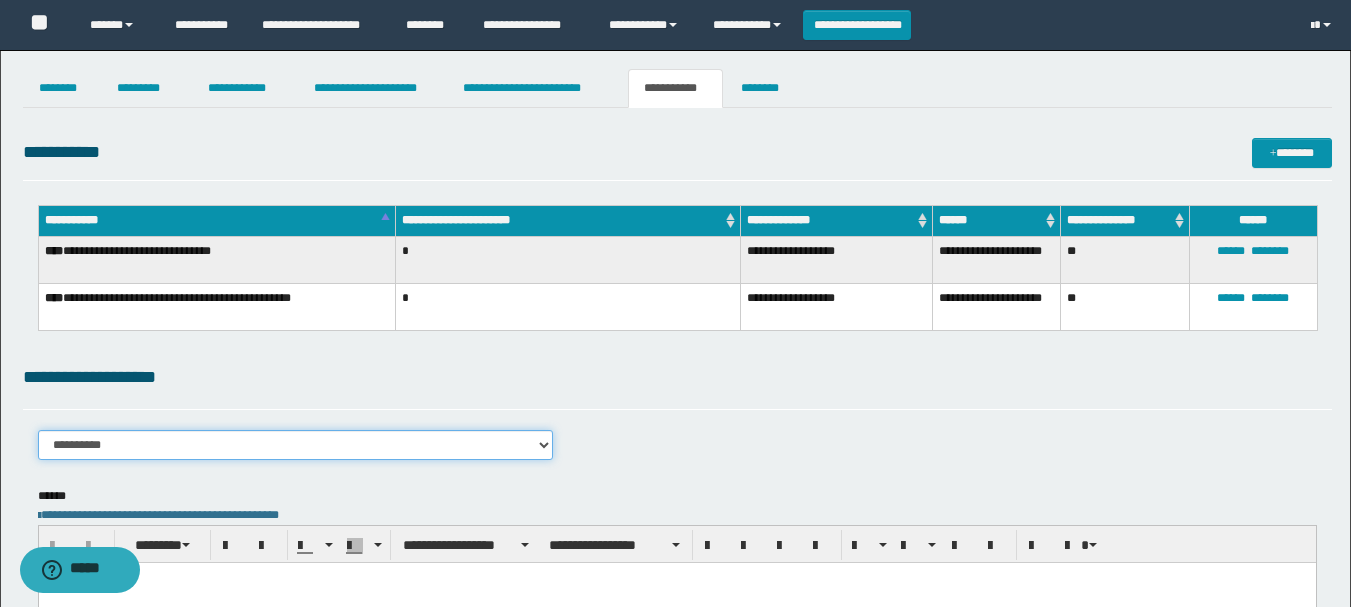 select on "****" 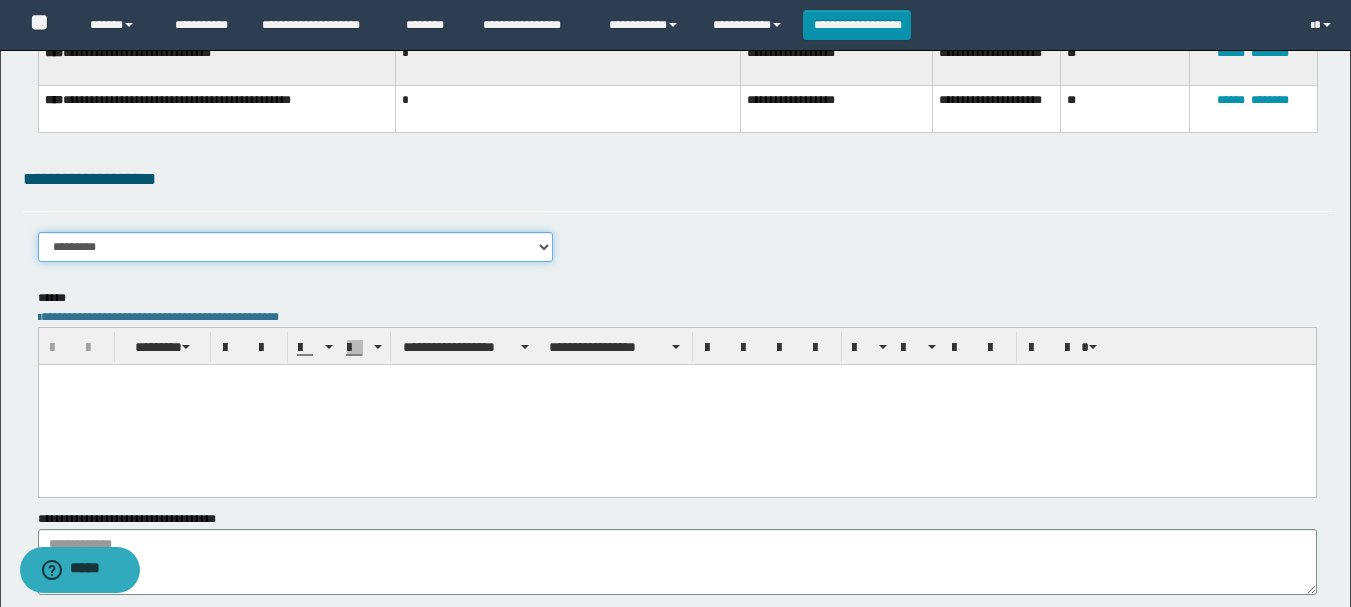 scroll, scrollTop: 200, scrollLeft: 0, axis: vertical 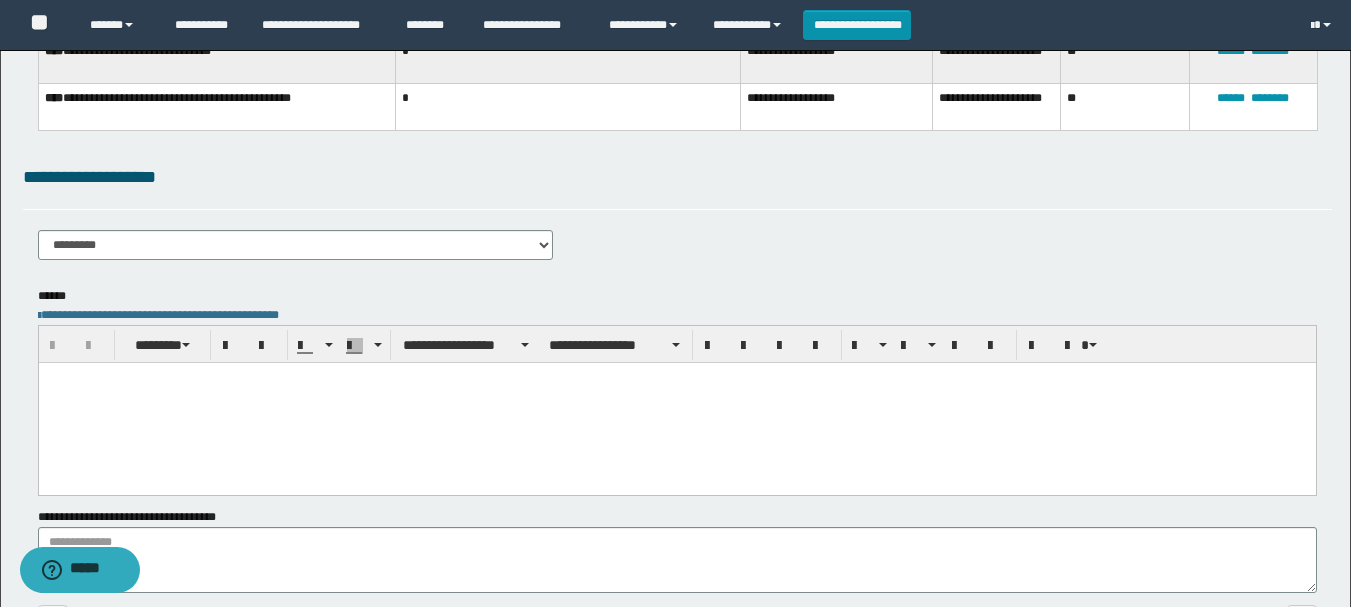 click at bounding box center [676, 403] 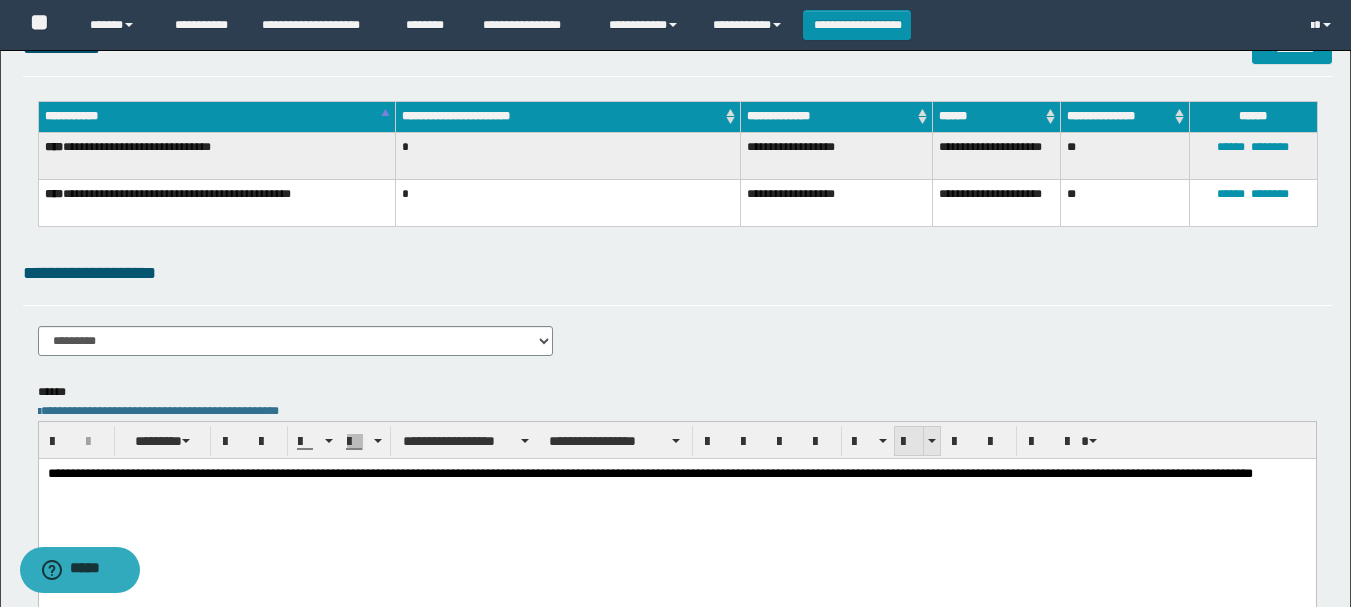 scroll, scrollTop: 0, scrollLeft: 0, axis: both 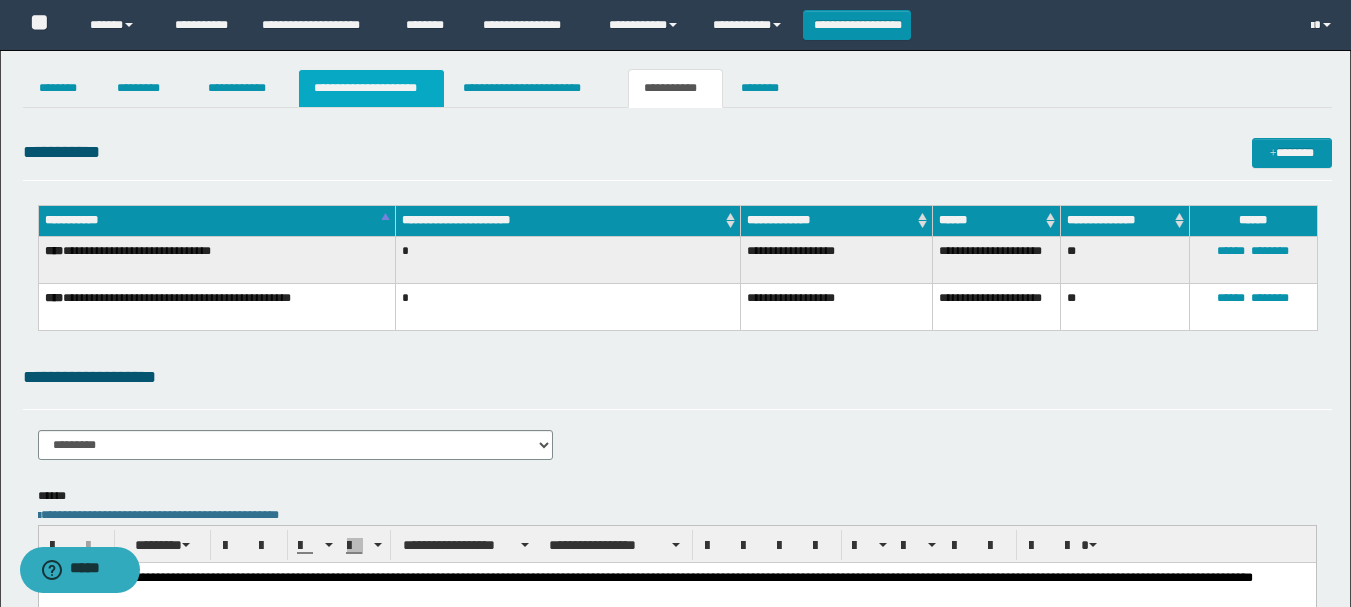 click on "**********" at bounding box center [371, 88] 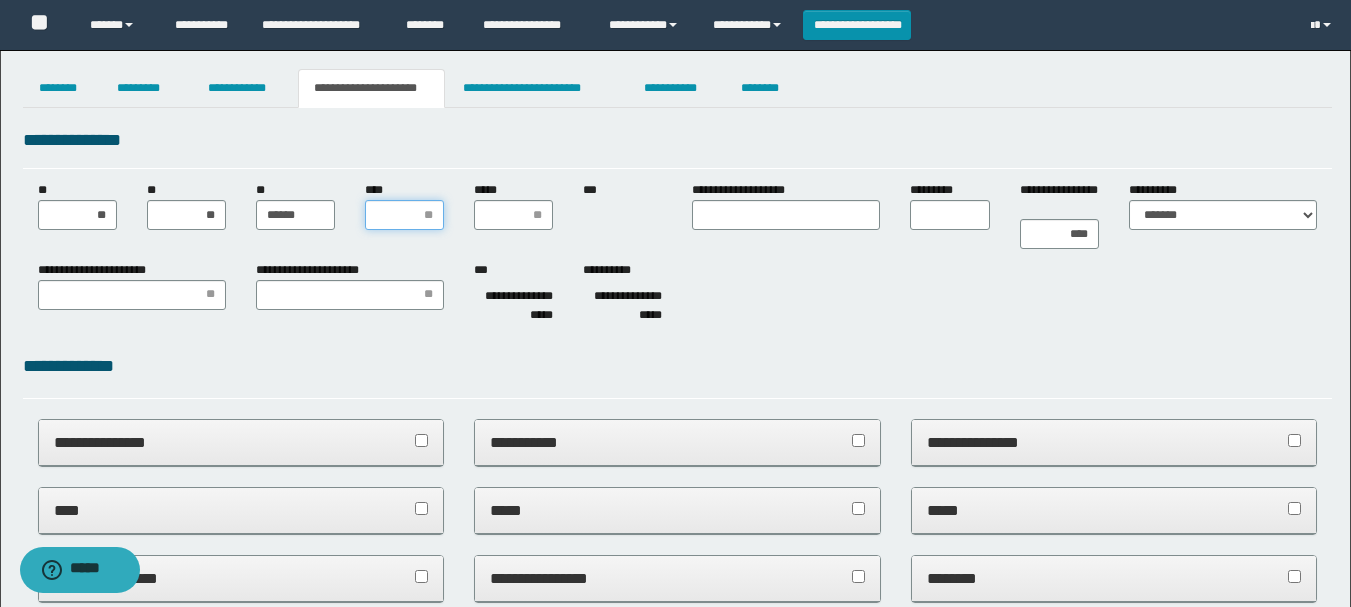 drag, startPoint x: 388, startPoint y: 215, endPoint x: 540, endPoint y: 226, distance: 152.3975 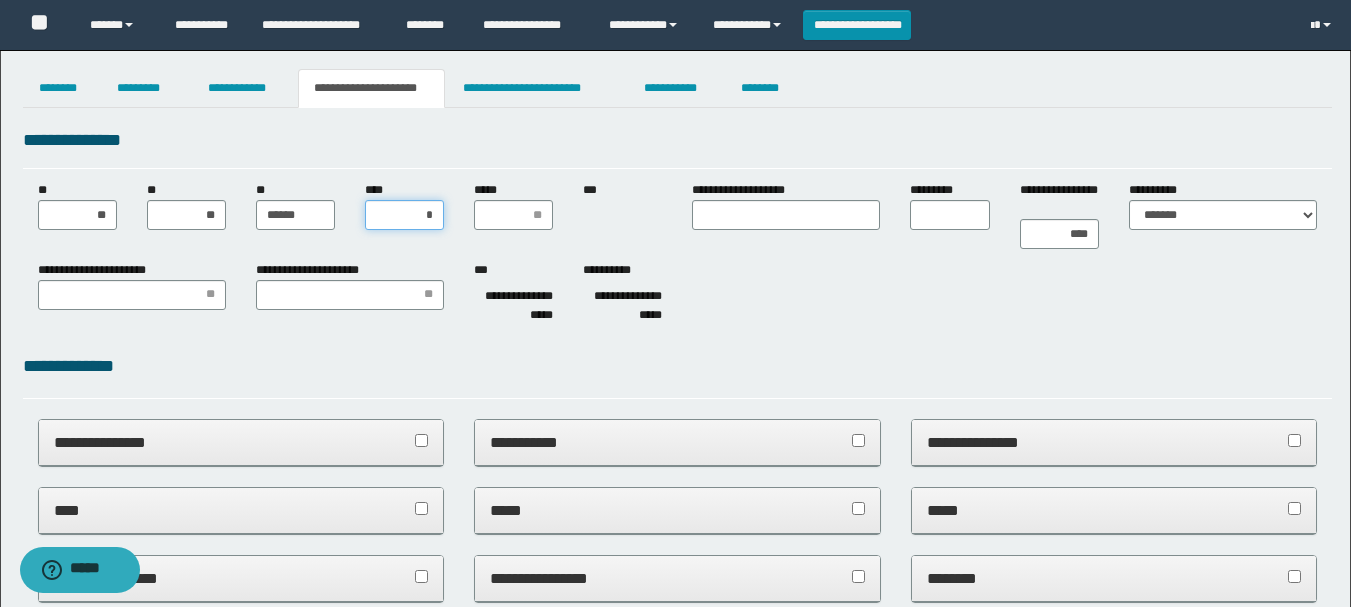 type on "**" 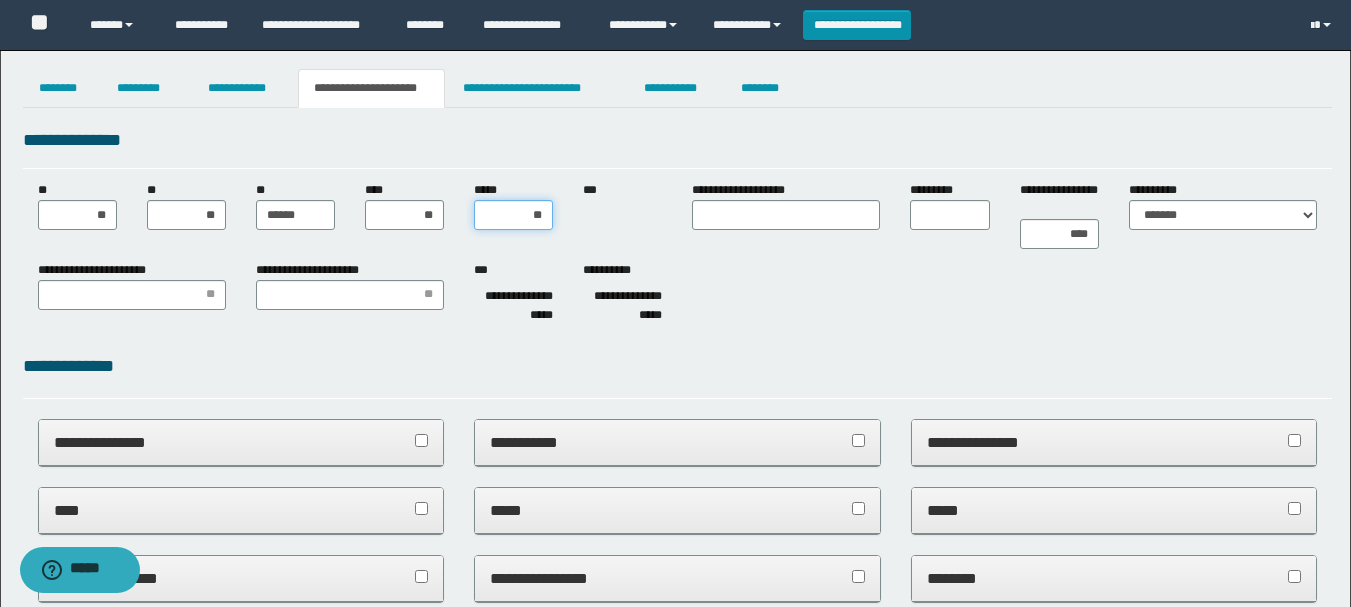 type on "***" 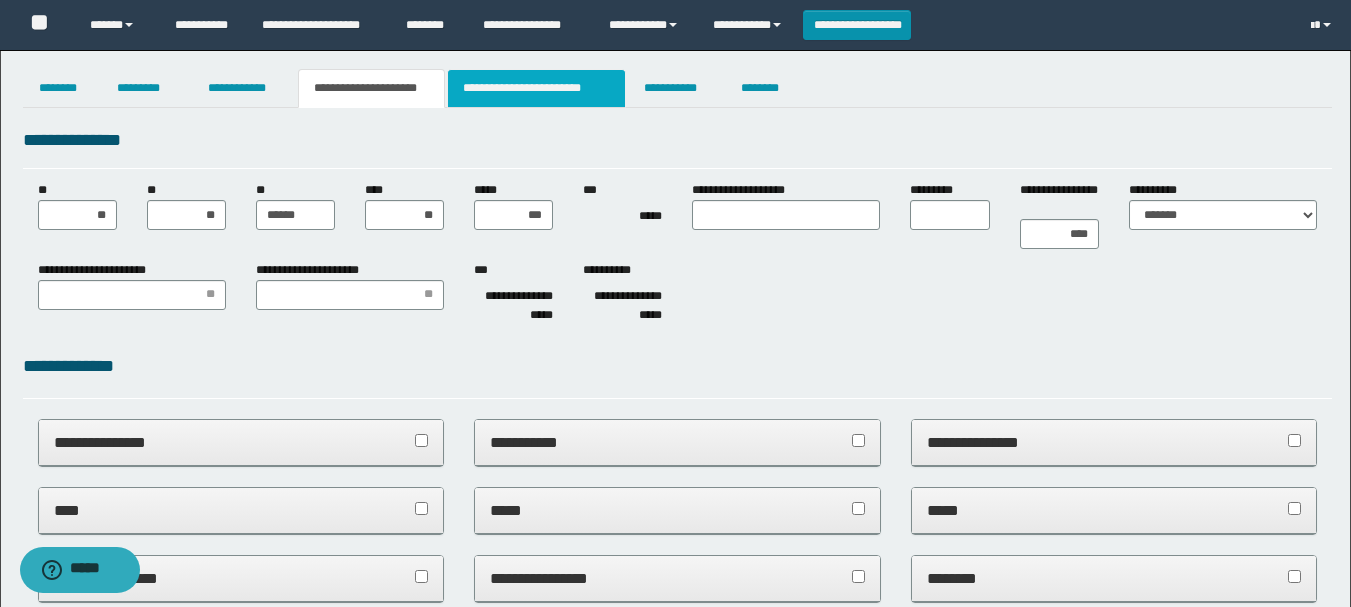 click on "**********" at bounding box center [537, 88] 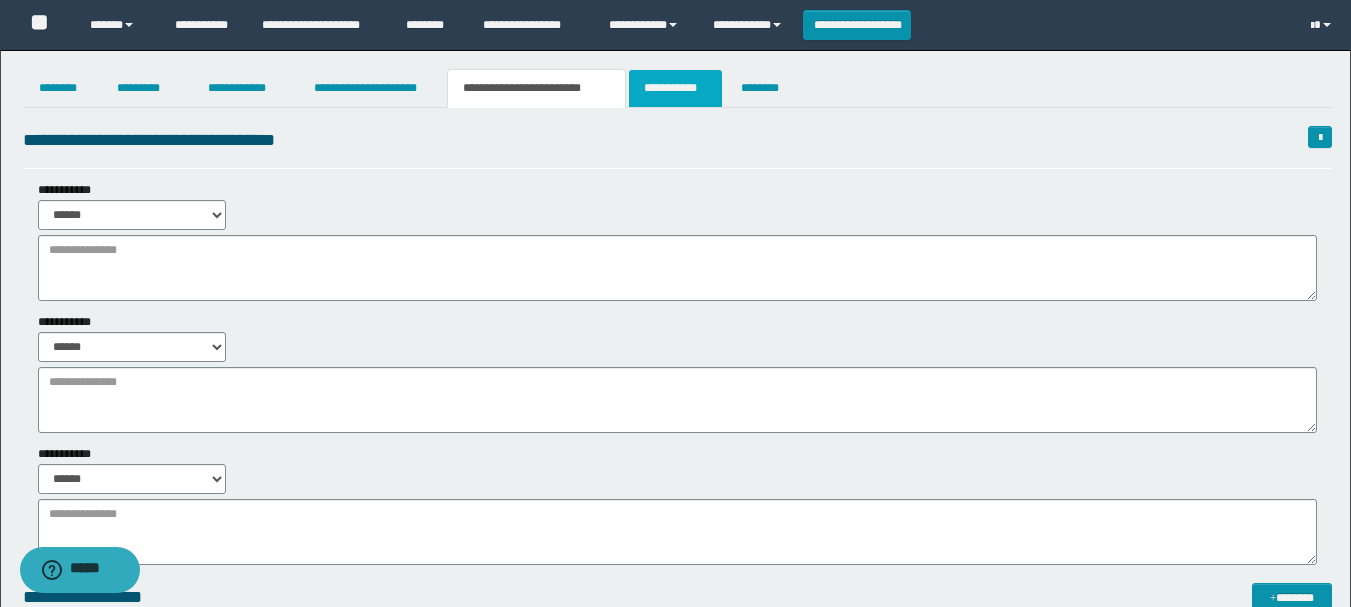 click on "**********" at bounding box center [675, 88] 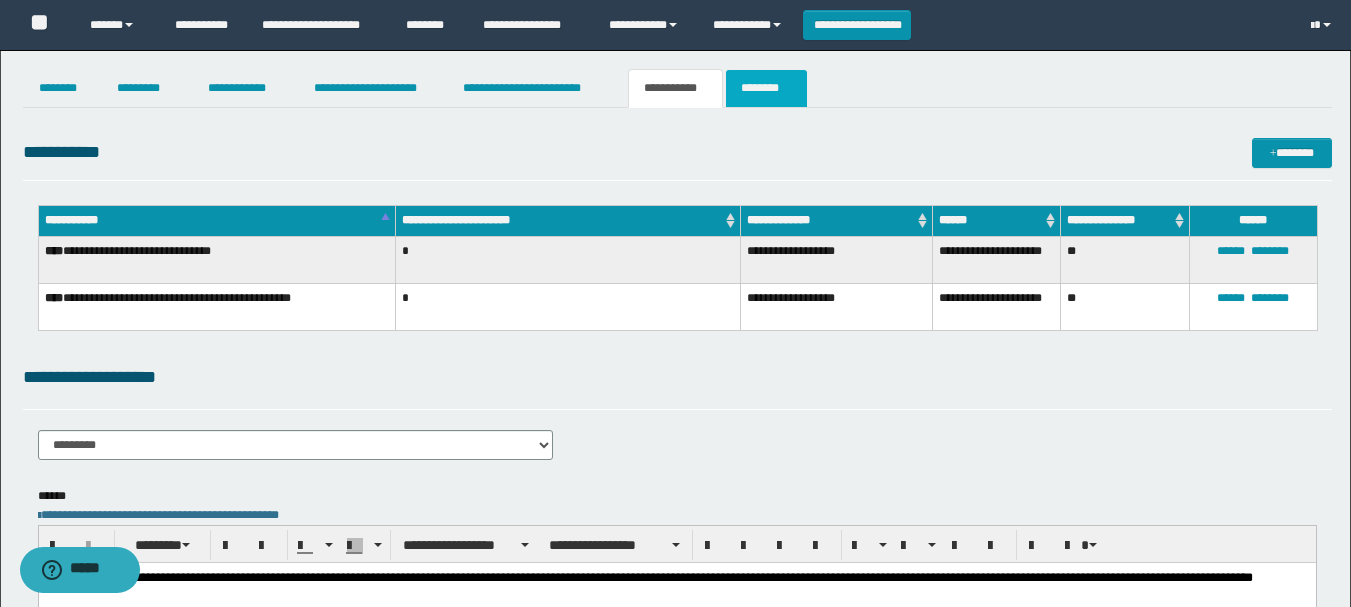 click on "********" at bounding box center [766, 88] 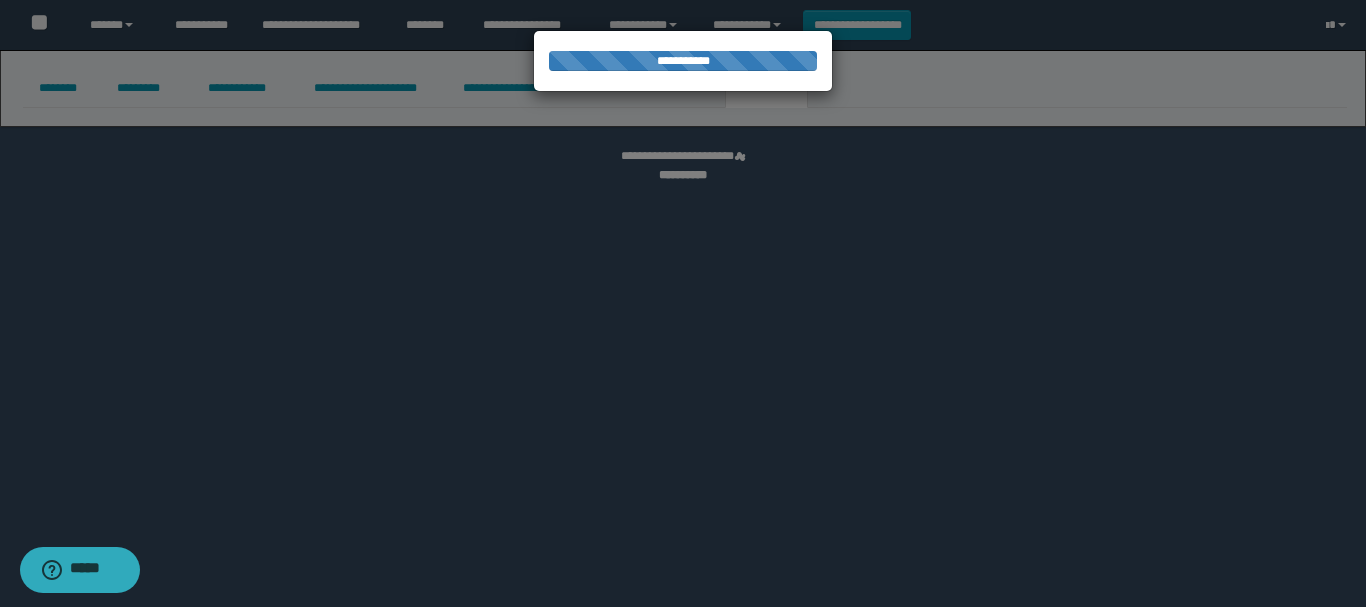 select 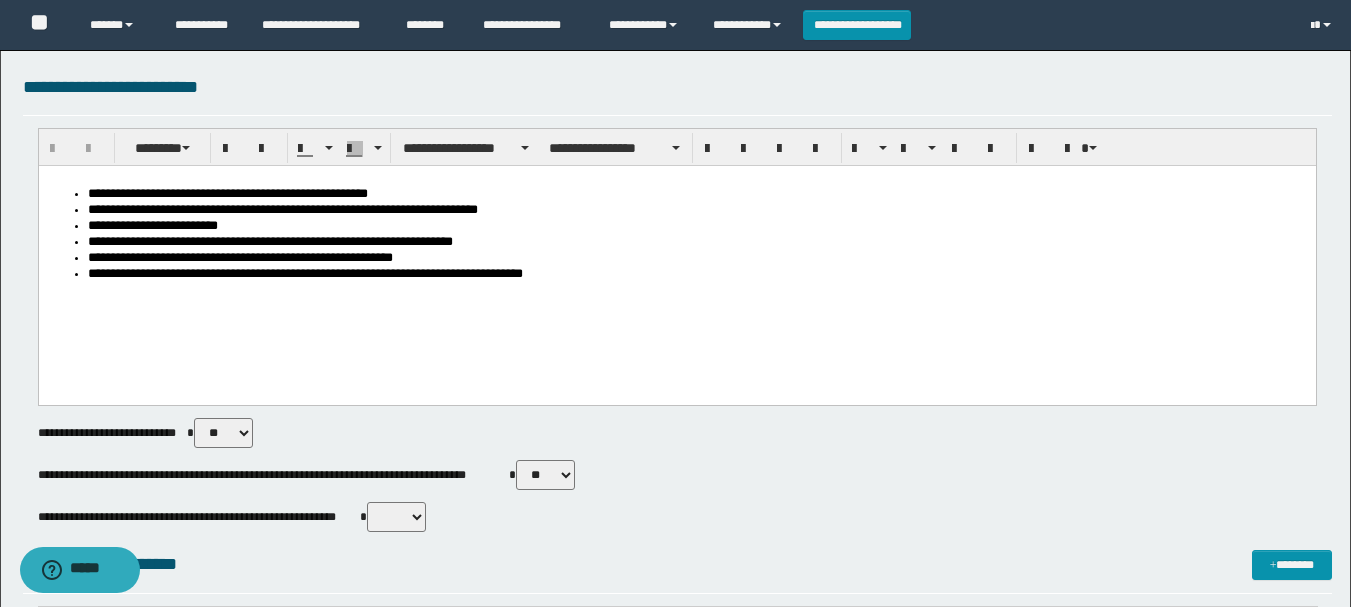 scroll, scrollTop: 300, scrollLeft: 0, axis: vertical 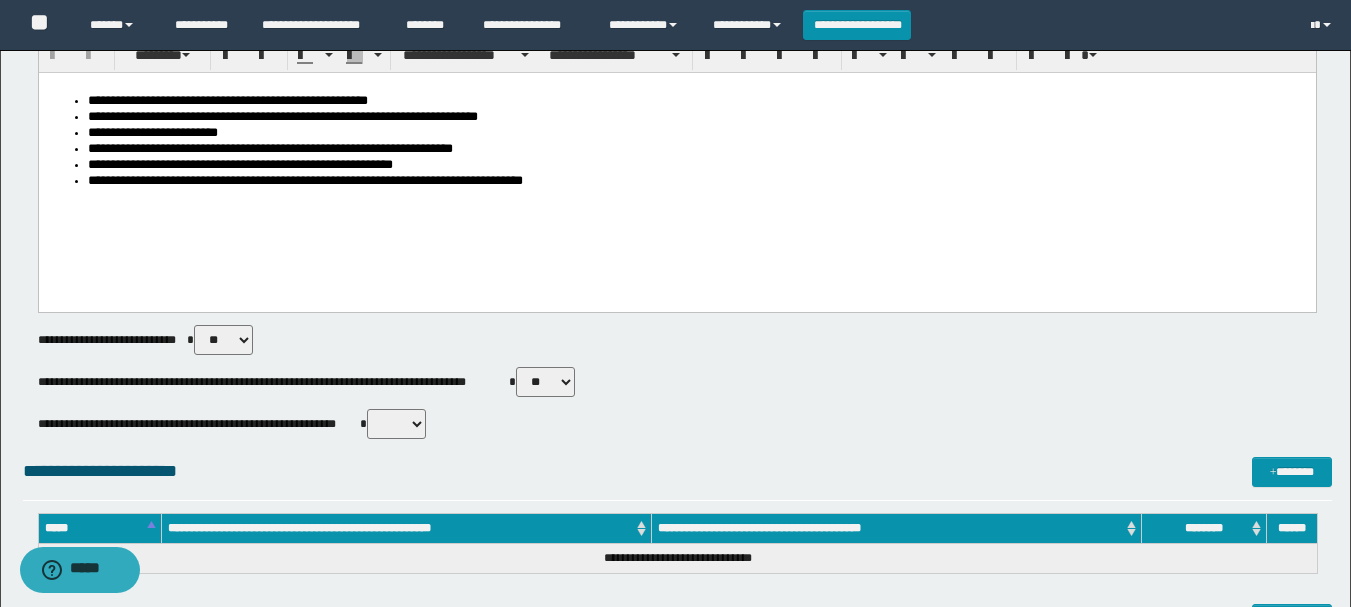 click on "**********" at bounding box center (696, 182) 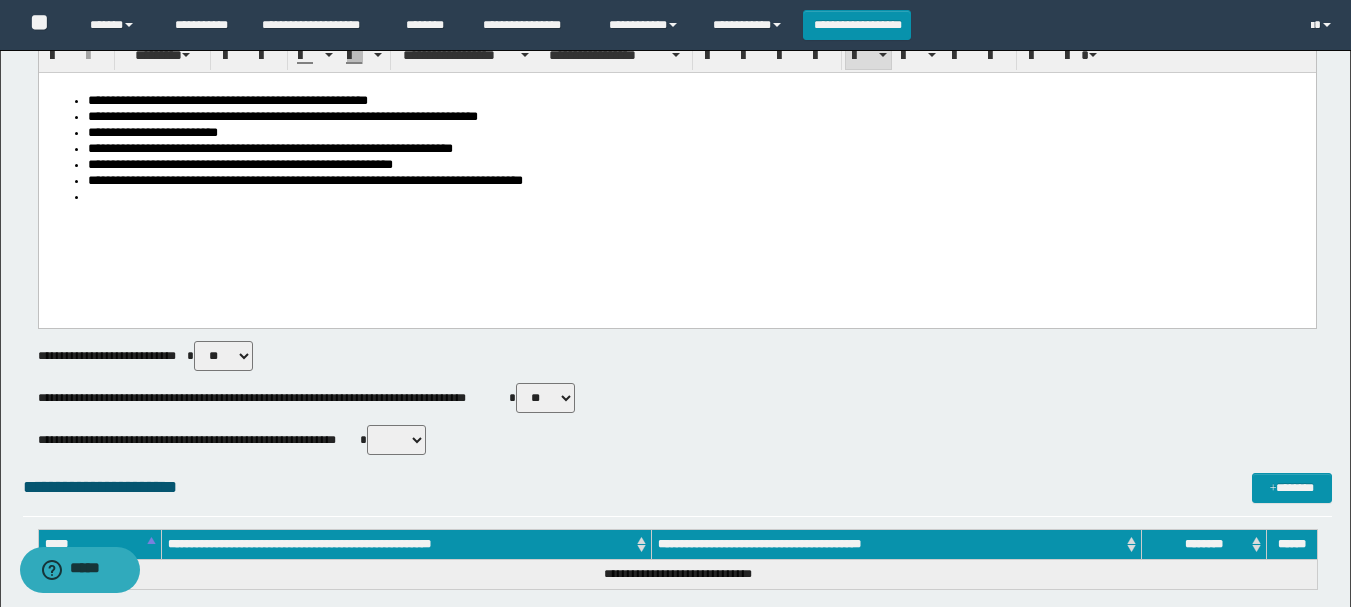 type 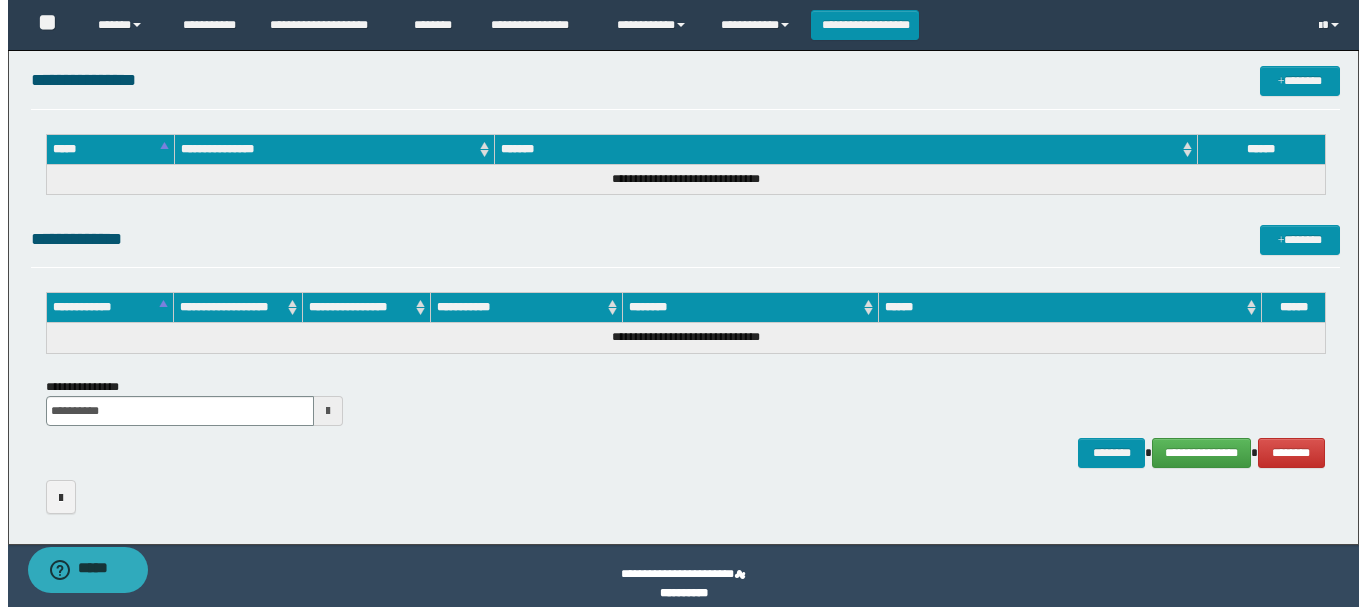 scroll, scrollTop: 1040, scrollLeft: 0, axis: vertical 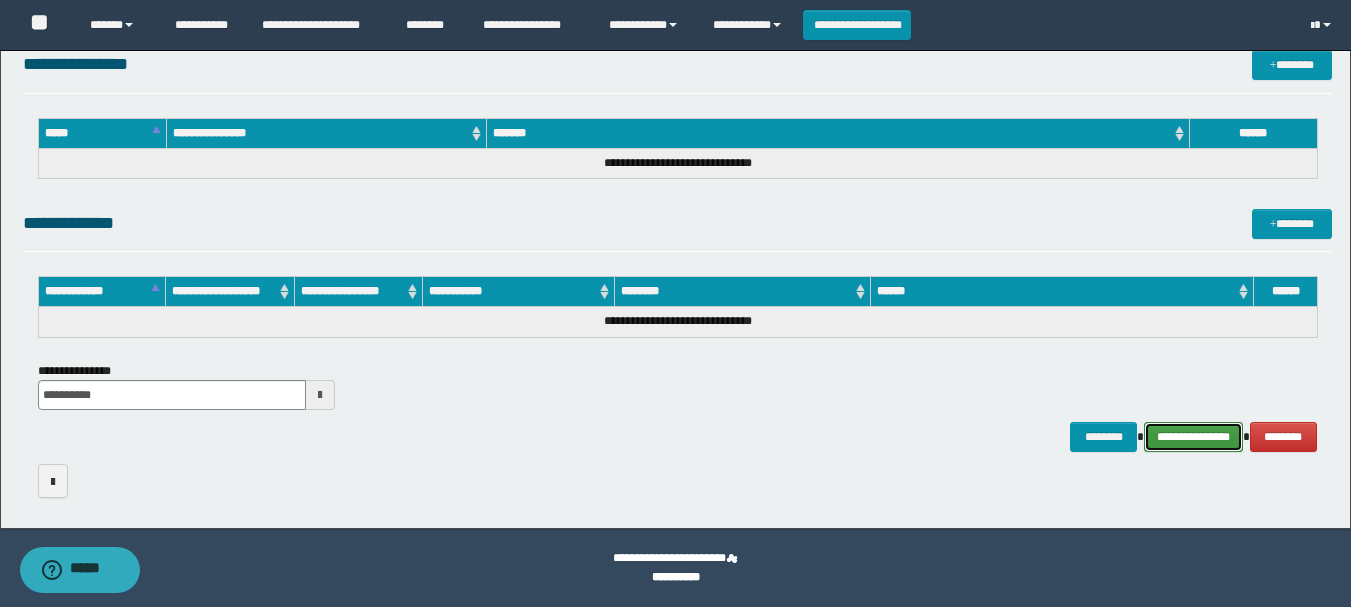 click on "**********" at bounding box center (1193, 437) 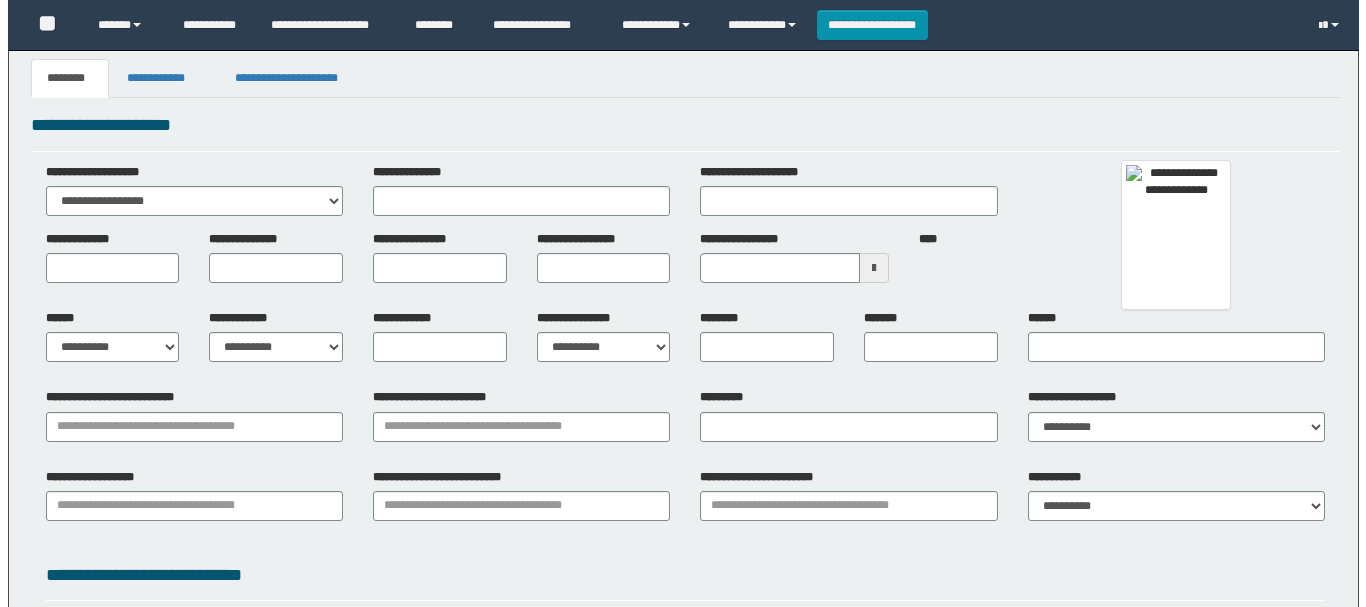 scroll, scrollTop: 0, scrollLeft: 0, axis: both 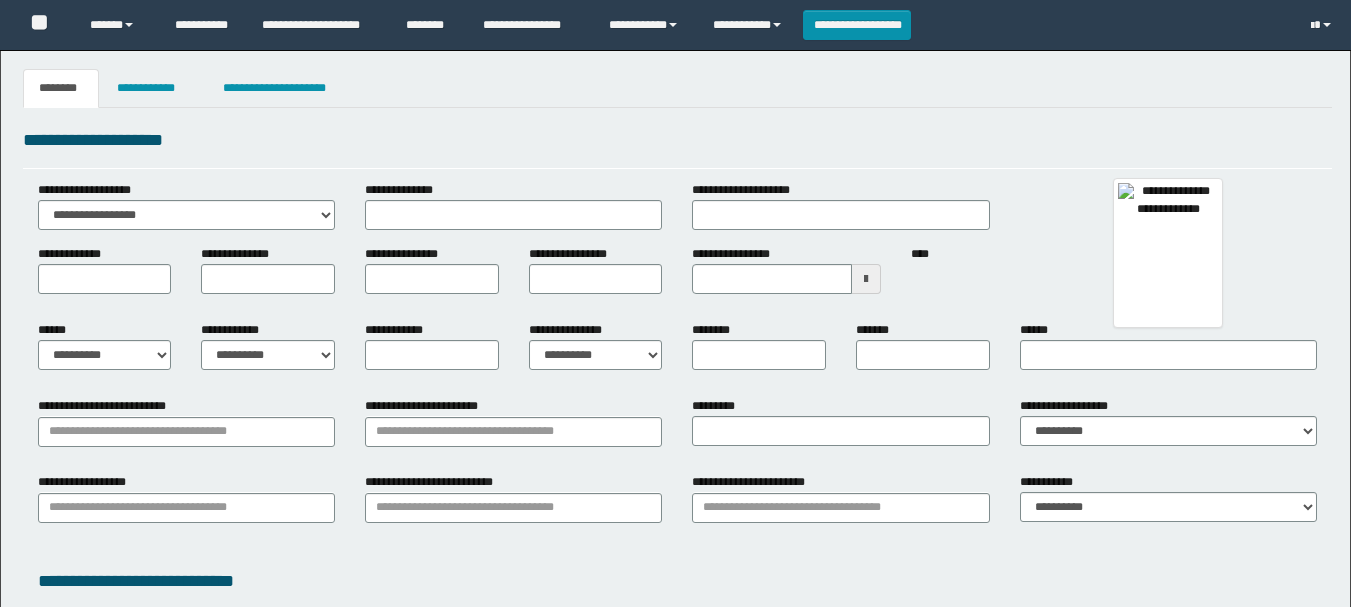 type 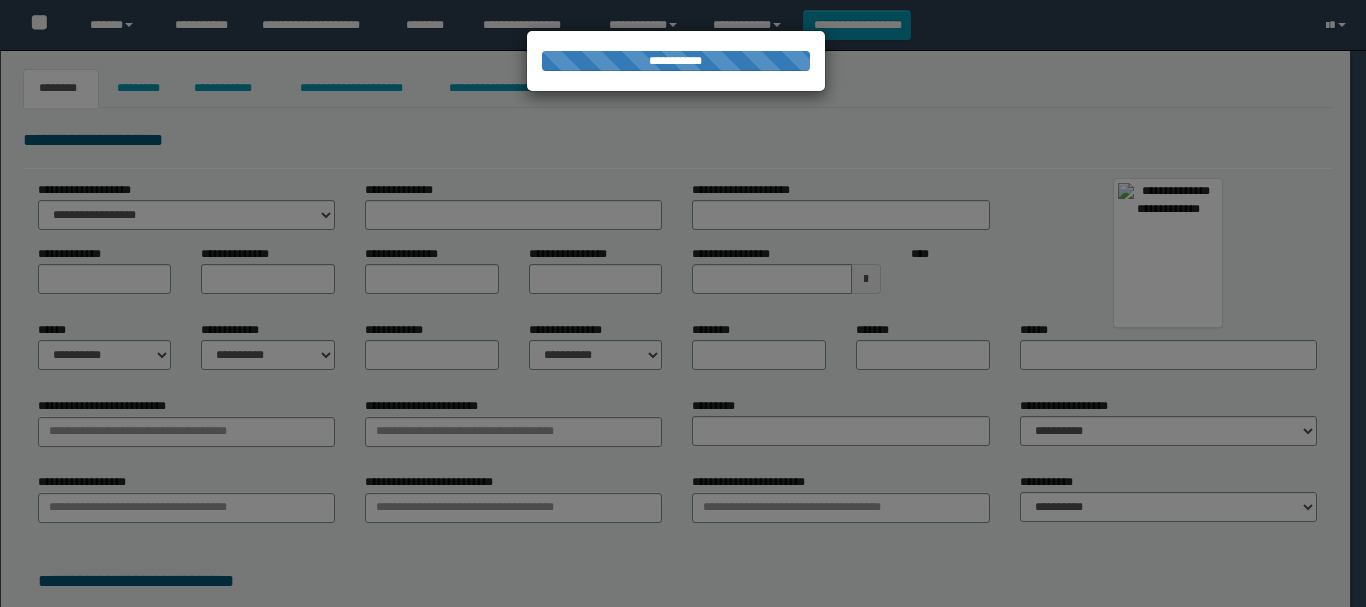 type on "*******" 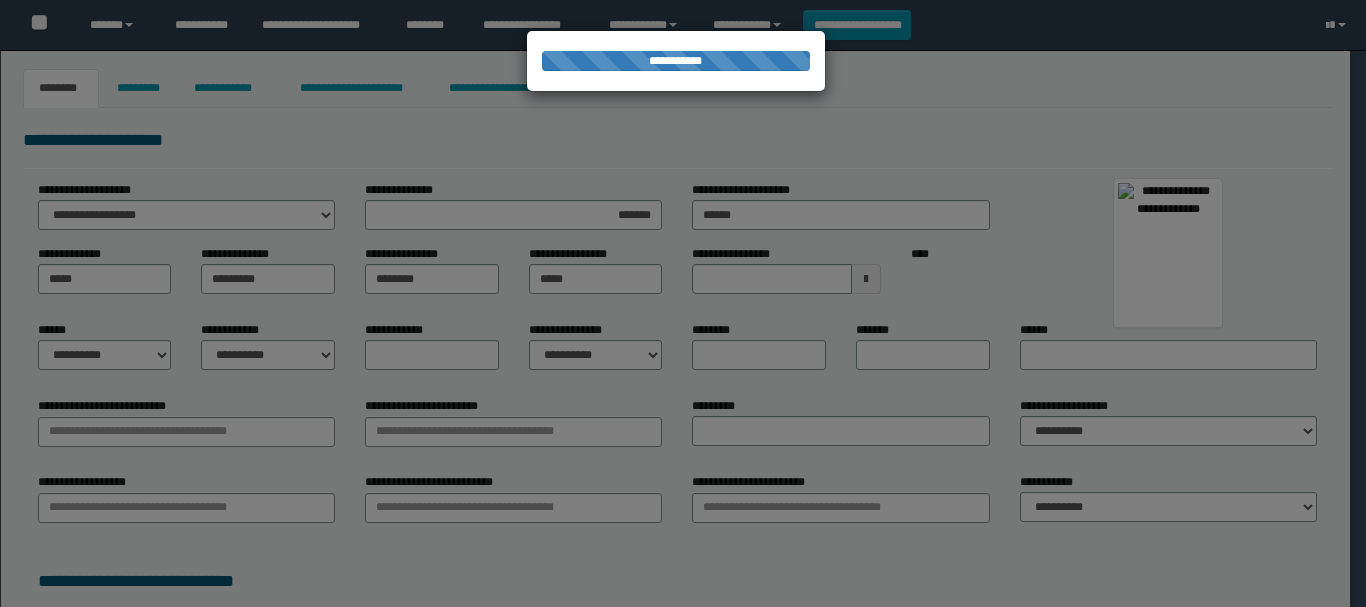 type on "**********" 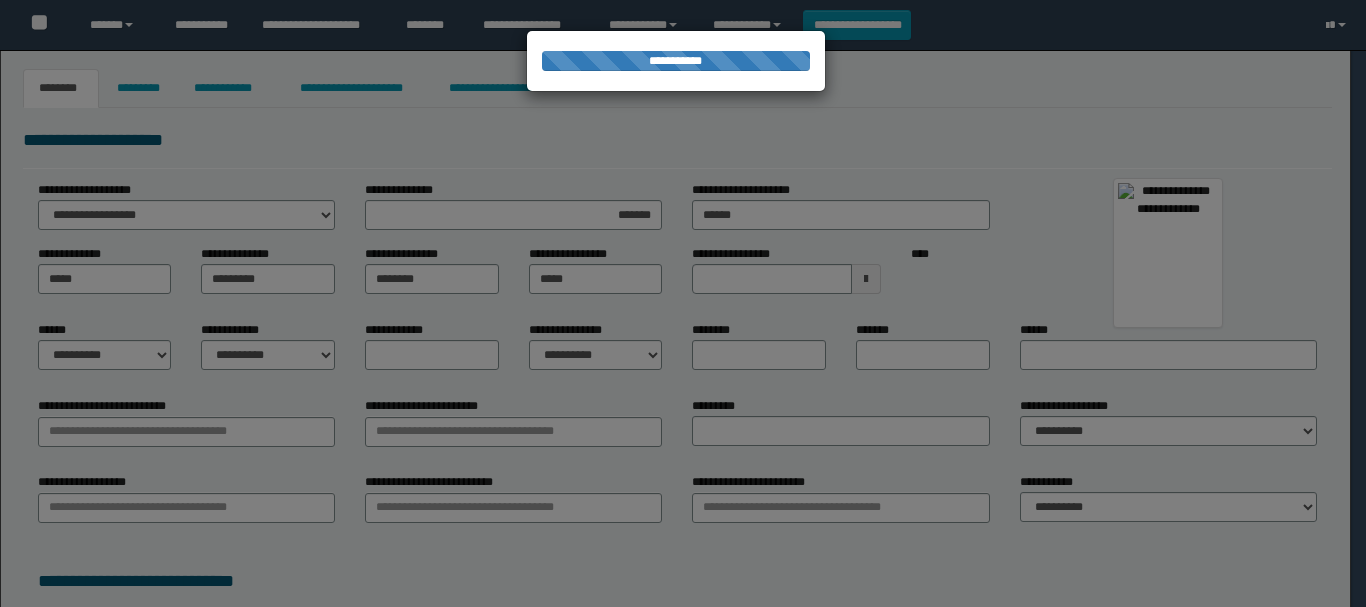 type on "*********" 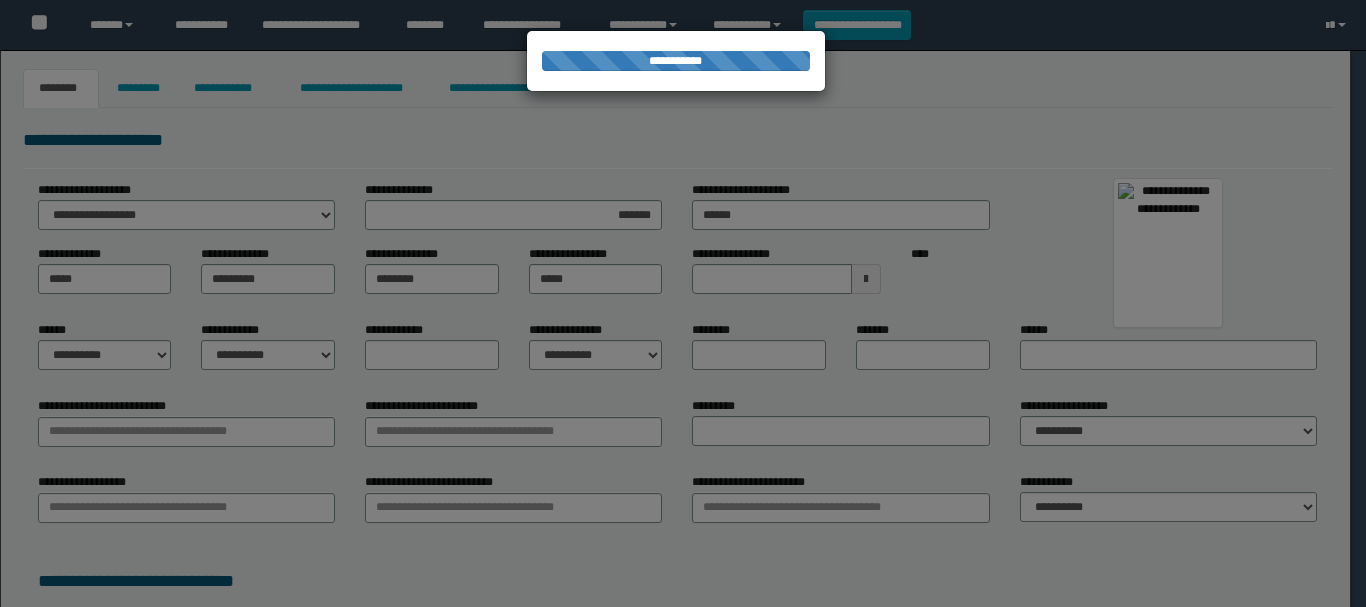 type on "********" 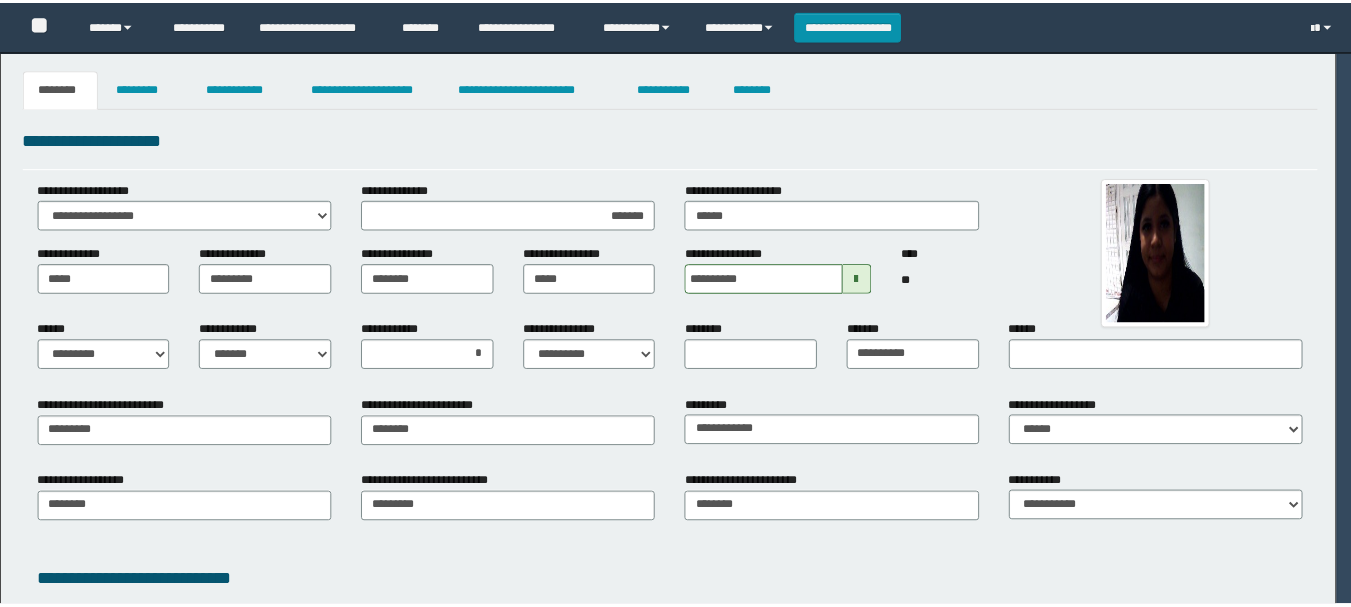 scroll, scrollTop: 0, scrollLeft: 0, axis: both 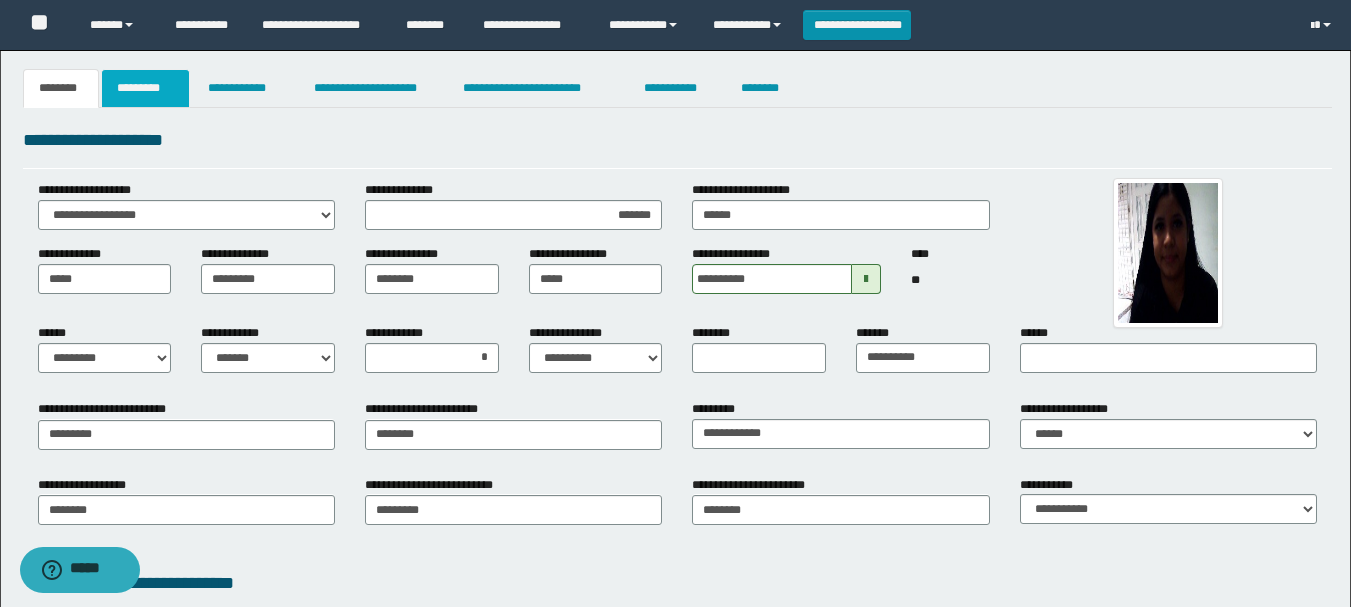 click on "*********" at bounding box center [145, 88] 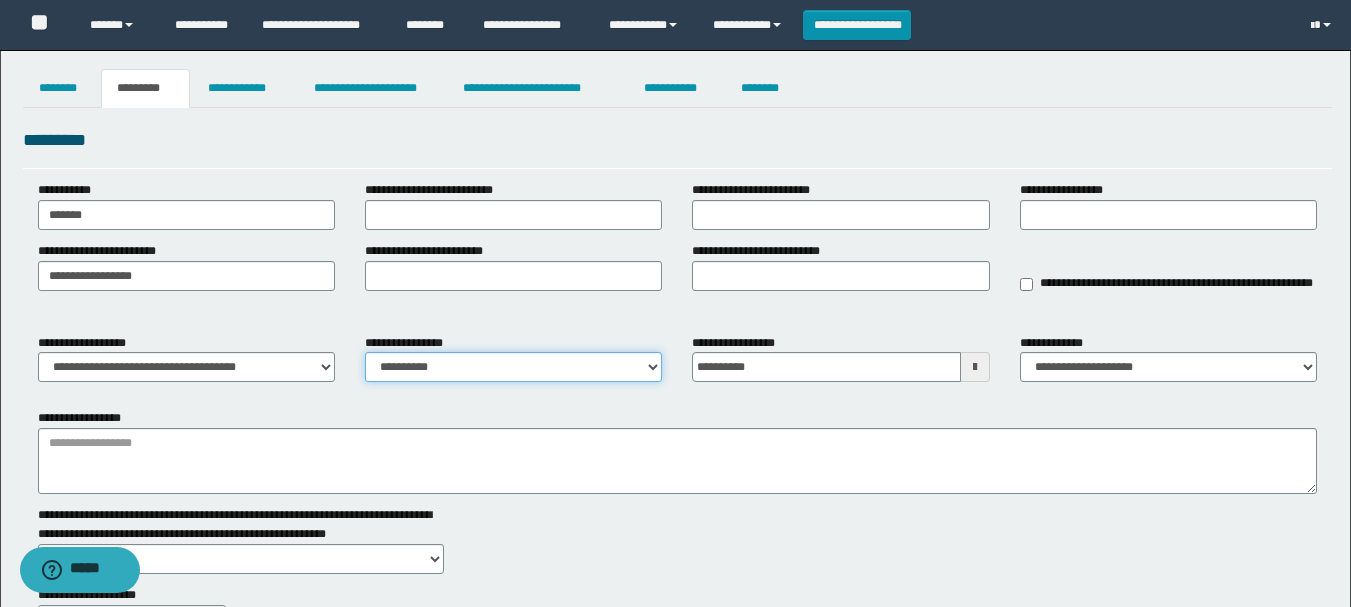 click on "**********" at bounding box center (513, 367) 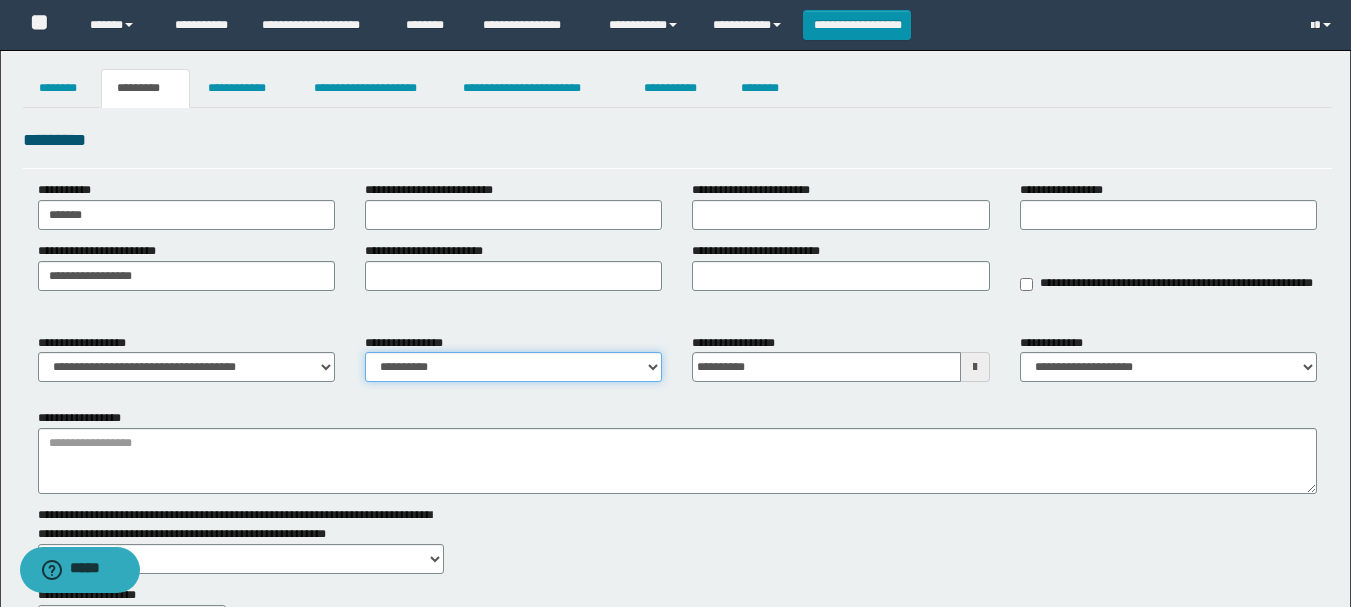 select on "****" 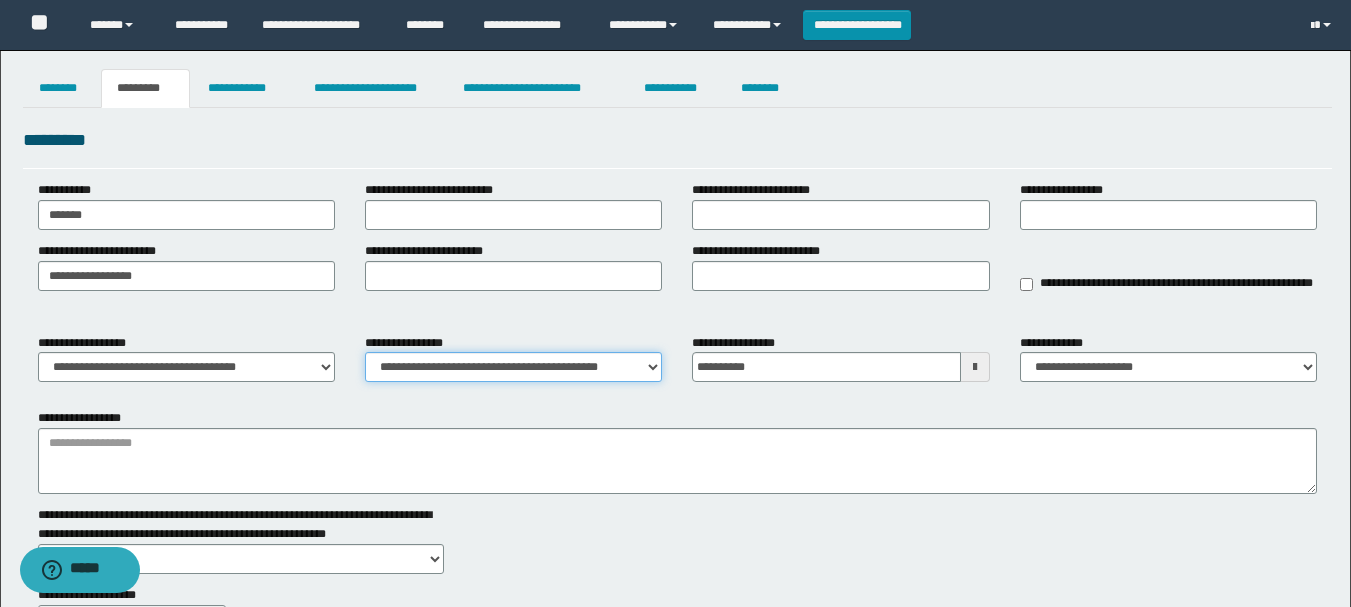 click on "**********" at bounding box center [513, 367] 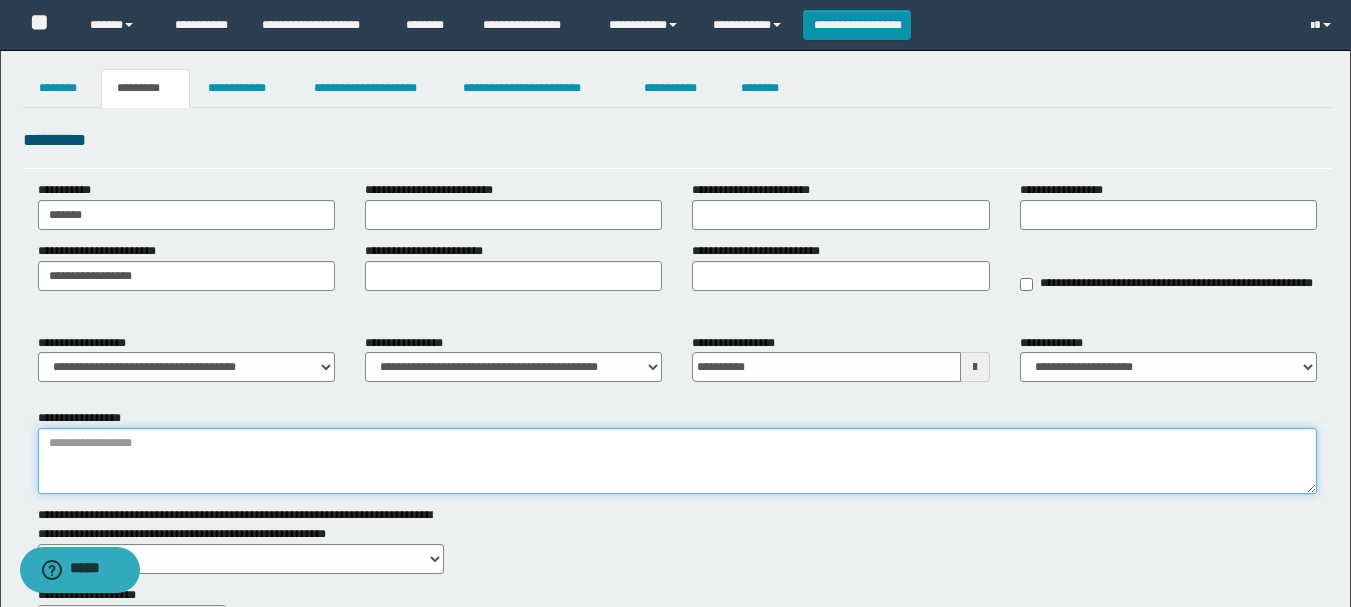 click on "**********" at bounding box center [677, 461] 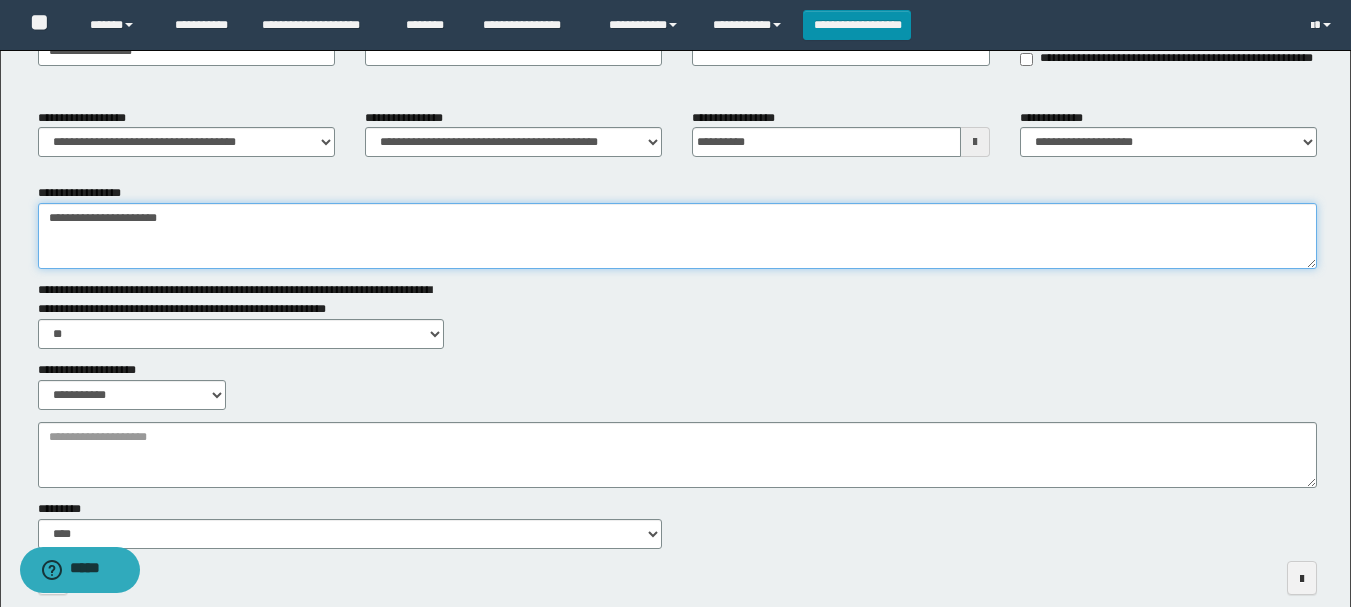 scroll, scrollTop: 300, scrollLeft: 0, axis: vertical 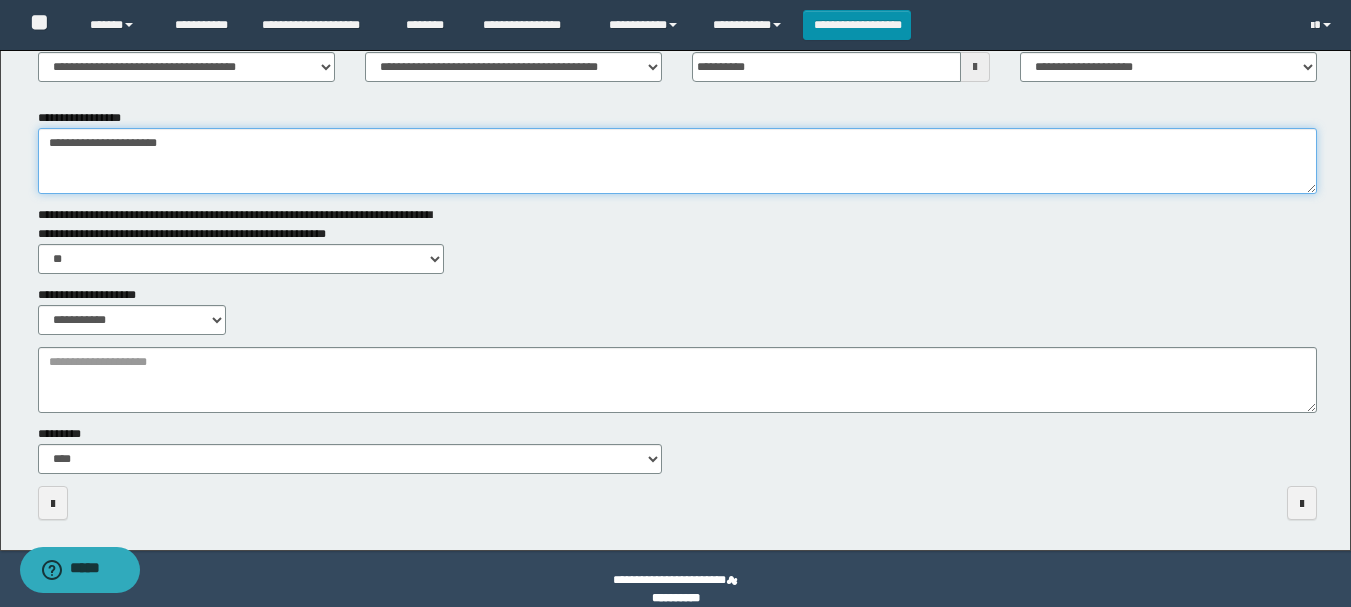 type on "**********" 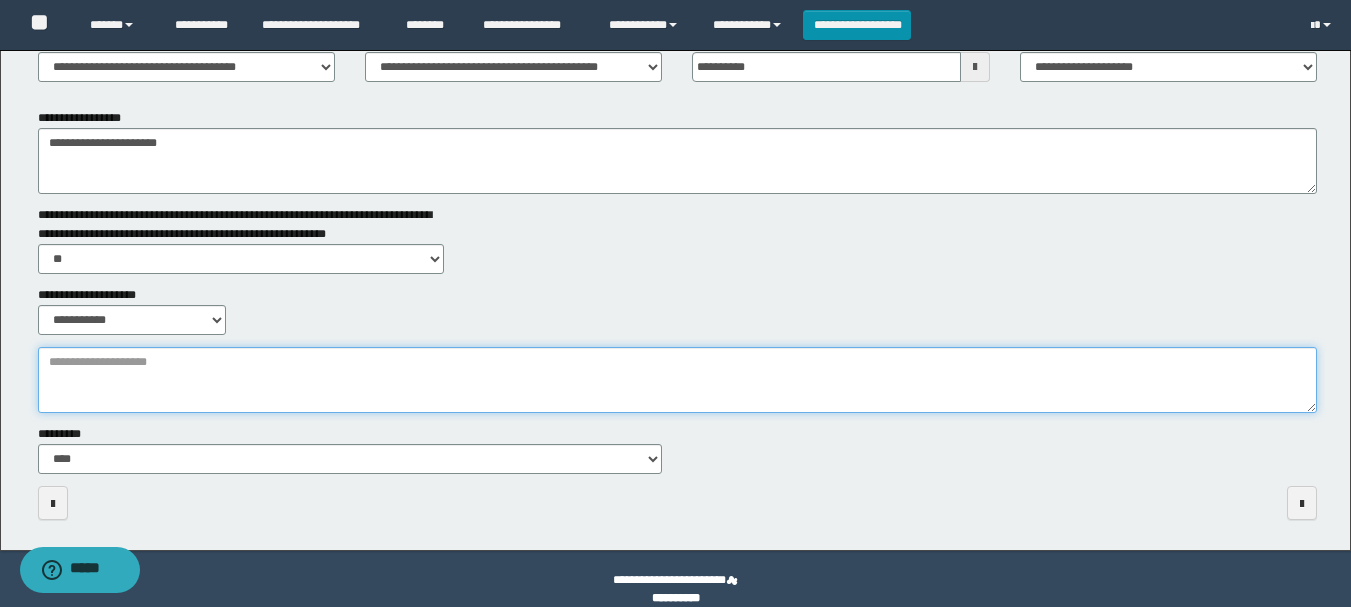 click on "**********" at bounding box center (677, 380) 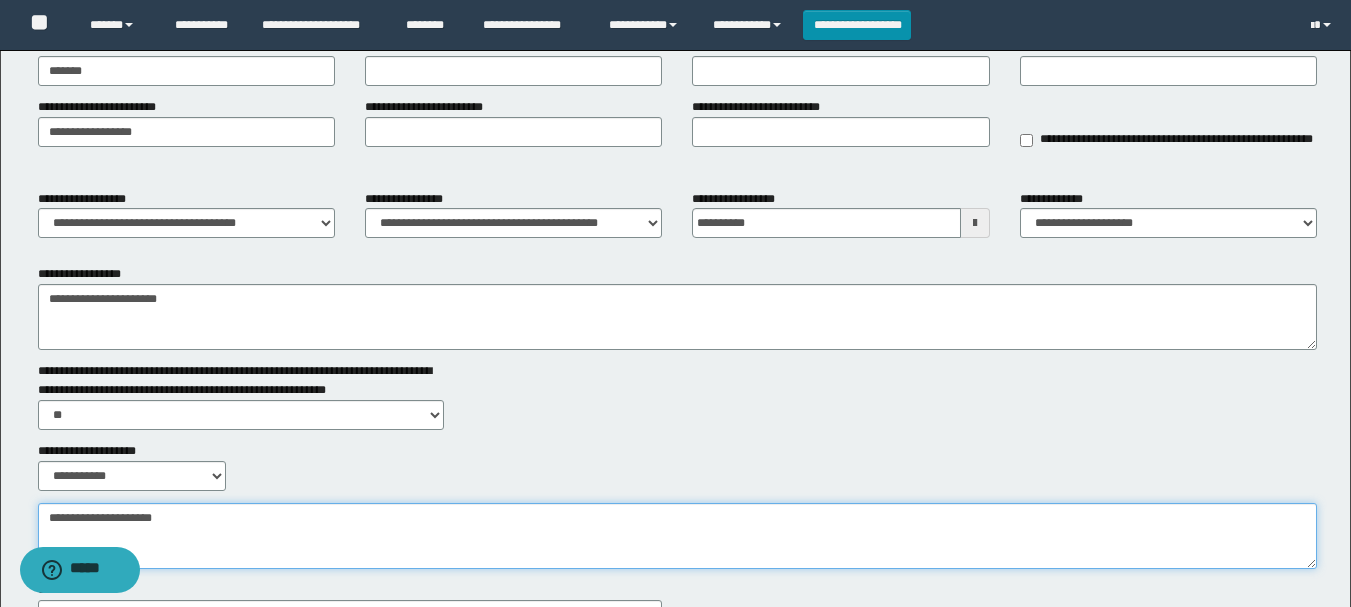 scroll, scrollTop: 0, scrollLeft: 0, axis: both 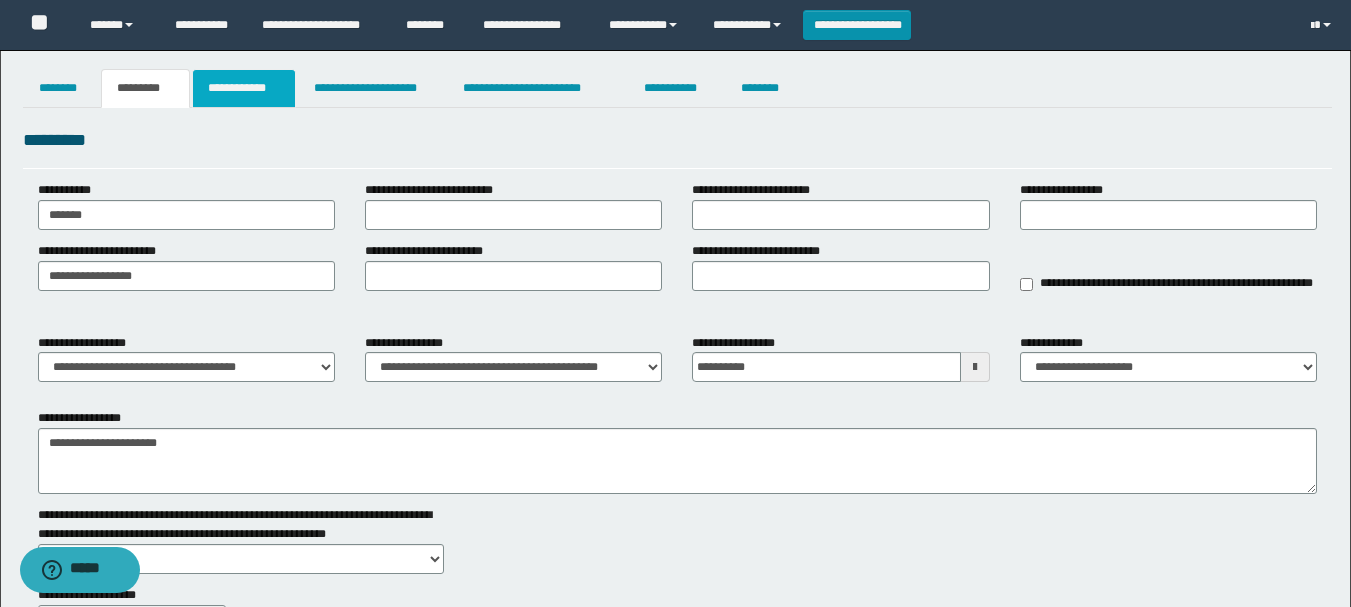 type on "**********" 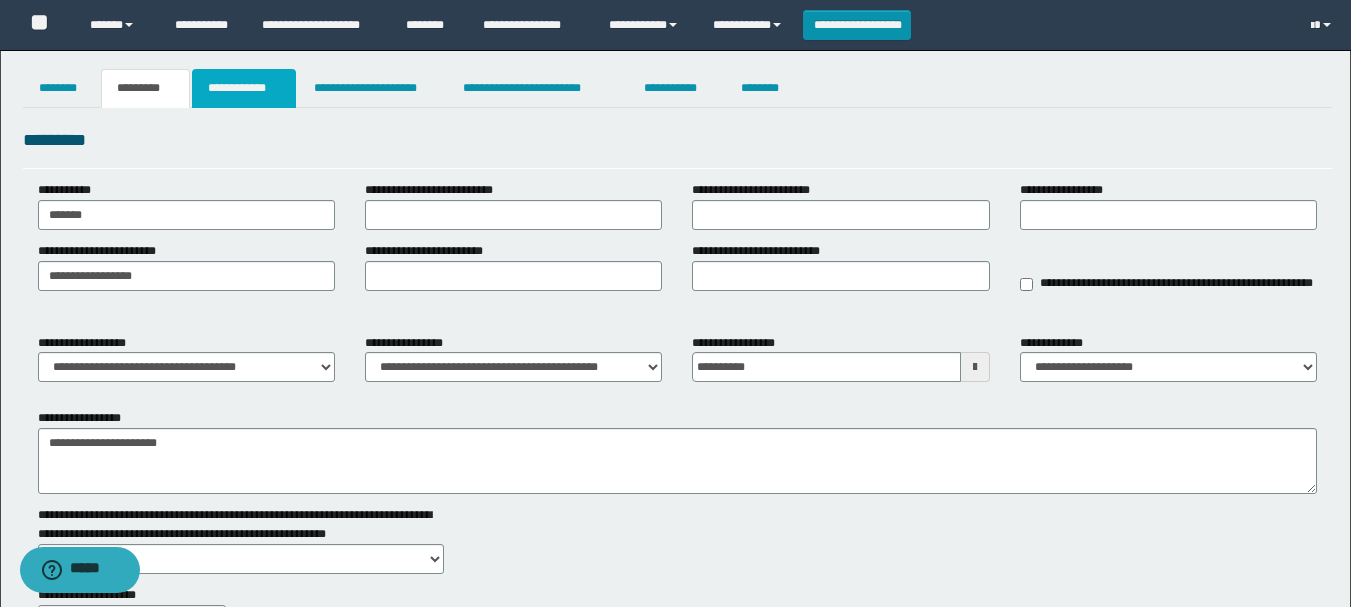 drag, startPoint x: 271, startPoint y: 99, endPoint x: 430, endPoint y: 147, distance: 166.08733 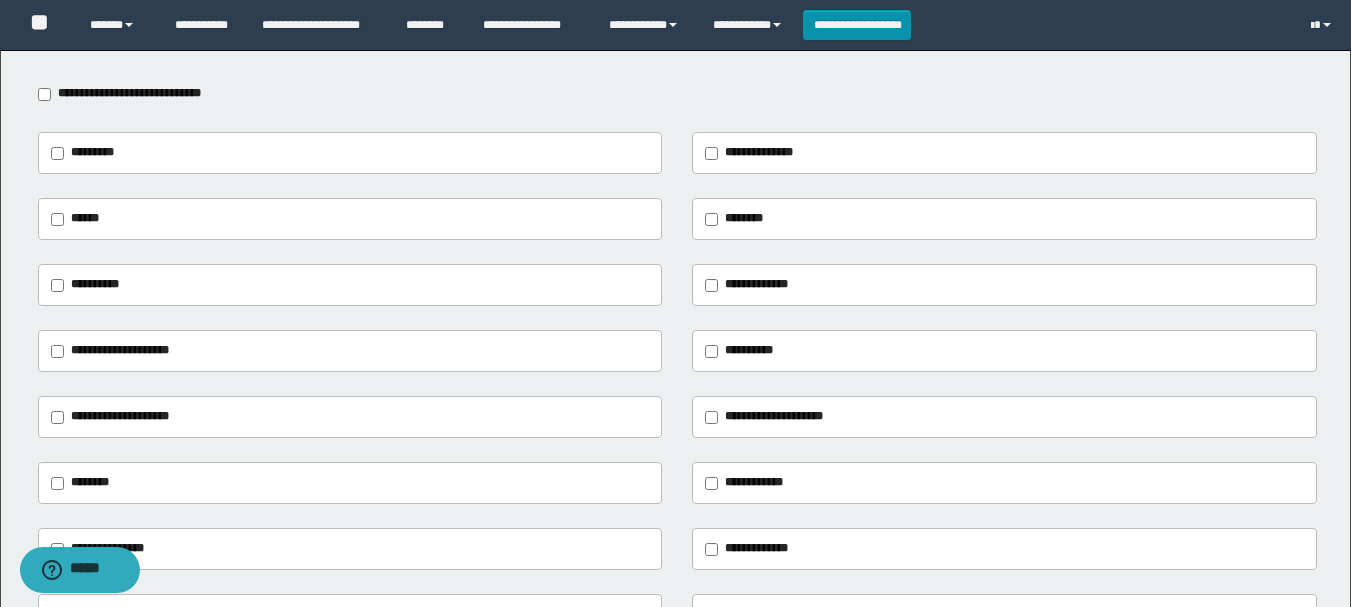 scroll, scrollTop: 200, scrollLeft: 0, axis: vertical 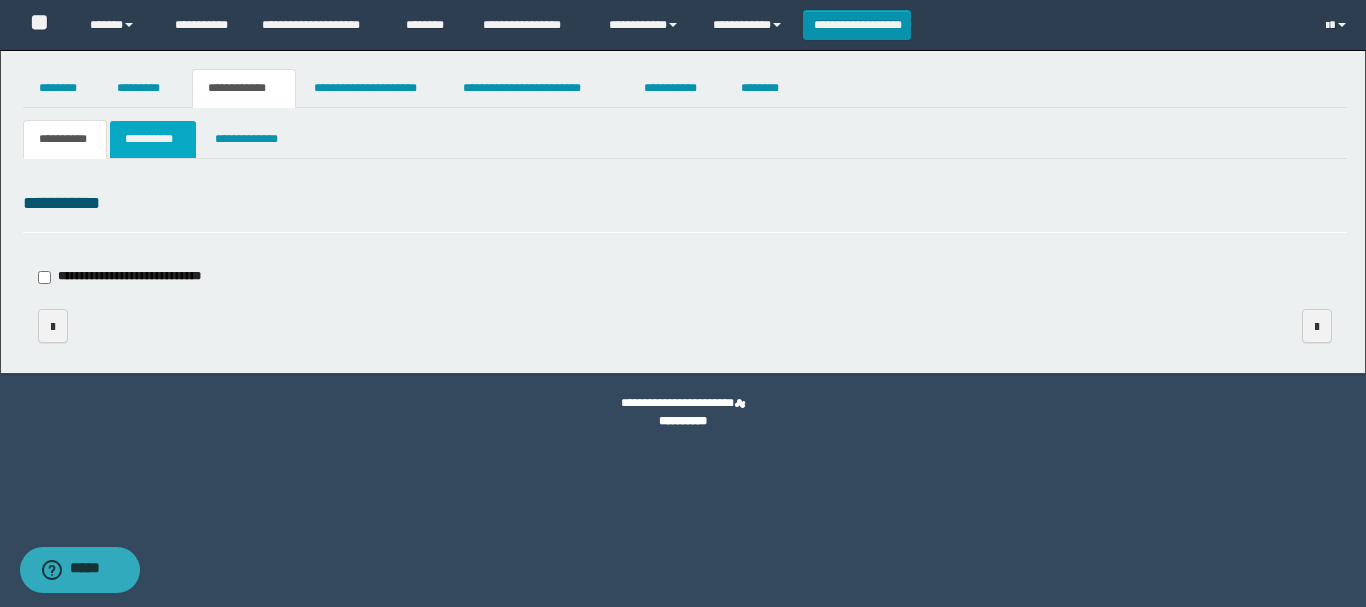 click on "**********" at bounding box center [153, 139] 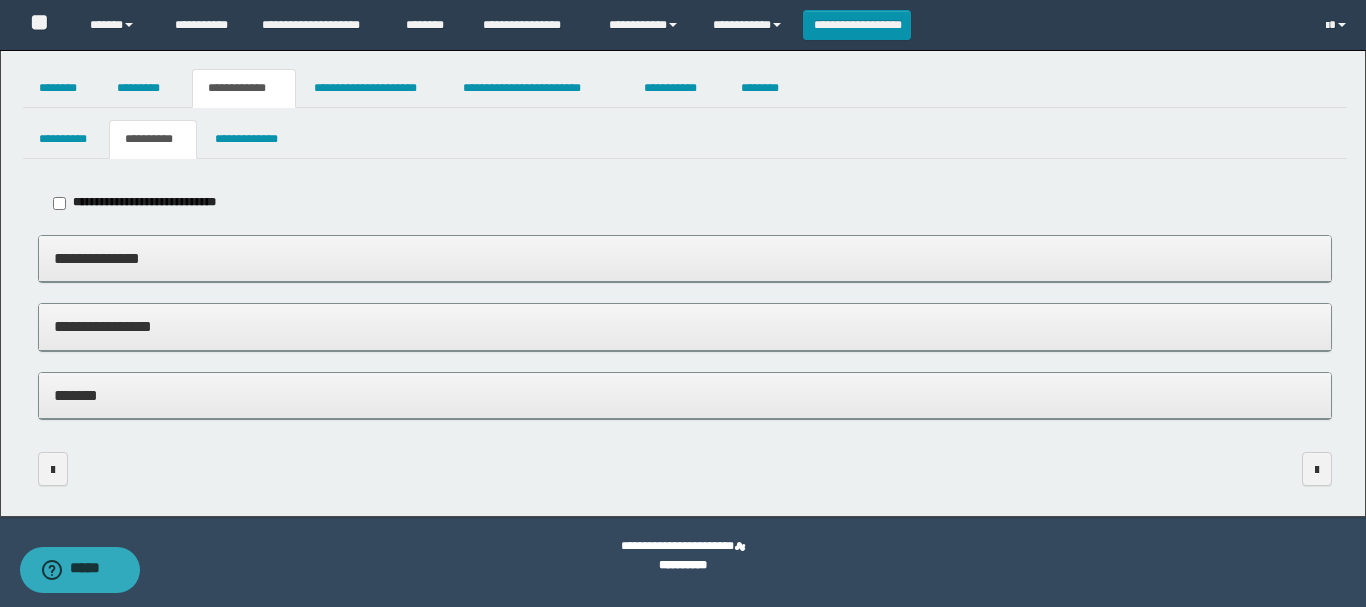 click on "**********" at bounding box center [685, 326] 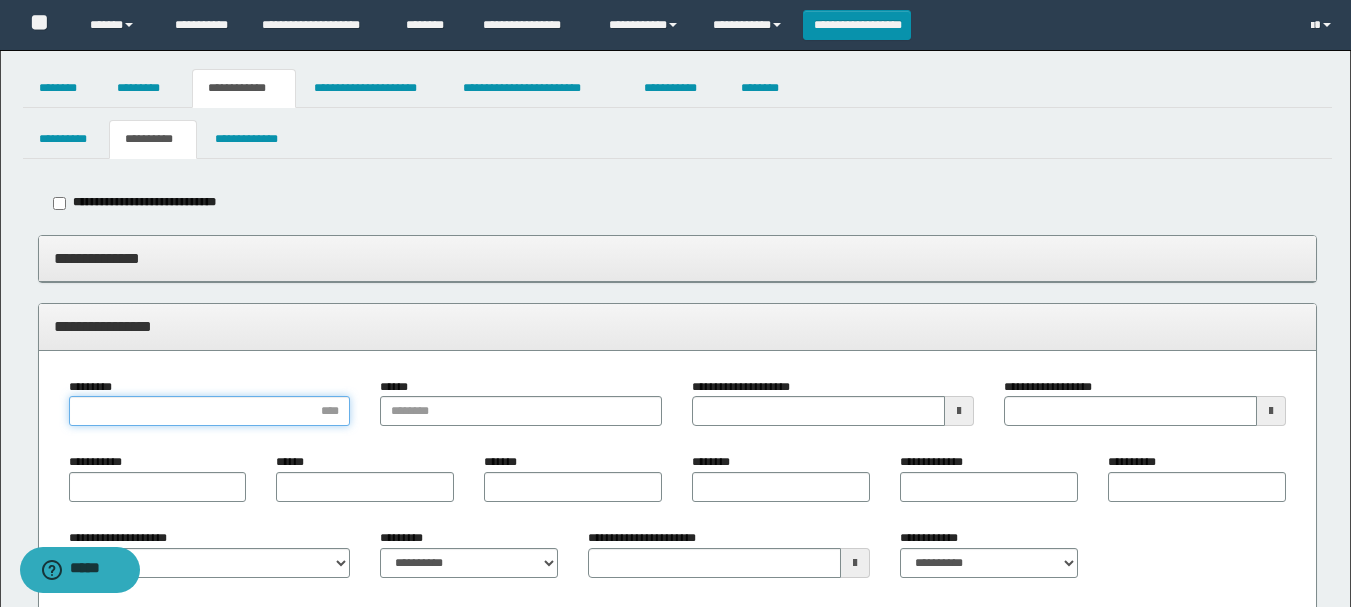 click on "*********" at bounding box center (210, 411) 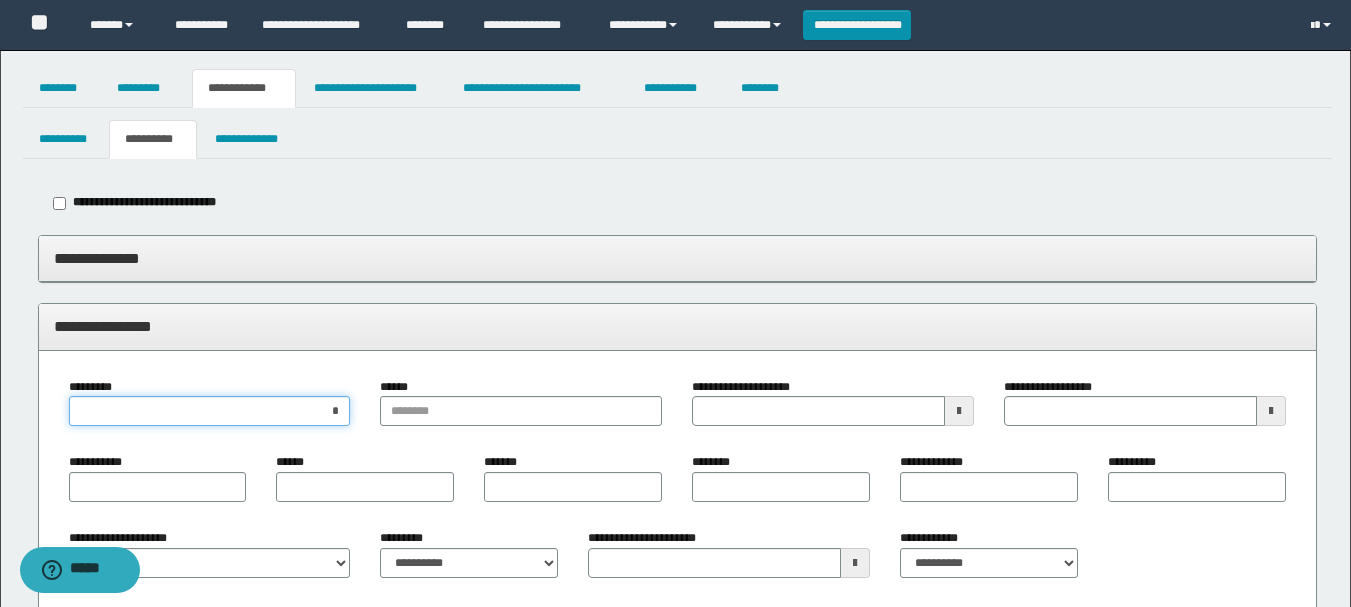 type on "**" 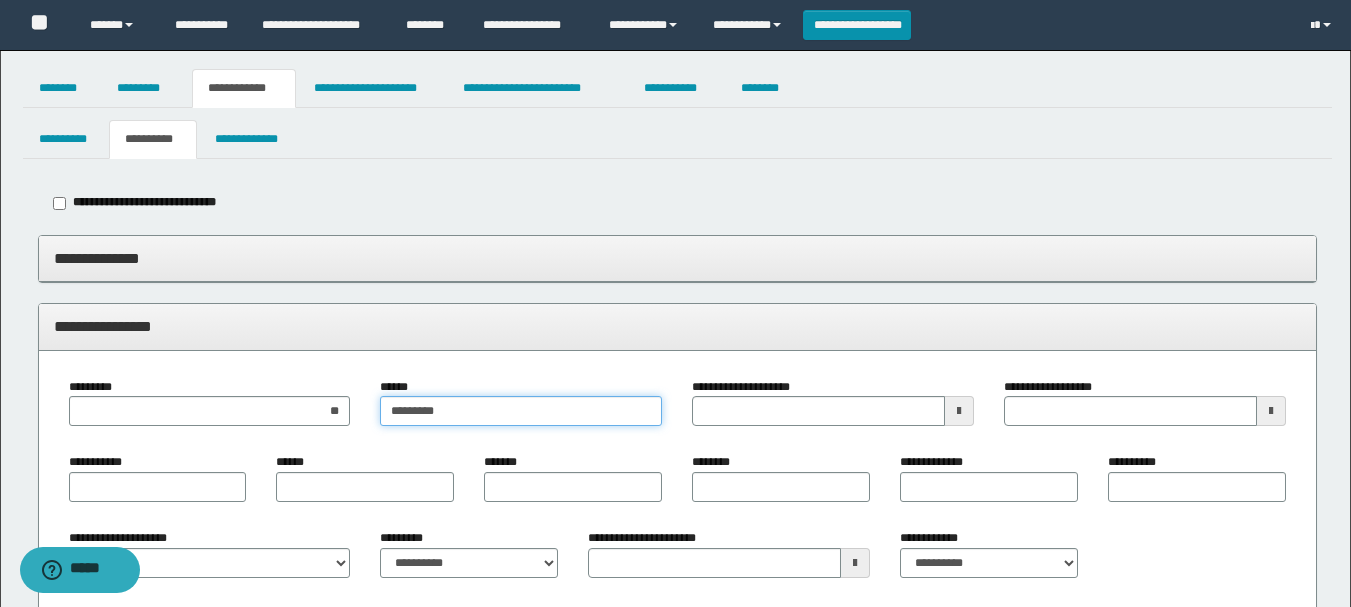 type on "*********" 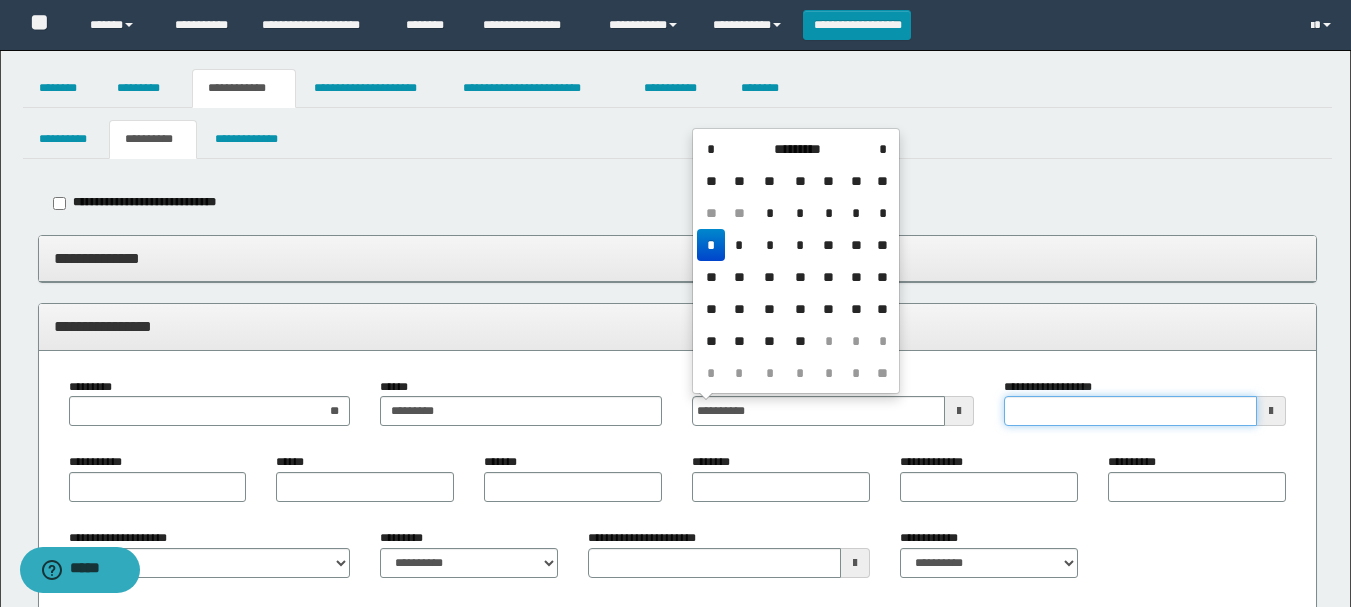 type on "**********" 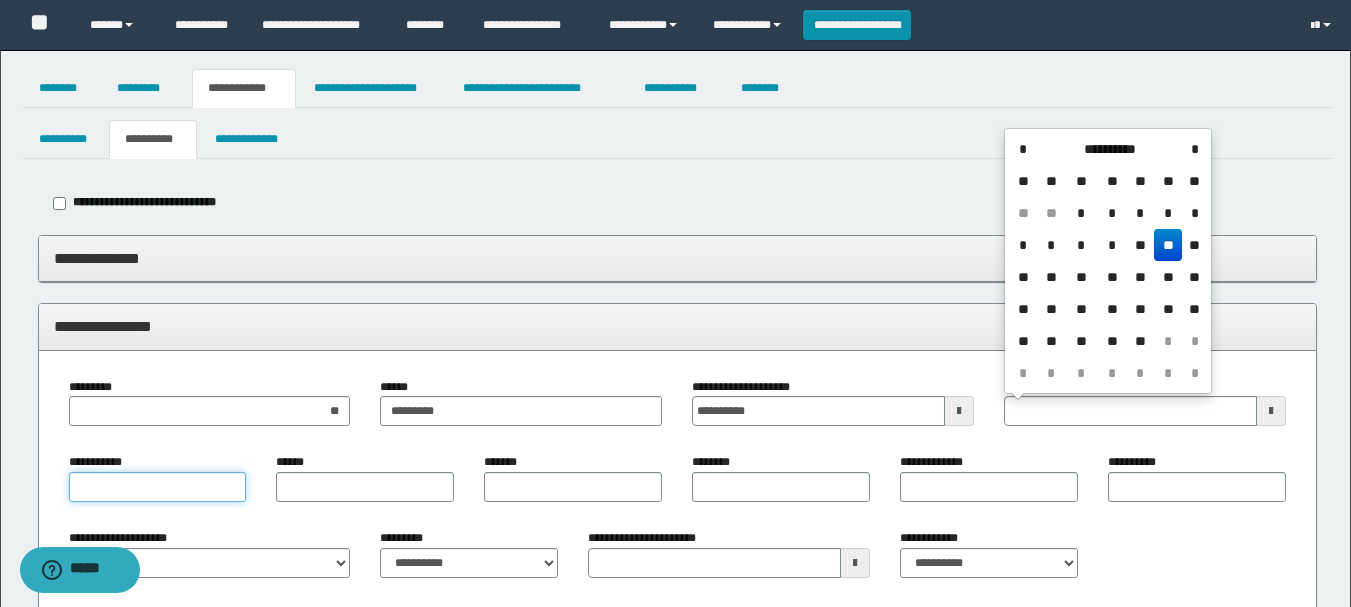 type 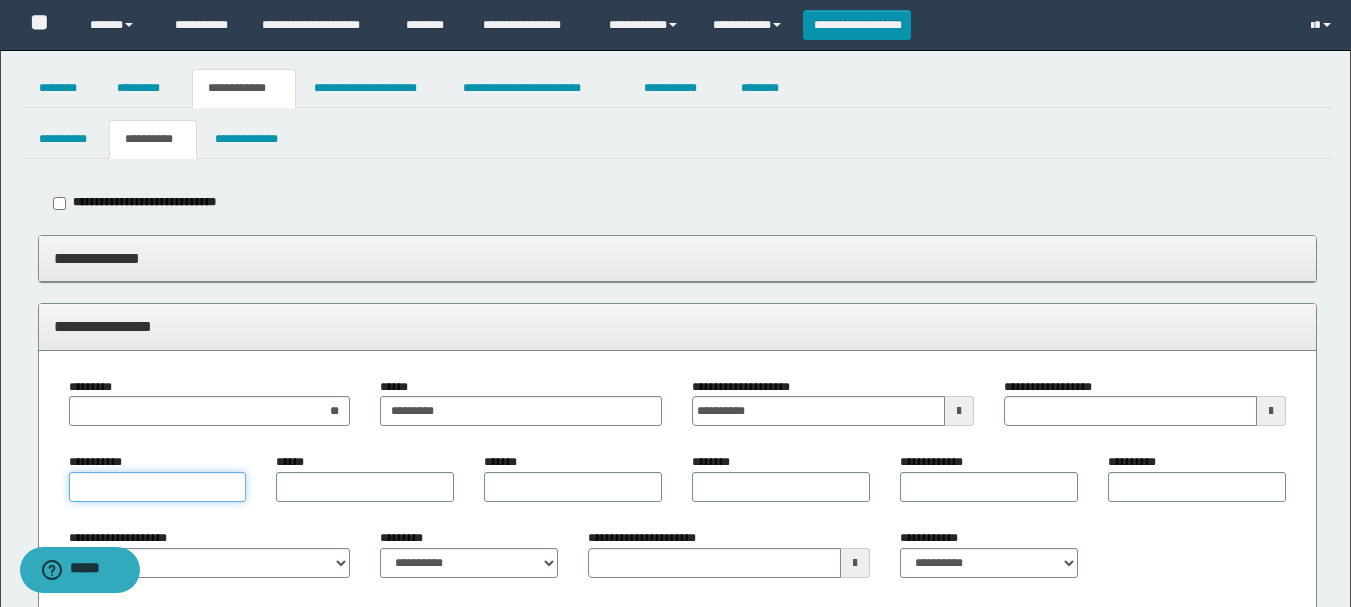 type on "*" 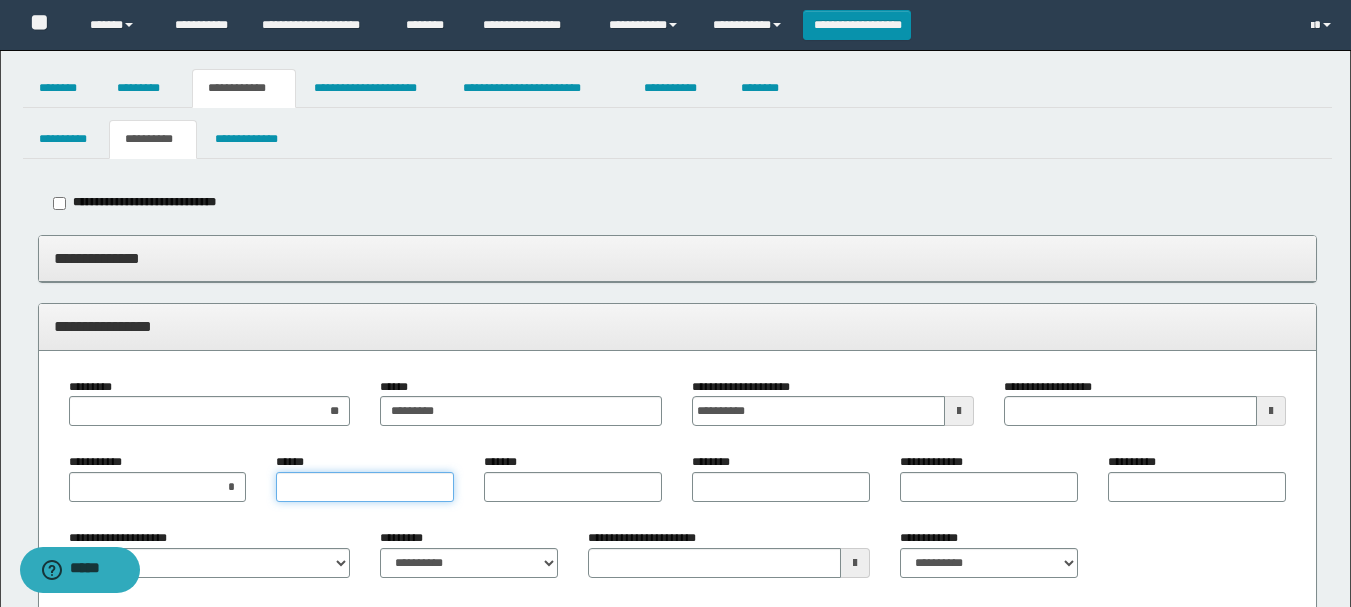 type on "*" 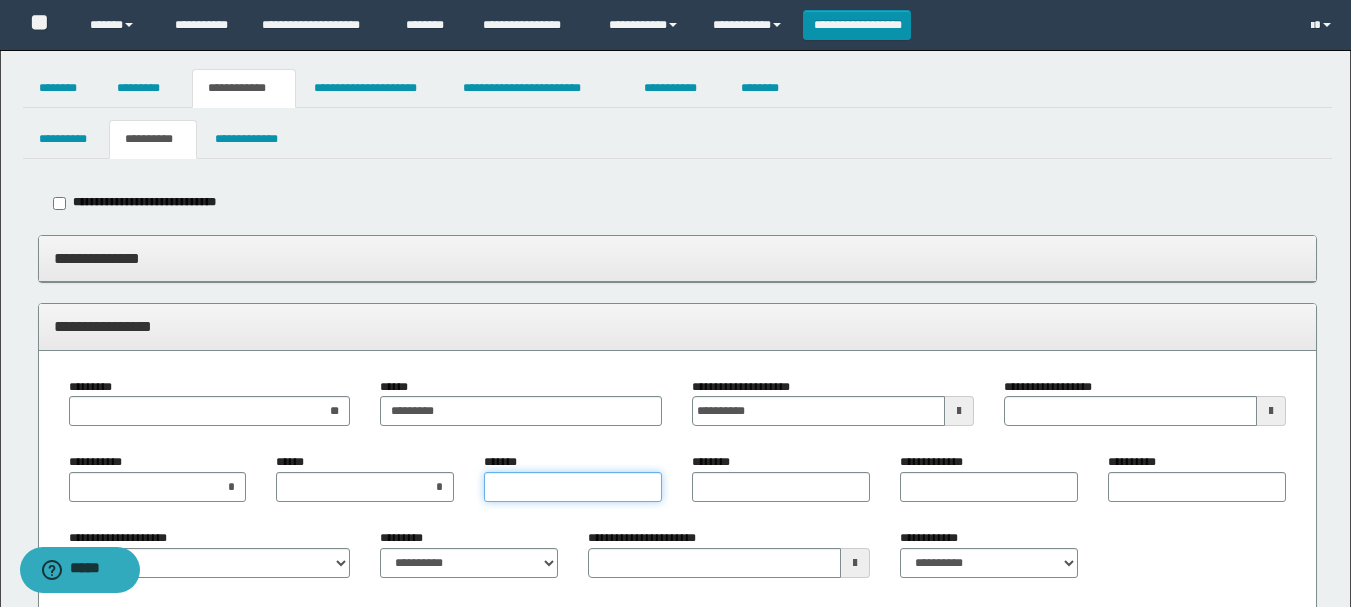 type on "*" 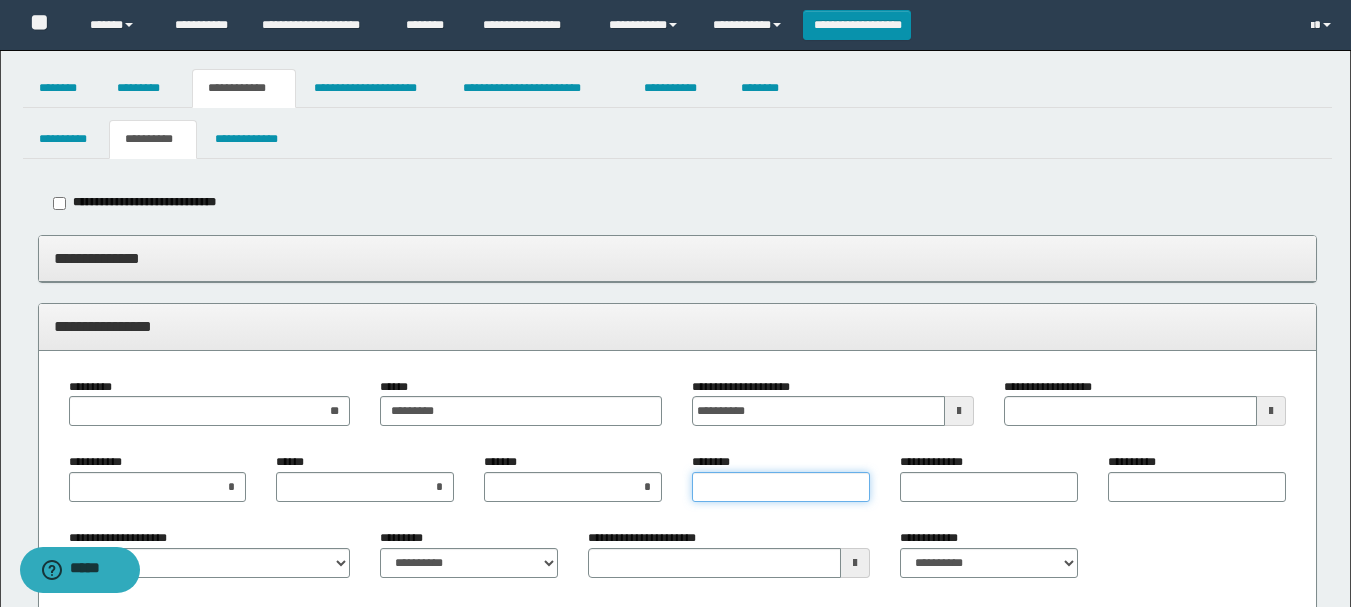 type on "*" 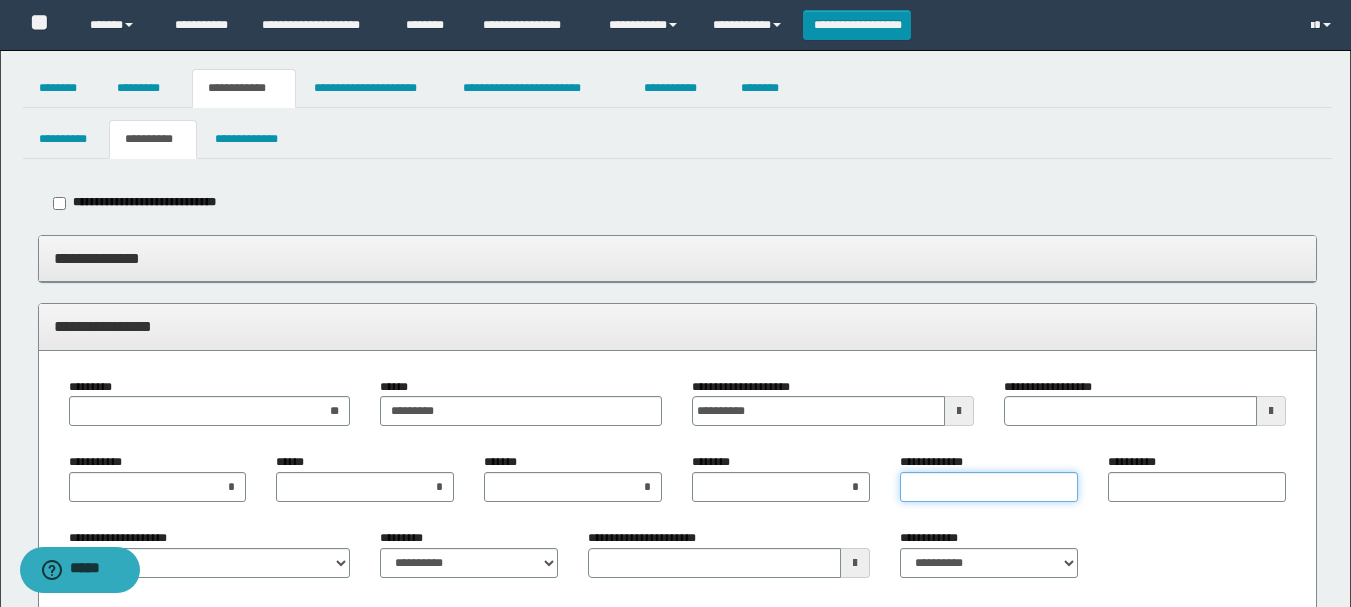 type on "*" 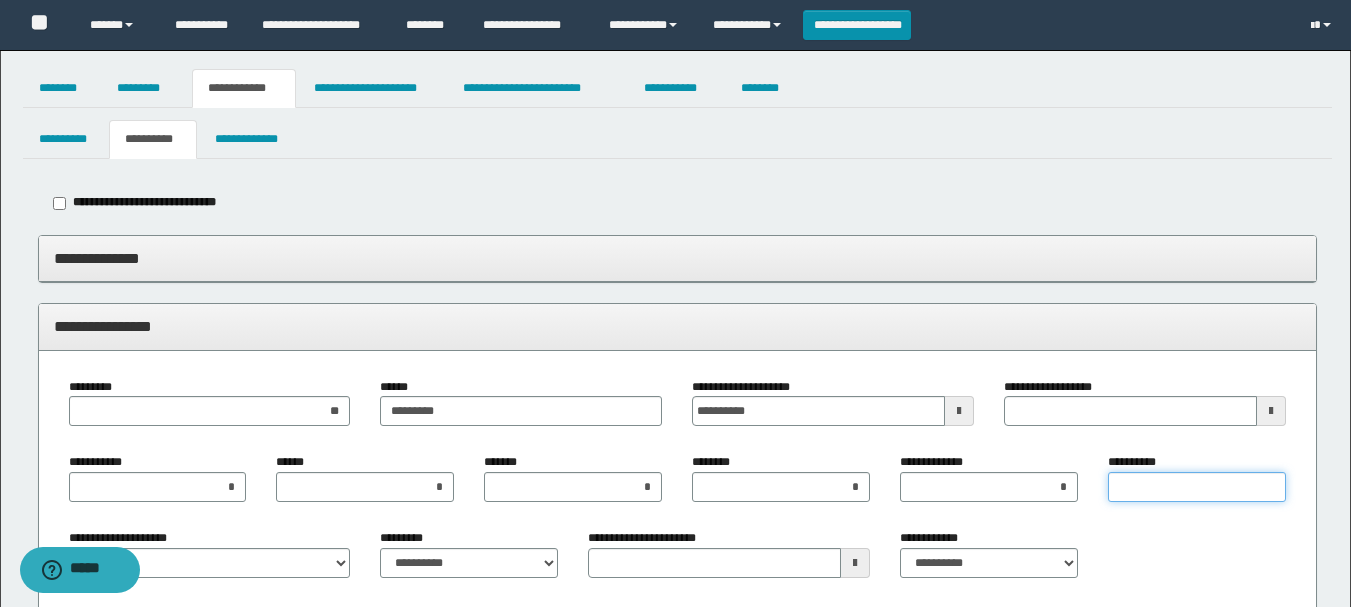 type on "*" 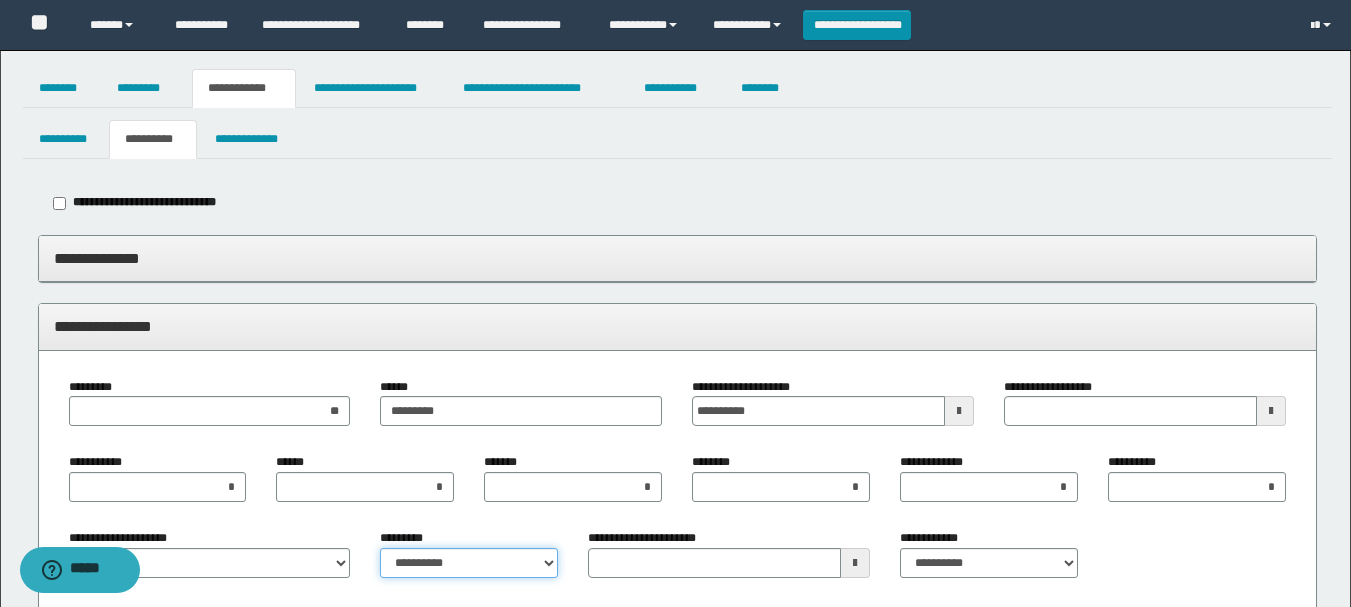 select on "****" 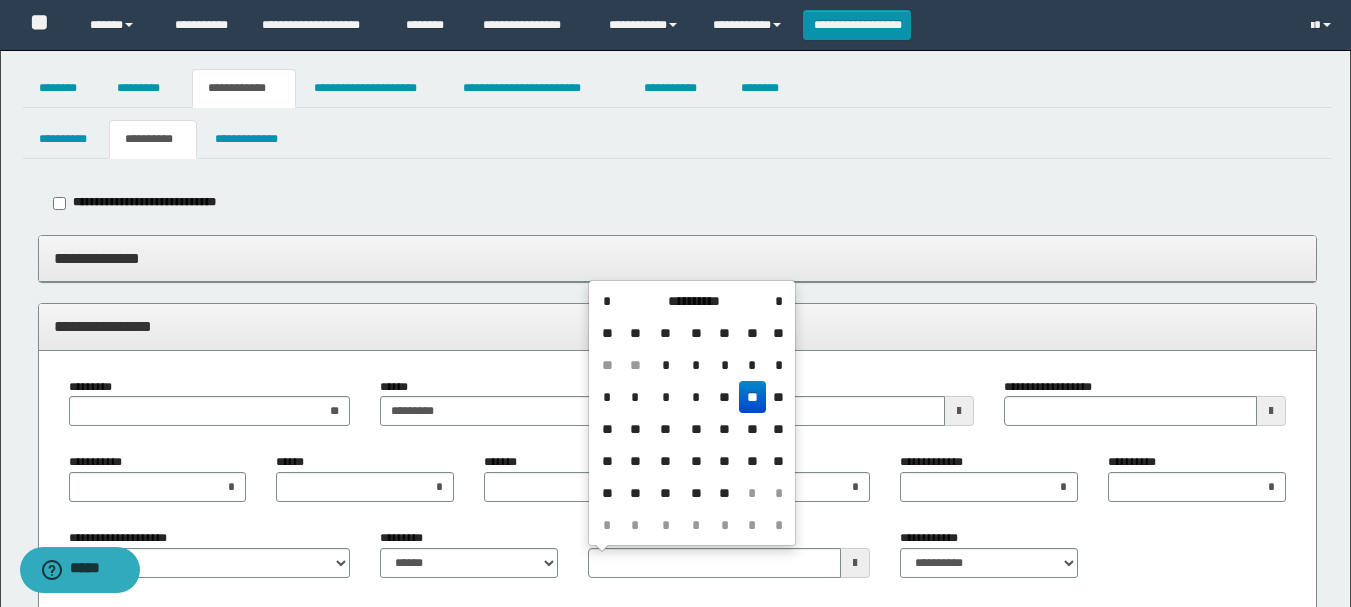 click on "**********" at bounding box center [693, 301] 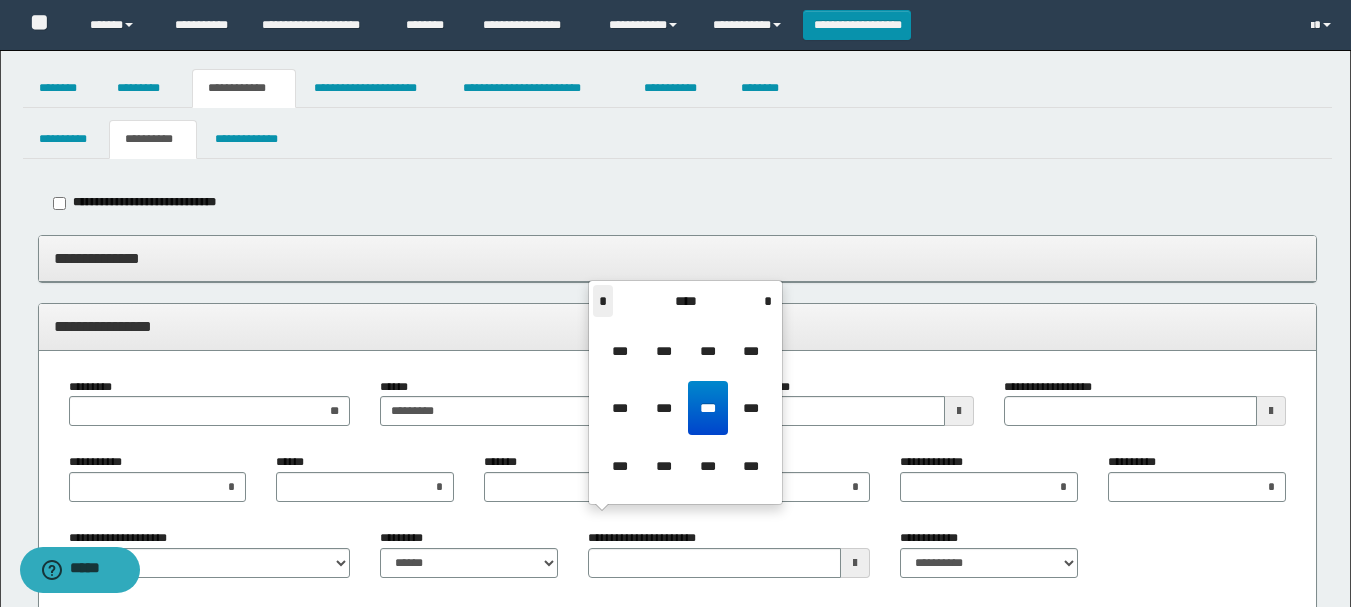 click on "*" at bounding box center [603, 301] 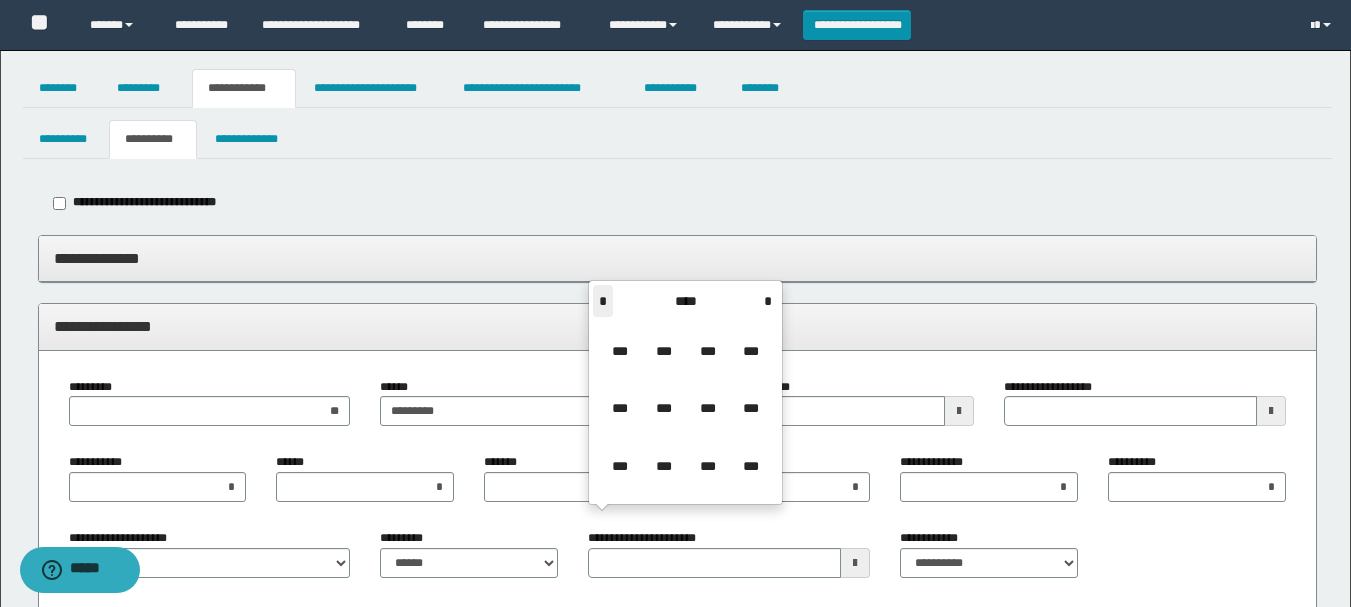 click on "*" at bounding box center [603, 301] 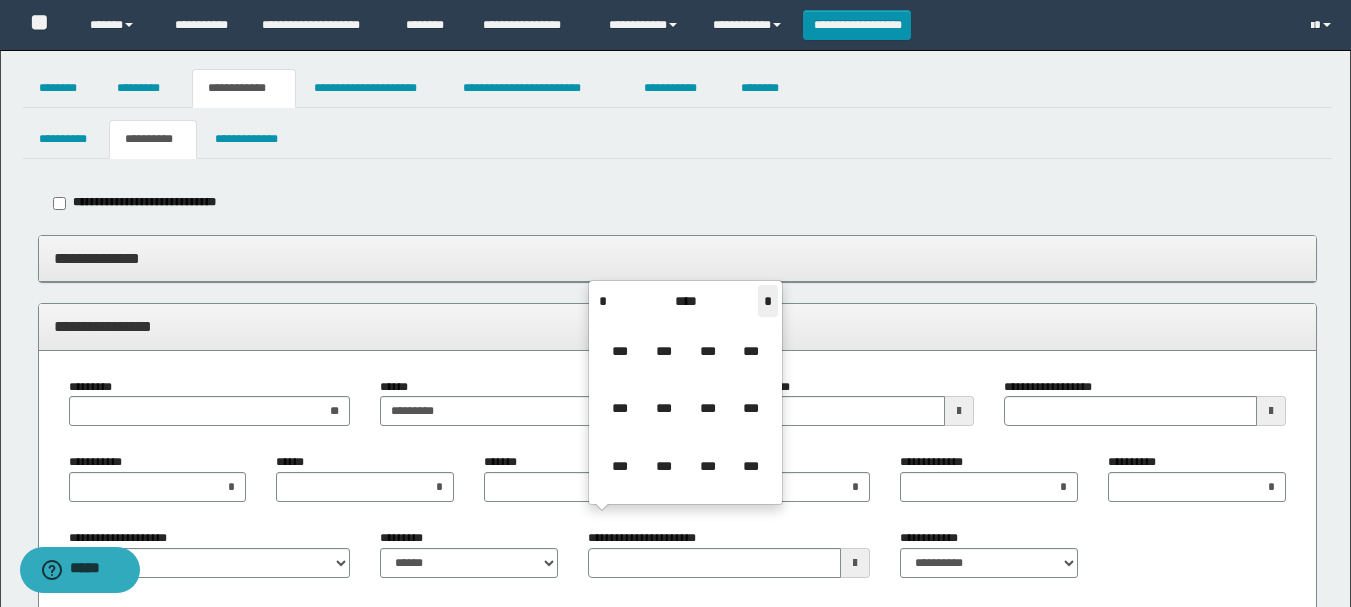 click on "*" at bounding box center [768, 301] 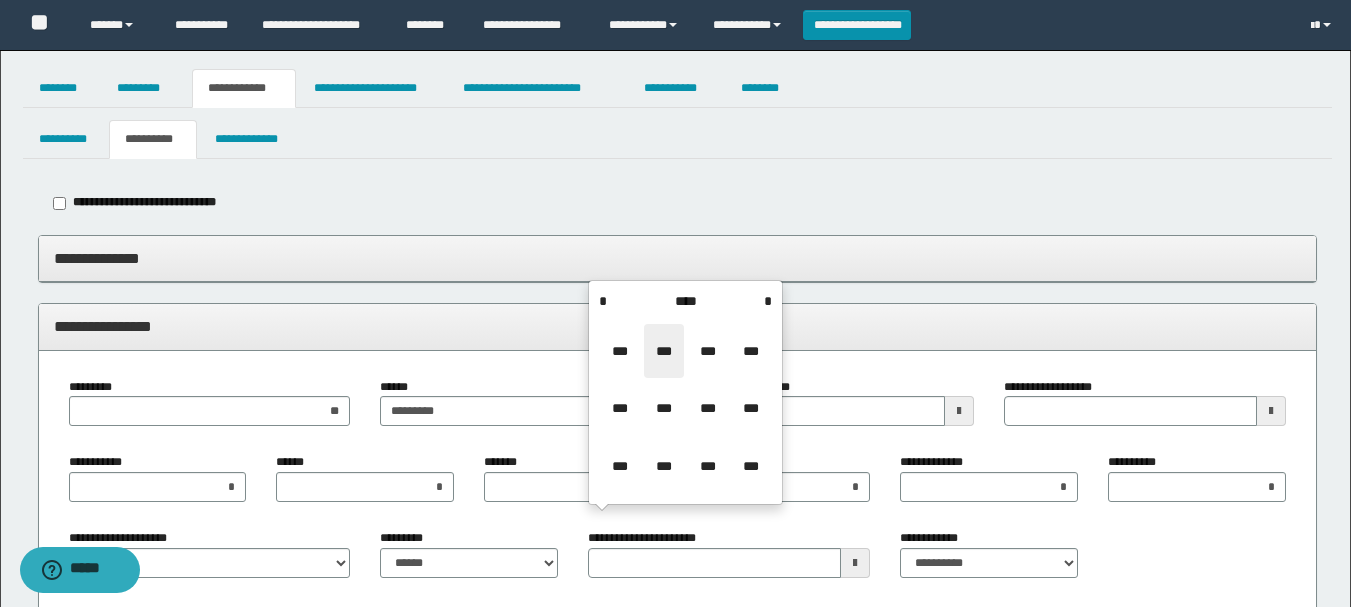 click on "***" at bounding box center [664, 351] 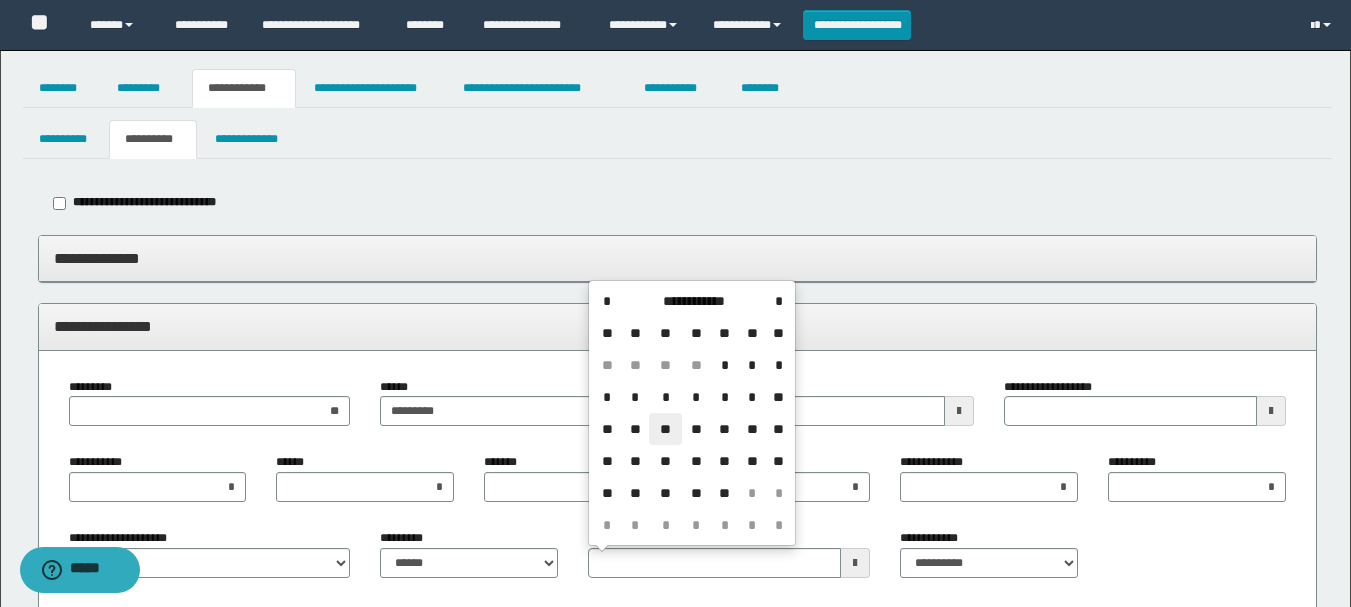 click on "**" at bounding box center [665, 429] 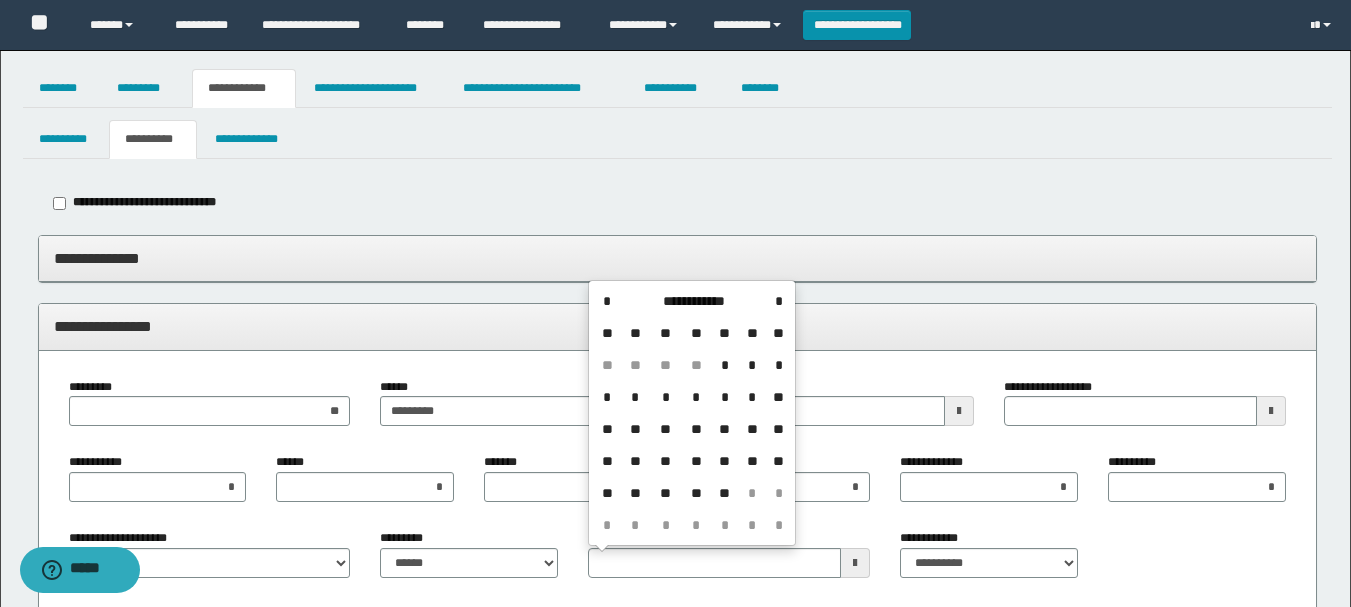 type on "**********" 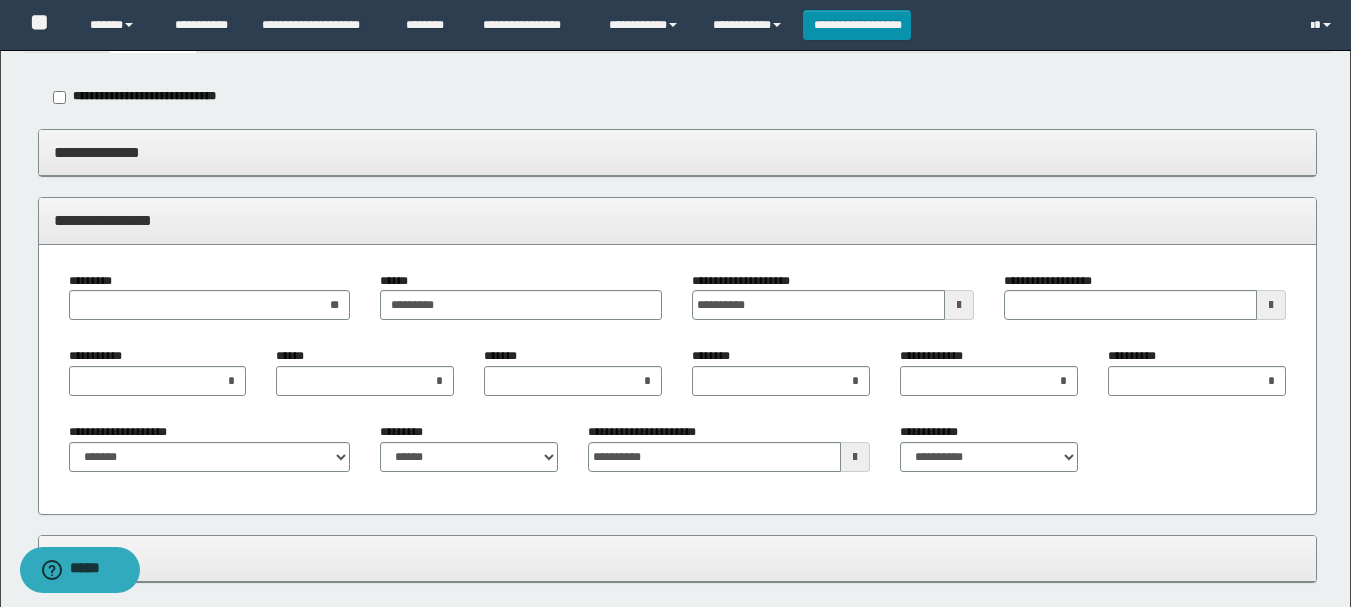 scroll, scrollTop: 257, scrollLeft: 0, axis: vertical 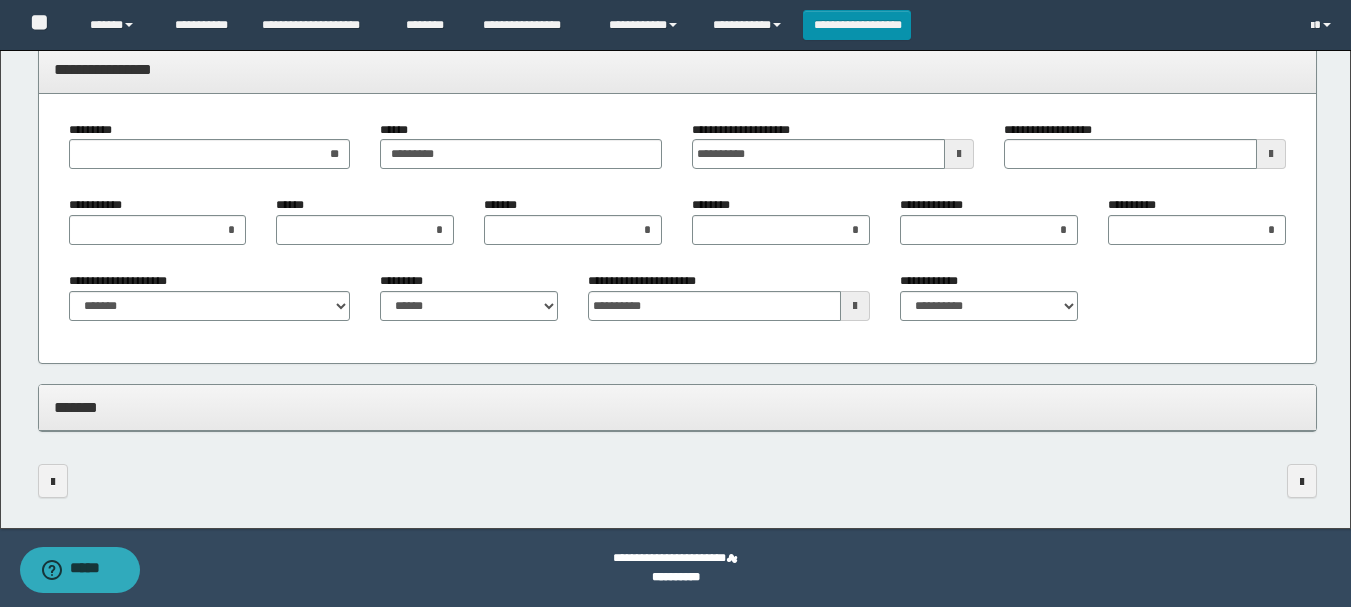 click on "**********" at bounding box center [677, 69] 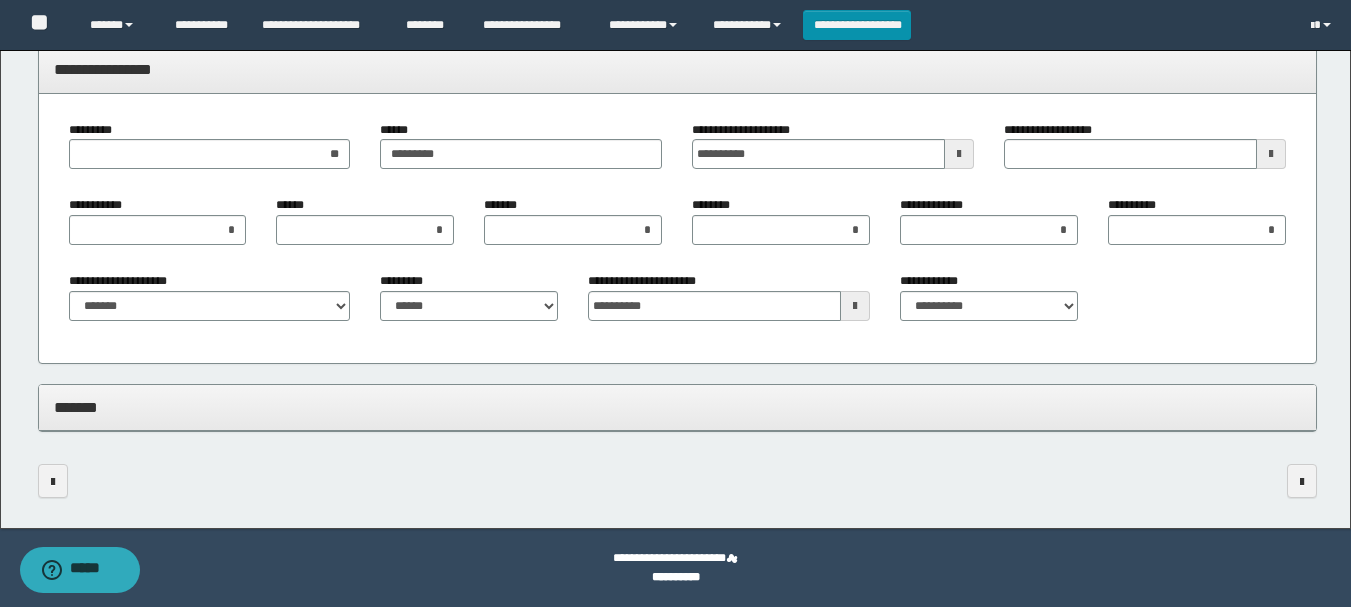 scroll, scrollTop: 0, scrollLeft: 0, axis: both 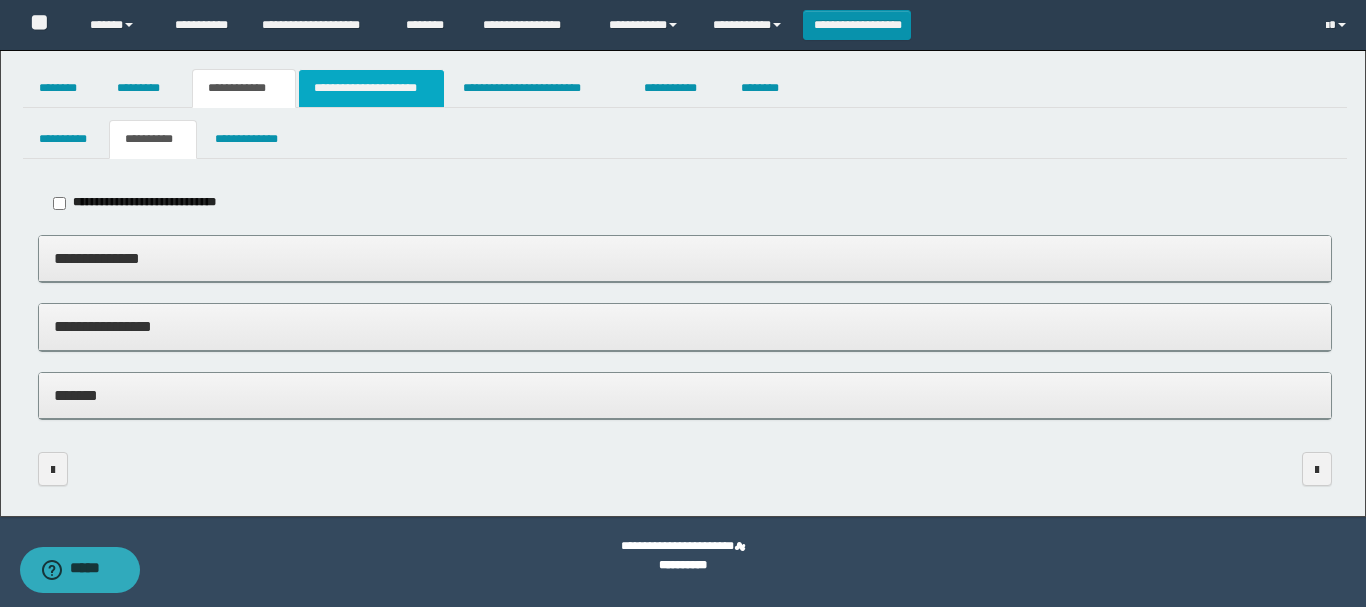 click on "**********" at bounding box center [371, 88] 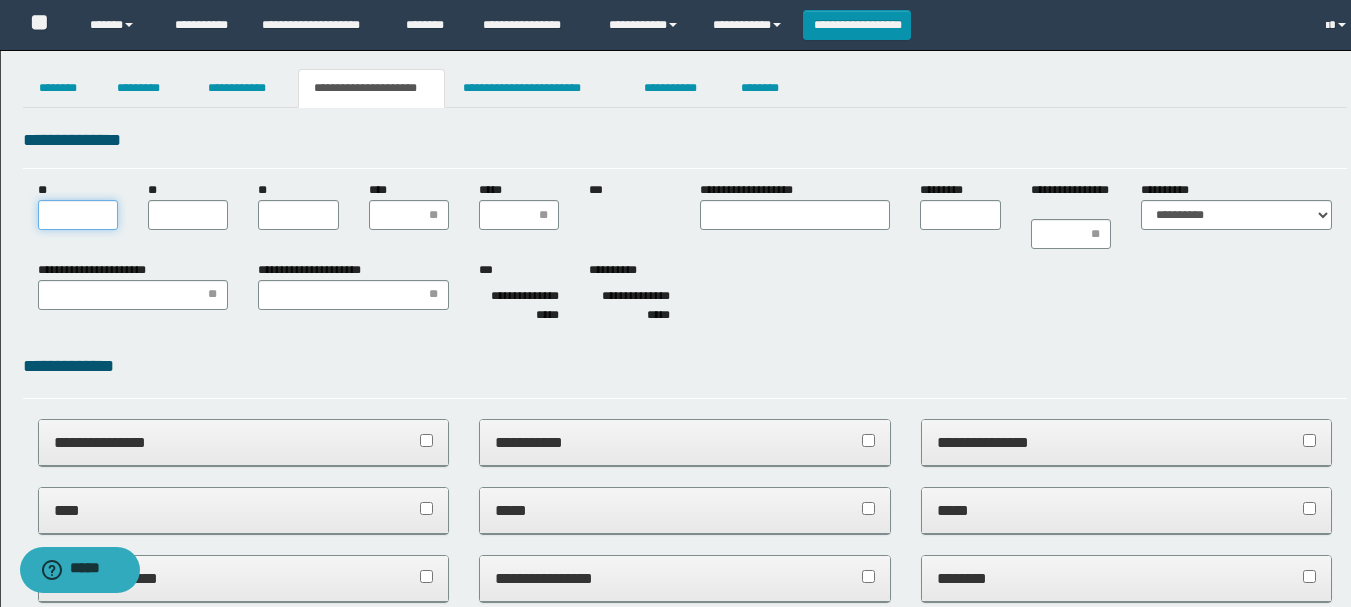 click on "**" at bounding box center [78, 215] 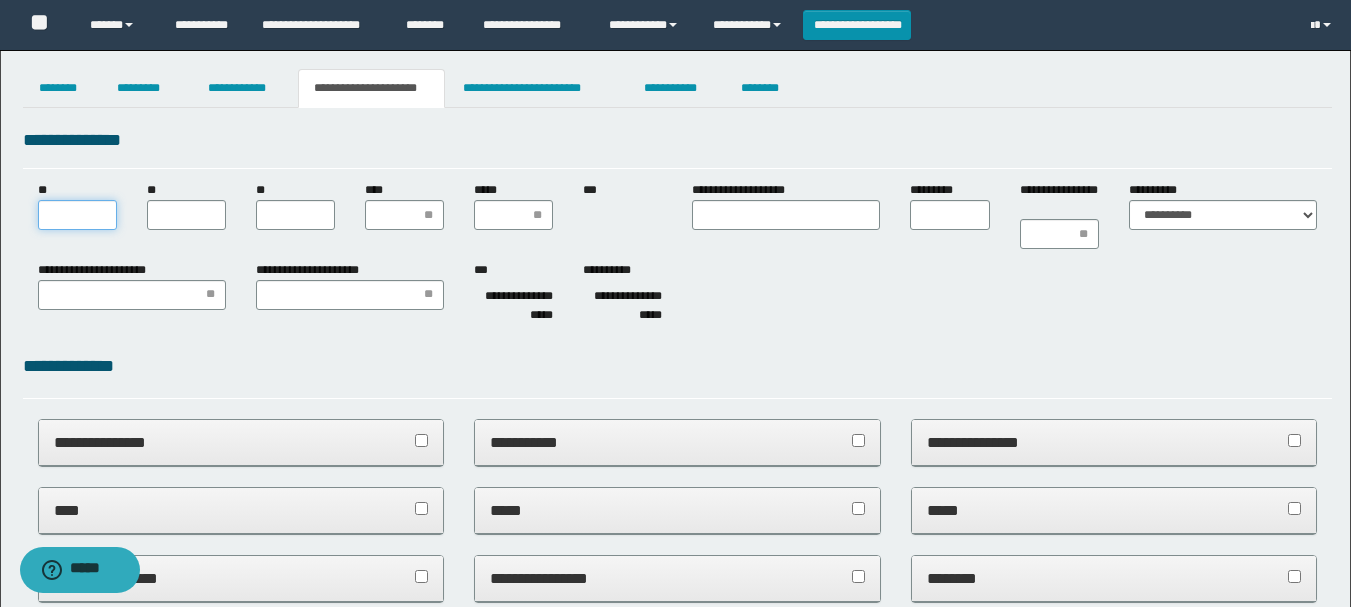 scroll, scrollTop: 0, scrollLeft: 0, axis: both 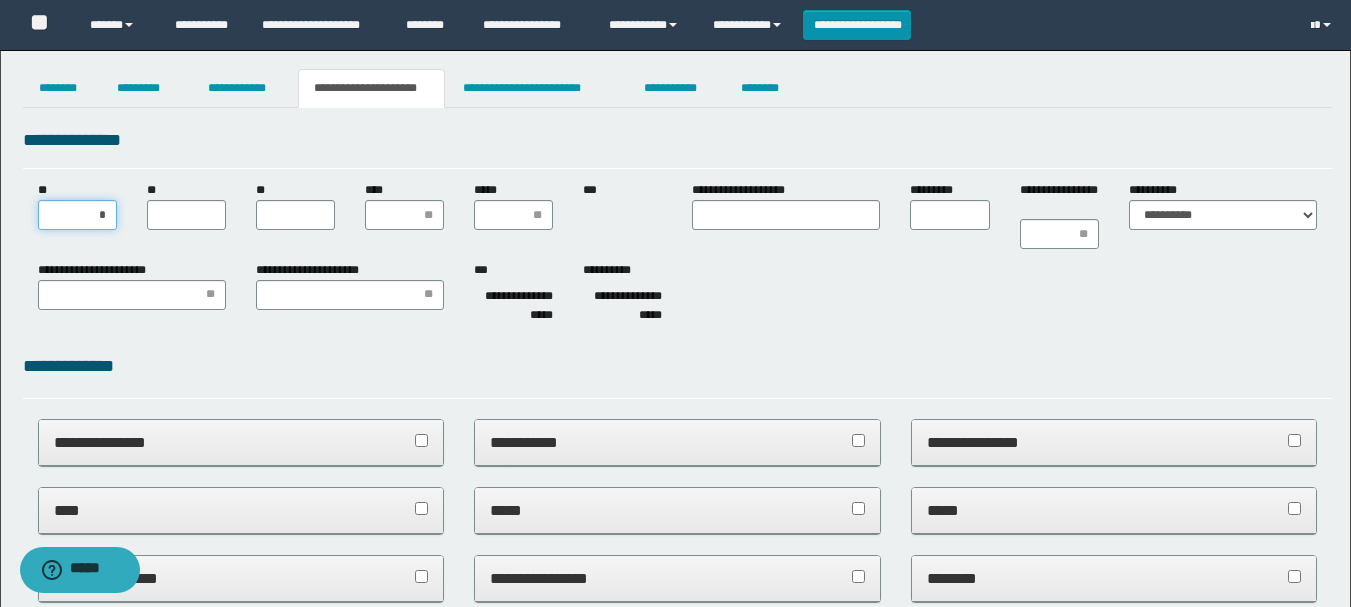 type on "**" 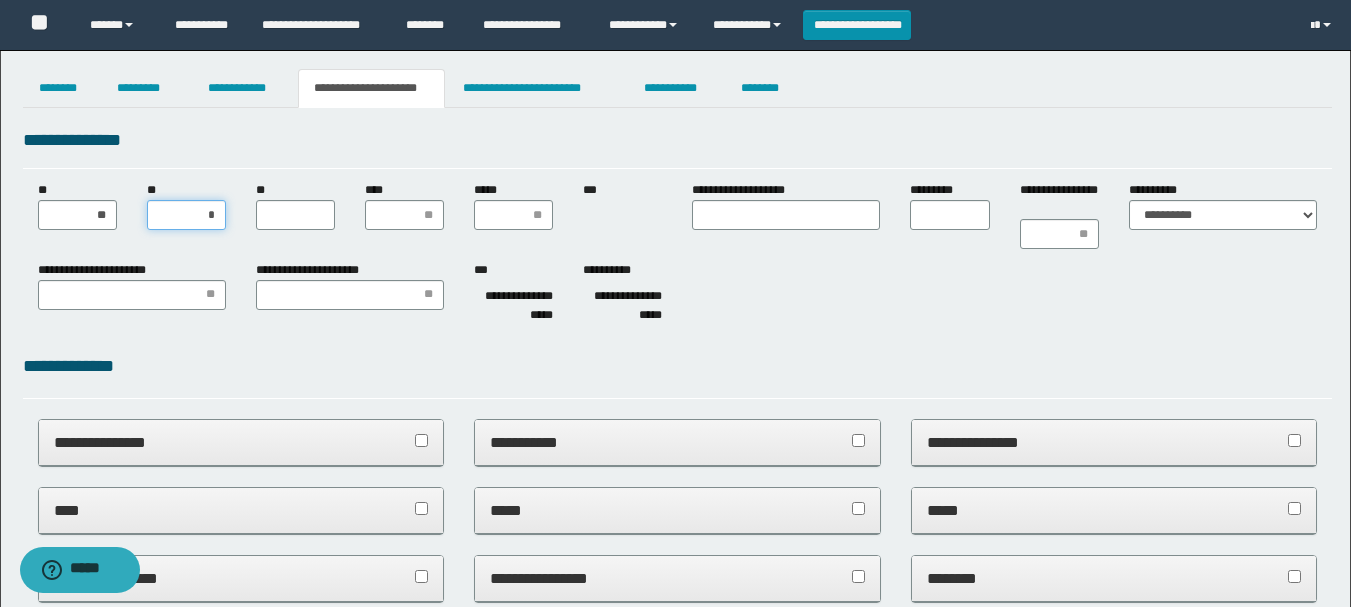 type on "**" 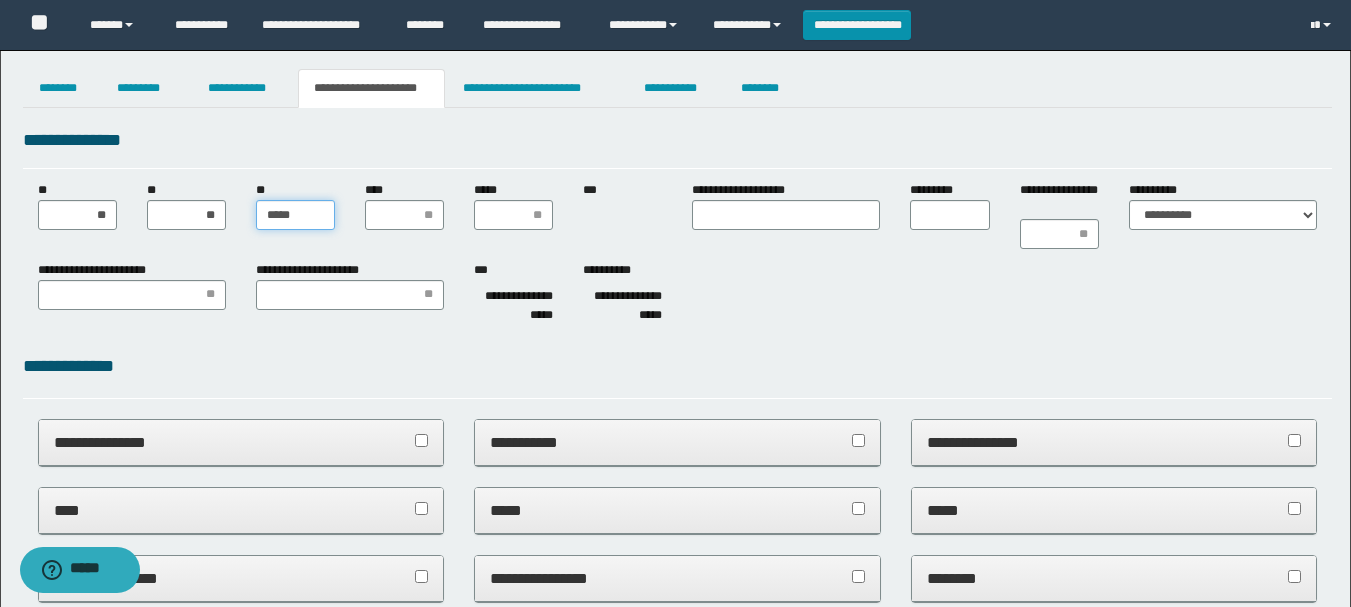 type on "******" 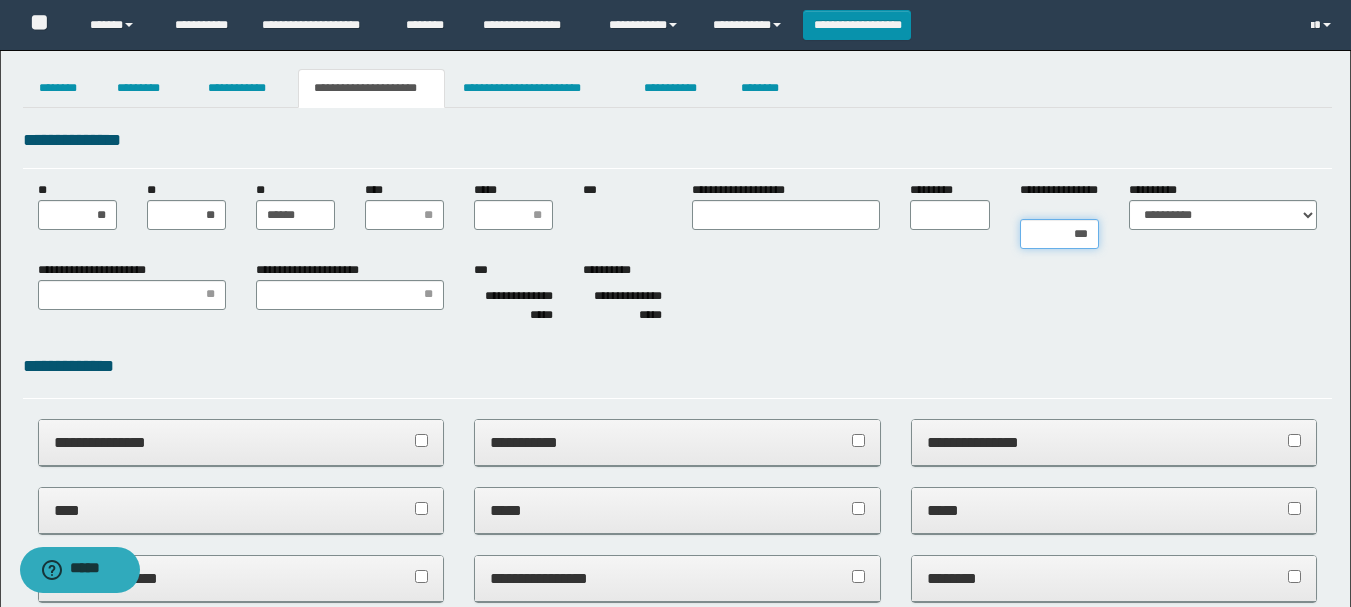 type on "****" 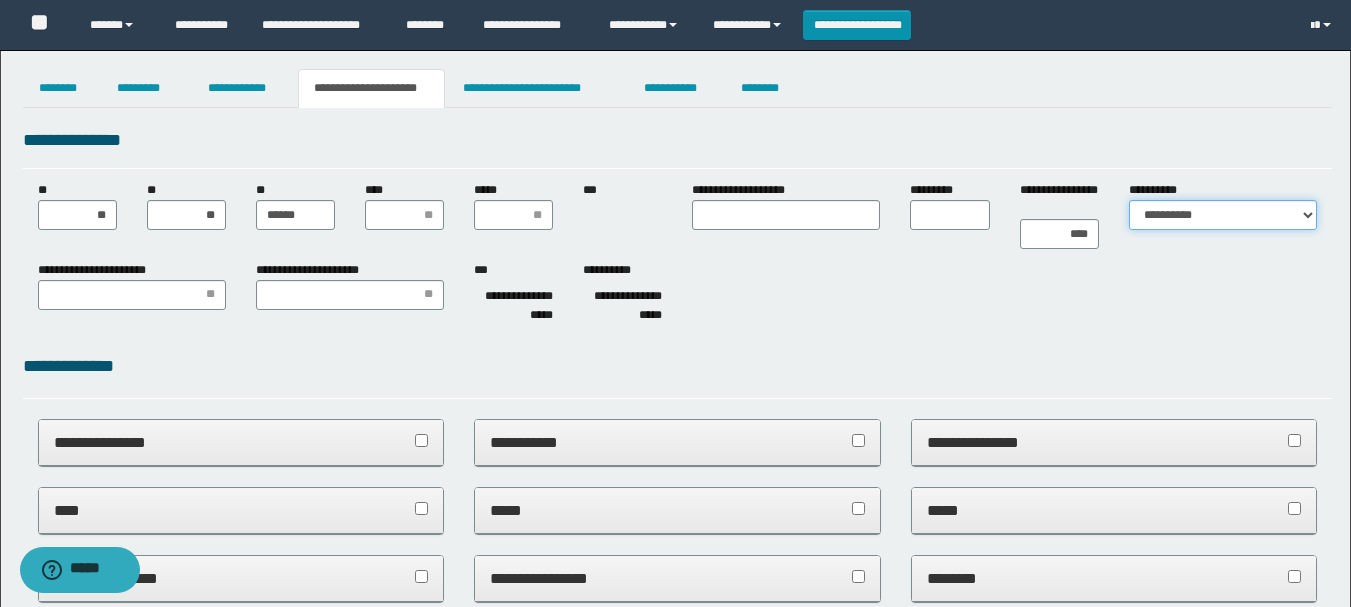 select on "*" 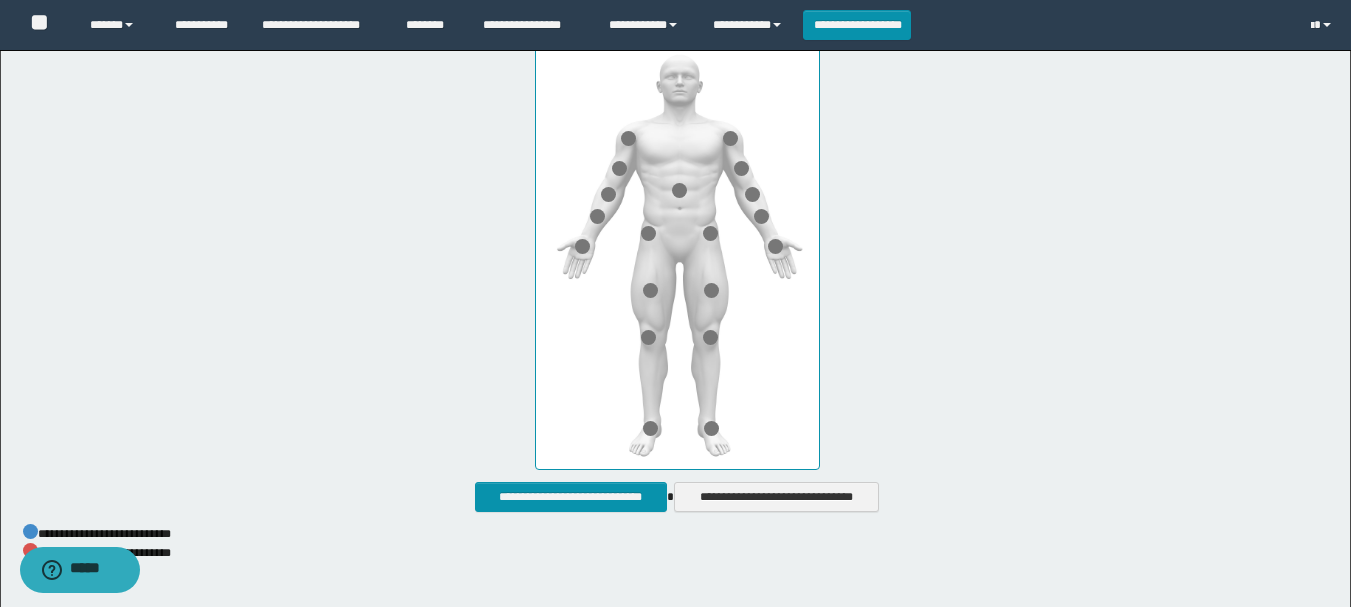 scroll, scrollTop: 1100, scrollLeft: 0, axis: vertical 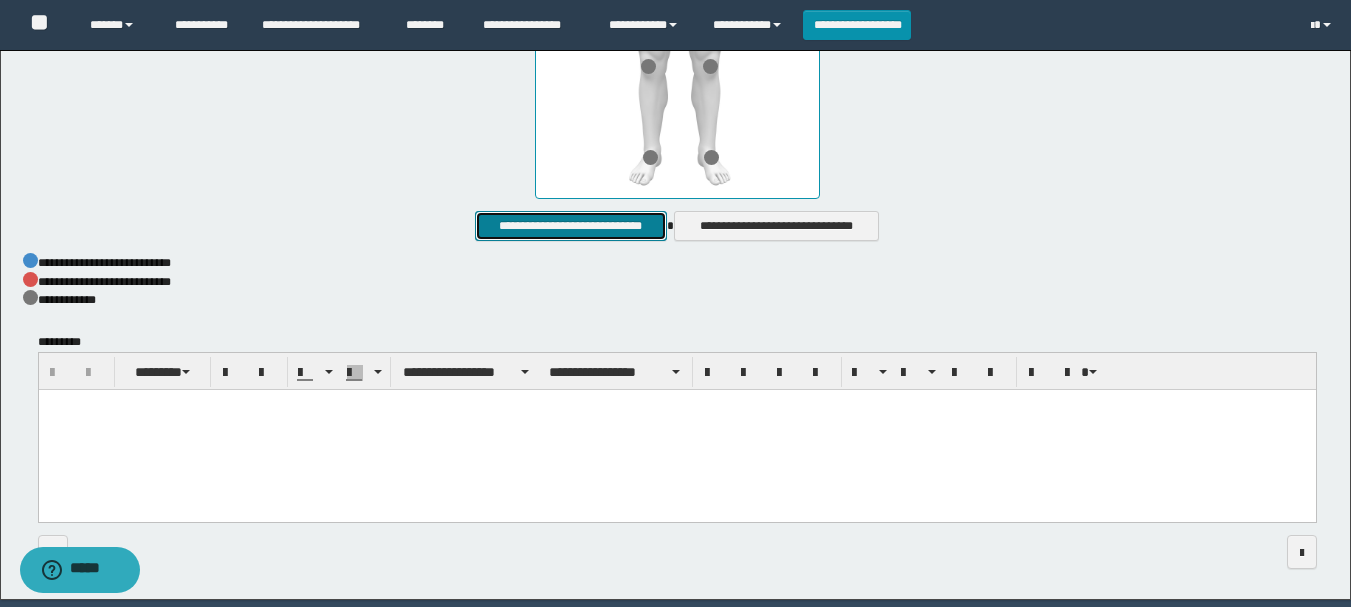 click on "**********" at bounding box center (570, 226) 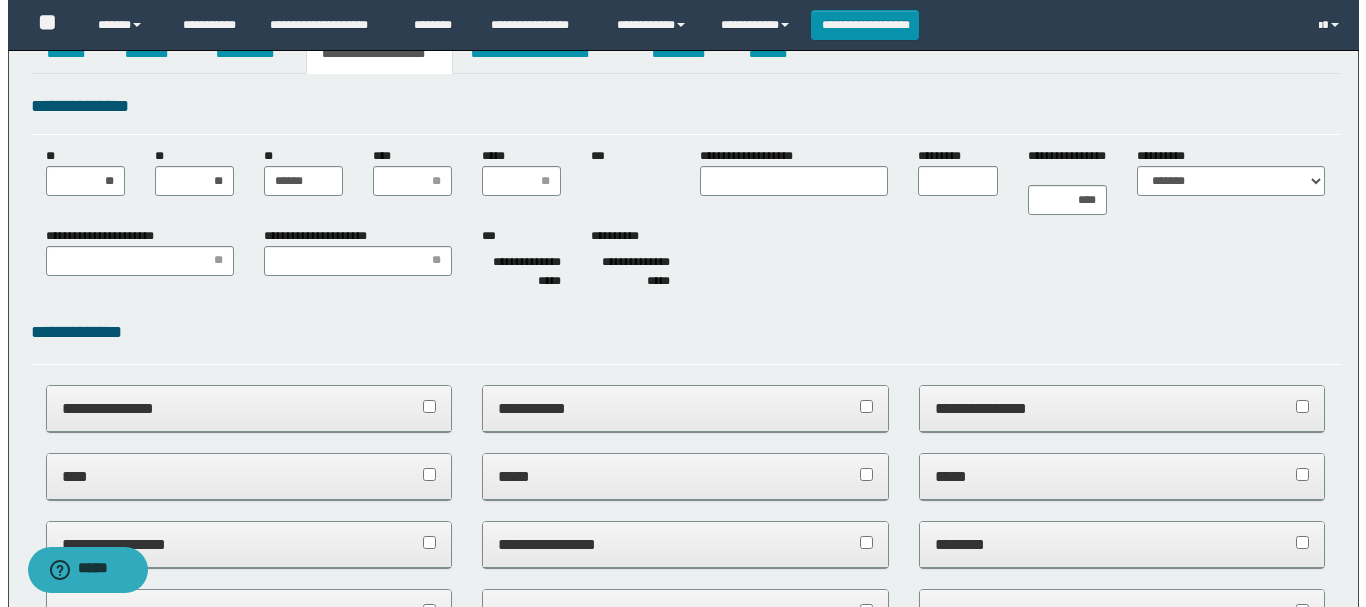 scroll, scrollTop: 0, scrollLeft: 0, axis: both 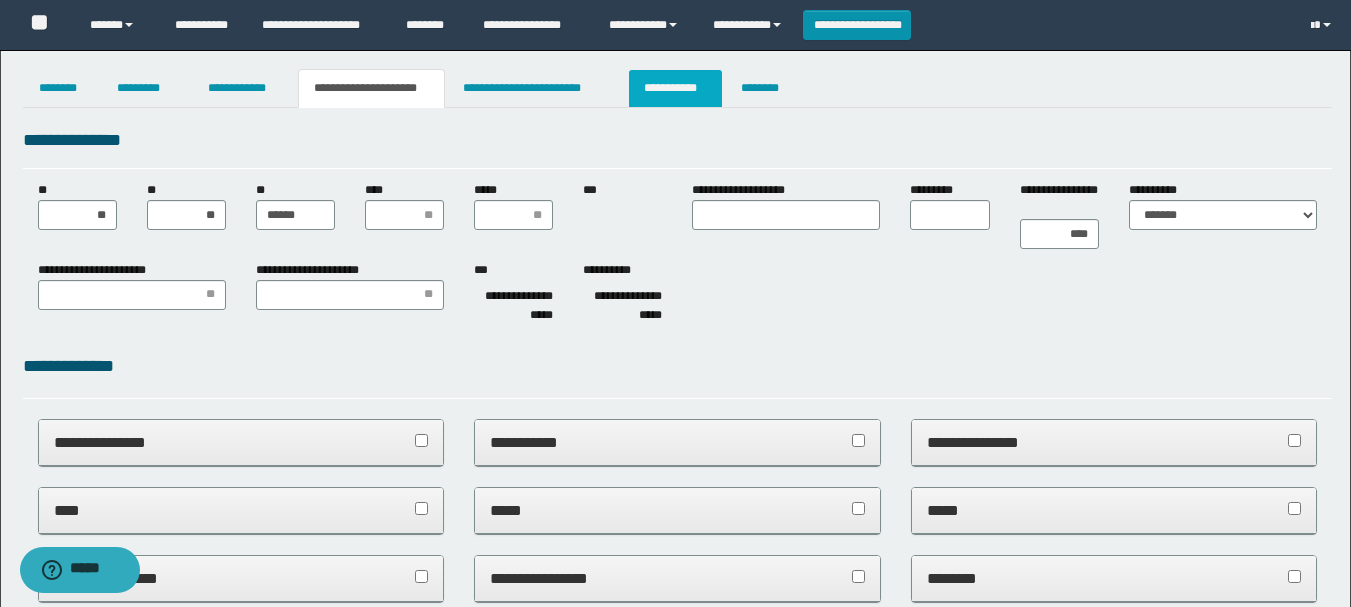 click on "**********" at bounding box center [675, 88] 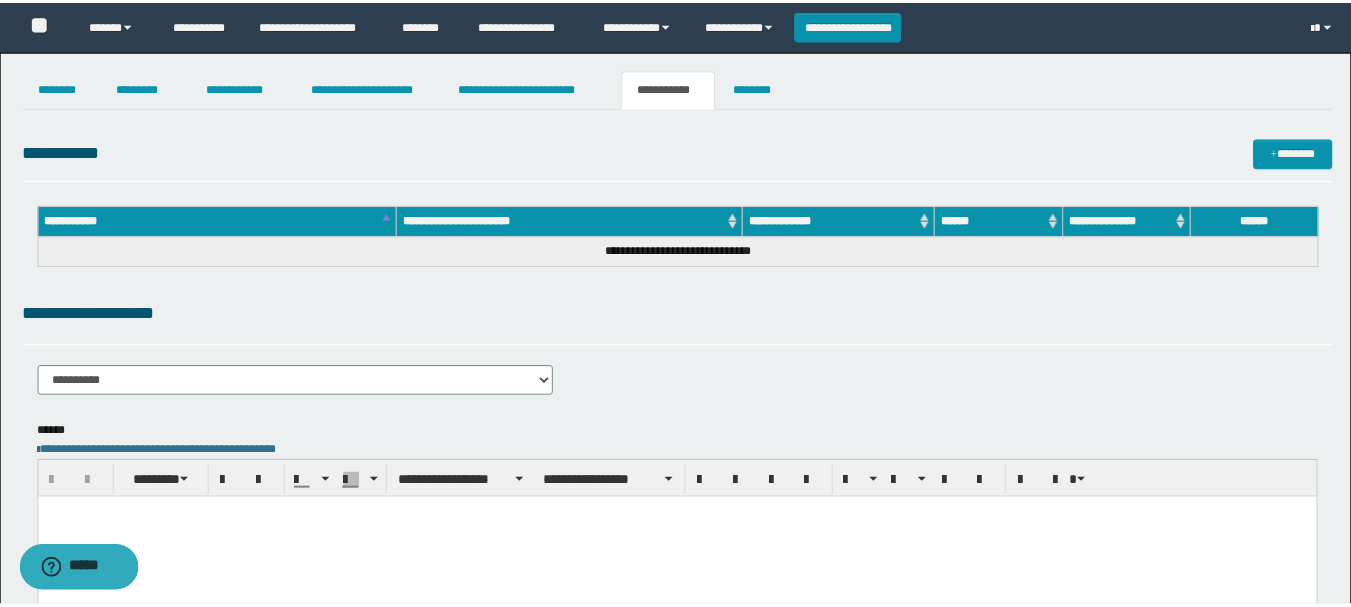 scroll, scrollTop: 0, scrollLeft: 0, axis: both 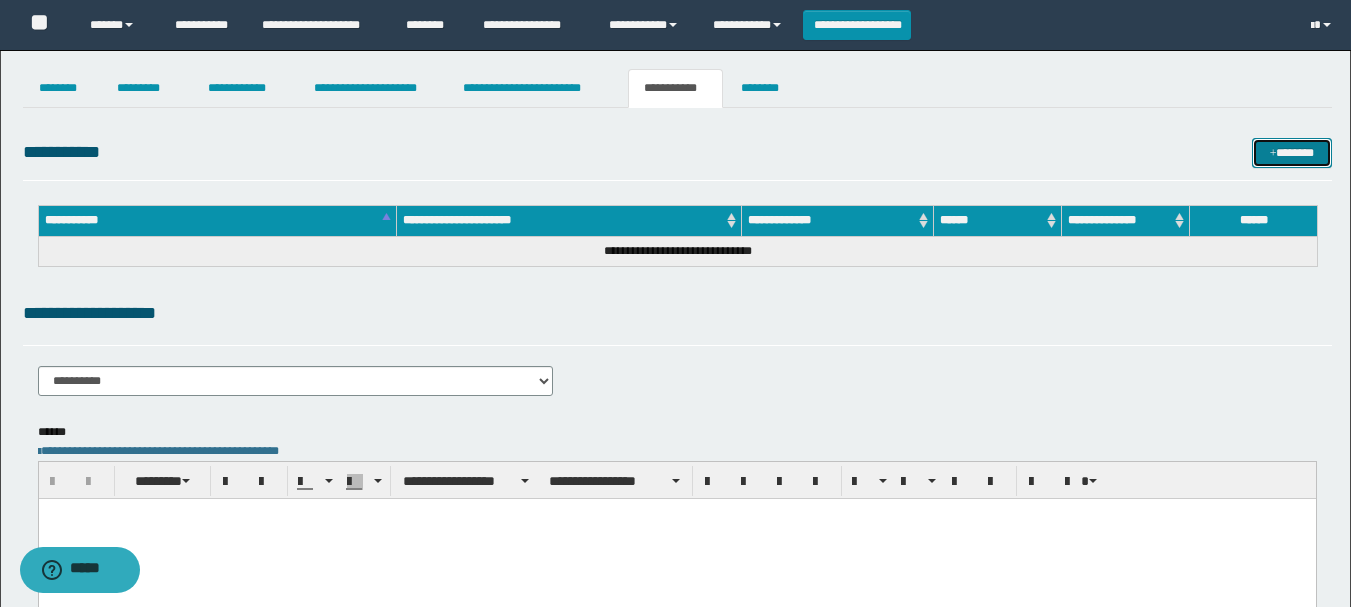 click on "*******" at bounding box center (1292, 153) 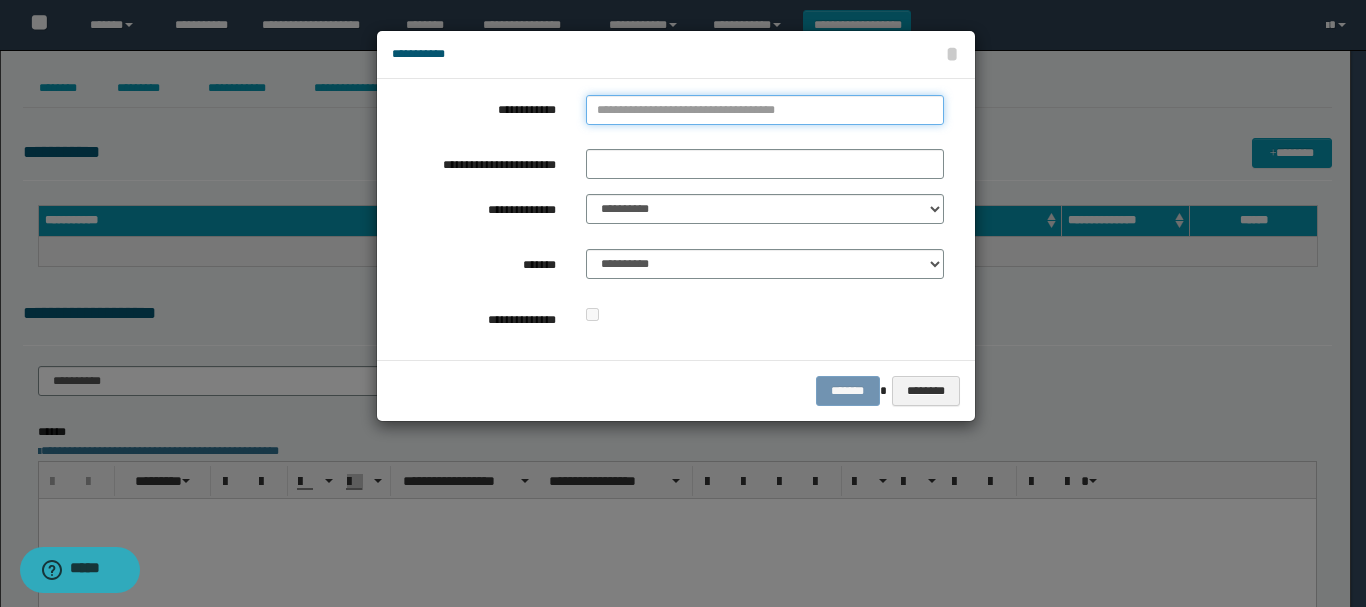 click on "**********" at bounding box center [765, 110] 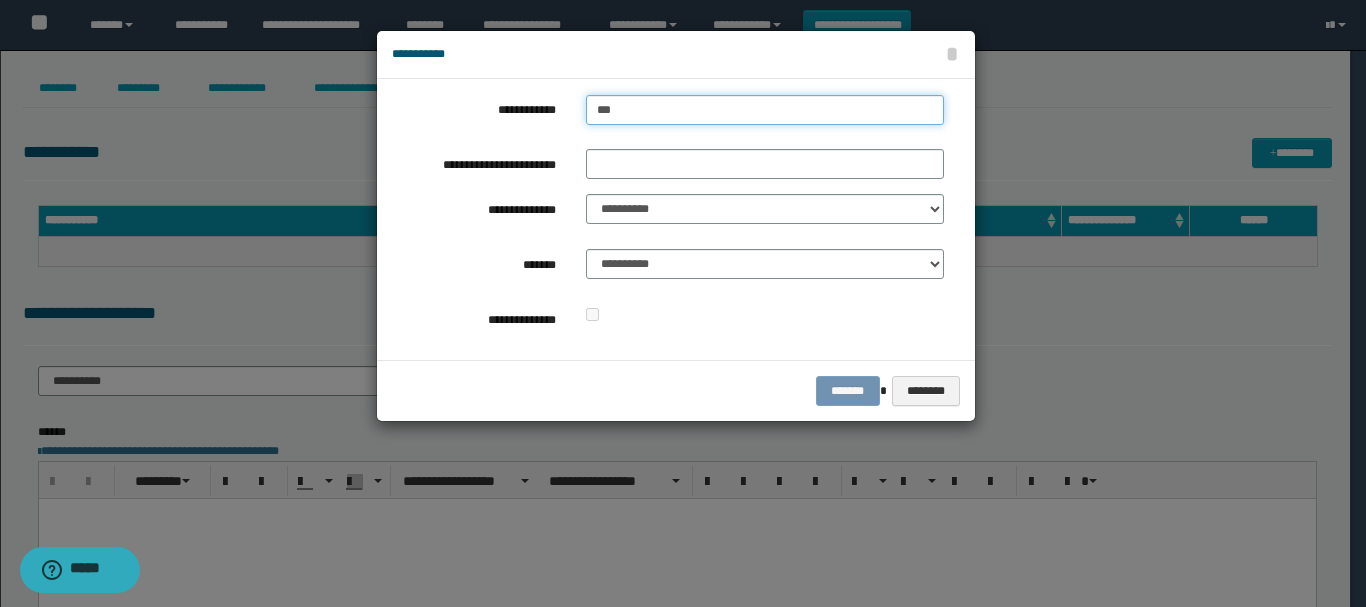 type on "****" 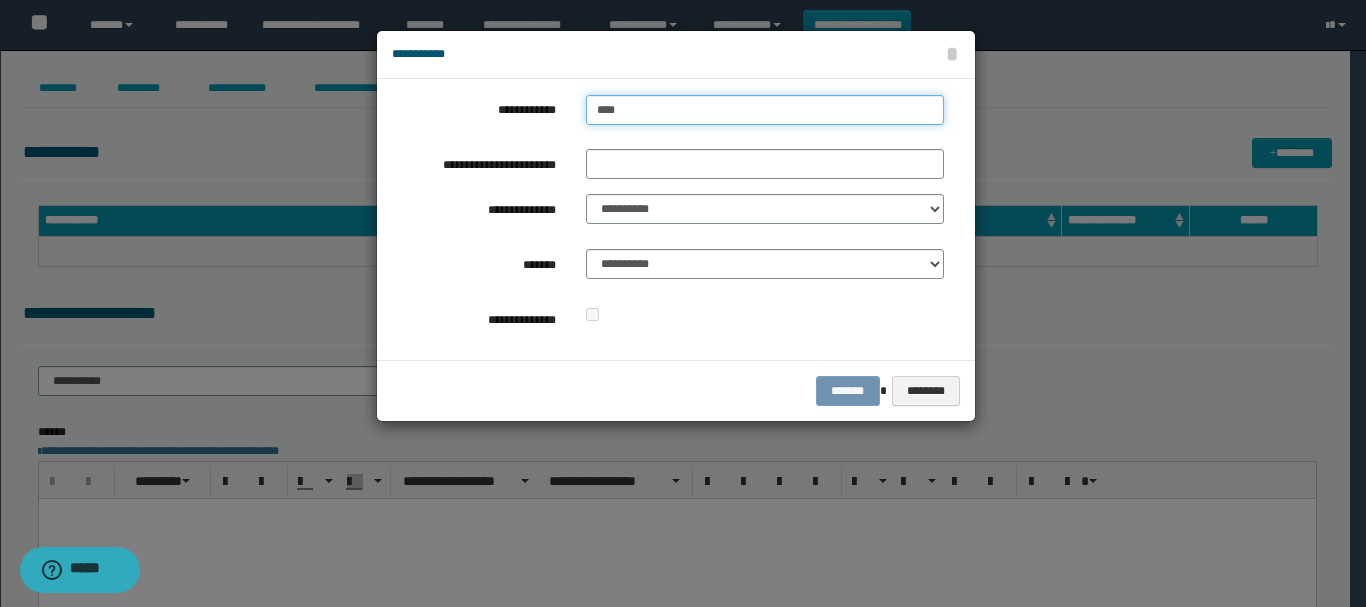 type on "****" 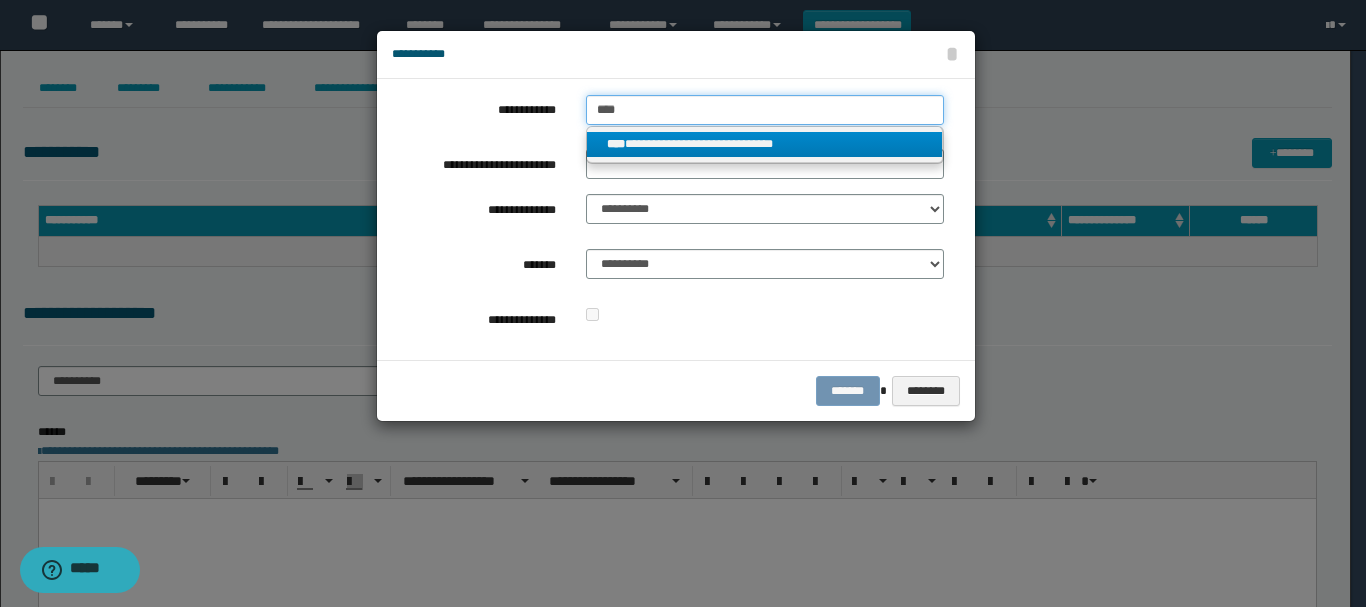 type on "****" 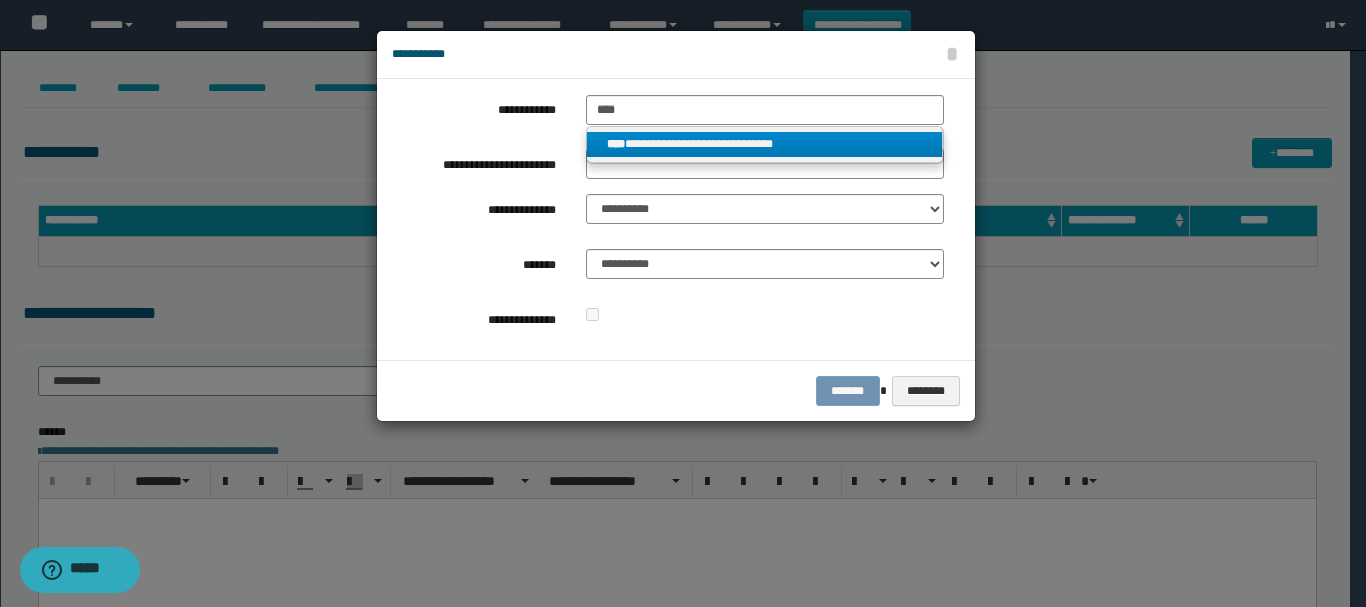 drag, startPoint x: 686, startPoint y: 138, endPoint x: 679, endPoint y: 153, distance: 16.552946 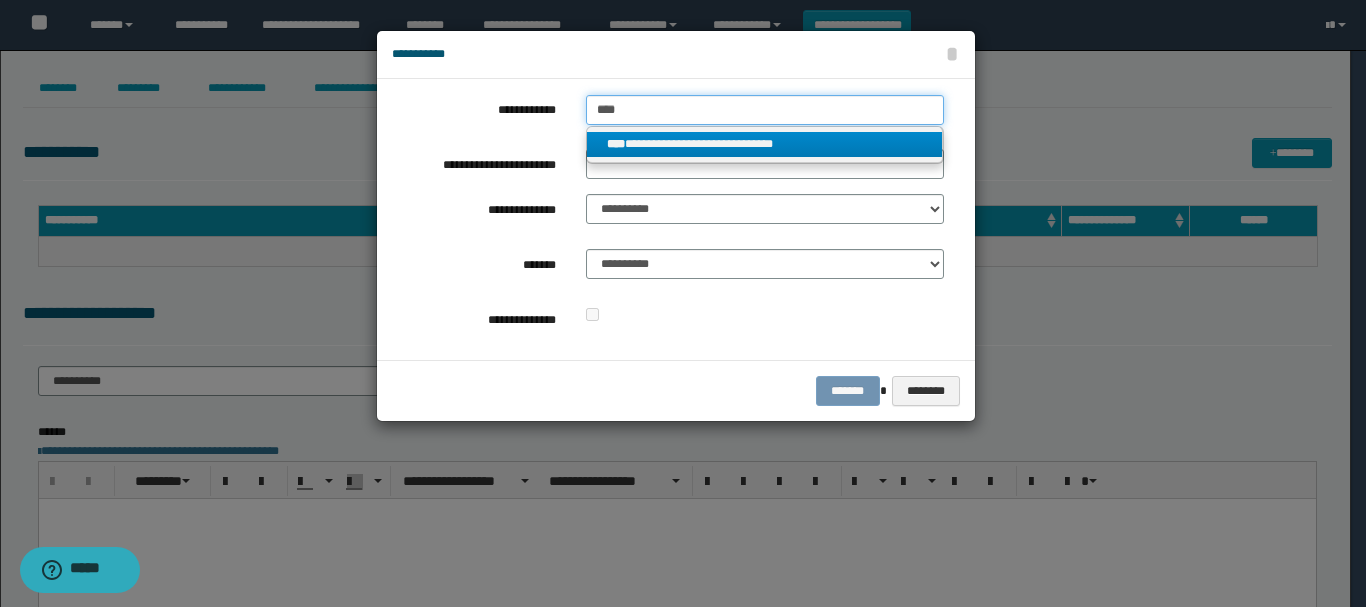 type 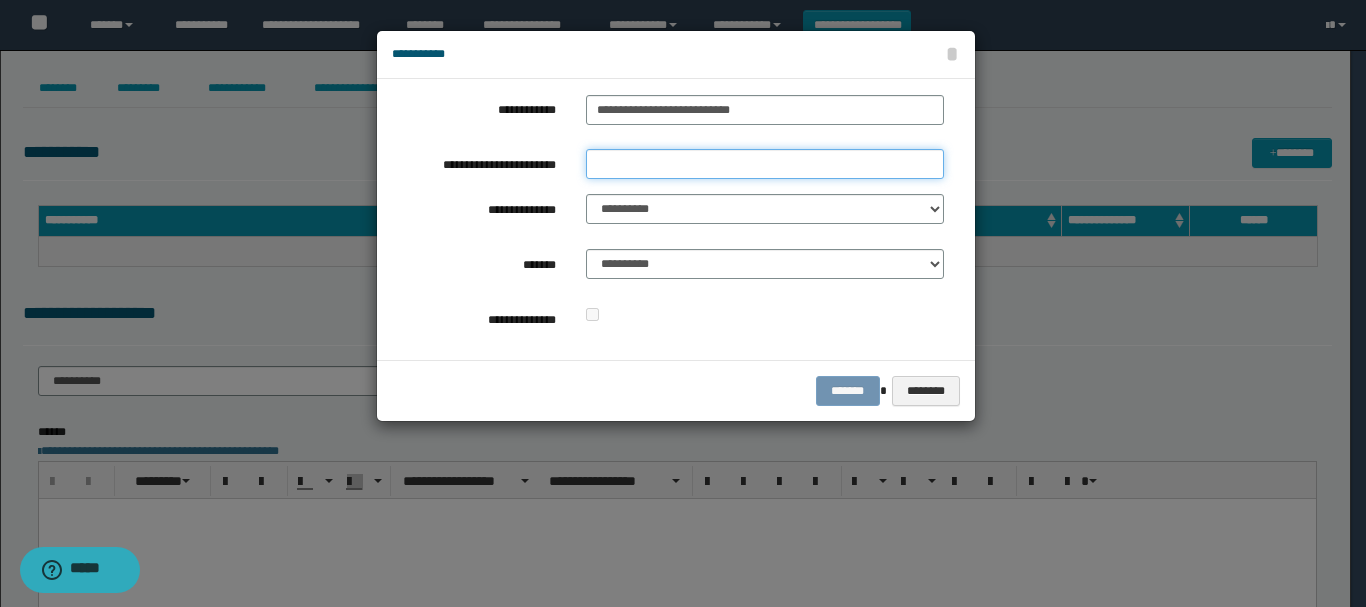 click on "**********" at bounding box center (765, 164) 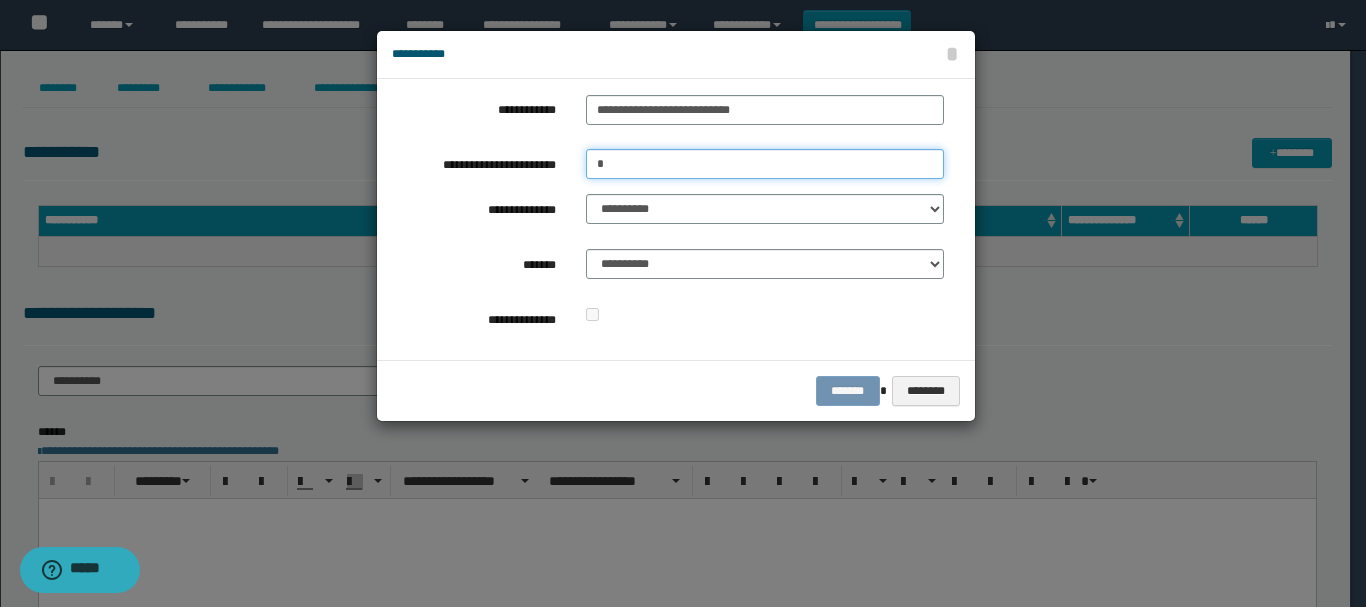 type on "*" 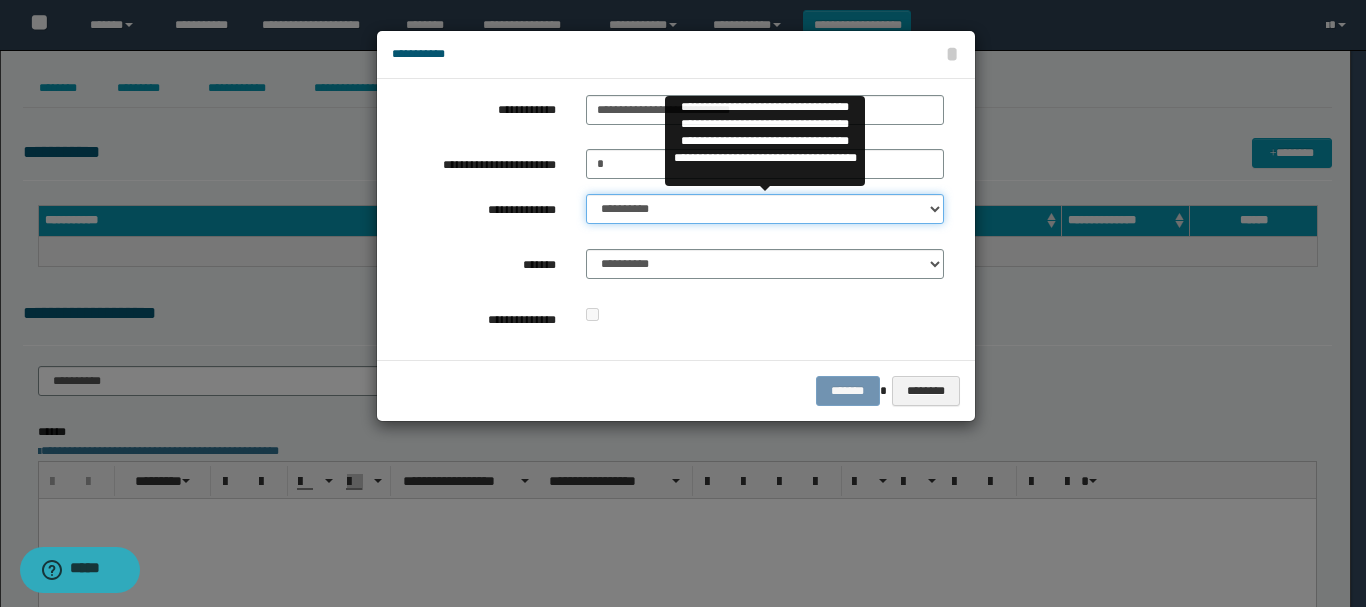 select on "**" 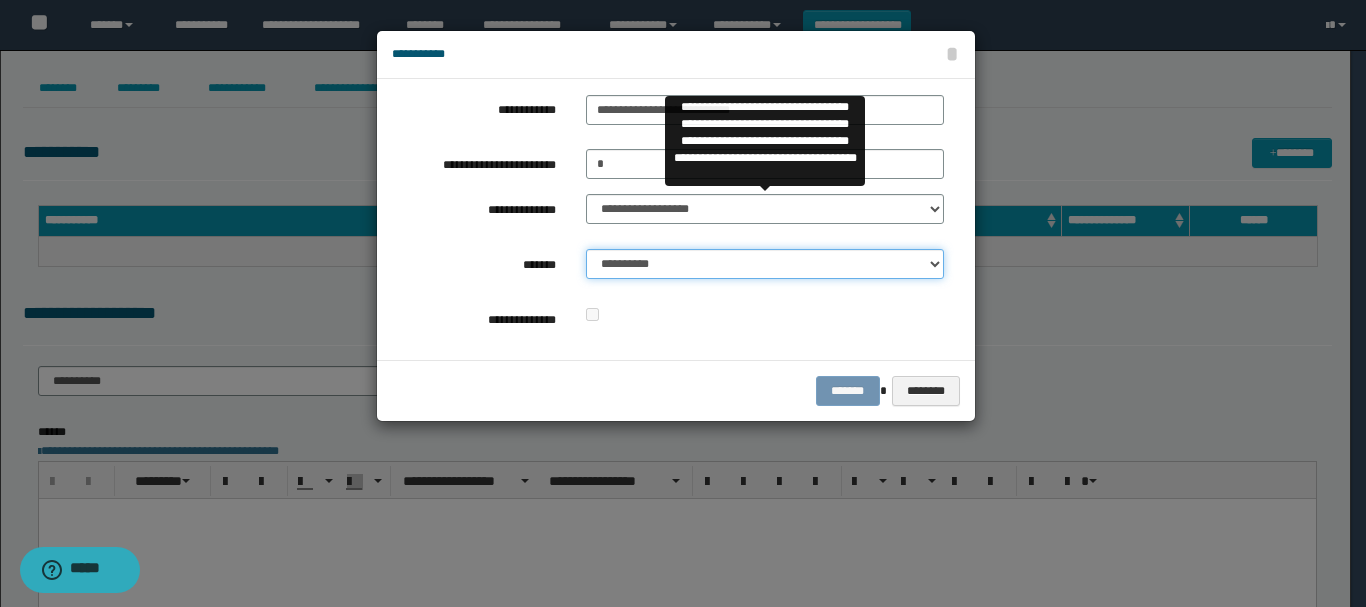 select on "*" 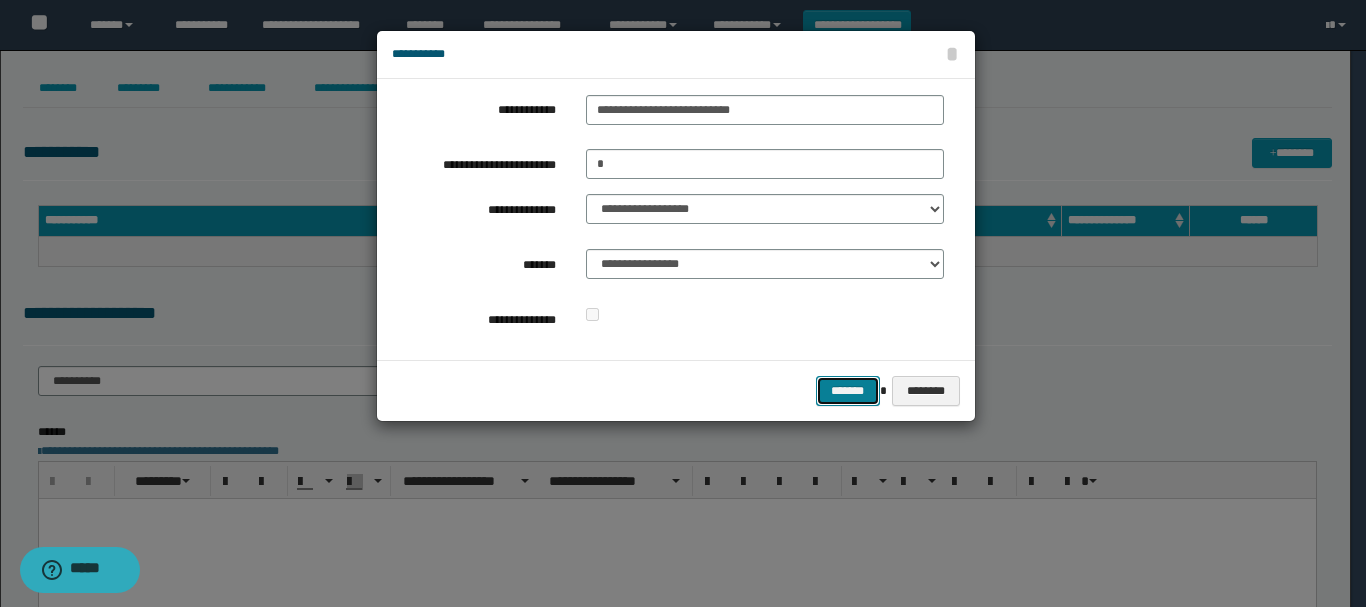 type 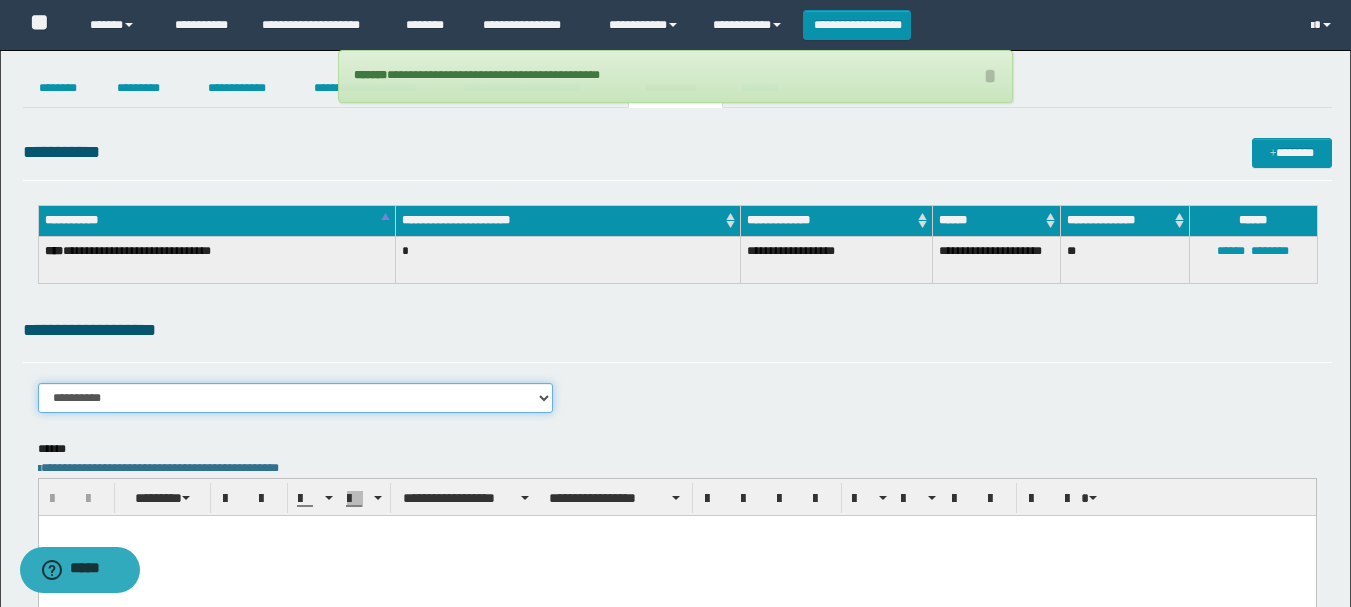 click on "**********" at bounding box center [296, 398] 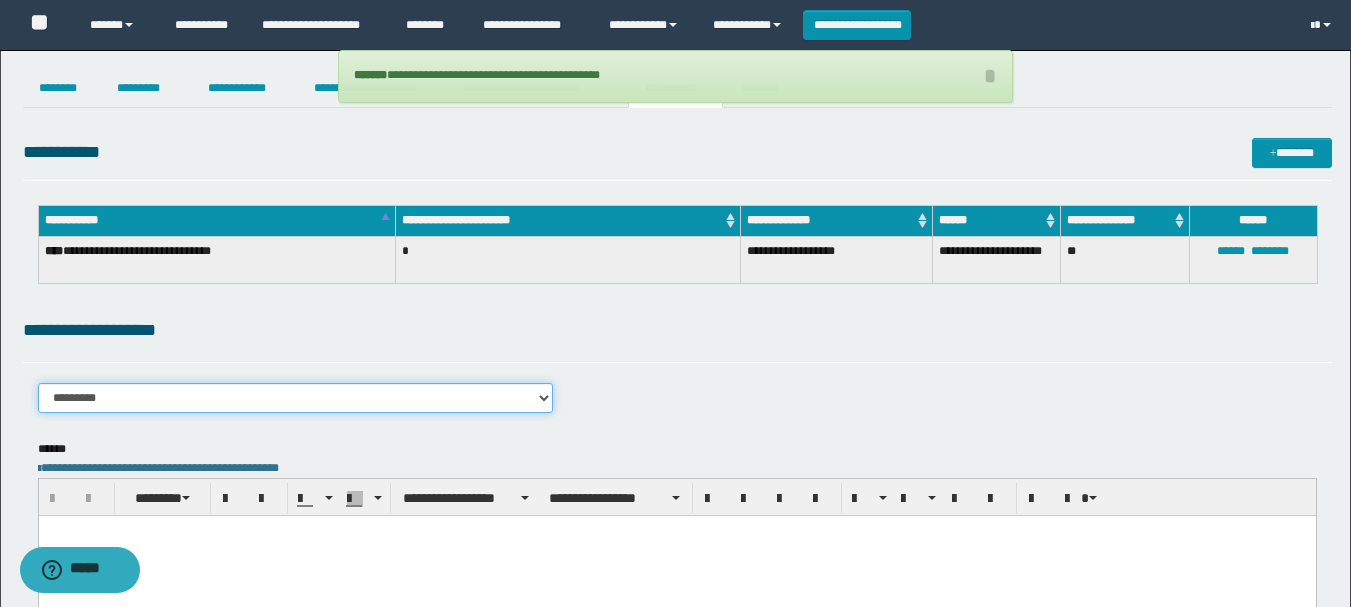 click on "**********" at bounding box center [296, 398] 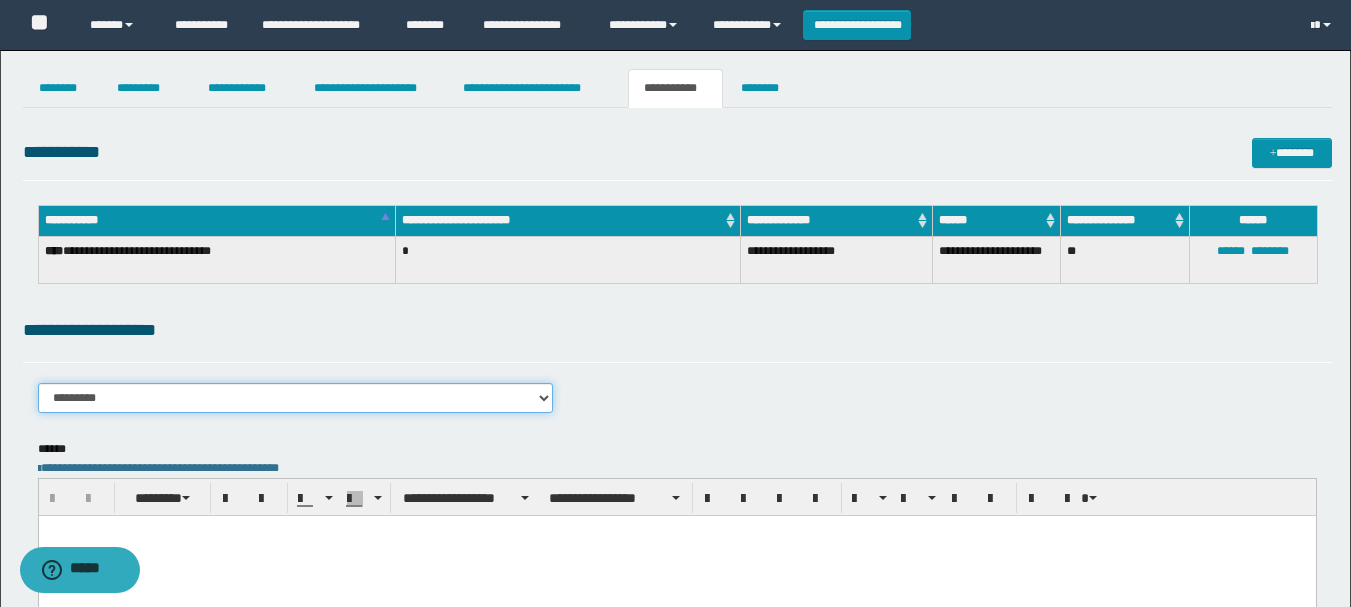scroll, scrollTop: 100, scrollLeft: 0, axis: vertical 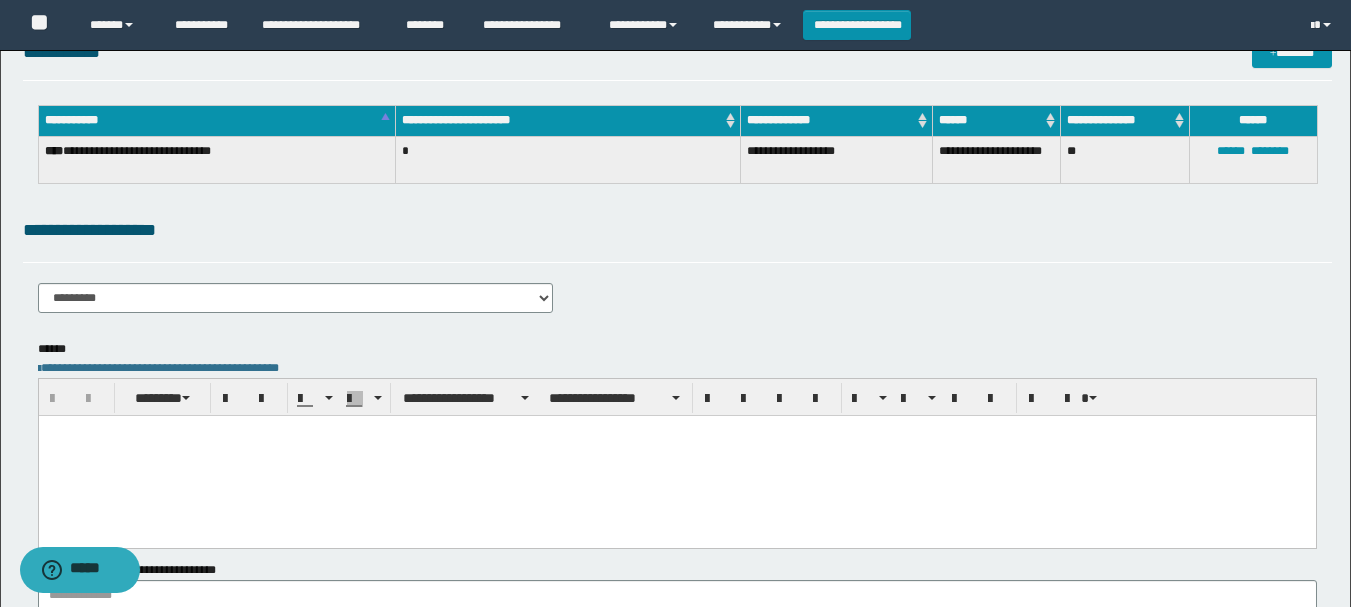 type 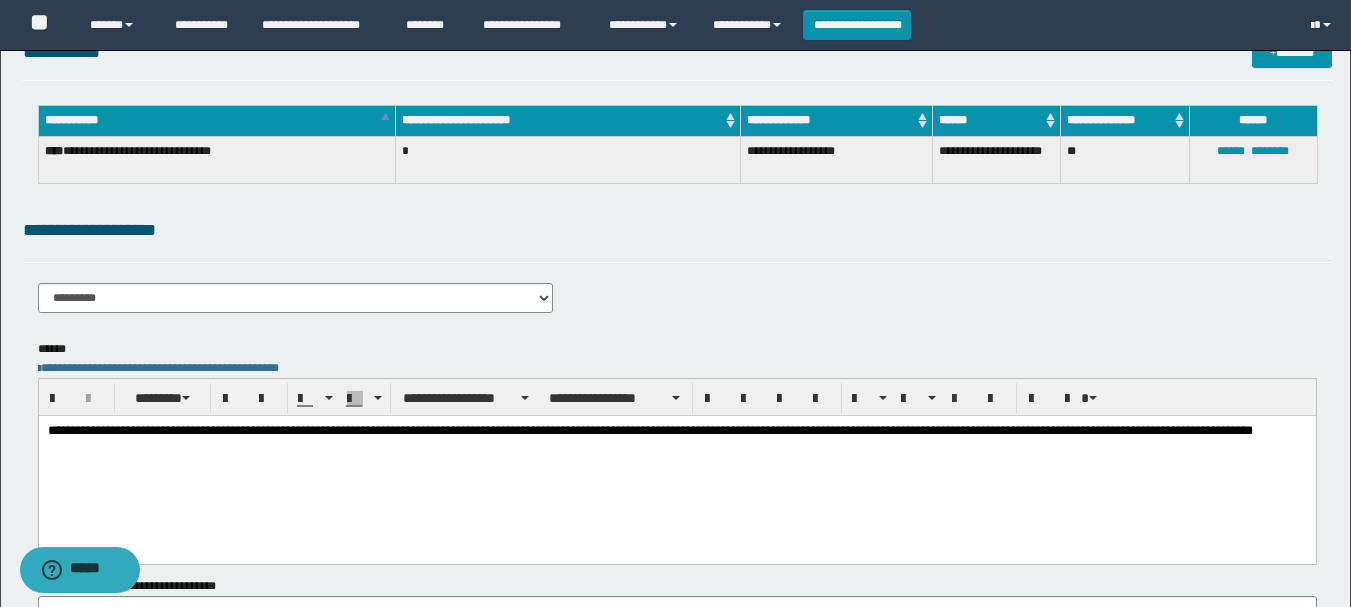 scroll, scrollTop: 0, scrollLeft: 0, axis: both 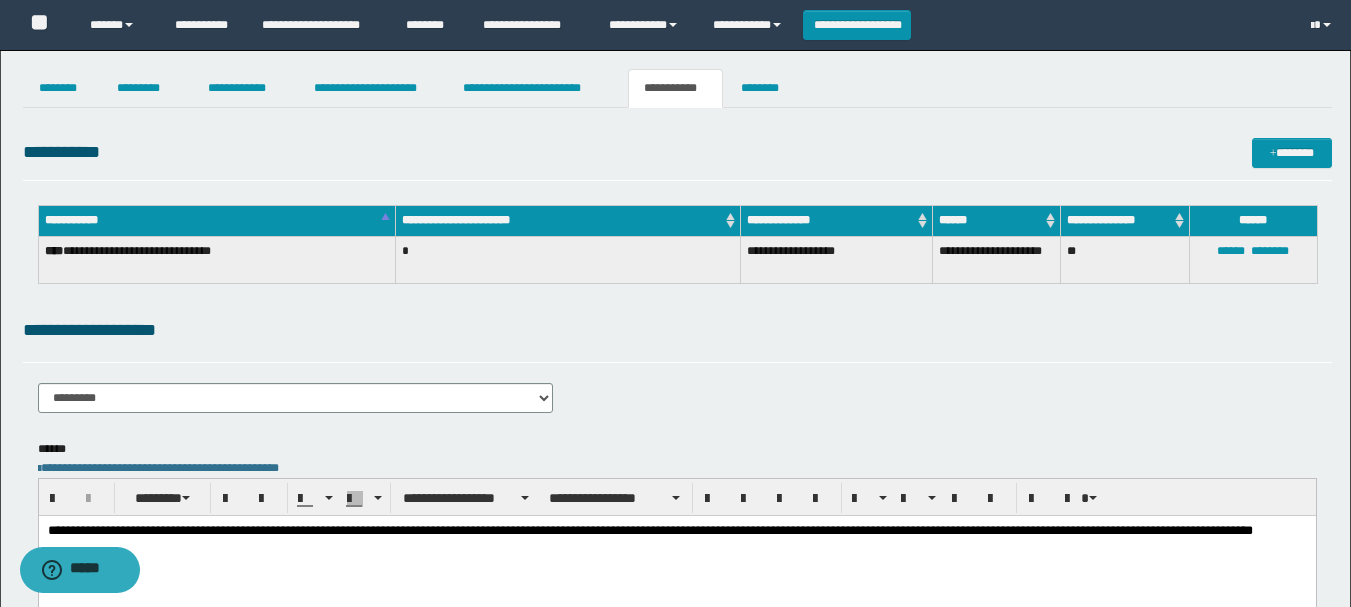 click on "**********" at bounding box center [677, 159] 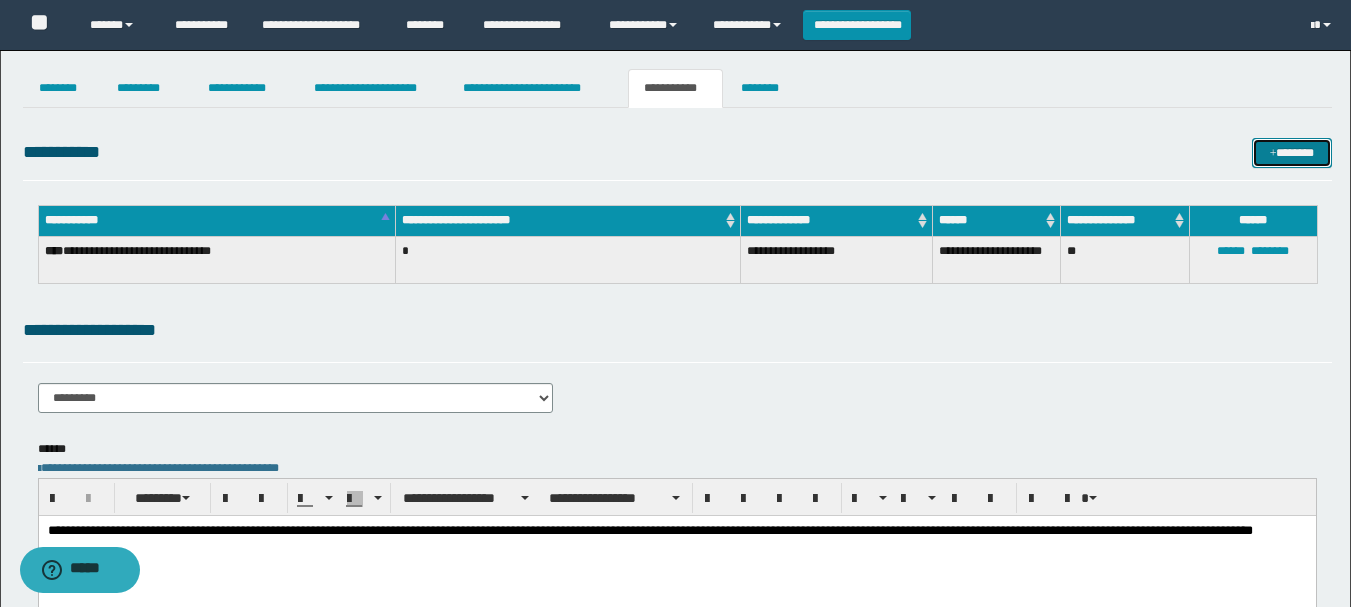 click on "*******" at bounding box center (1292, 153) 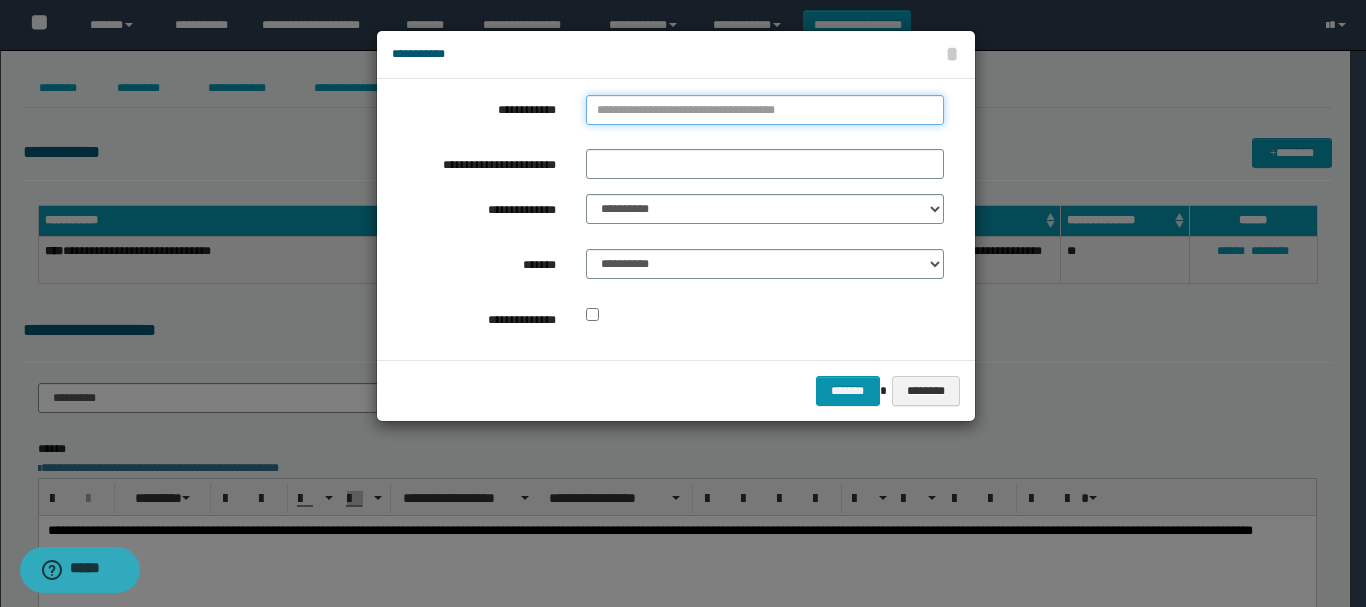 type on "**********" 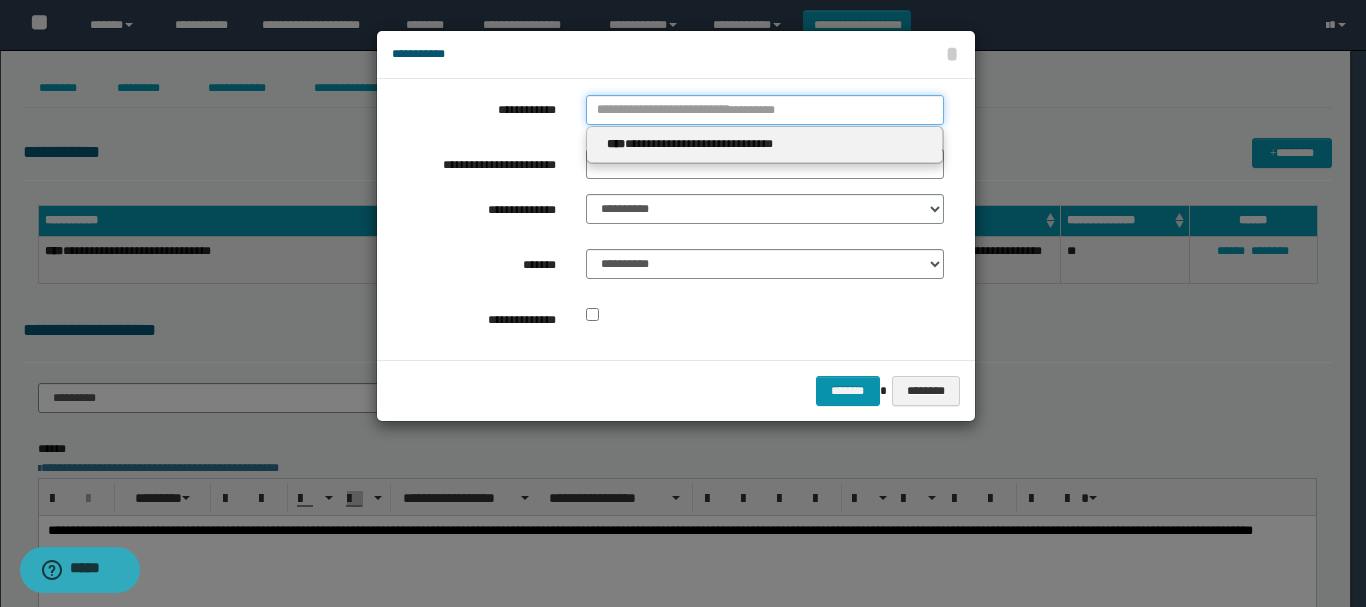 drag, startPoint x: 592, startPoint y: 110, endPoint x: 757, endPoint y: 171, distance: 175.91475 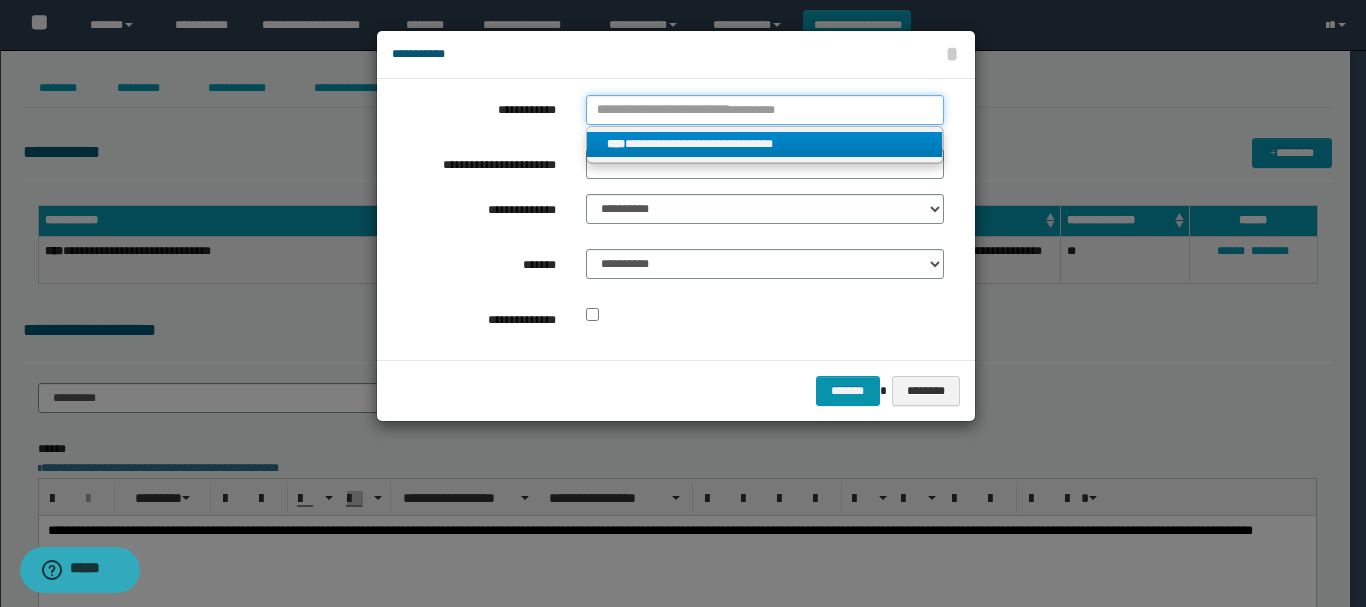 type 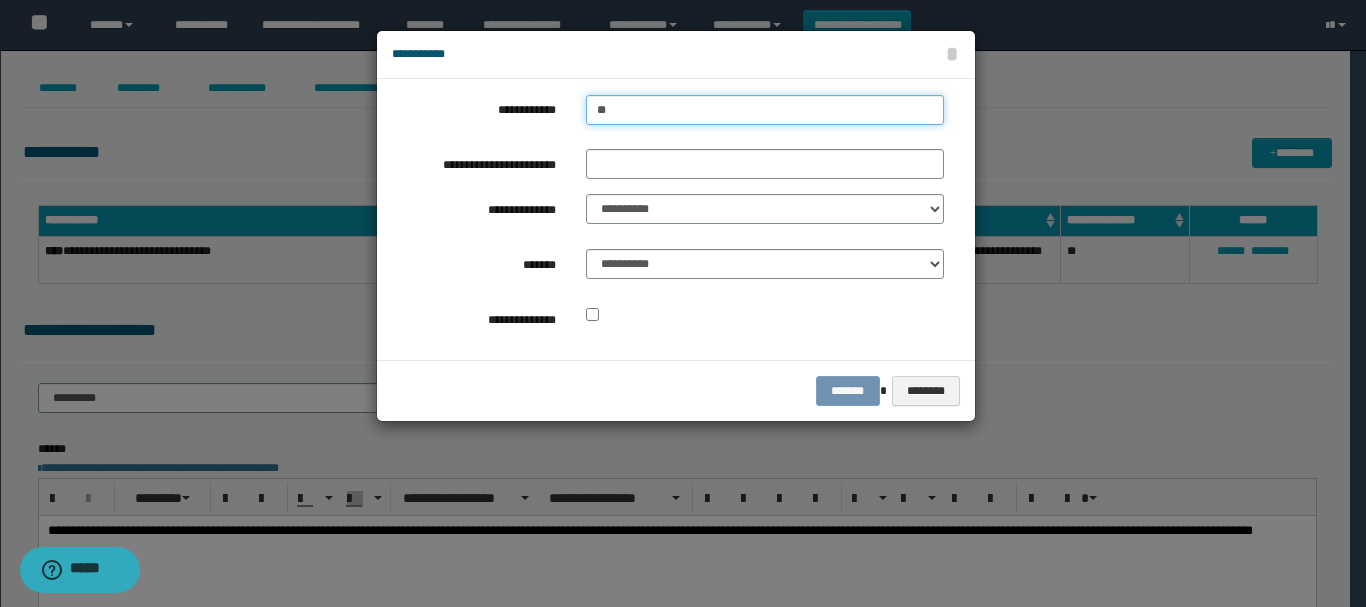 type on "***" 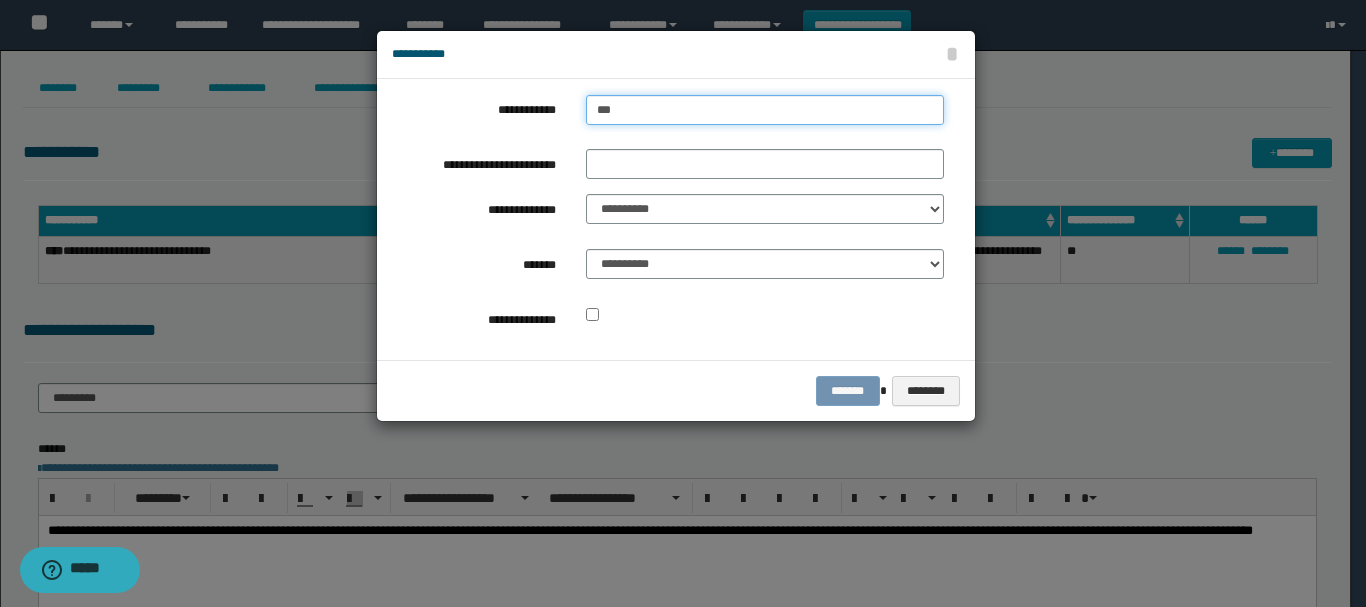 type 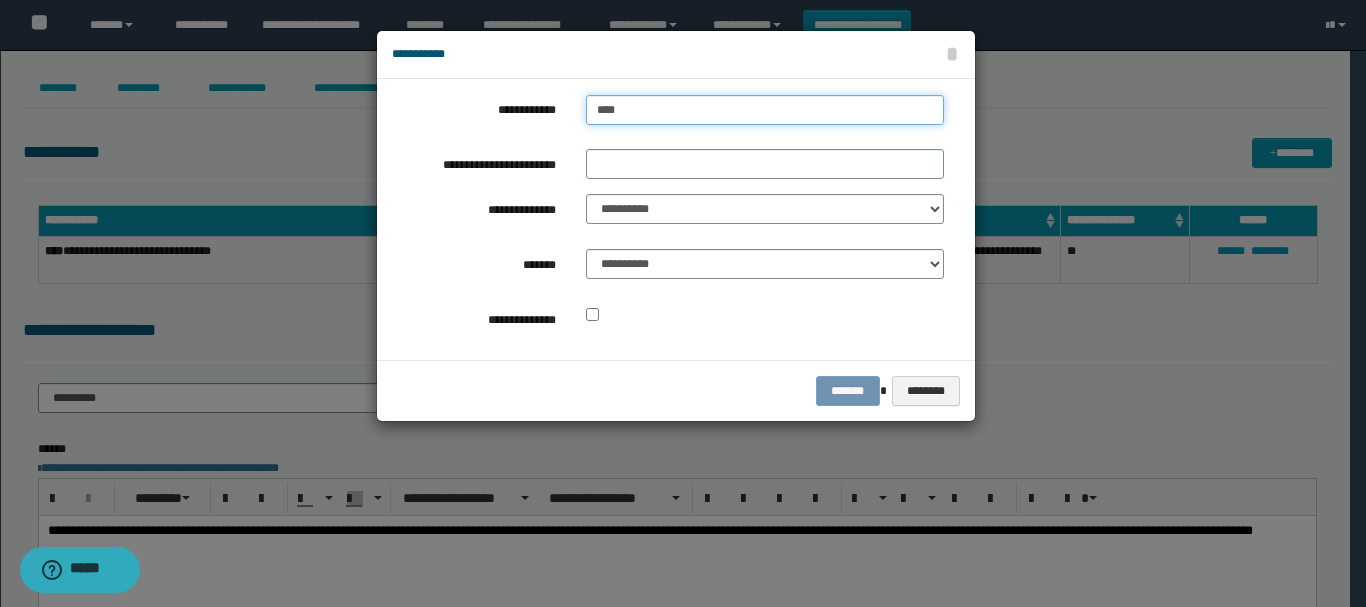 type on "****" 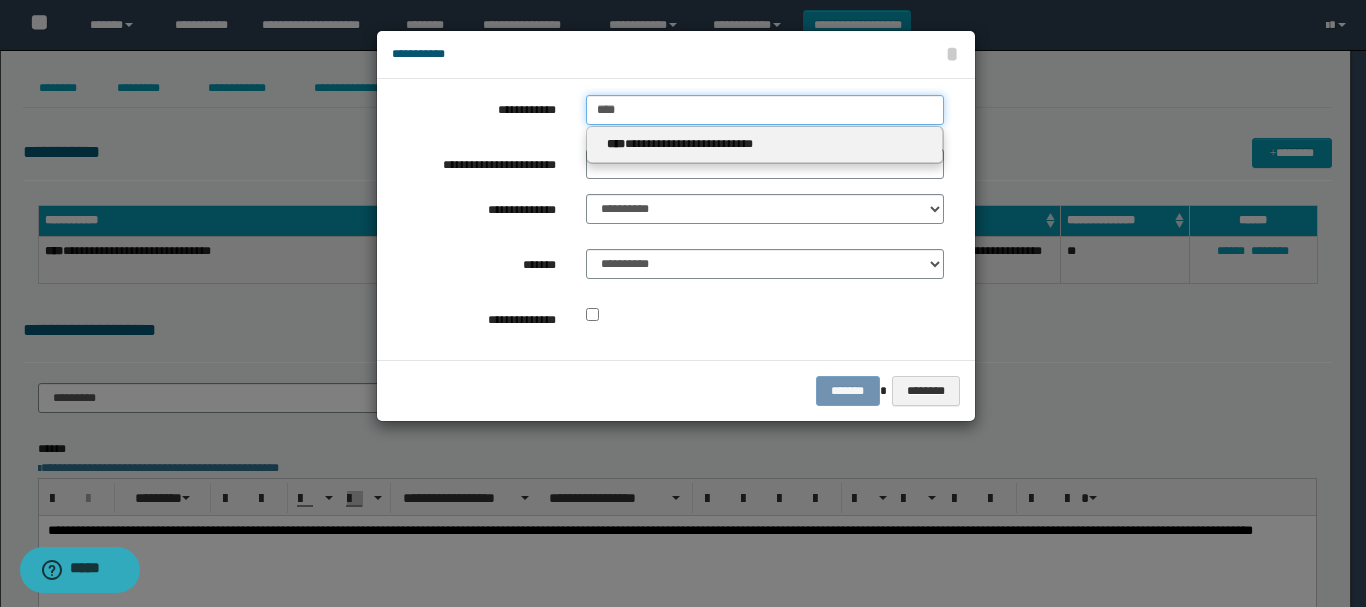 type 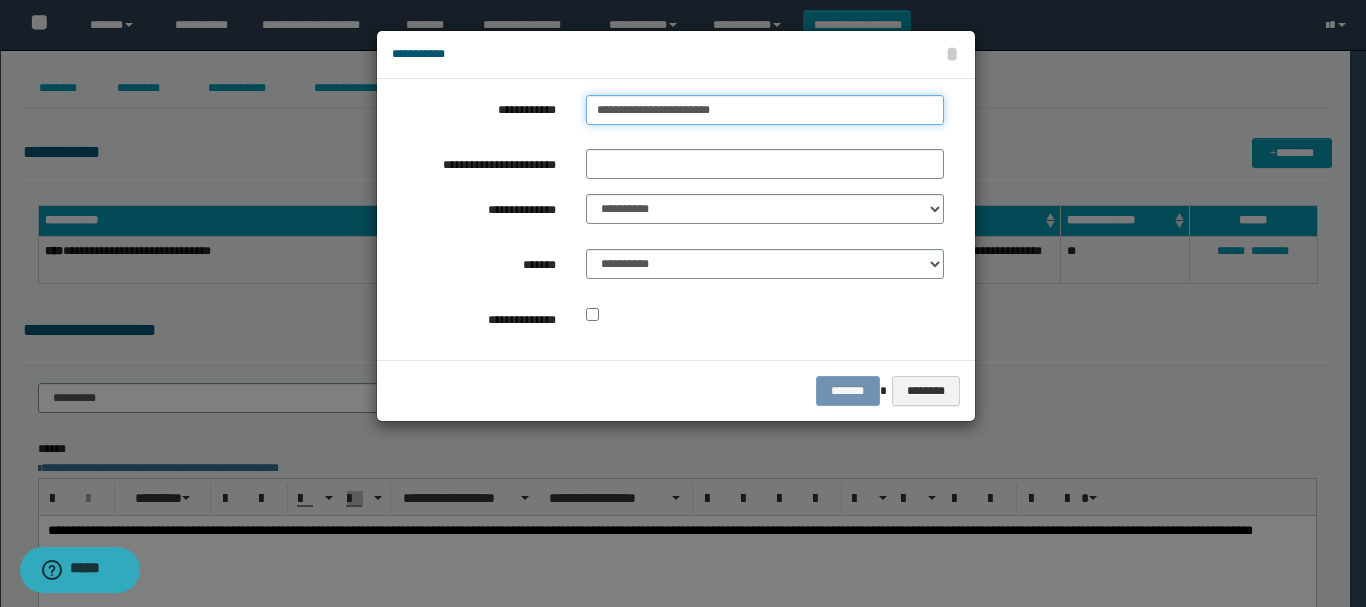 type on "**********" 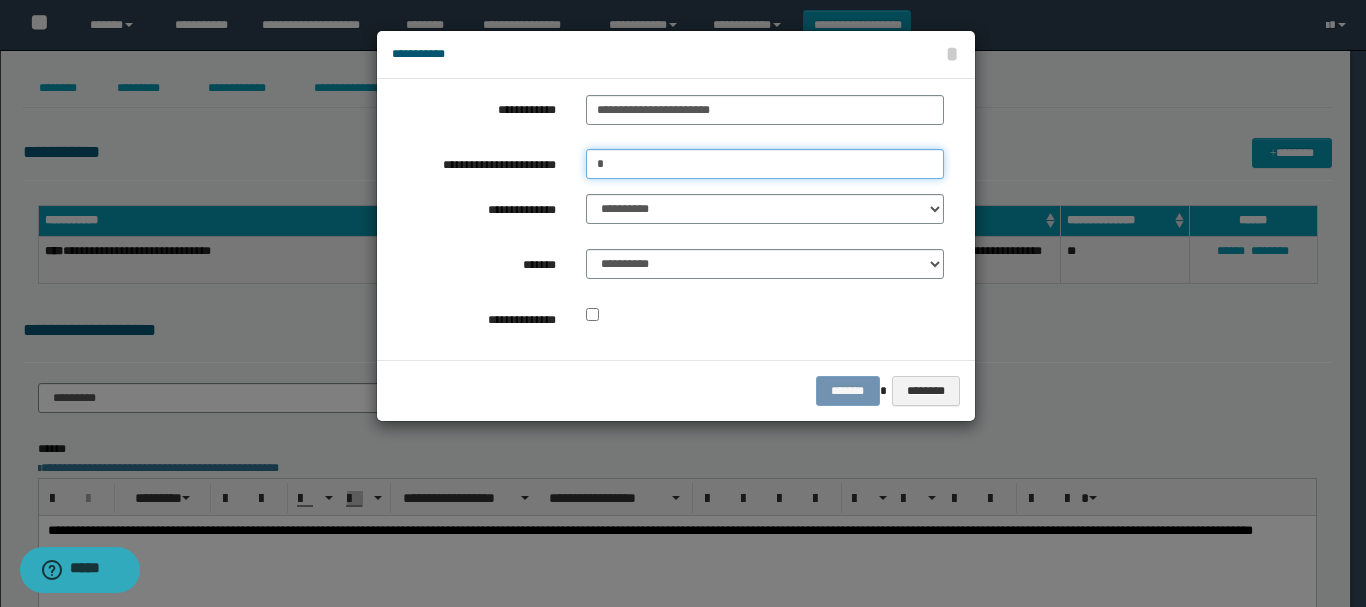 type on "*" 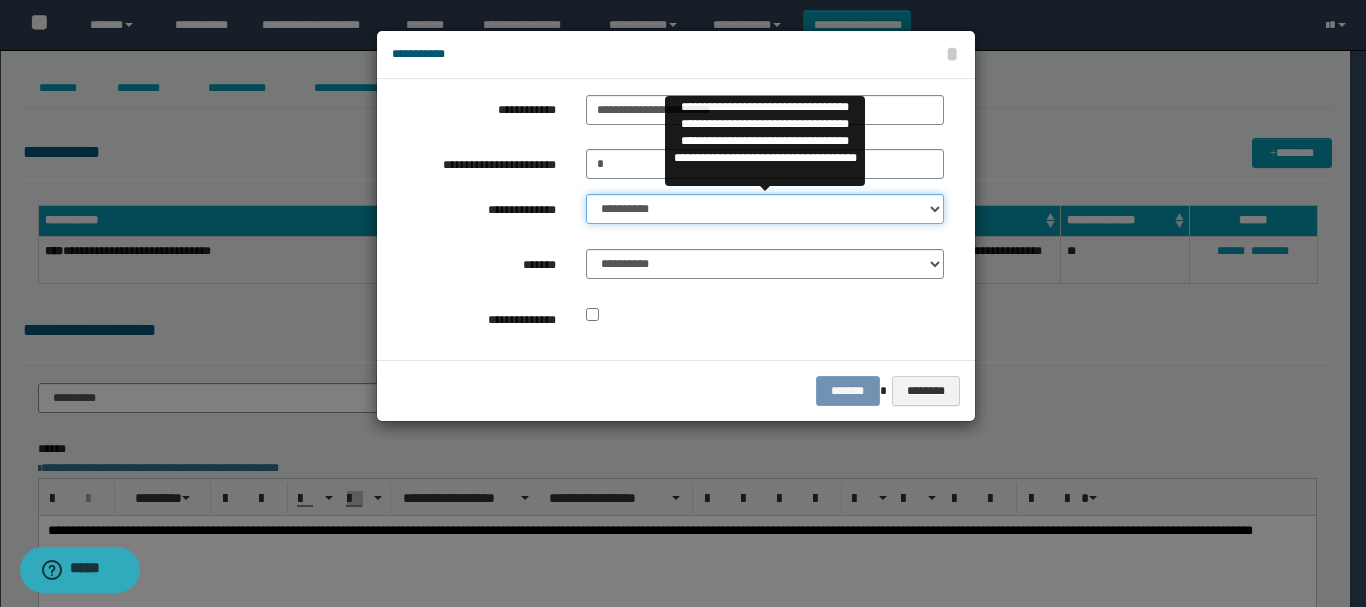 select on "**" 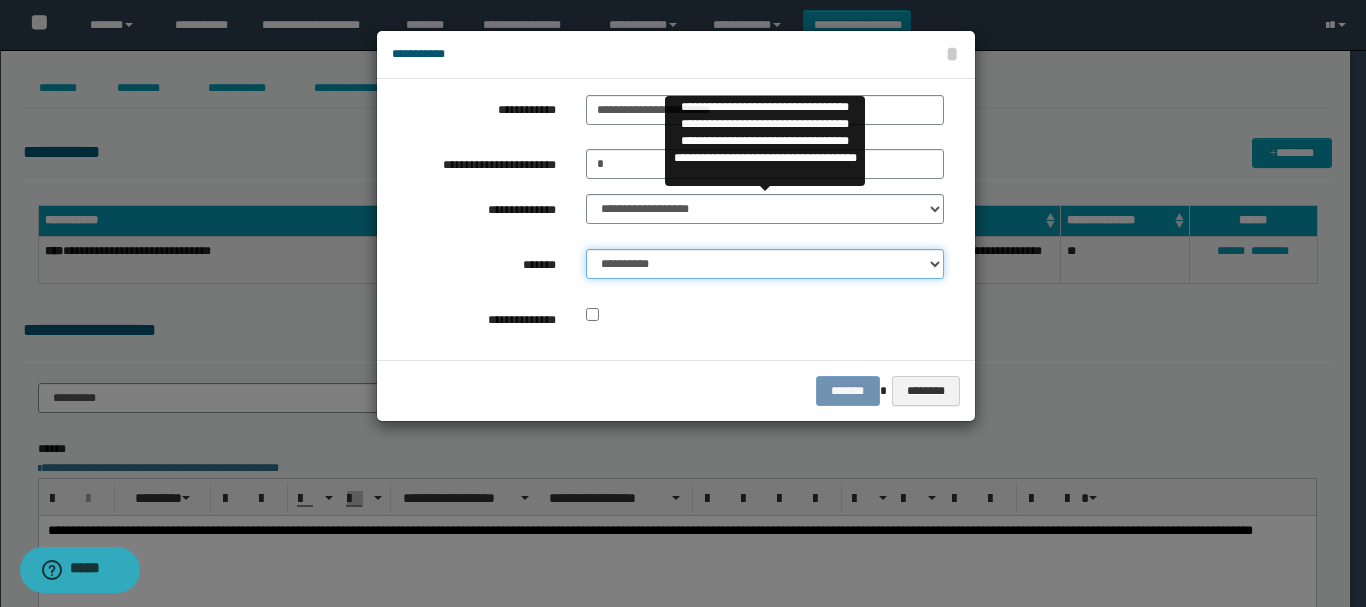 select on "*" 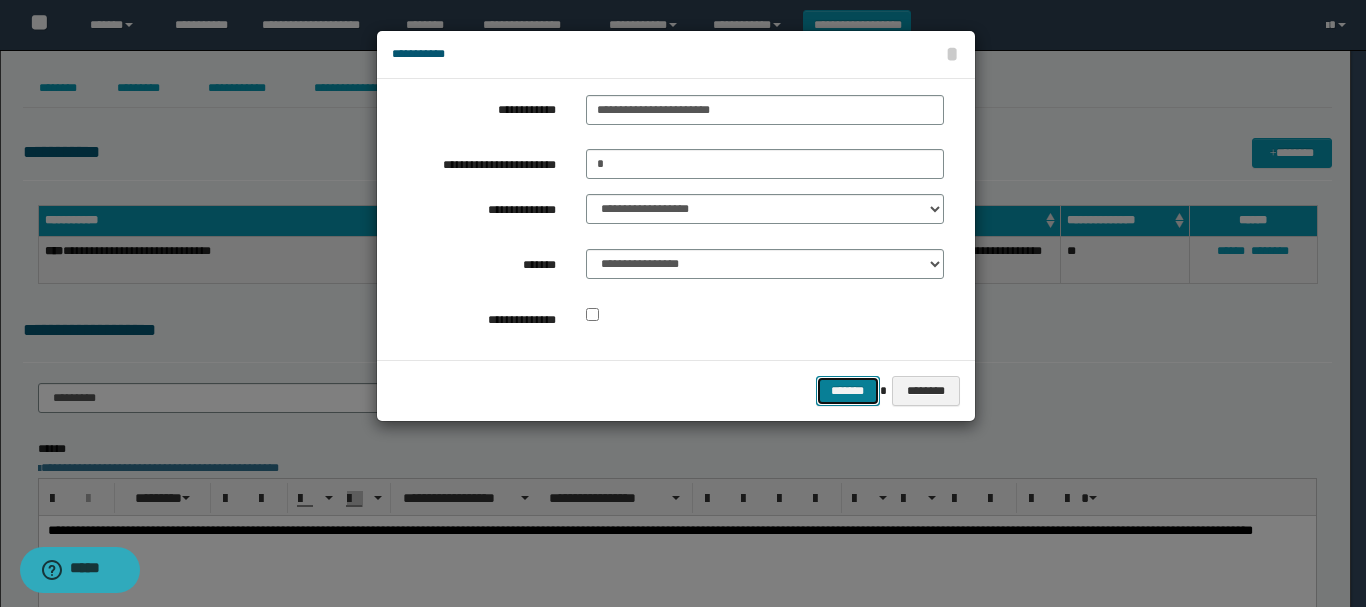 click on "*******" at bounding box center (848, 391) 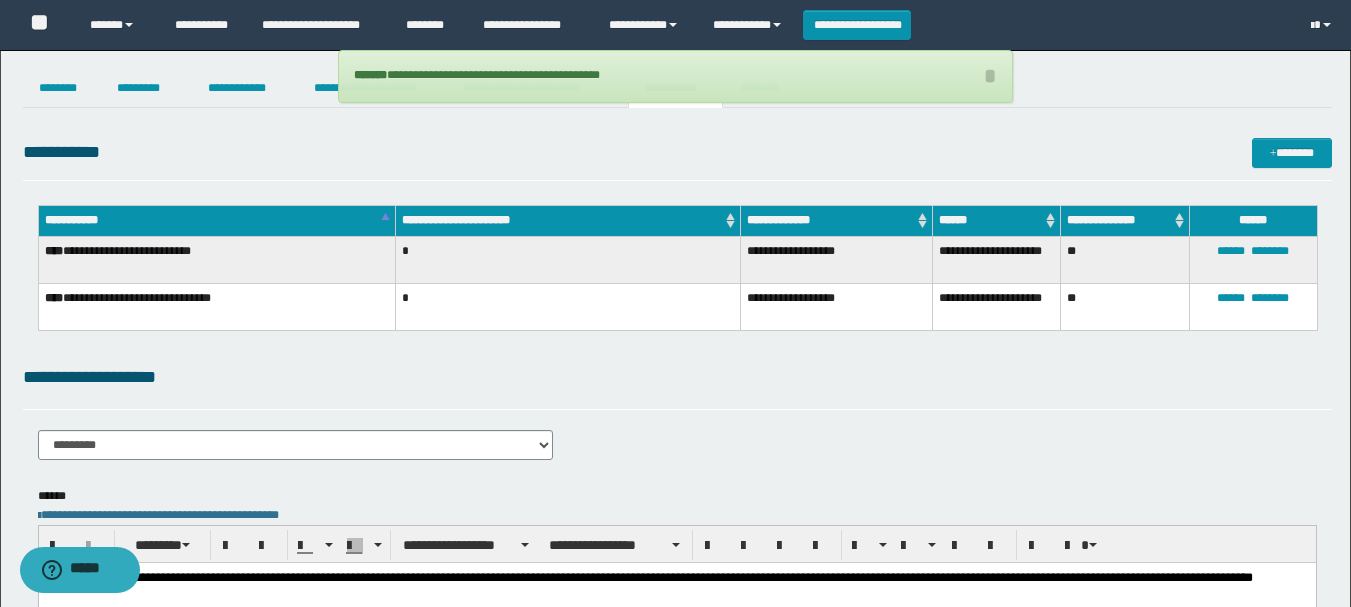 click on "**********" at bounding box center [676, 76] 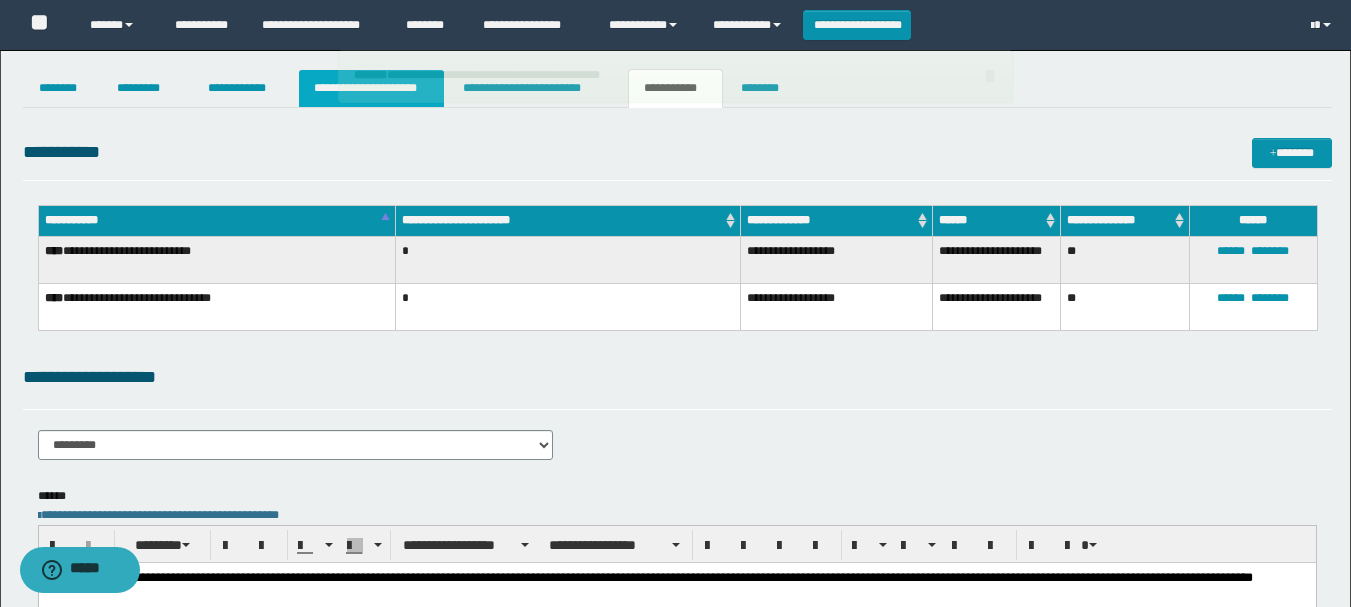 click on "**********" at bounding box center (371, 88) 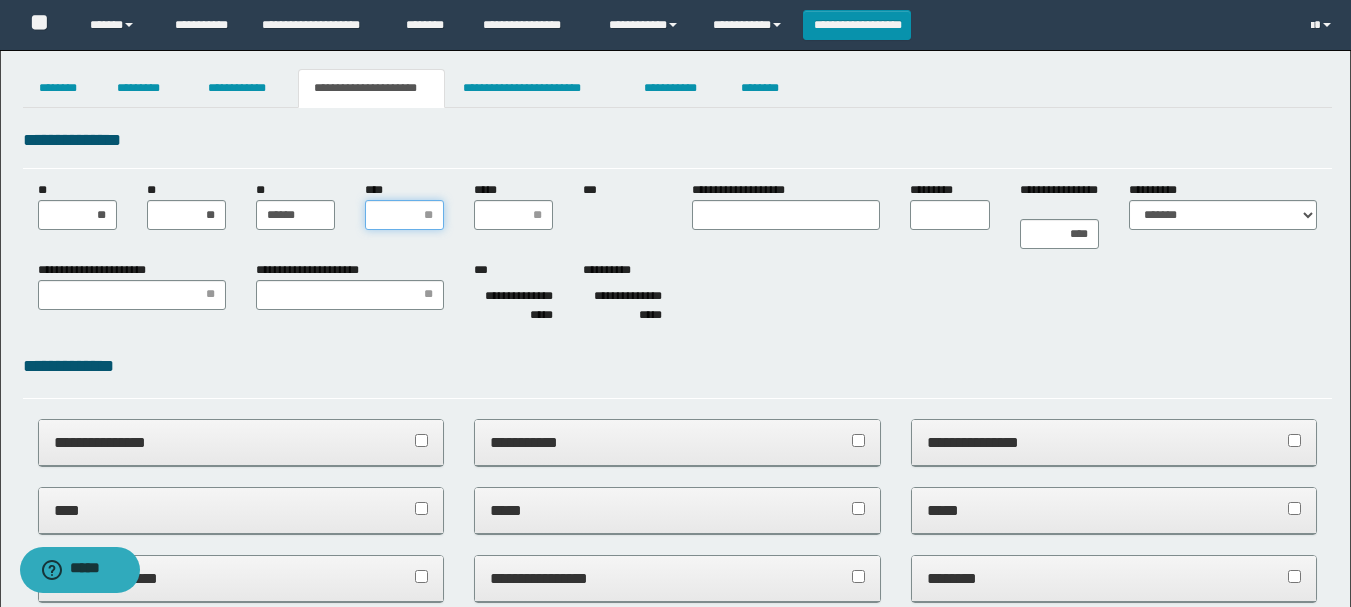 click on "****" at bounding box center [404, 215] 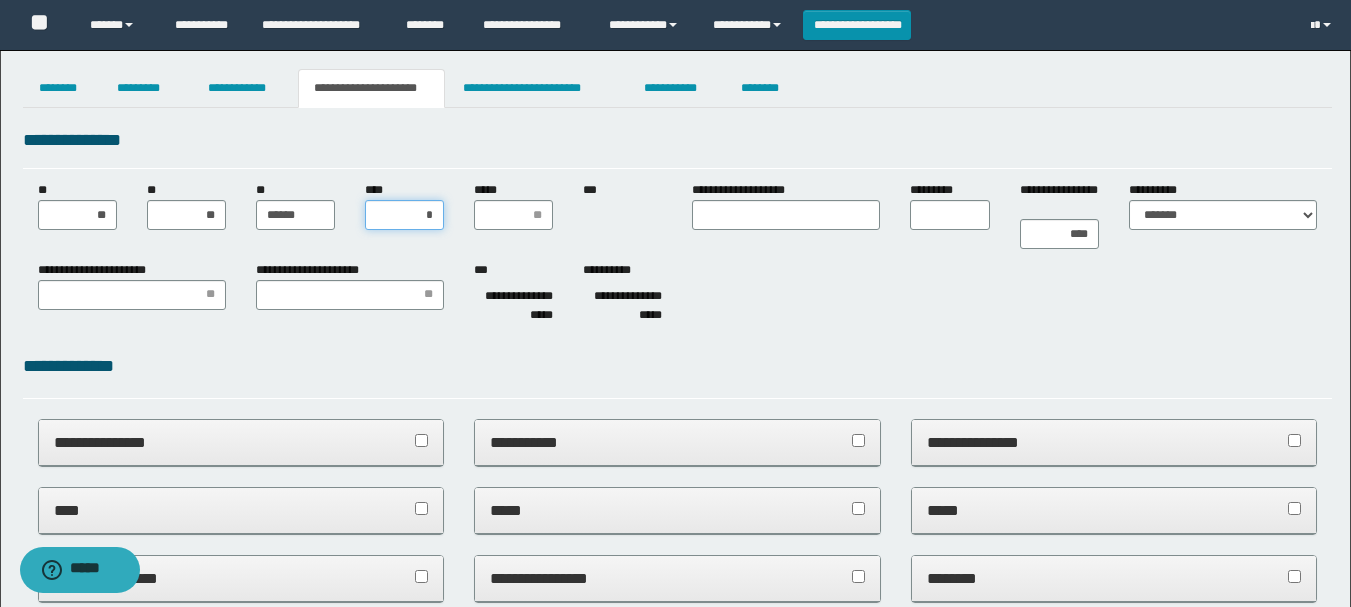 type on "**" 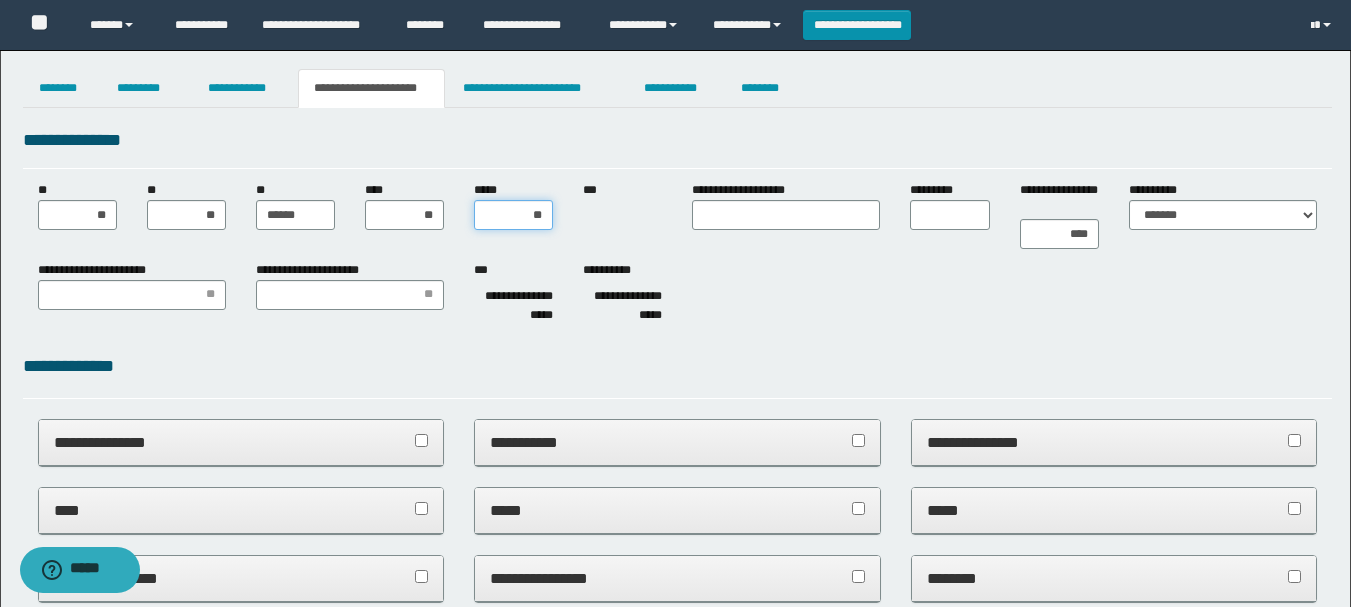 type on "***" 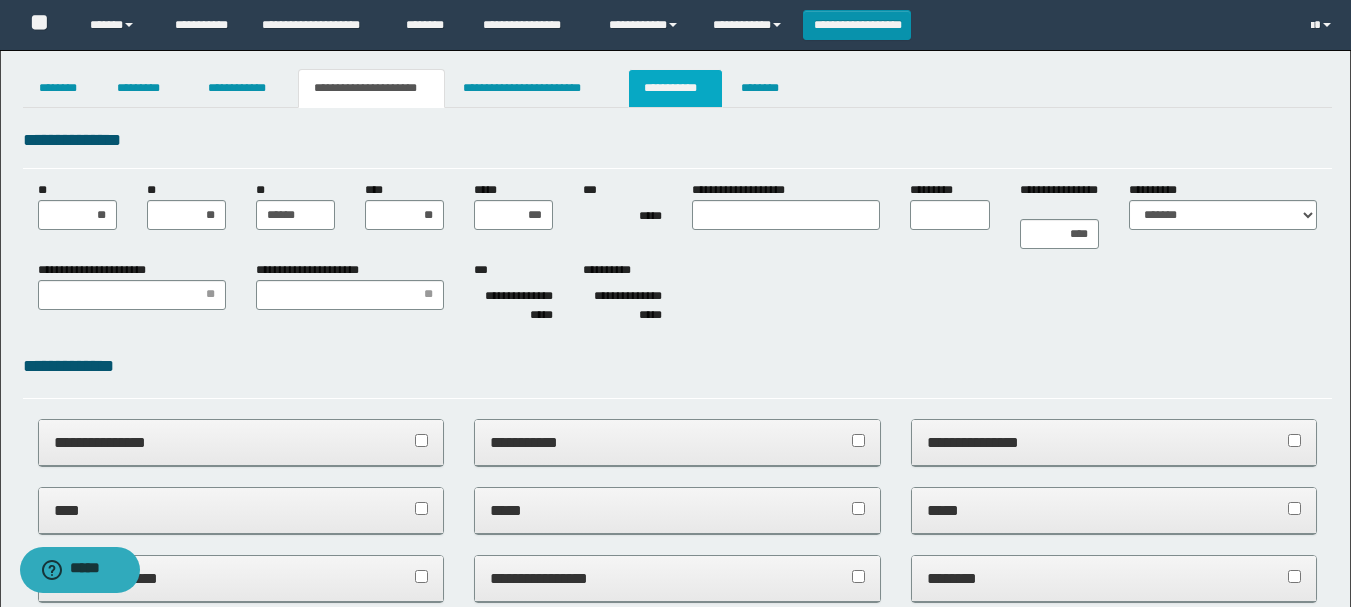 click on "**********" at bounding box center (675, 88) 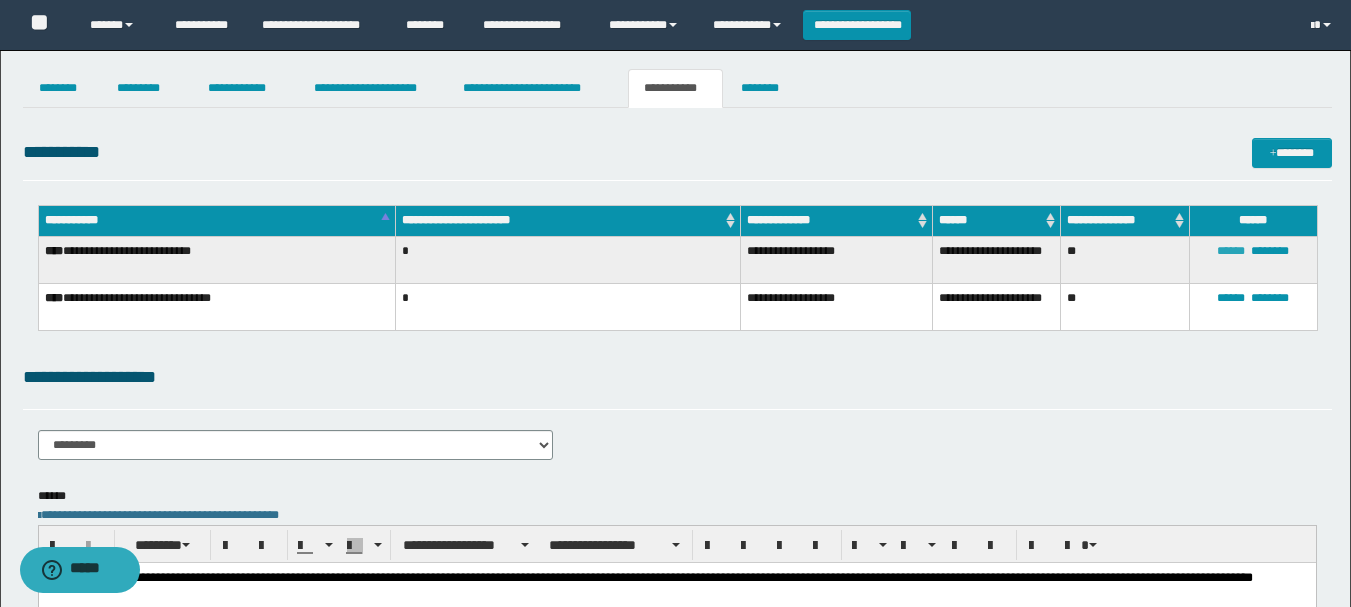 click on "******" at bounding box center [1231, 251] 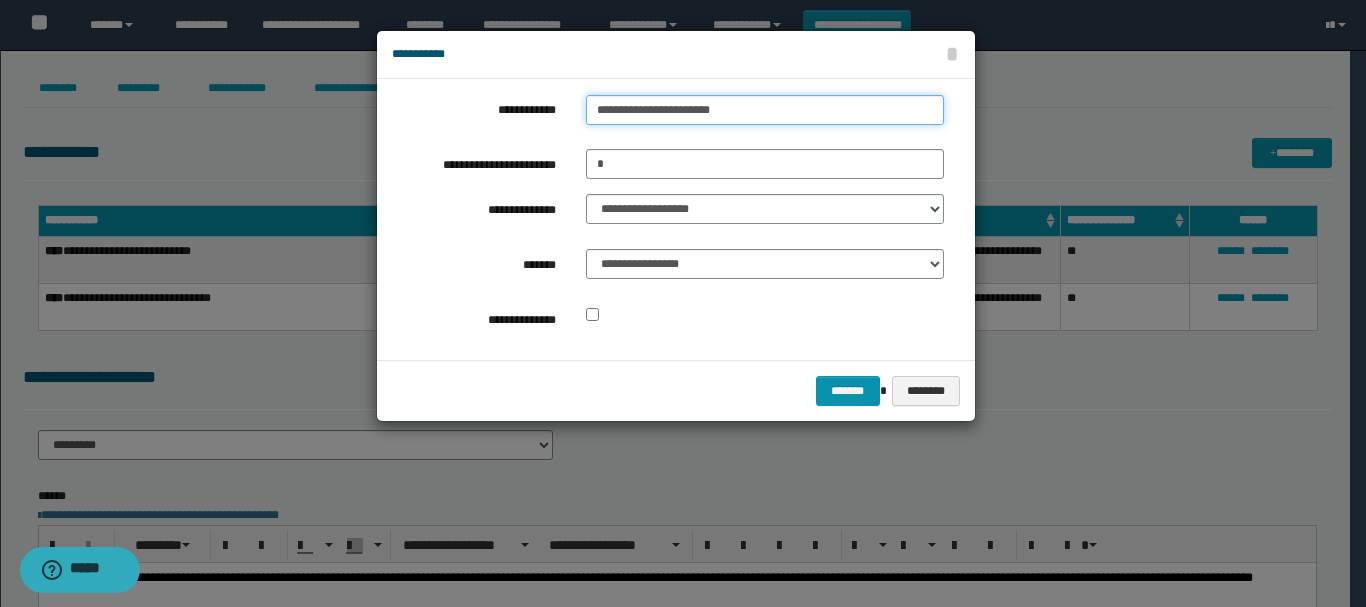 type on "**********" 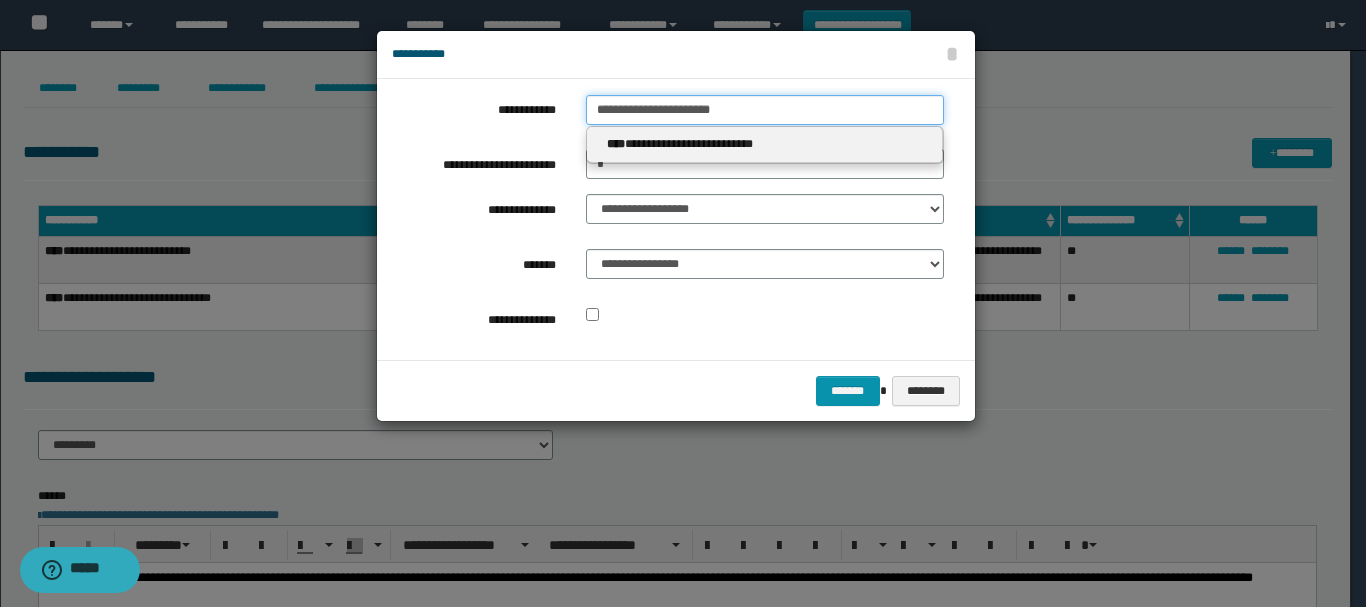 drag, startPoint x: 755, startPoint y: 107, endPoint x: 244, endPoint y: 122, distance: 511.22012 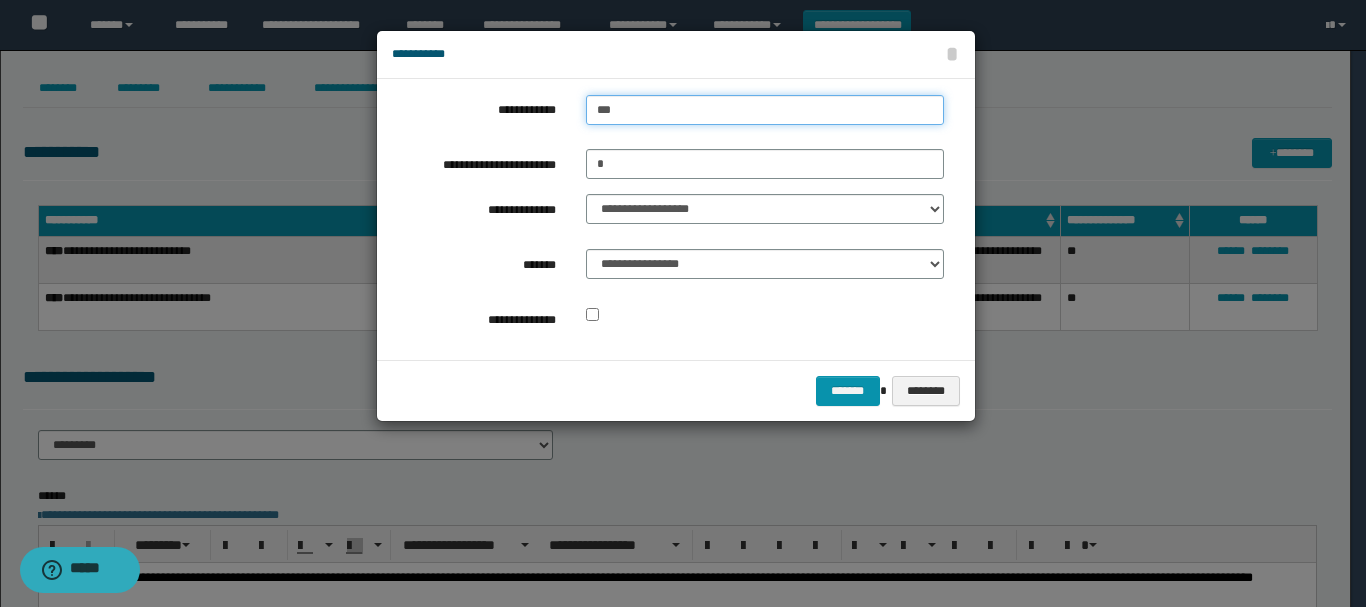 type on "****" 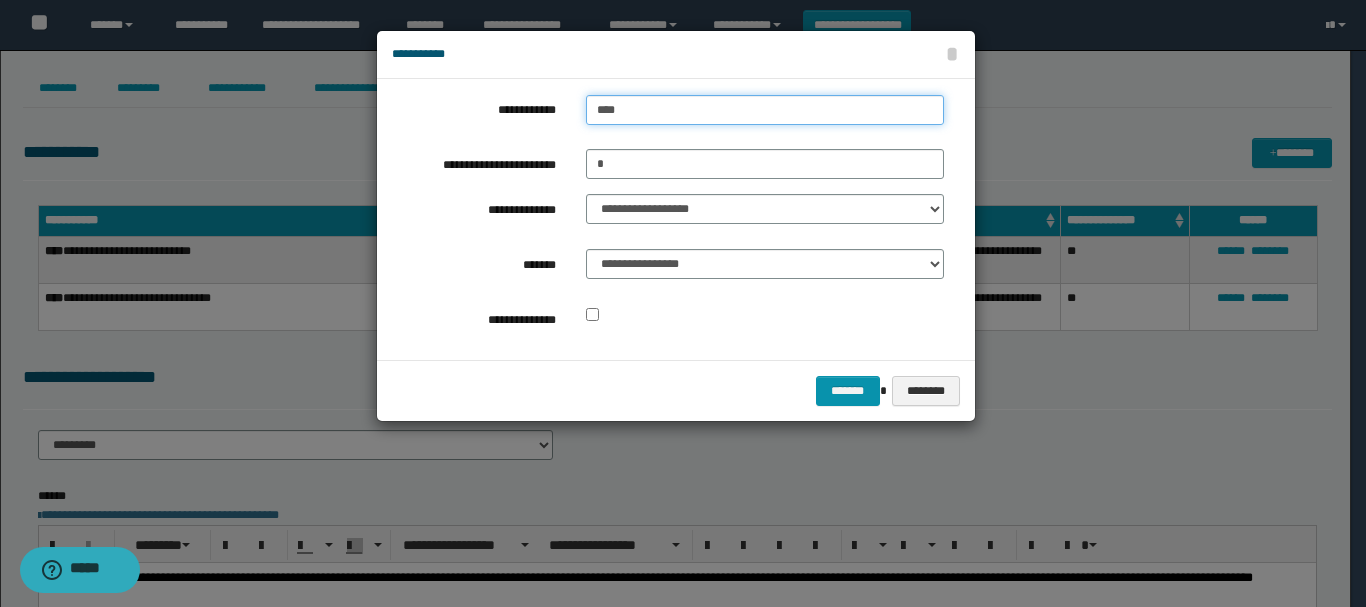 type on "****" 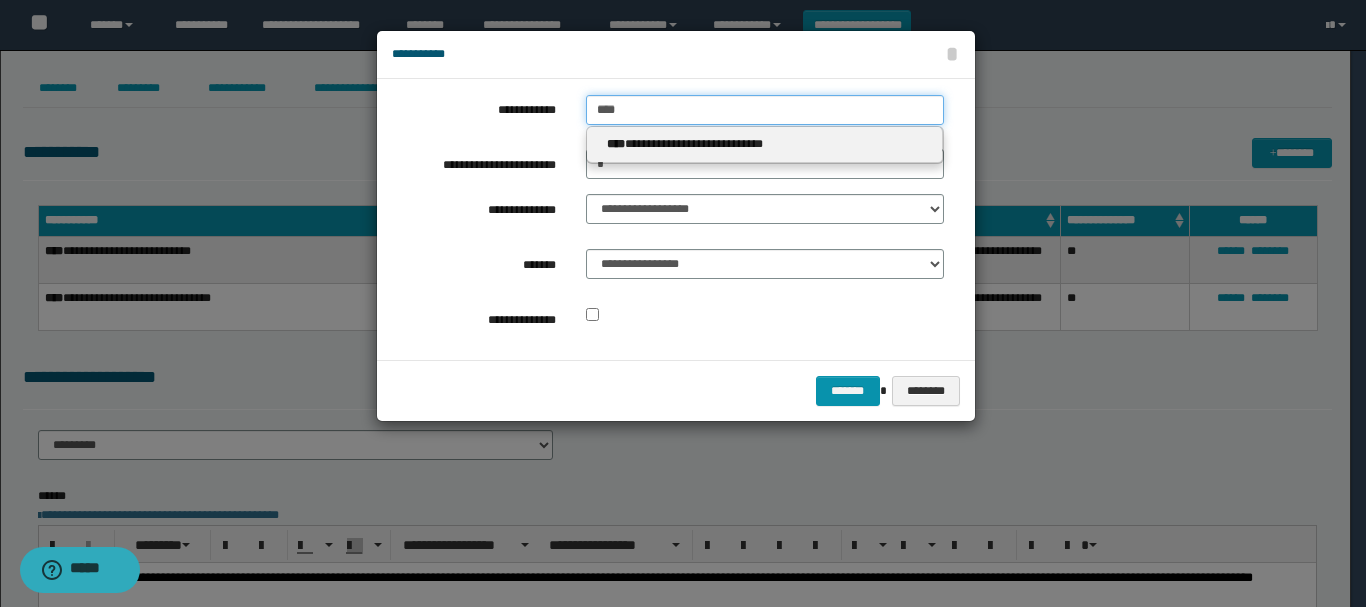 type 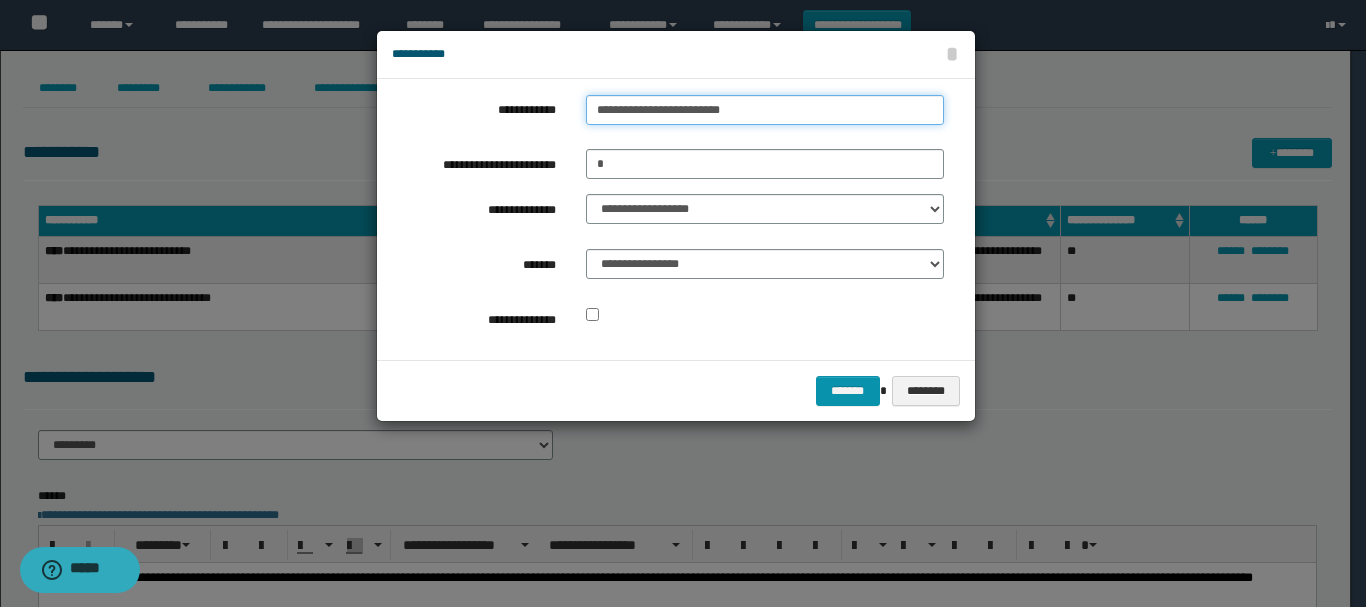 type on "**********" 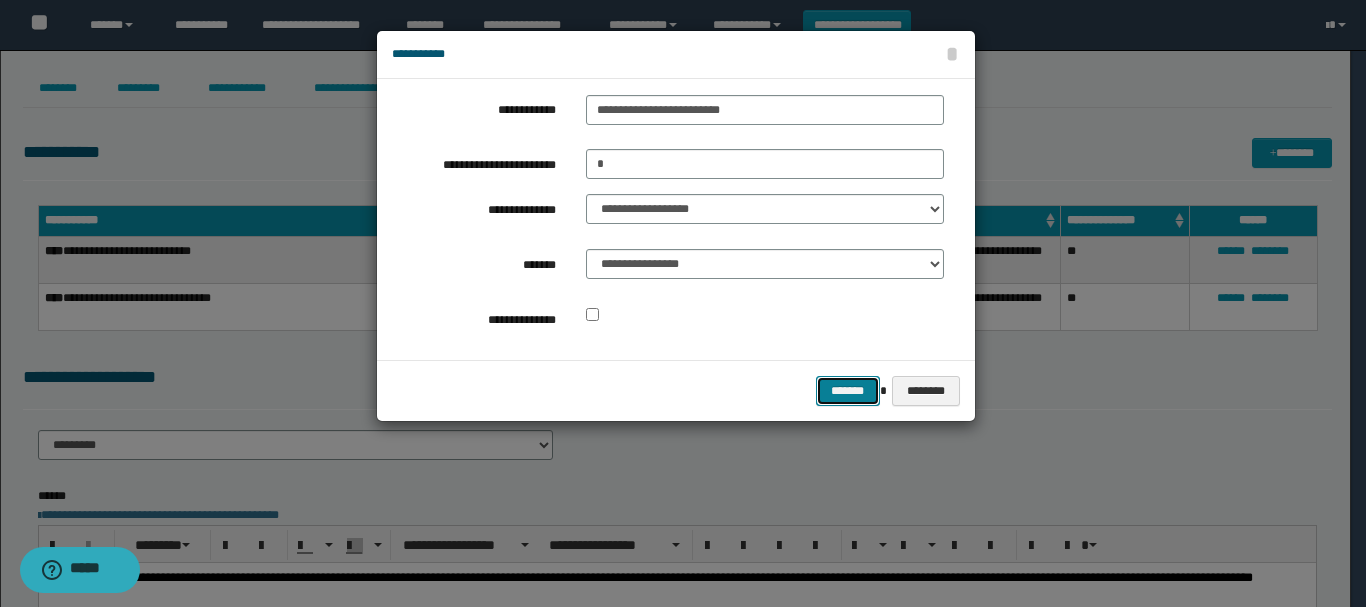 click on "*******" at bounding box center (848, 391) 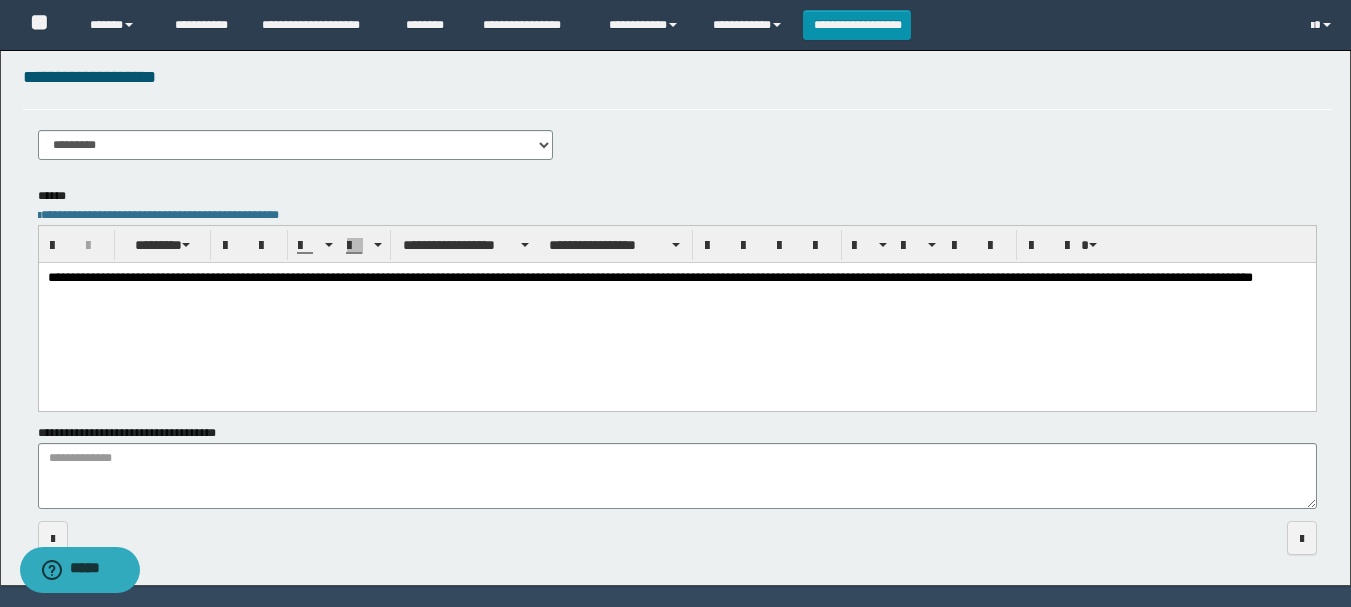 scroll, scrollTop: 0, scrollLeft: 0, axis: both 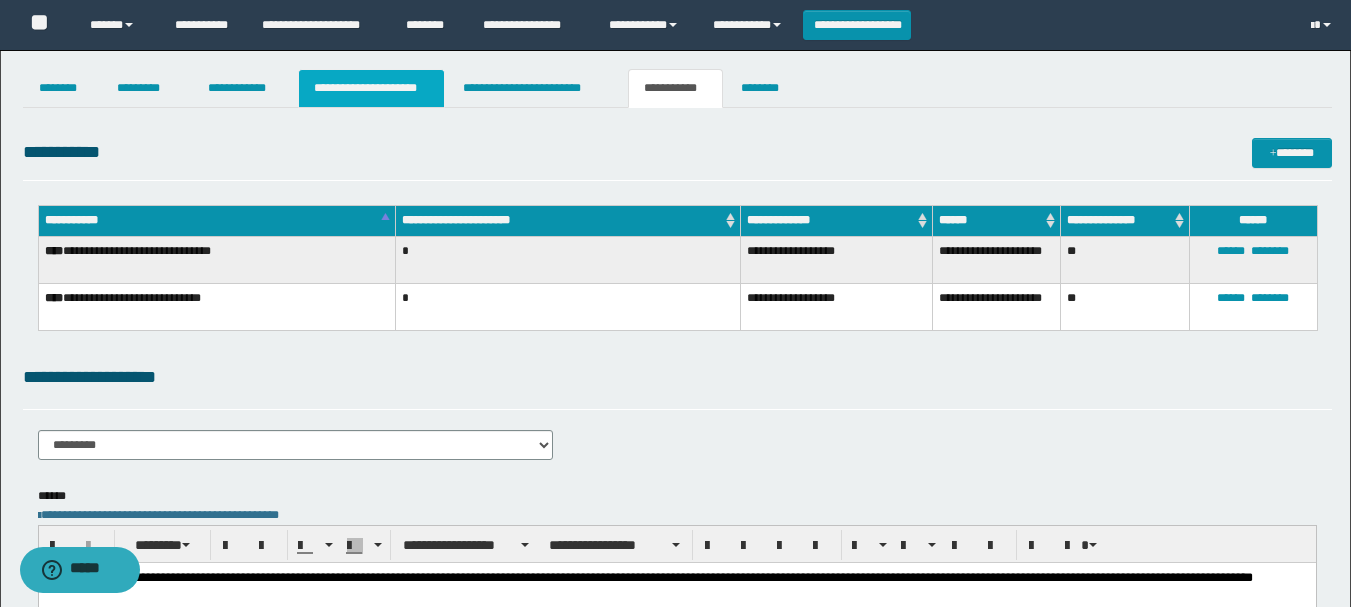 click on "**********" at bounding box center (371, 88) 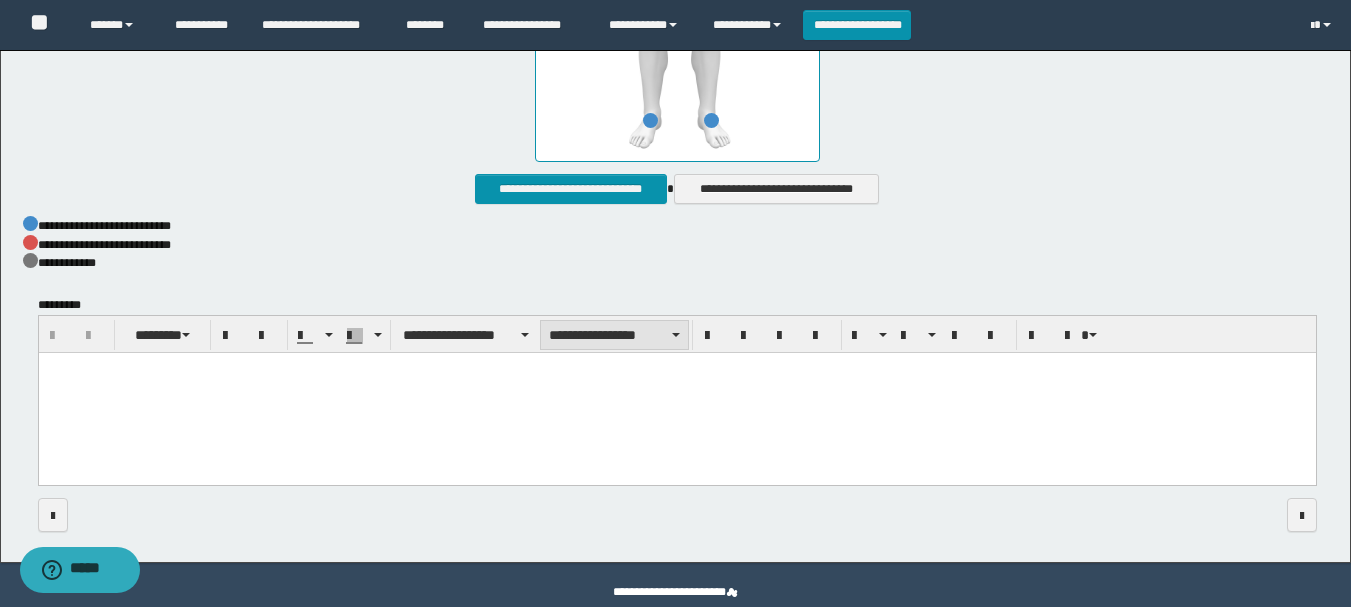 scroll, scrollTop: 1171, scrollLeft: 0, axis: vertical 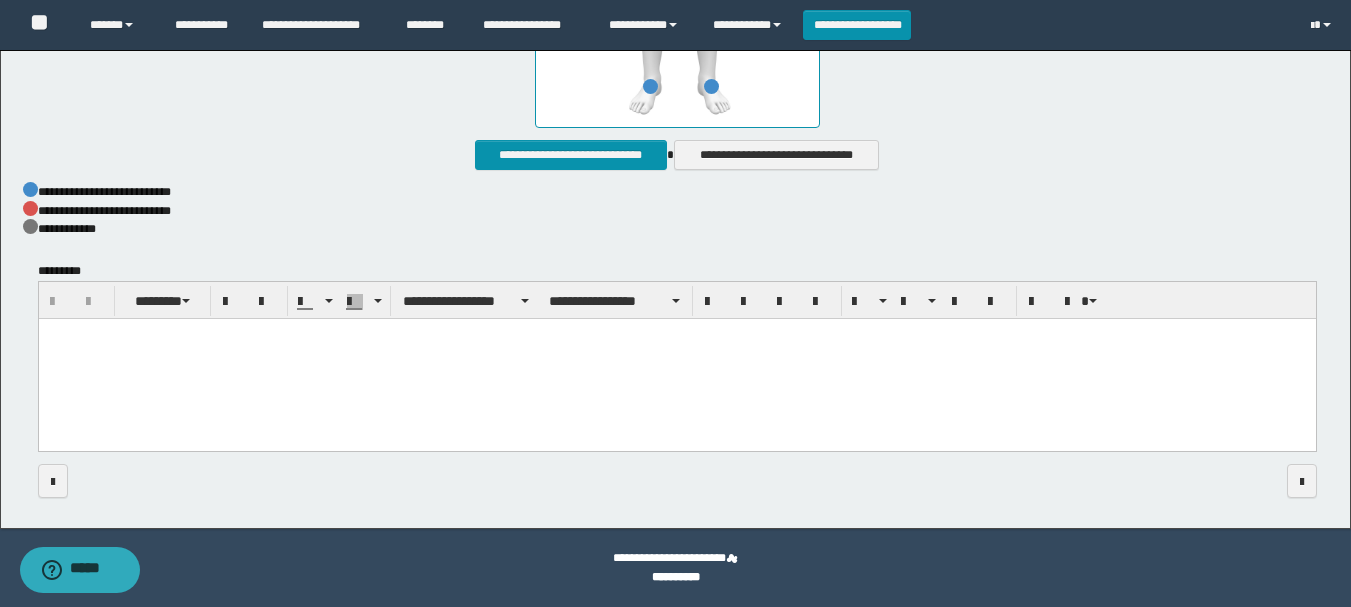 click at bounding box center [676, 360] 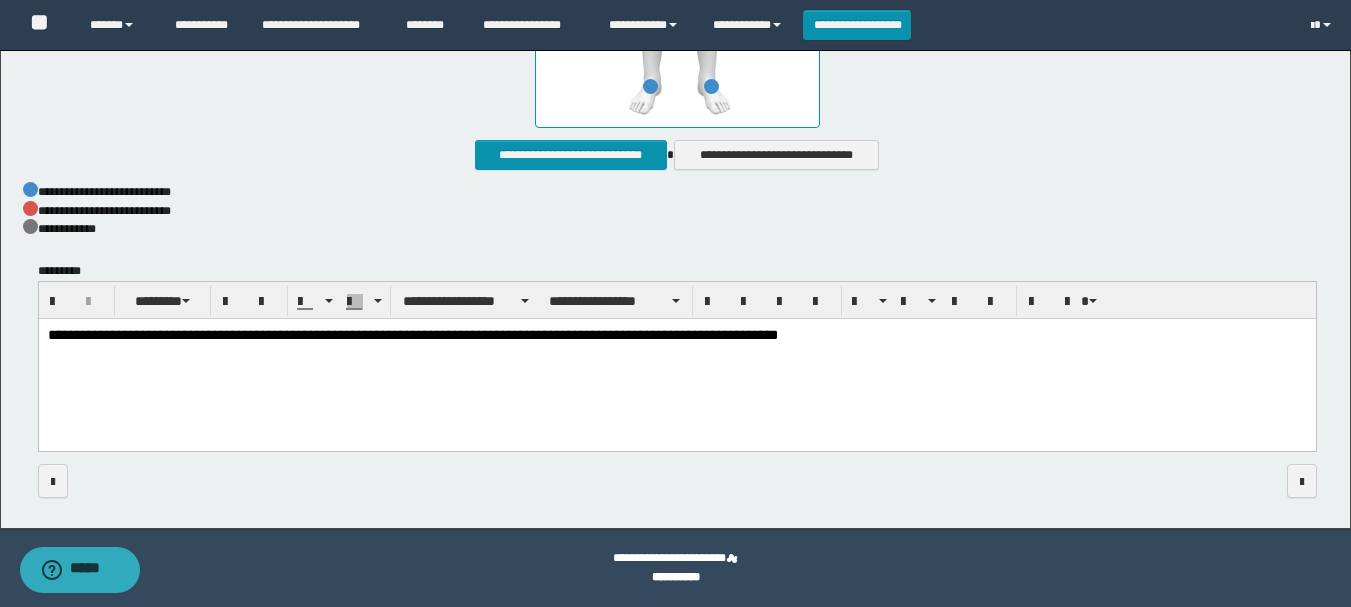 drag, startPoint x: 237, startPoint y: 336, endPoint x: 754, endPoint y: 347, distance: 517.117 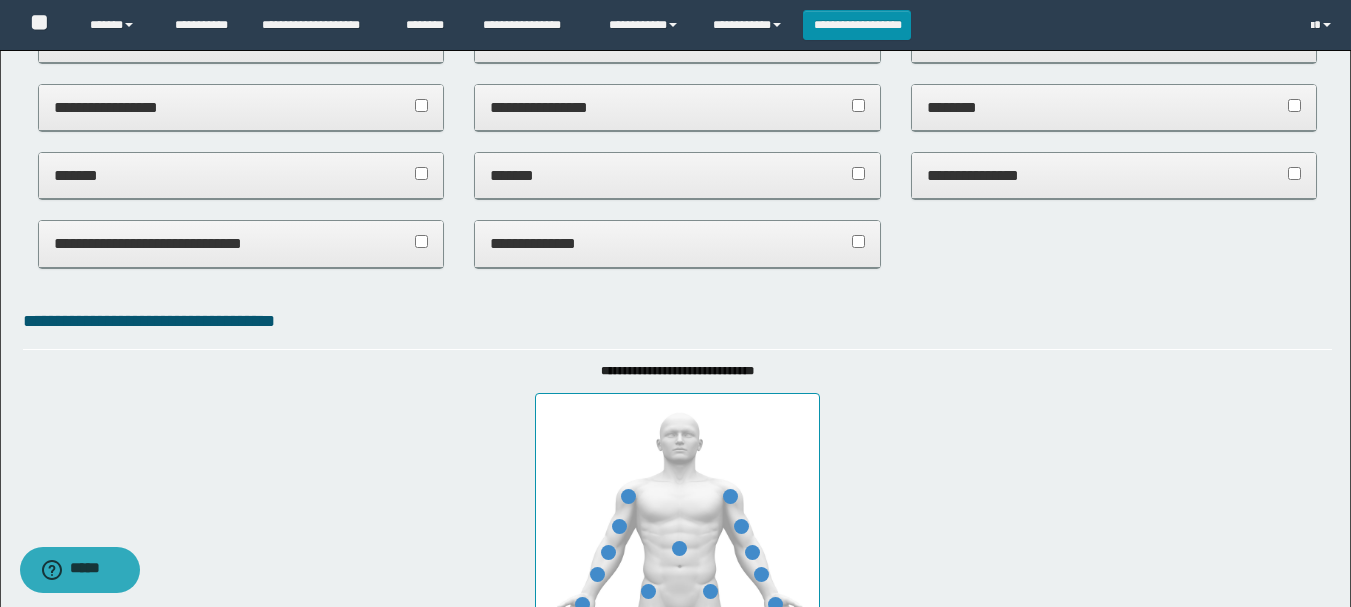 scroll, scrollTop: 0, scrollLeft: 0, axis: both 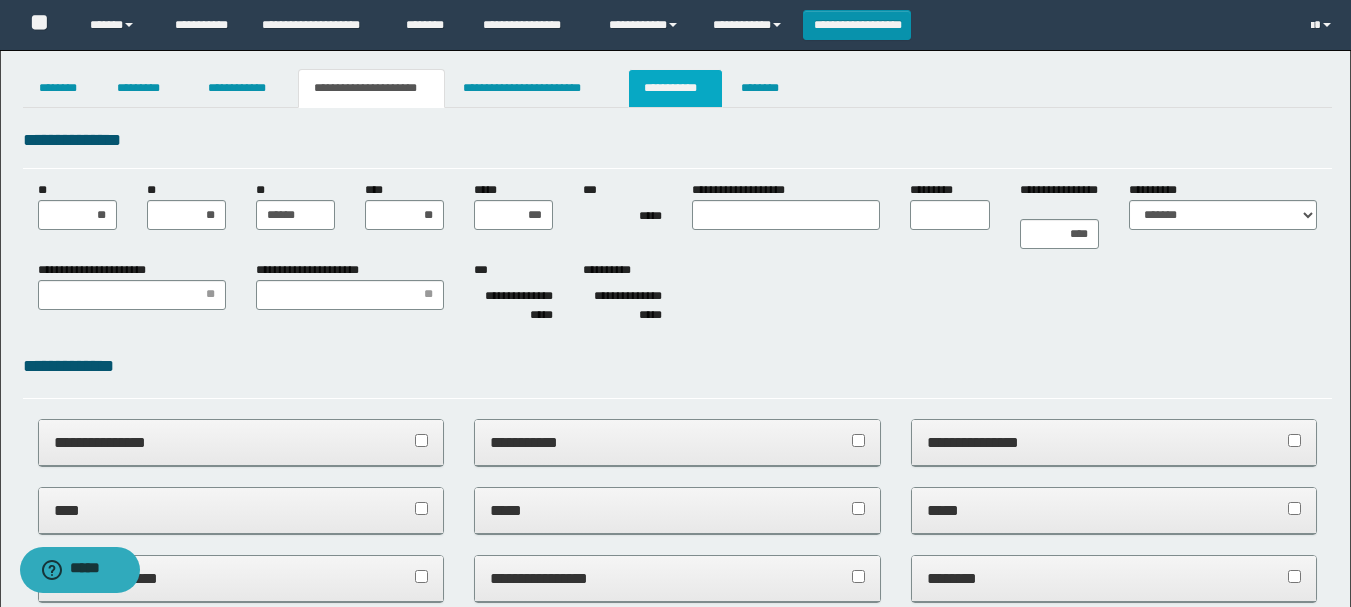 click on "**********" at bounding box center (675, 88) 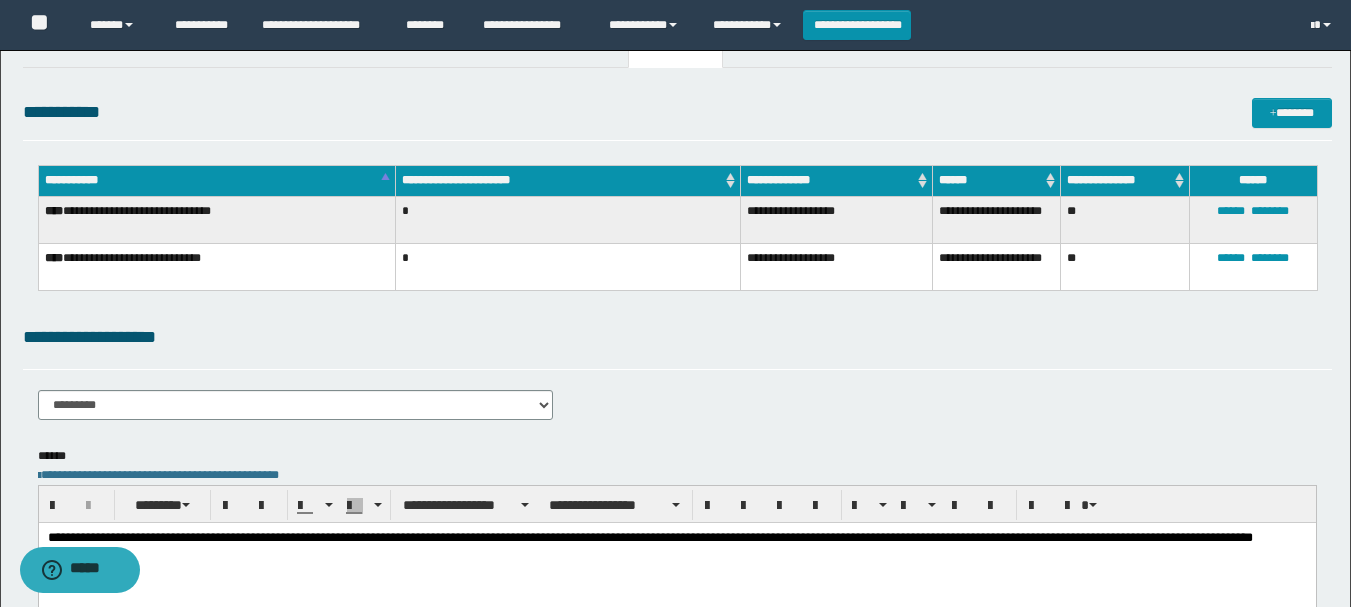 scroll, scrollTop: 0, scrollLeft: 0, axis: both 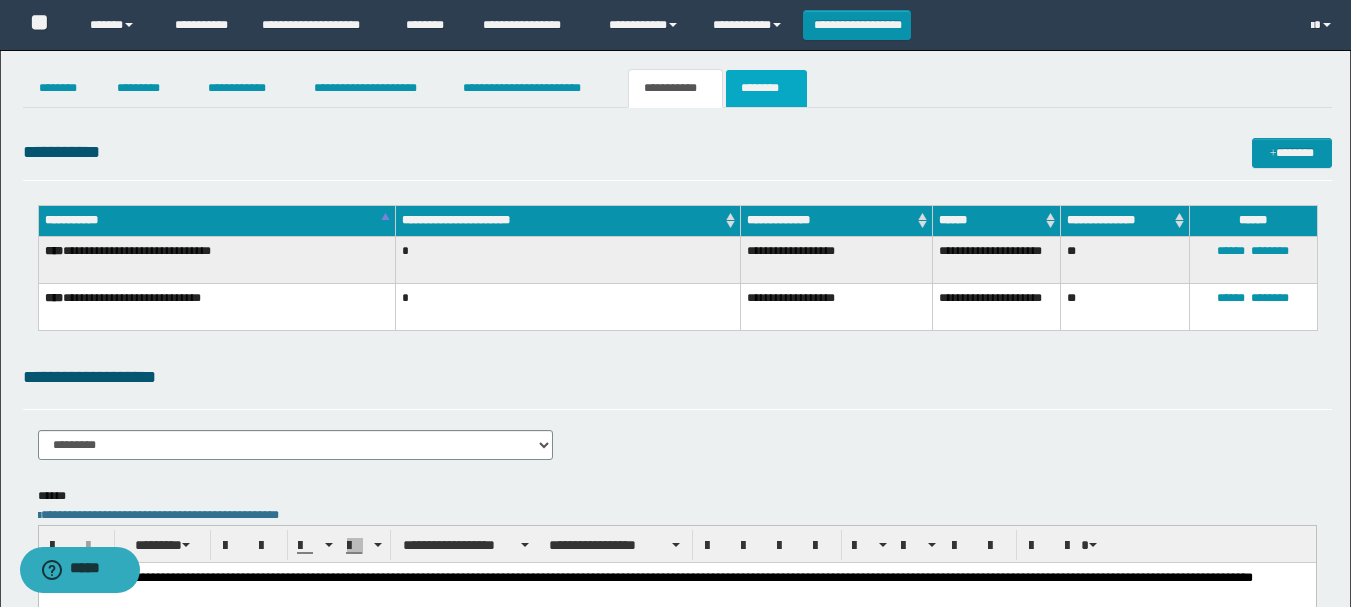 click on "********" at bounding box center [766, 88] 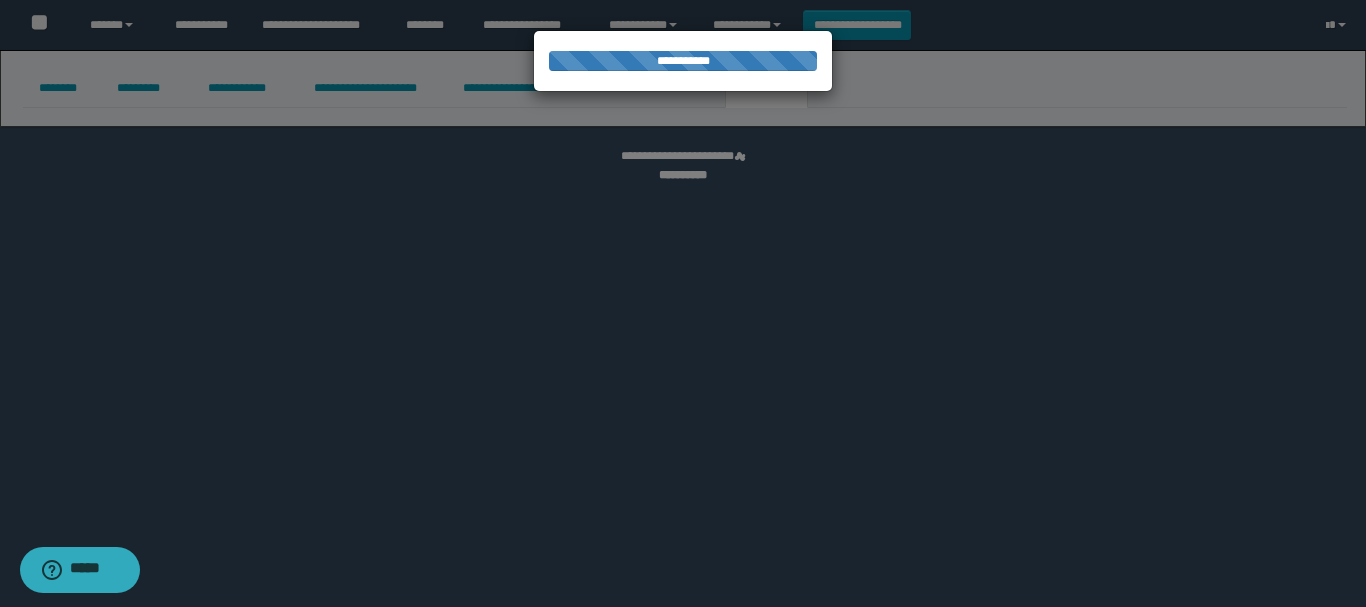 select 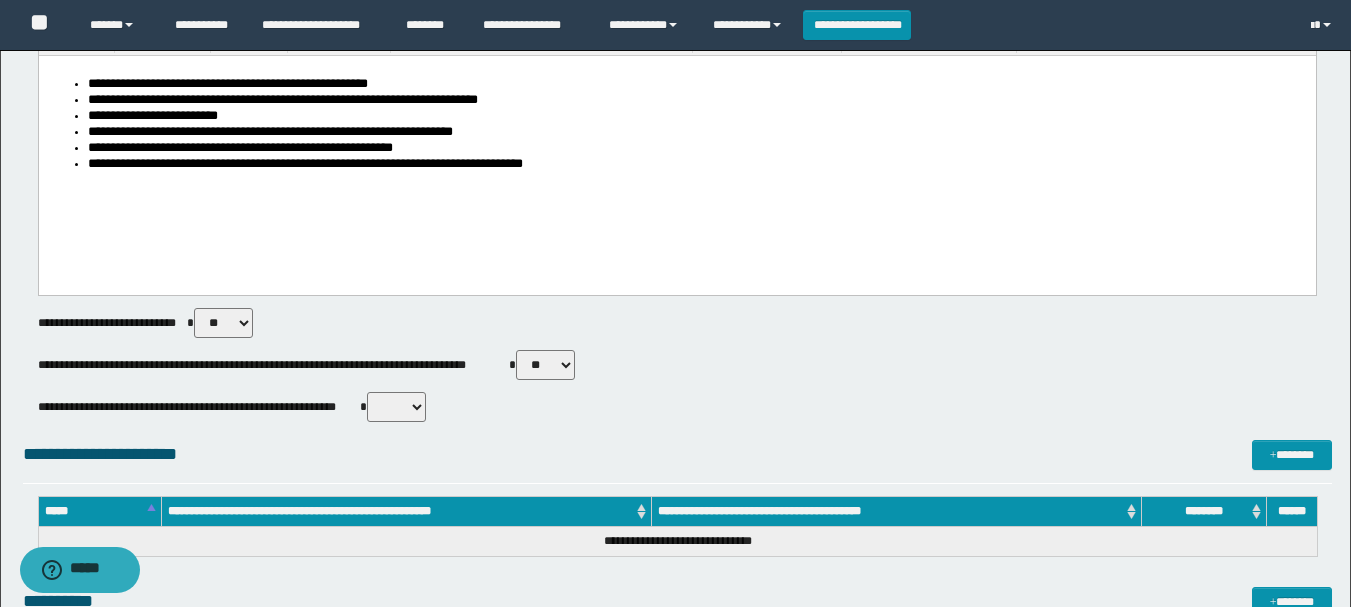 scroll, scrollTop: 400, scrollLeft: 0, axis: vertical 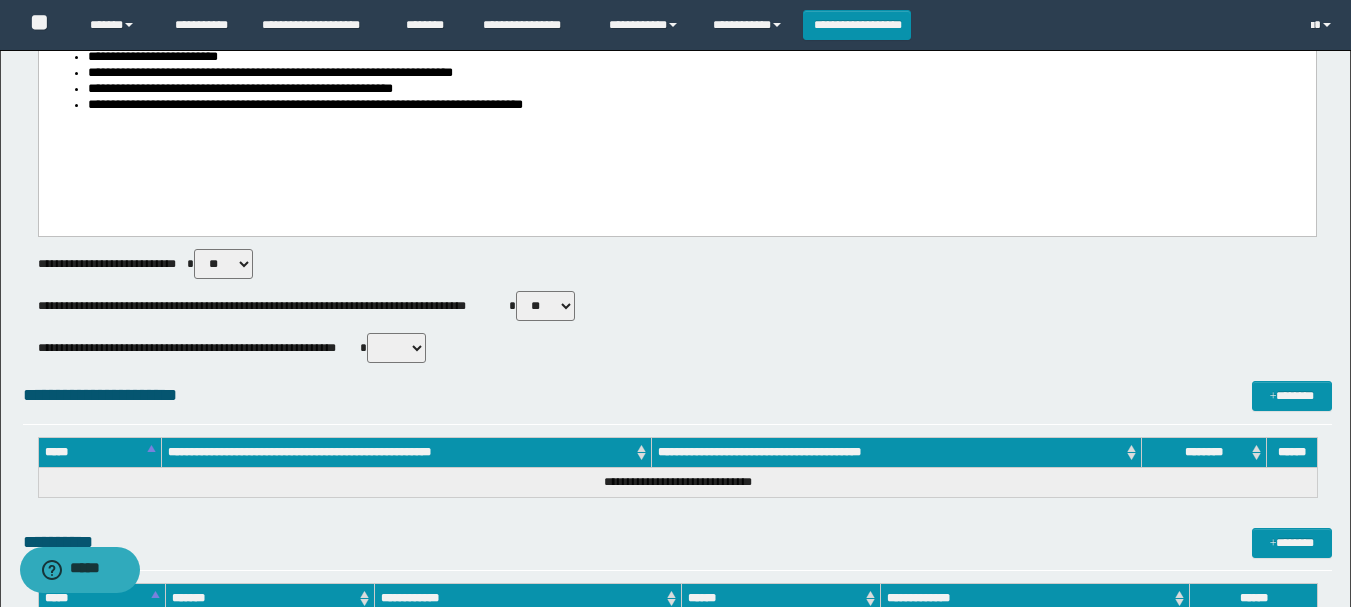click on "**********" at bounding box center [696, 107] 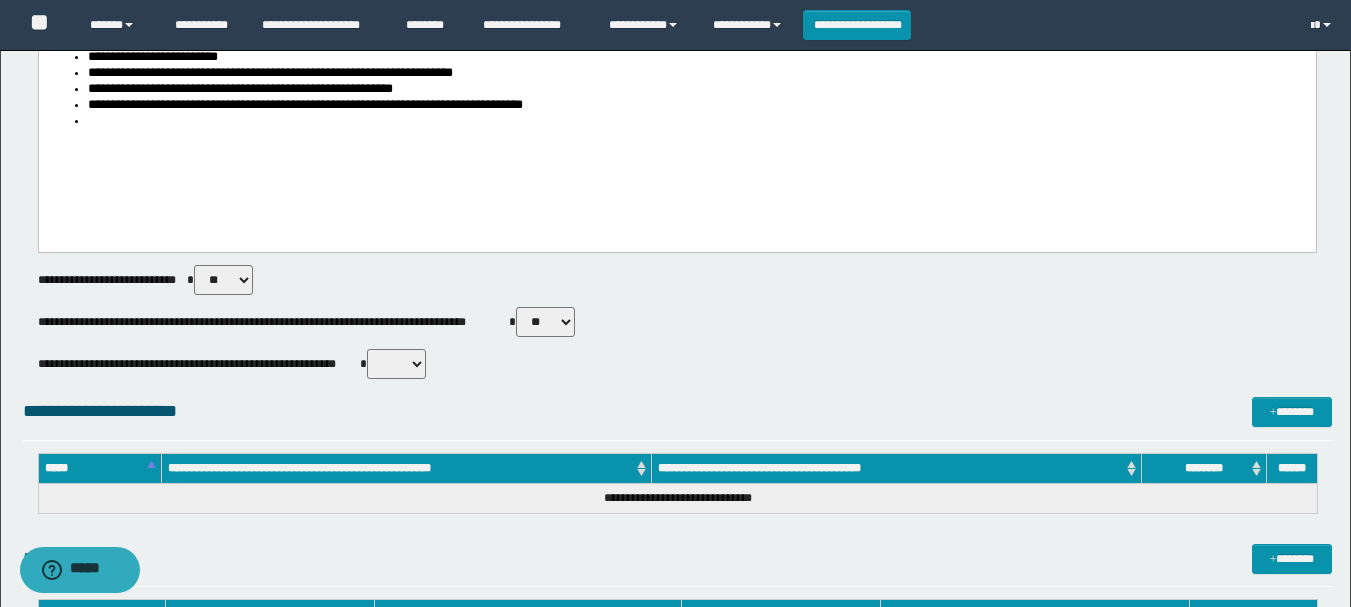 type 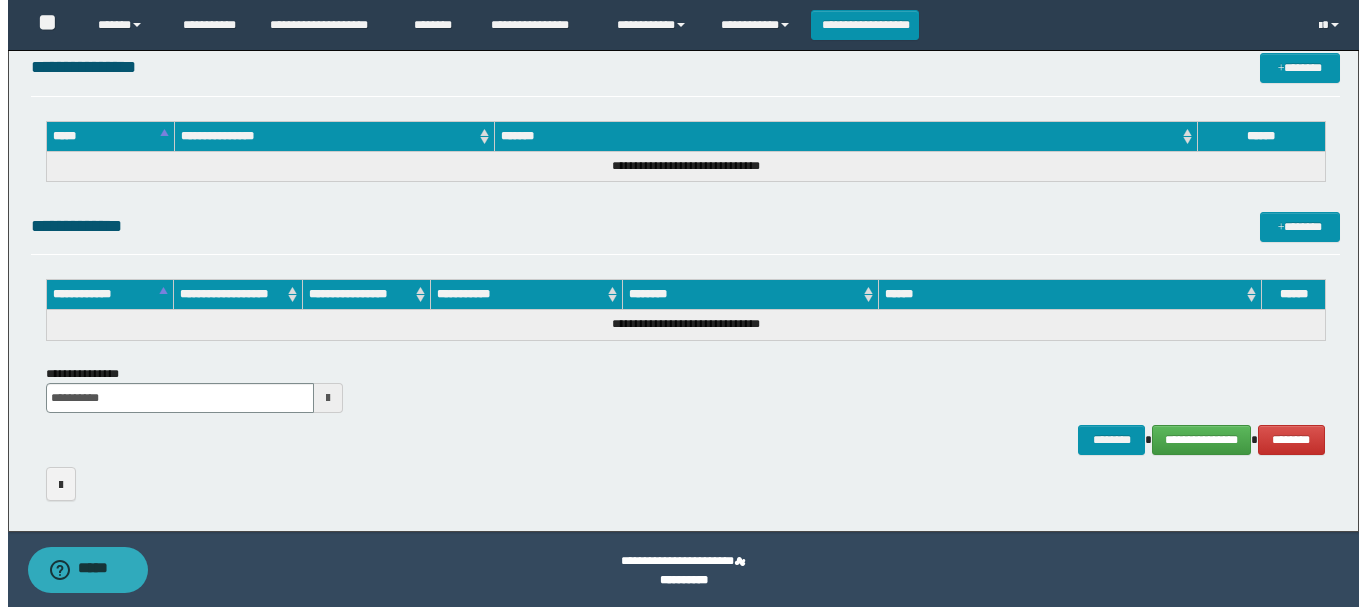 scroll, scrollTop: 1040, scrollLeft: 0, axis: vertical 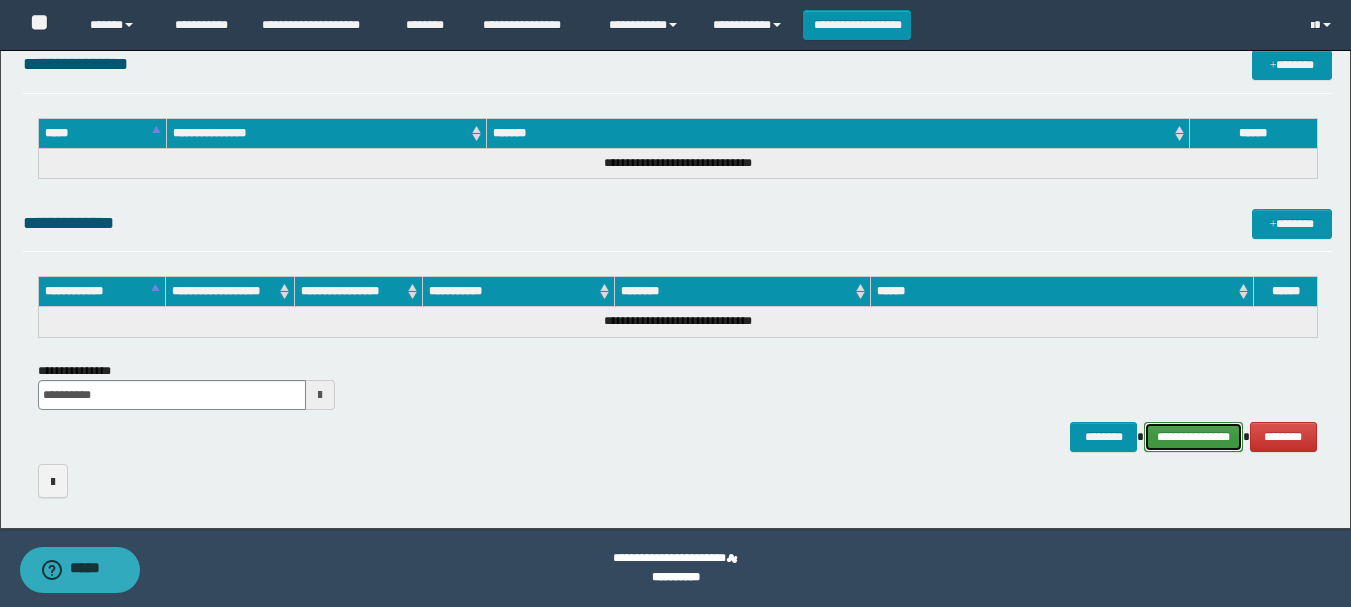 click on "**********" at bounding box center (1193, 437) 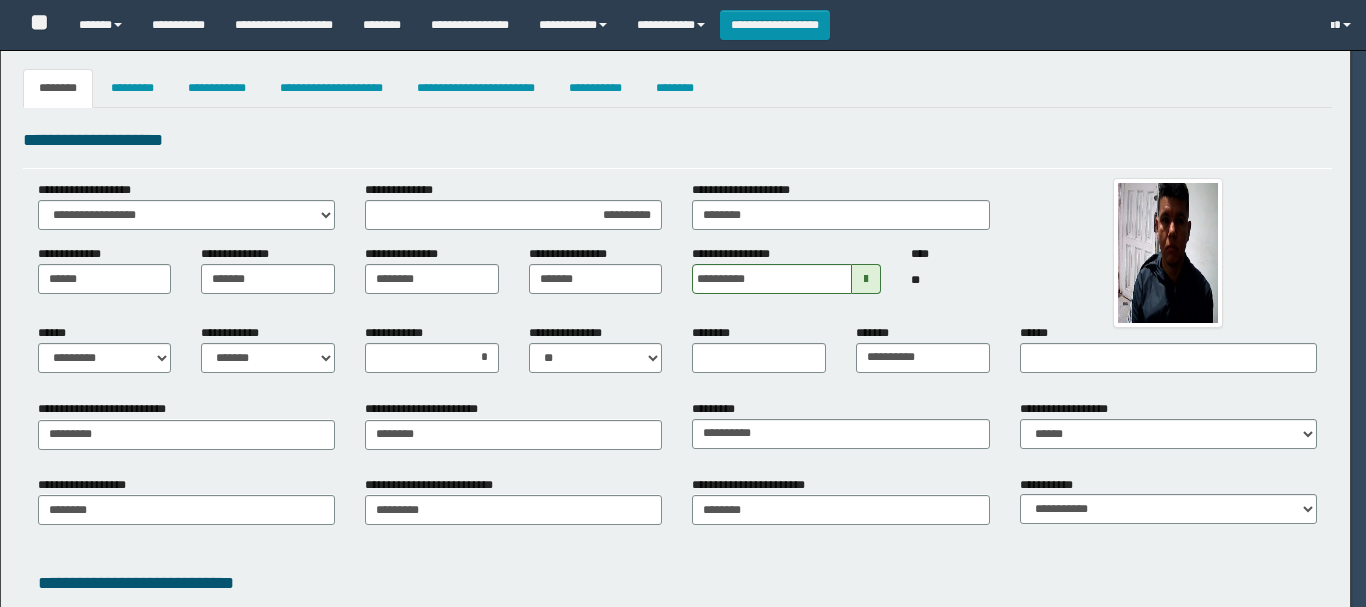 select on "*" 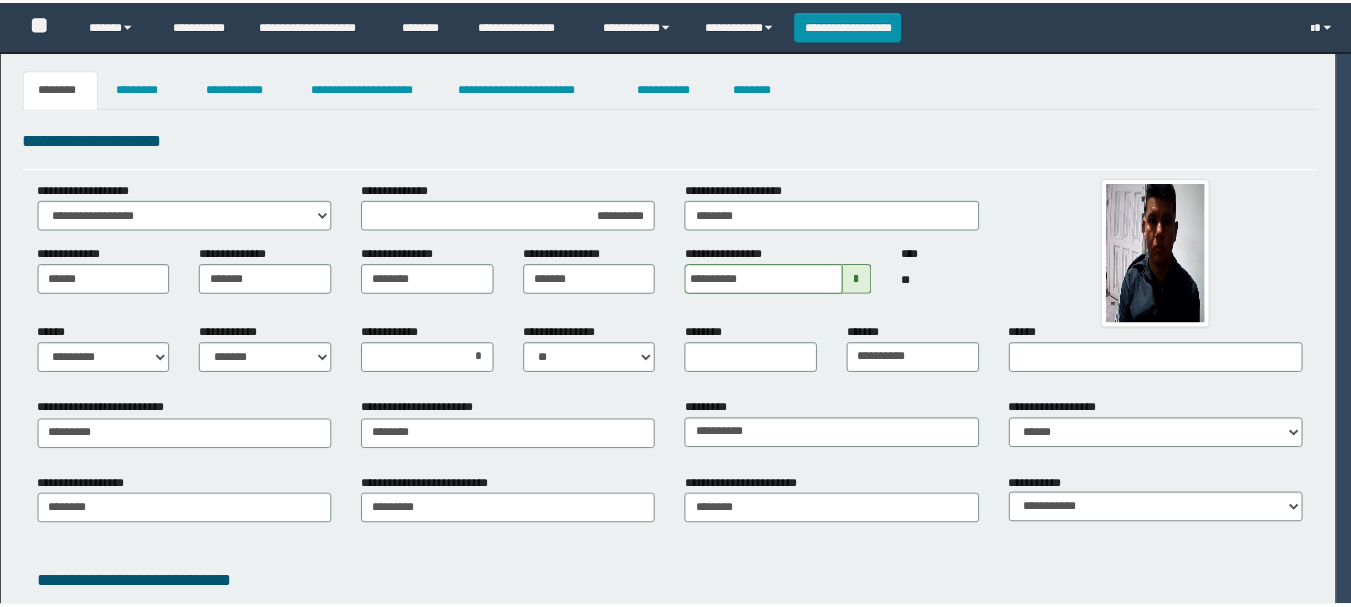 scroll, scrollTop: 0, scrollLeft: 0, axis: both 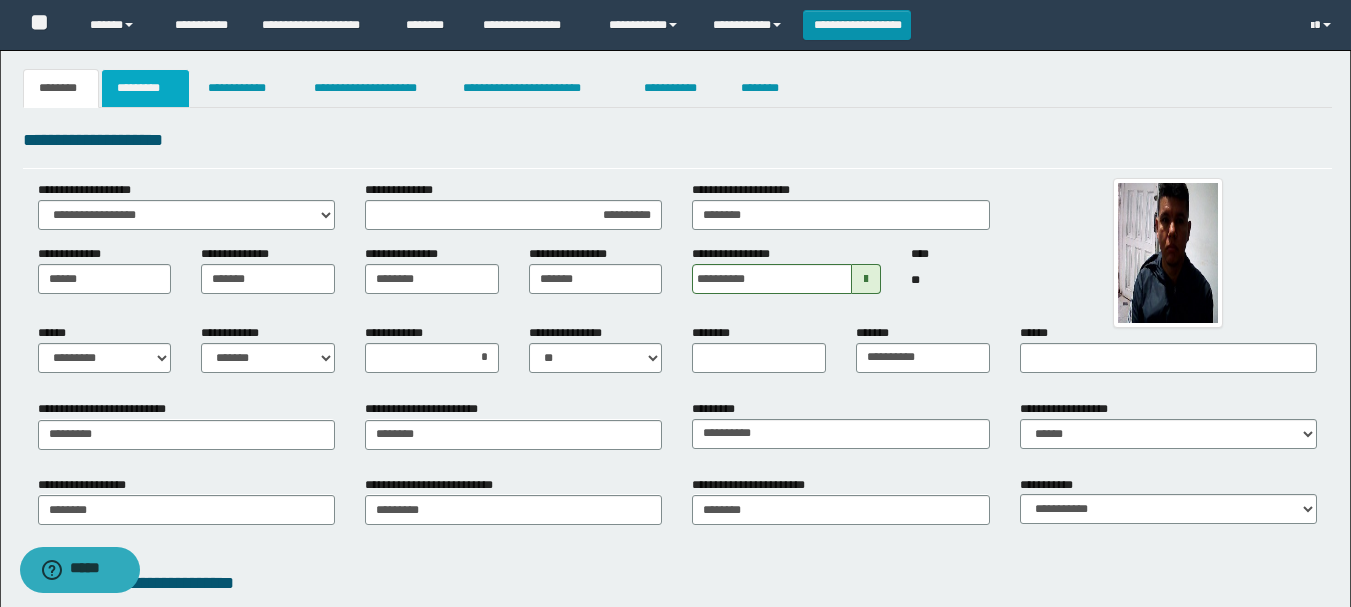 click on "*********" at bounding box center [145, 88] 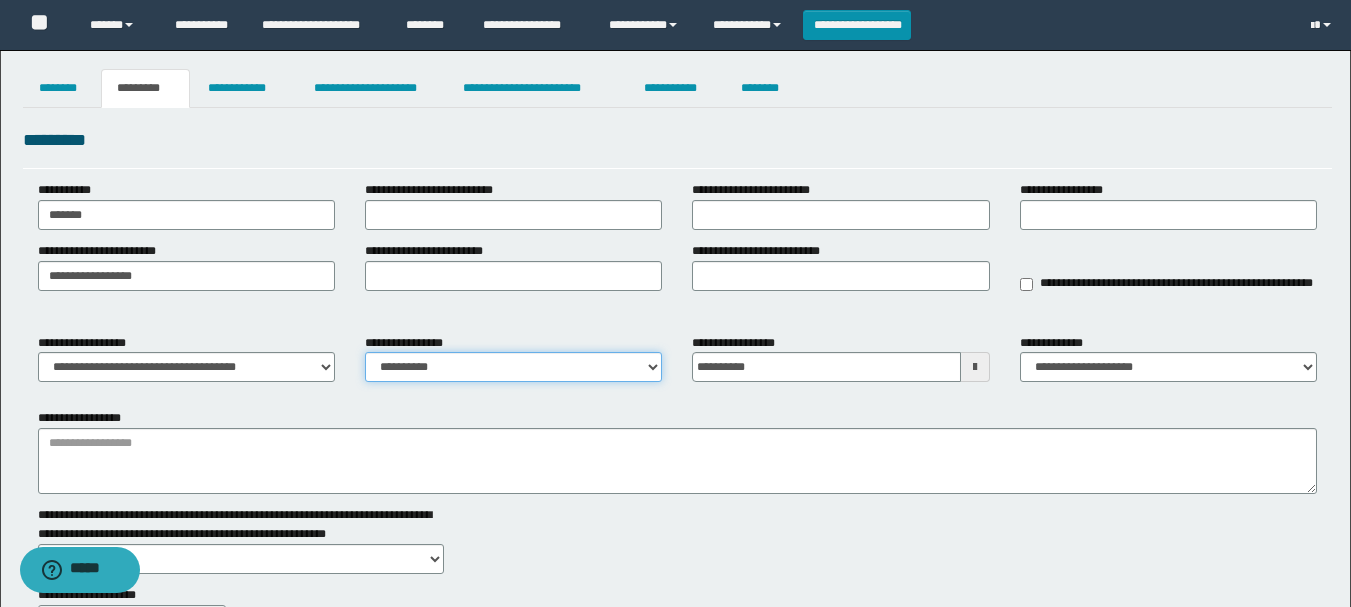 click on "**********" at bounding box center [513, 367] 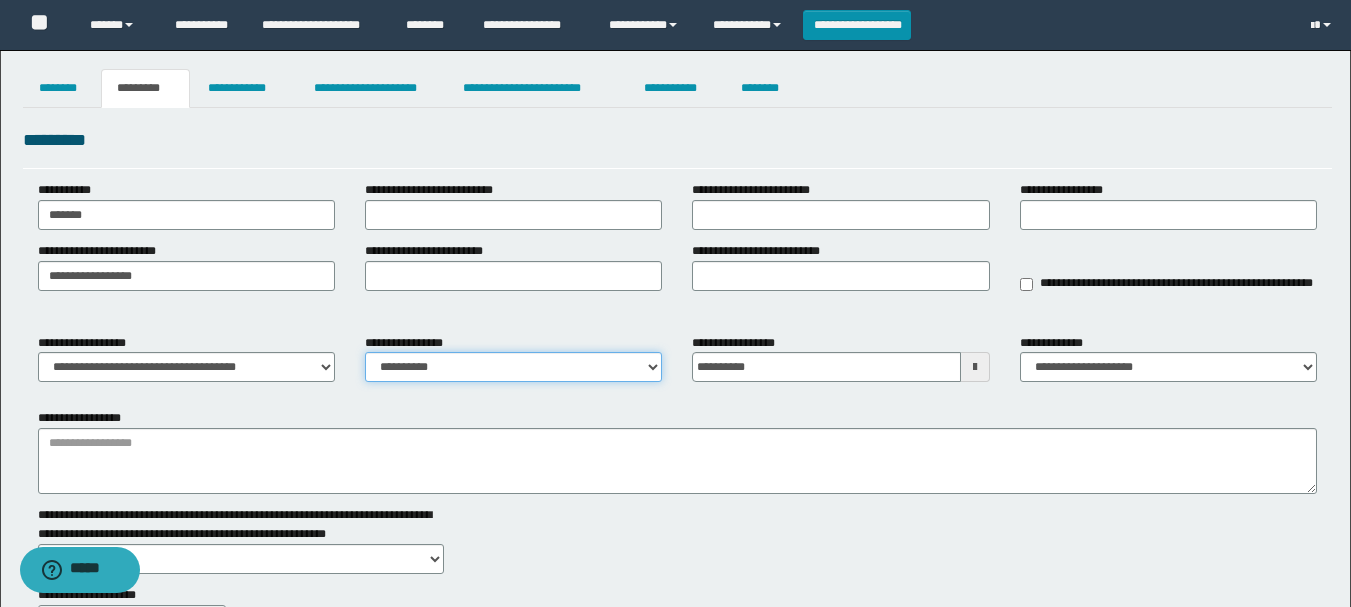 select on "****" 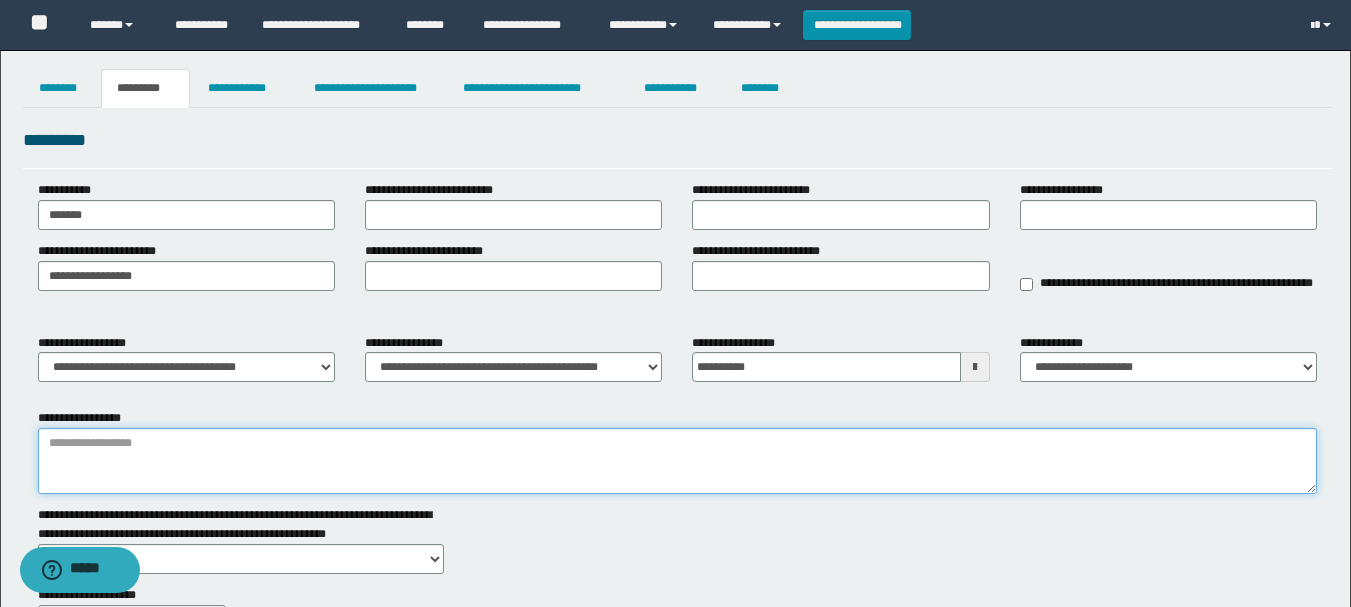 click on "**********" at bounding box center (677, 461) 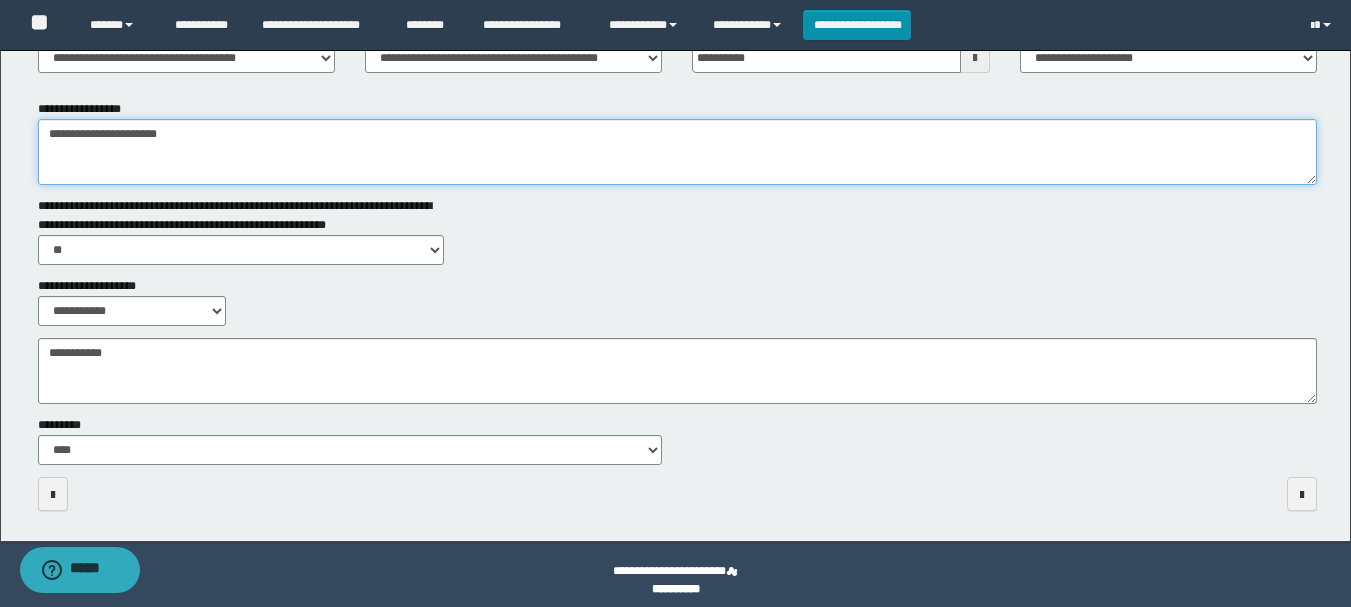 scroll, scrollTop: 321, scrollLeft: 0, axis: vertical 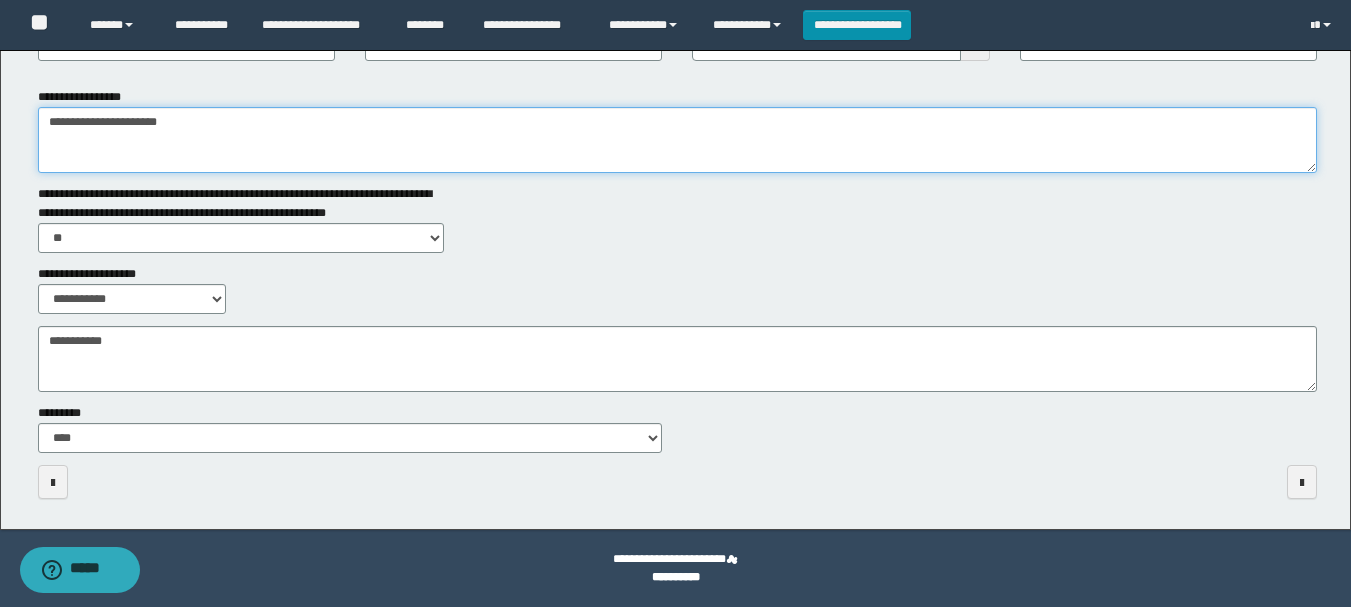 type on "**********" 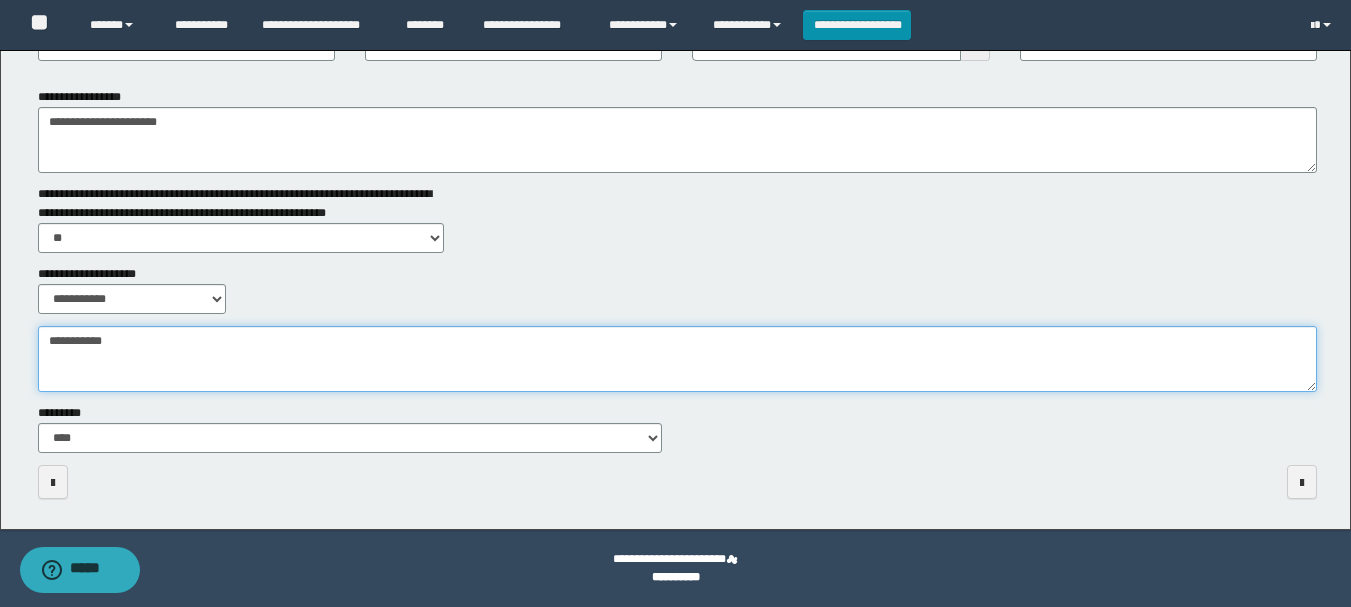 click on "**********" at bounding box center (677, 359) 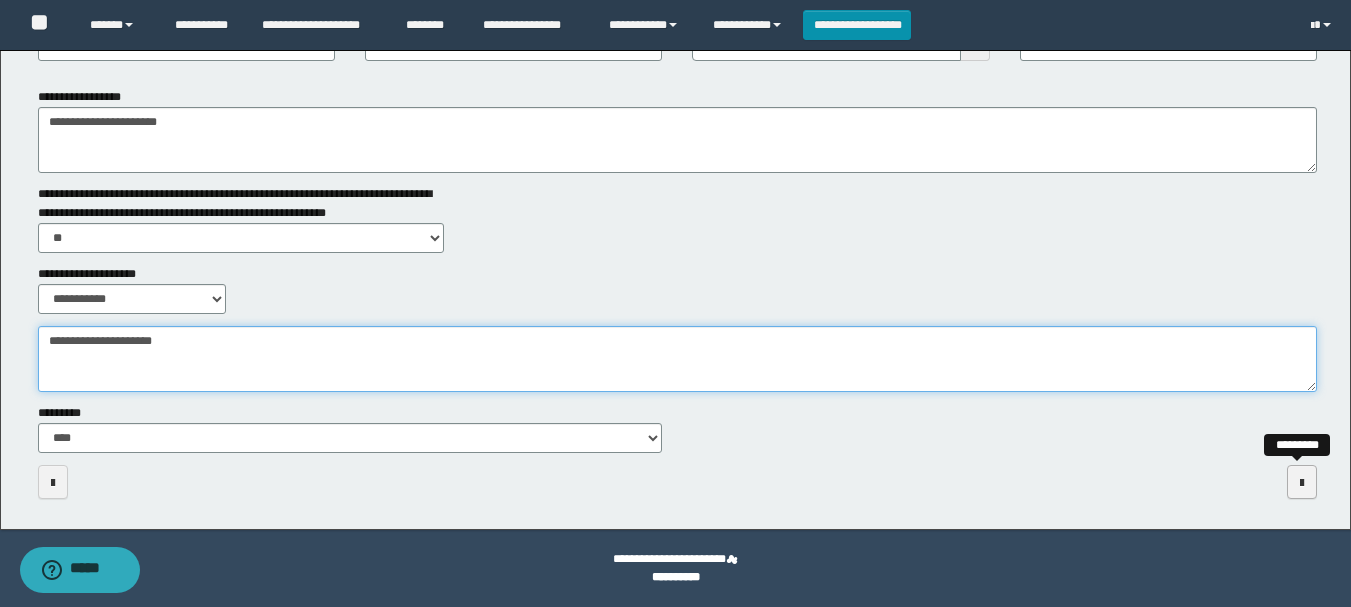 type on "**********" 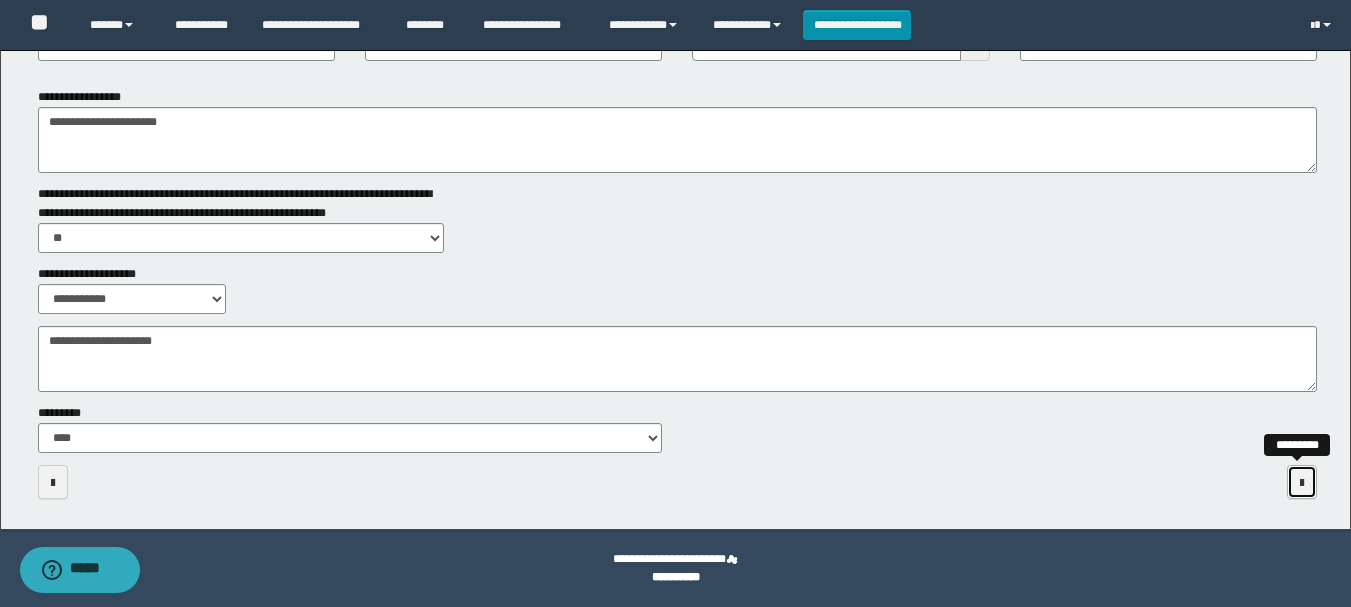 click at bounding box center (1302, 482) 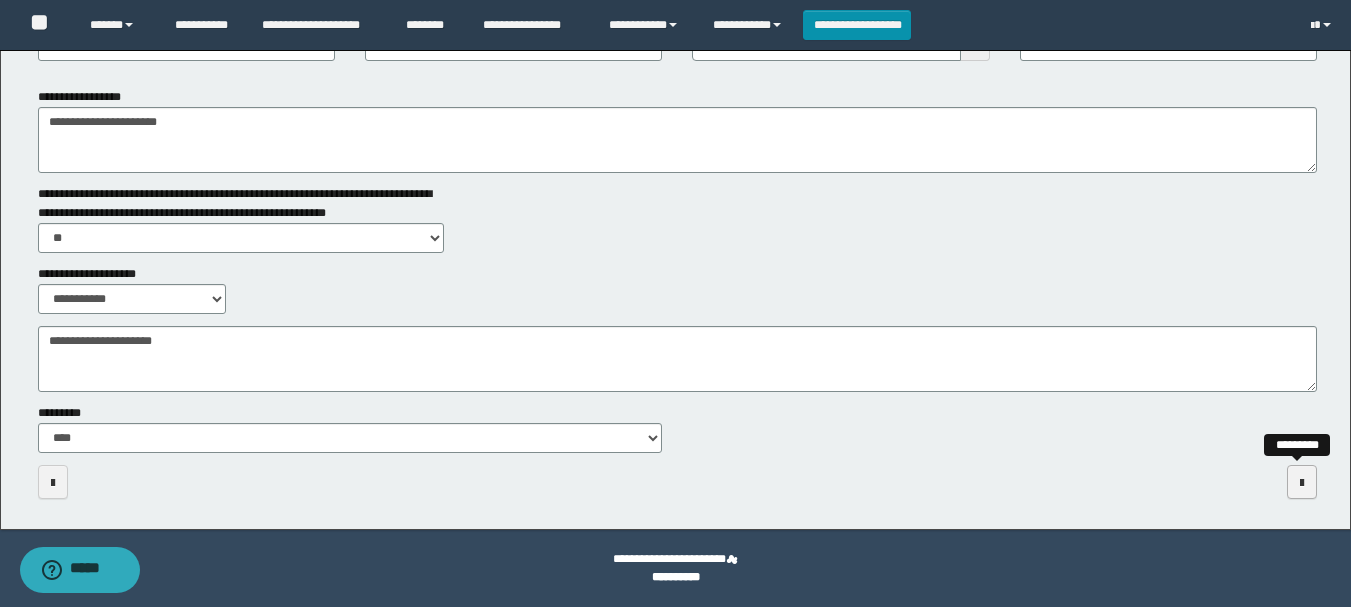 scroll, scrollTop: 0, scrollLeft: 0, axis: both 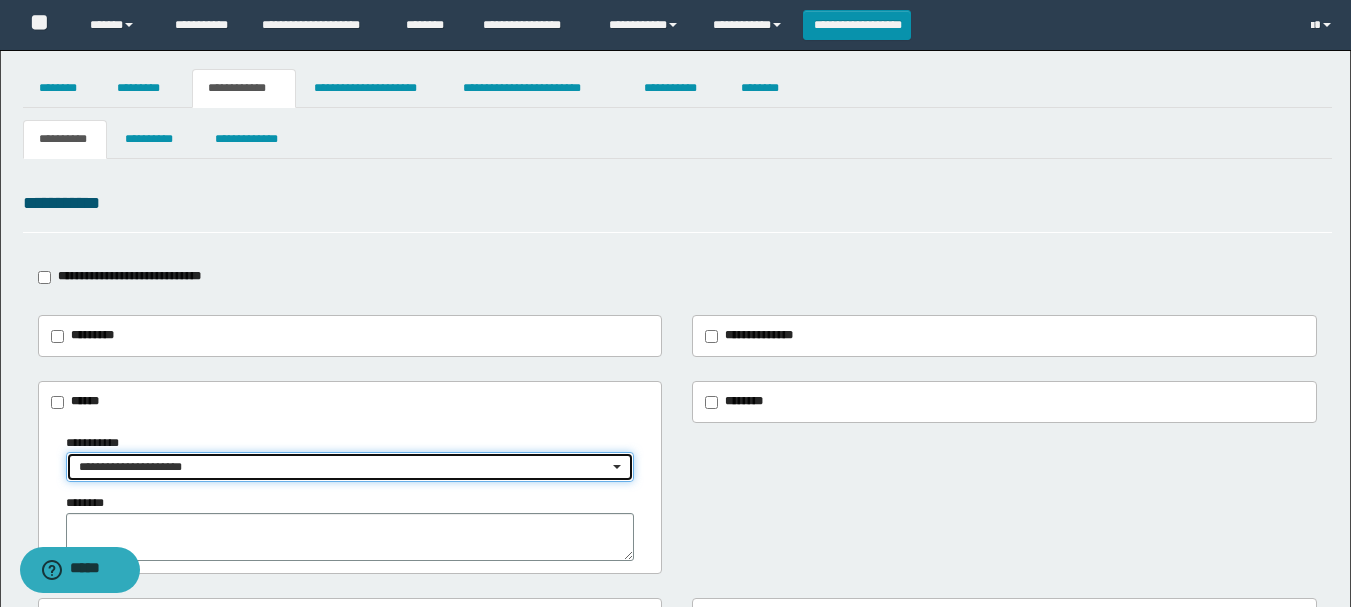 click on "**********" at bounding box center [344, 467] 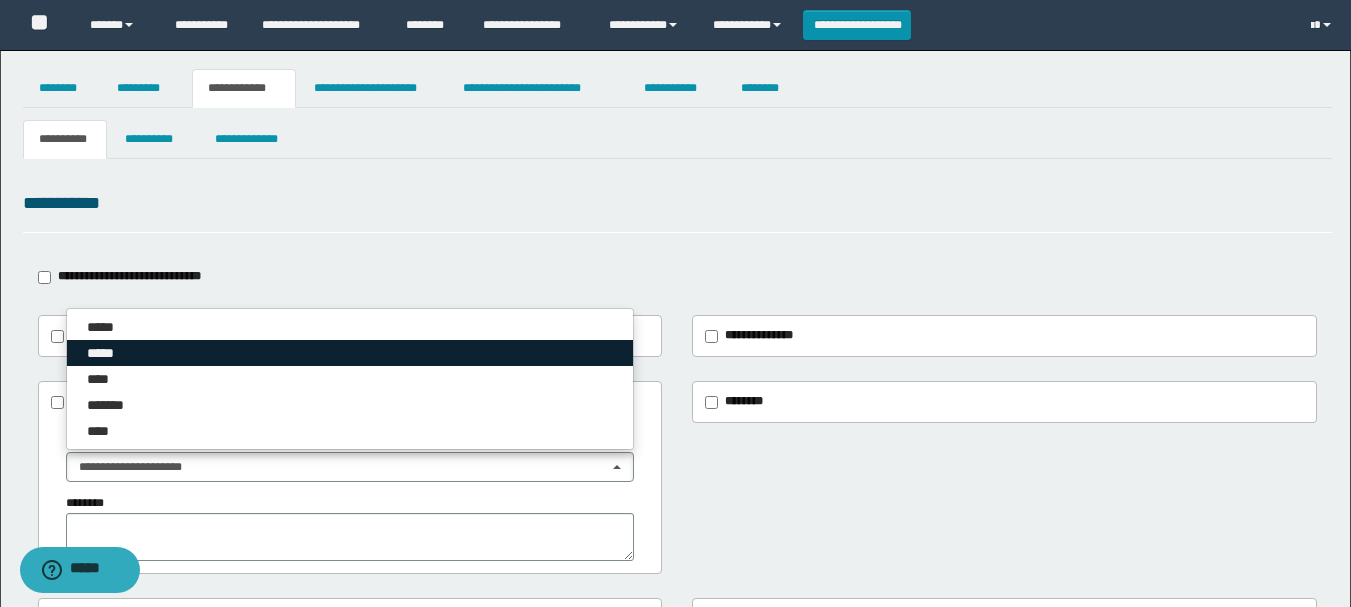 click on "*****" at bounding box center [350, 353] 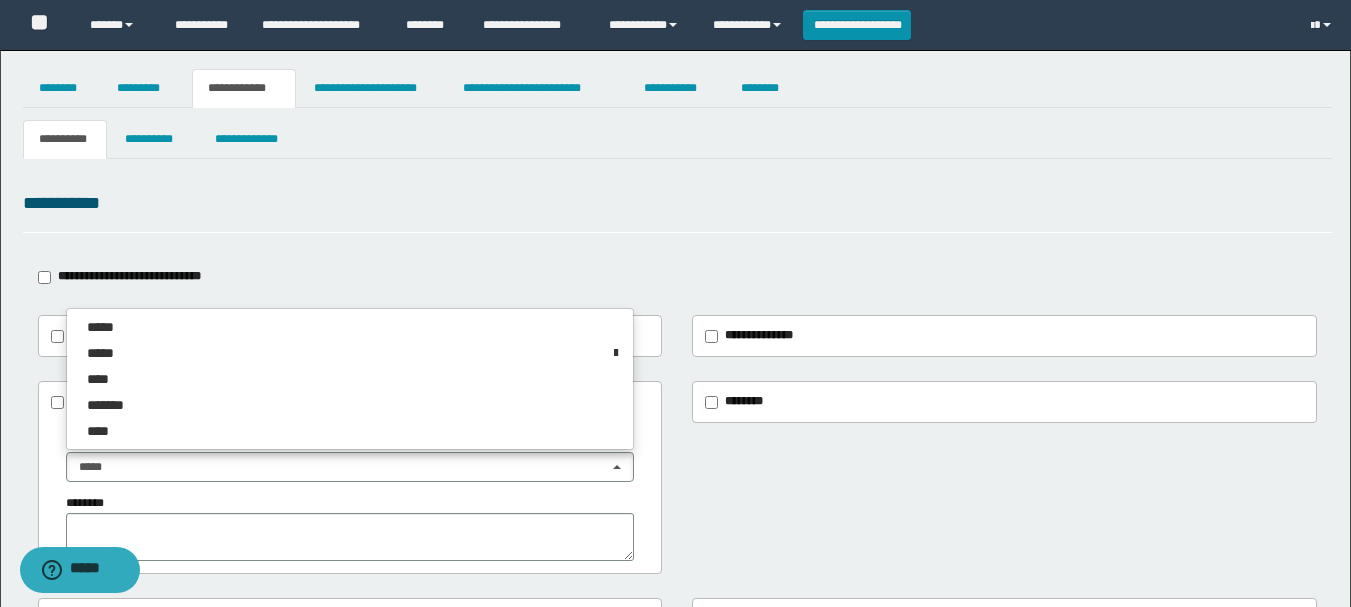 click on "**********" at bounding box center [677, 207] 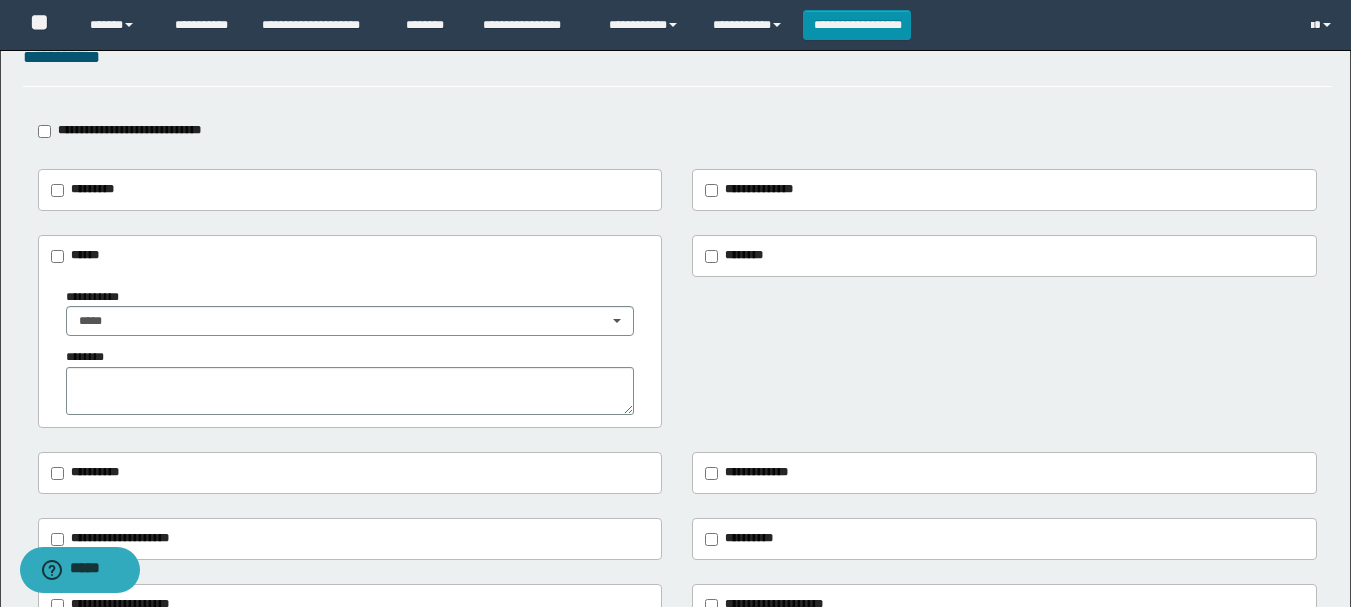 scroll, scrollTop: 0, scrollLeft: 0, axis: both 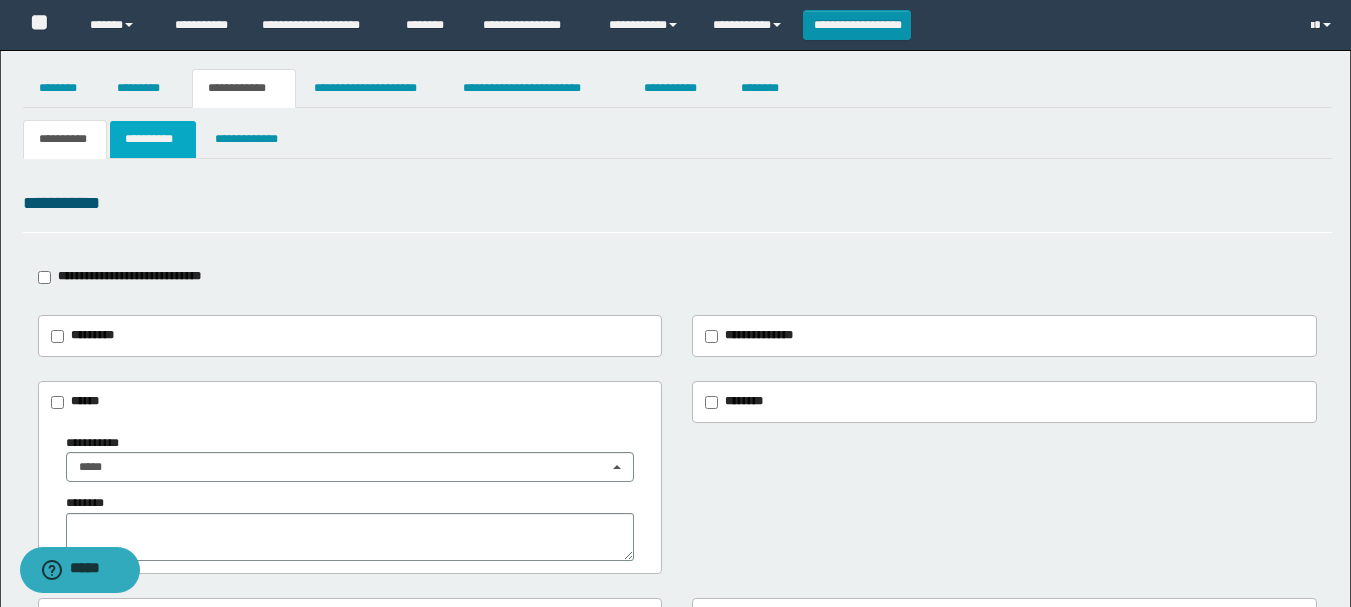 click on "**********" at bounding box center [153, 139] 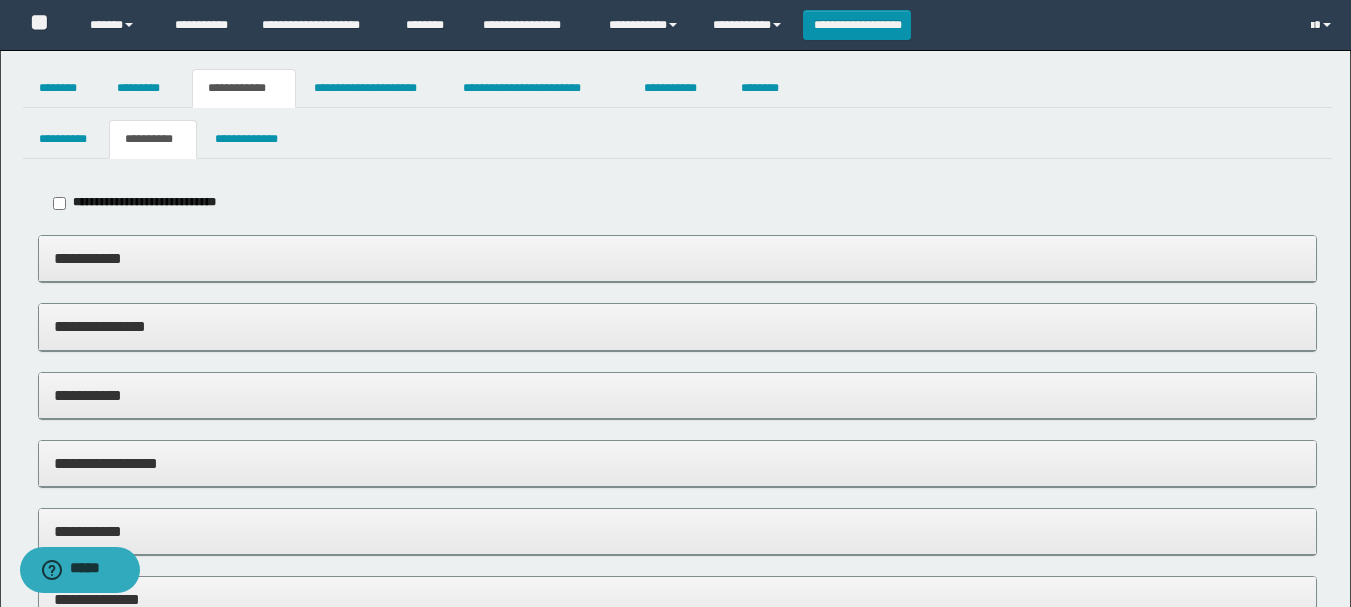 click on "**********" at bounding box center (677, 395) 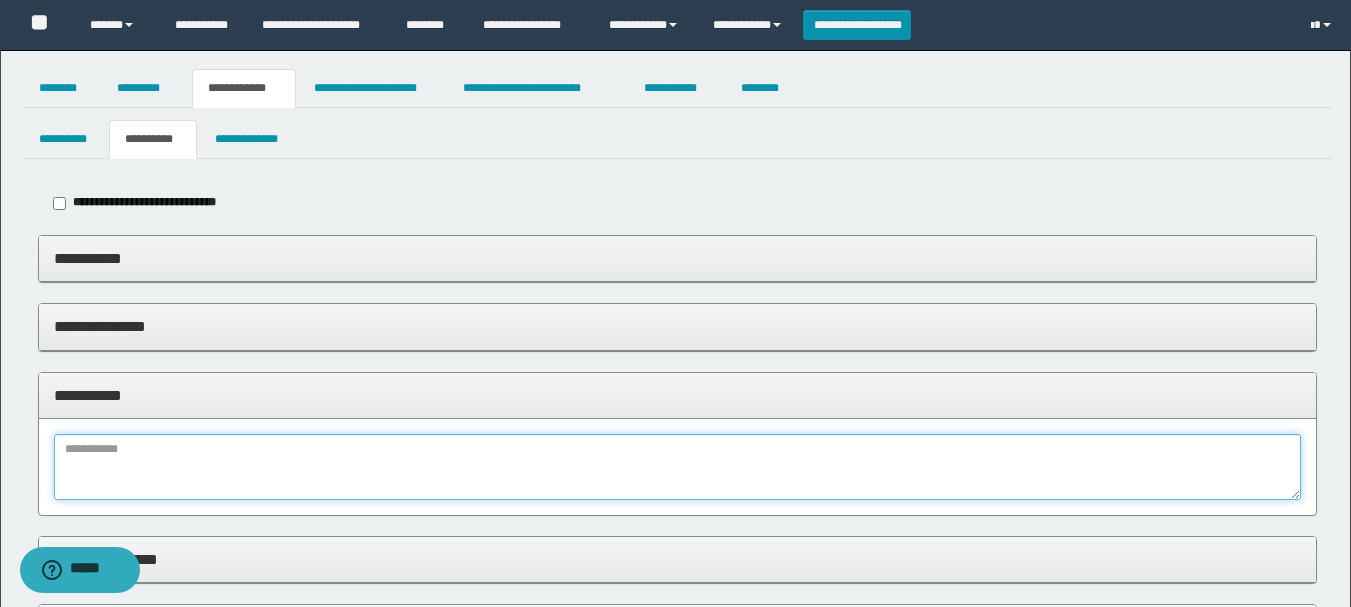 click at bounding box center [677, 467] 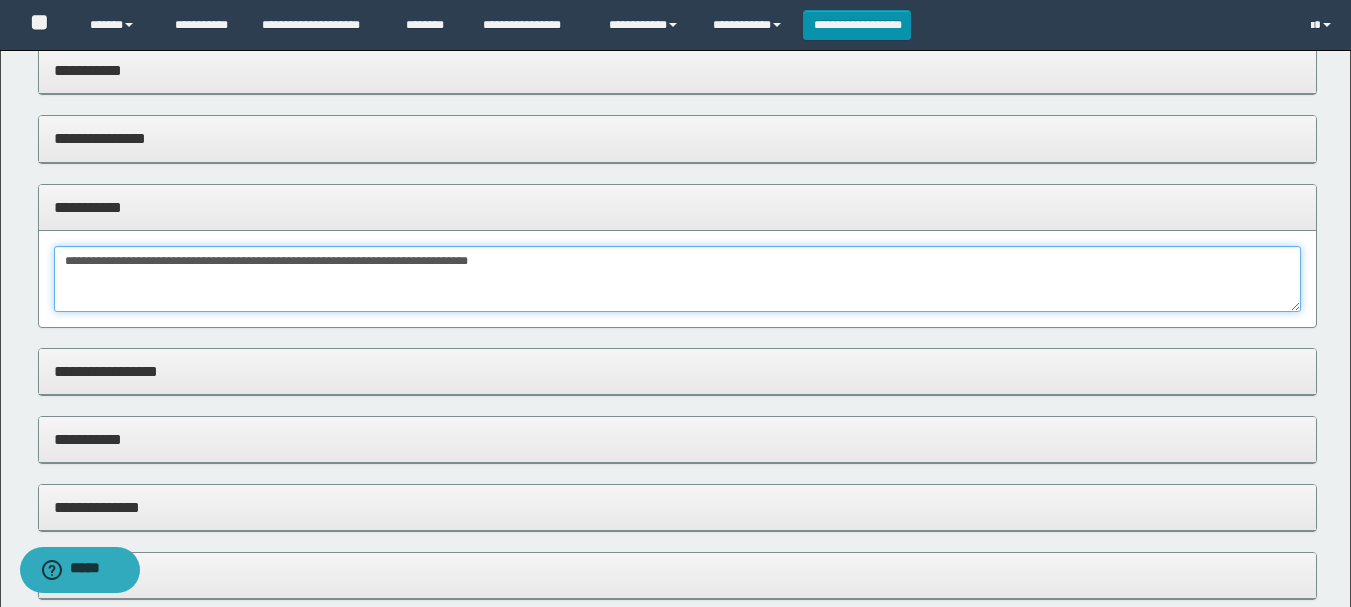 scroll, scrollTop: 200, scrollLeft: 0, axis: vertical 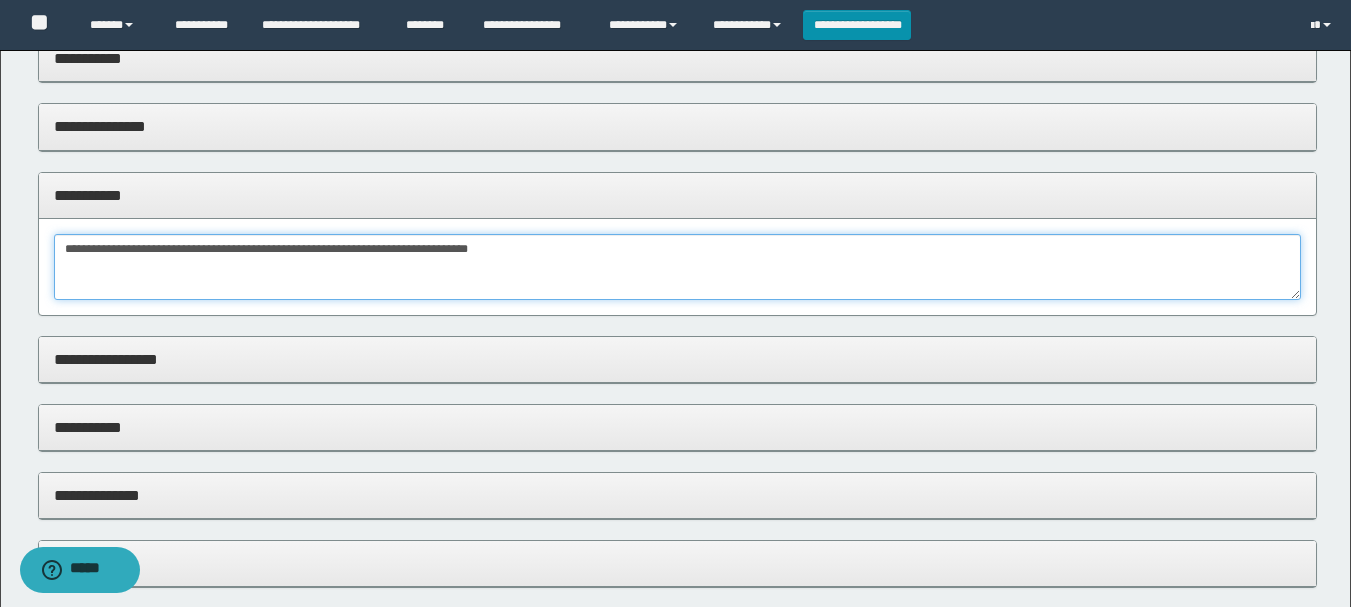 type on "**********" 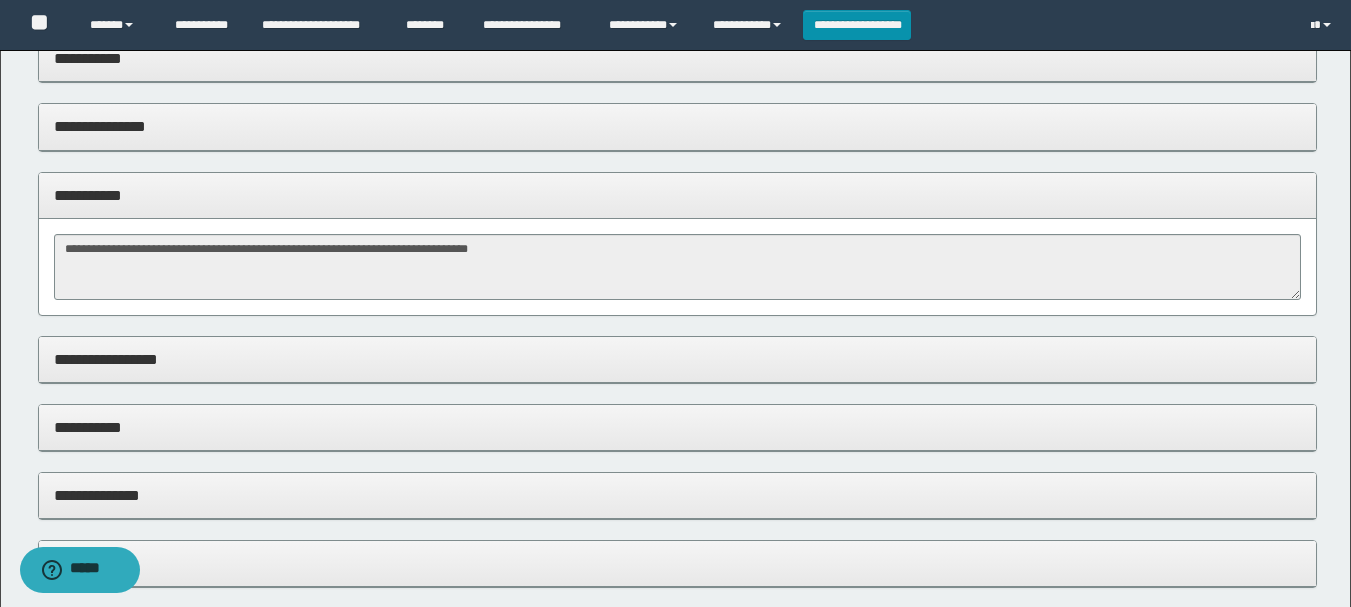drag, startPoint x: 109, startPoint y: 437, endPoint x: 111, endPoint y: 398, distance: 39.051247 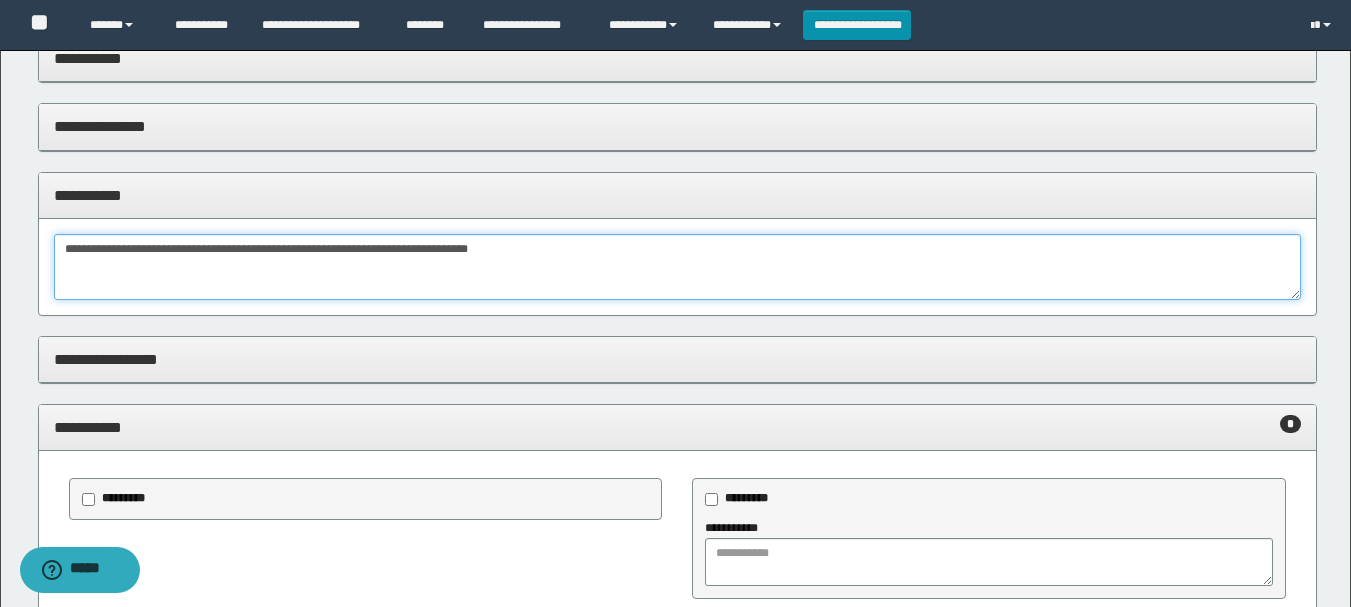 drag, startPoint x: 135, startPoint y: 248, endPoint x: 337, endPoint y: 251, distance: 202.02228 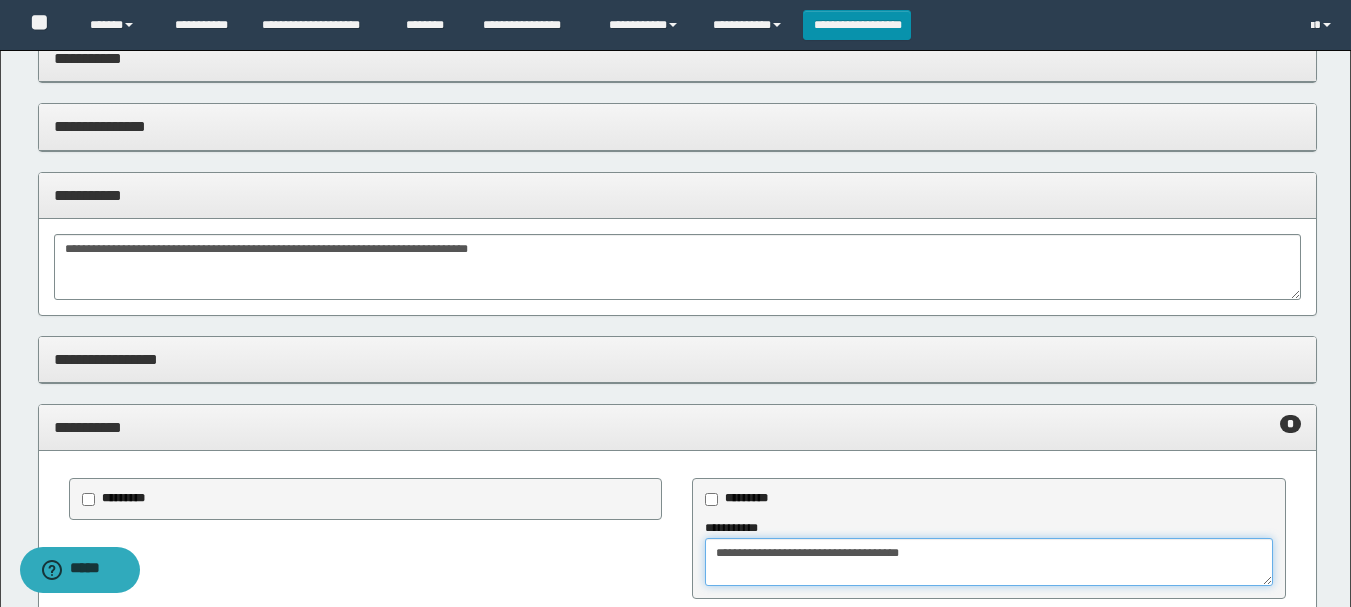 click on "**********" at bounding box center (989, 562) 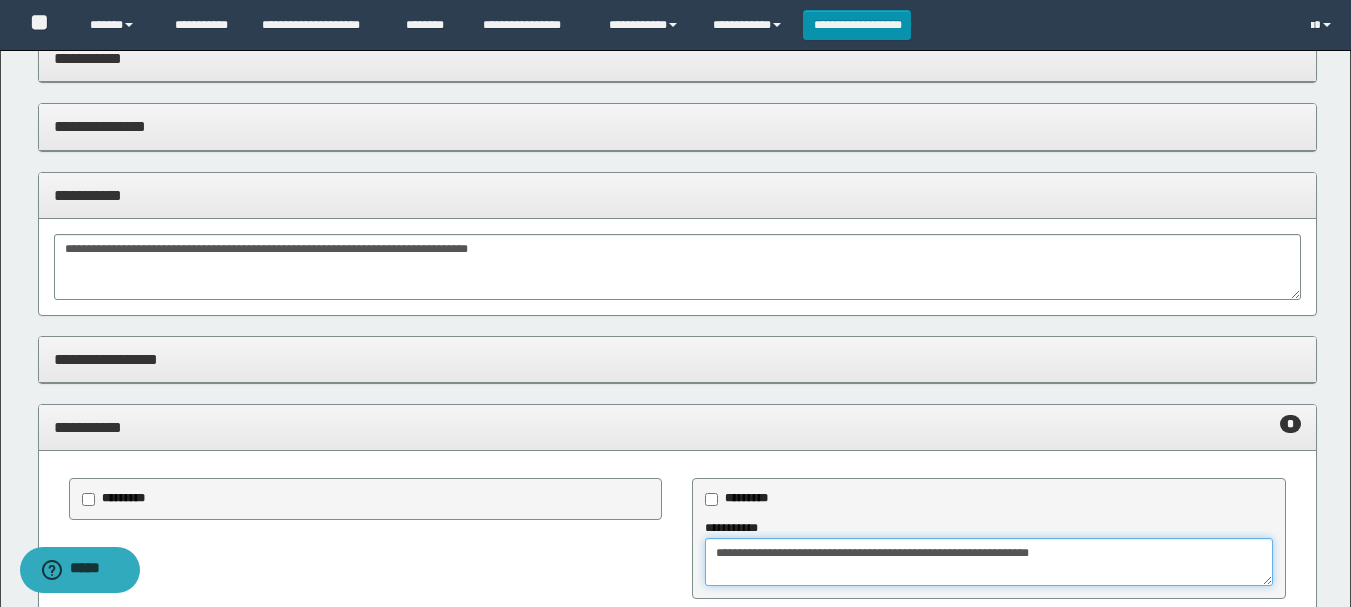 type on "**********" 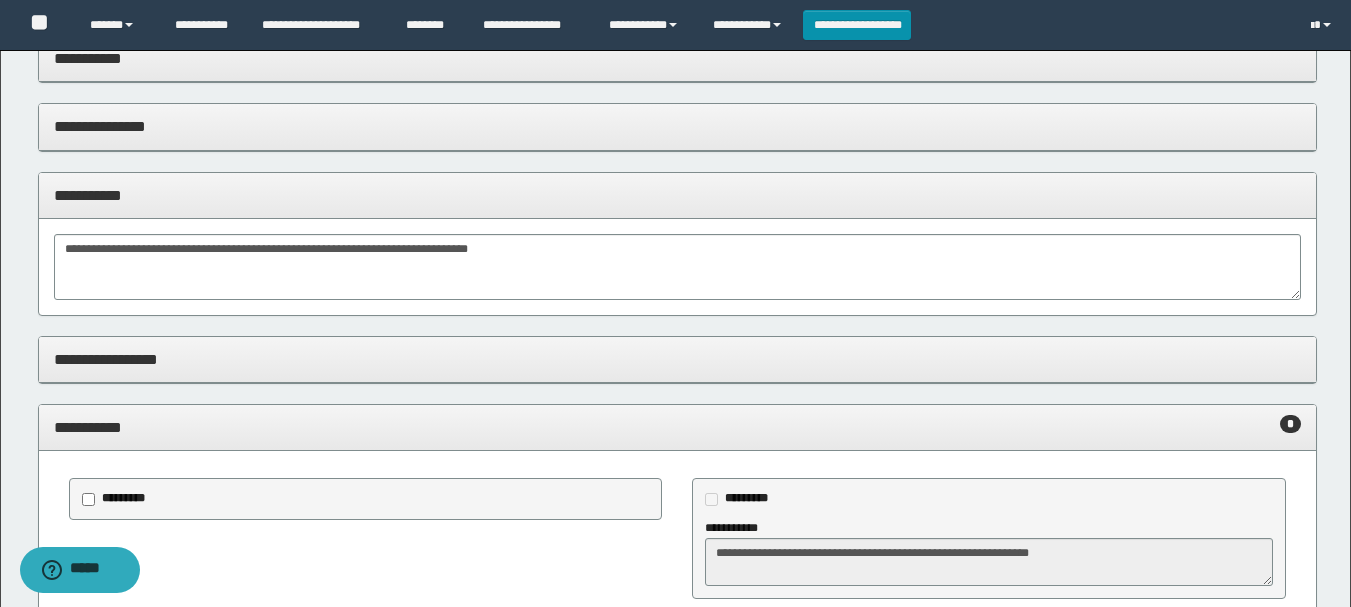click on "**********" at bounding box center [677, 428] 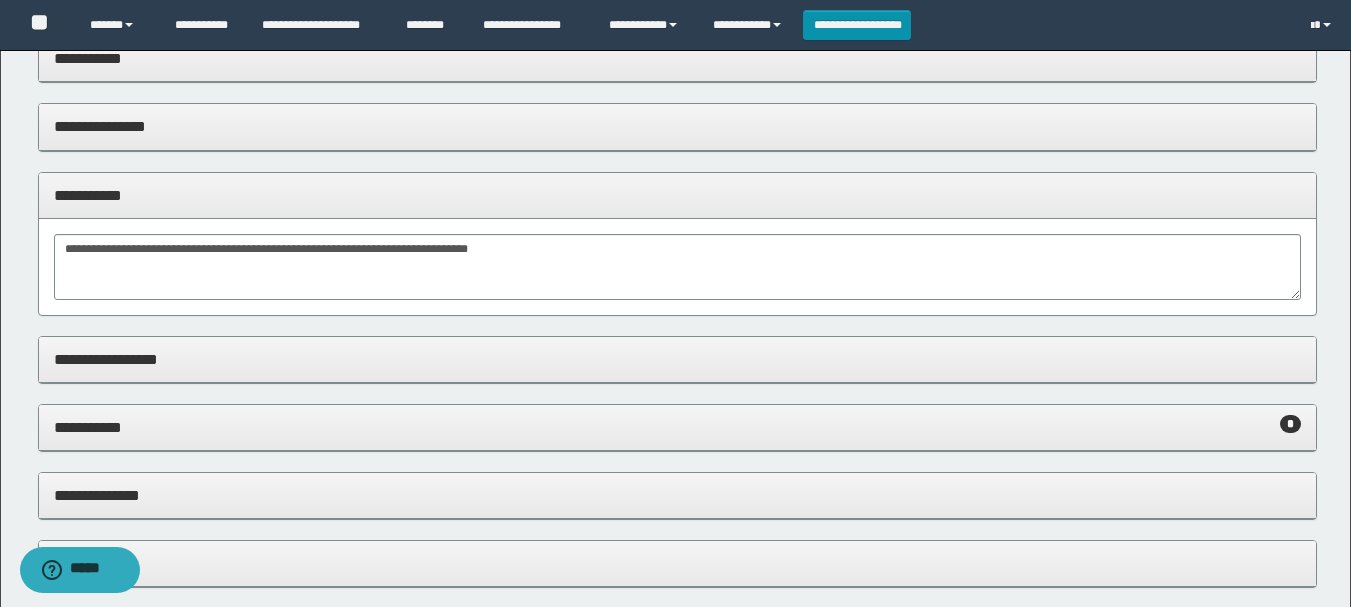 click on "**********" at bounding box center [677, 195] 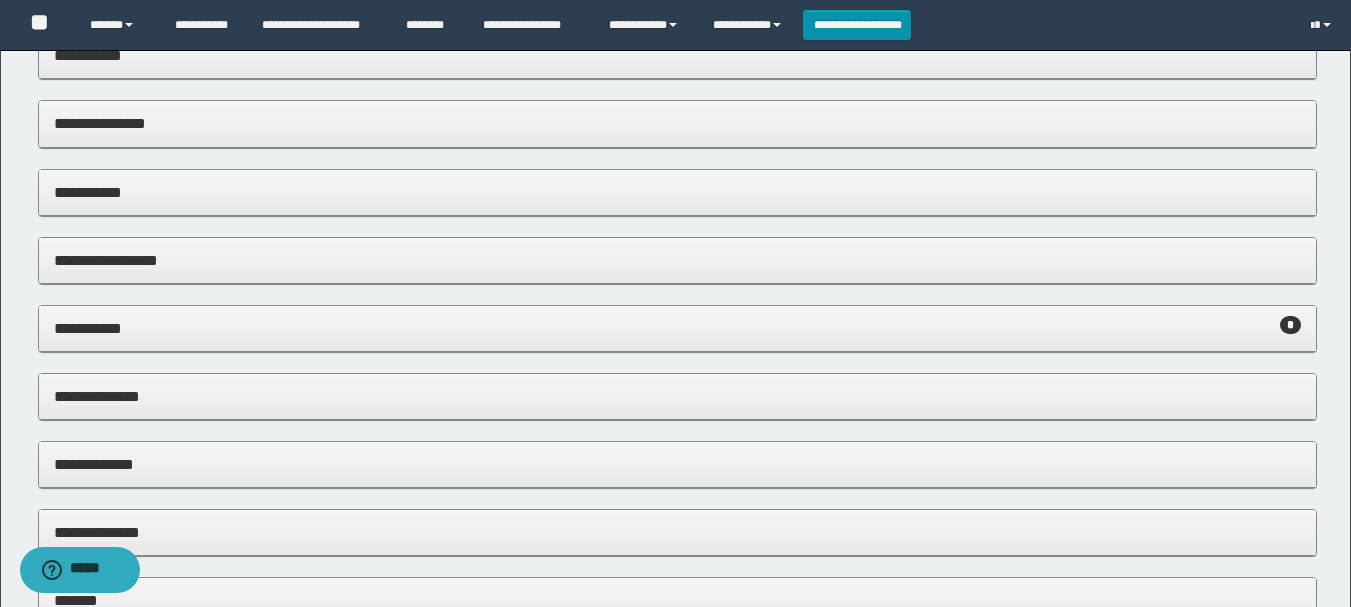 scroll, scrollTop: 0, scrollLeft: 0, axis: both 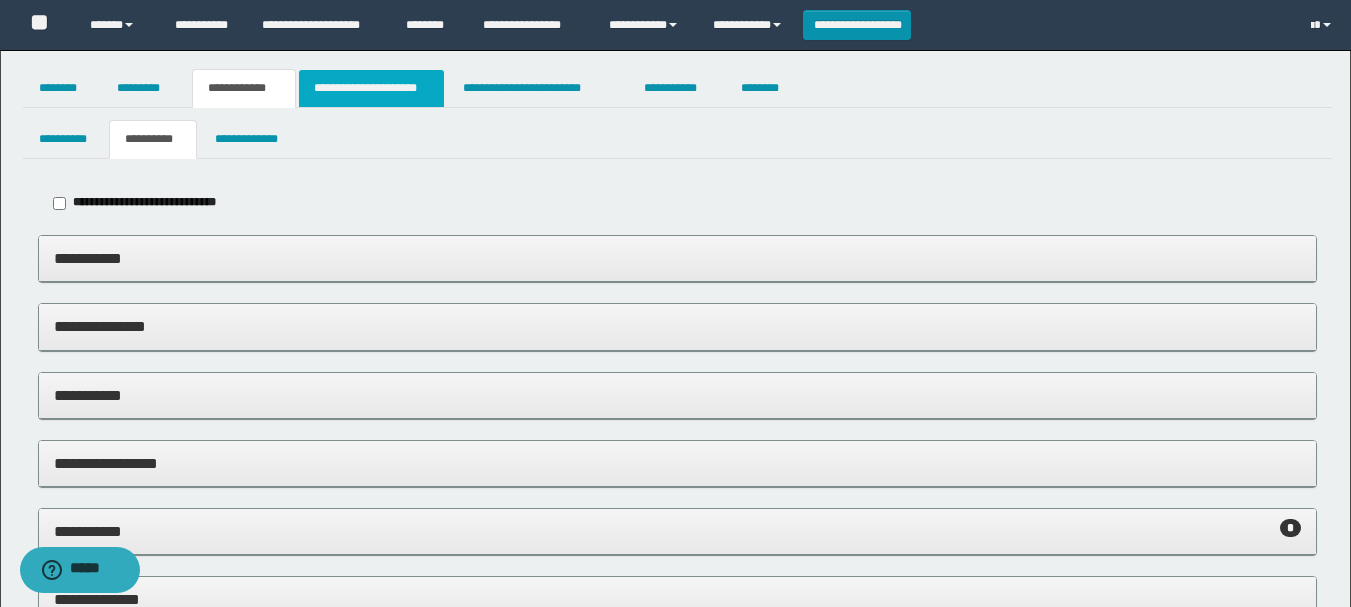 click on "**********" at bounding box center [371, 88] 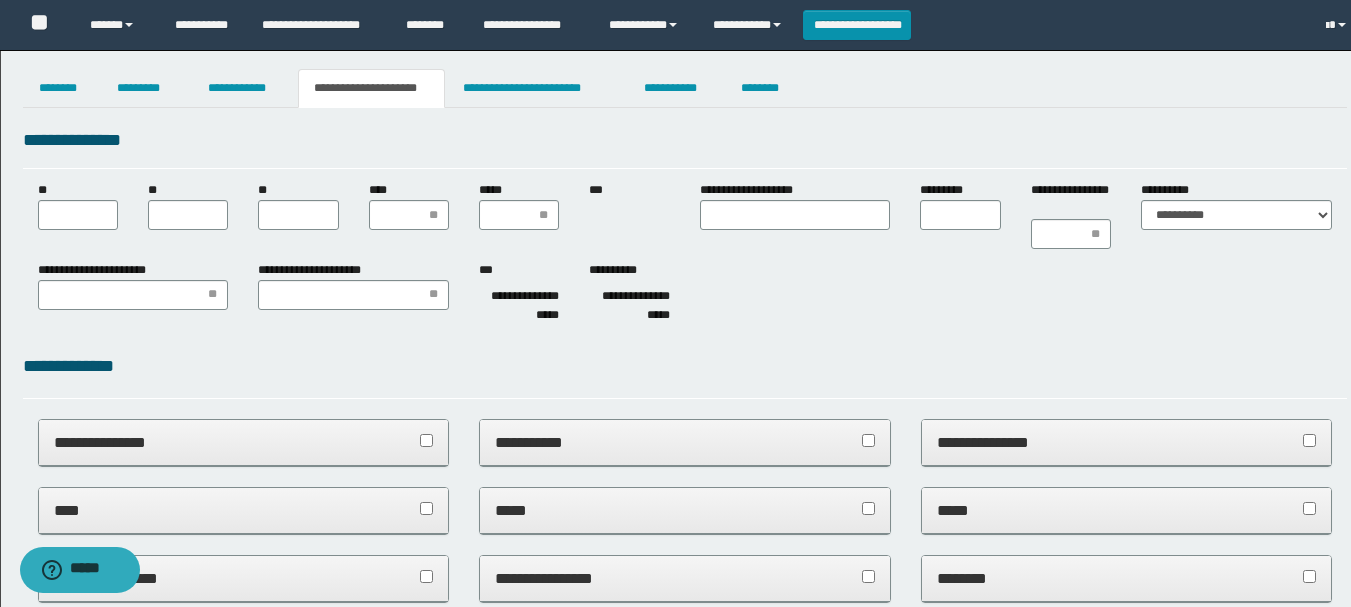 scroll, scrollTop: 0, scrollLeft: 0, axis: both 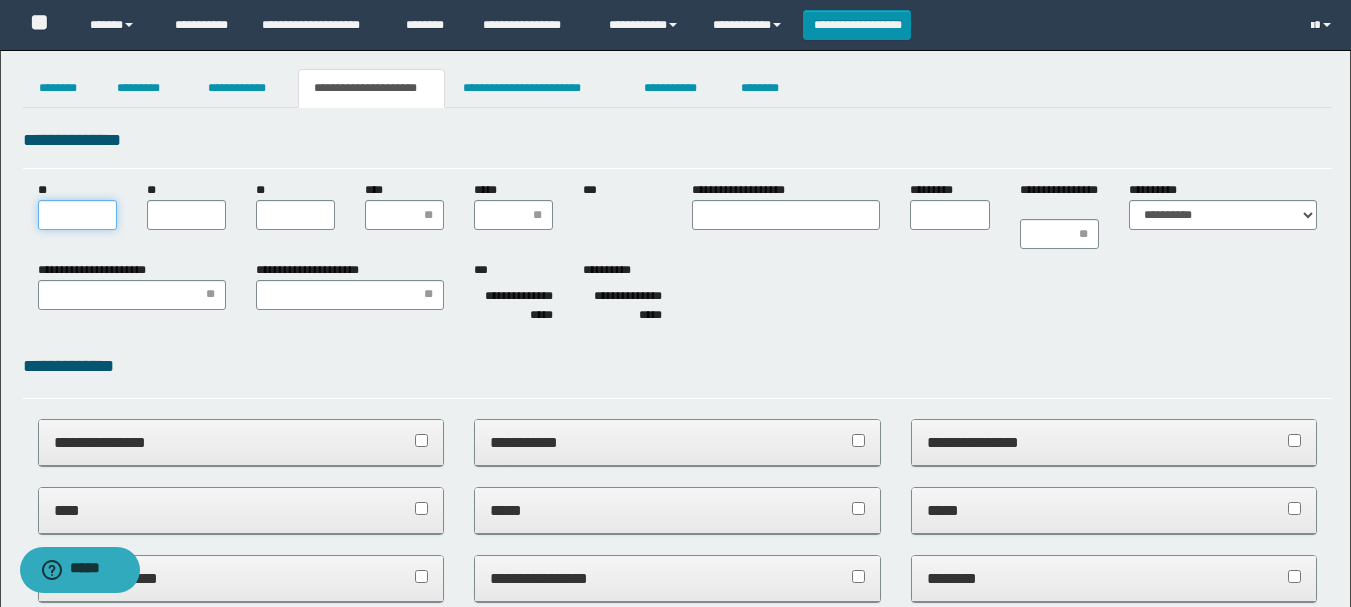 click on "**" at bounding box center (77, 215) 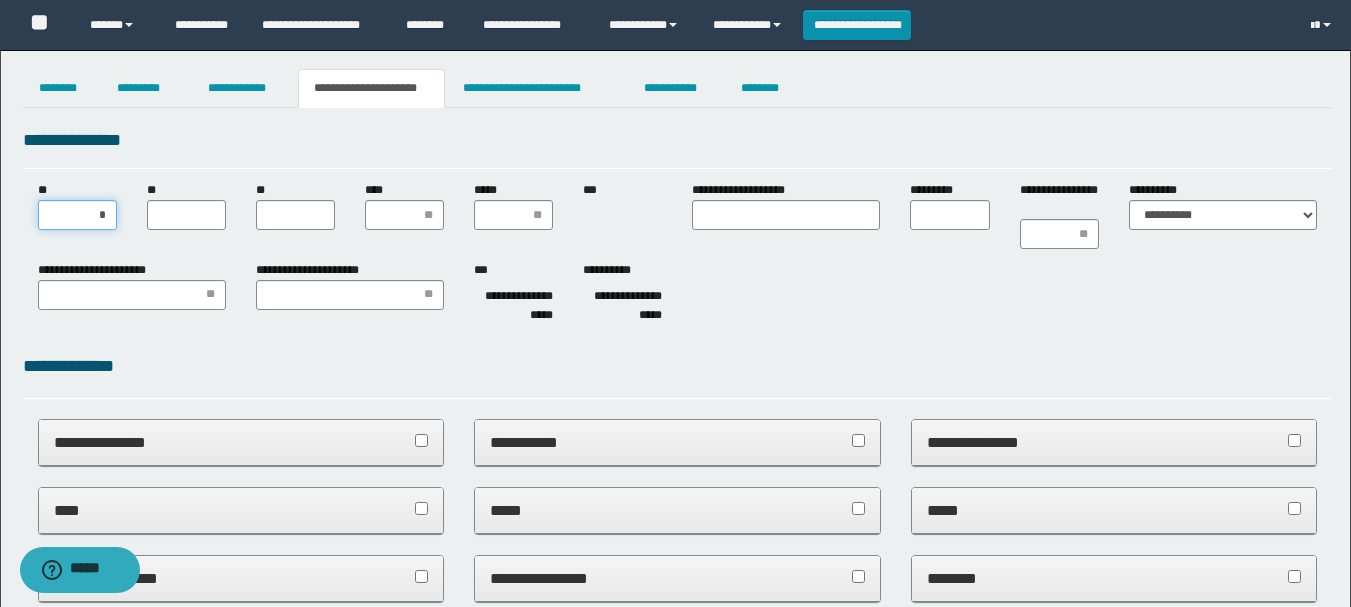 type on "**" 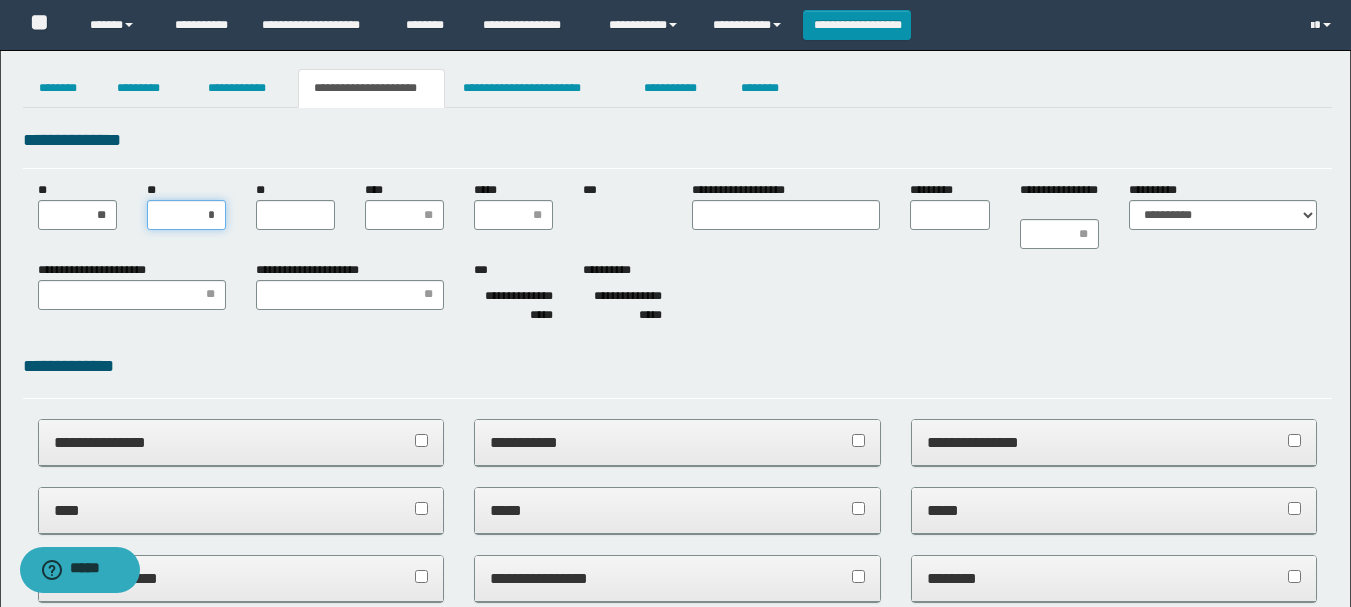 type on "**" 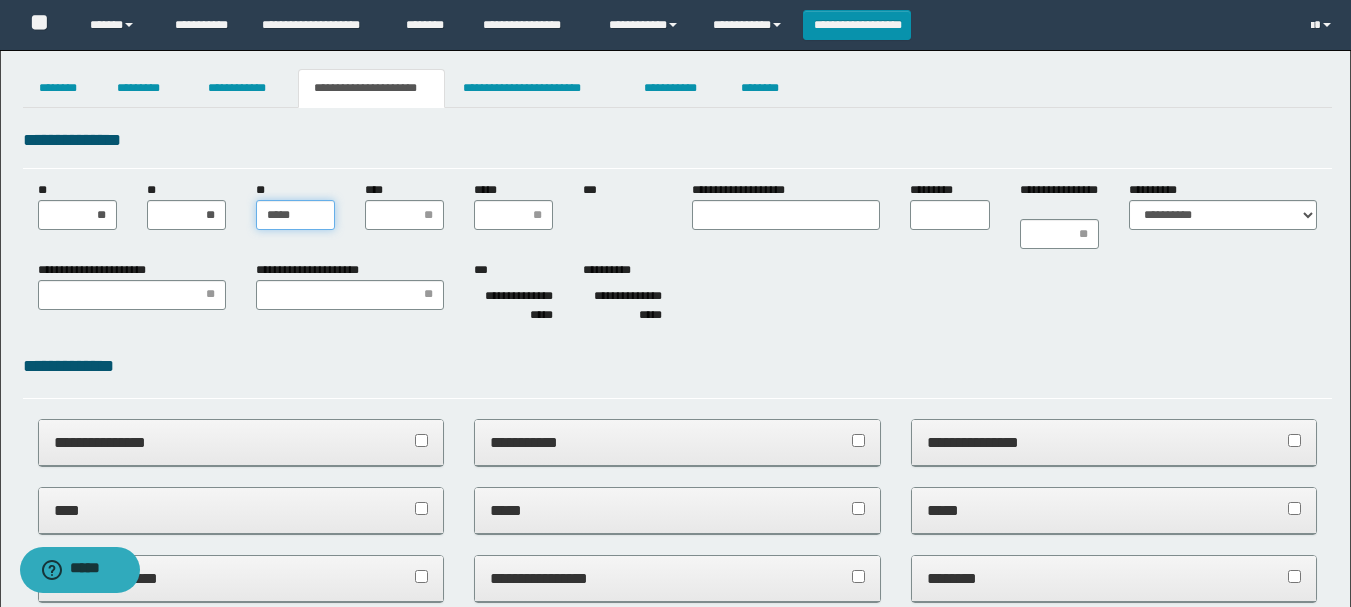 type on "******" 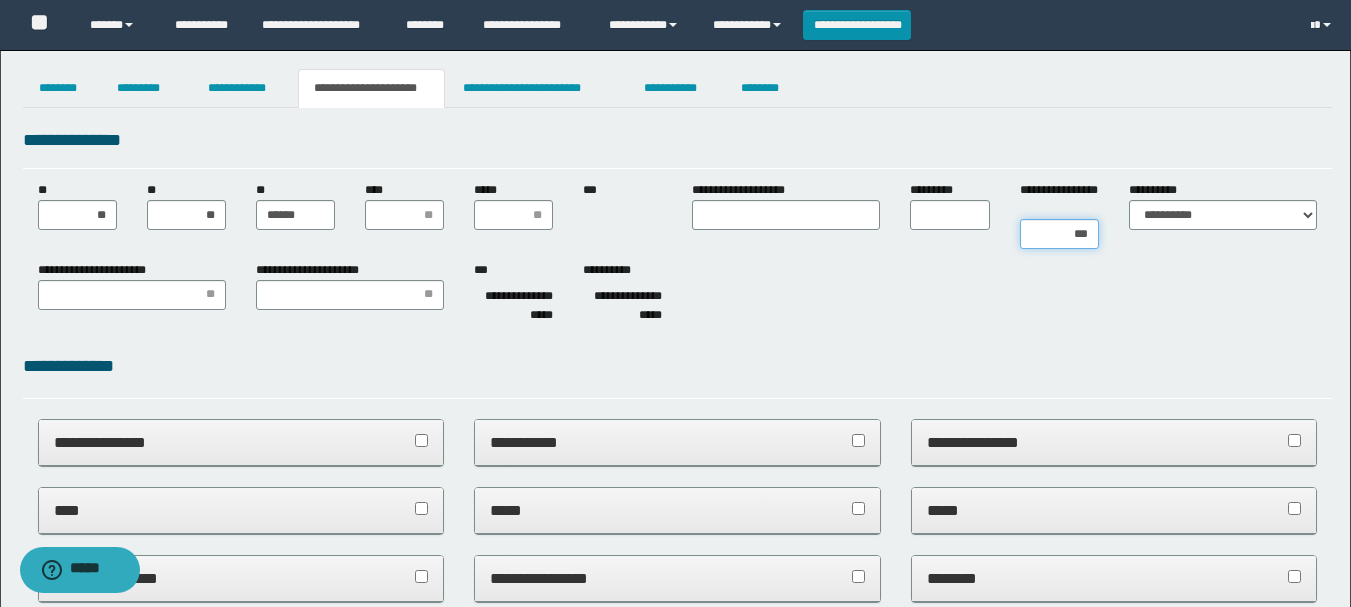 type on "****" 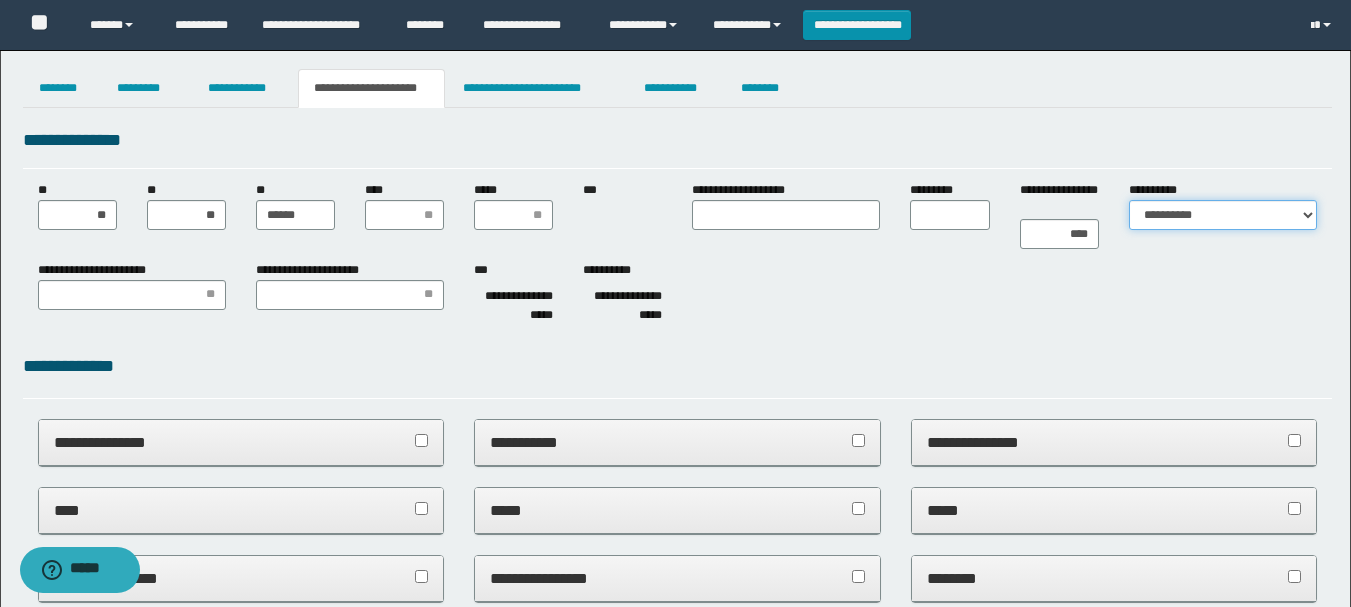select on "*" 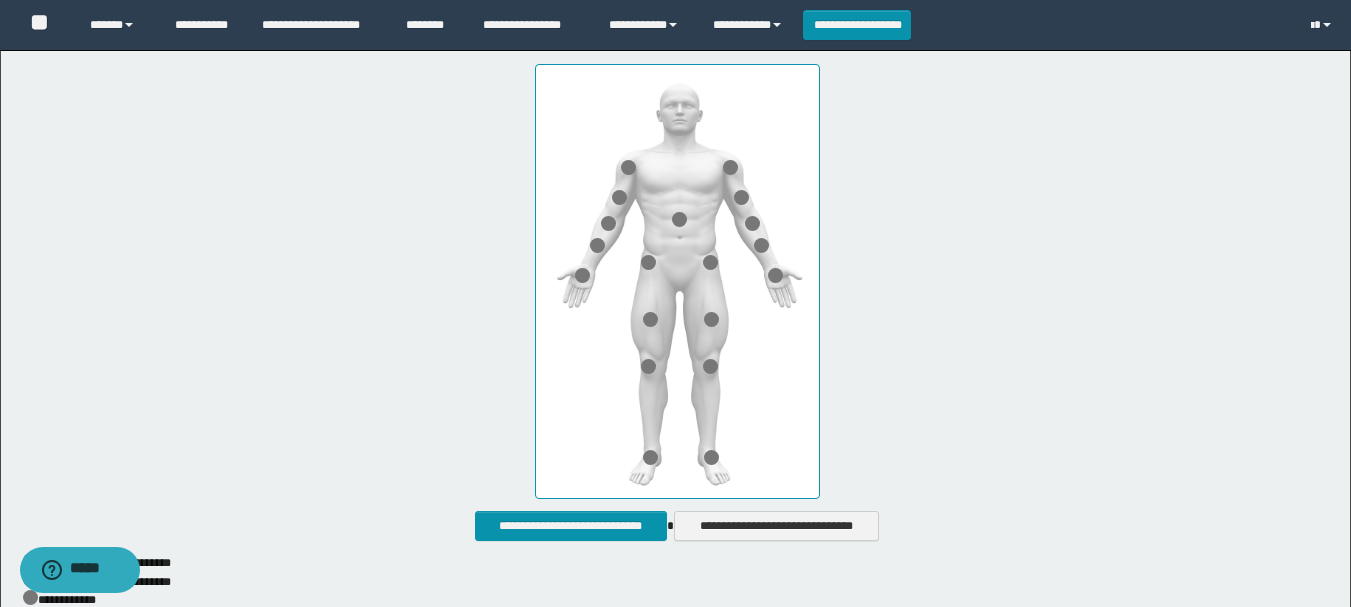 scroll, scrollTop: 1100, scrollLeft: 0, axis: vertical 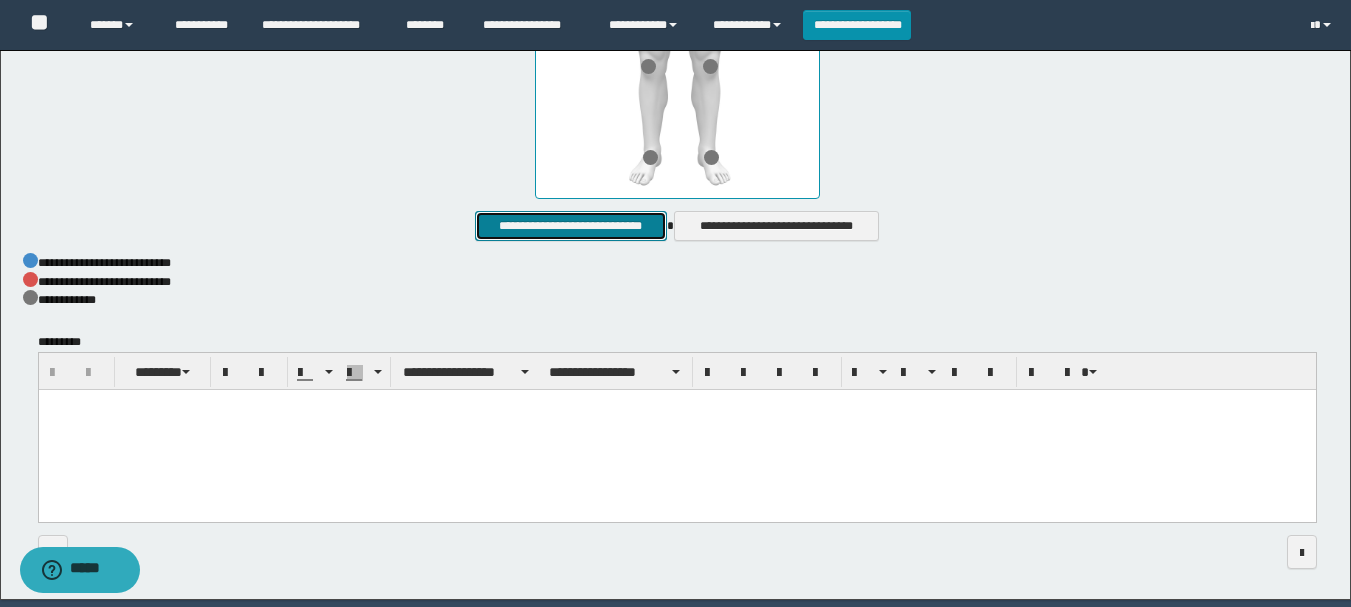 click on "**********" at bounding box center [570, 226] 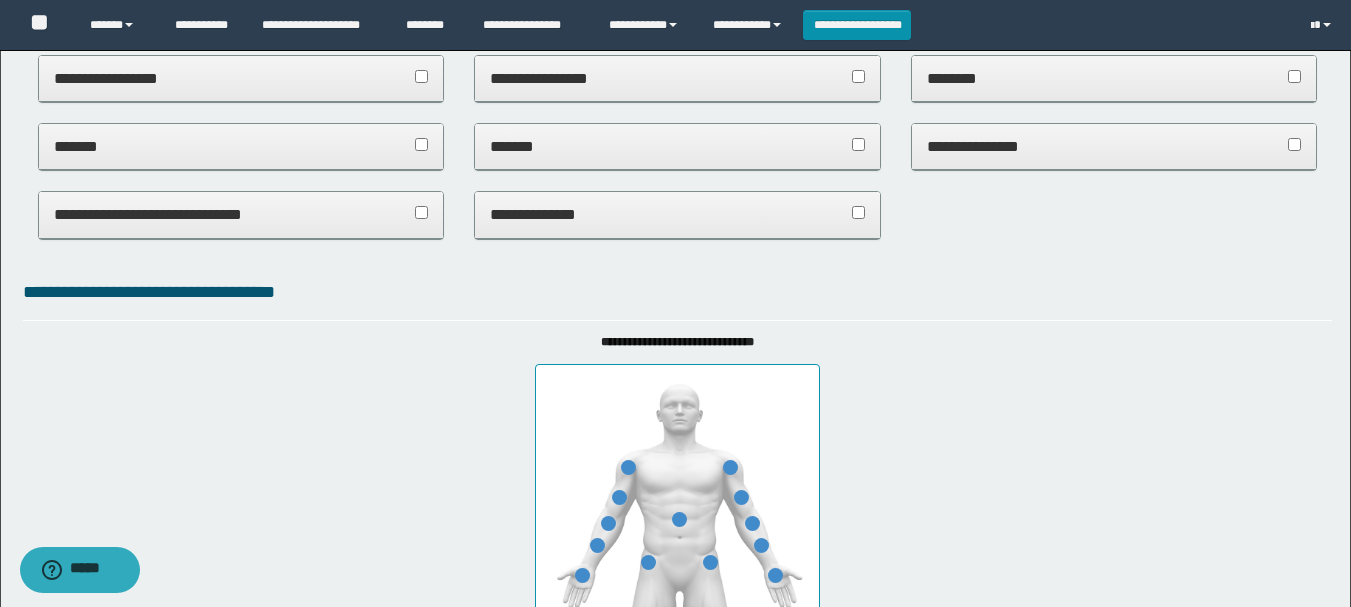 scroll, scrollTop: 0, scrollLeft: 0, axis: both 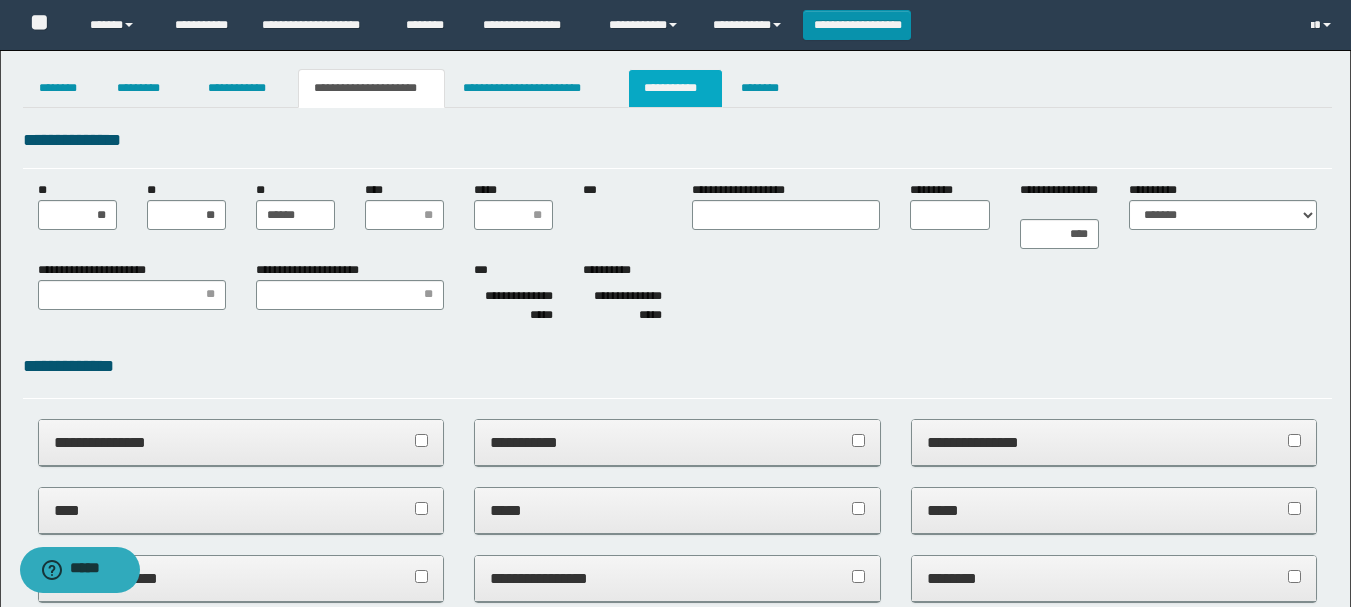 click on "**********" at bounding box center [675, 88] 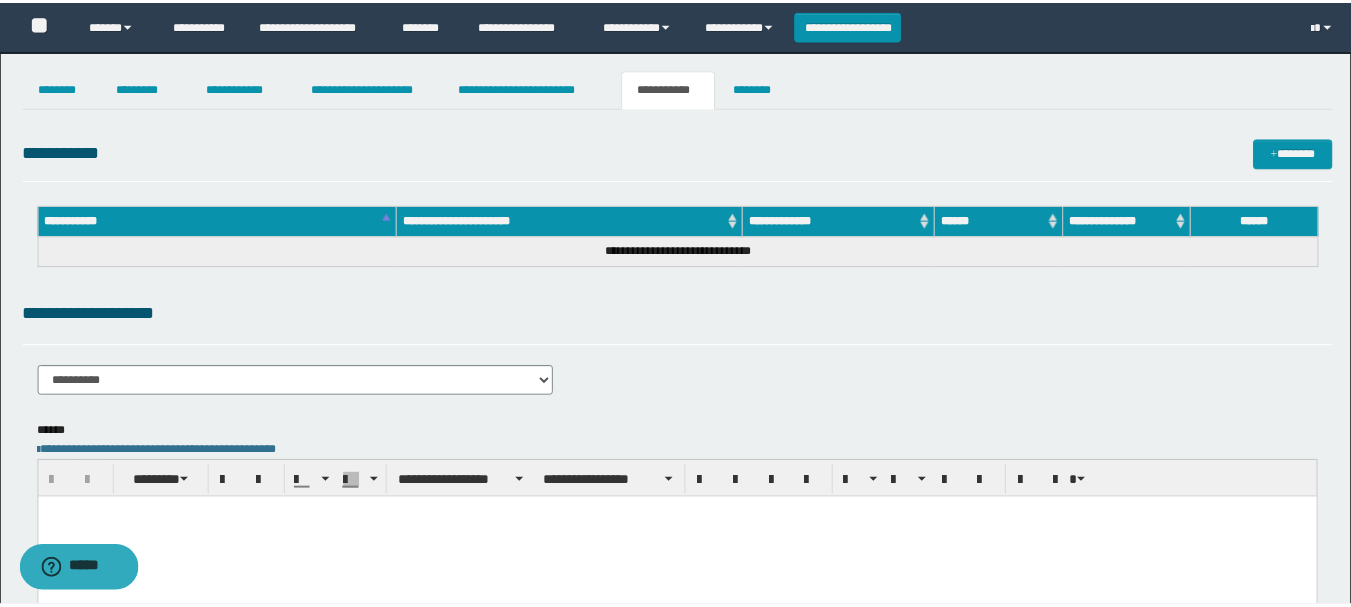 scroll, scrollTop: 0, scrollLeft: 0, axis: both 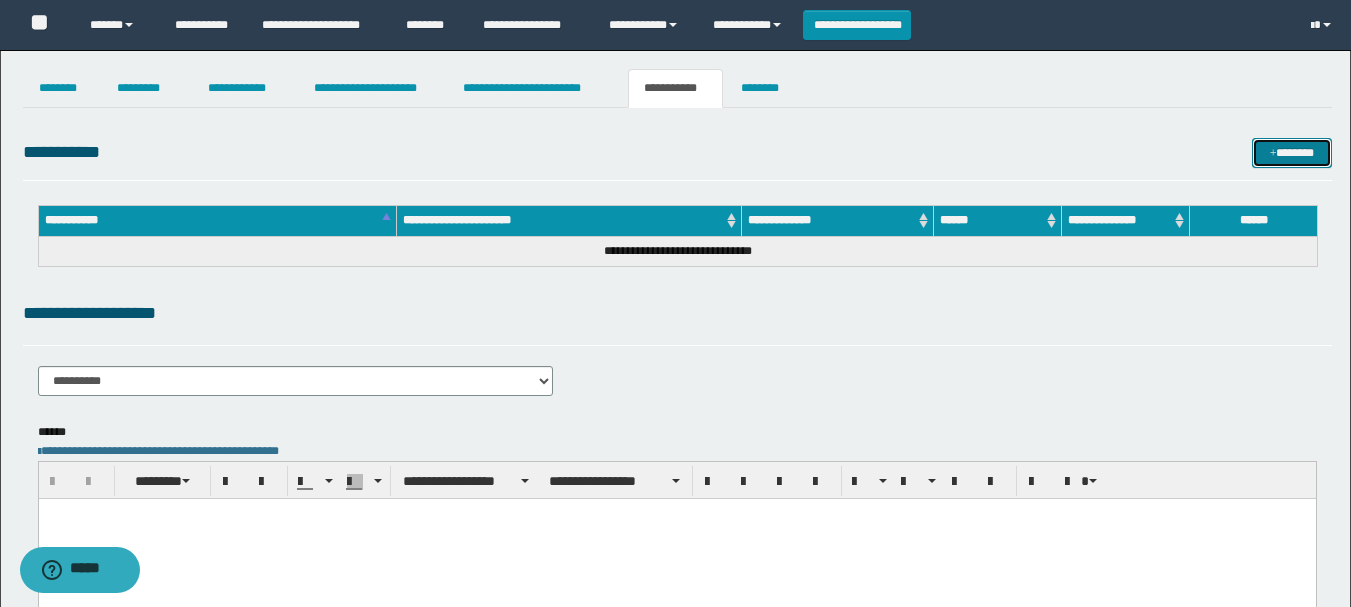 click at bounding box center [1273, 154] 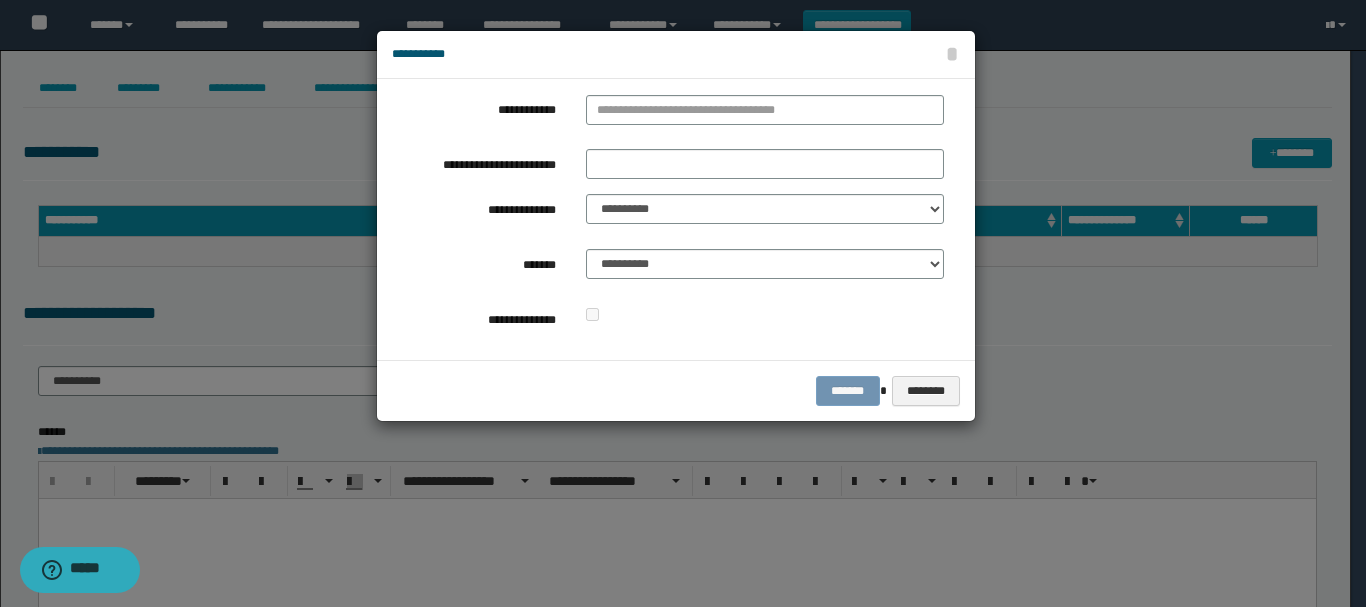 click on "**********" at bounding box center [668, 219] 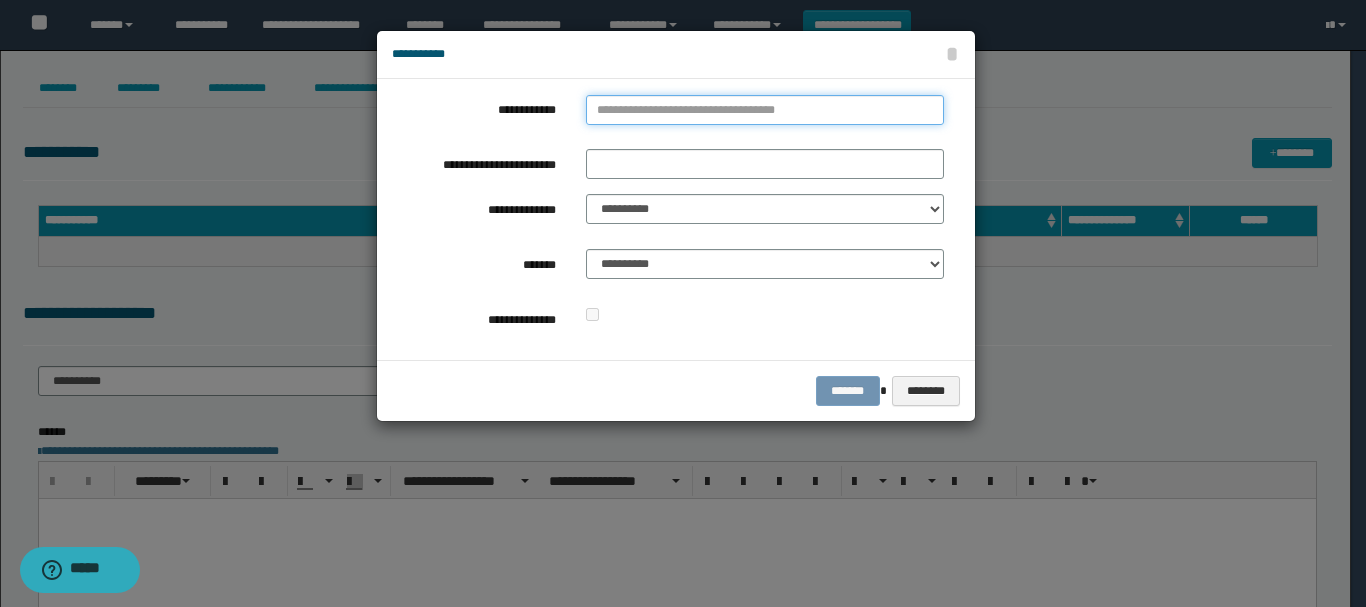 drag, startPoint x: 874, startPoint y: 121, endPoint x: 876, endPoint y: 102, distance: 19.104973 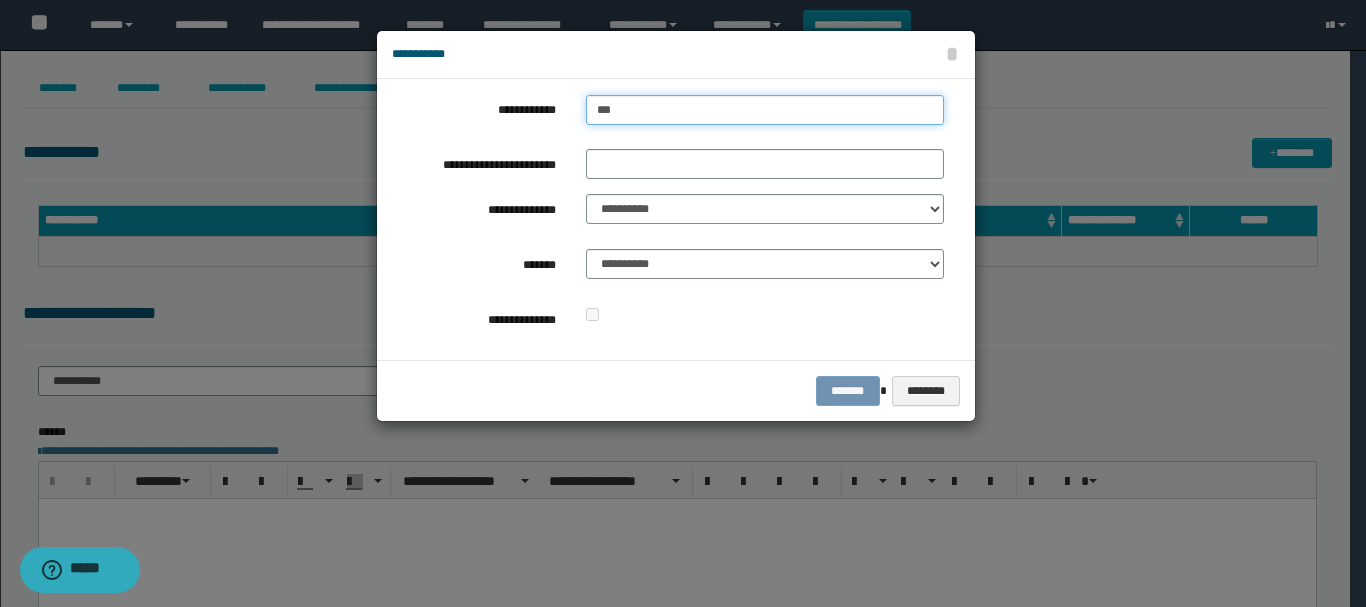 type on "****" 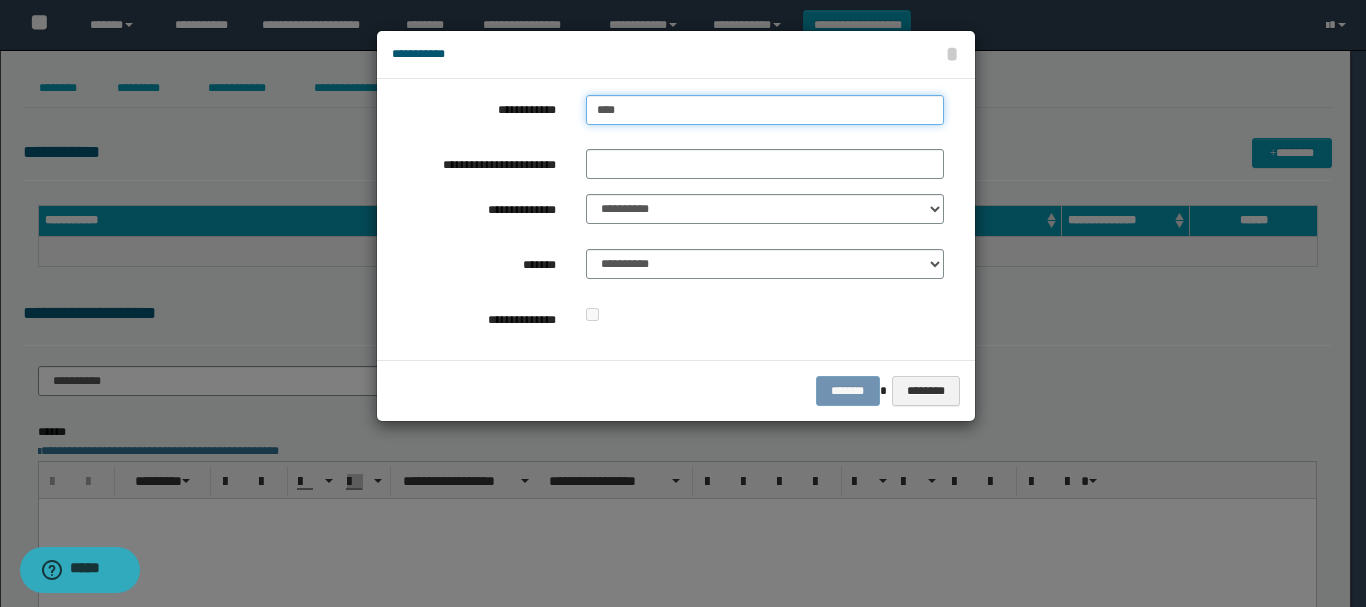 type on "****" 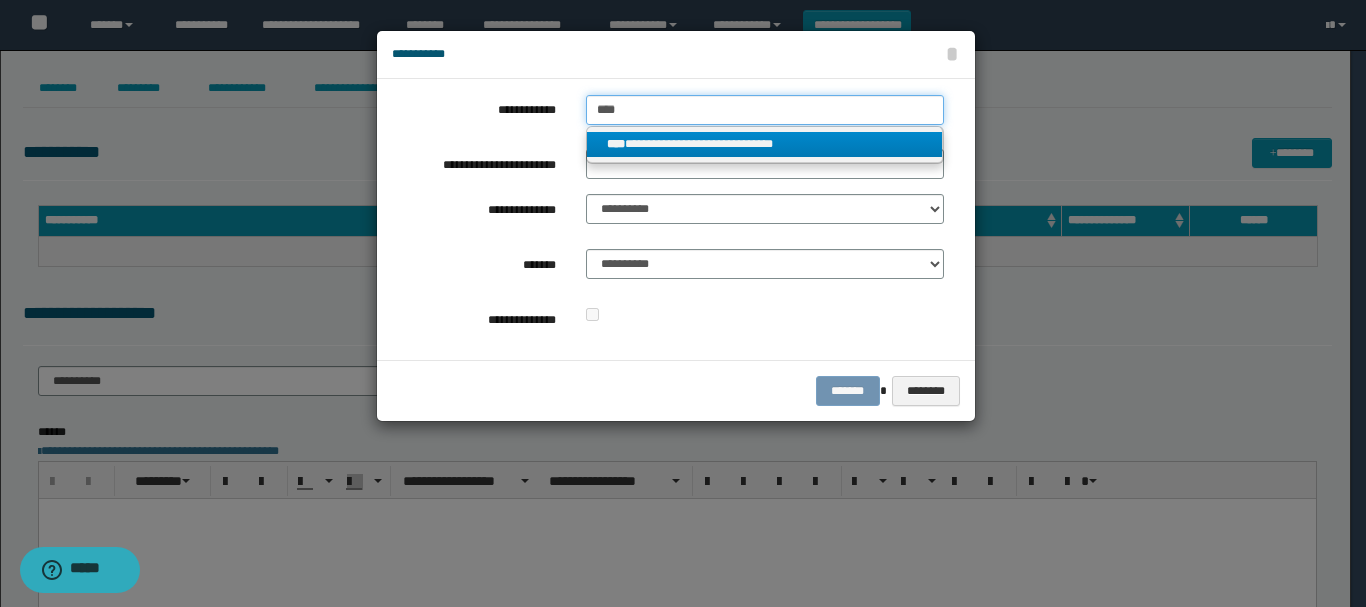 type on "****" 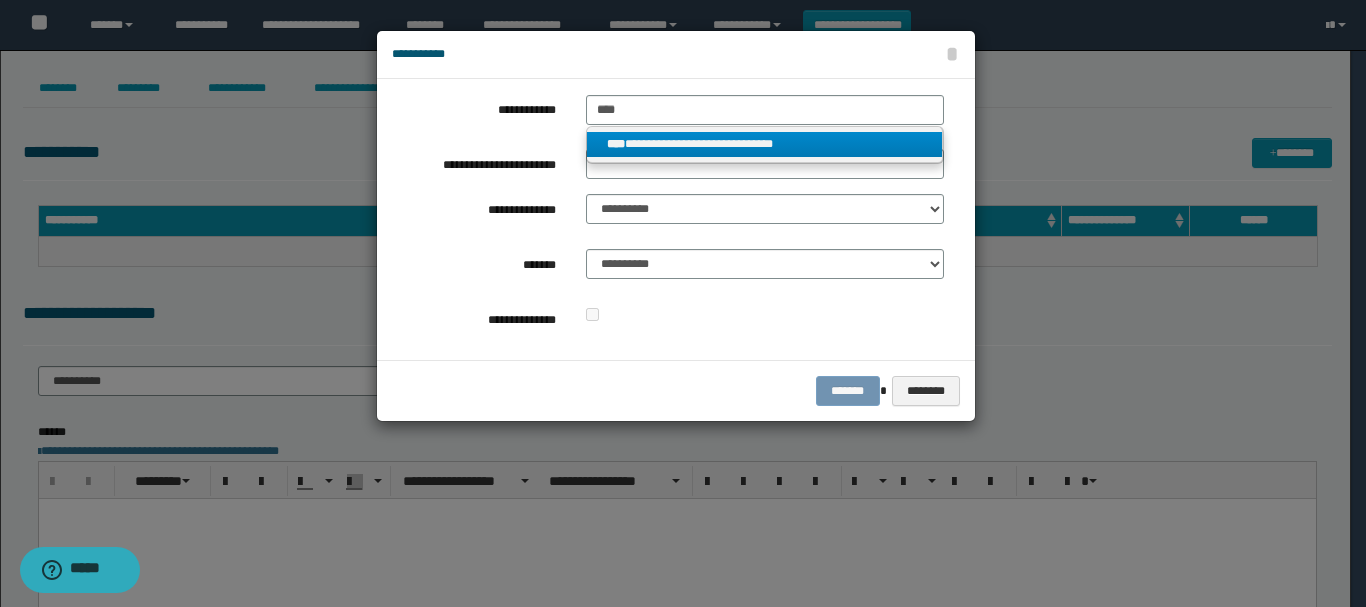 click on "**********" at bounding box center (765, 144) 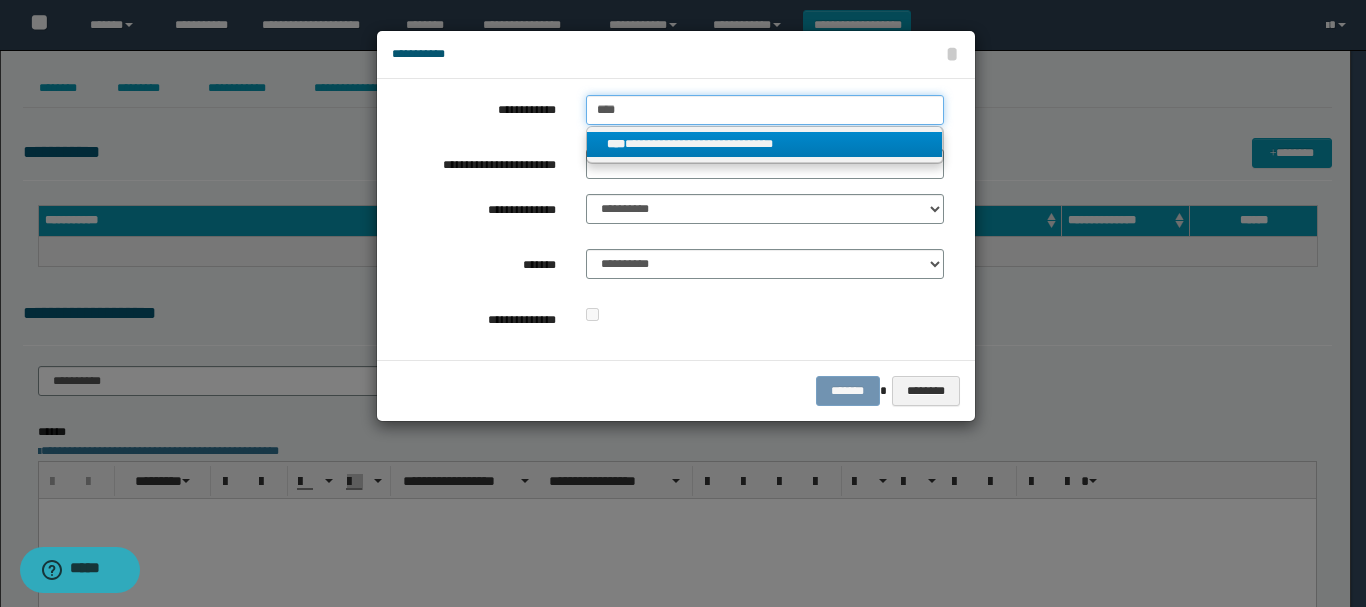 type 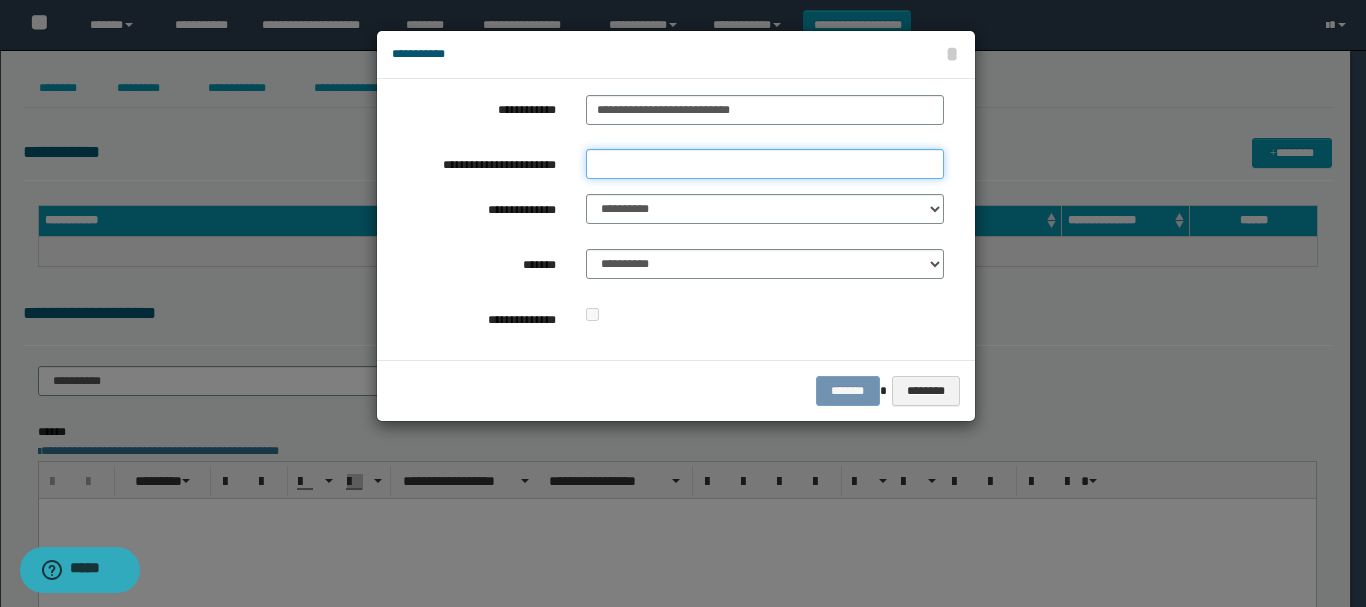 click on "**********" at bounding box center (765, 164) 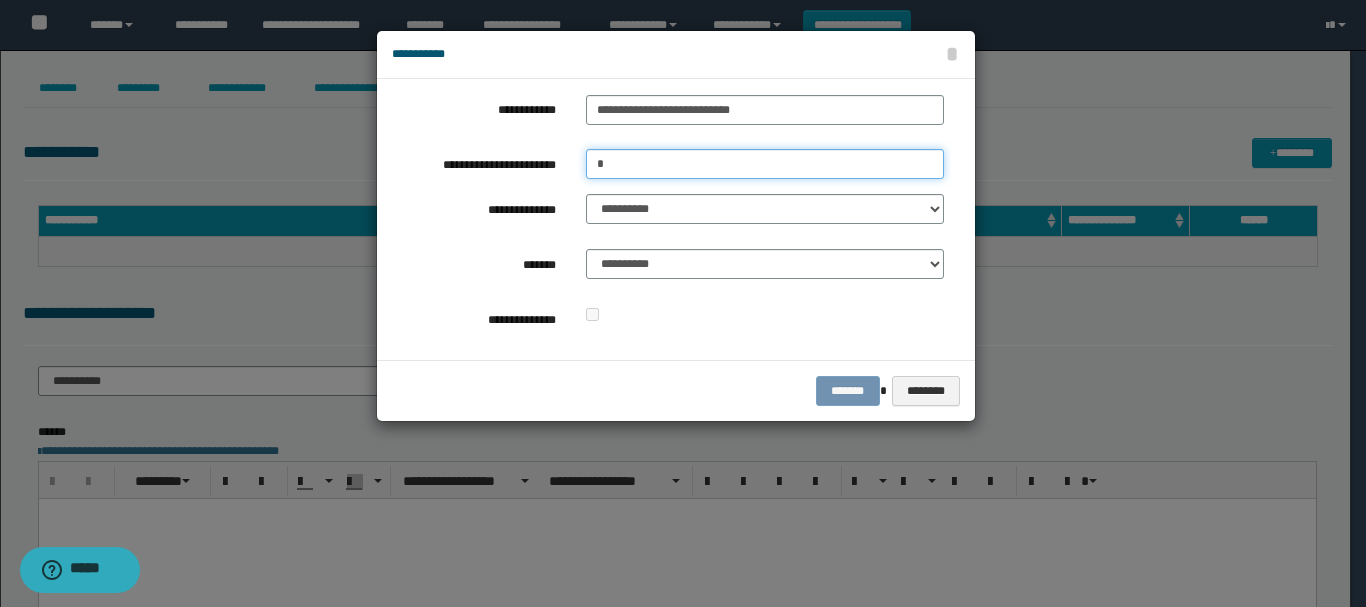 type on "*" 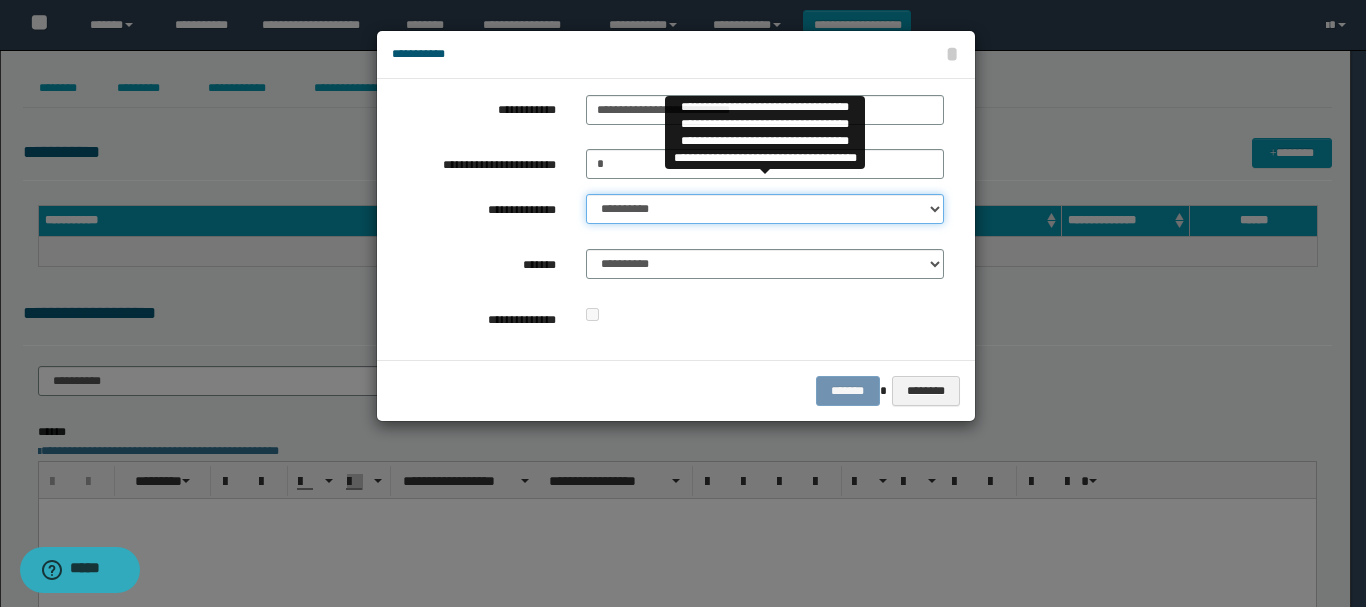select on "**" 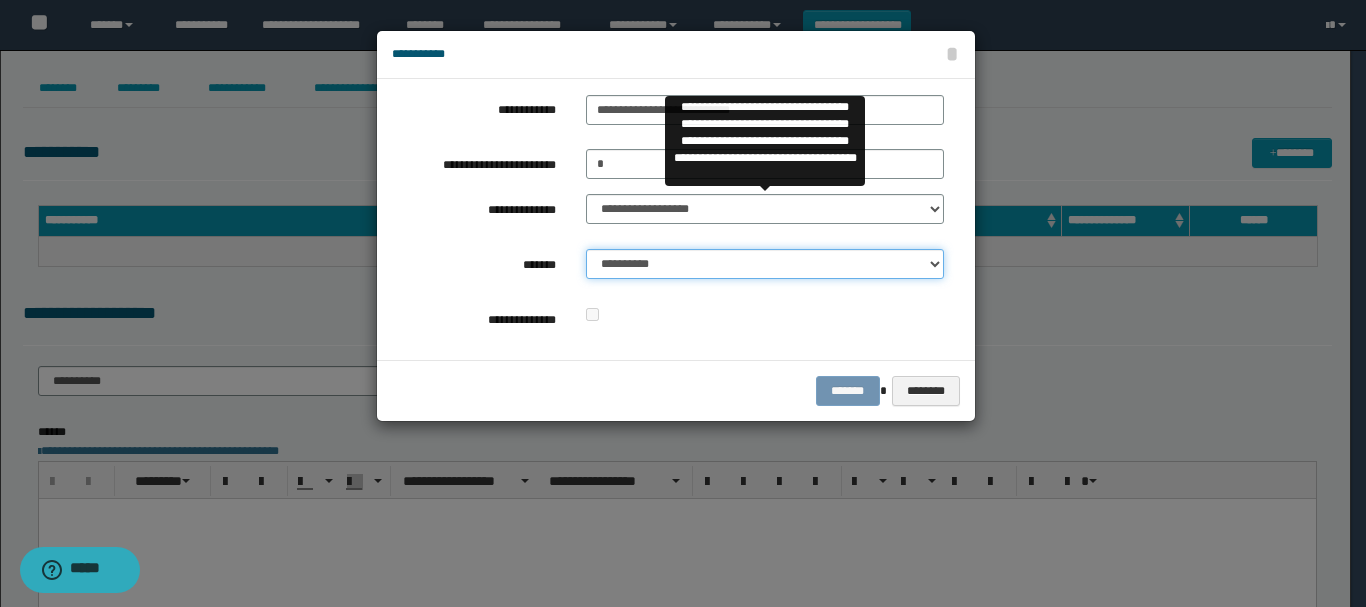 select on "*" 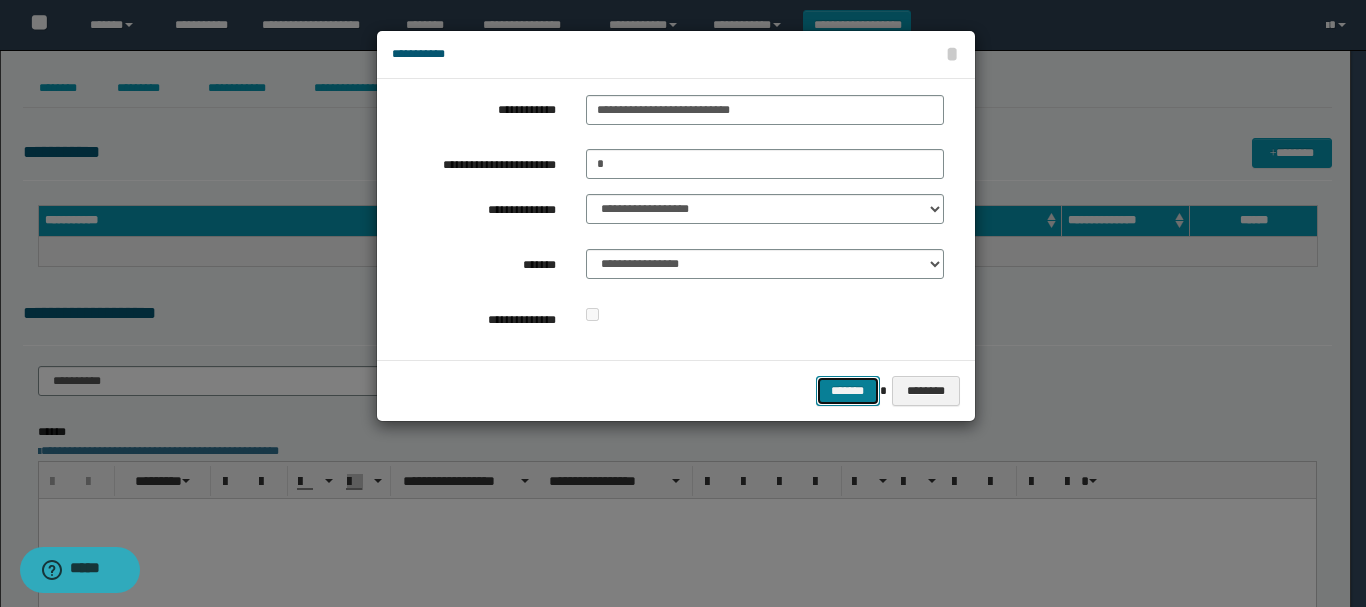 type 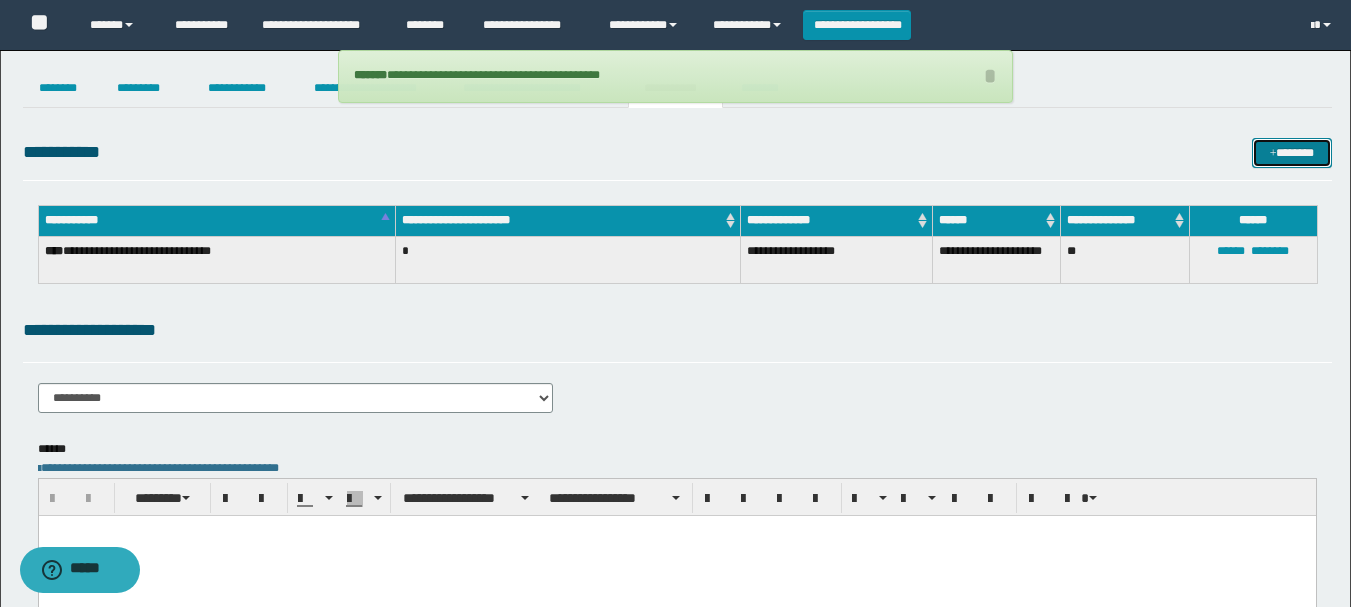 click at bounding box center [1273, 154] 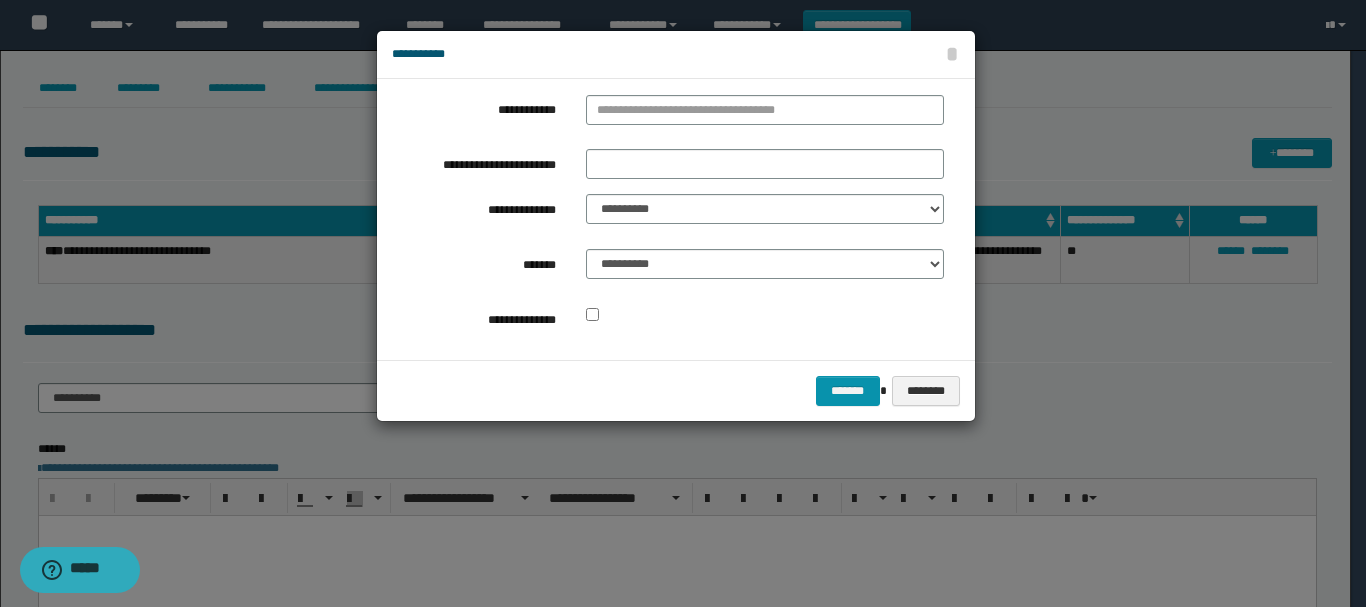drag, startPoint x: 267, startPoint y: 354, endPoint x: 228, endPoint y: 378, distance: 45.79301 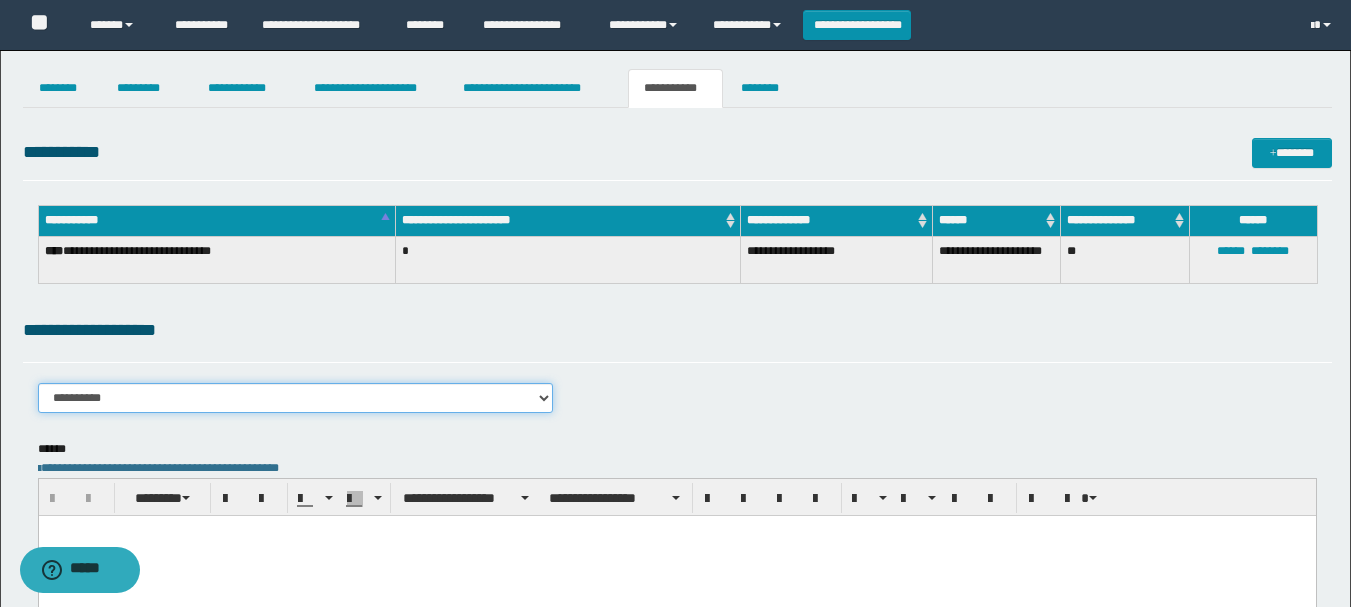 click on "**********" at bounding box center [296, 398] 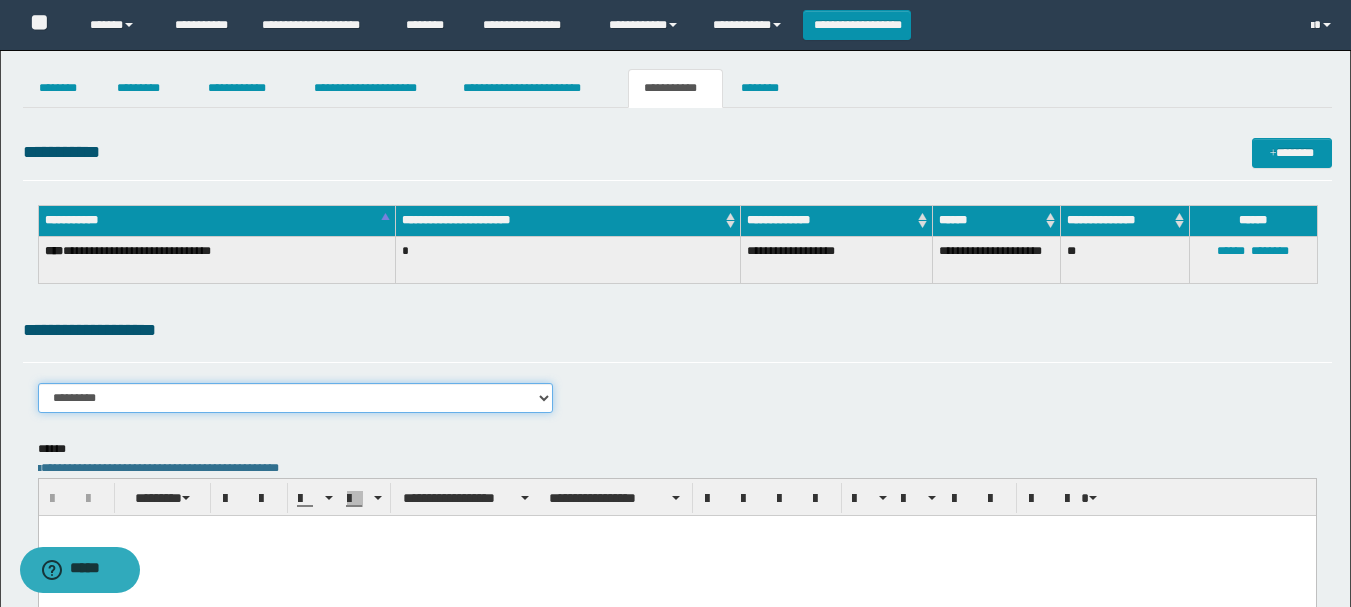 click on "**********" at bounding box center (296, 398) 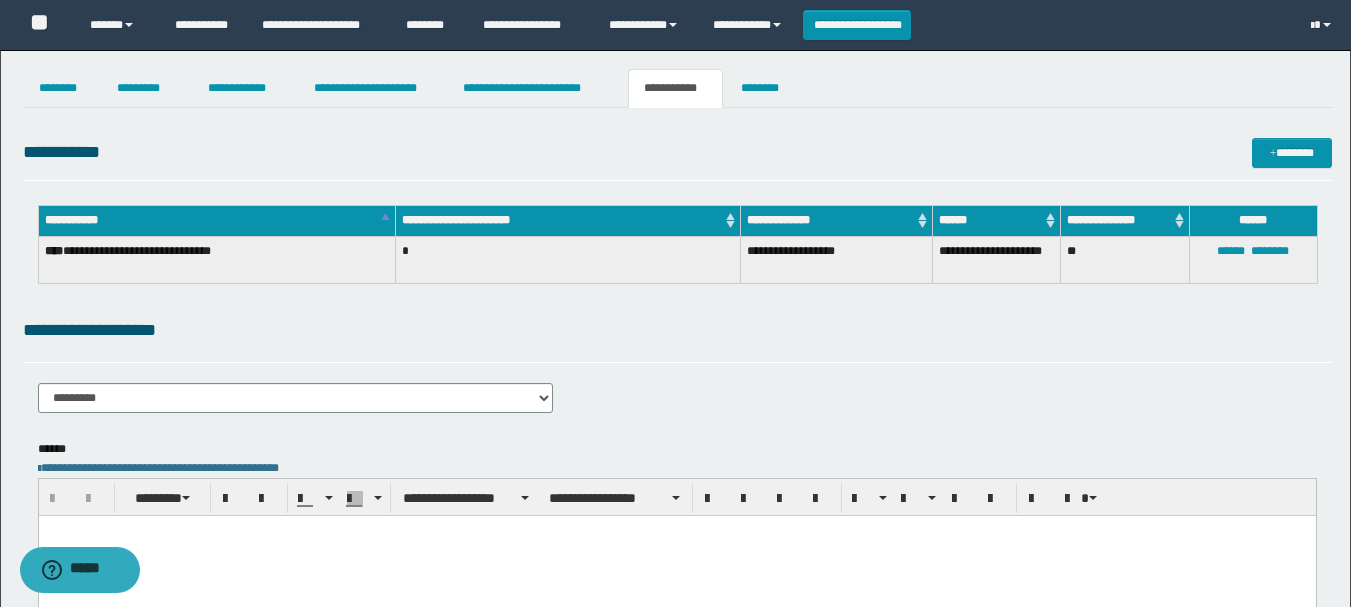 click at bounding box center (676, 555) 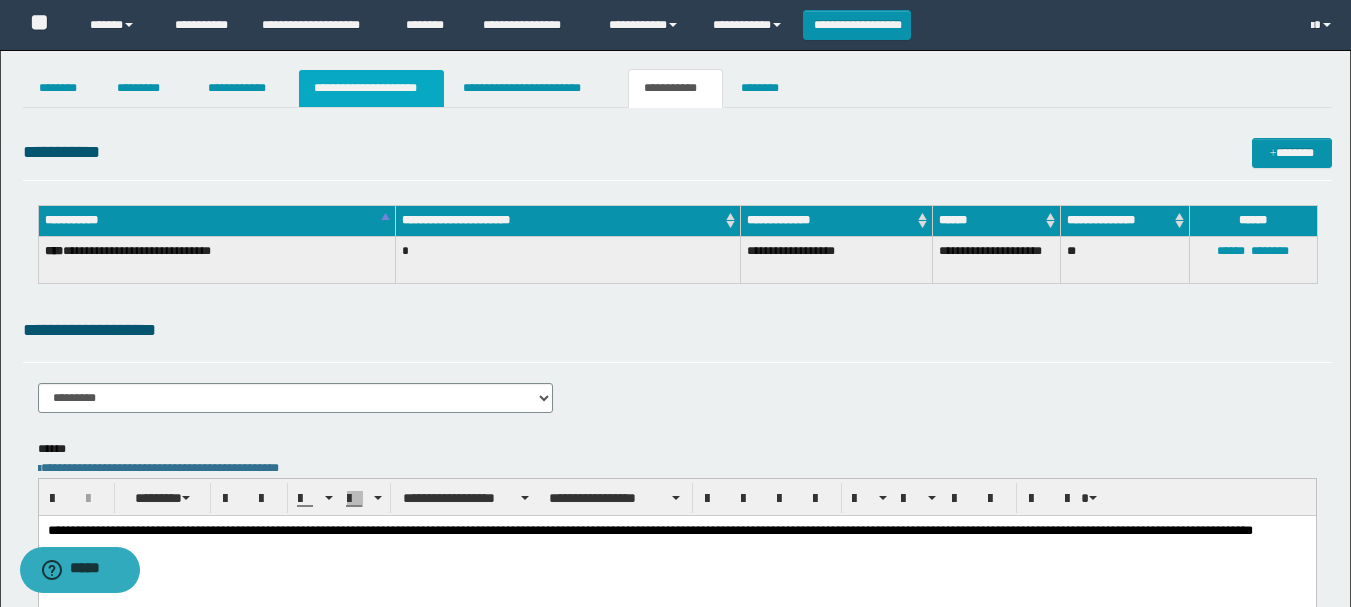 click on "**********" at bounding box center [371, 88] 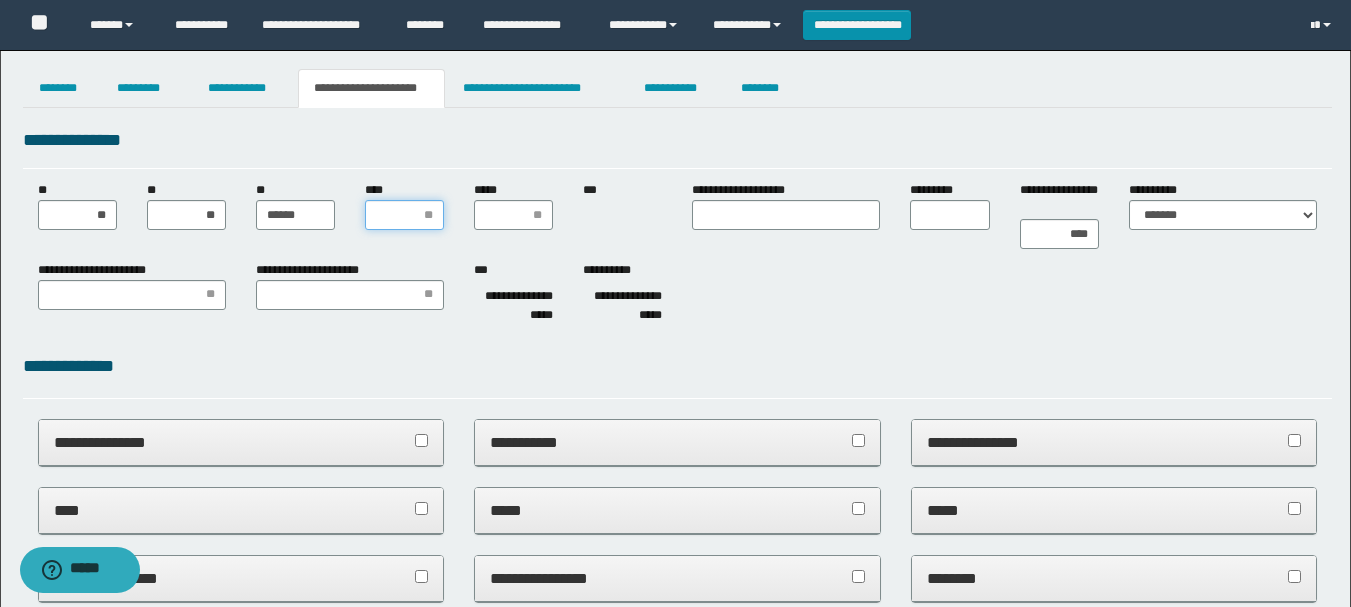 click on "****" at bounding box center [404, 215] 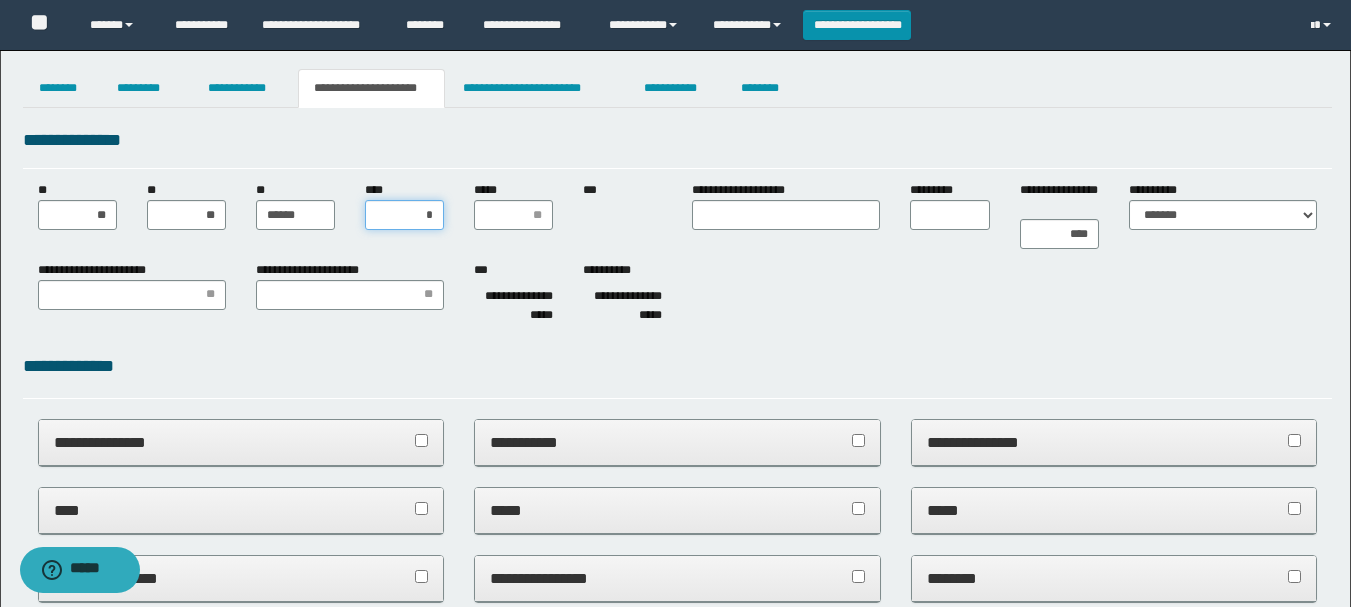 type on "**" 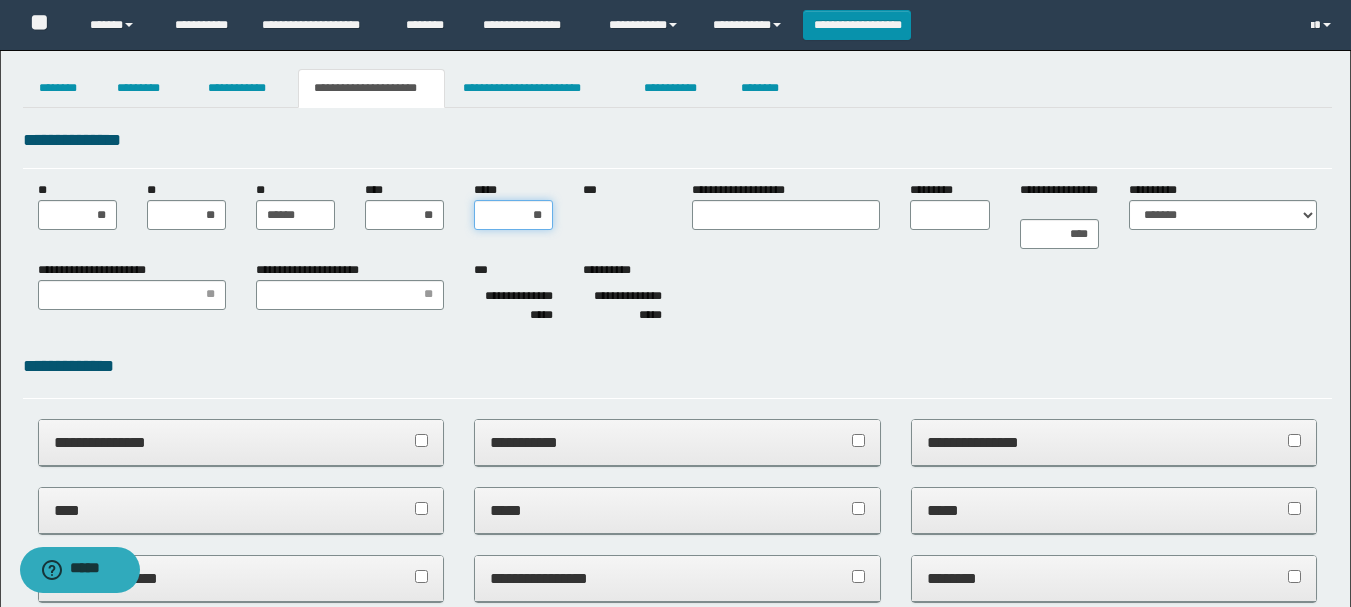 type on "***" 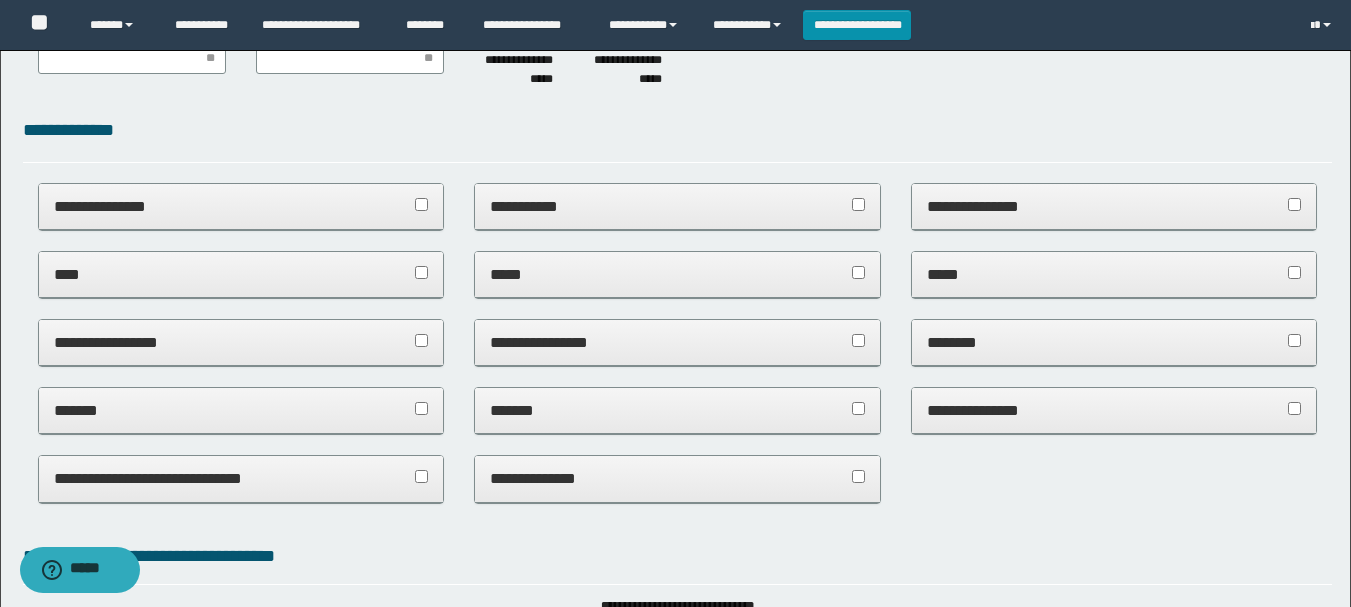 scroll, scrollTop: 0, scrollLeft: 0, axis: both 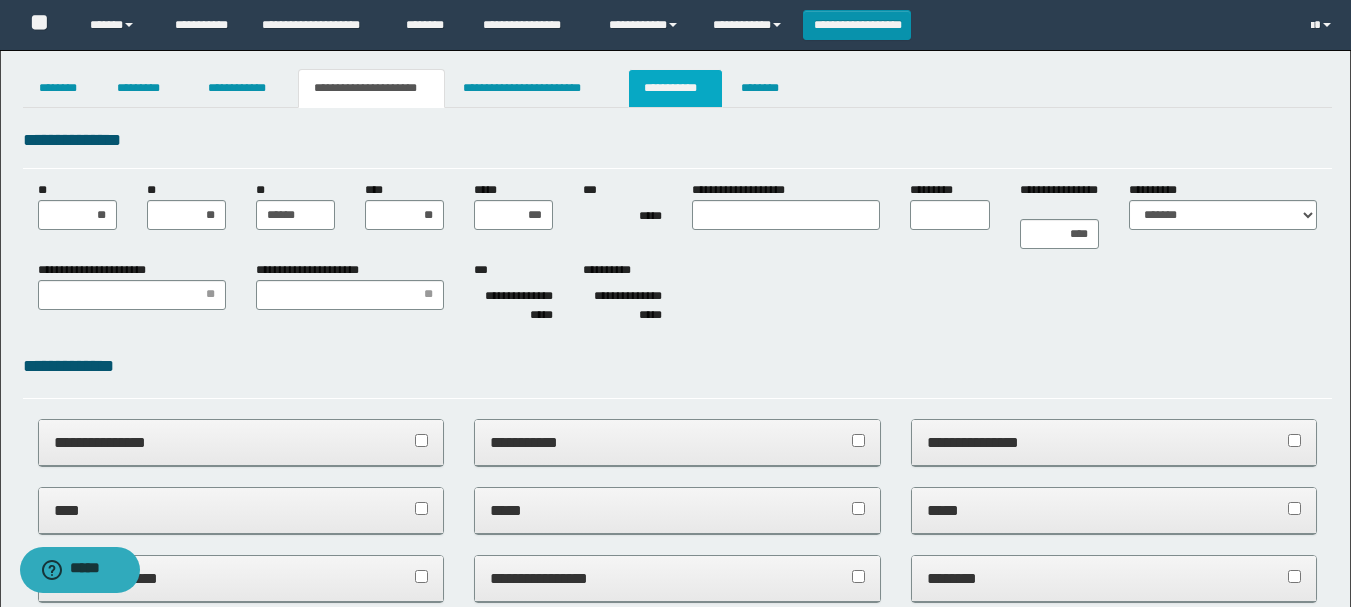 click on "**********" at bounding box center (675, 88) 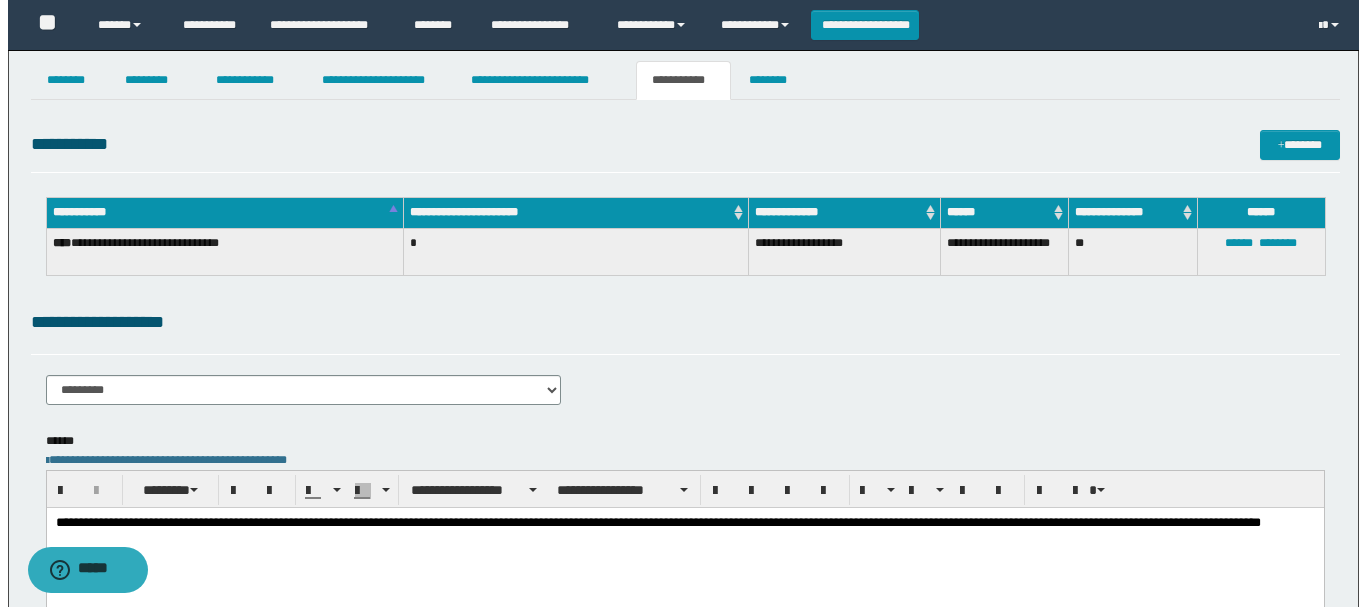 scroll, scrollTop: 0, scrollLeft: 0, axis: both 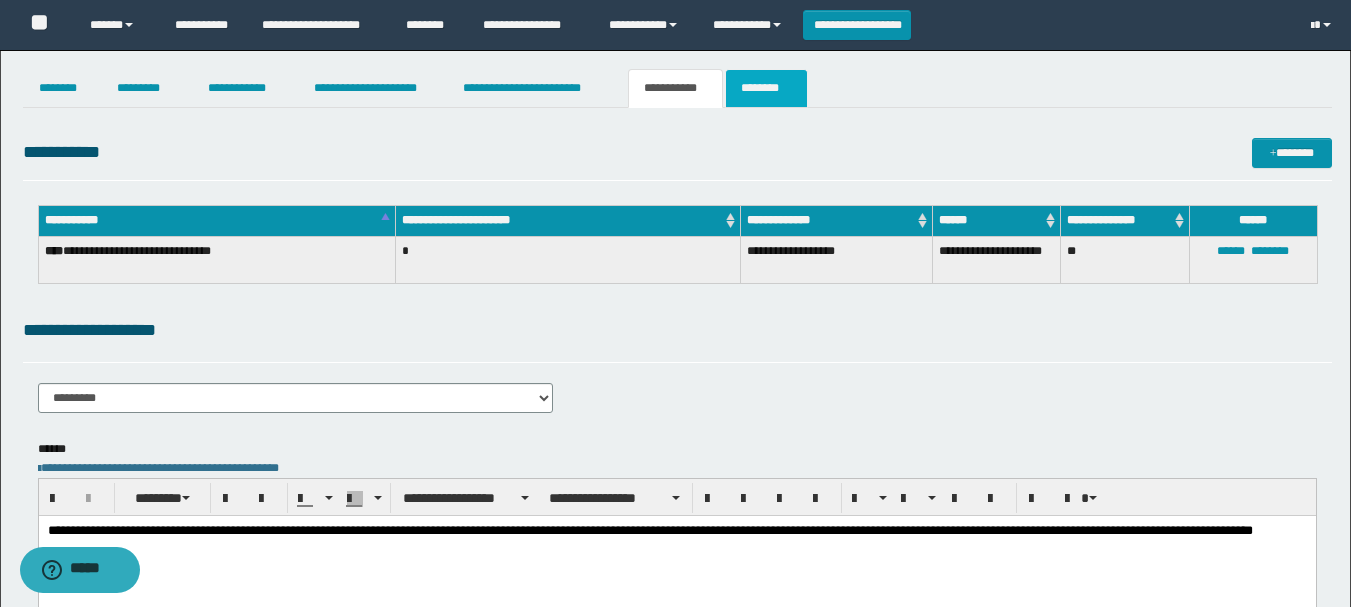 click on "********" at bounding box center [766, 88] 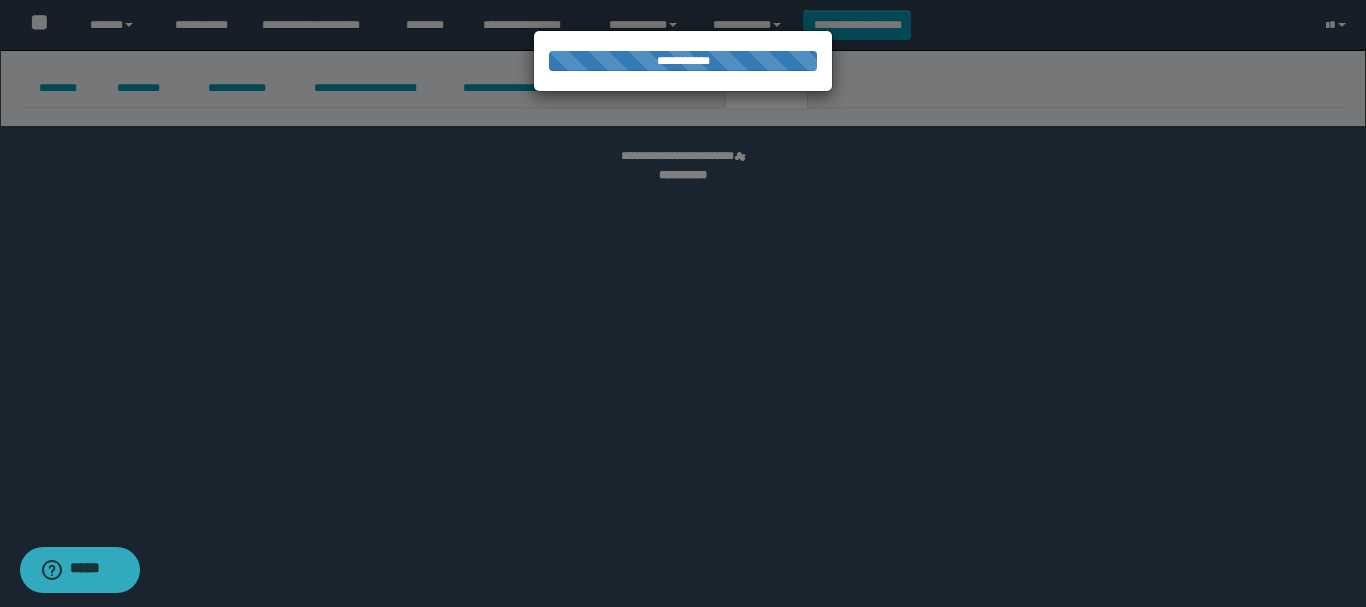 select 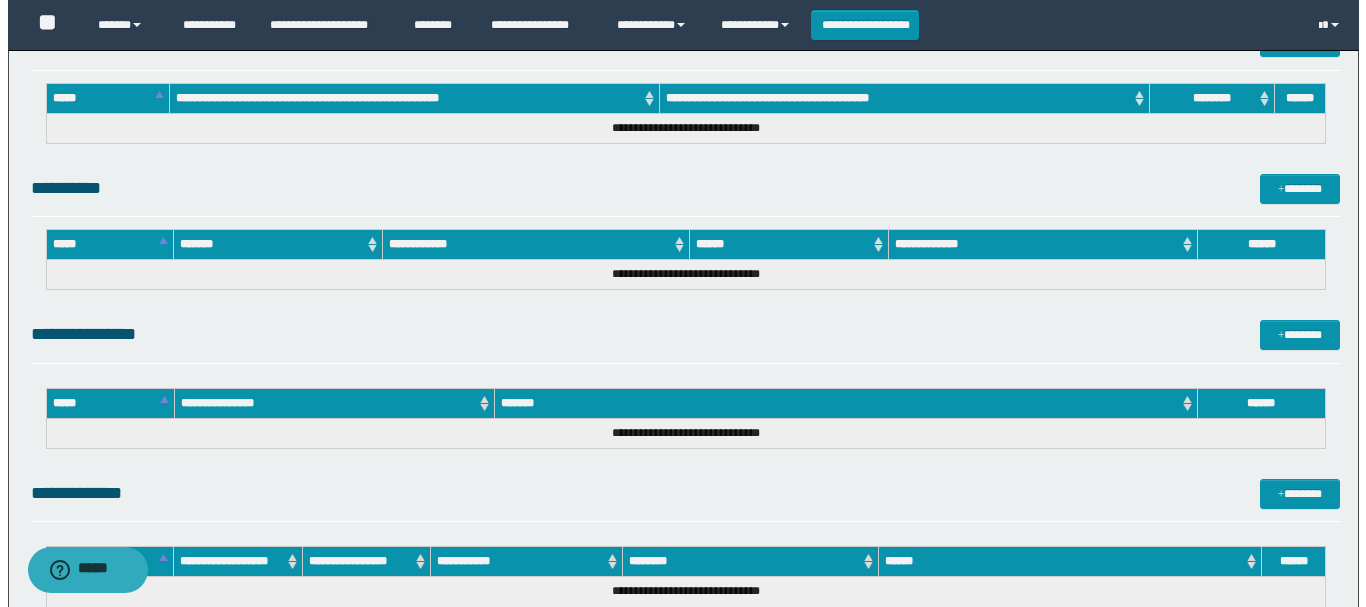 scroll, scrollTop: 1024, scrollLeft: 0, axis: vertical 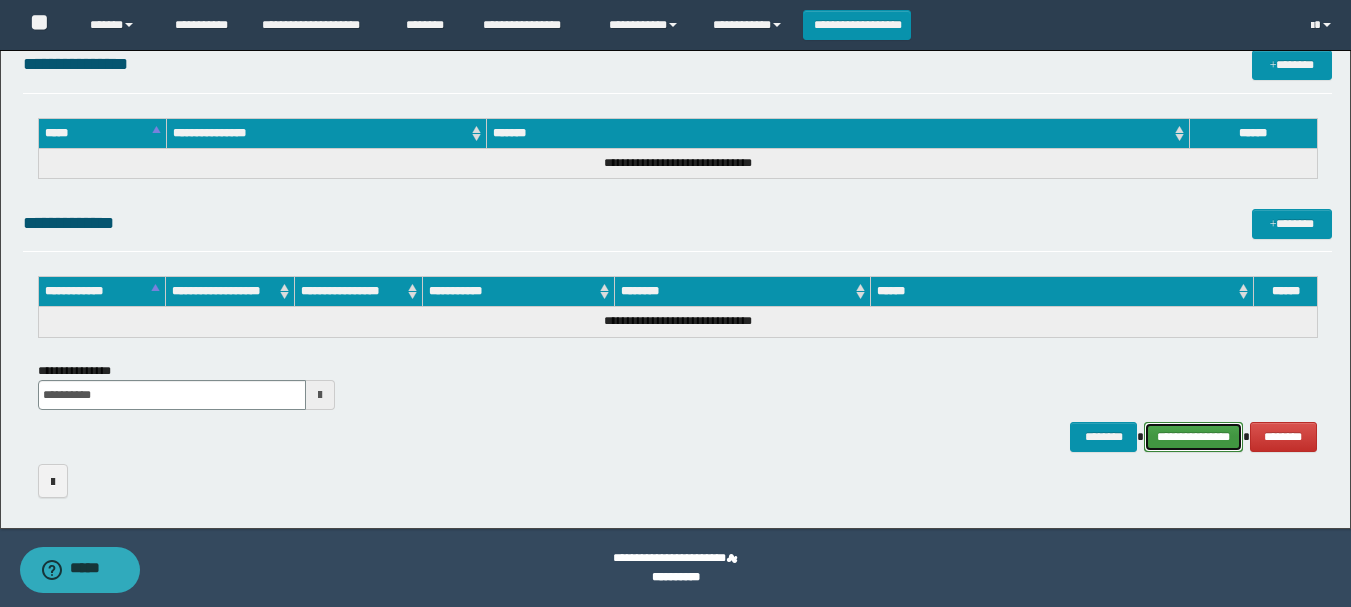 click on "**********" at bounding box center [1193, 437] 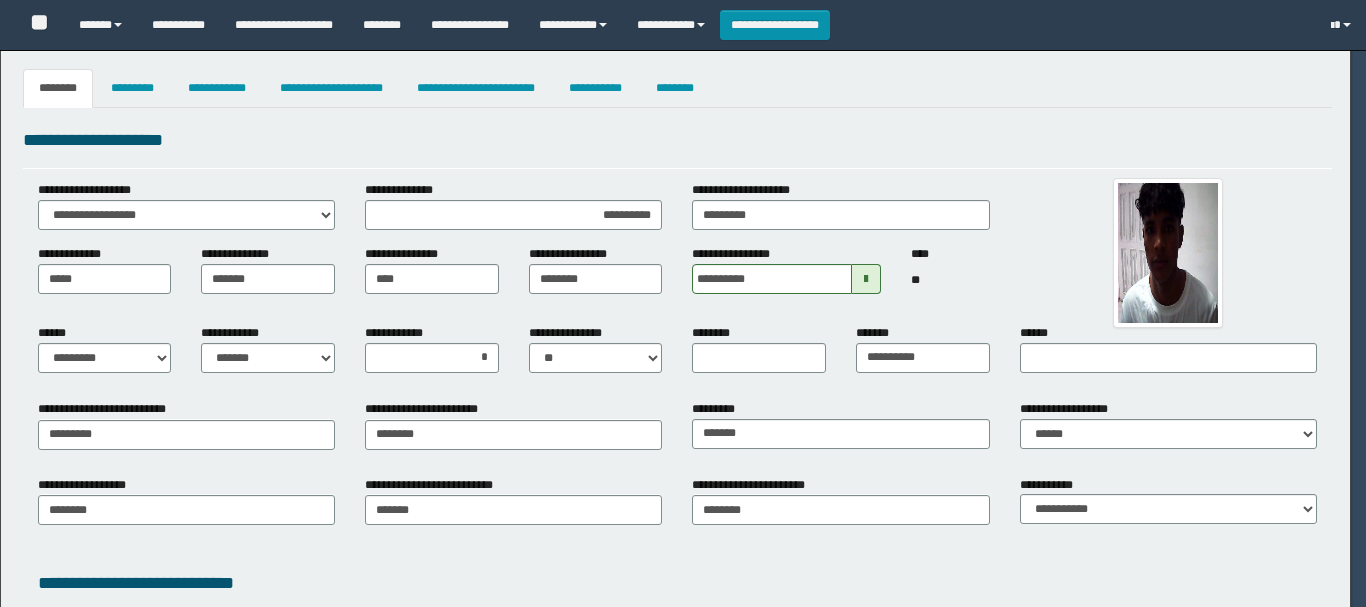 select on "*" 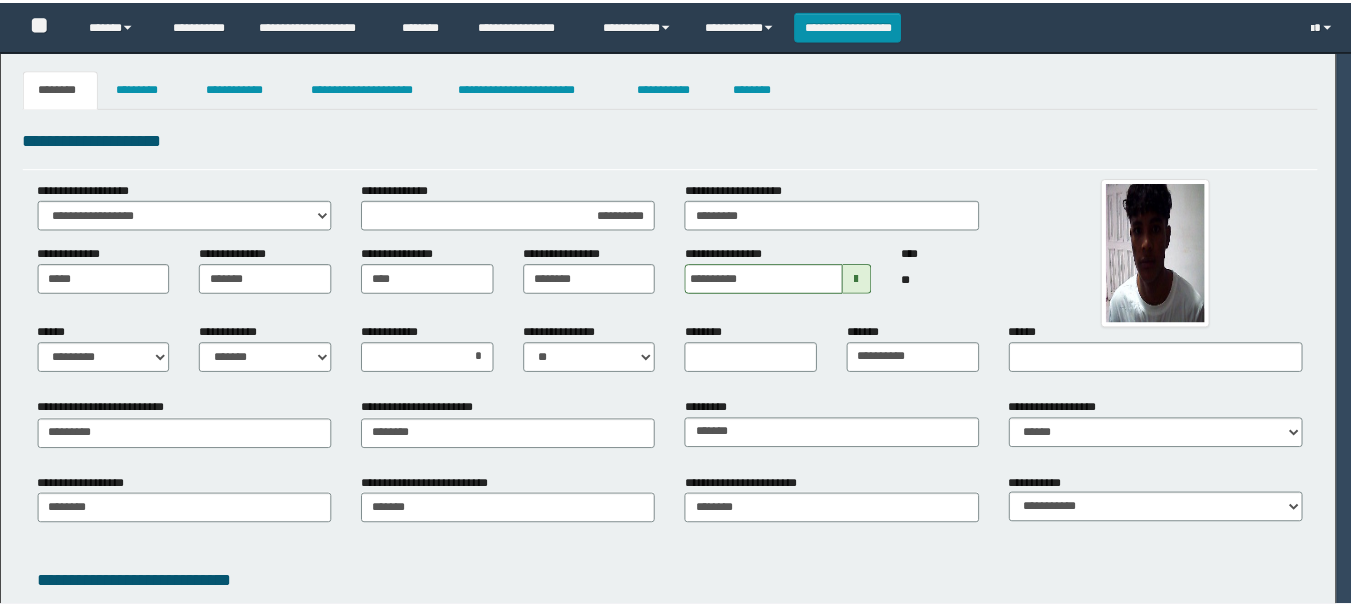 scroll, scrollTop: 0, scrollLeft: 0, axis: both 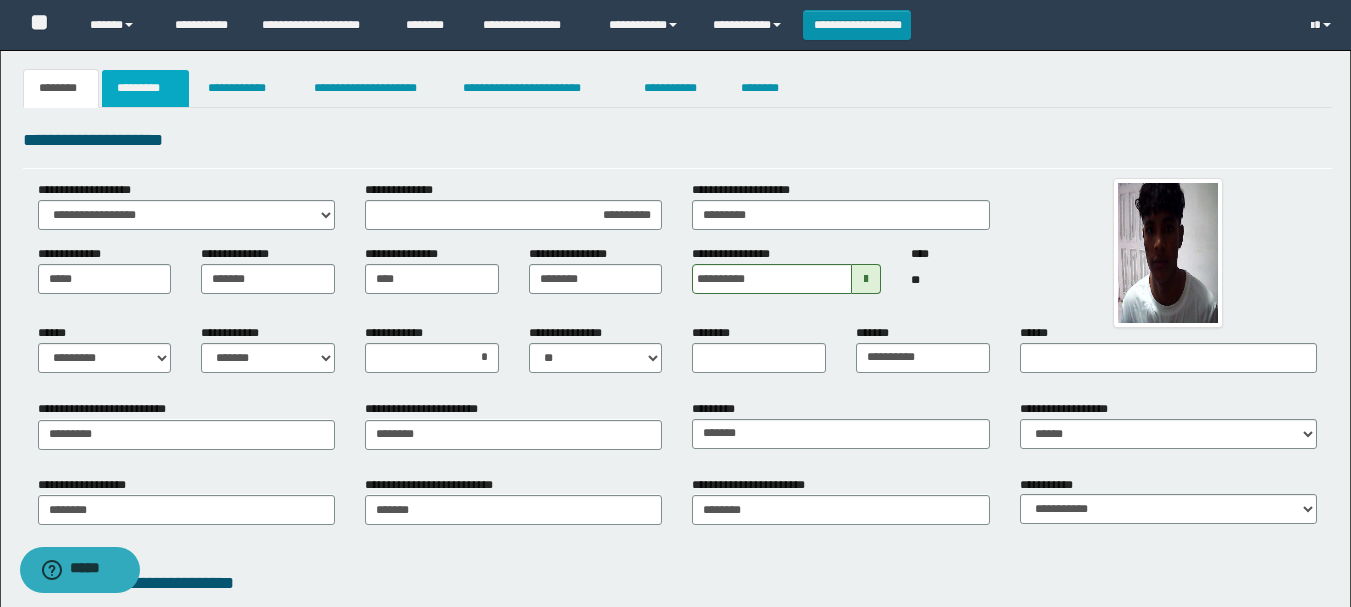 click on "*********" at bounding box center (145, 88) 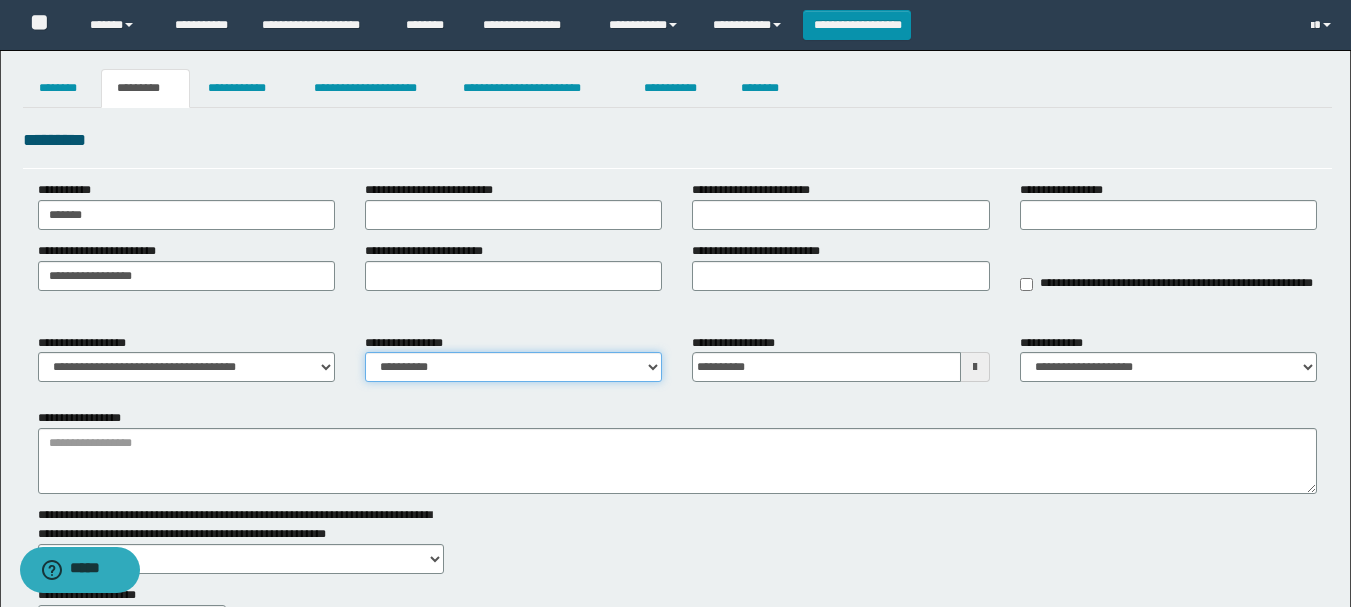 click on "**********" at bounding box center (513, 367) 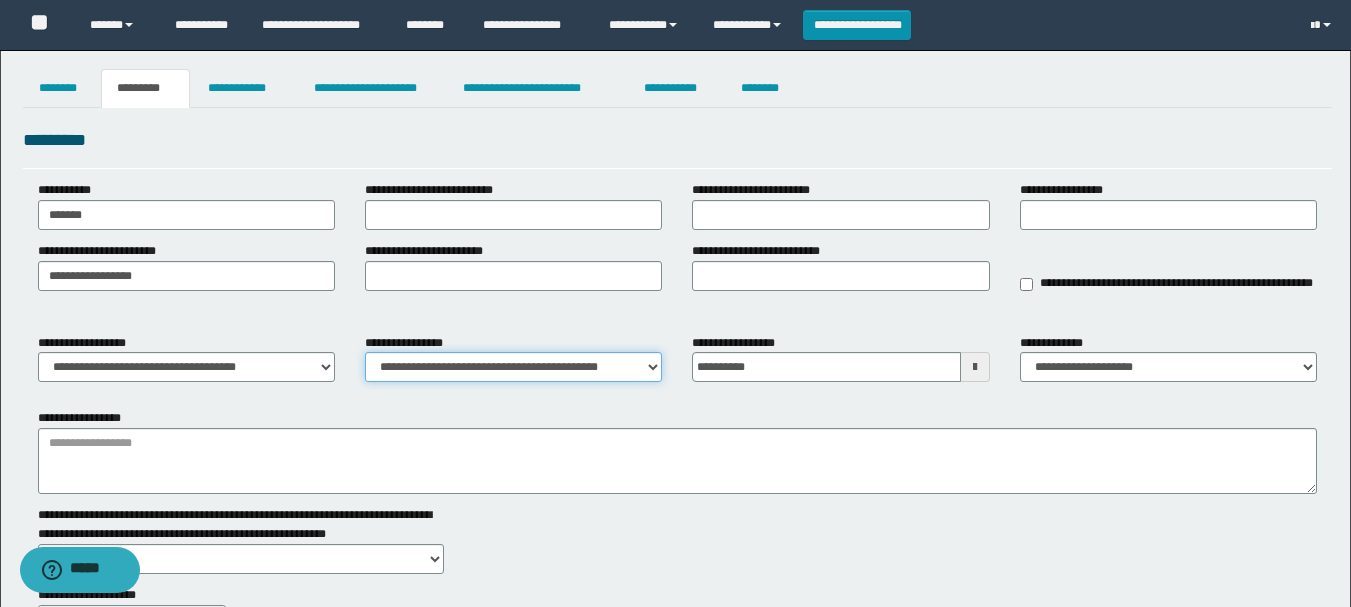 click on "**********" at bounding box center [513, 367] 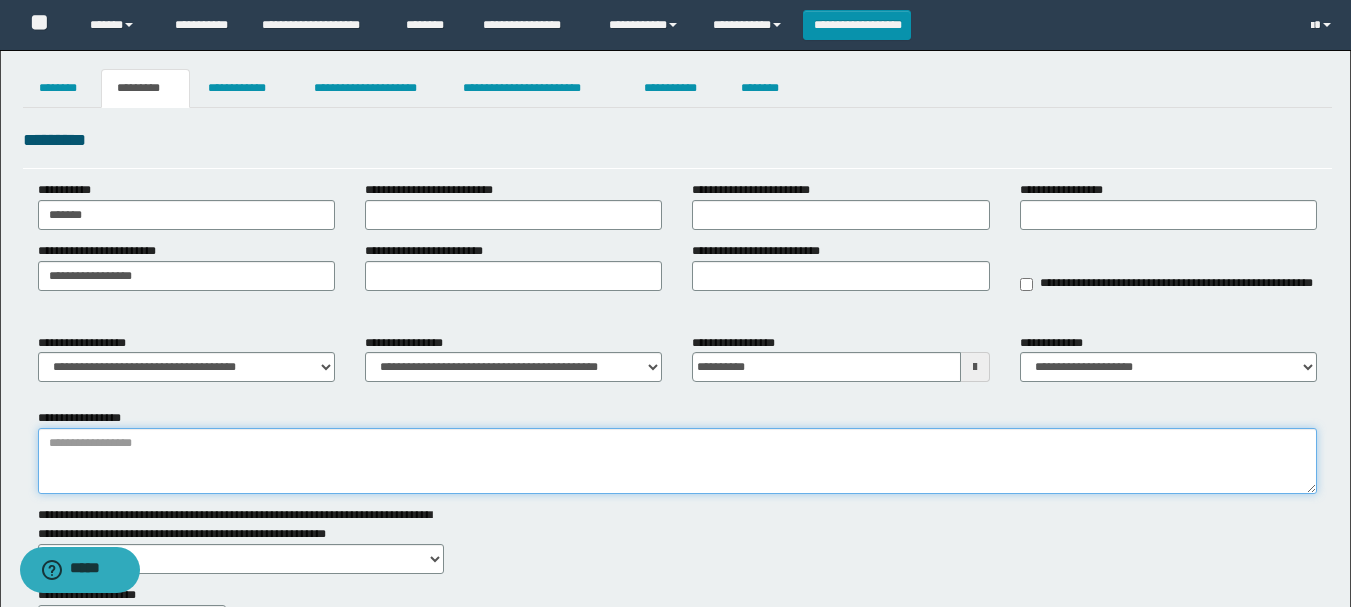 click on "**********" at bounding box center (677, 461) 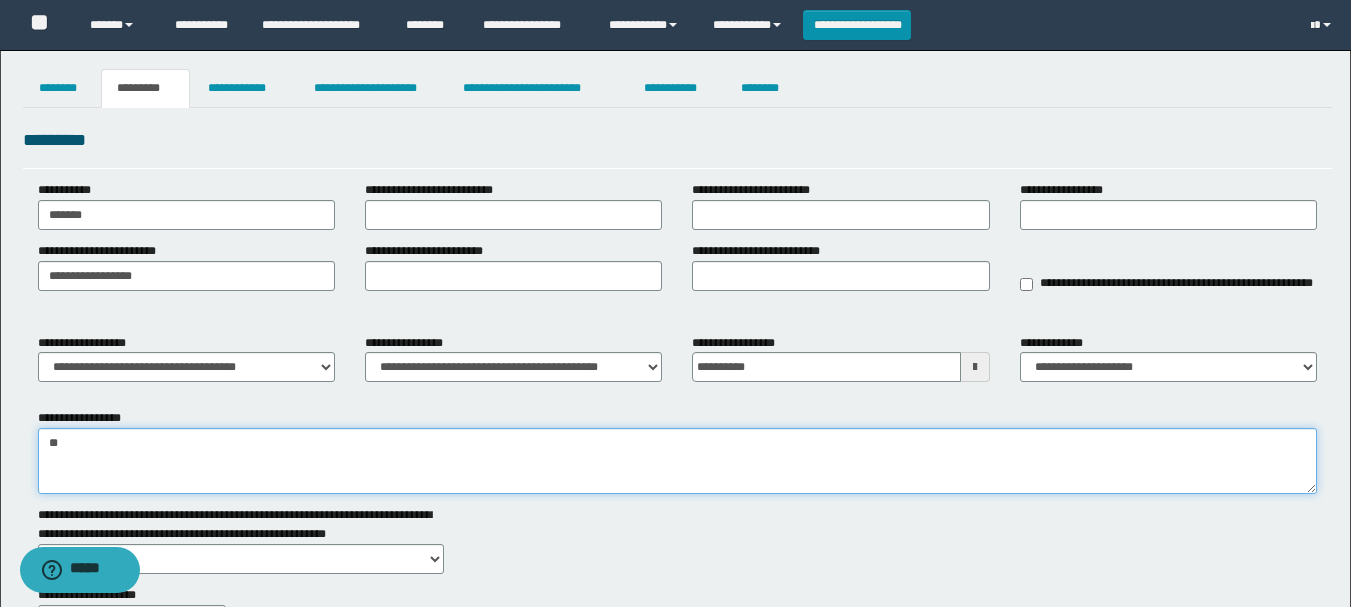 type on "*" 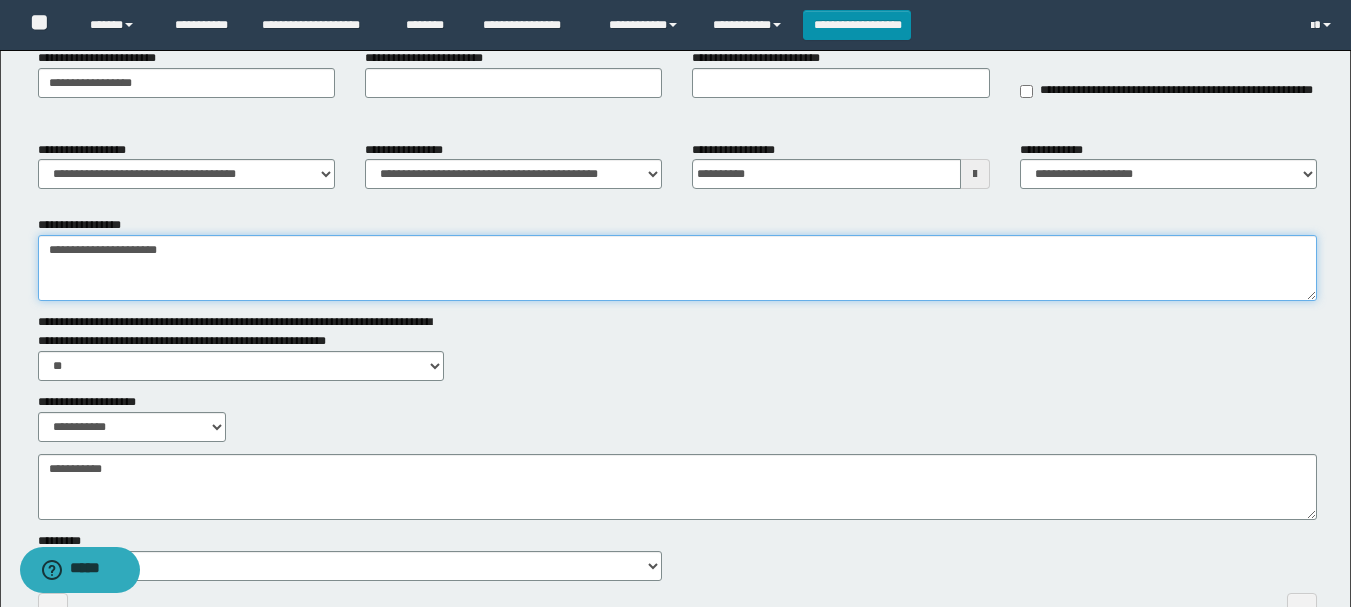 scroll, scrollTop: 321, scrollLeft: 0, axis: vertical 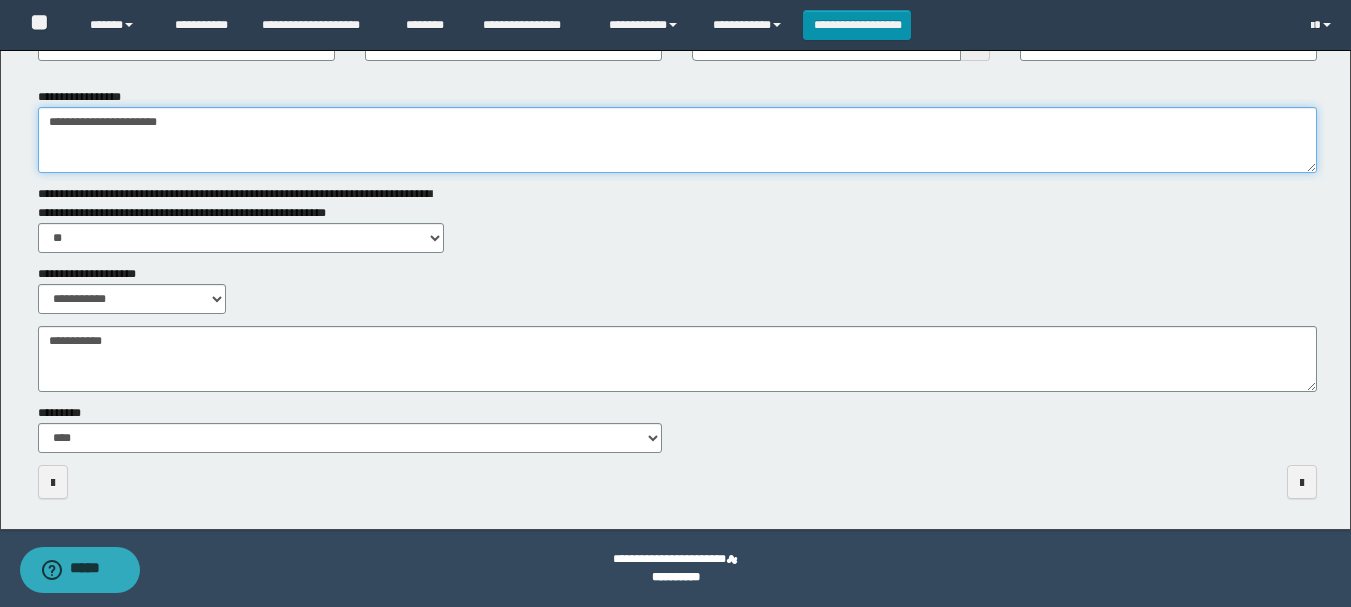 type on "**********" 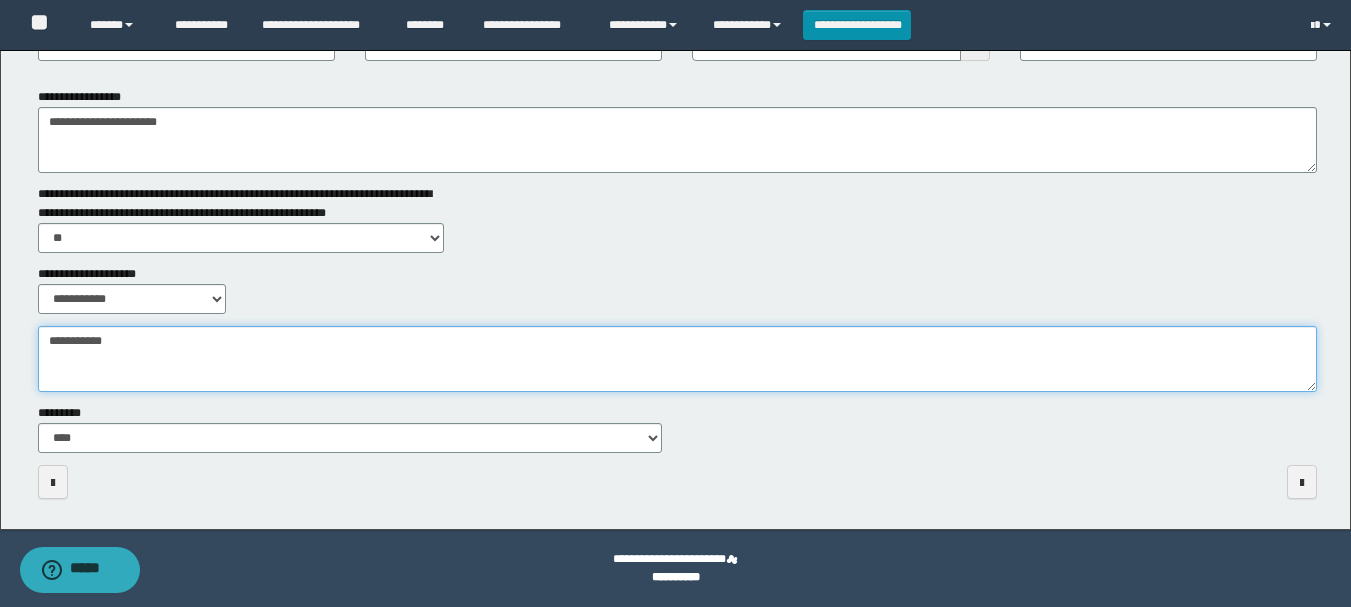 click on "**********" at bounding box center (677, 359) 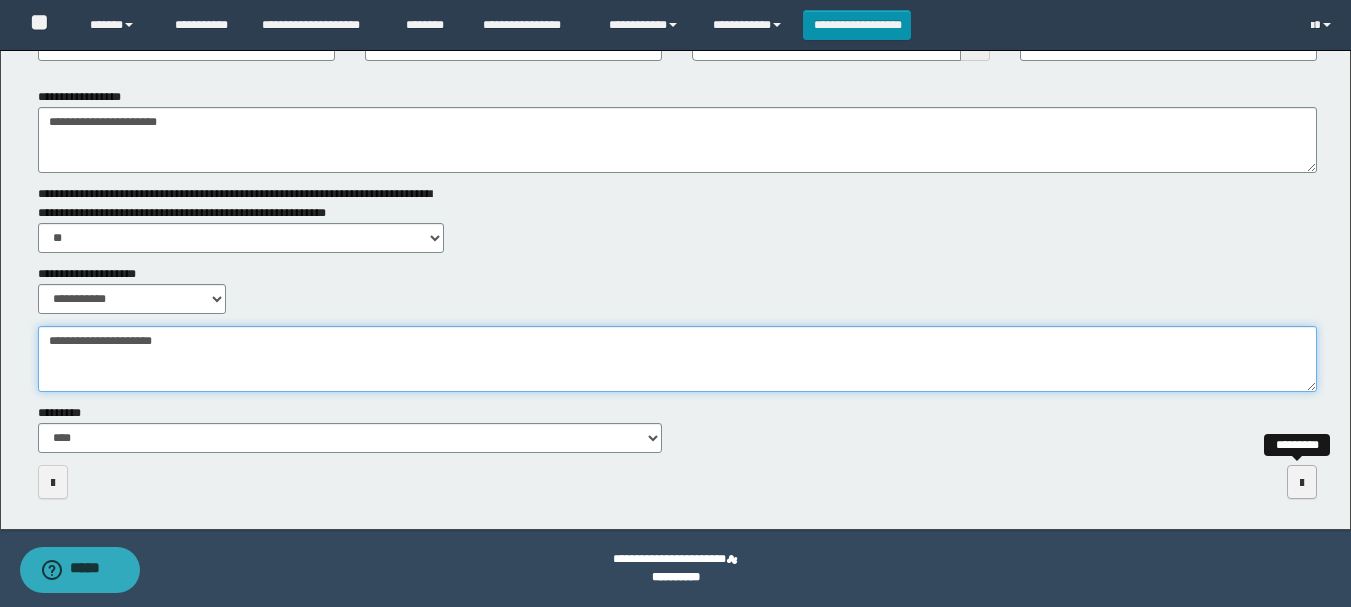 type on "**********" 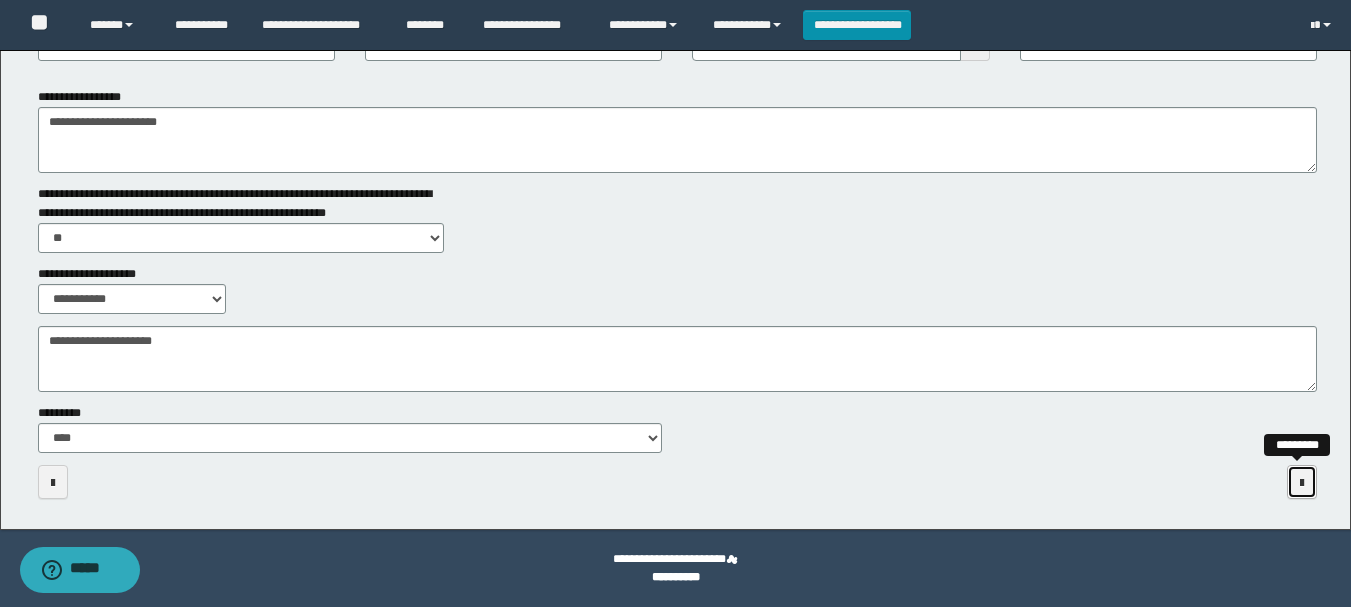 click at bounding box center (1302, 482) 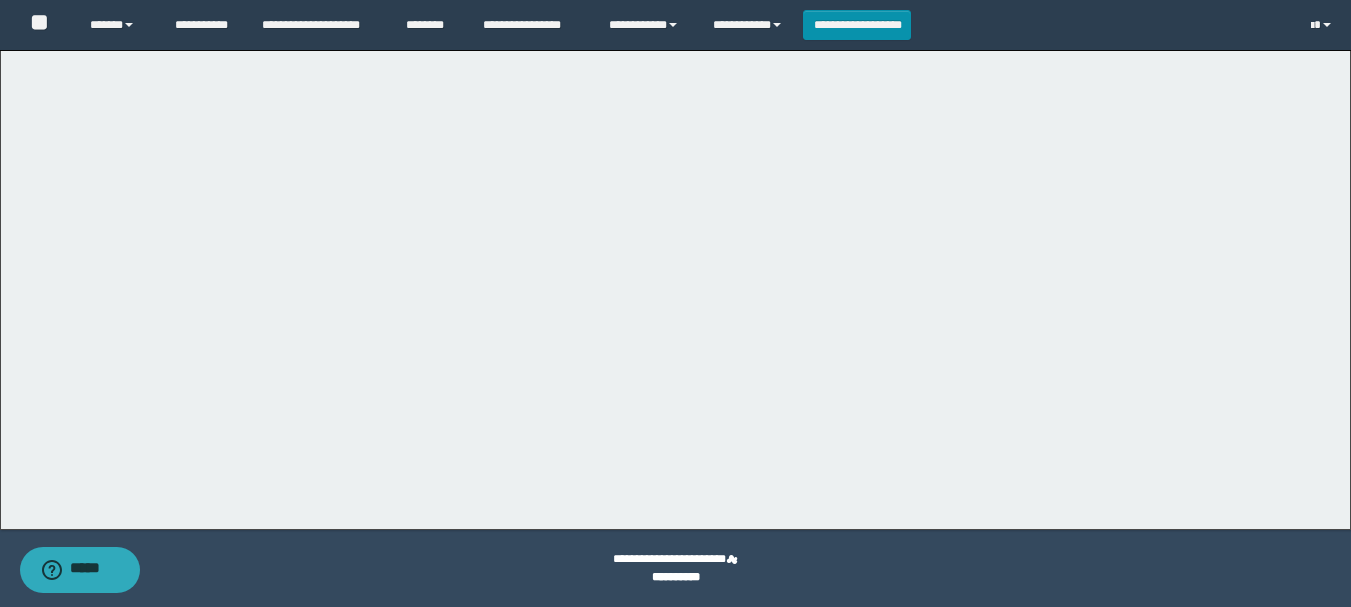scroll, scrollTop: 0, scrollLeft: 0, axis: both 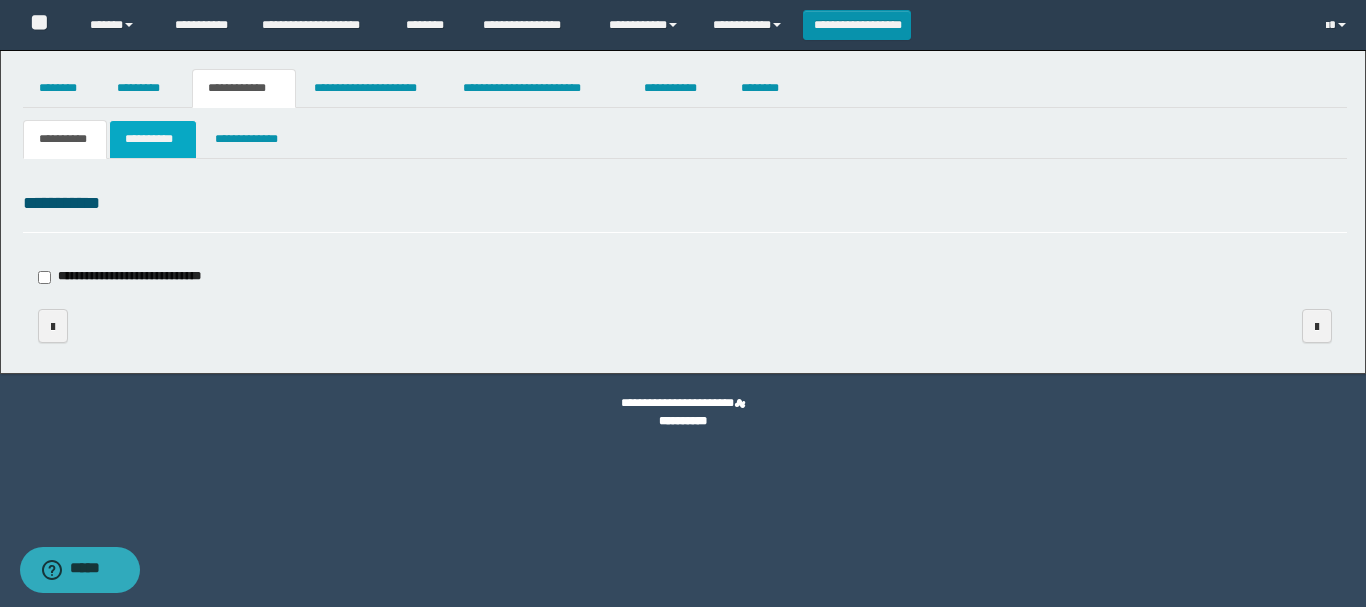 click on "**********" at bounding box center (153, 139) 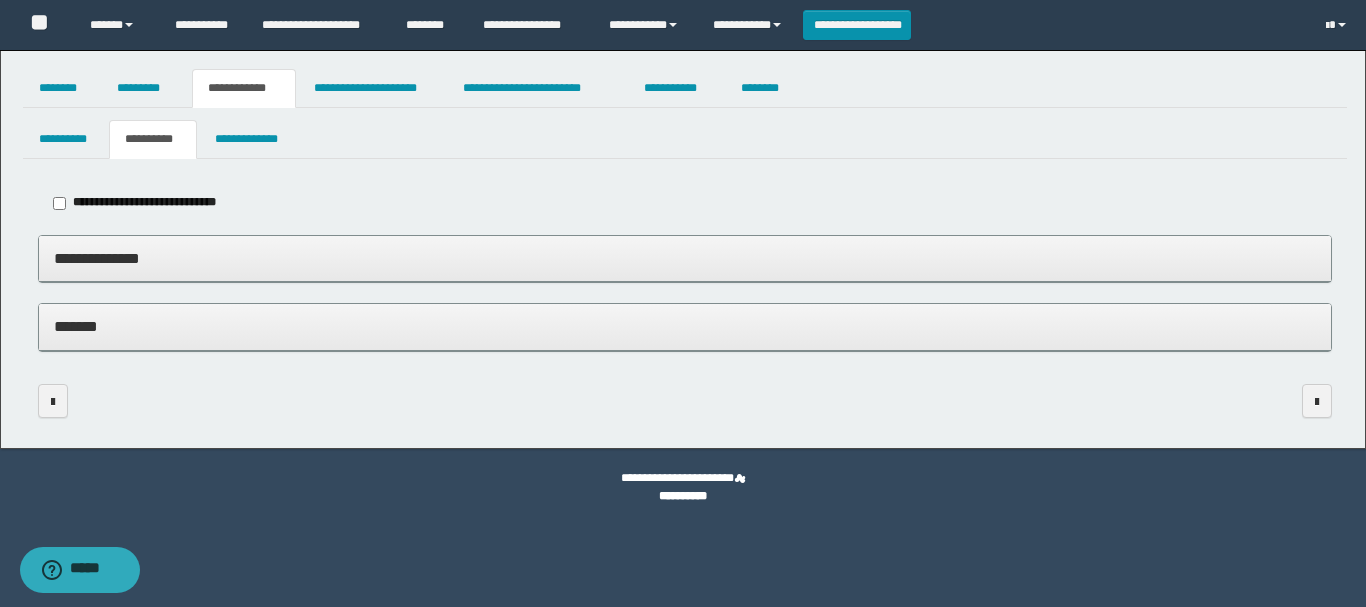 click on "*******" at bounding box center [685, 327] 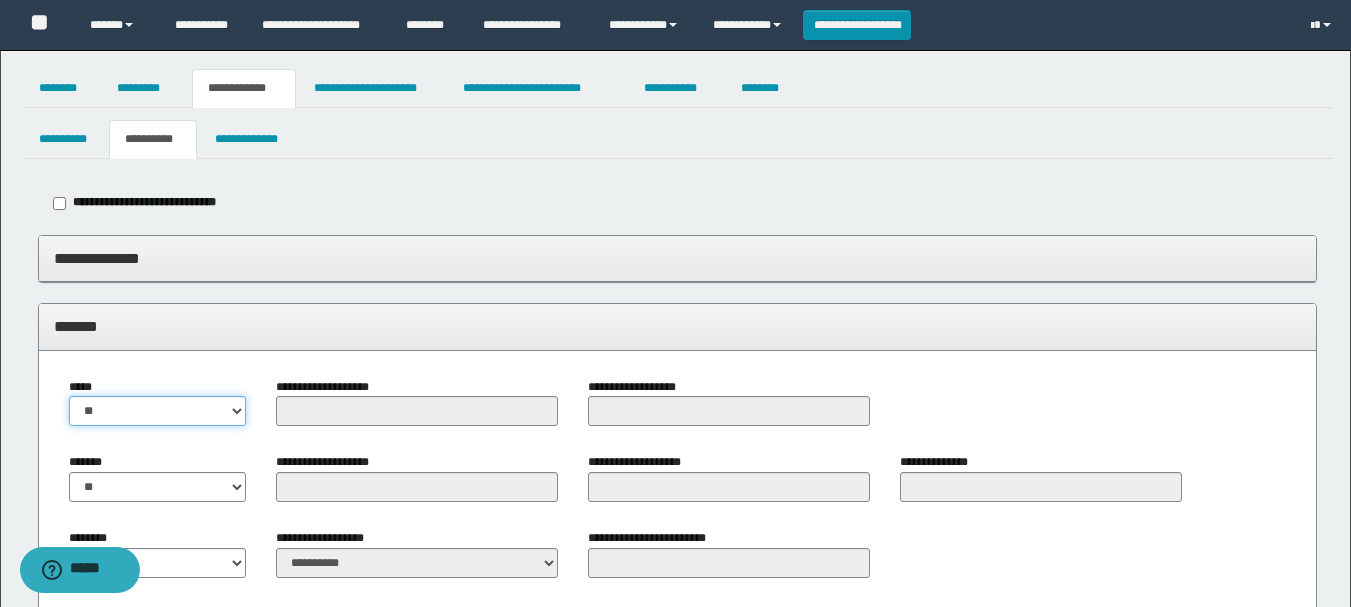 click on "**
**" at bounding box center [158, 411] 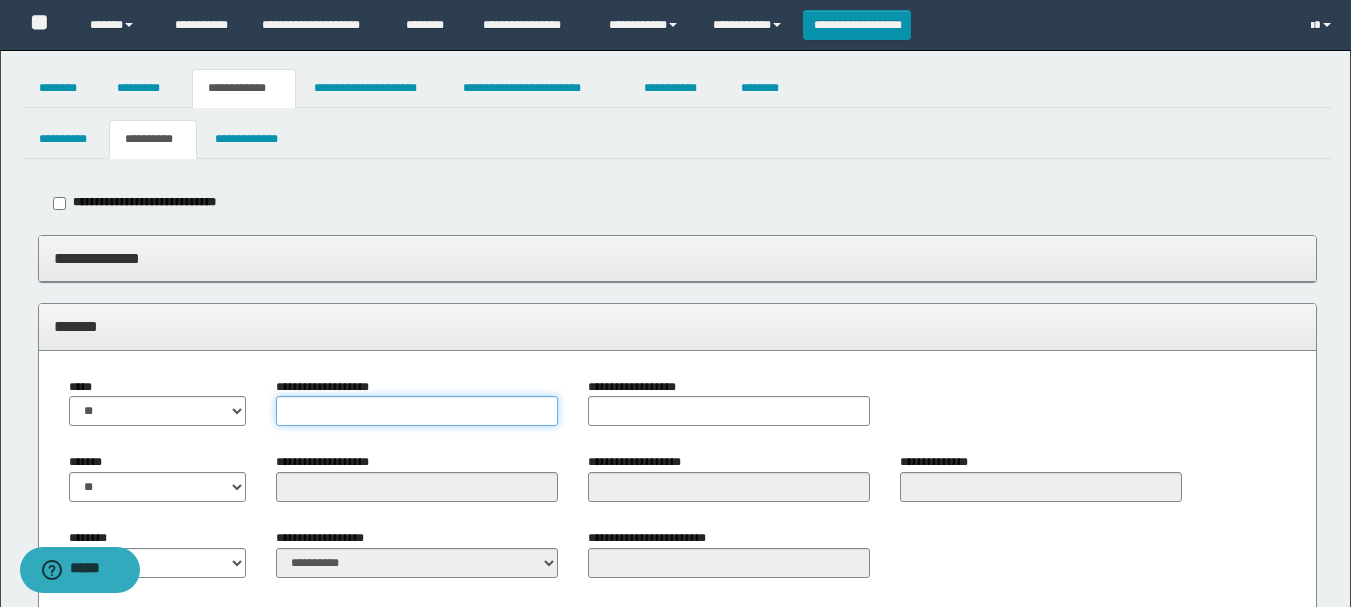 click on "**********" at bounding box center (417, 411) 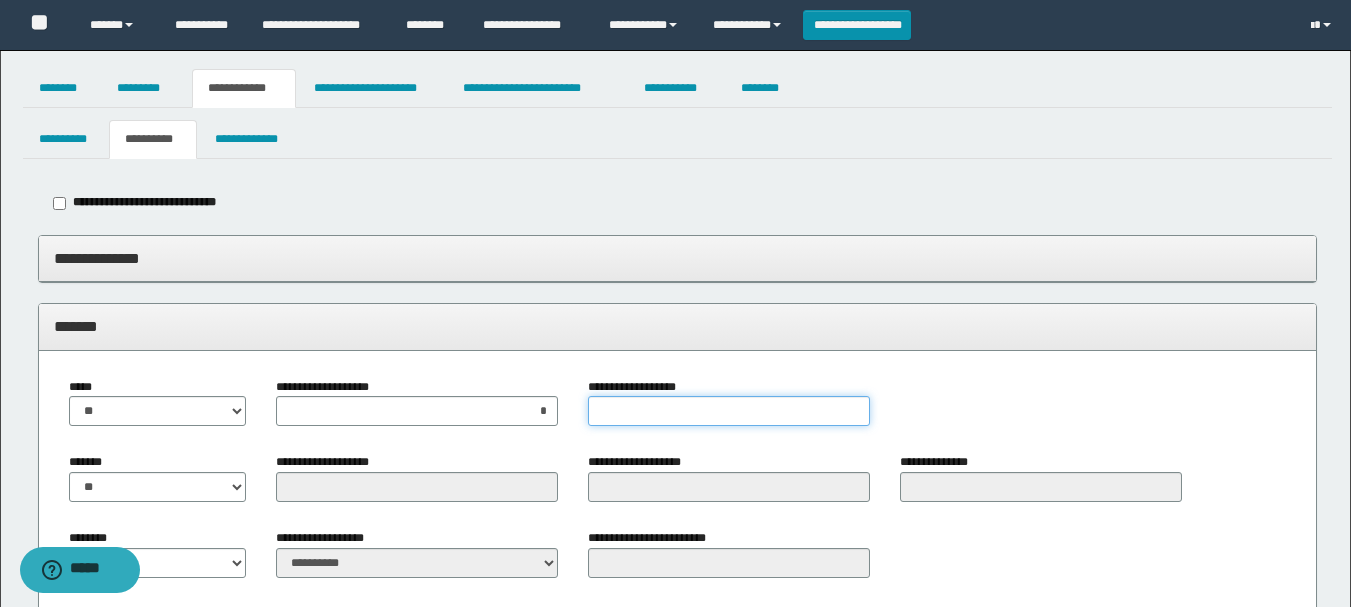 click on "**********" at bounding box center (729, 411) 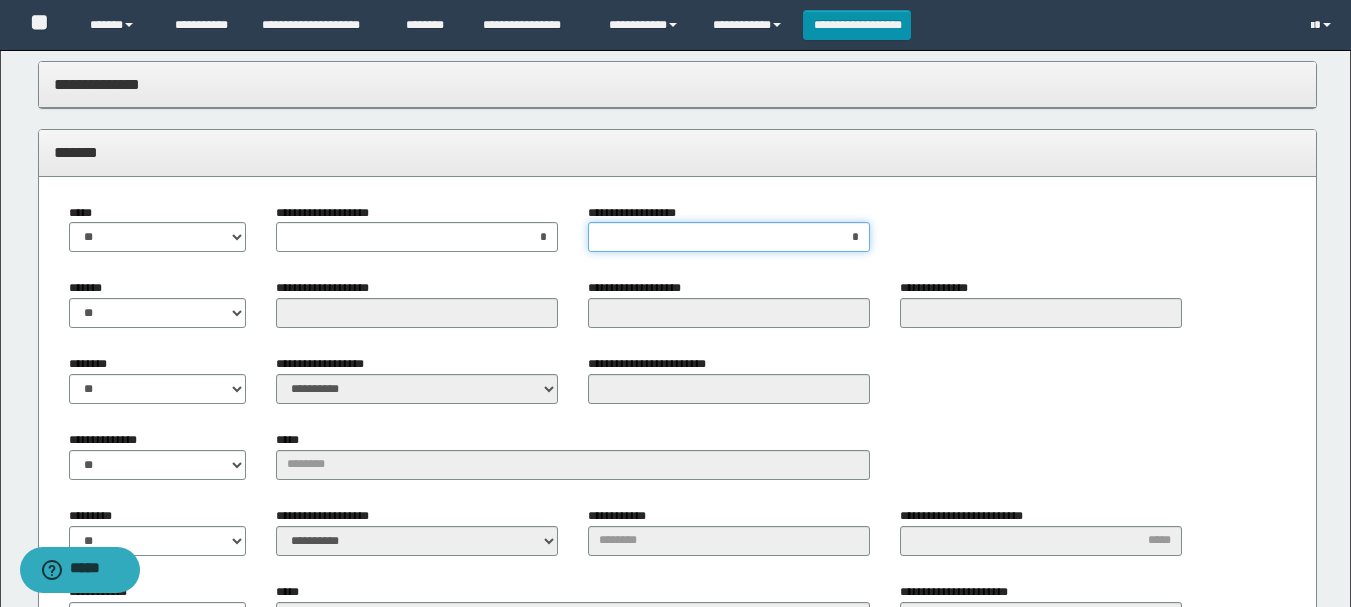 scroll, scrollTop: 0, scrollLeft: 0, axis: both 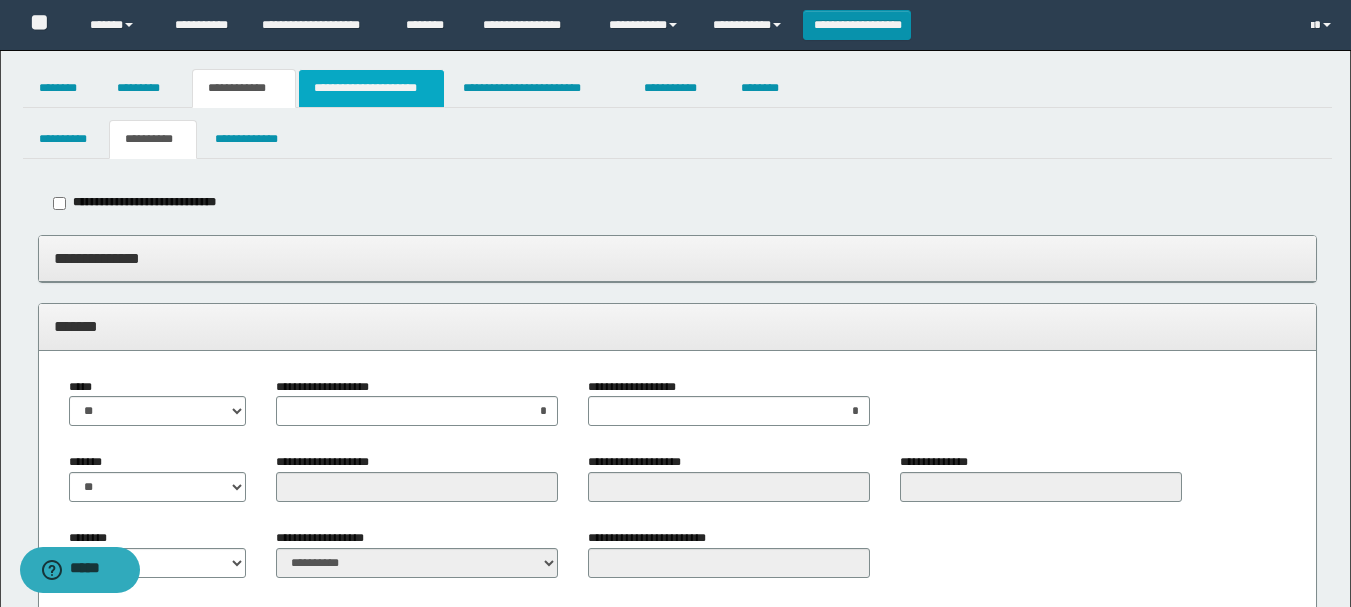 click on "**********" at bounding box center (371, 88) 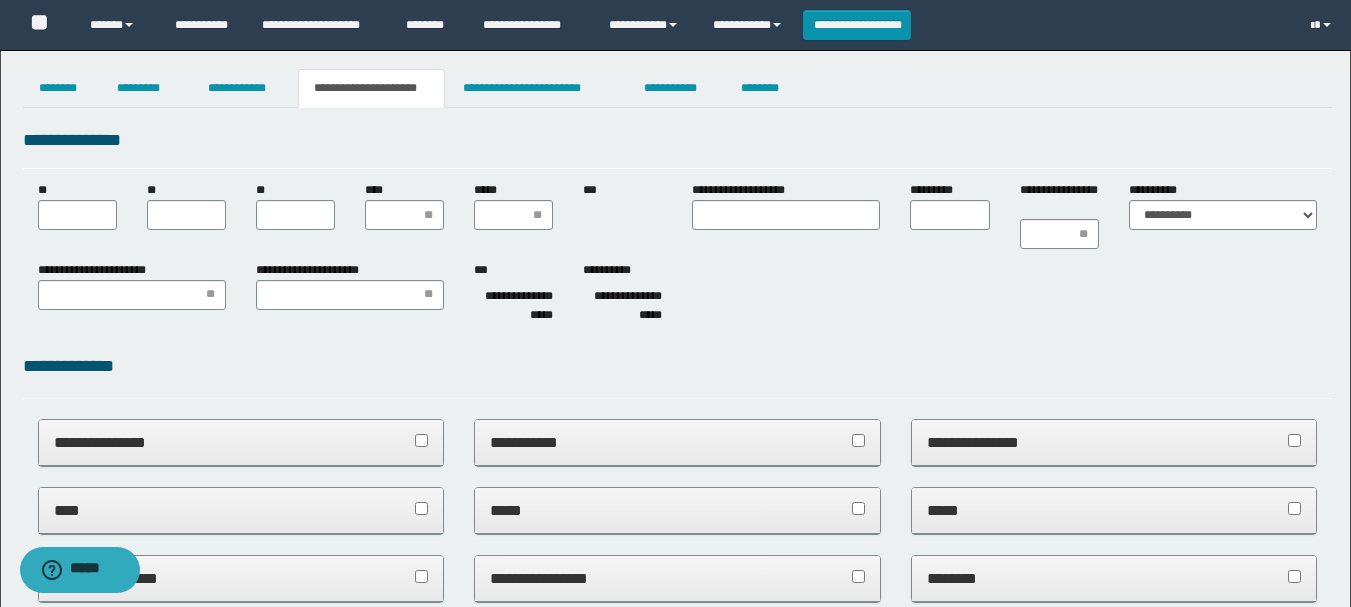 scroll, scrollTop: 0, scrollLeft: 0, axis: both 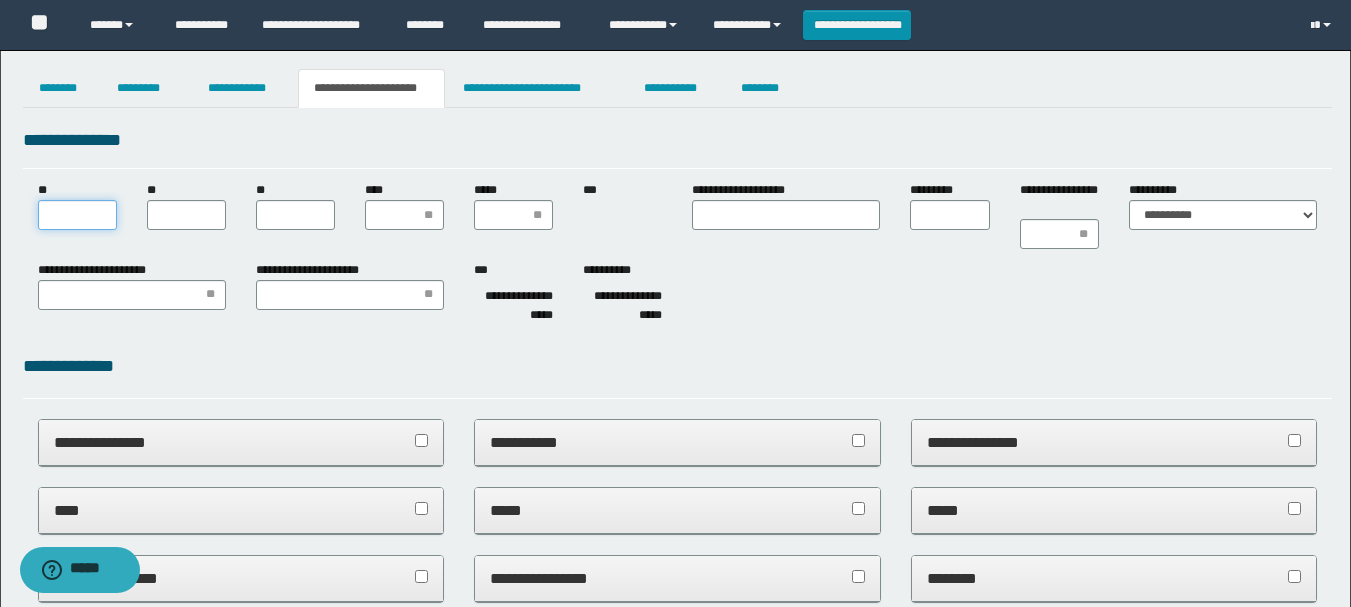 click on "**" at bounding box center [77, 215] 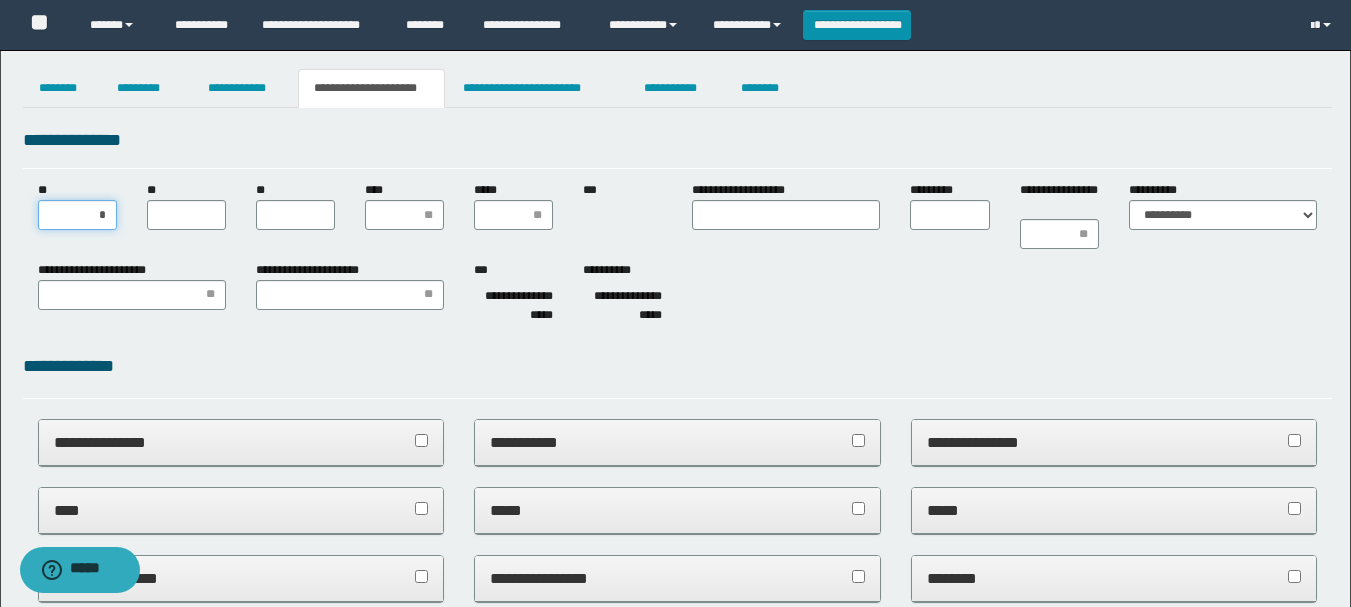 type on "**" 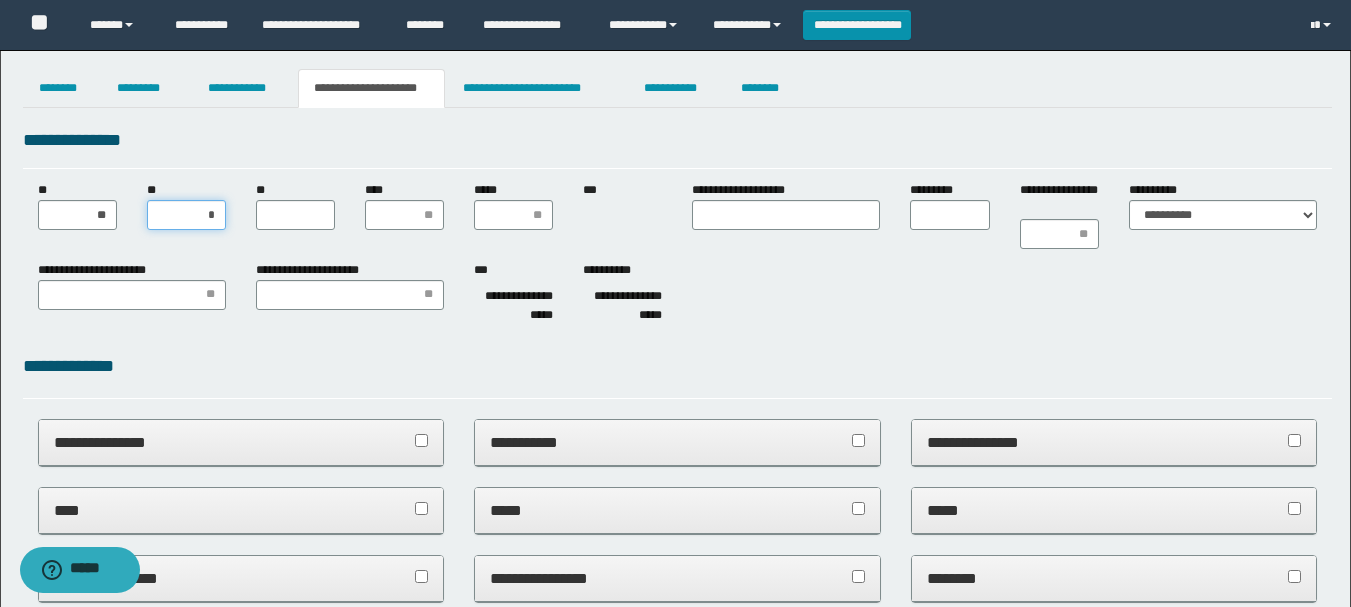 type on "**" 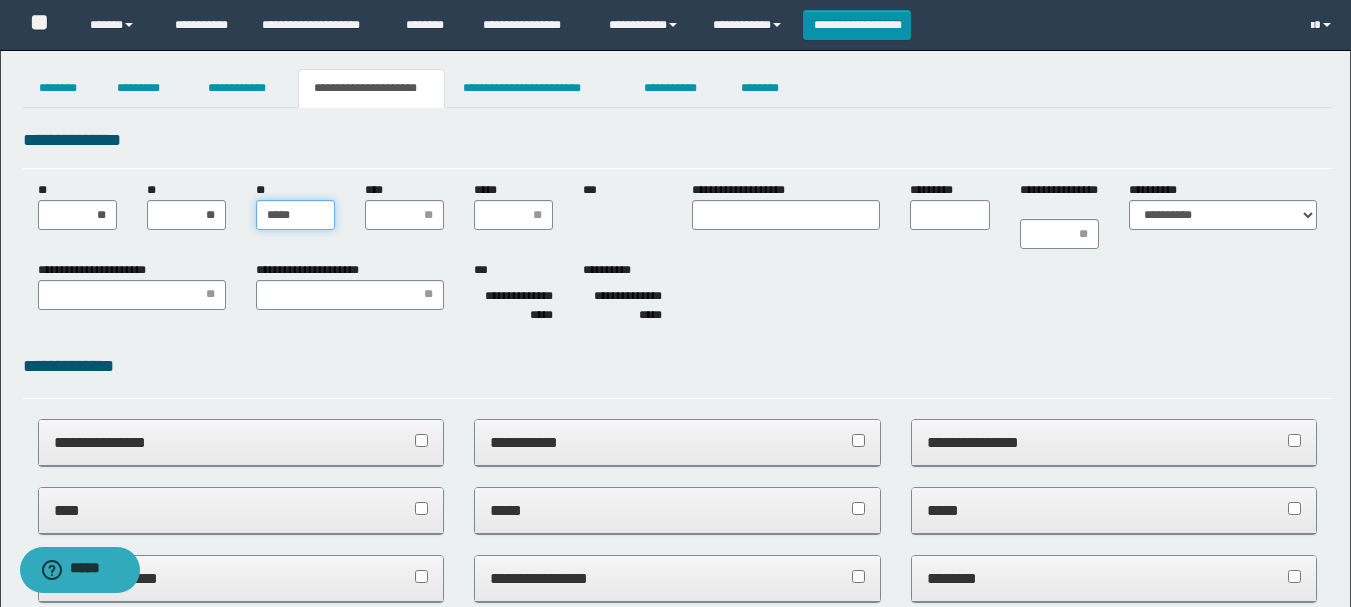 type on "******" 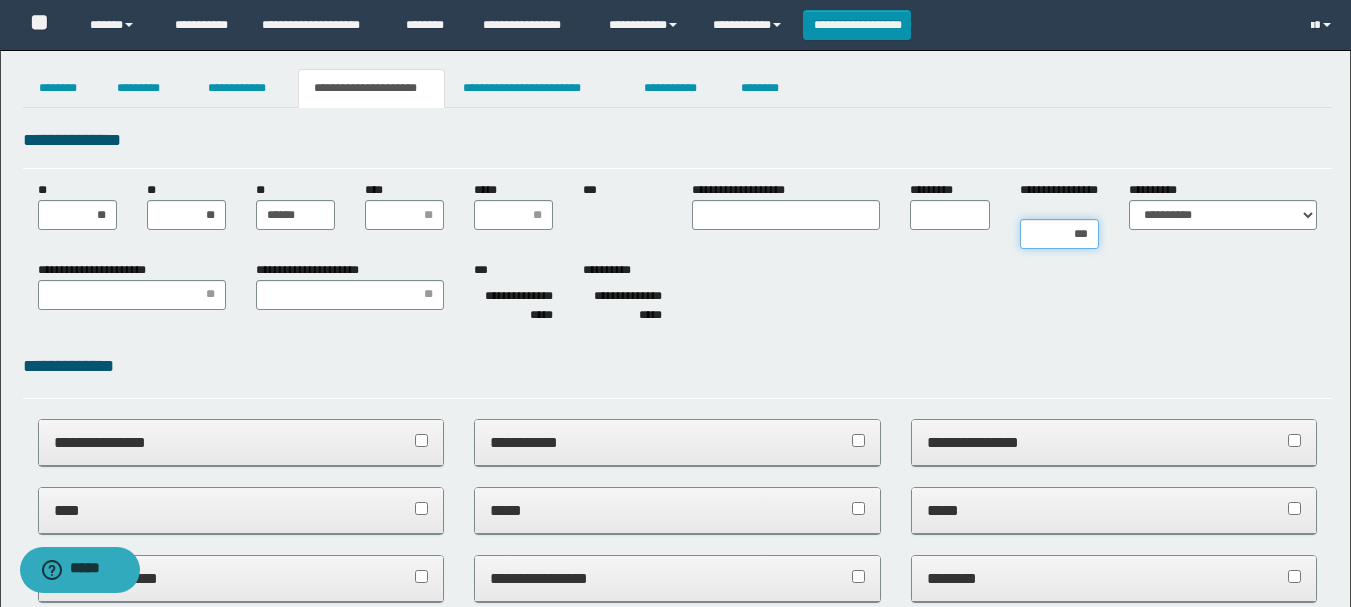 type on "****" 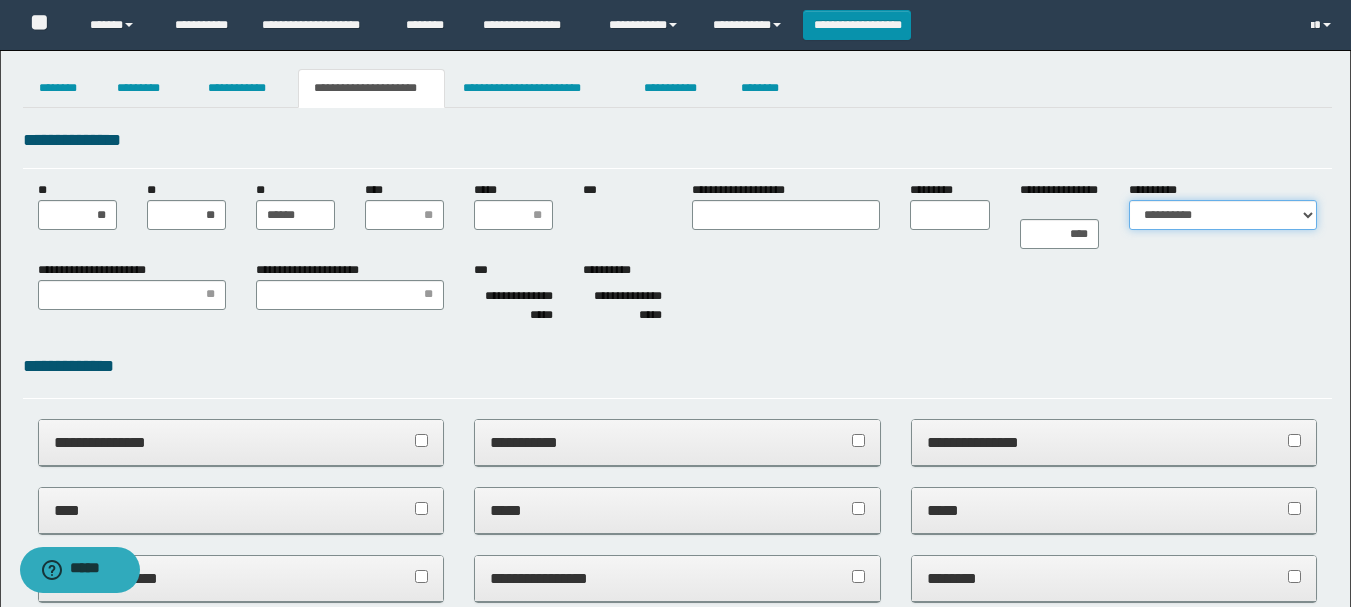 select on "*" 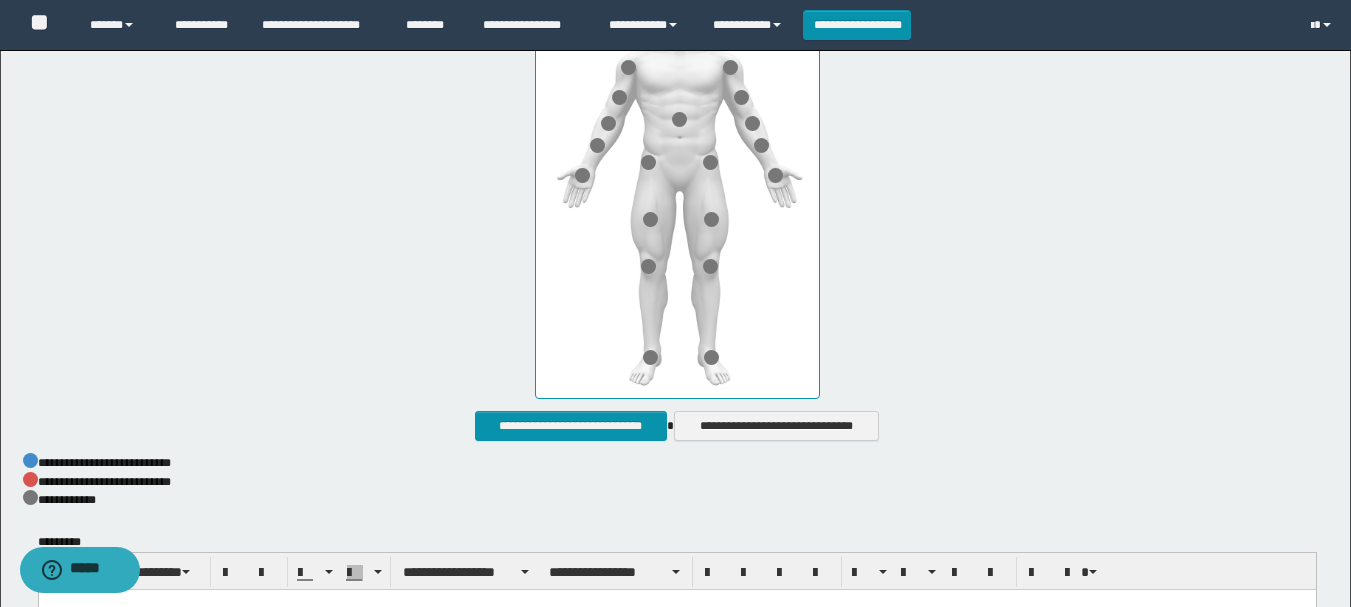 scroll, scrollTop: 1100, scrollLeft: 0, axis: vertical 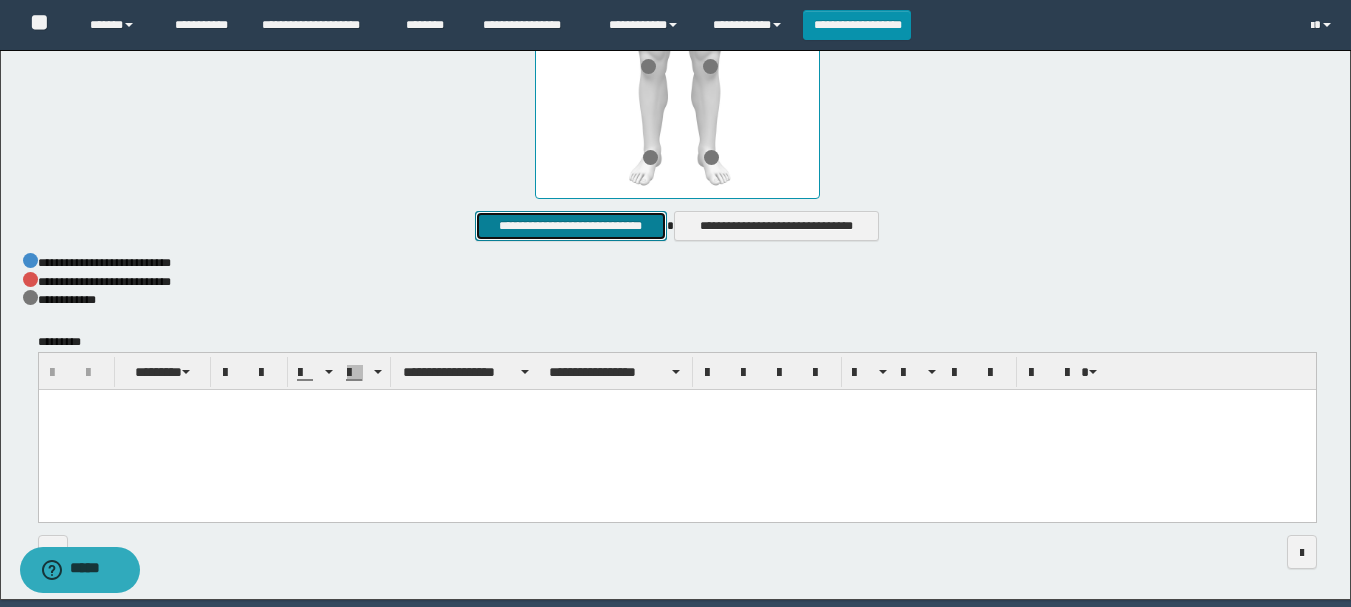 click on "**********" at bounding box center [570, 226] 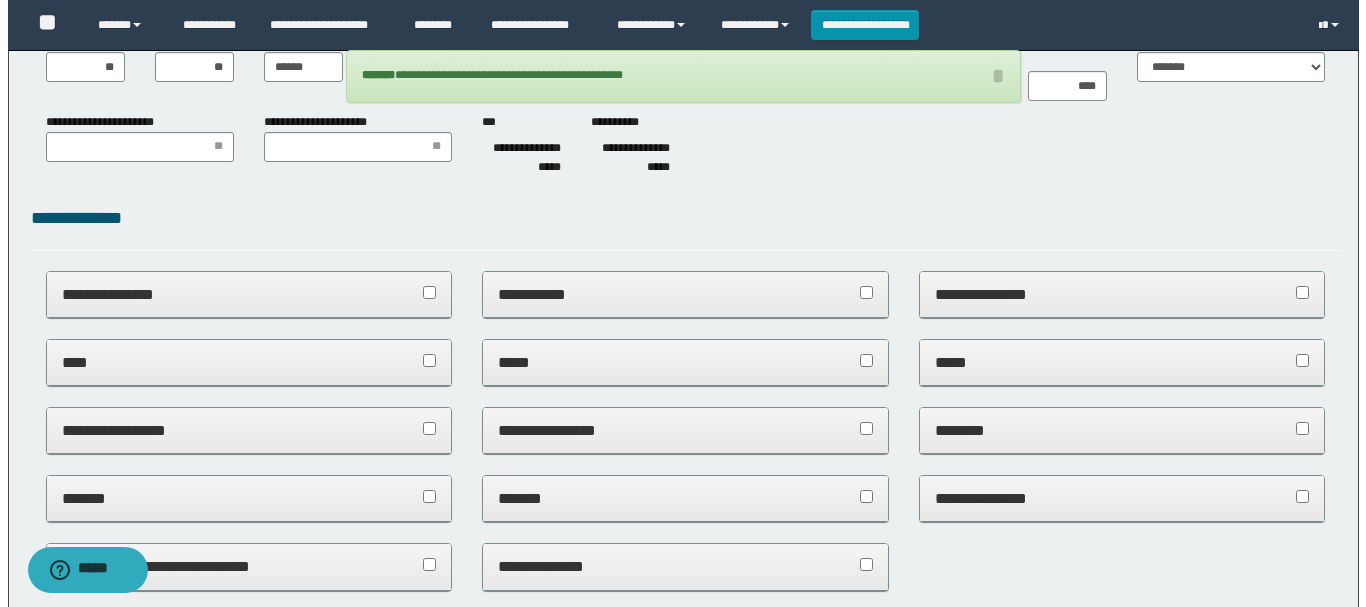 scroll, scrollTop: 0, scrollLeft: 0, axis: both 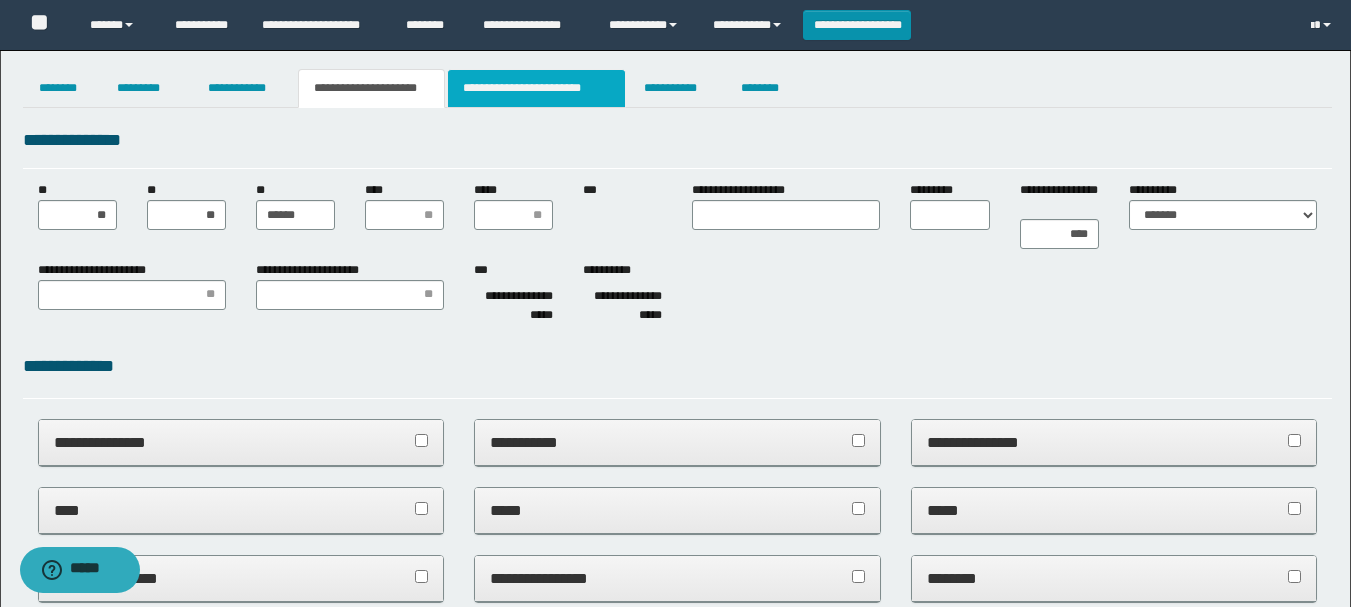 click on "**********" at bounding box center [537, 88] 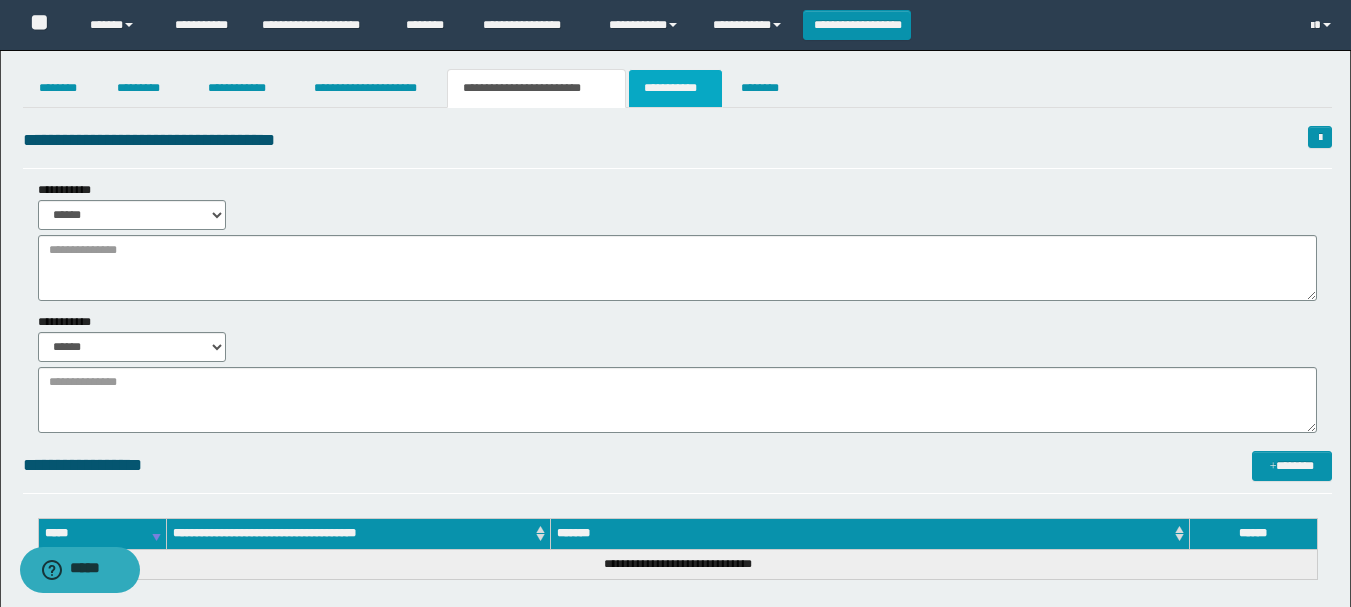 click on "**********" at bounding box center (675, 88) 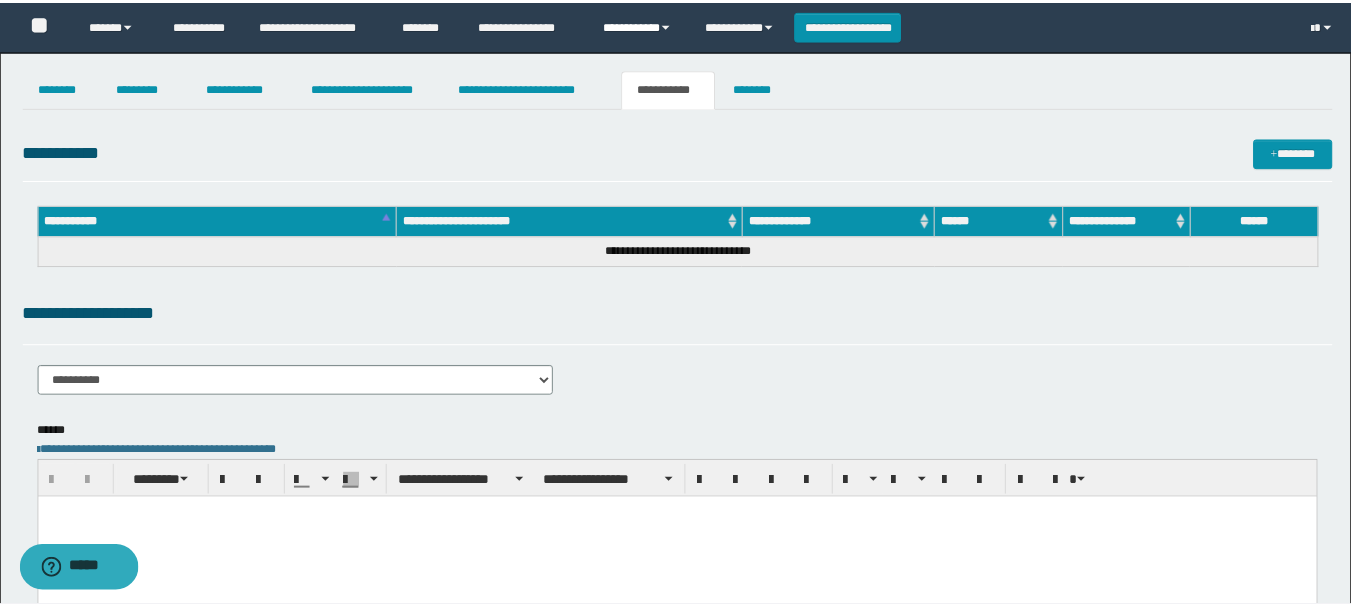 scroll, scrollTop: 0, scrollLeft: 0, axis: both 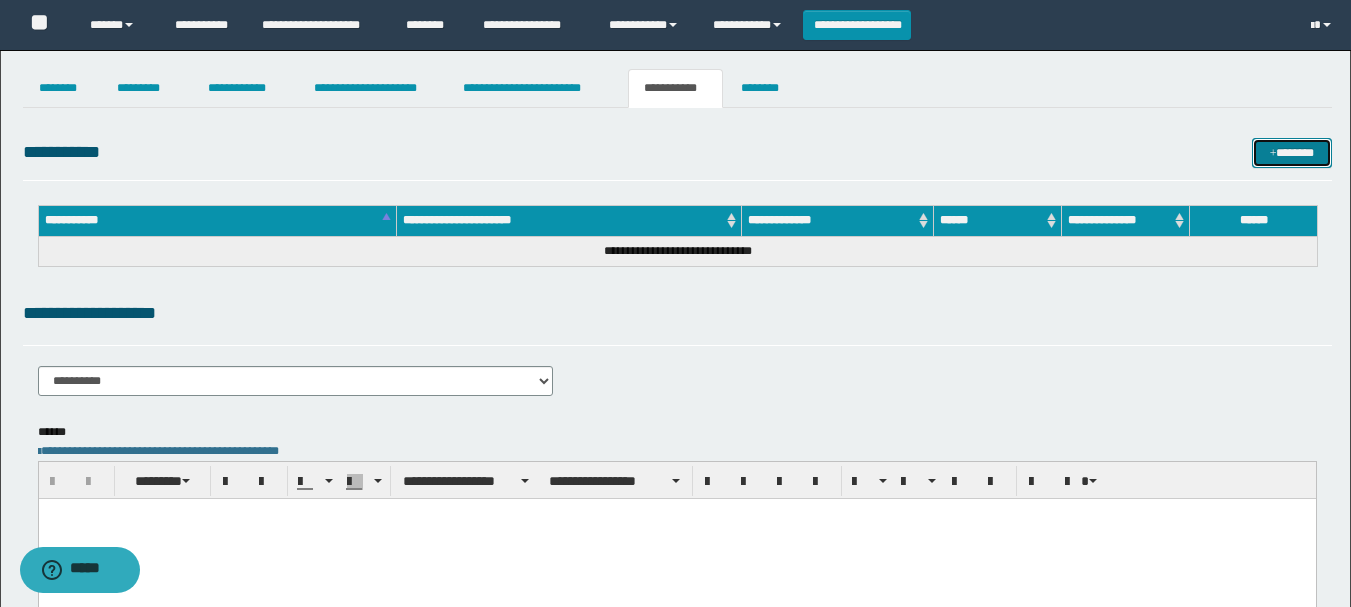 click on "*******" at bounding box center [1292, 153] 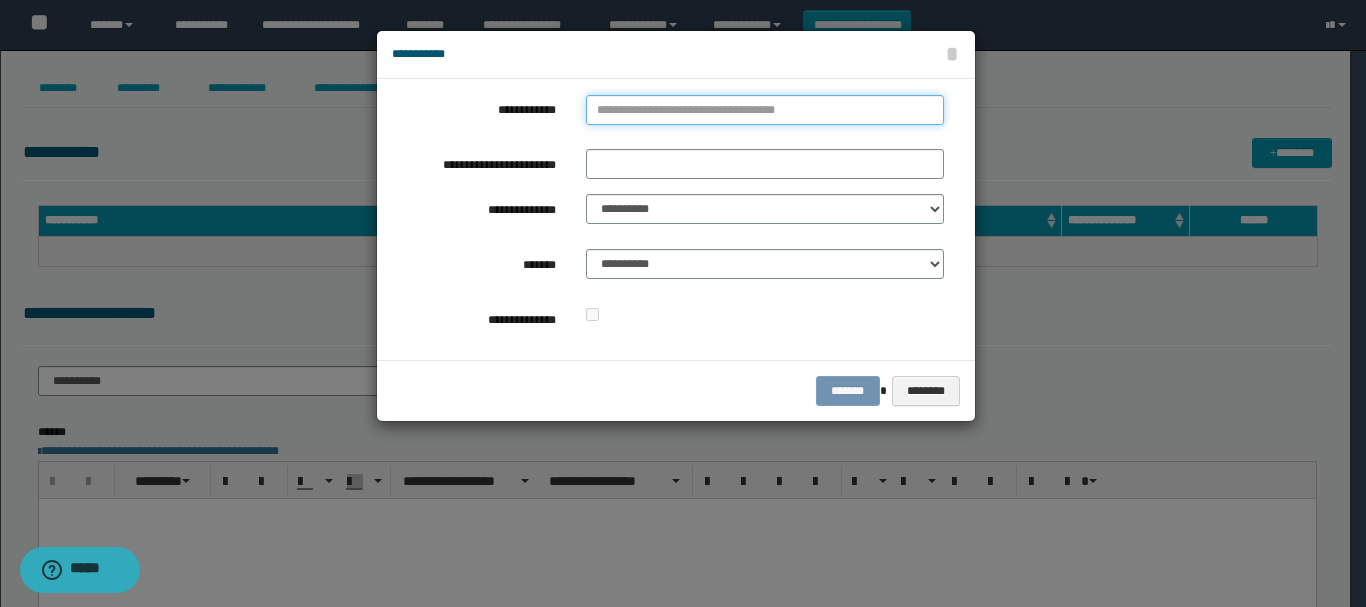 click on "**********" at bounding box center (765, 110) 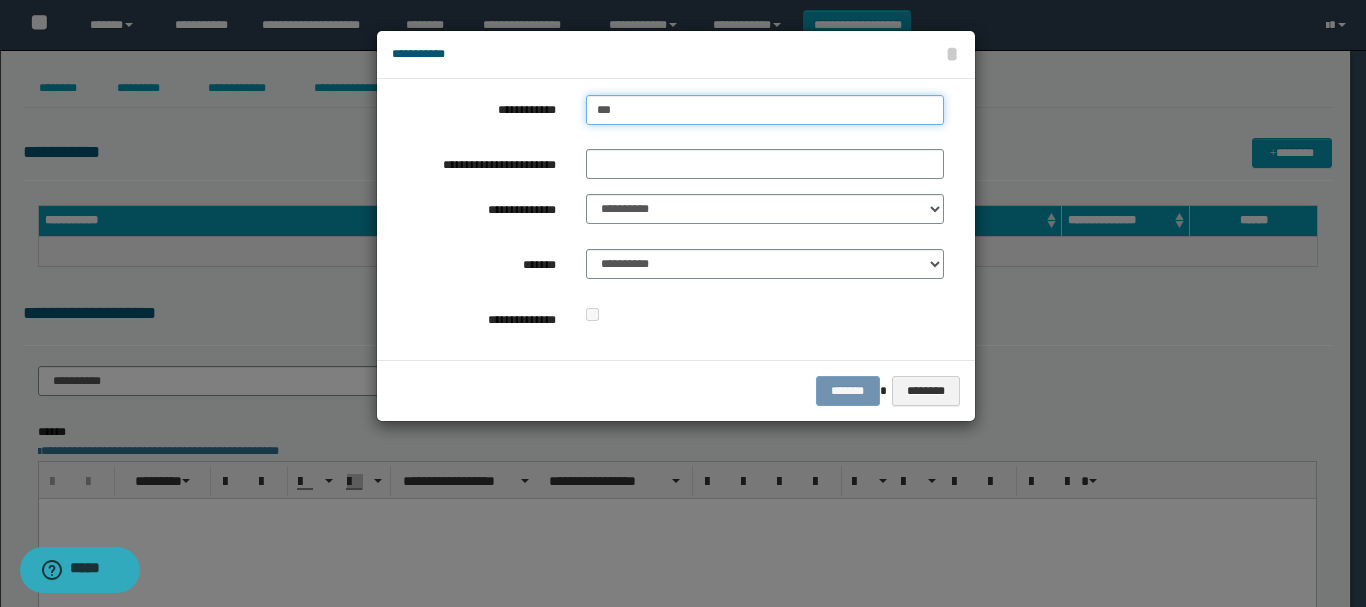 type on "****" 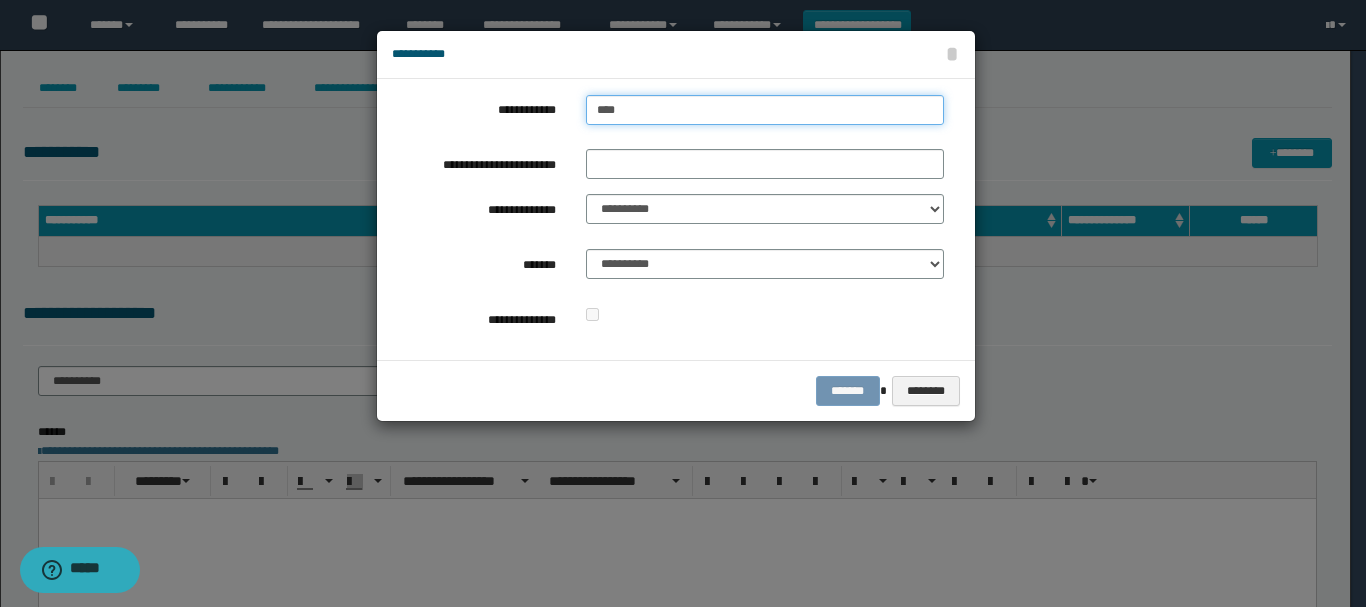 type on "****" 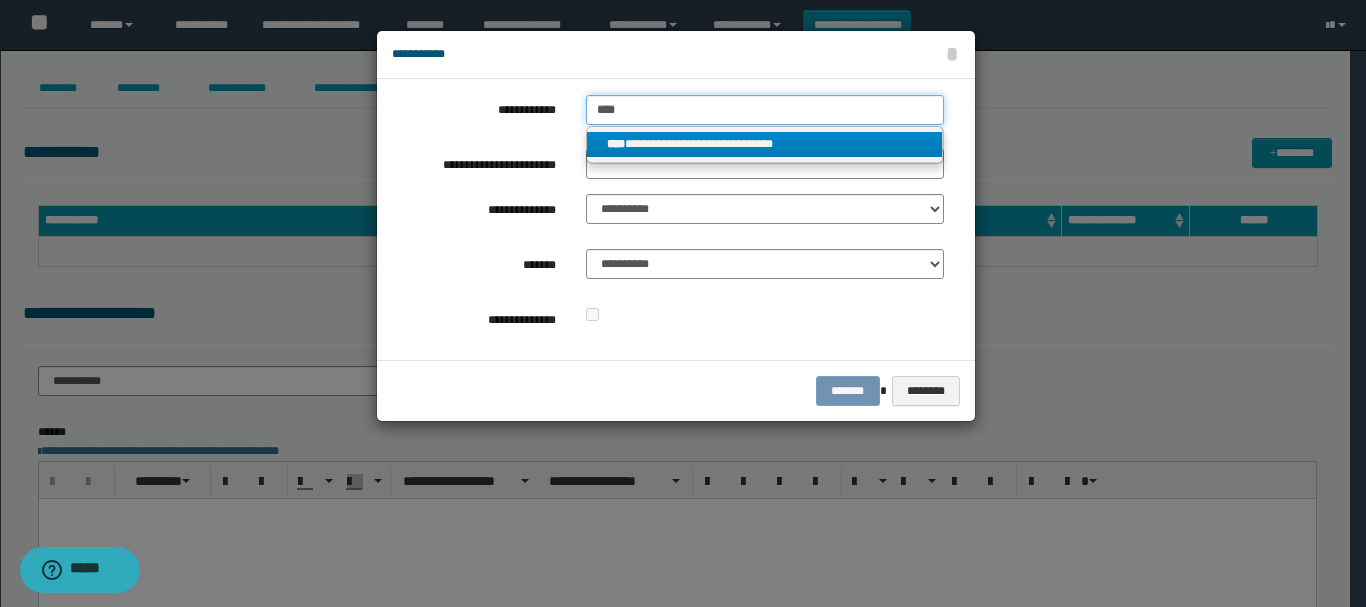type on "****" 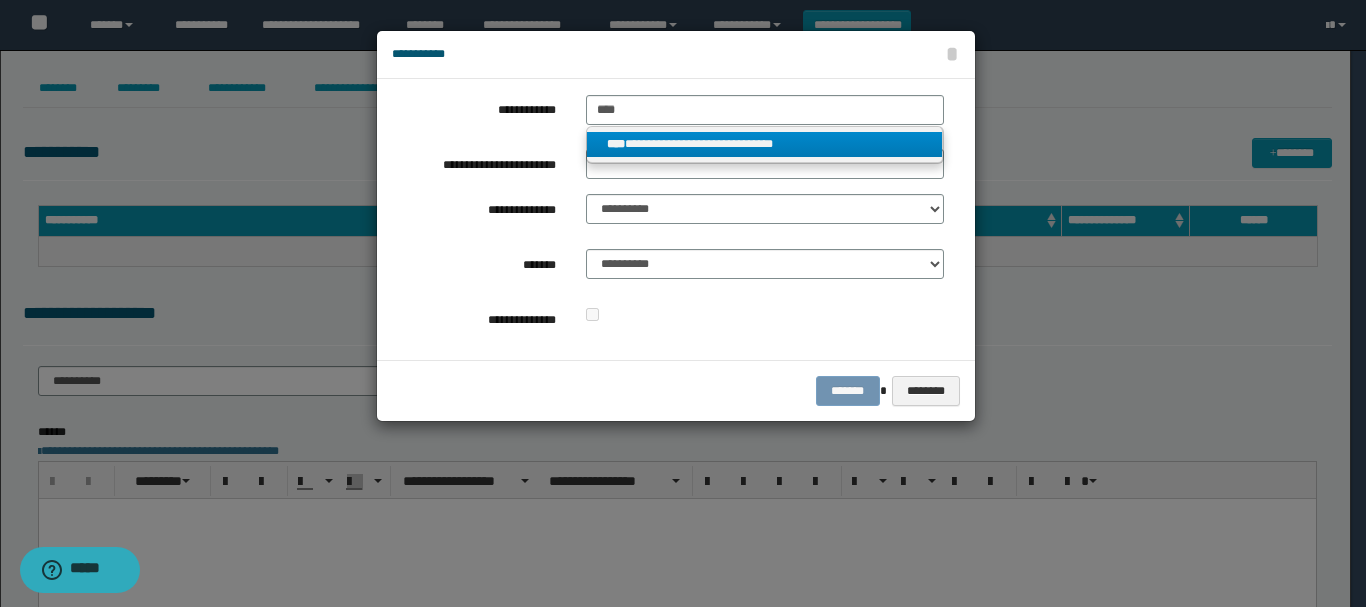 click on "**********" at bounding box center [765, 144] 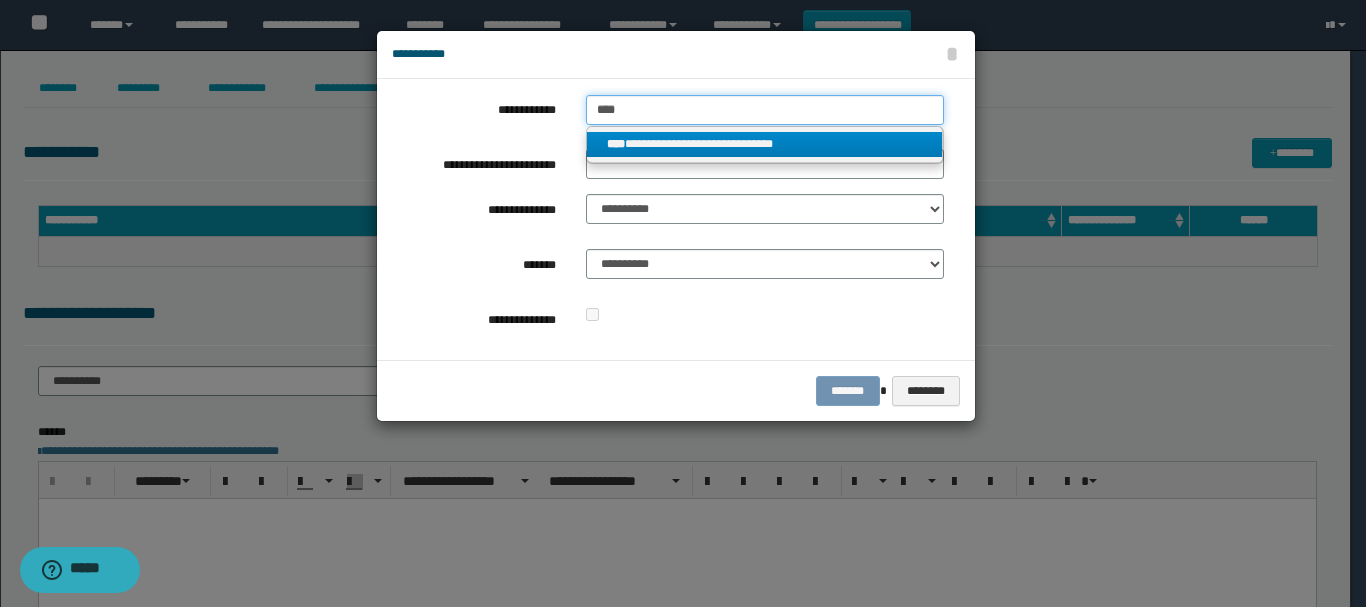 type 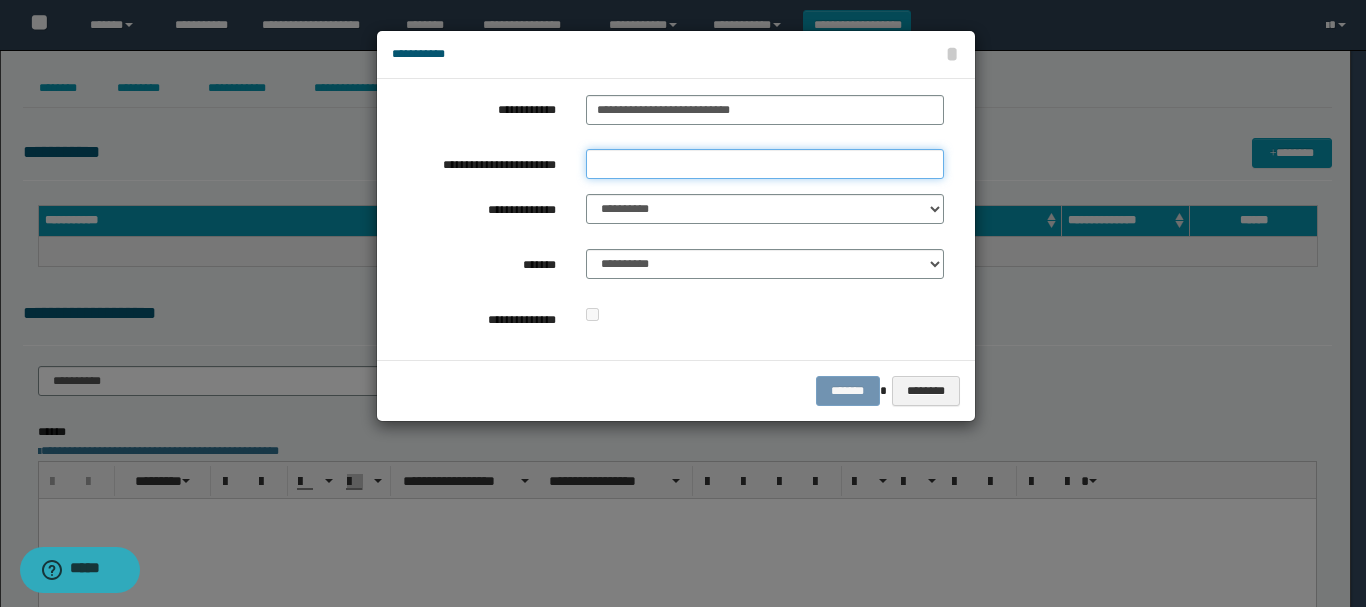 click on "**********" at bounding box center (765, 164) 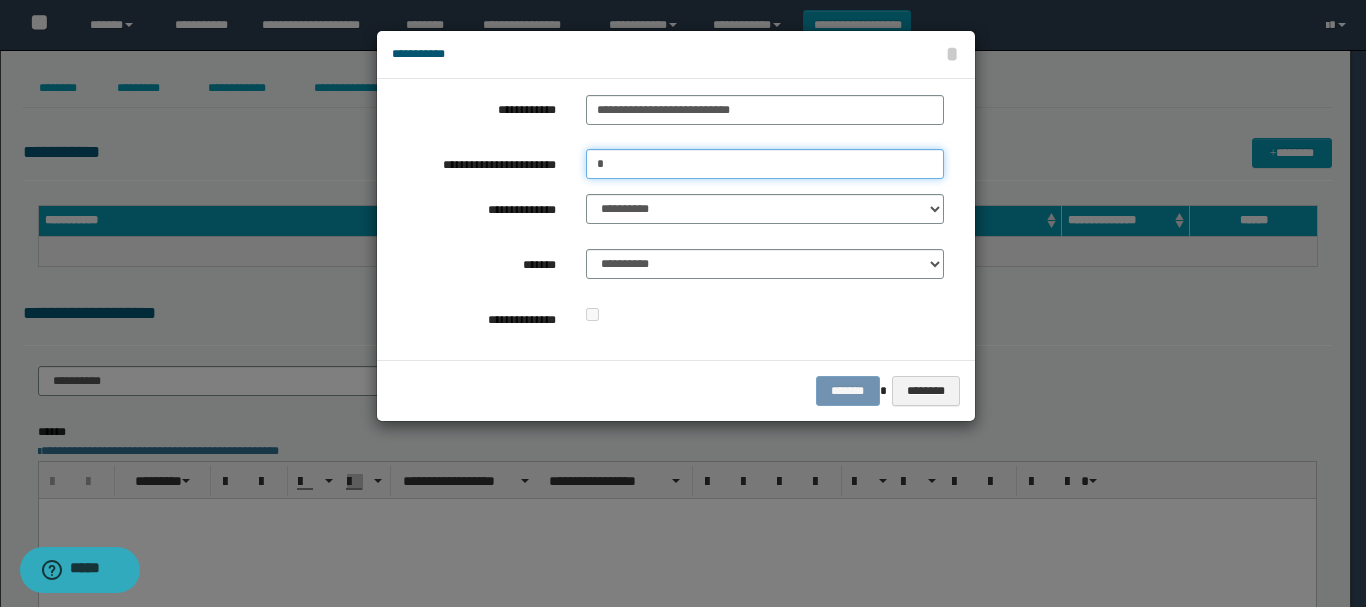 type on "*" 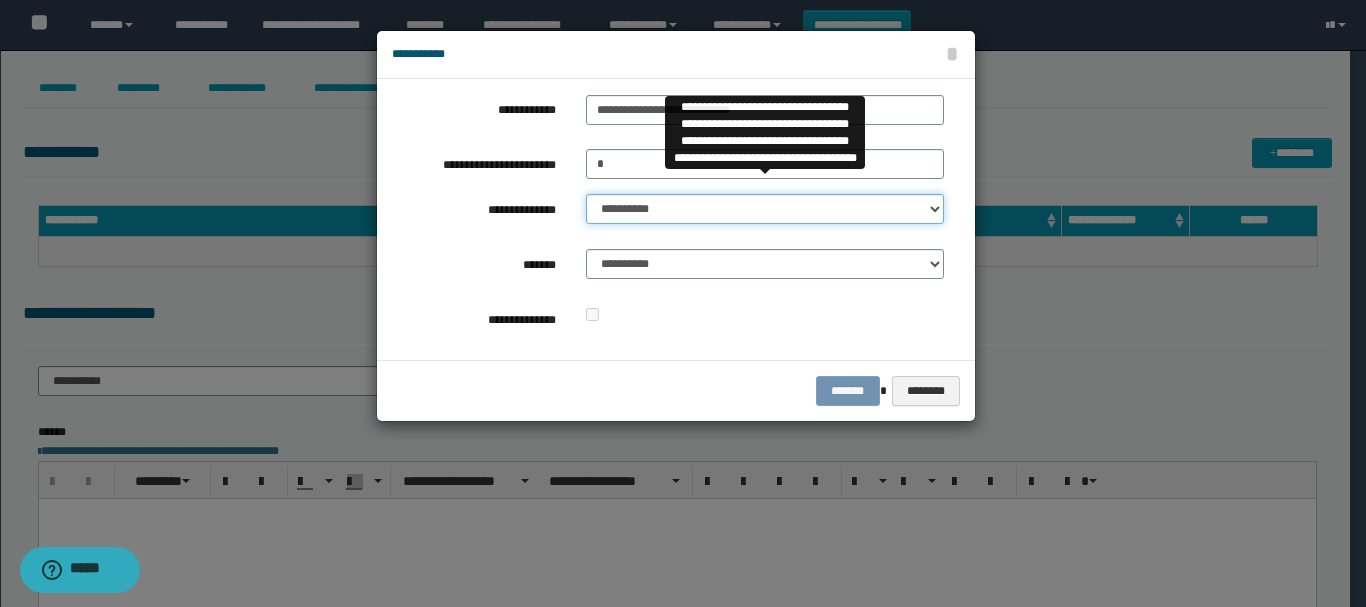 select on "**" 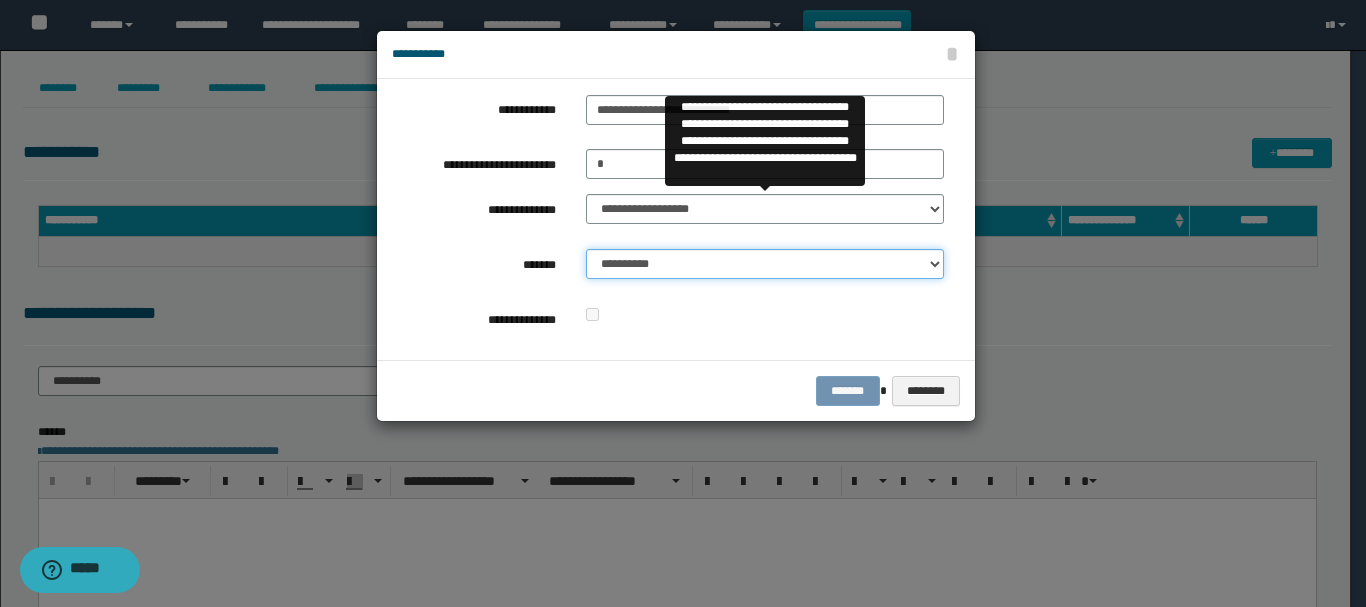 select on "*" 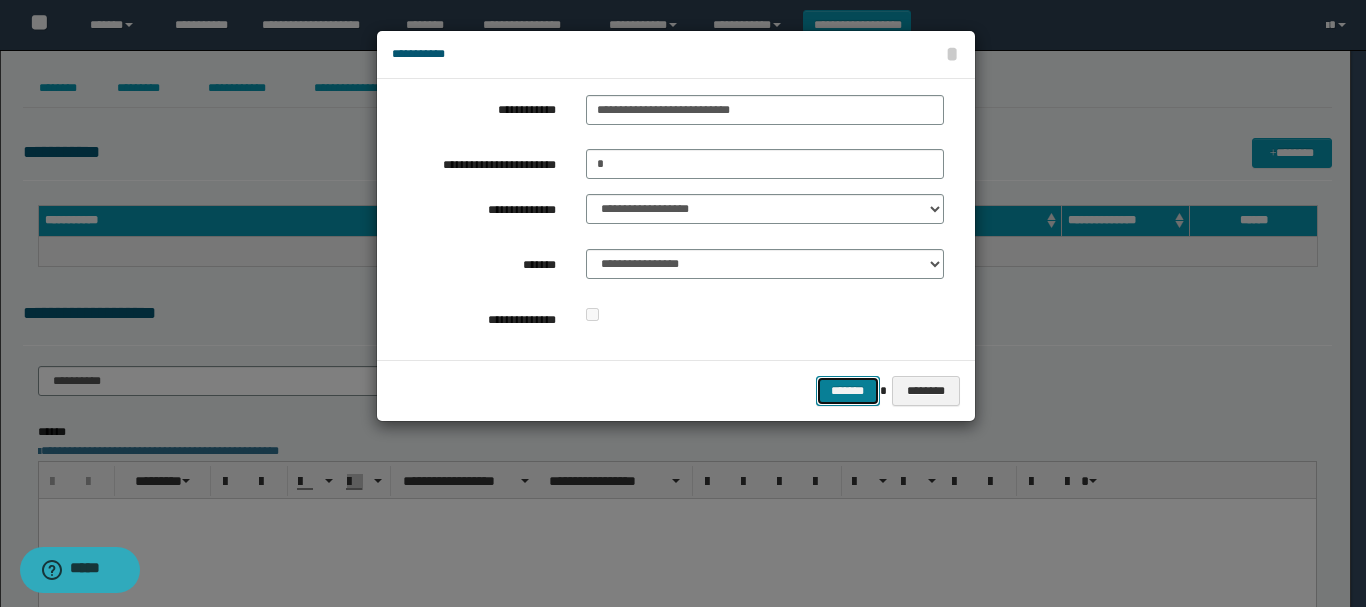 type 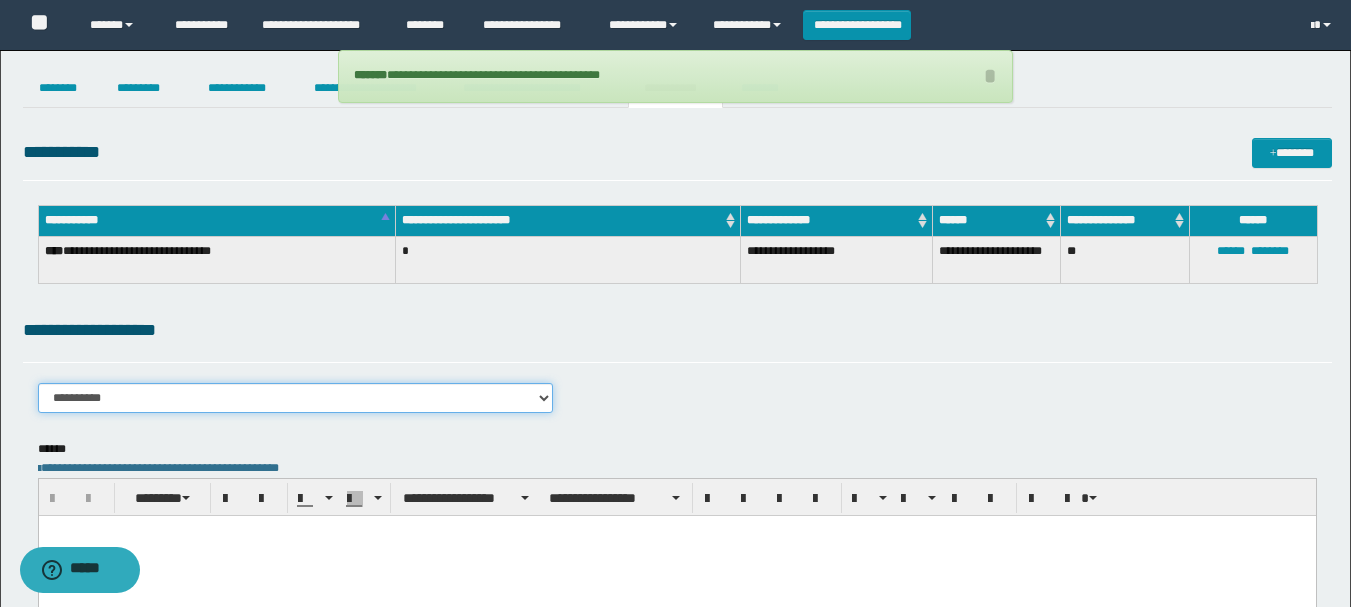 click on "**********" at bounding box center [296, 398] 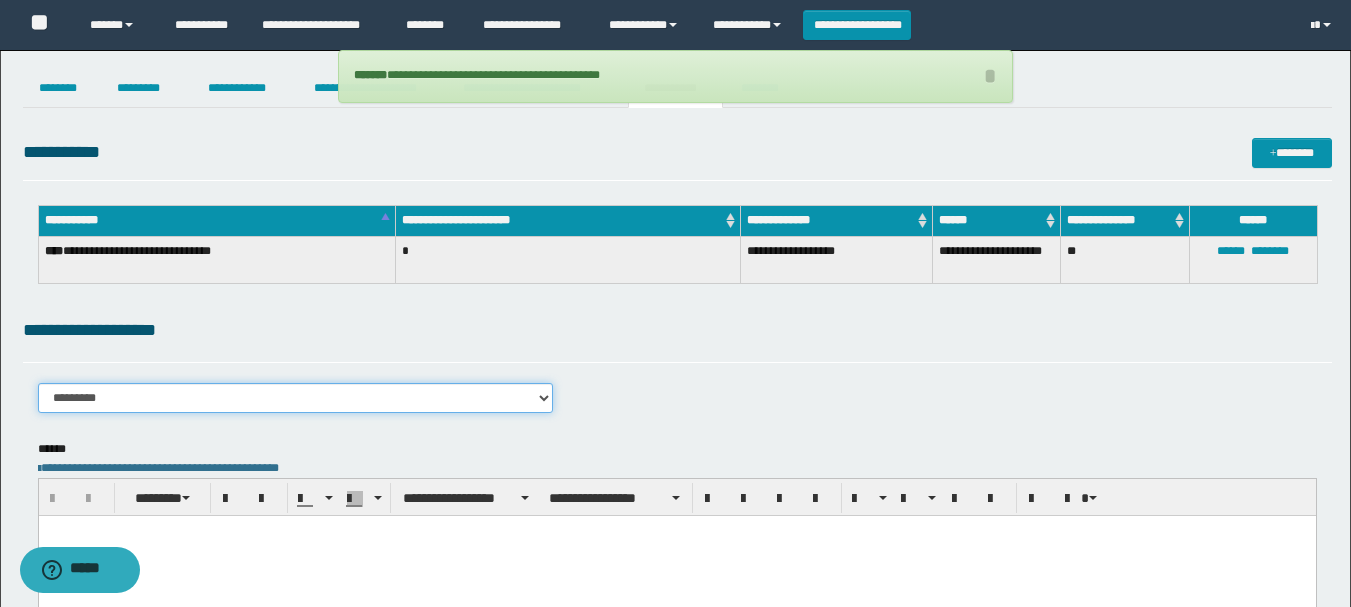 click on "**********" at bounding box center (296, 398) 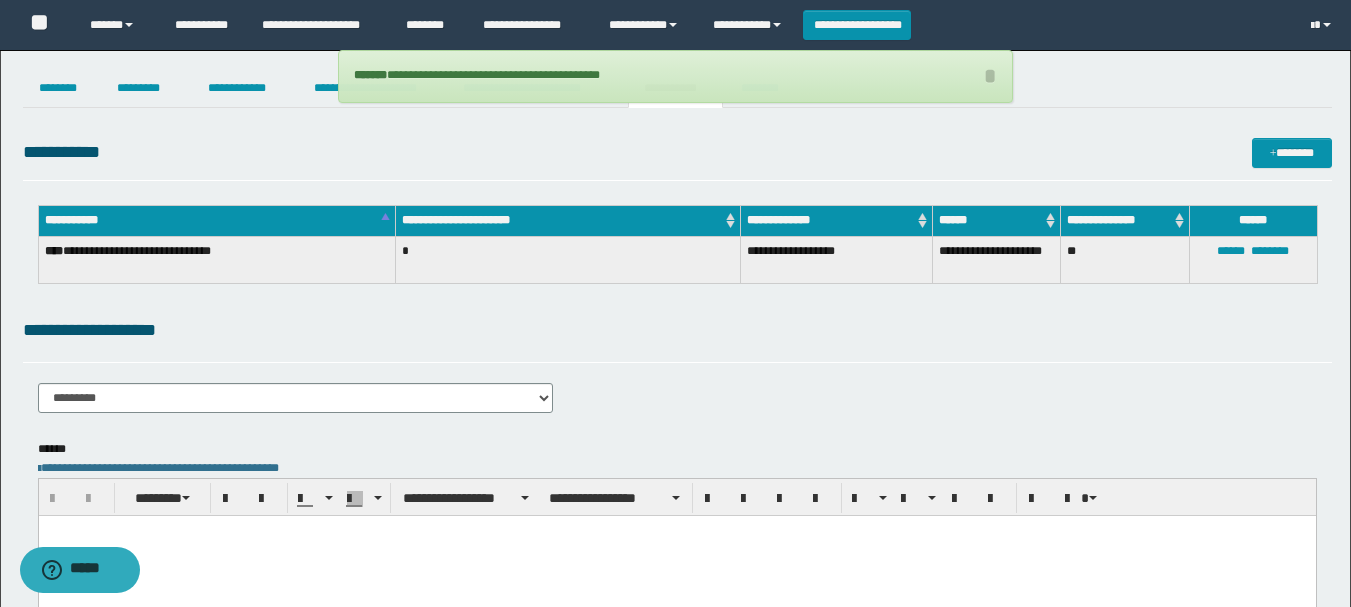click at bounding box center [676, 555] 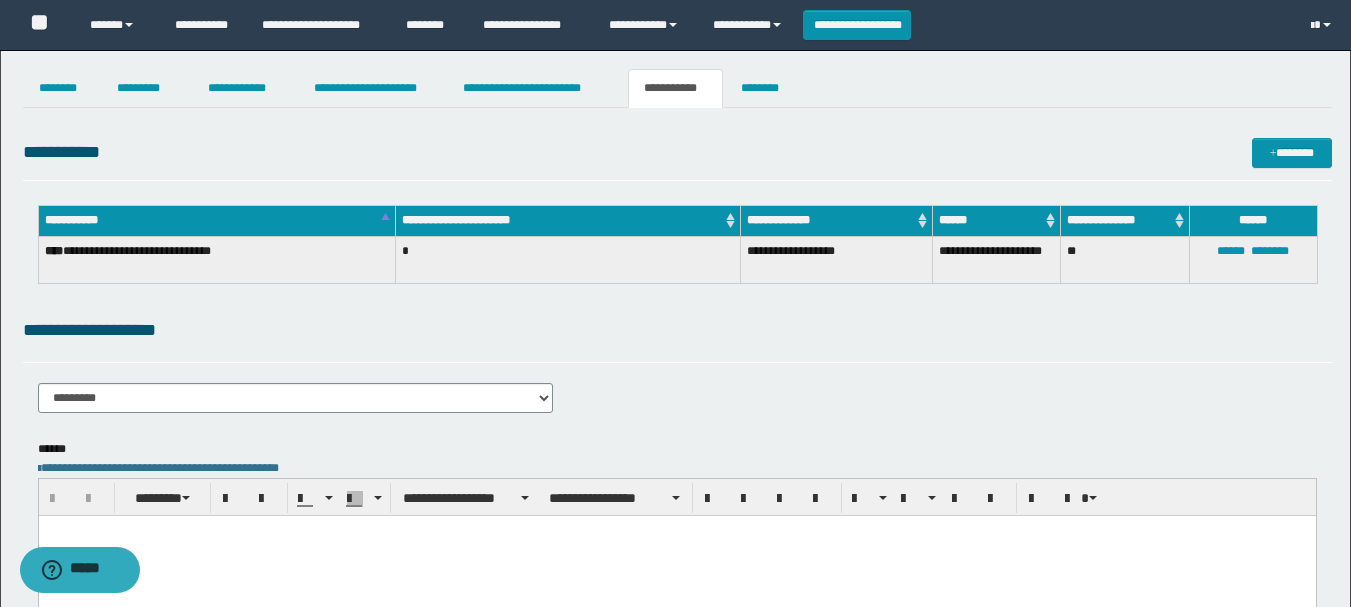 type 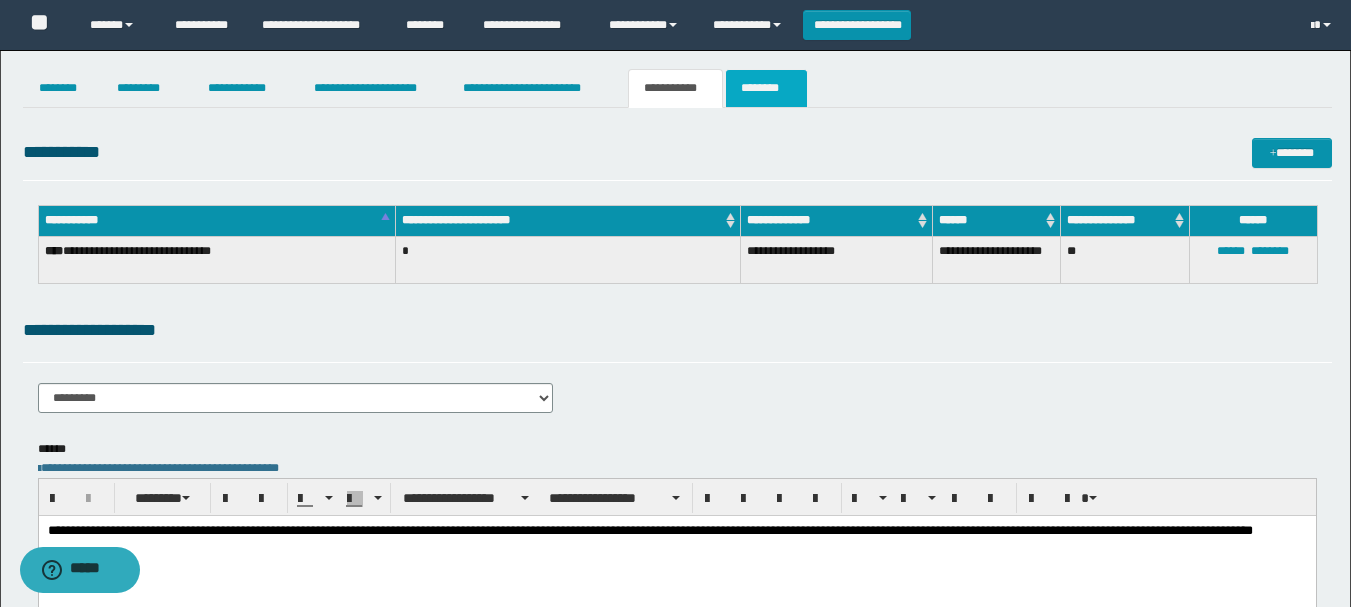 click on "********" at bounding box center [766, 88] 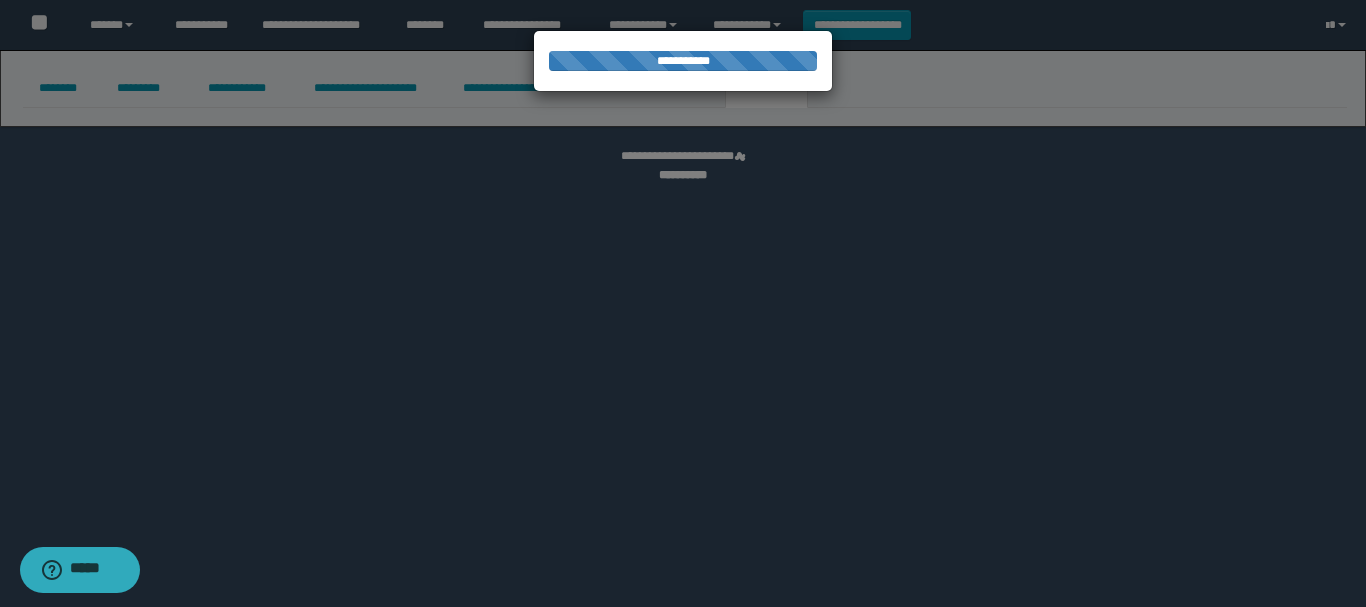 select 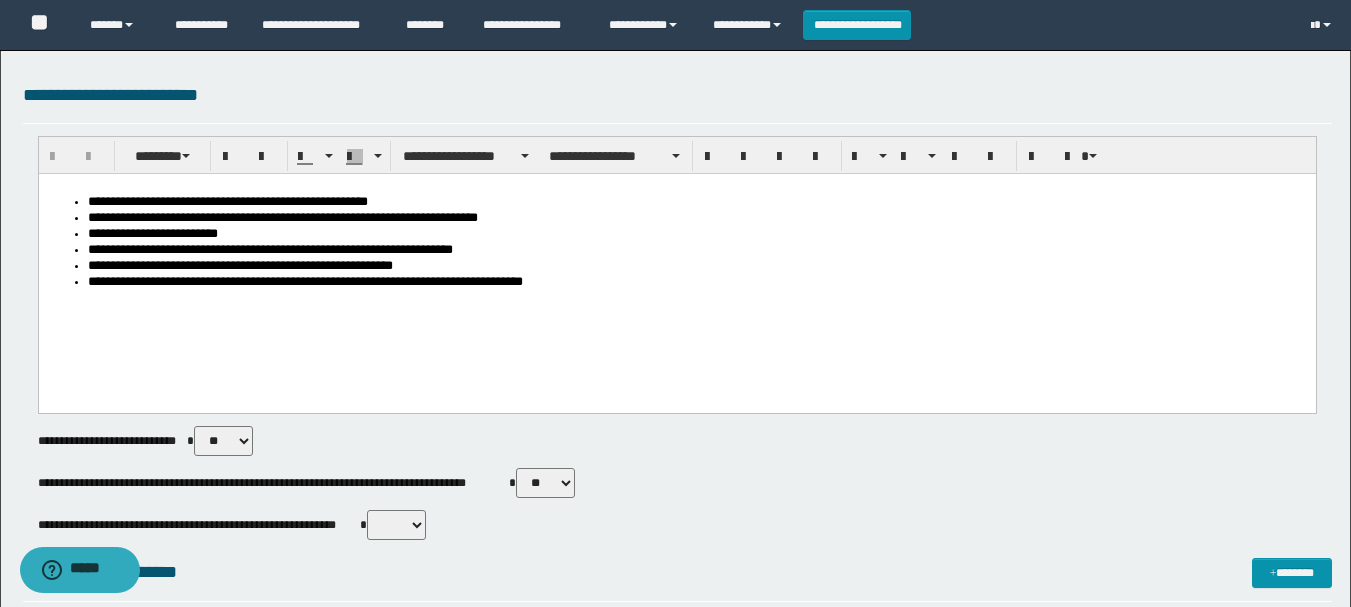 scroll, scrollTop: 0, scrollLeft: 0, axis: both 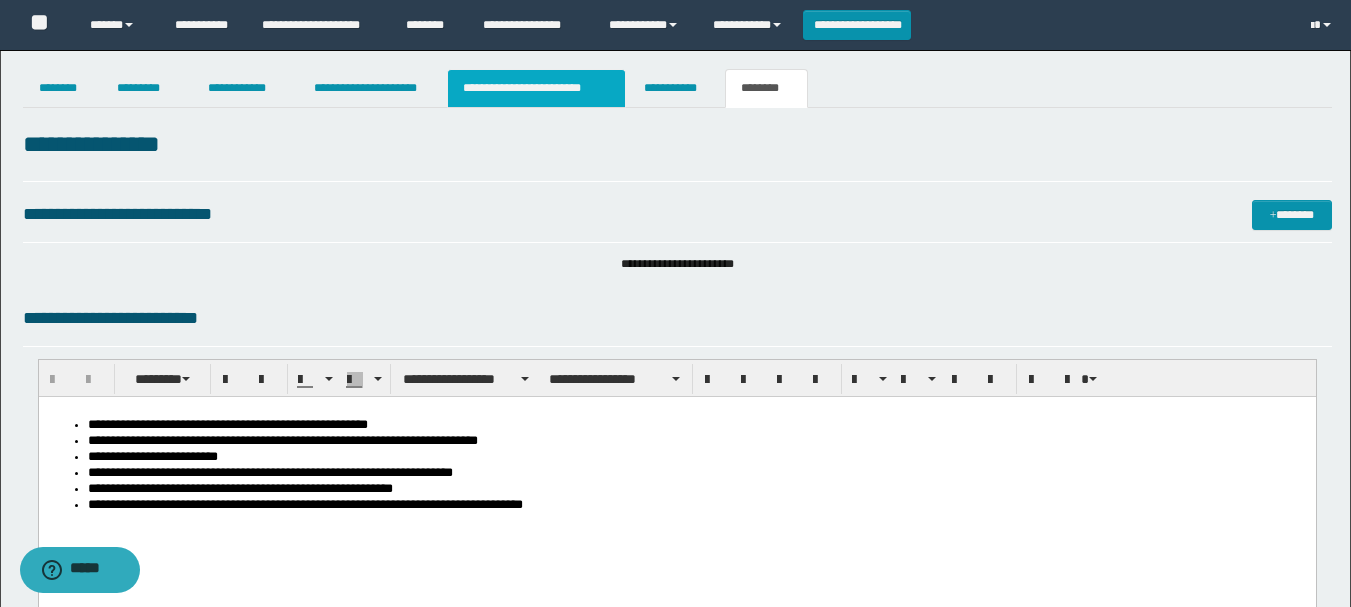 click on "**********" at bounding box center (537, 88) 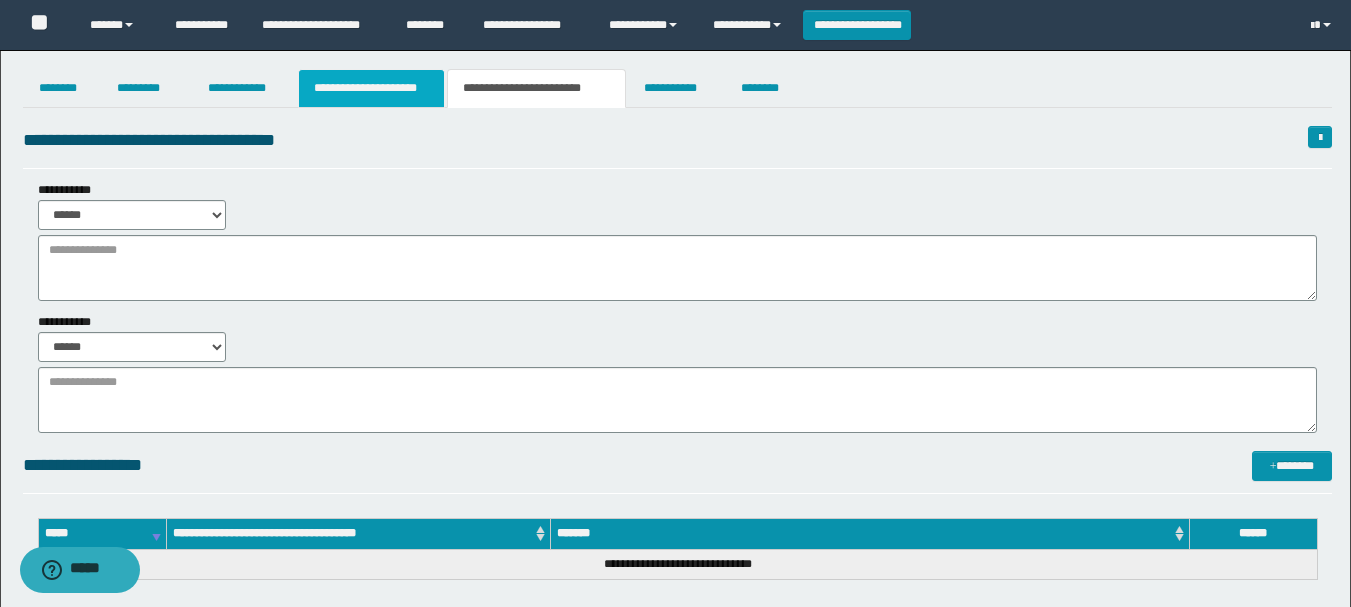 click on "**********" at bounding box center (371, 88) 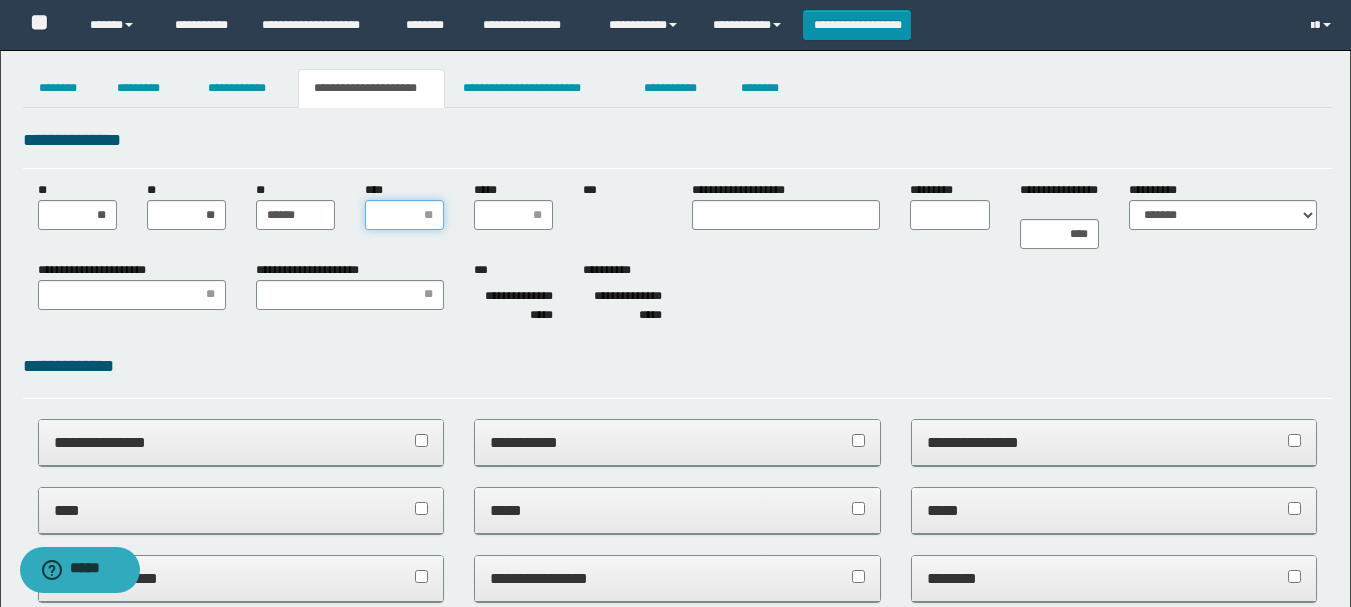 click on "****" at bounding box center (404, 215) 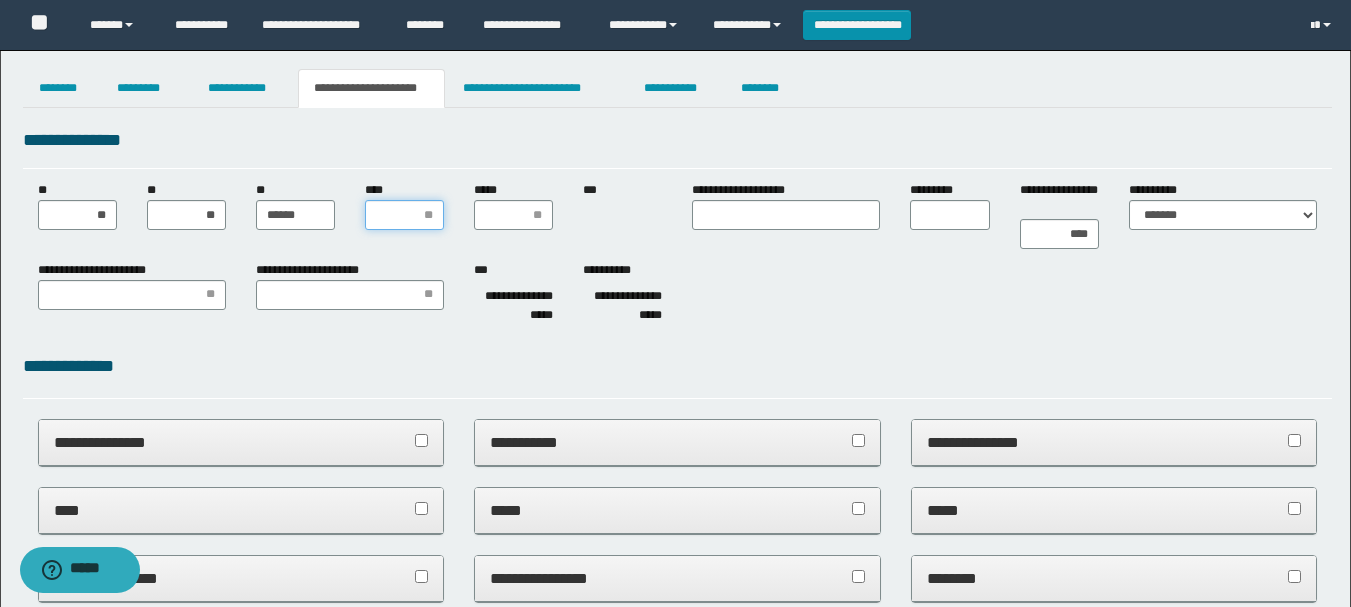 type on "*" 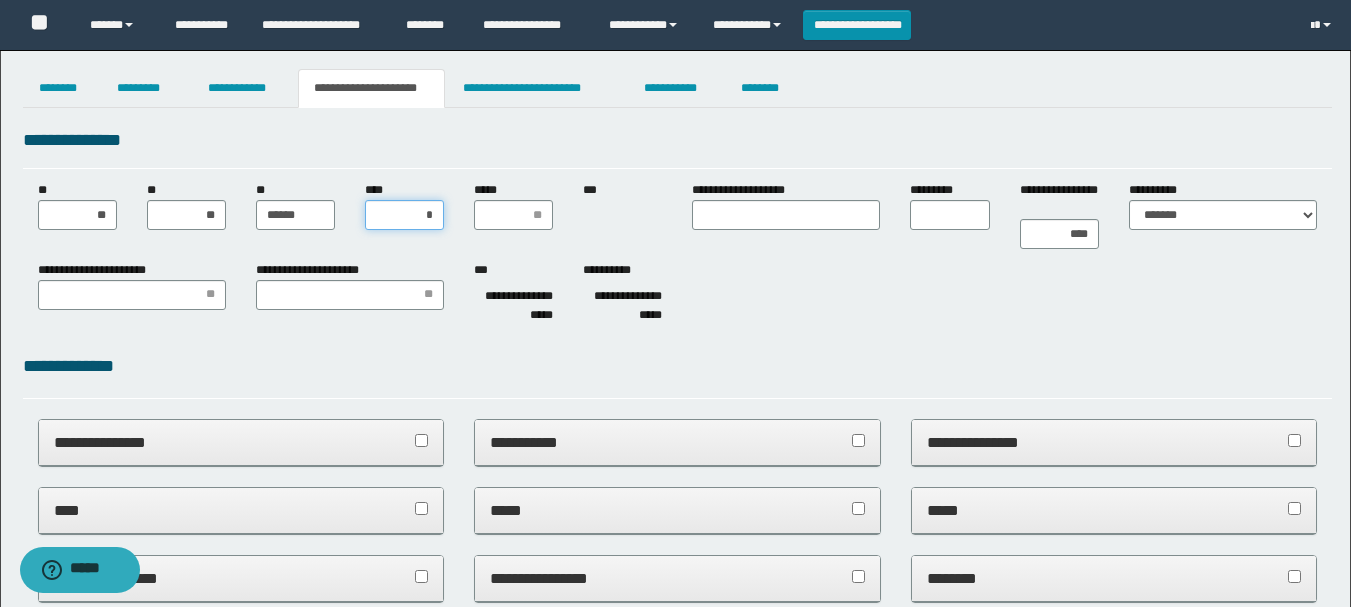 type on "**" 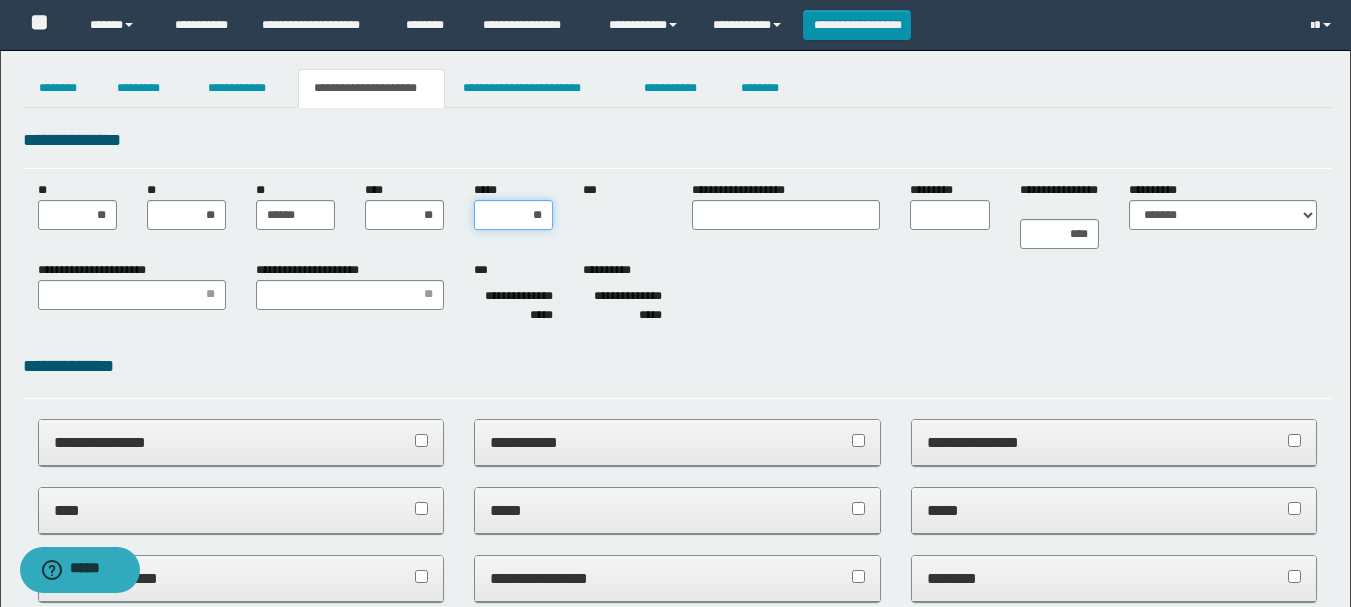 type on "***" 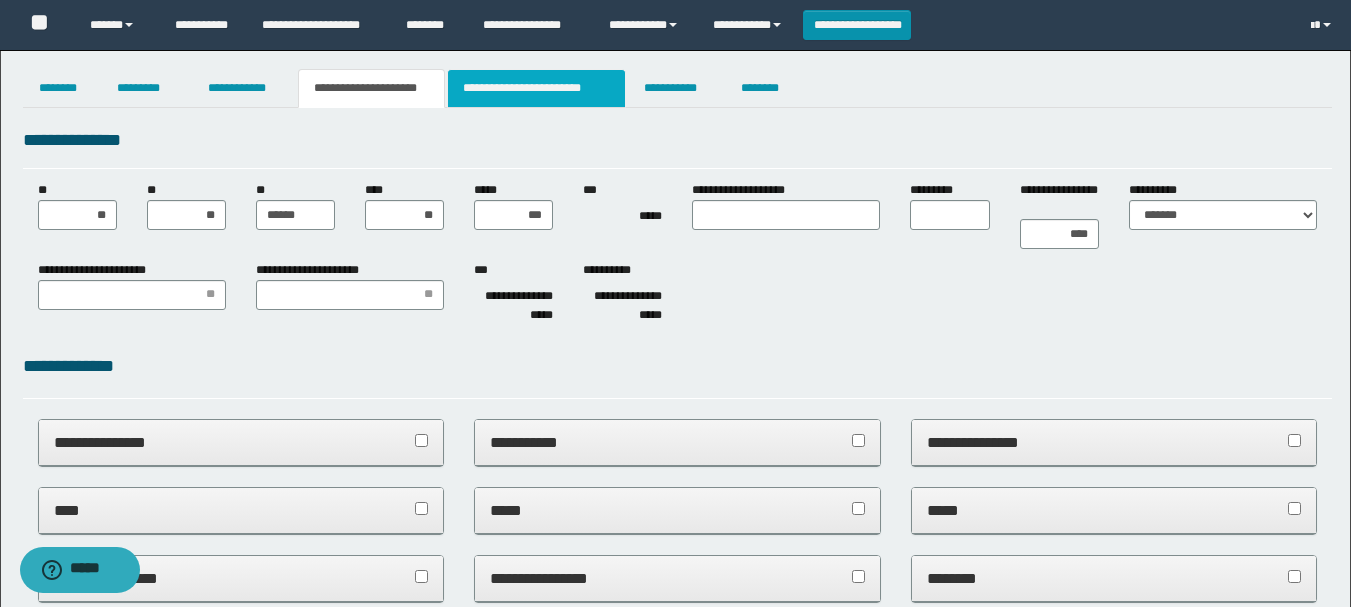 click on "**********" at bounding box center [537, 88] 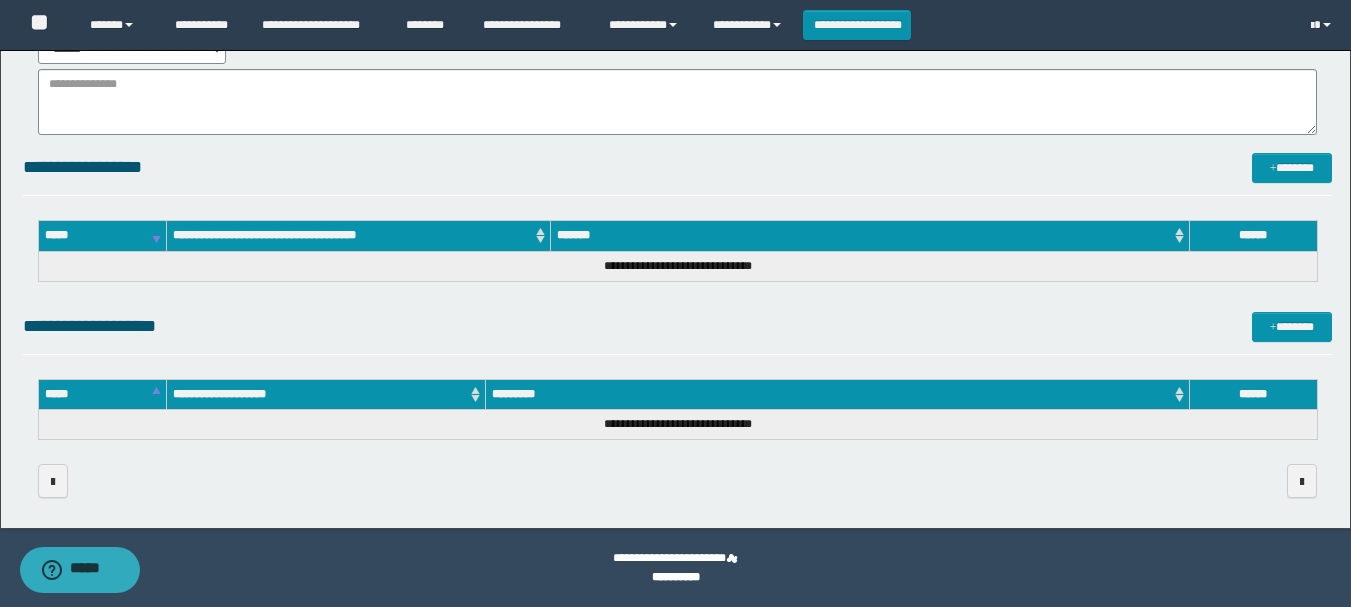 scroll, scrollTop: 0, scrollLeft: 0, axis: both 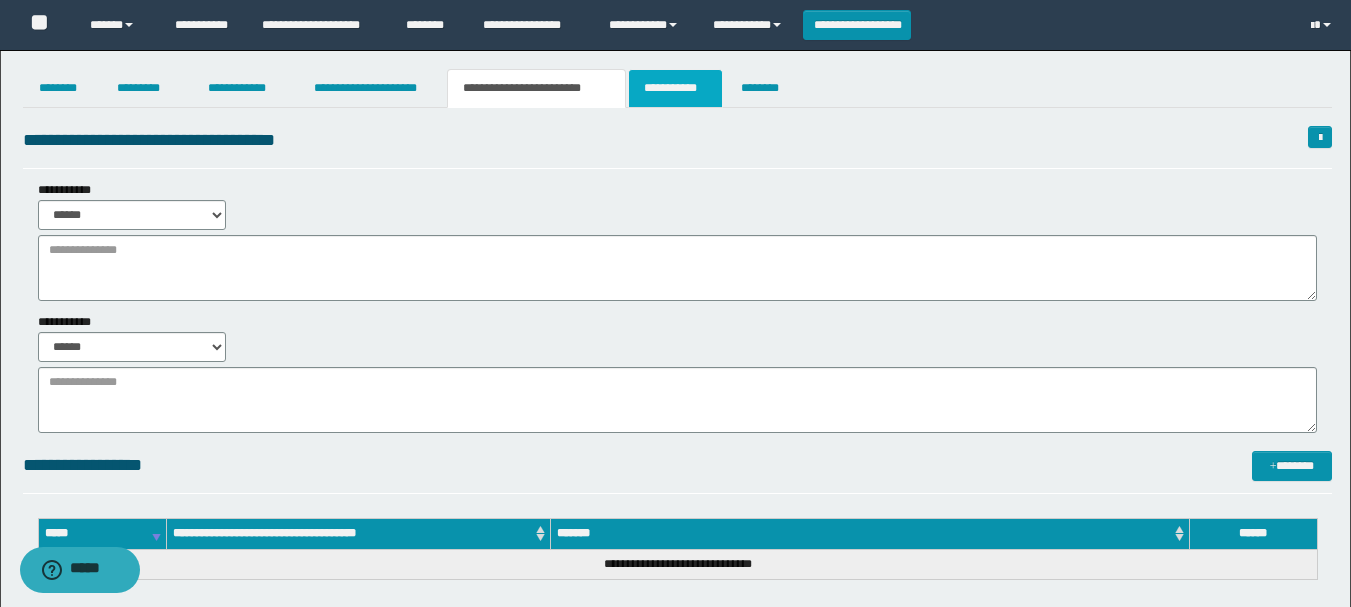 click on "**********" at bounding box center [675, 88] 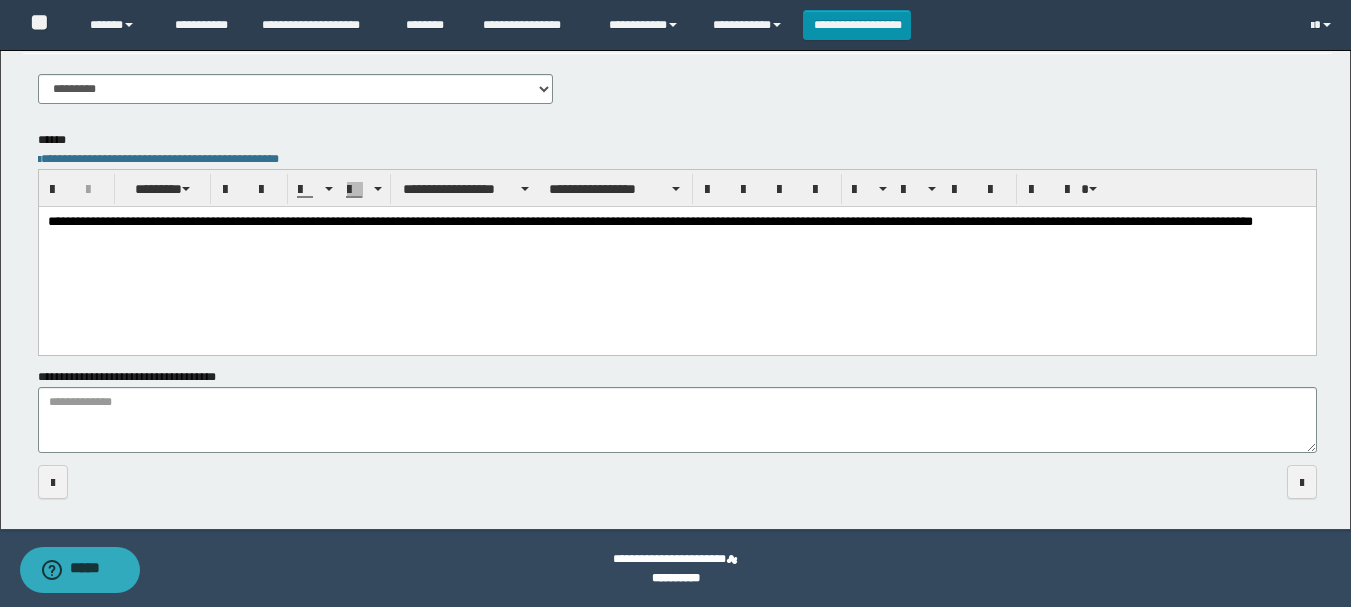 scroll, scrollTop: 0, scrollLeft: 0, axis: both 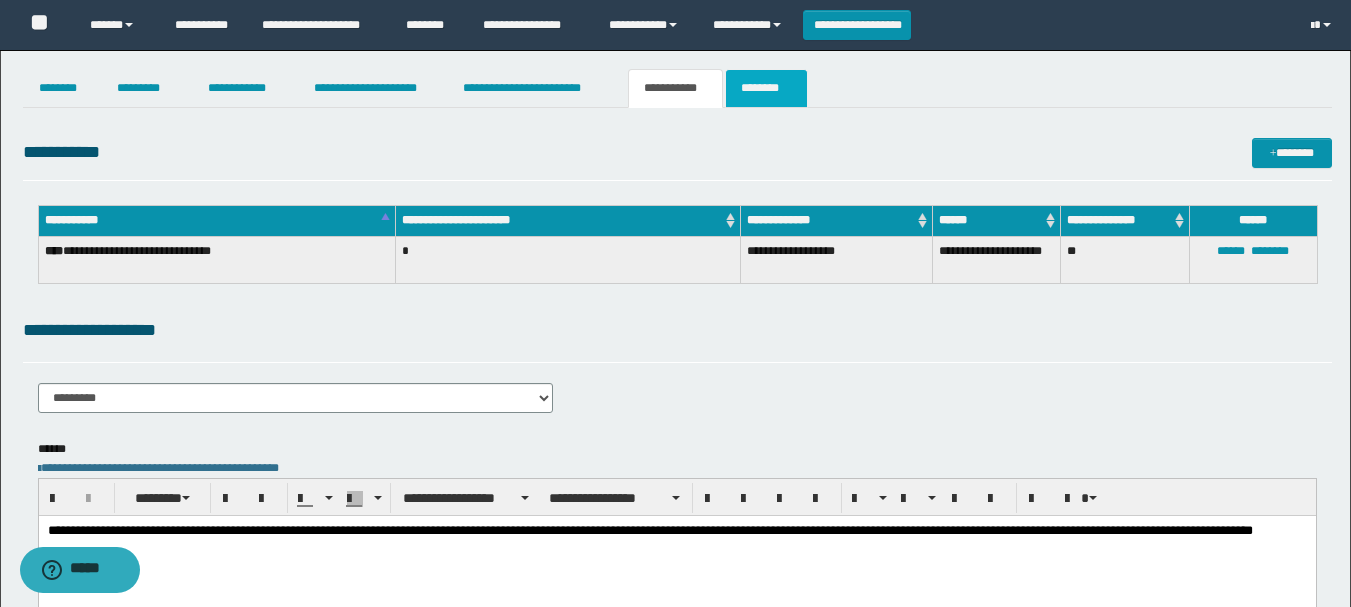 click on "********" at bounding box center (766, 88) 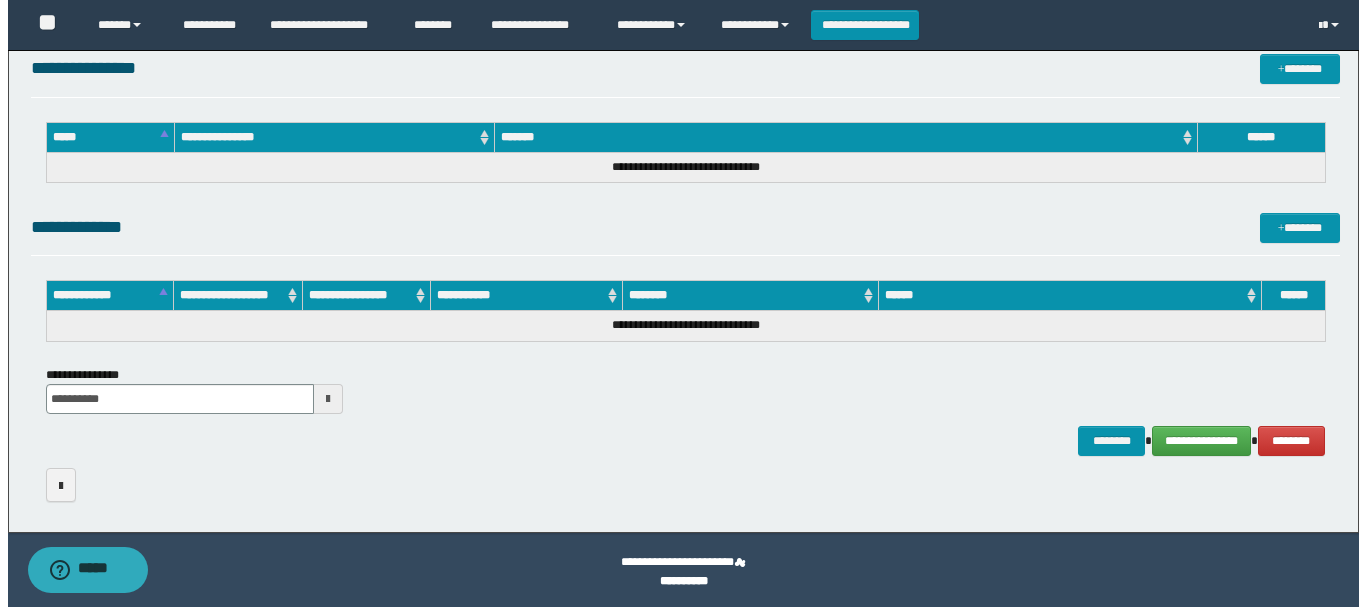 scroll, scrollTop: 1024, scrollLeft: 0, axis: vertical 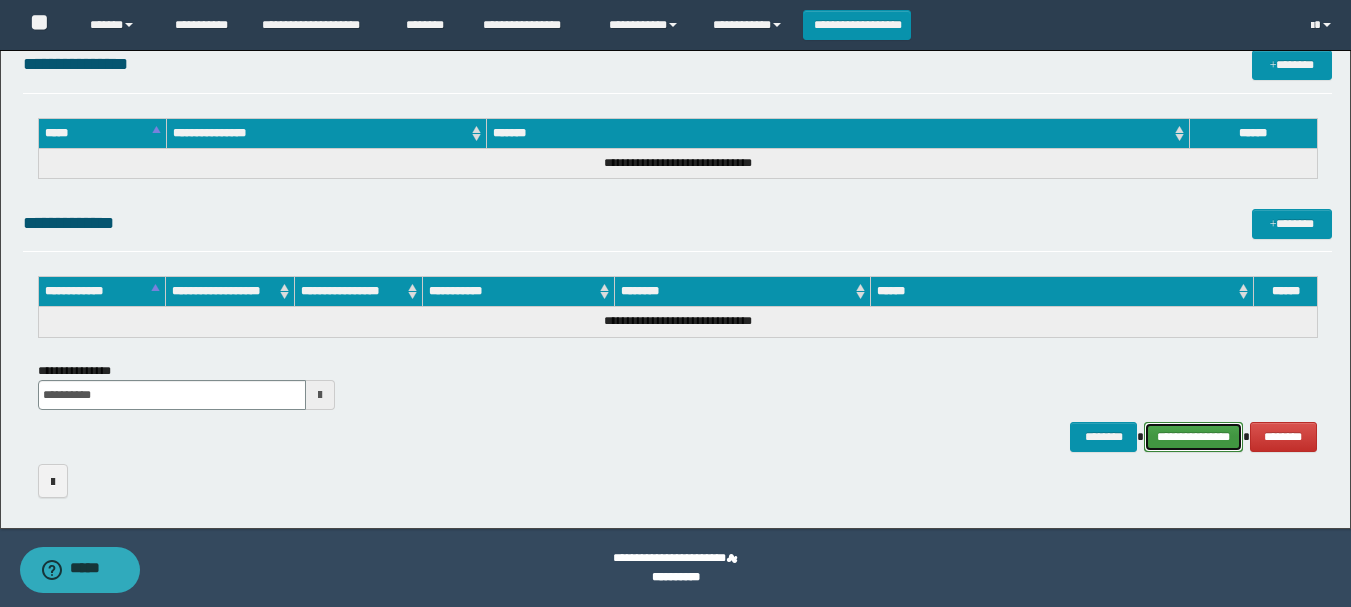 click on "**********" at bounding box center (1193, 437) 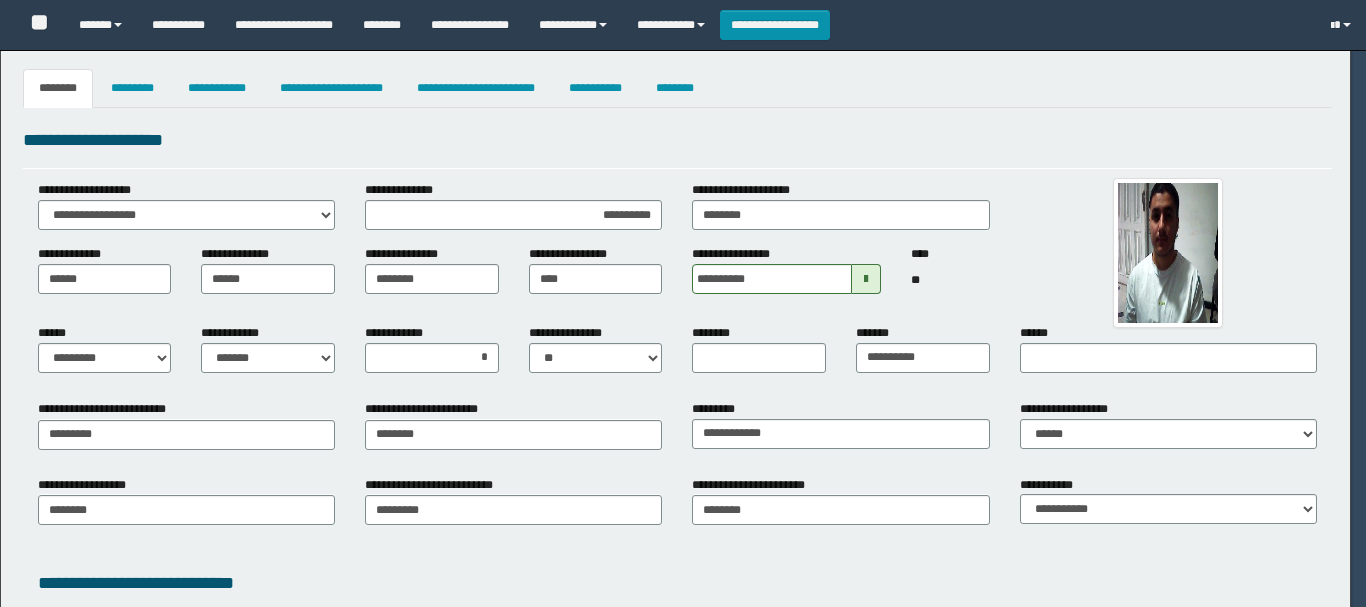 select on "*" 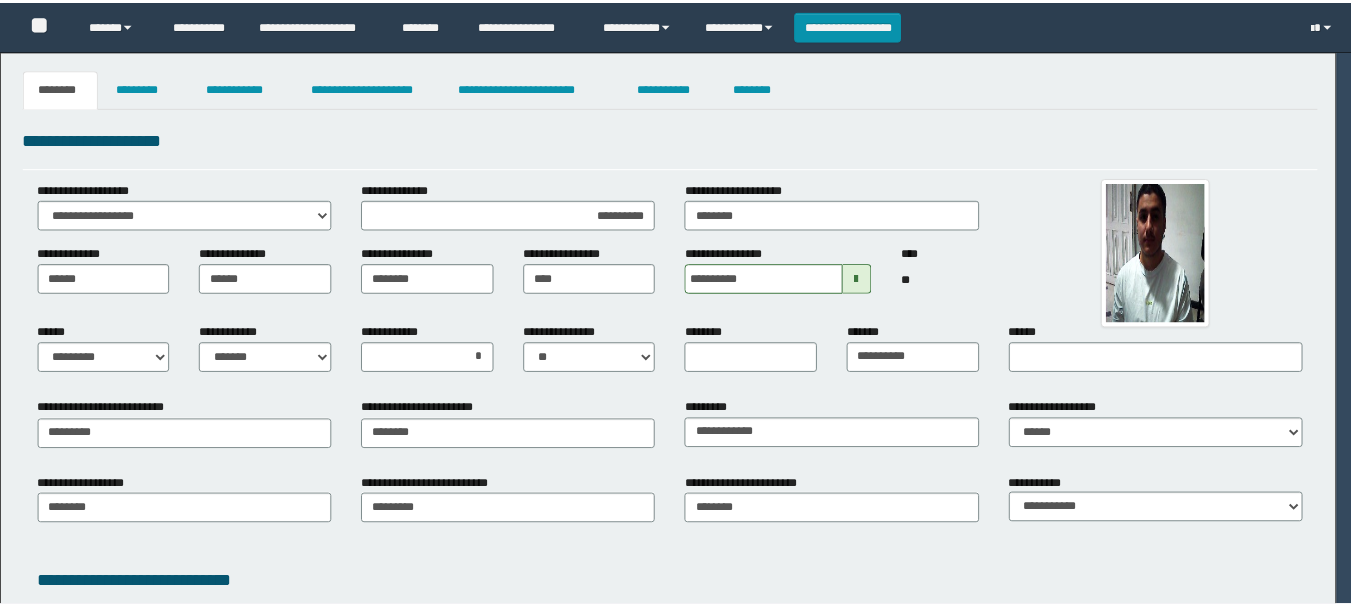scroll, scrollTop: 0, scrollLeft: 0, axis: both 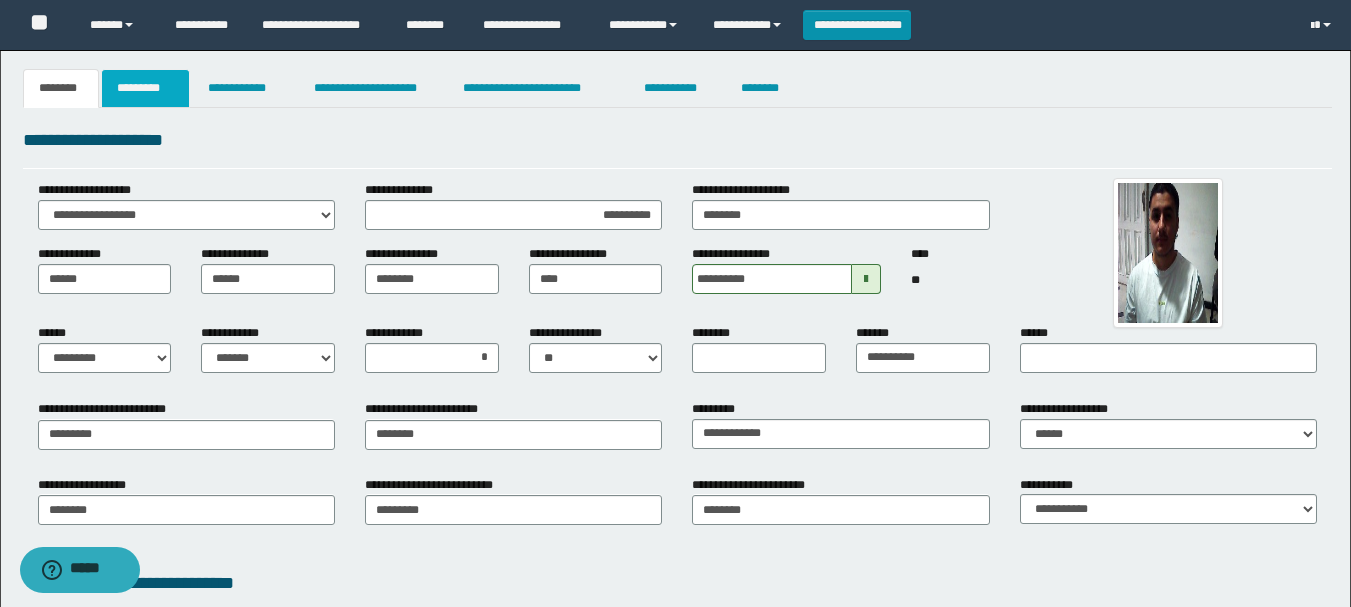 click on "*********" at bounding box center [145, 88] 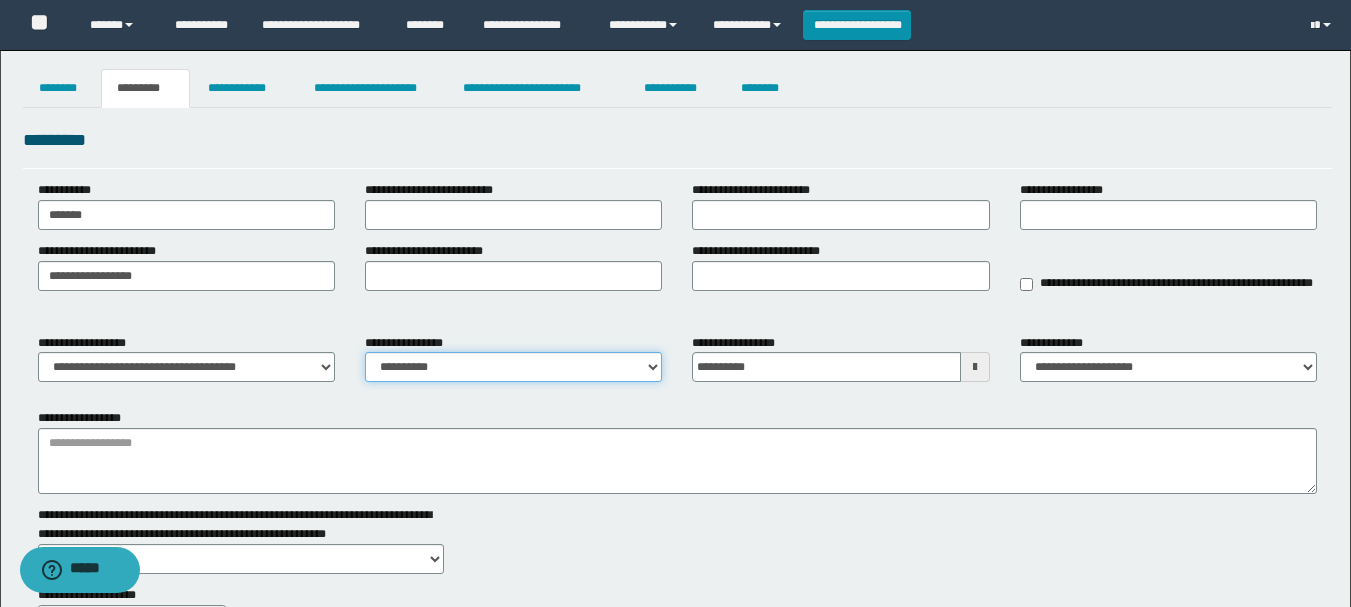click on "**********" at bounding box center (513, 367) 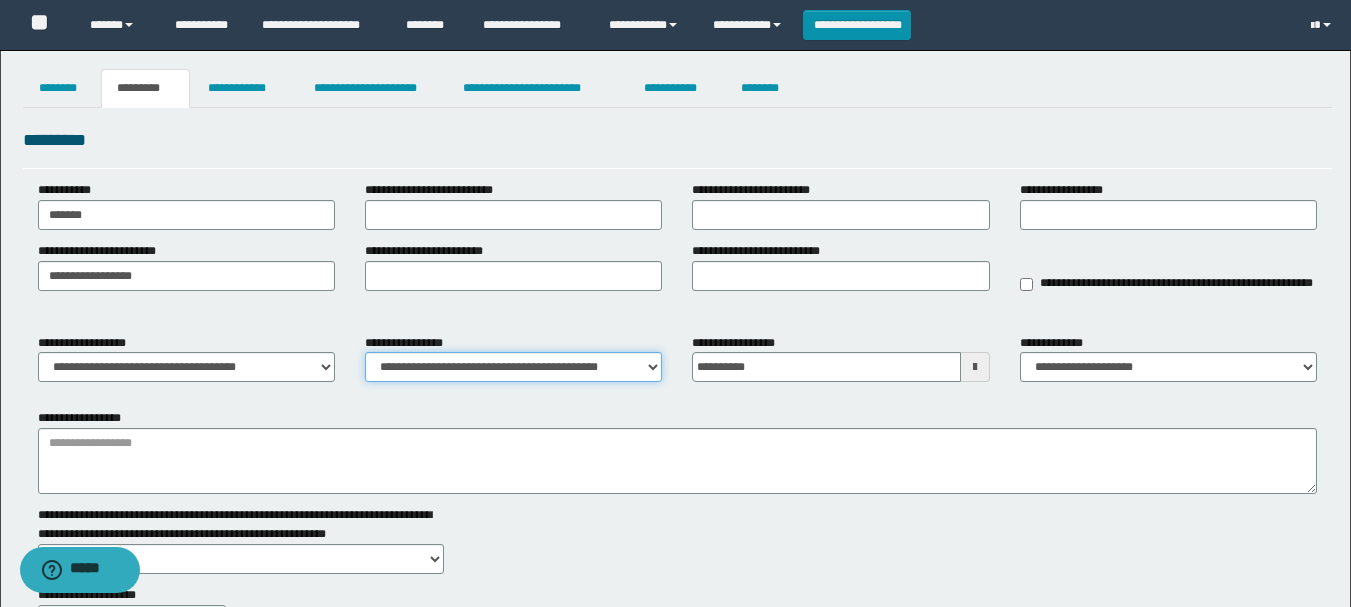 click on "**********" at bounding box center [513, 367] 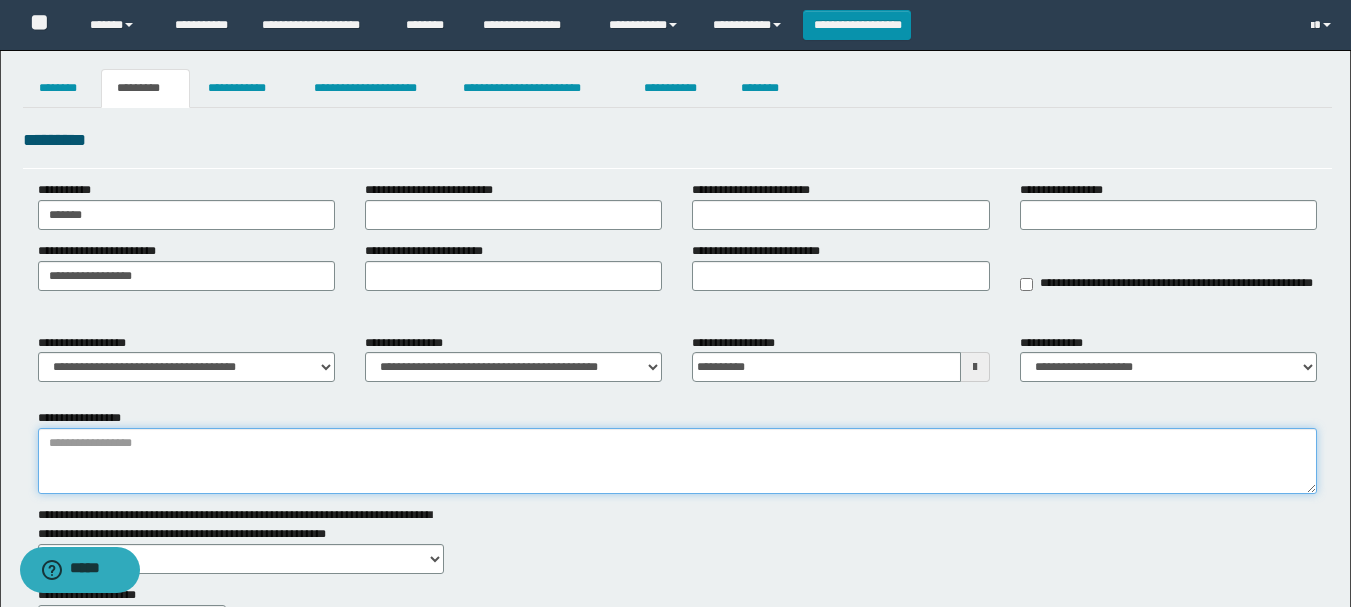 click on "**********" at bounding box center [677, 461] 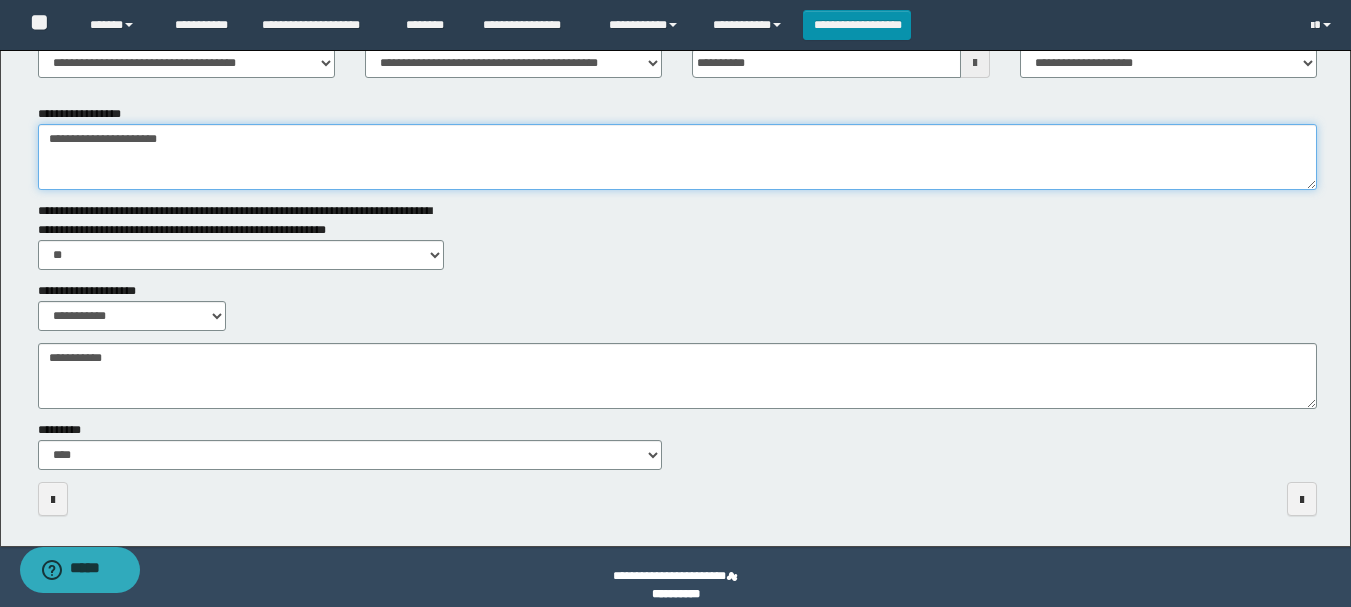 scroll, scrollTop: 321, scrollLeft: 0, axis: vertical 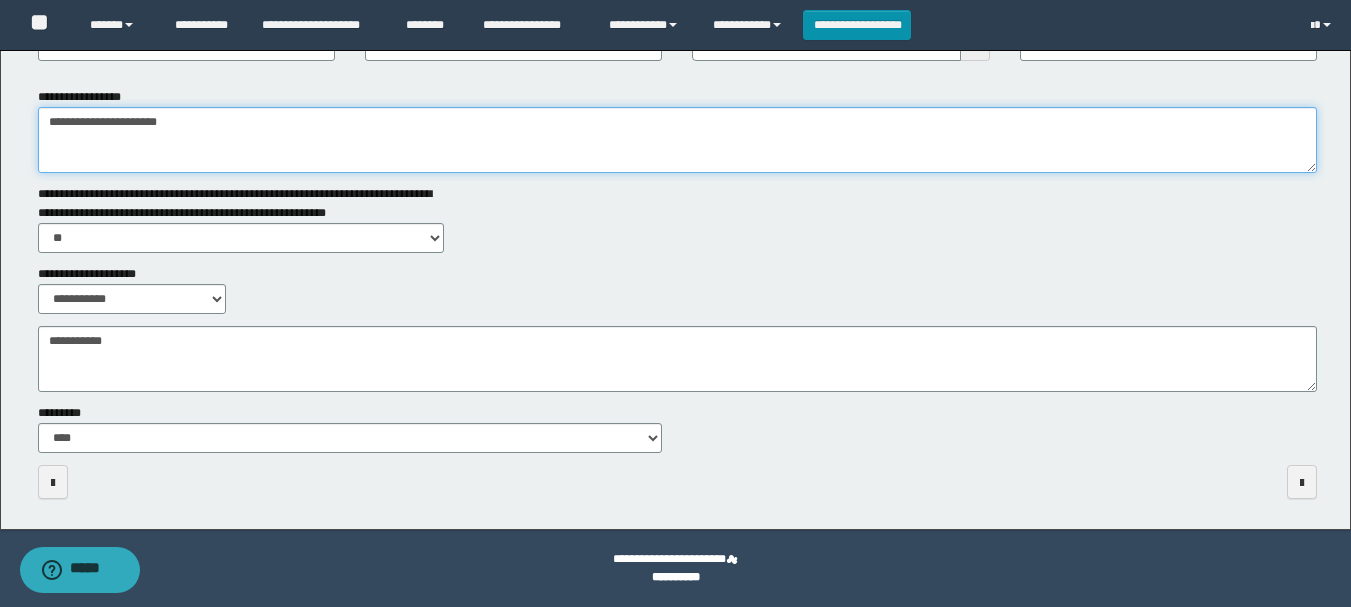 type on "**********" 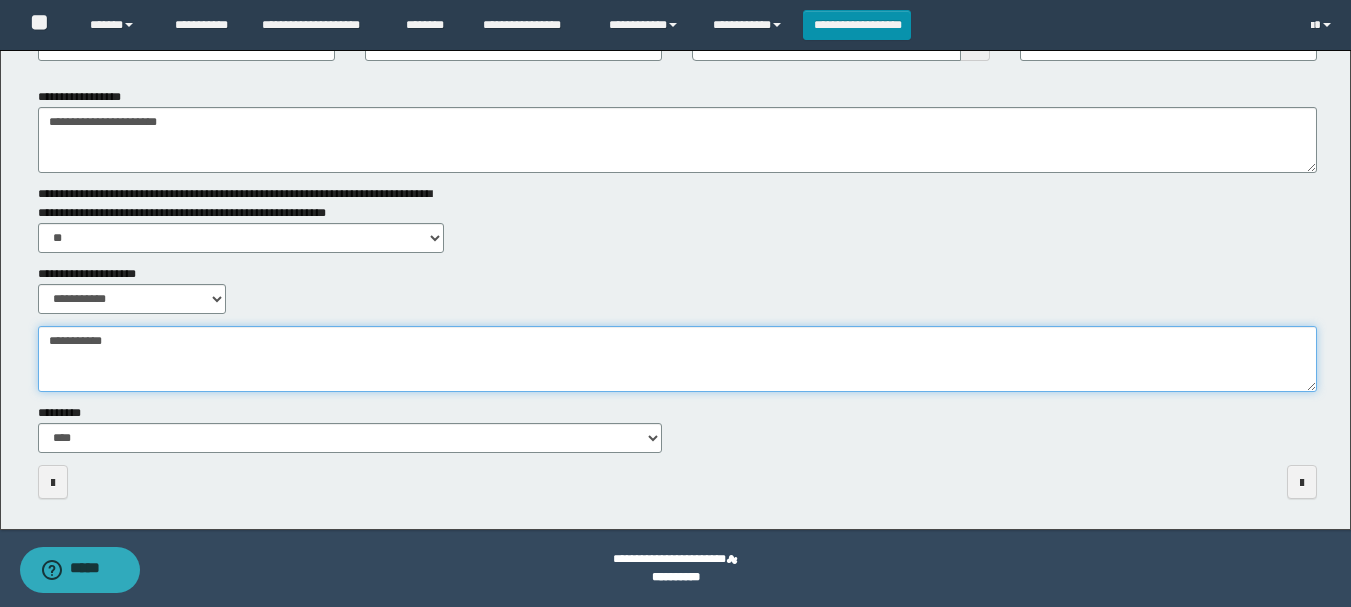 click on "**********" at bounding box center (677, 359) 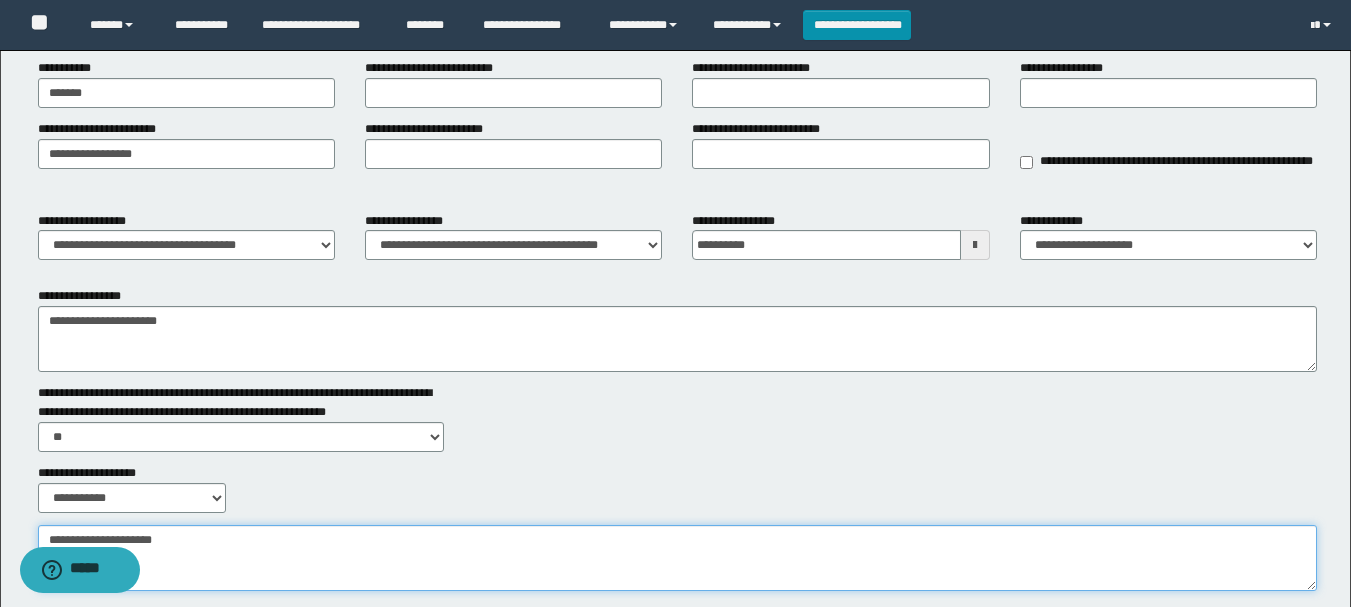 scroll, scrollTop: 0, scrollLeft: 0, axis: both 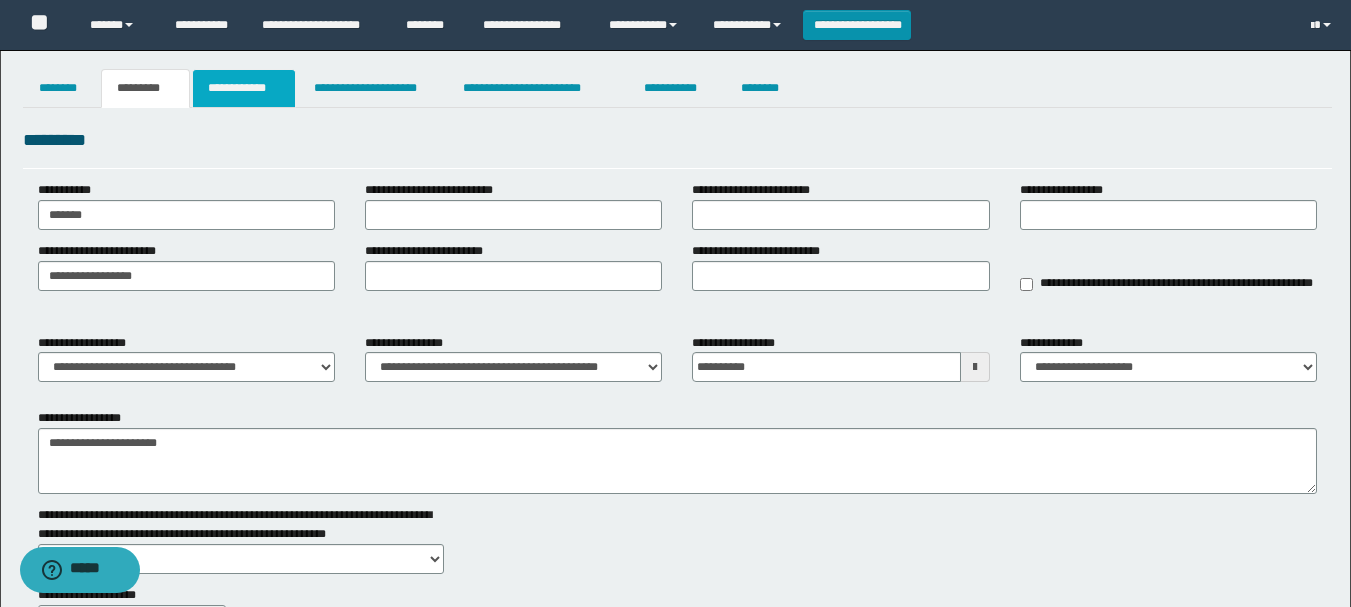 type on "**********" 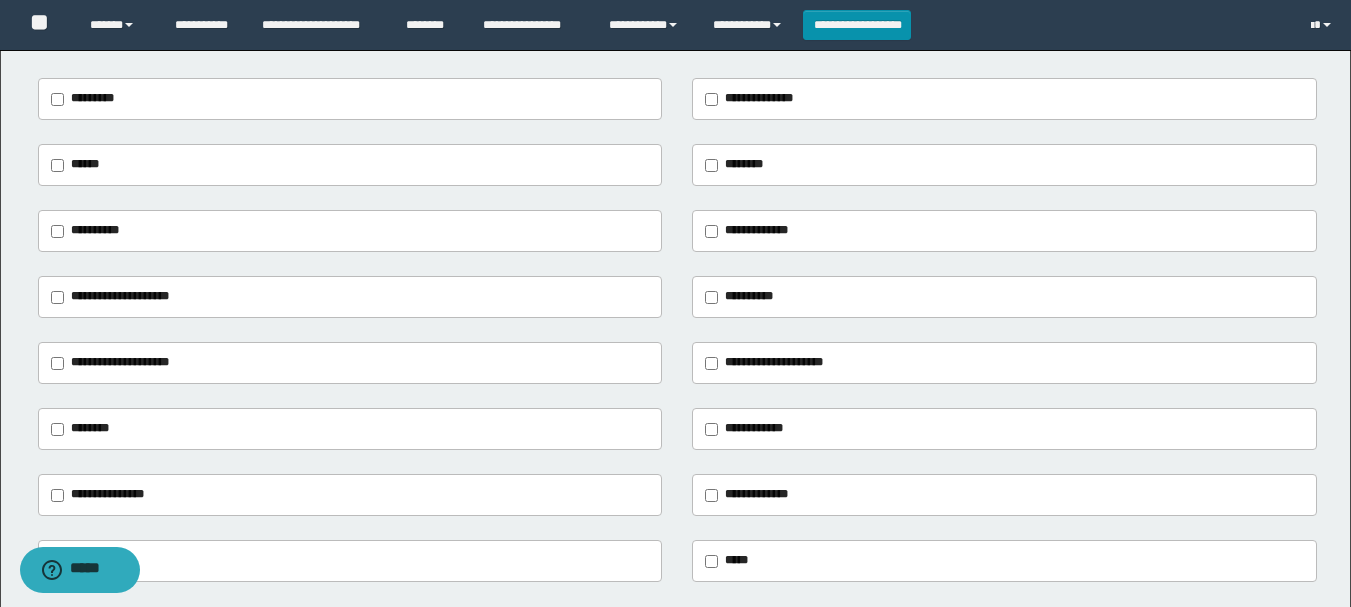 scroll, scrollTop: 300, scrollLeft: 0, axis: vertical 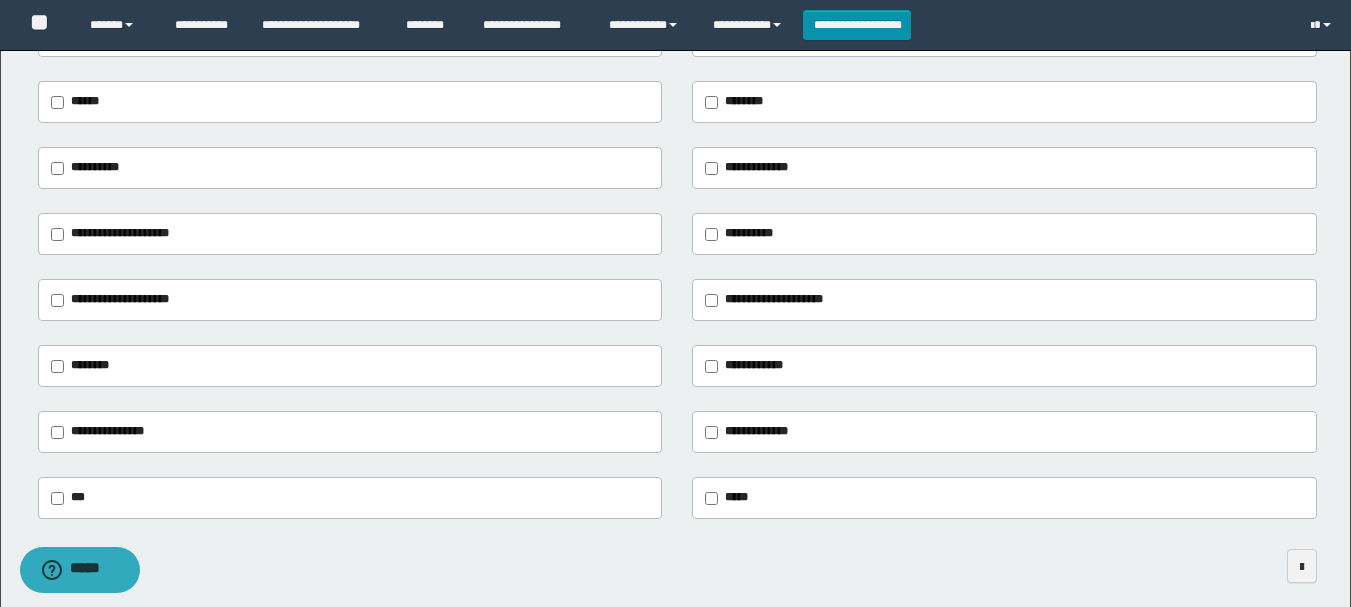 click on "**********" at bounding box center (752, 366) 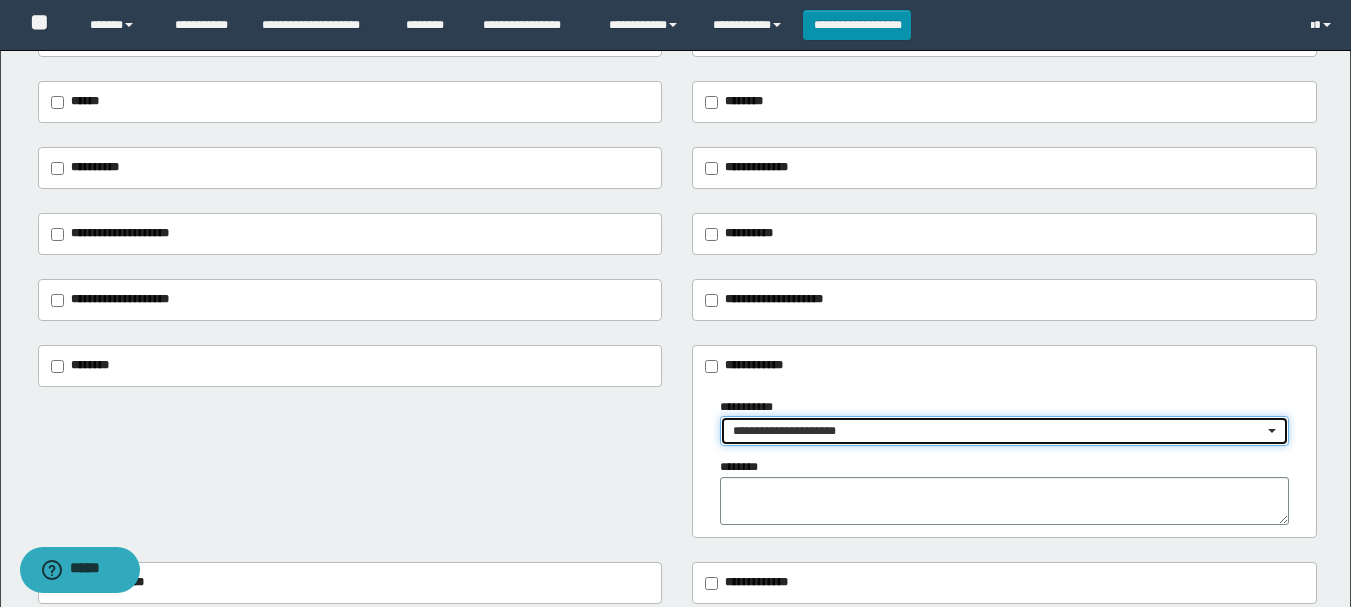 click on "**********" at bounding box center [998, 431] 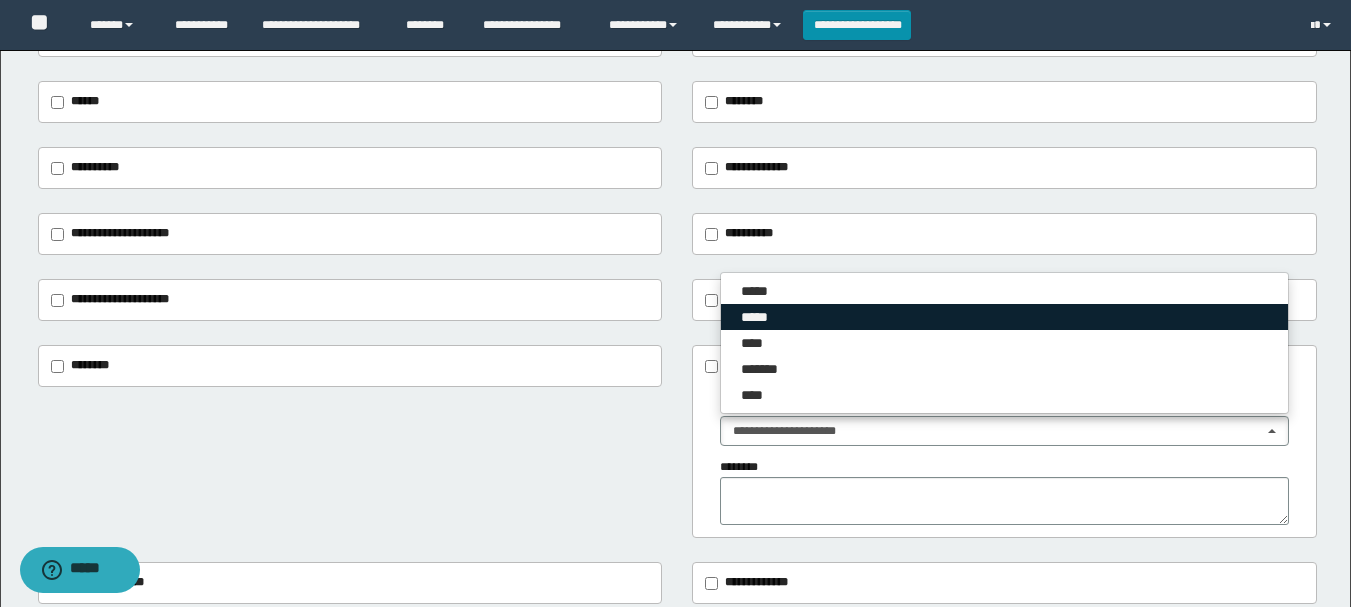 click on "*****" at bounding box center (761, 317) 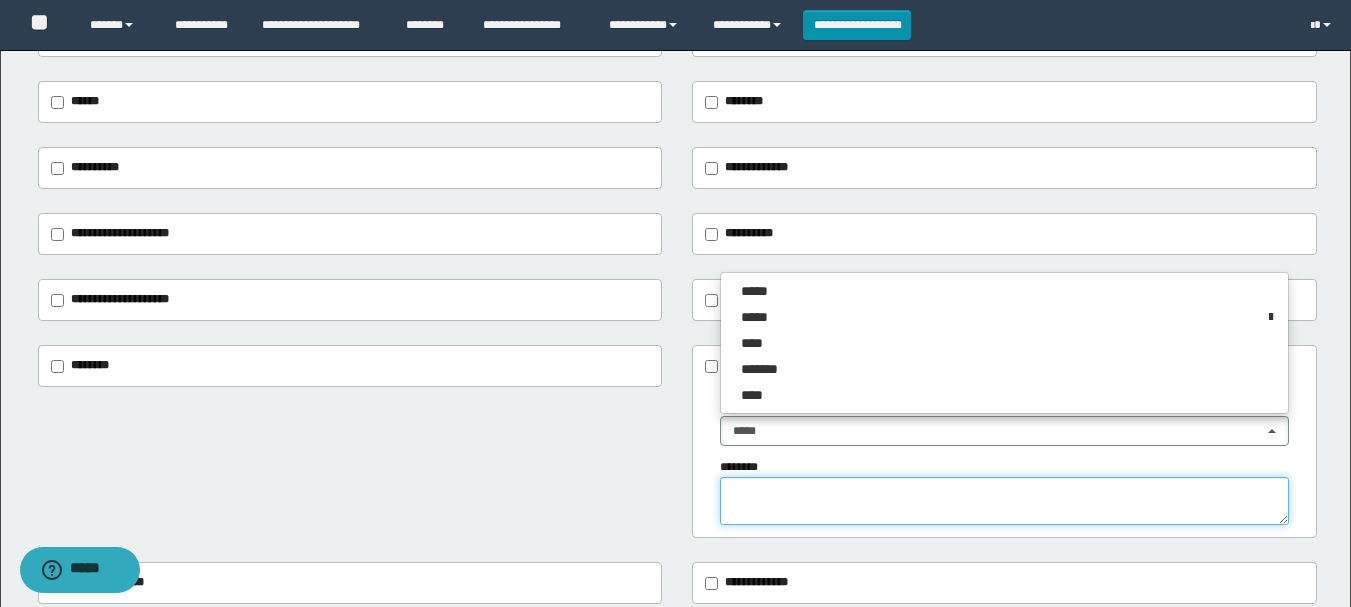 click at bounding box center [1004, 501] 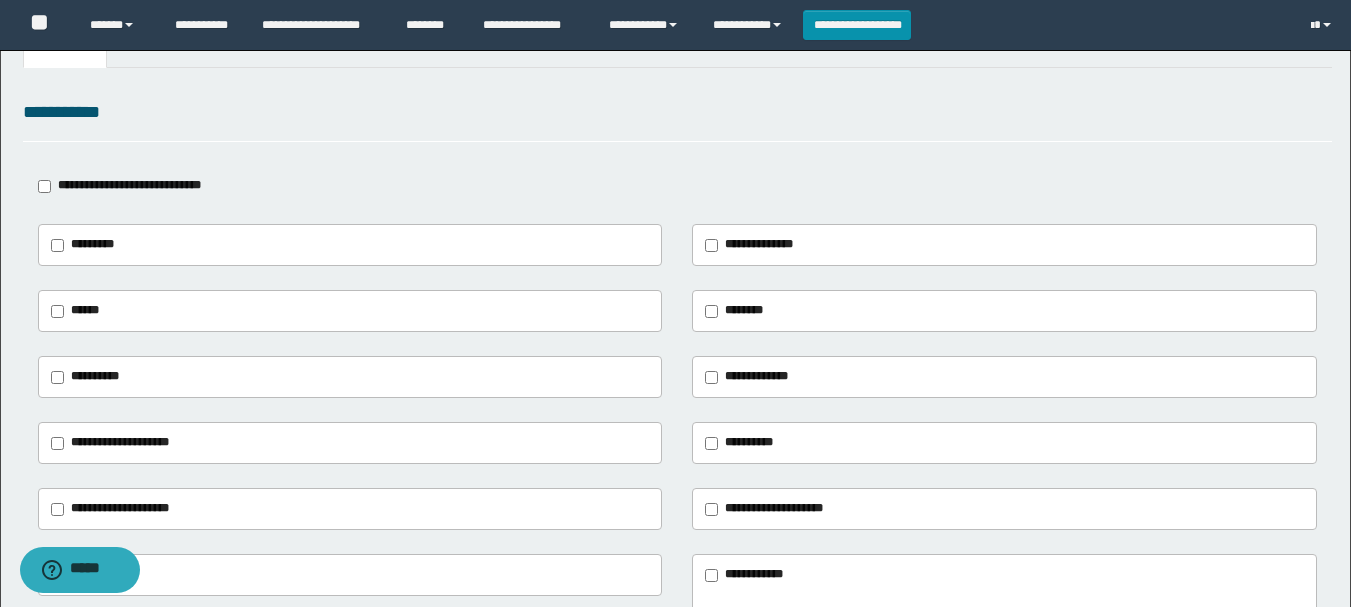 scroll, scrollTop: 0, scrollLeft: 0, axis: both 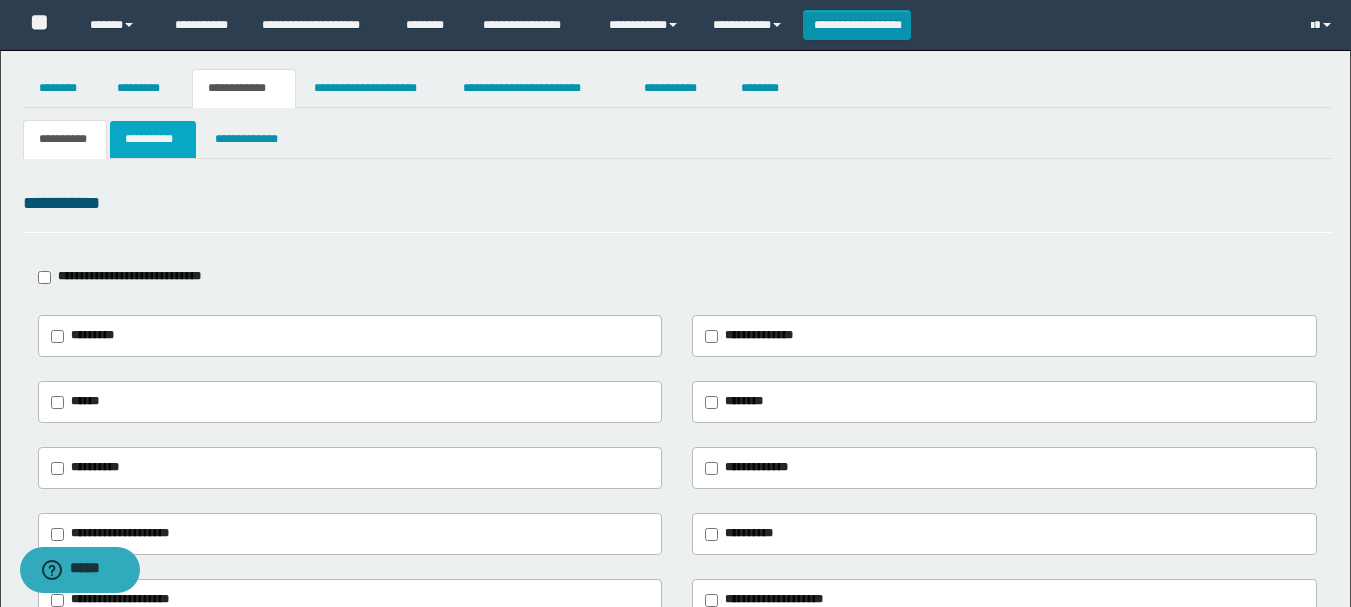 type on "*******" 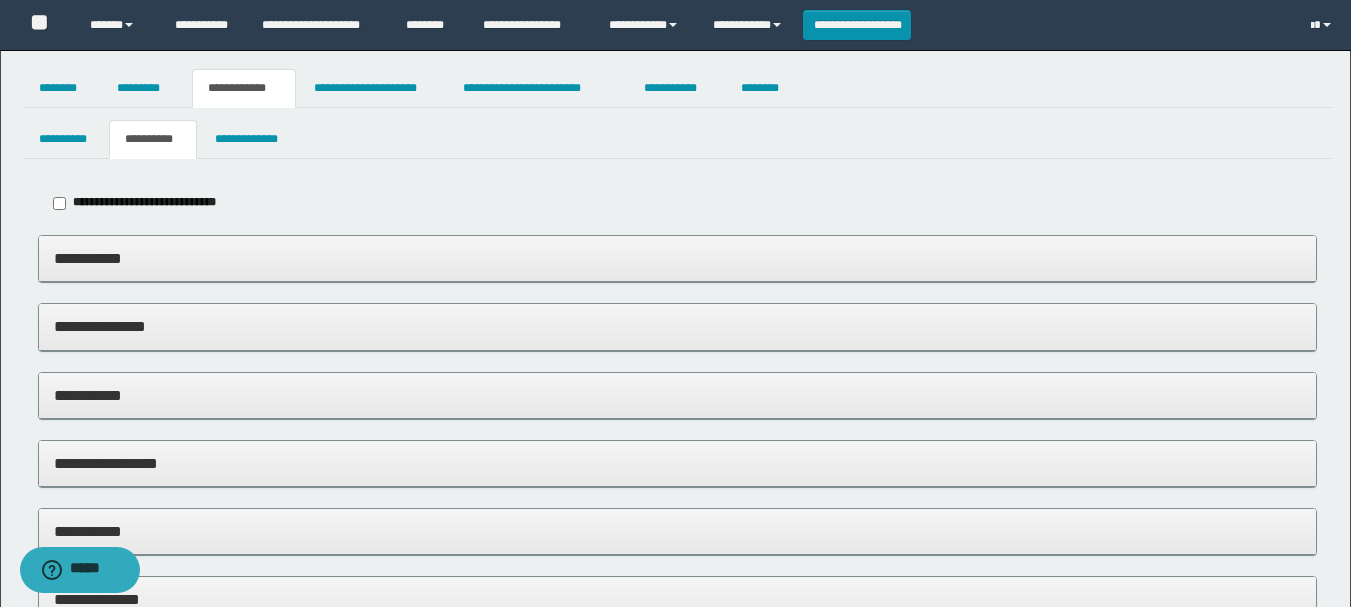 click on "**********" at bounding box center (677, 258) 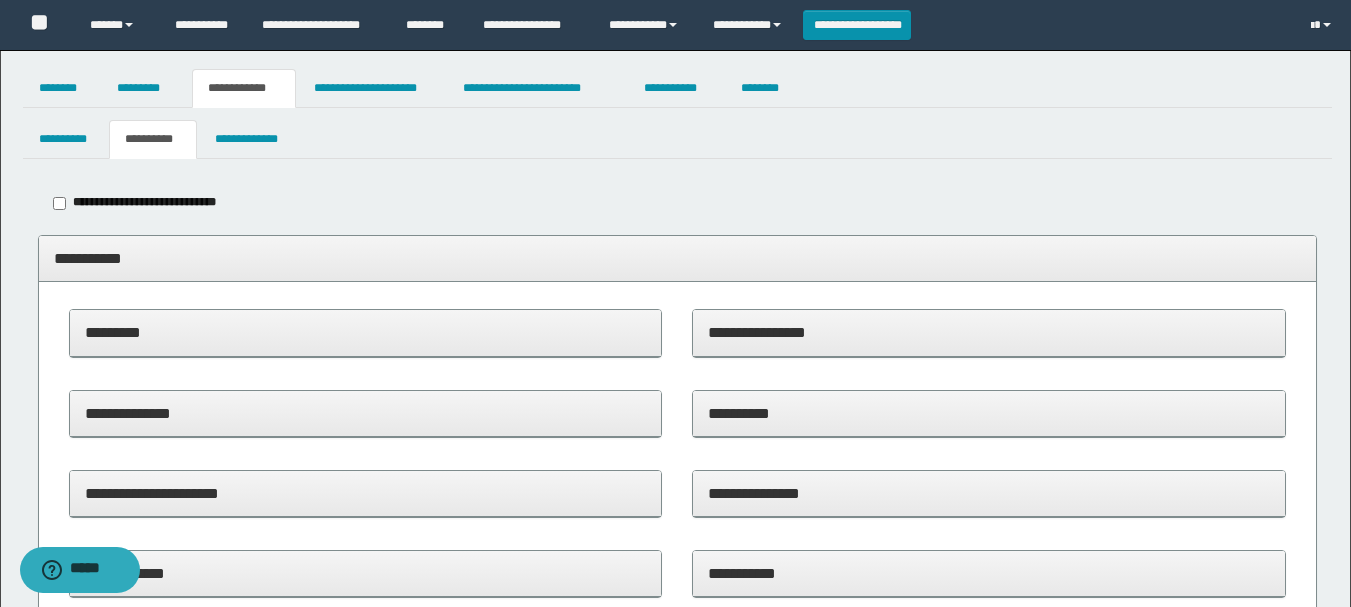 click on "**********" at bounding box center (989, 414) 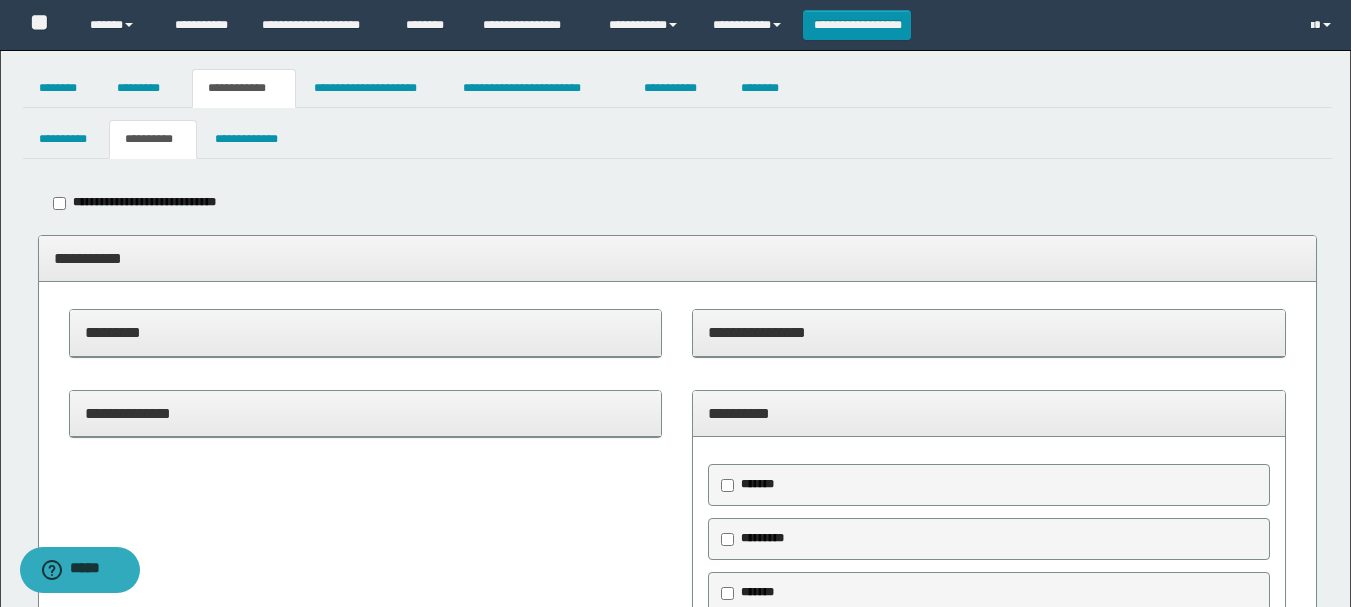 click on "*********" at bounding box center [989, 539] 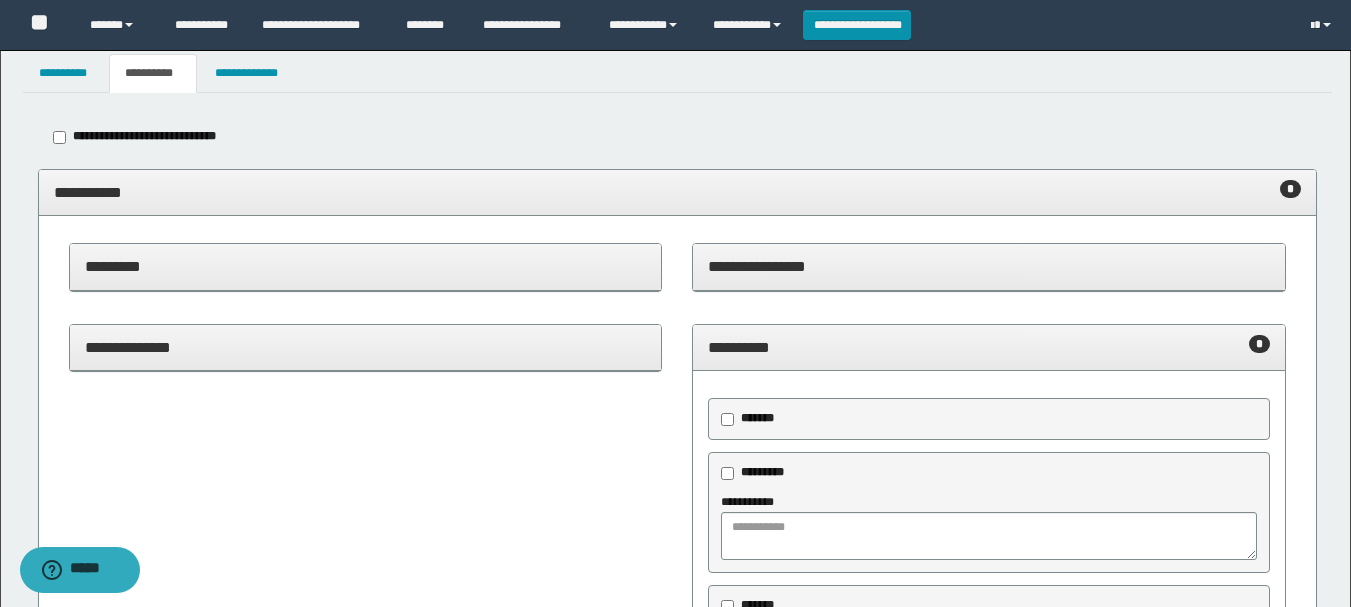 scroll, scrollTop: 100, scrollLeft: 0, axis: vertical 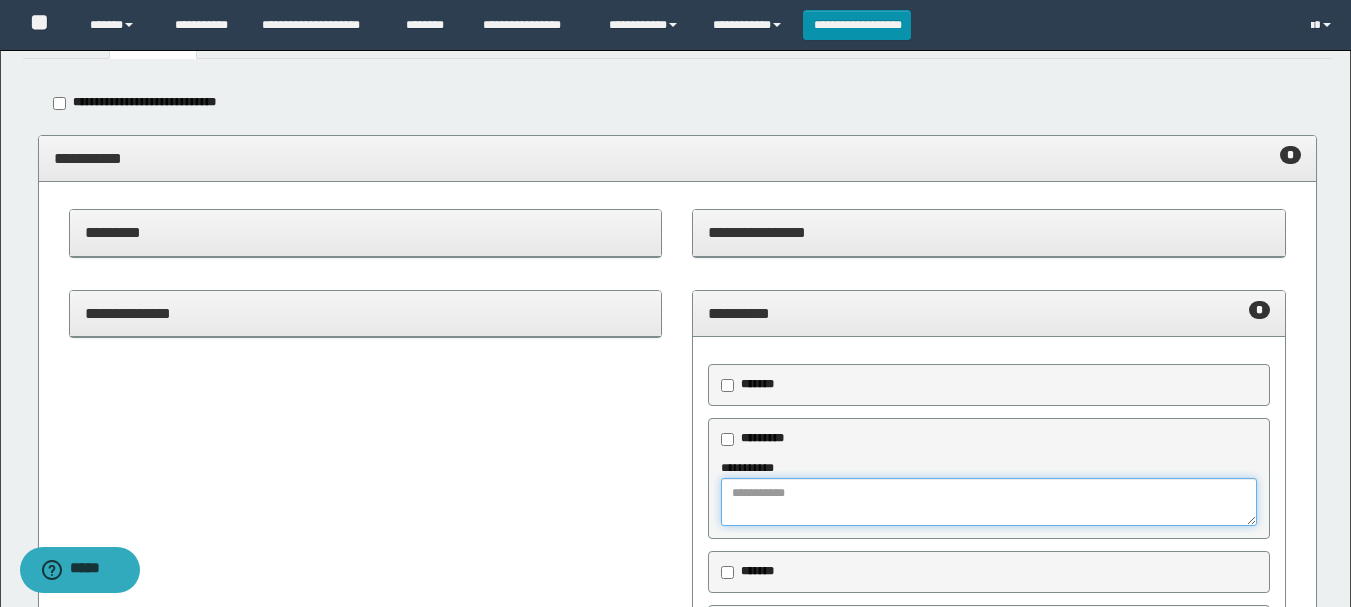 click at bounding box center [989, 502] 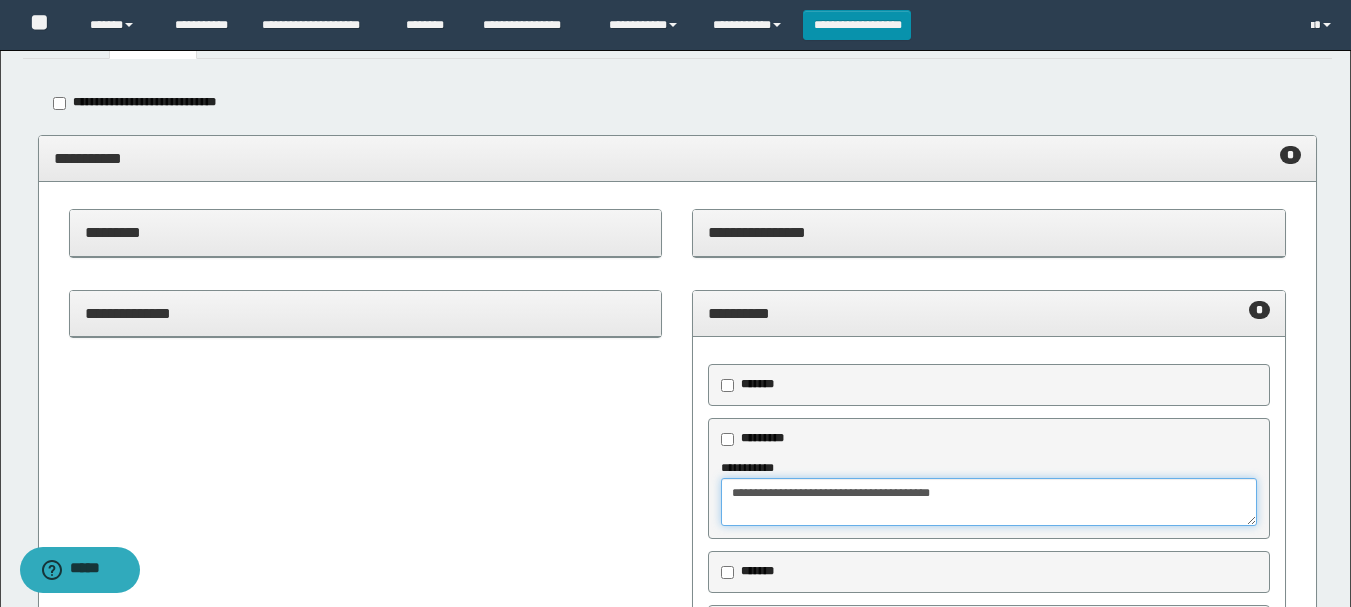 type on "**********" 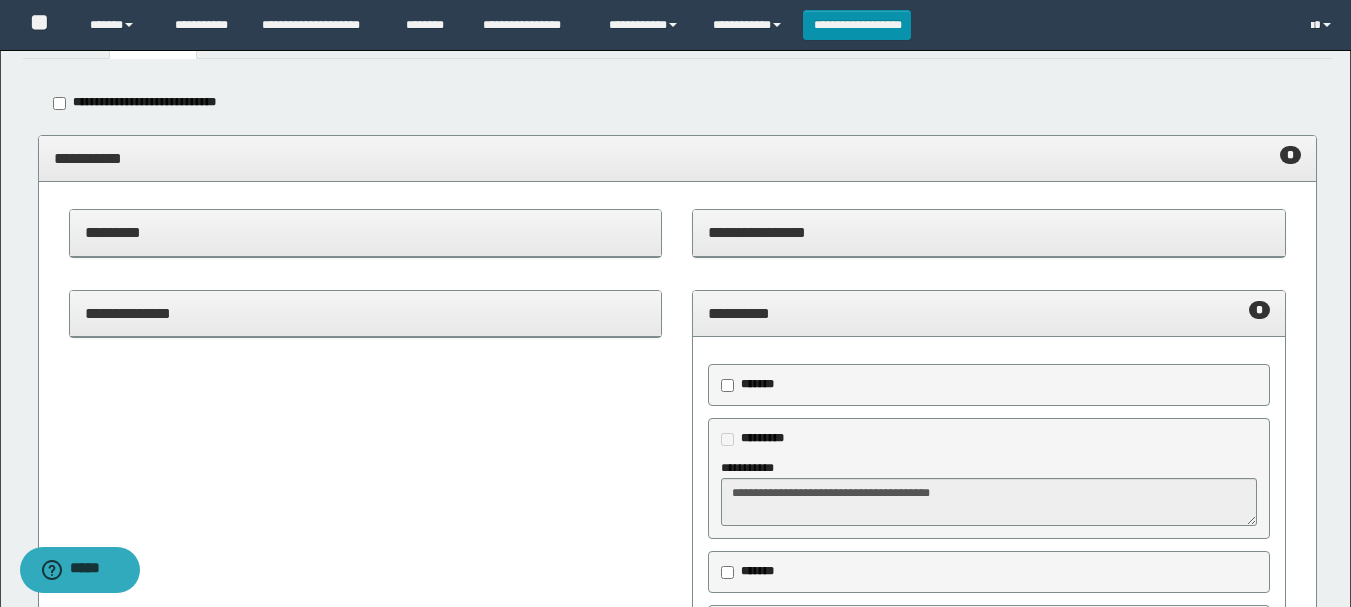 click on "**********" at bounding box center [989, 313] 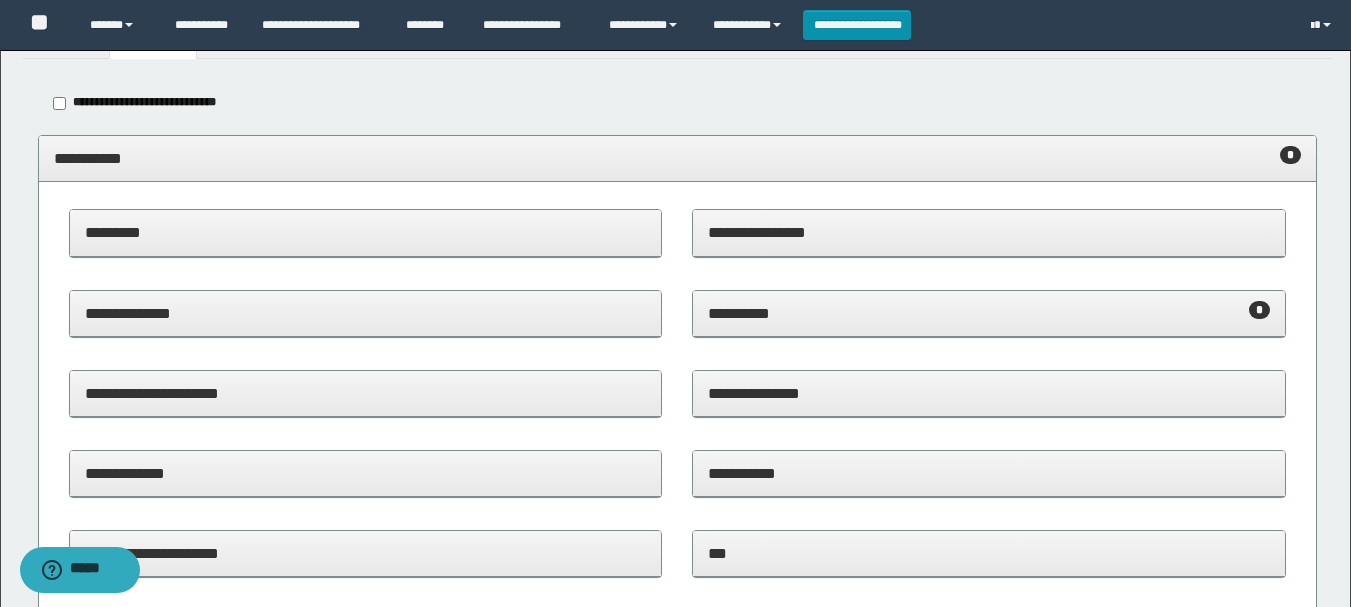 click on "**********" at bounding box center (677, 158) 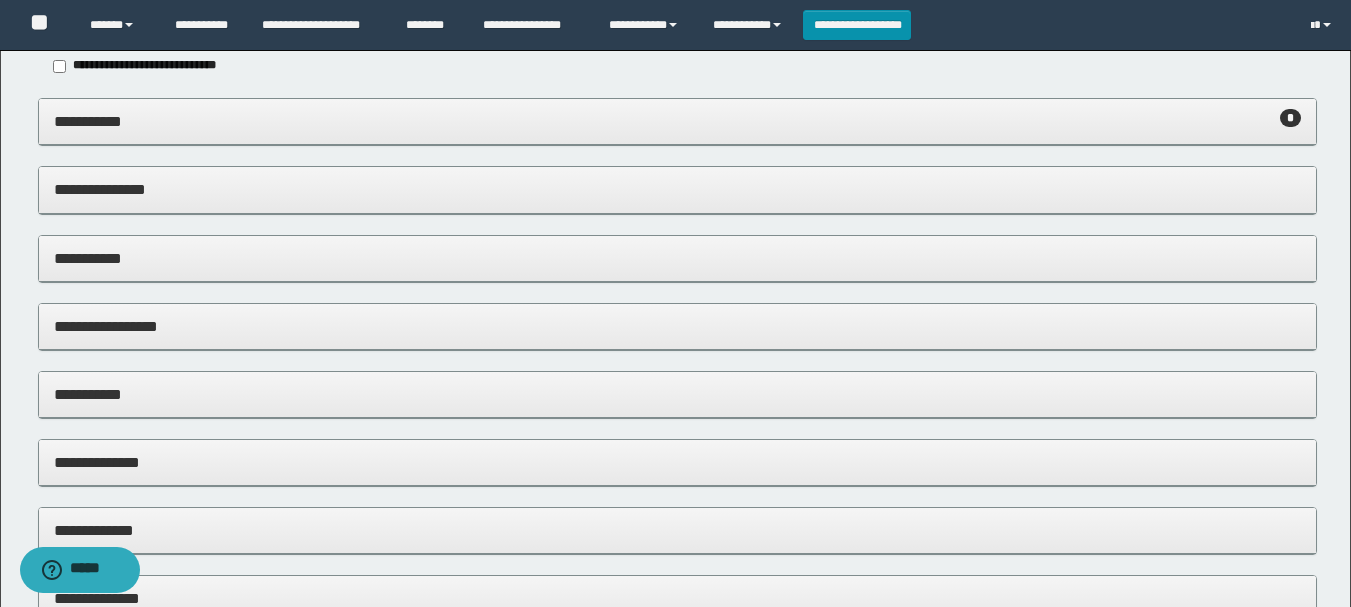scroll, scrollTop: 396, scrollLeft: 0, axis: vertical 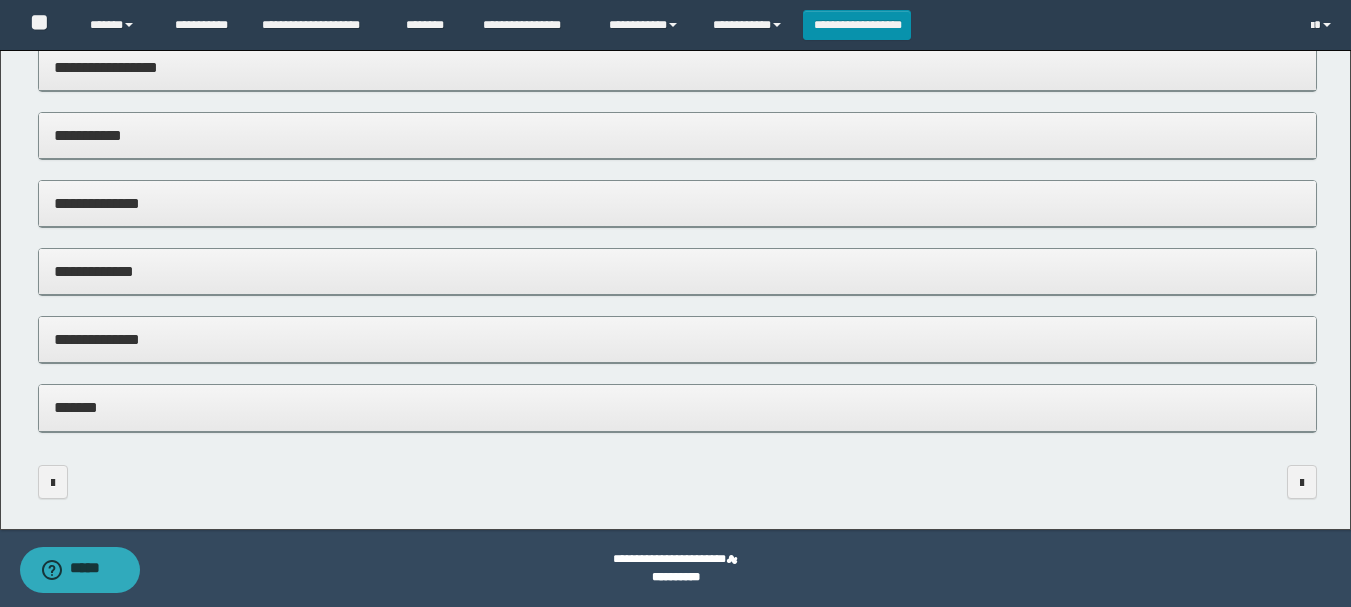 click on "*******" at bounding box center [677, 407] 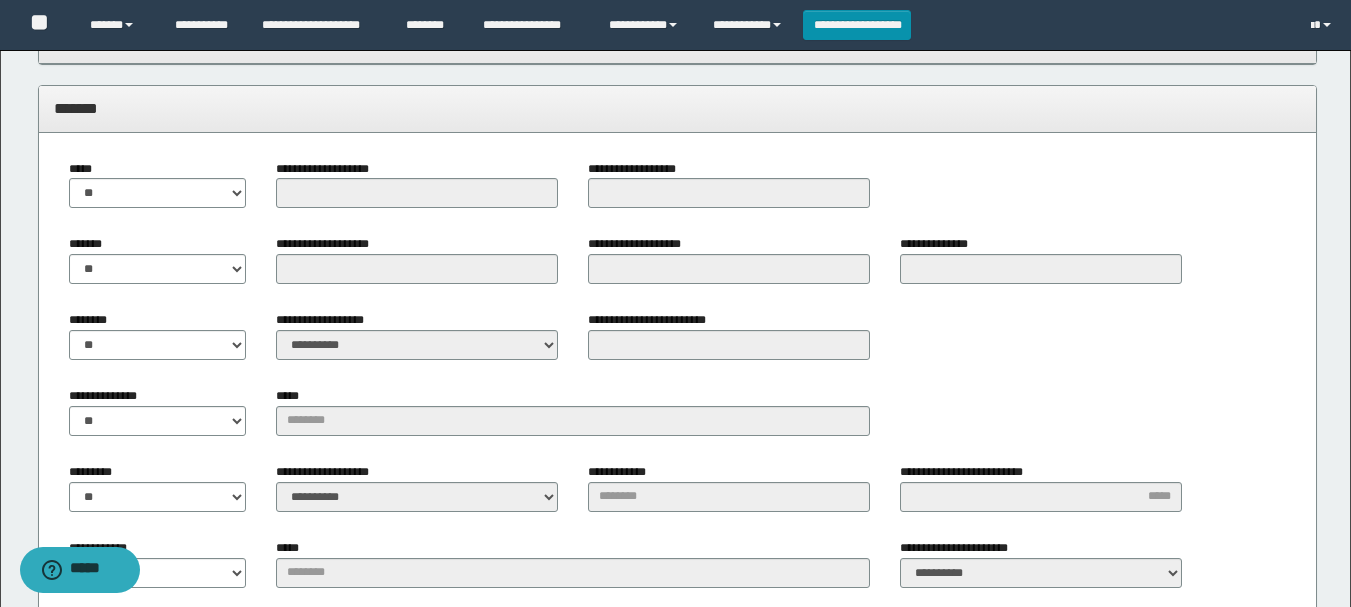 scroll, scrollTop: 696, scrollLeft: 0, axis: vertical 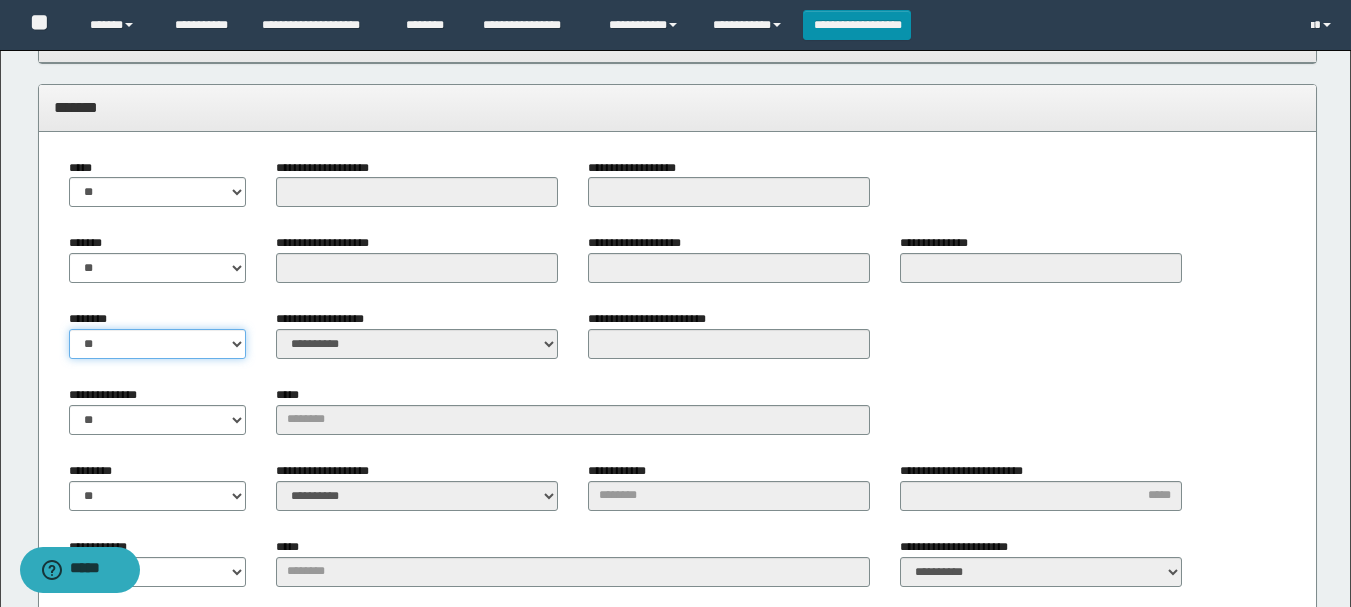 drag, startPoint x: 172, startPoint y: 346, endPoint x: 158, endPoint y: 351, distance: 14.866069 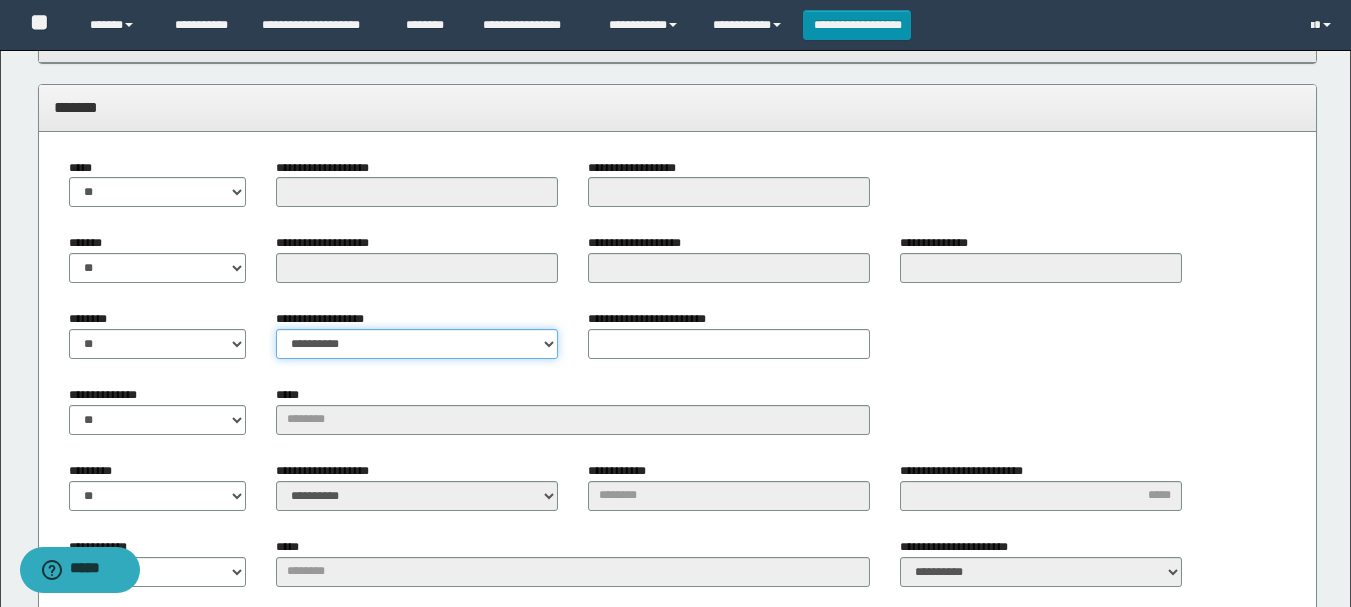click on "**********" at bounding box center [417, 344] 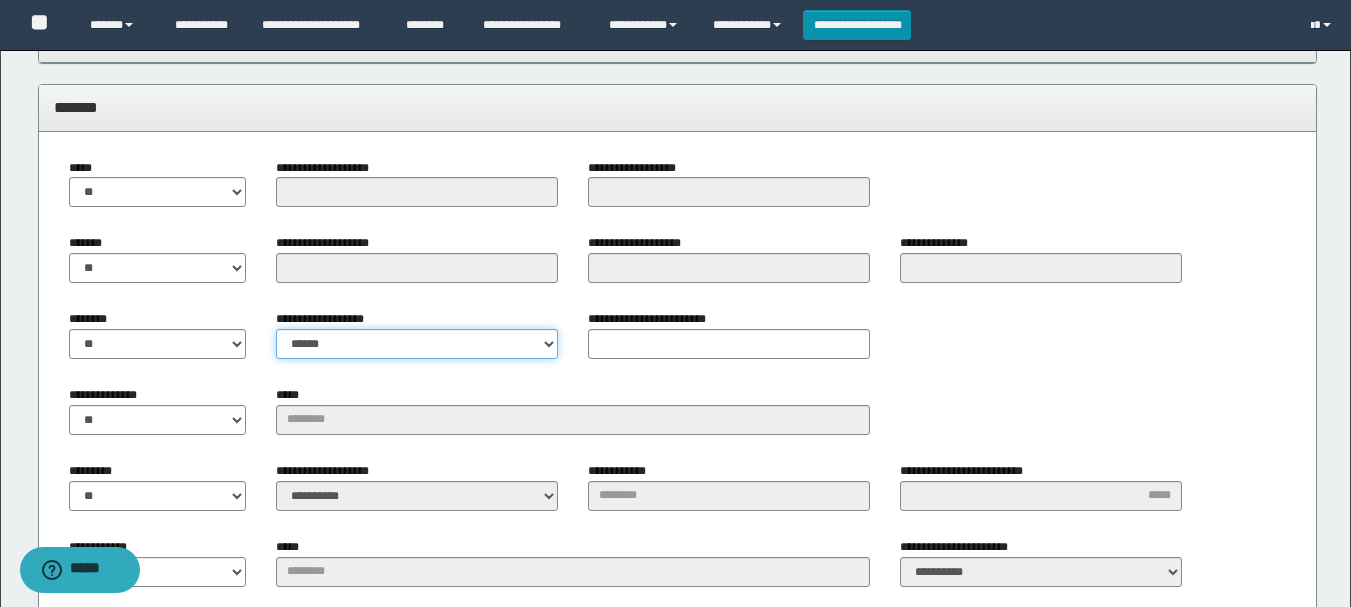 click on "**********" at bounding box center (417, 344) 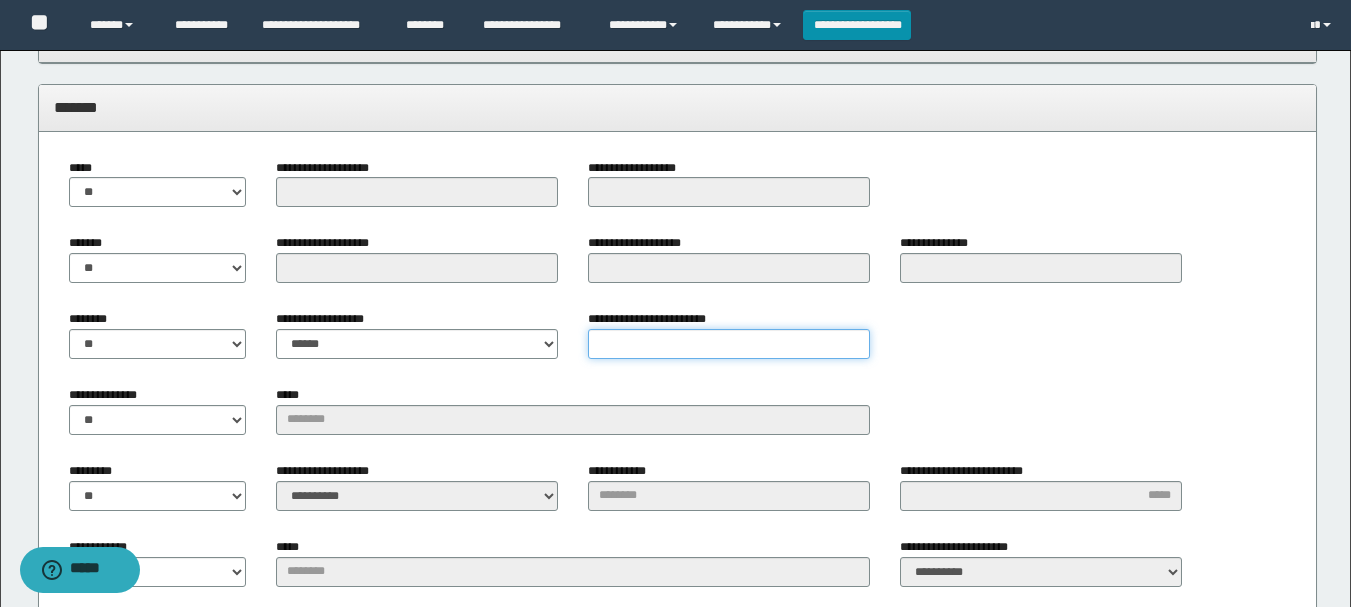click on "**********" at bounding box center [729, 344] 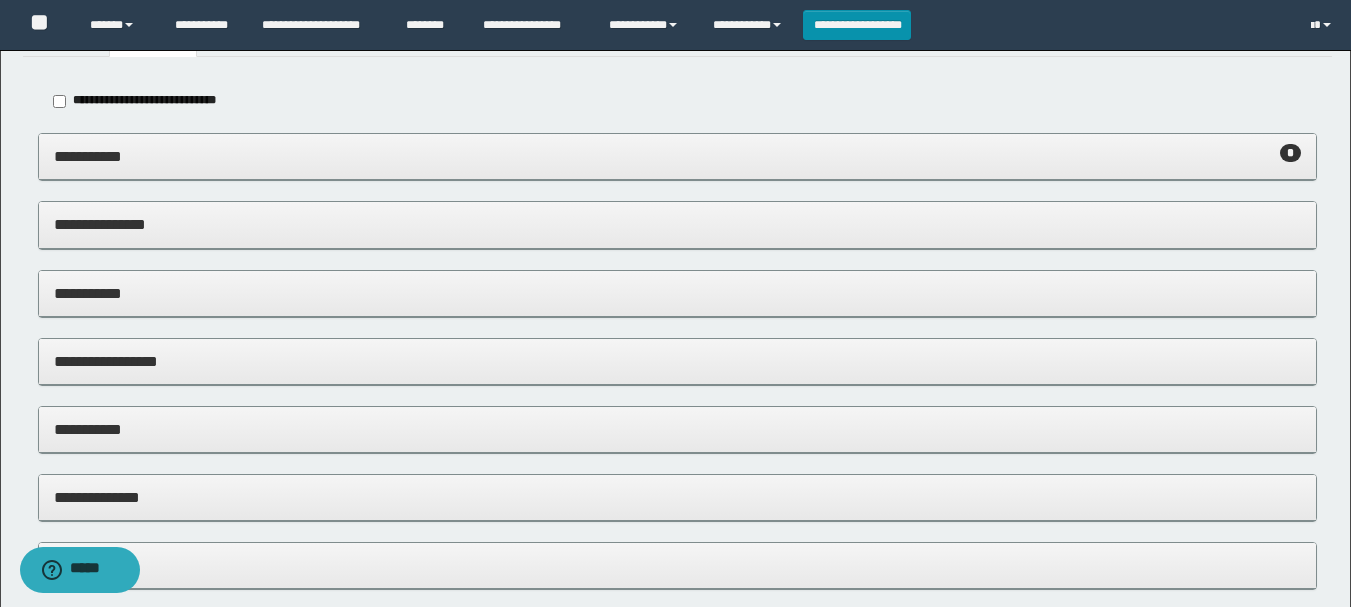 scroll, scrollTop: 0, scrollLeft: 0, axis: both 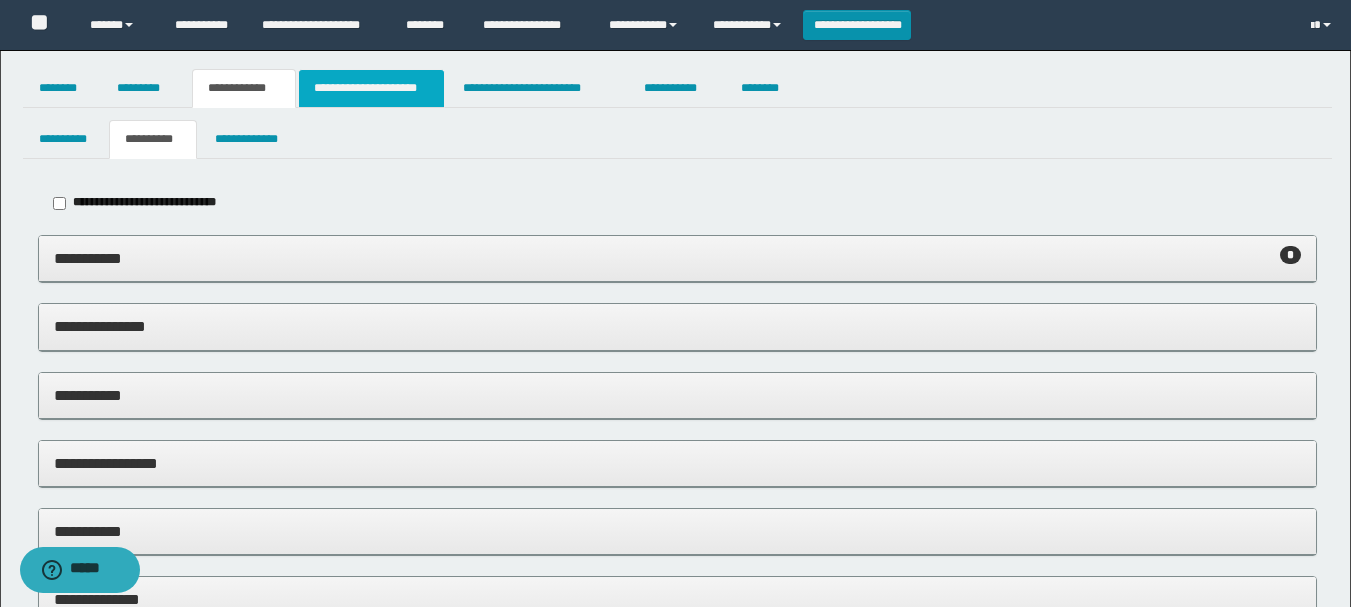 click on "**********" at bounding box center [371, 88] 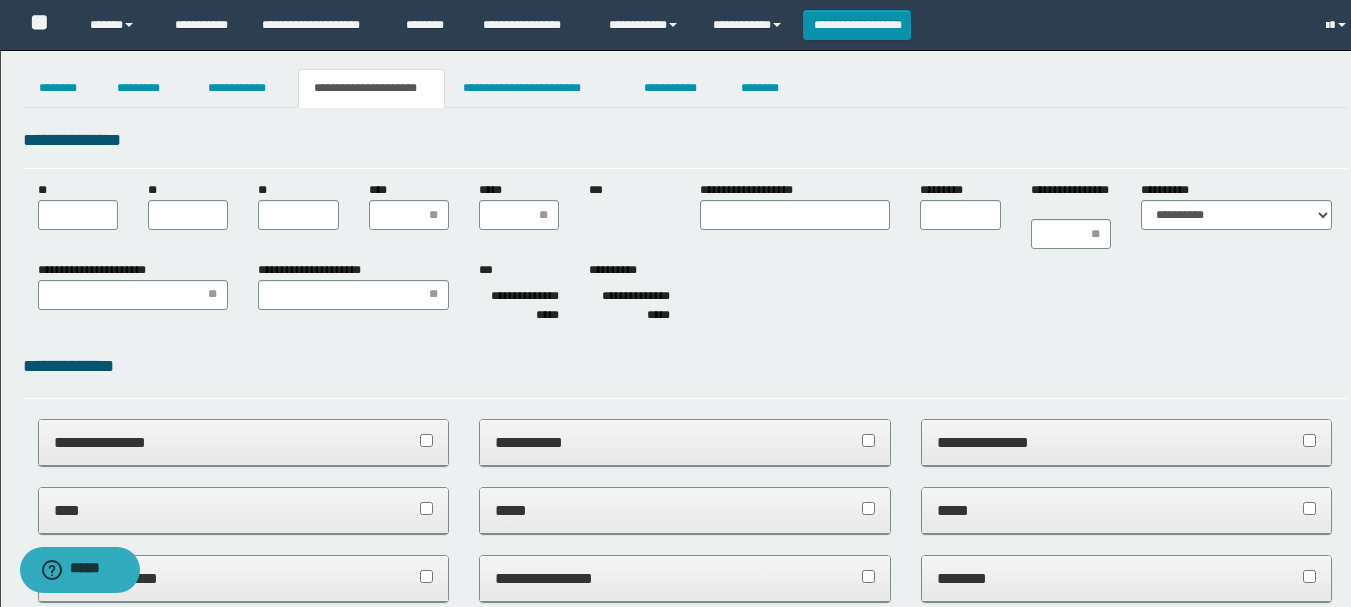 scroll, scrollTop: 0, scrollLeft: 0, axis: both 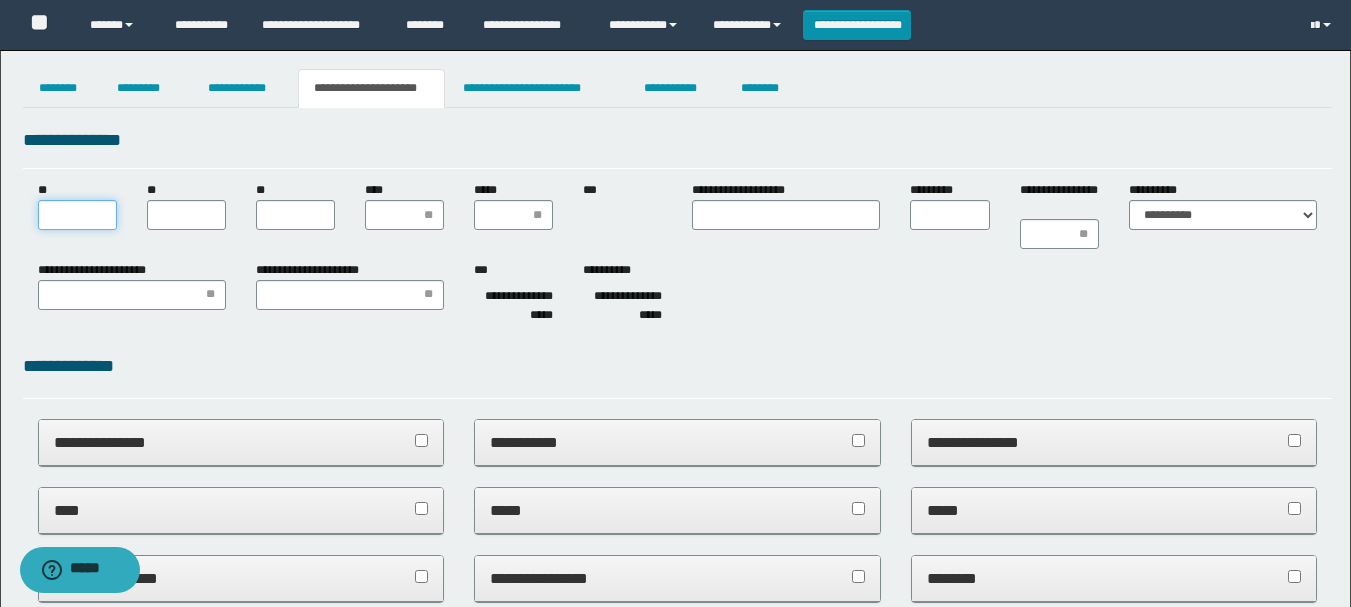 click on "**" at bounding box center (77, 215) 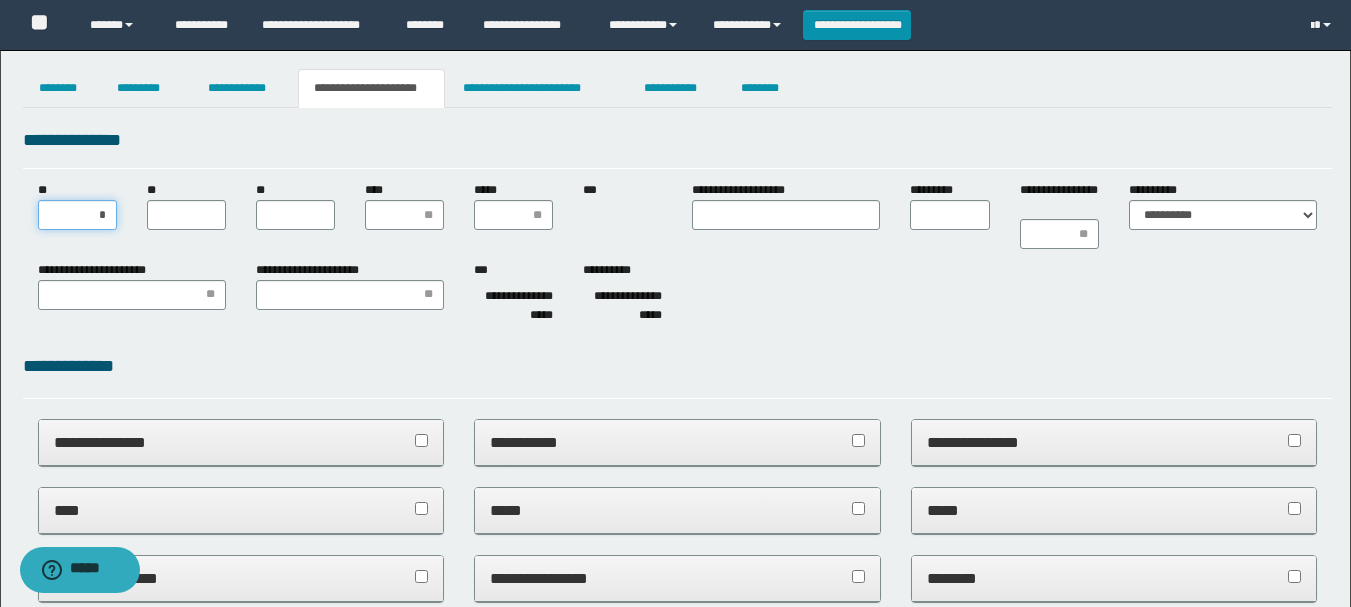 type on "**" 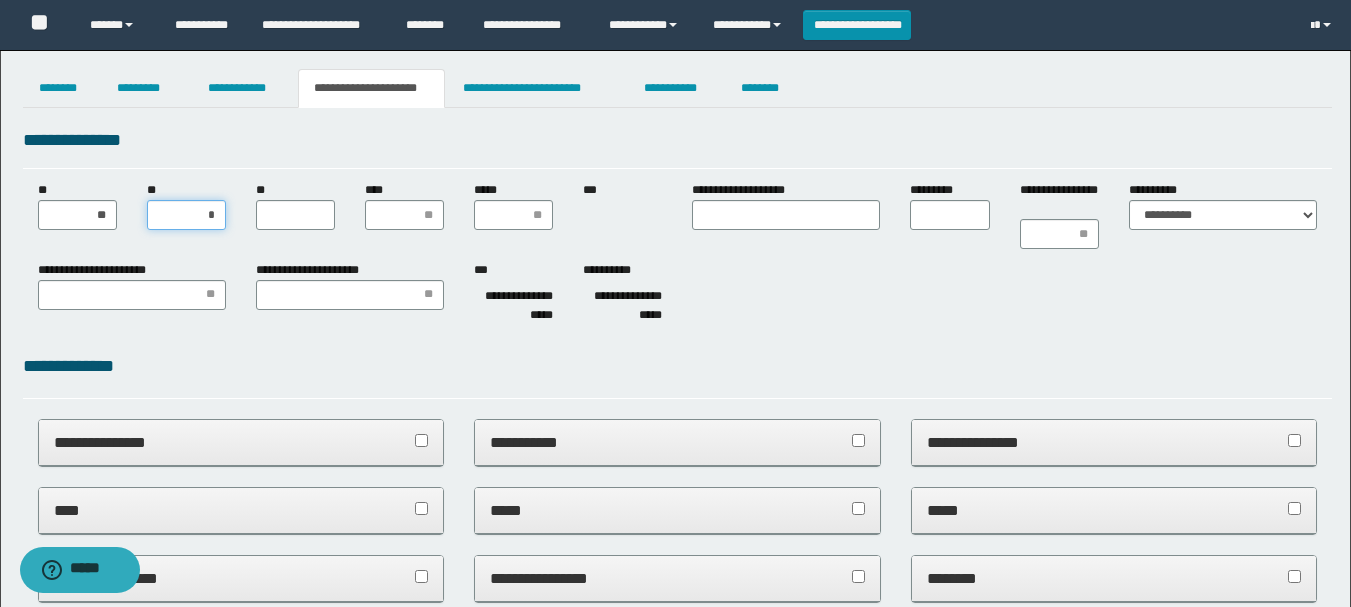 type on "**" 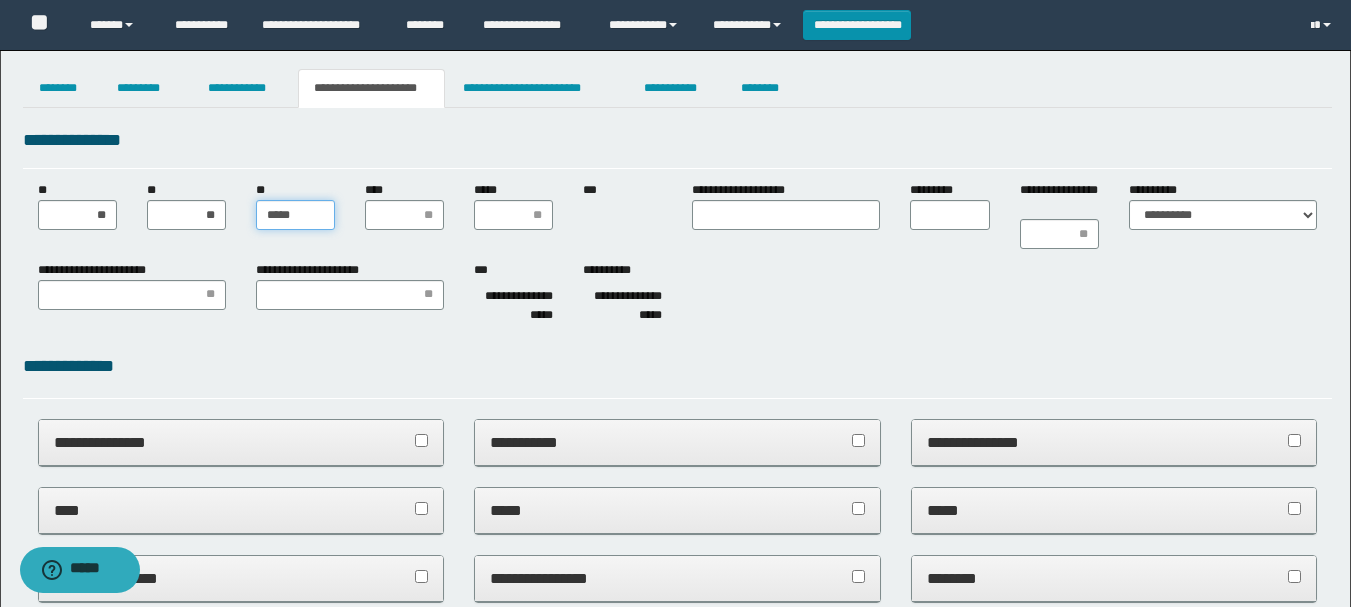 type on "******" 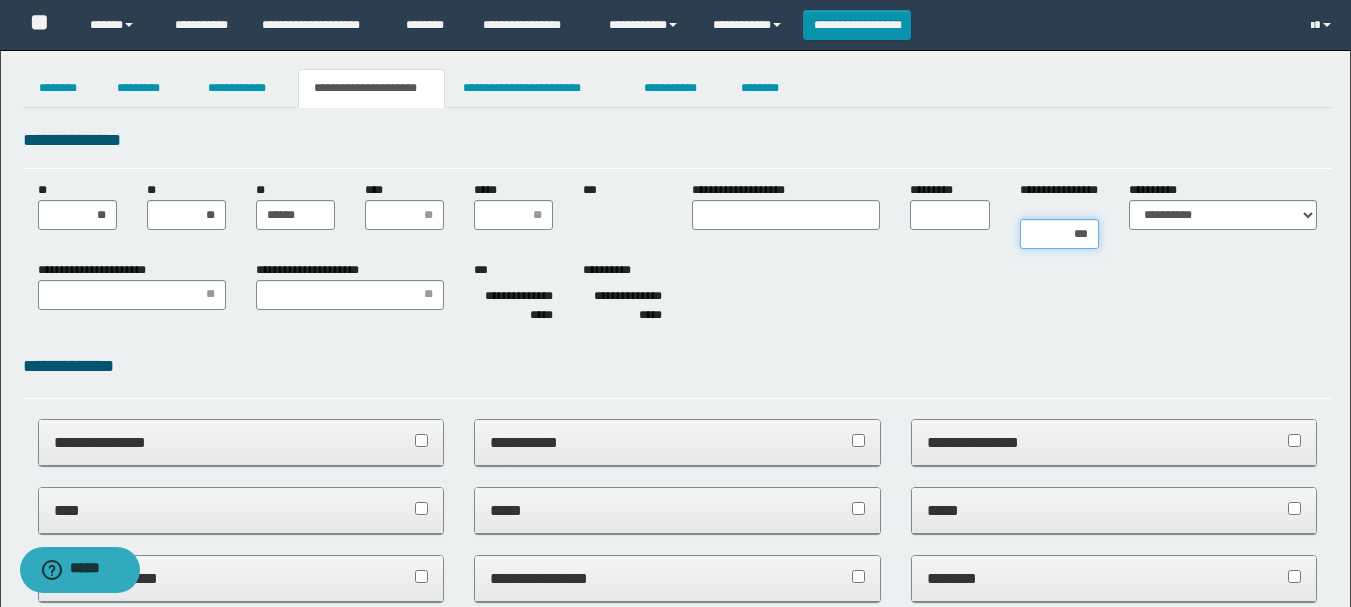 type on "****" 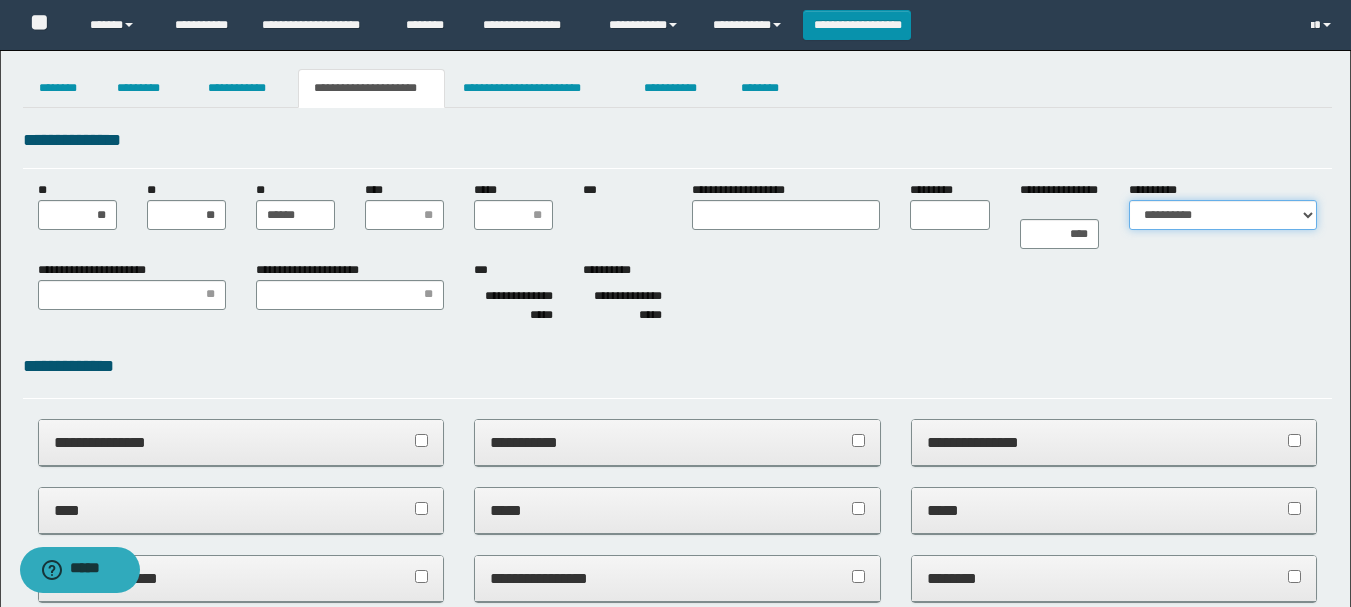 select on "*" 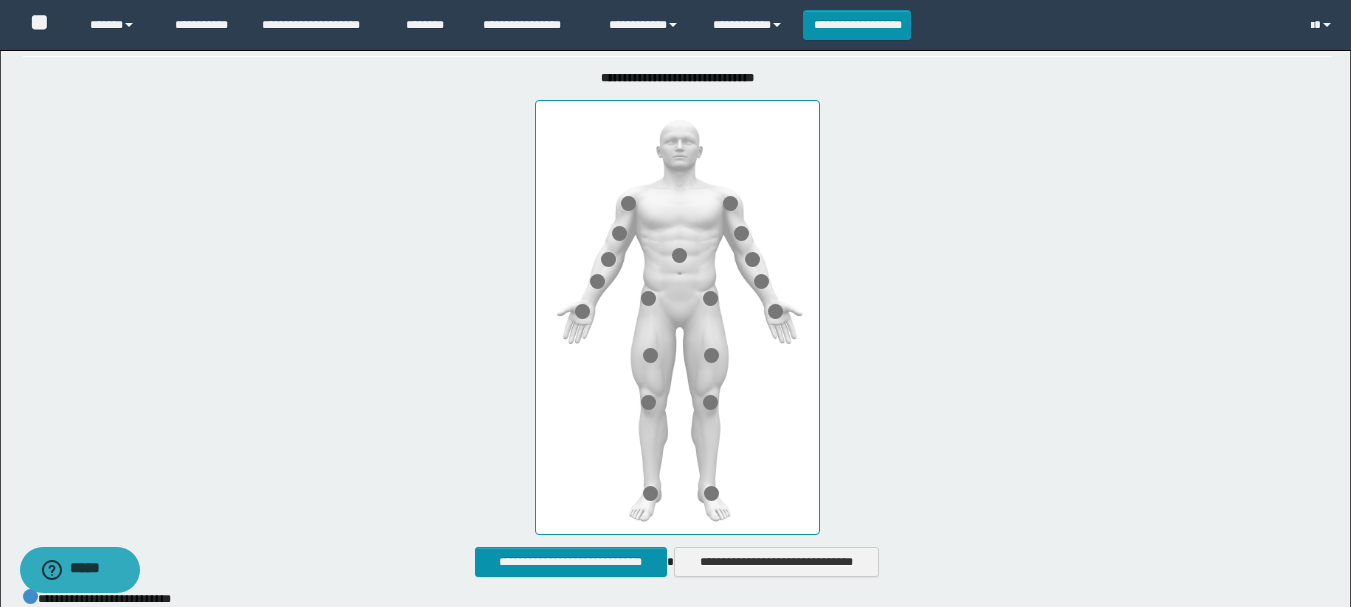 scroll, scrollTop: 1000, scrollLeft: 0, axis: vertical 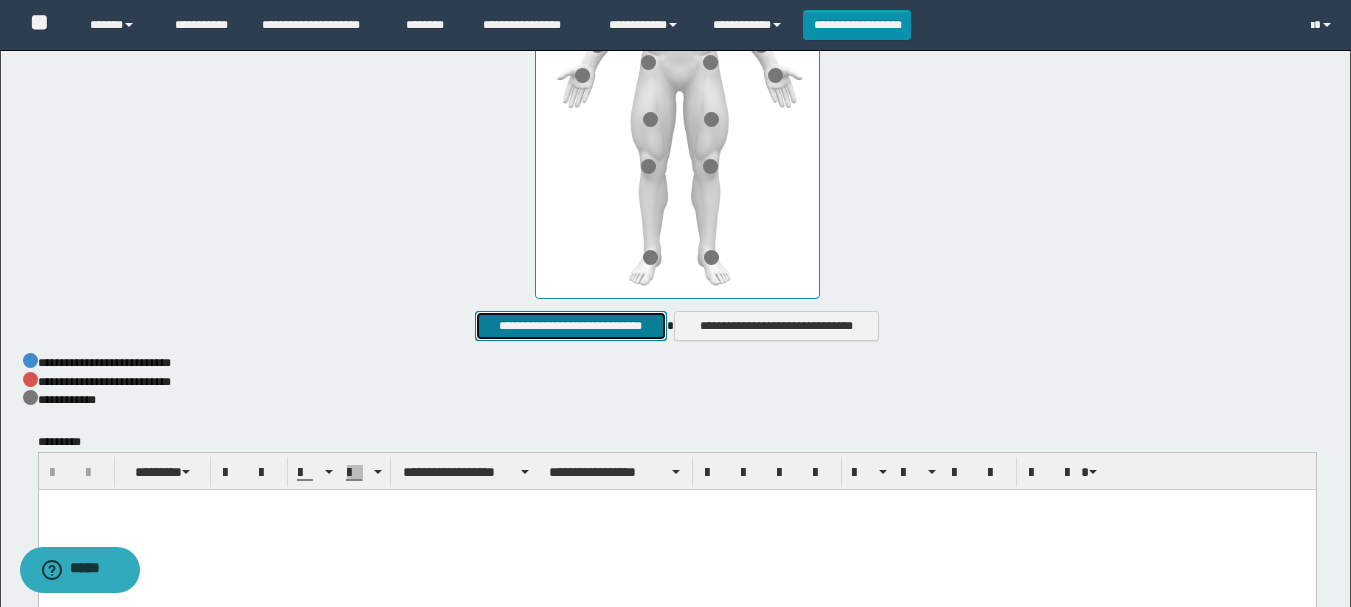 click on "**********" at bounding box center [570, 326] 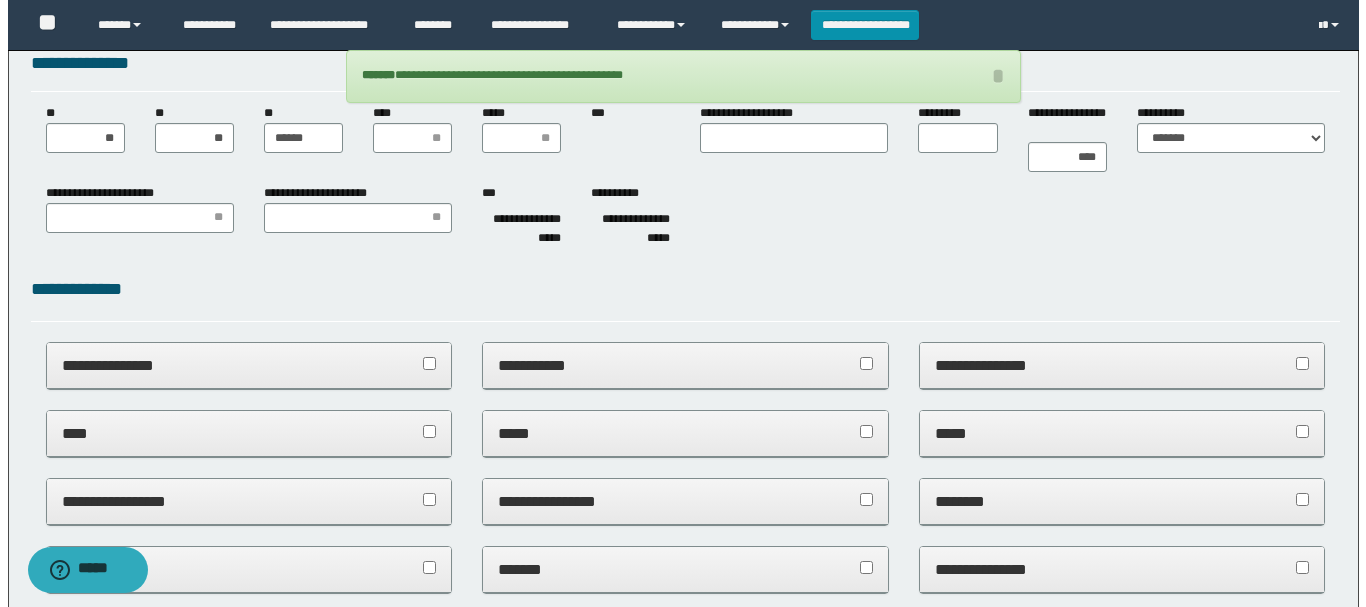scroll, scrollTop: 0, scrollLeft: 0, axis: both 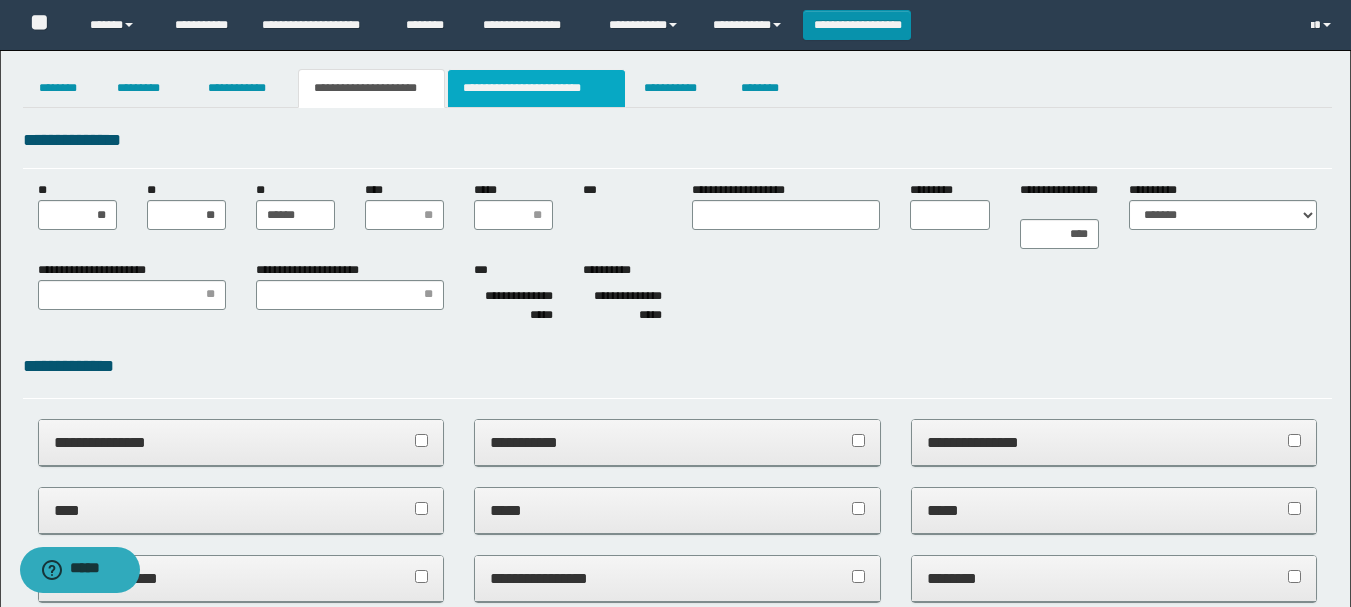 click on "**********" at bounding box center [537, 88] 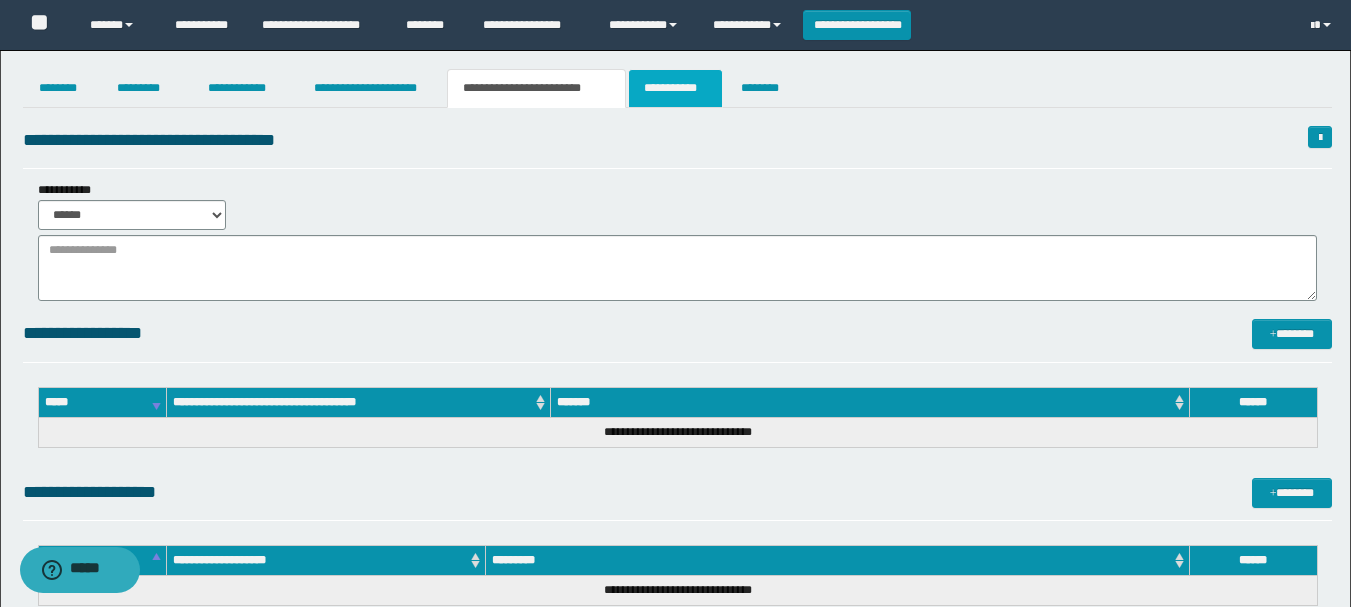 click on "**********" at bounding box center (675, 88) 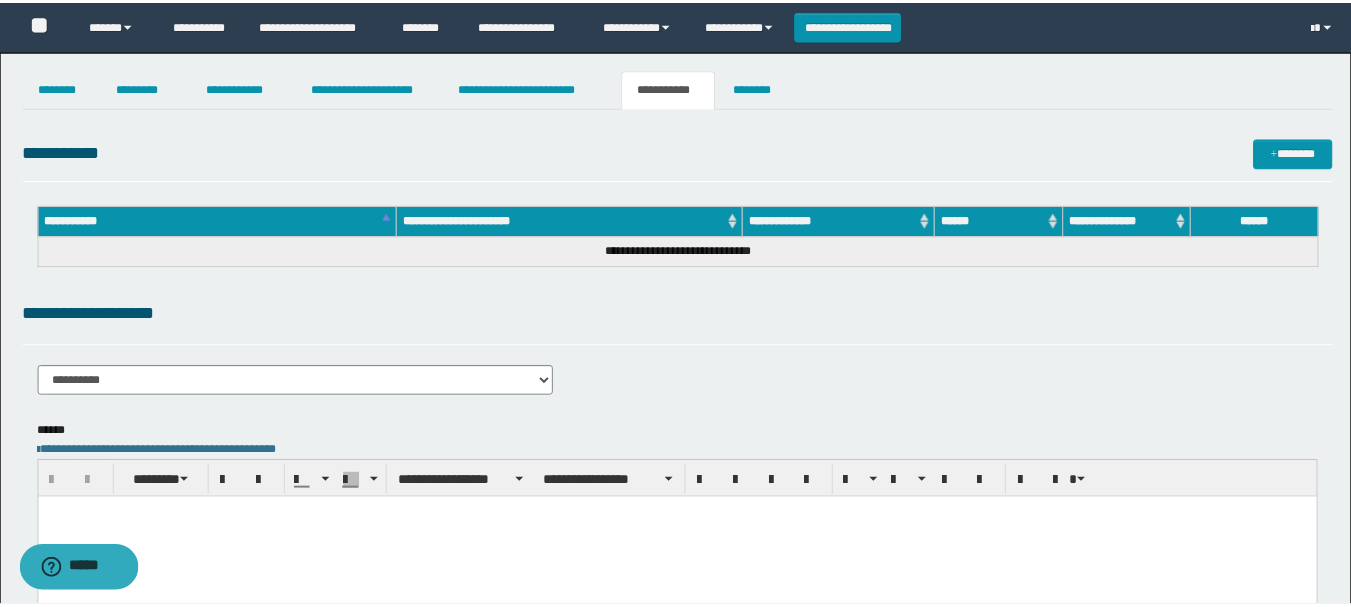 scroll, scrollTop: 0, scrollLeft: 0, axis: both 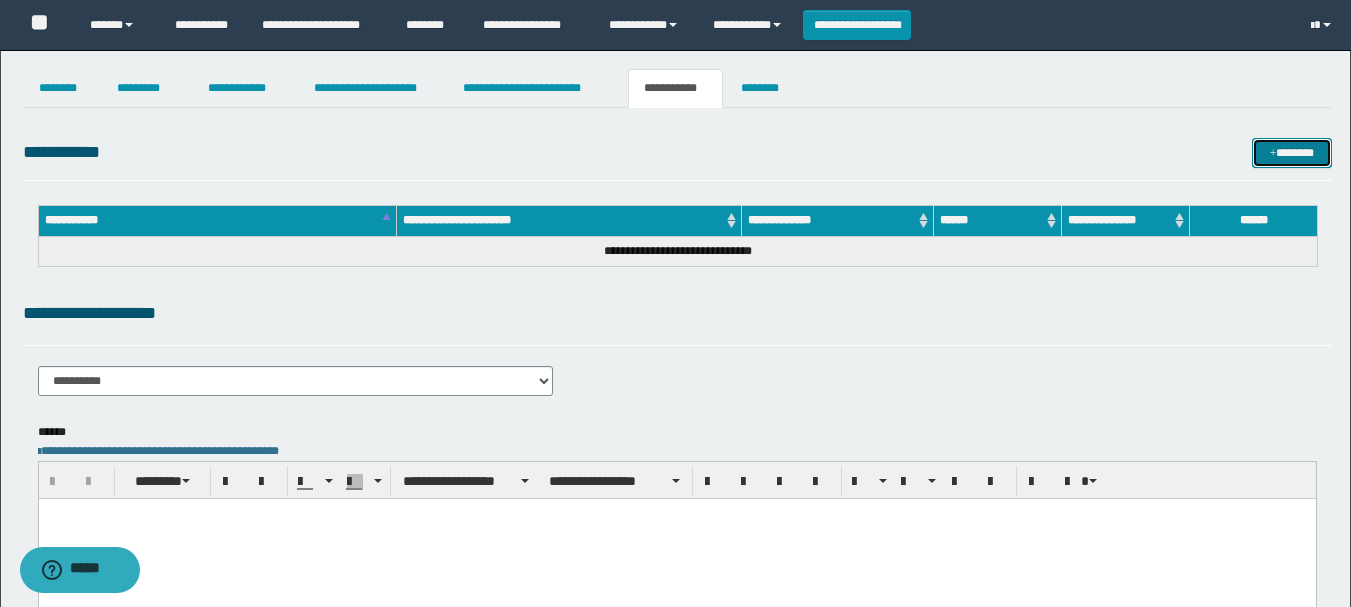 drag, startPoint x: 1256, startPoint y: 143, endPoint x: 1234, endPoint y: 147, distance: 22.36068 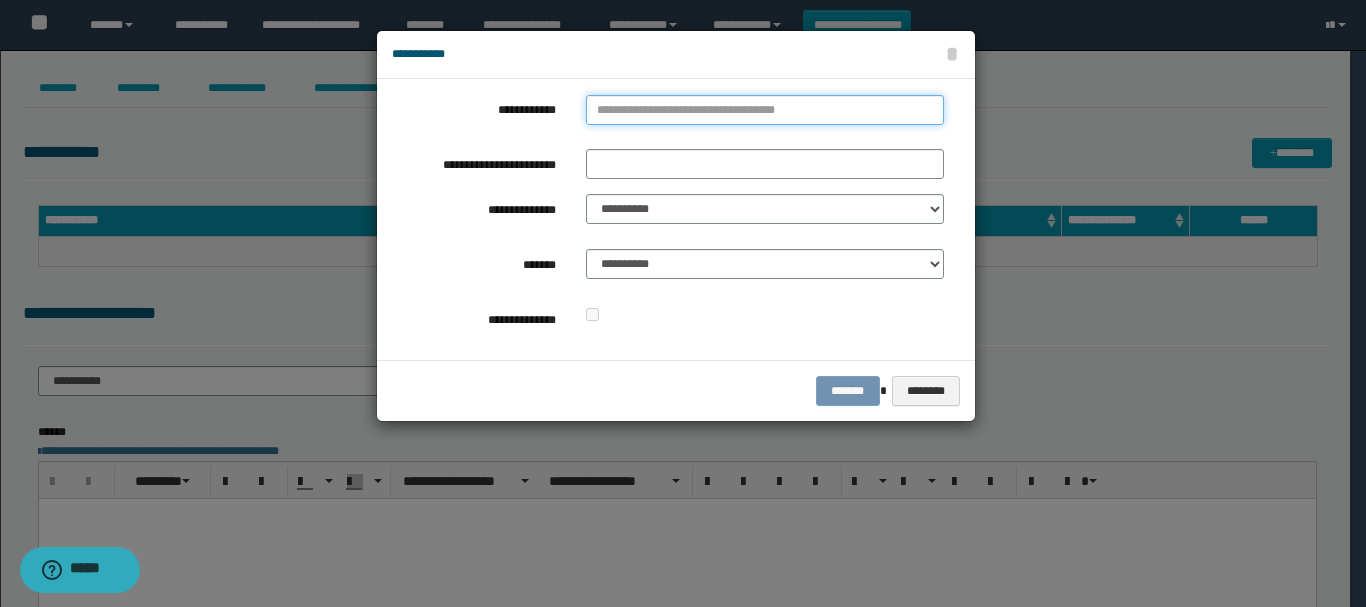 click on "**********" at bounding box center [765, 110] 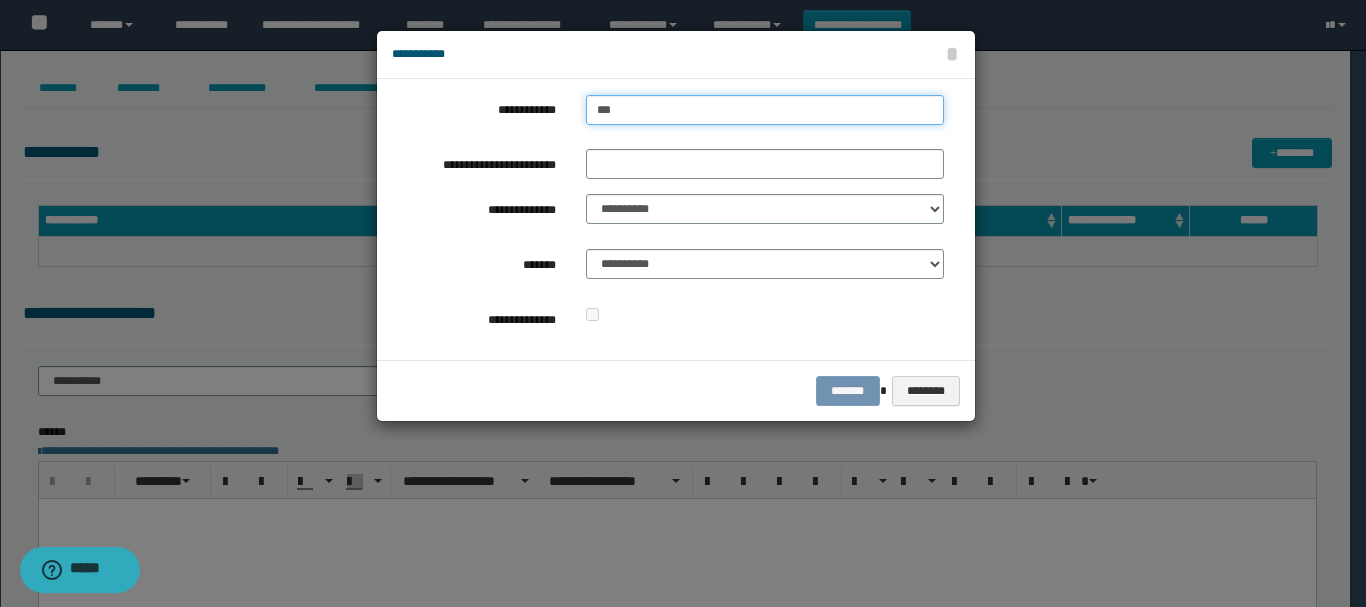 type on "****" 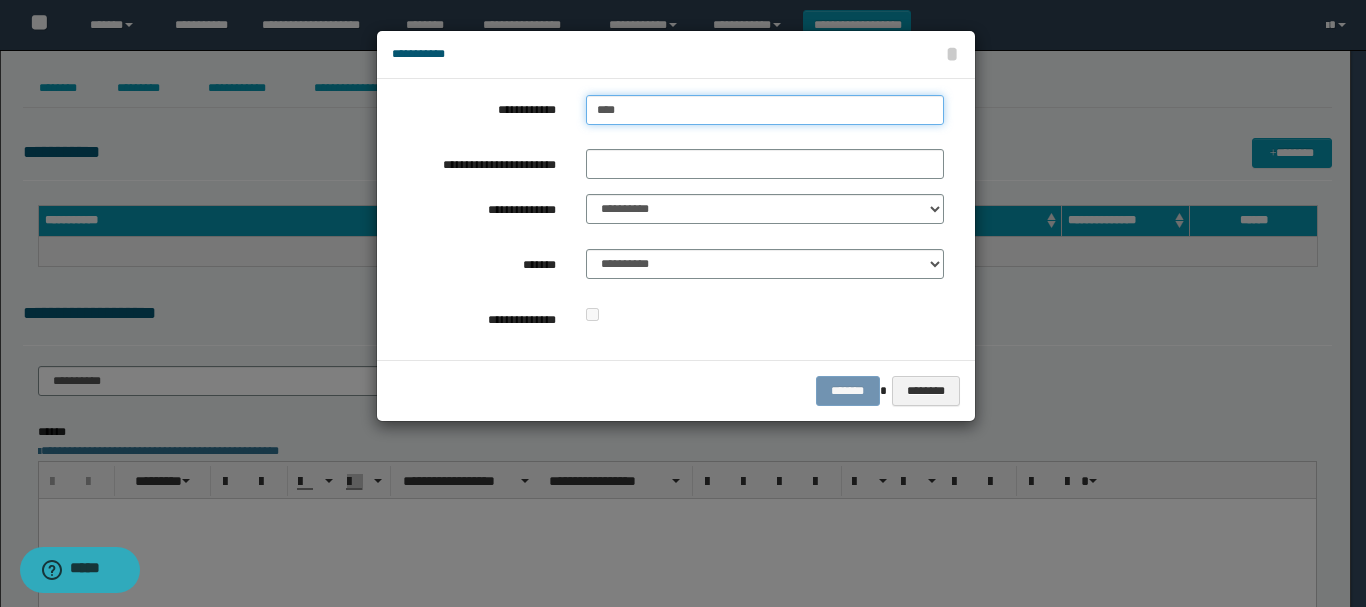 type on "****" 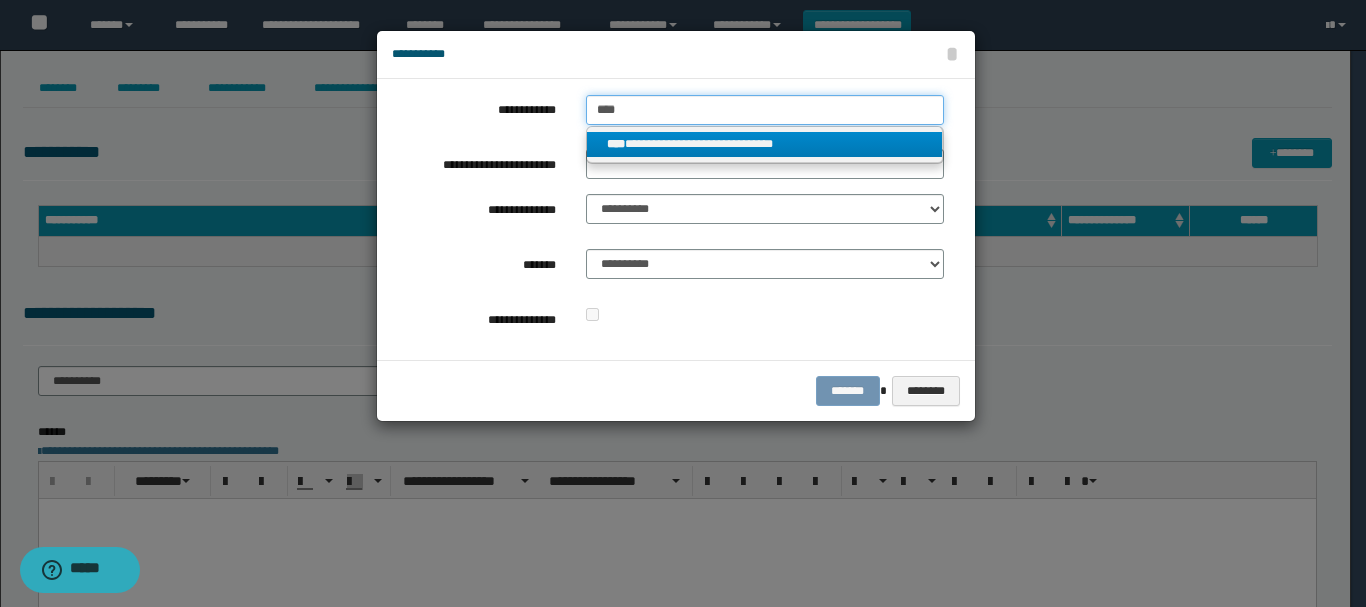 type on "****" 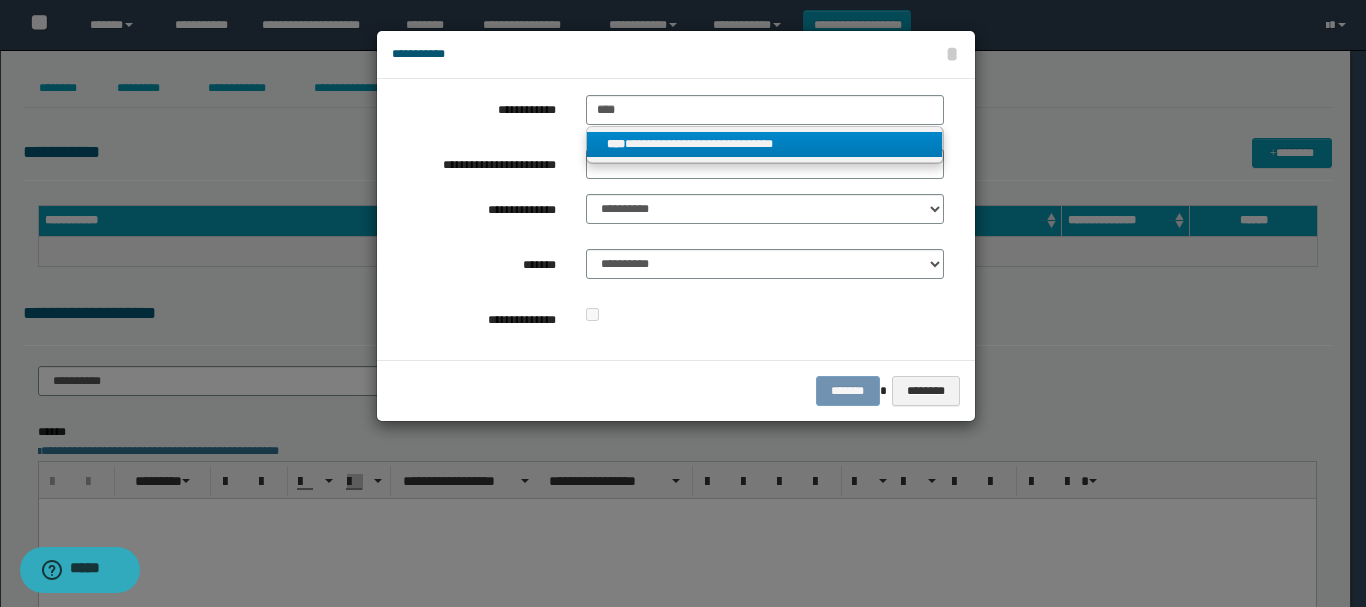 drag, startPoint x: 694, startPoint y: 141, endPoint x: 690, endPoint y: 159, distance: 18.439089 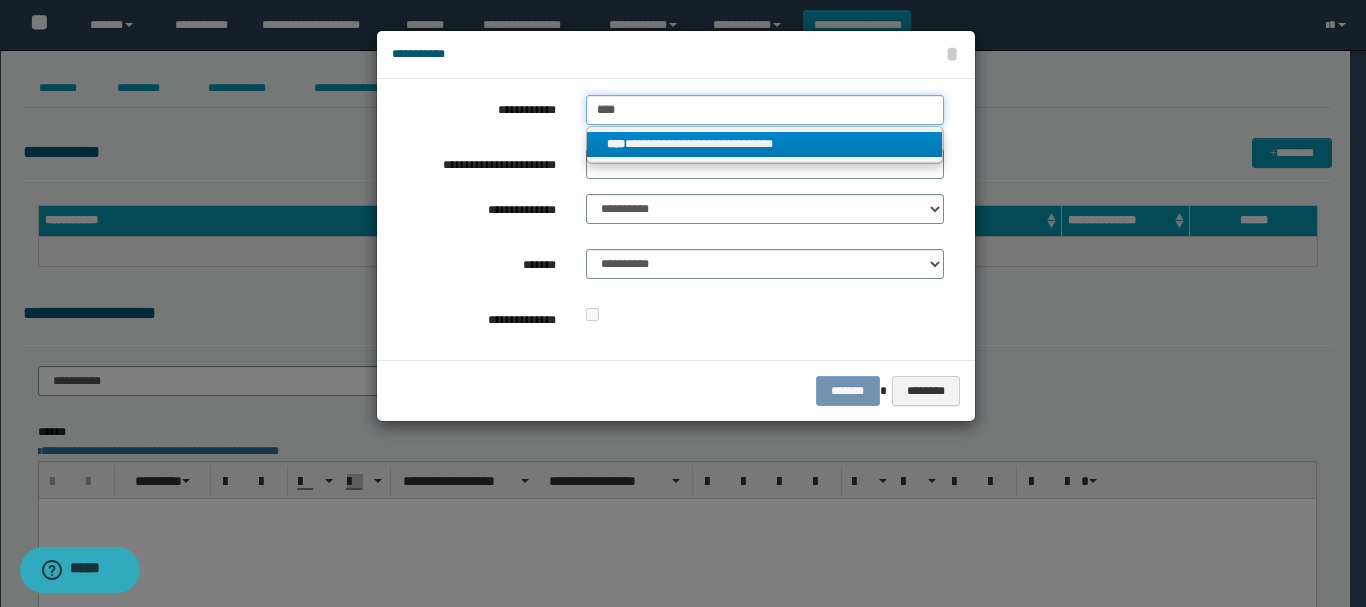 type 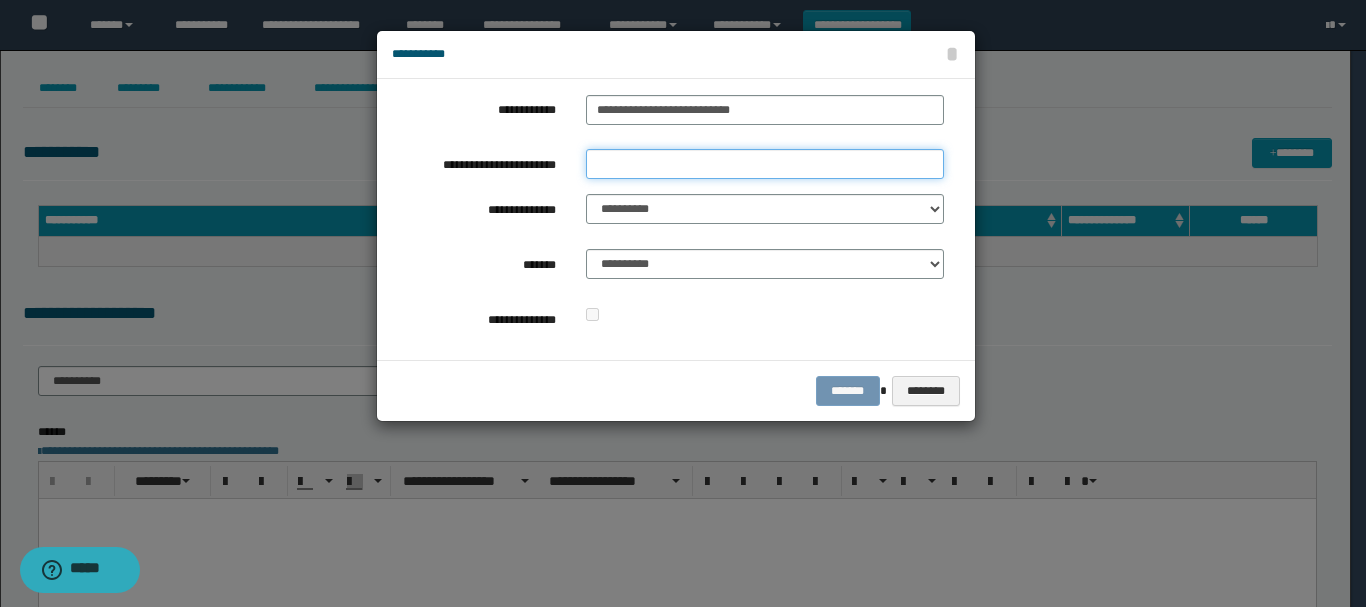 click on "**********" at bounding box center (765, 164) 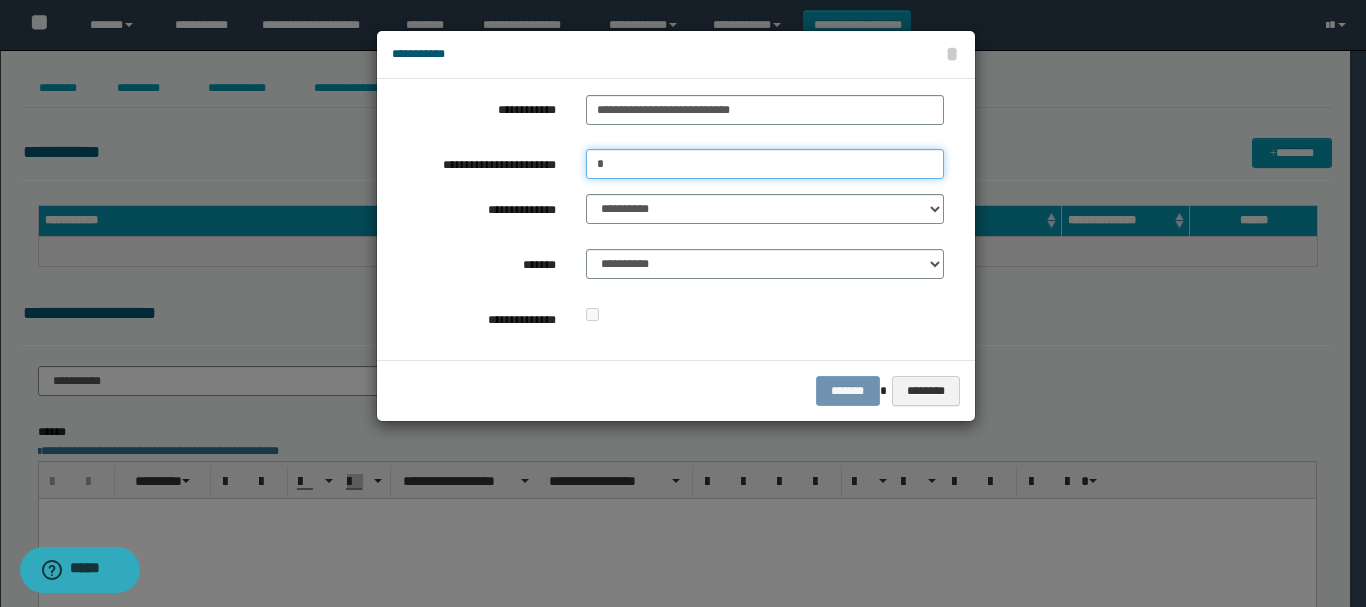 type on "*" 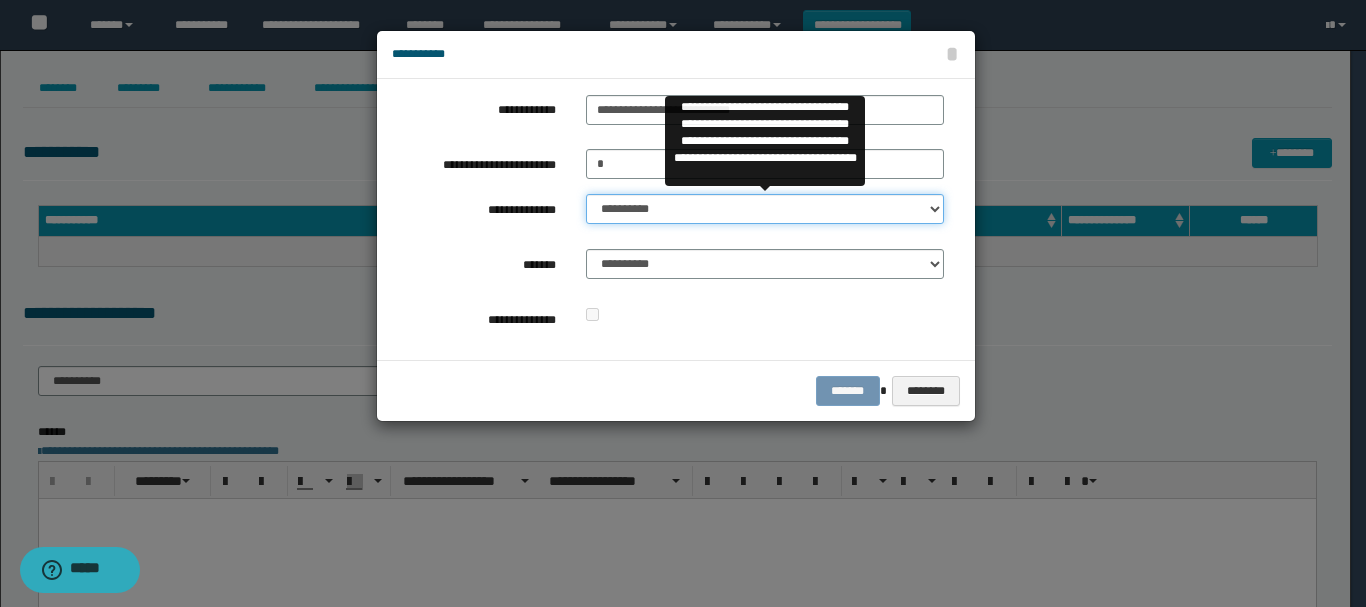 select on "**" 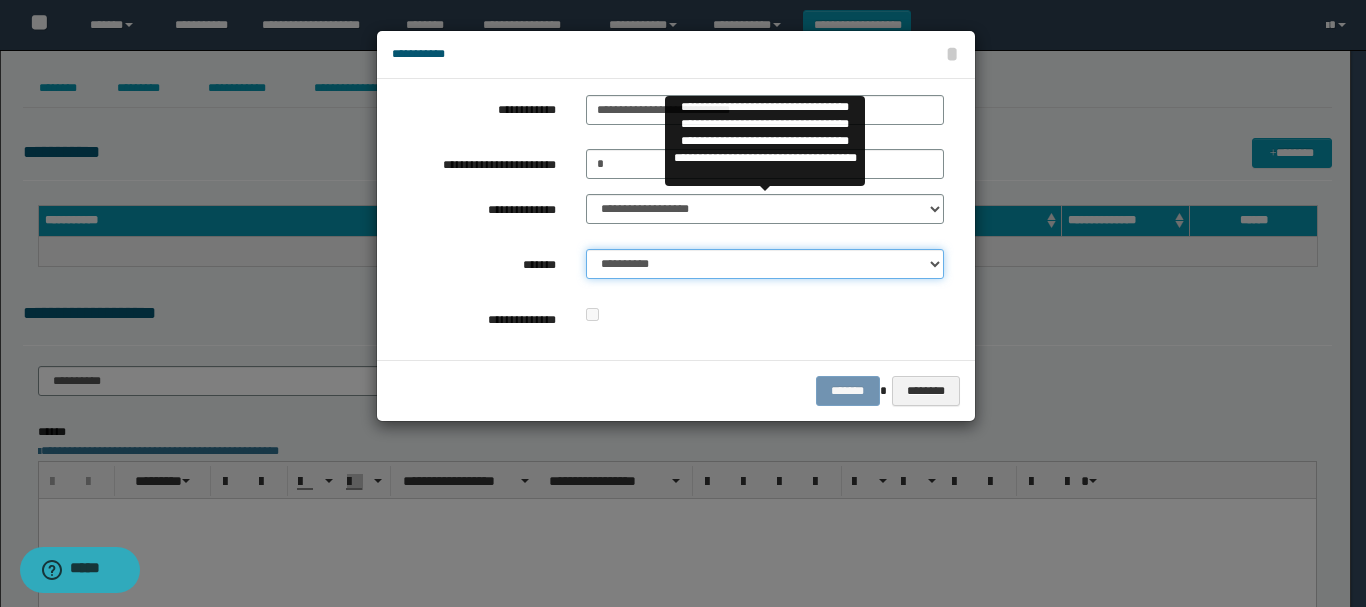 select on "*" 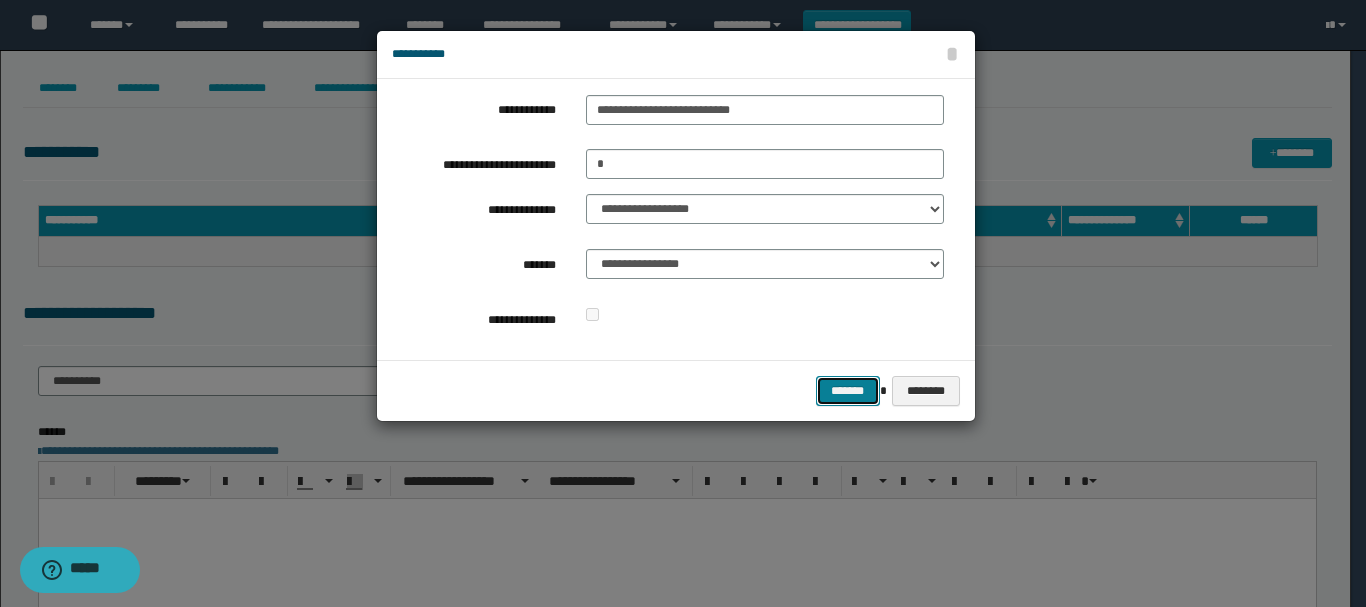 type 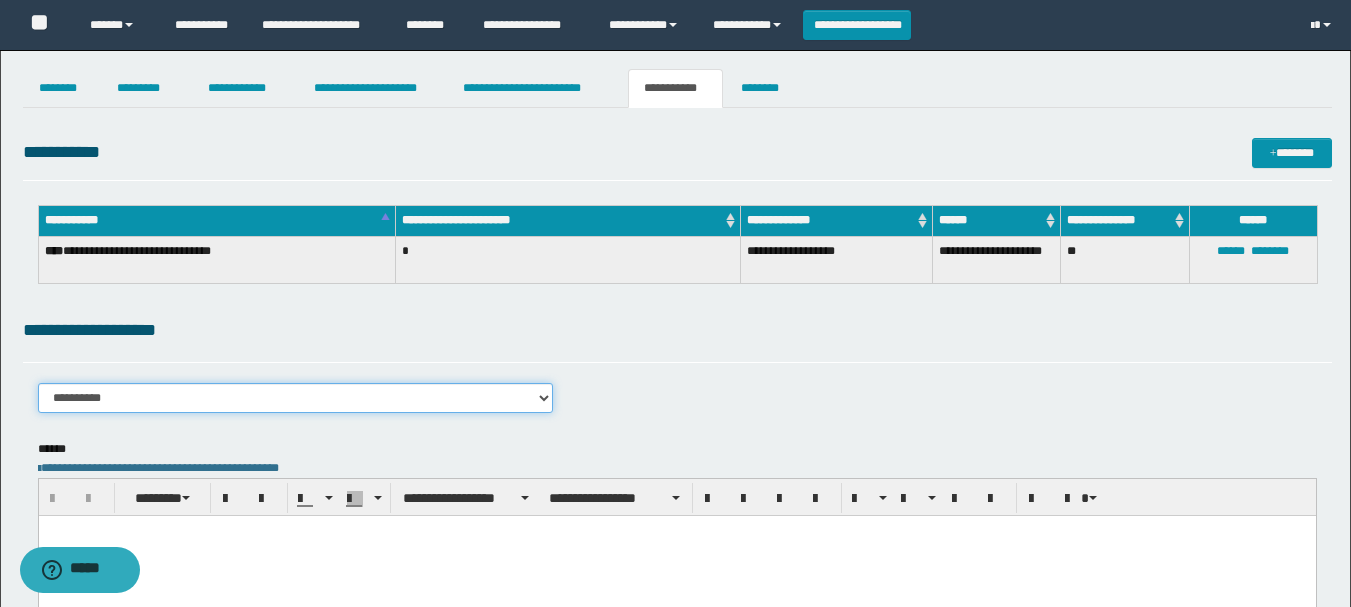 click on "**********" at bounding box center (296, 398) 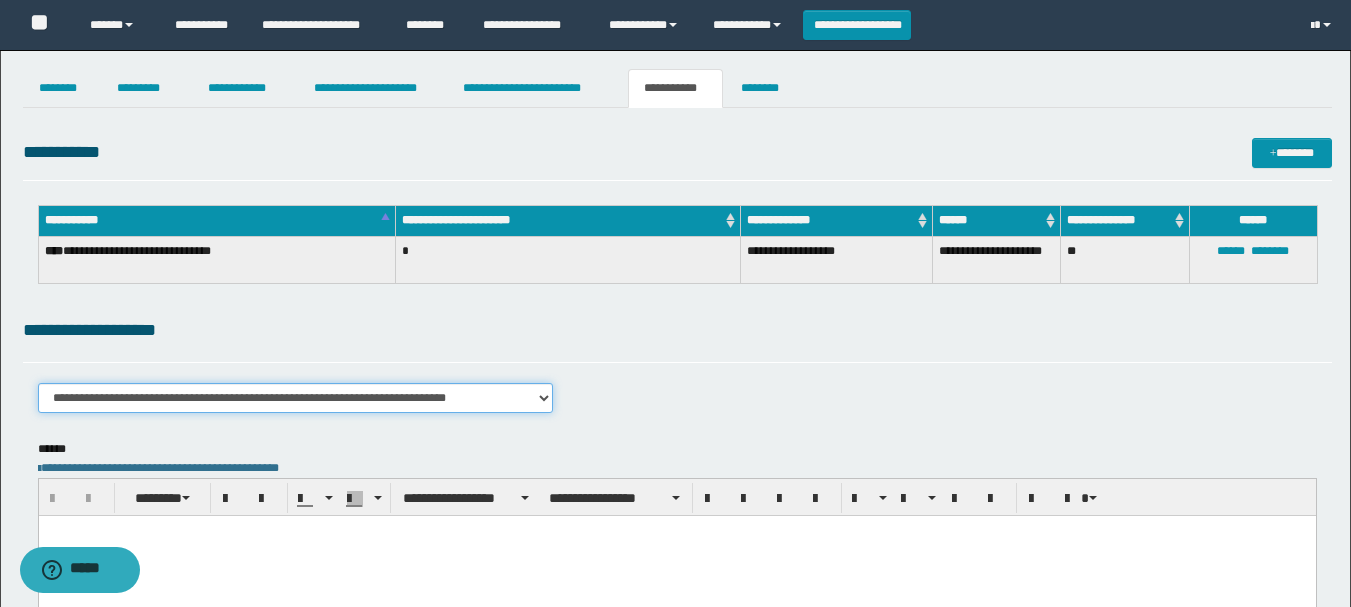 click on "**********" at bounding box center (296, 398) 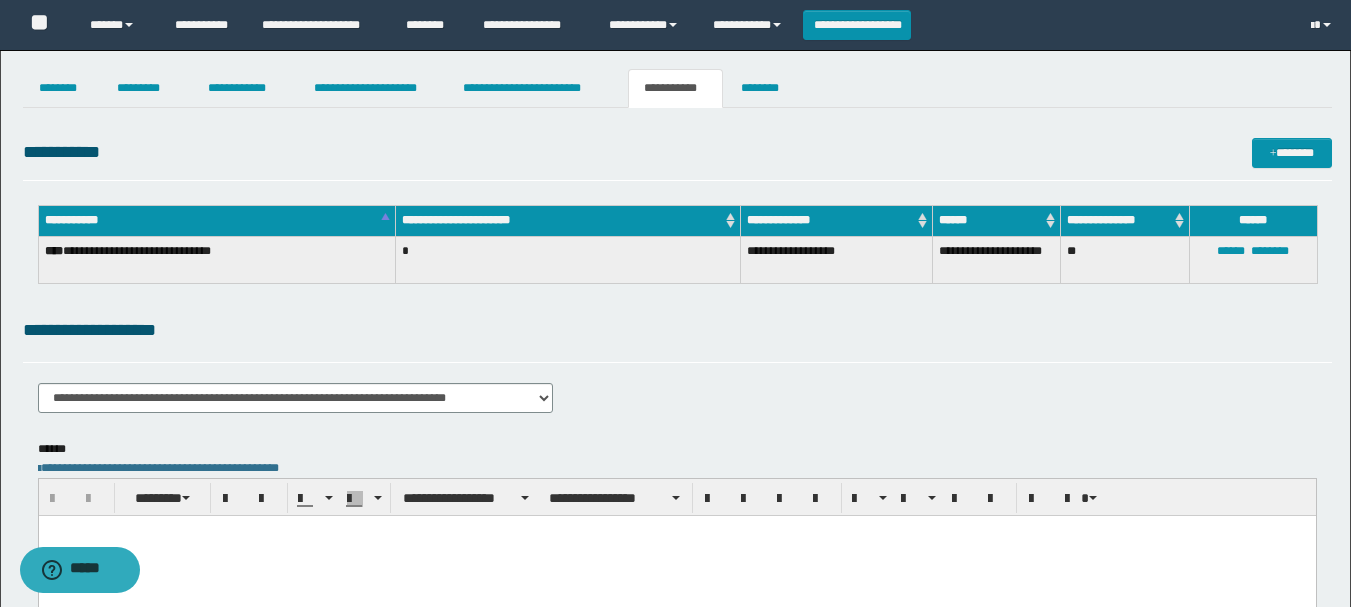click at bounding box center (676, 555) 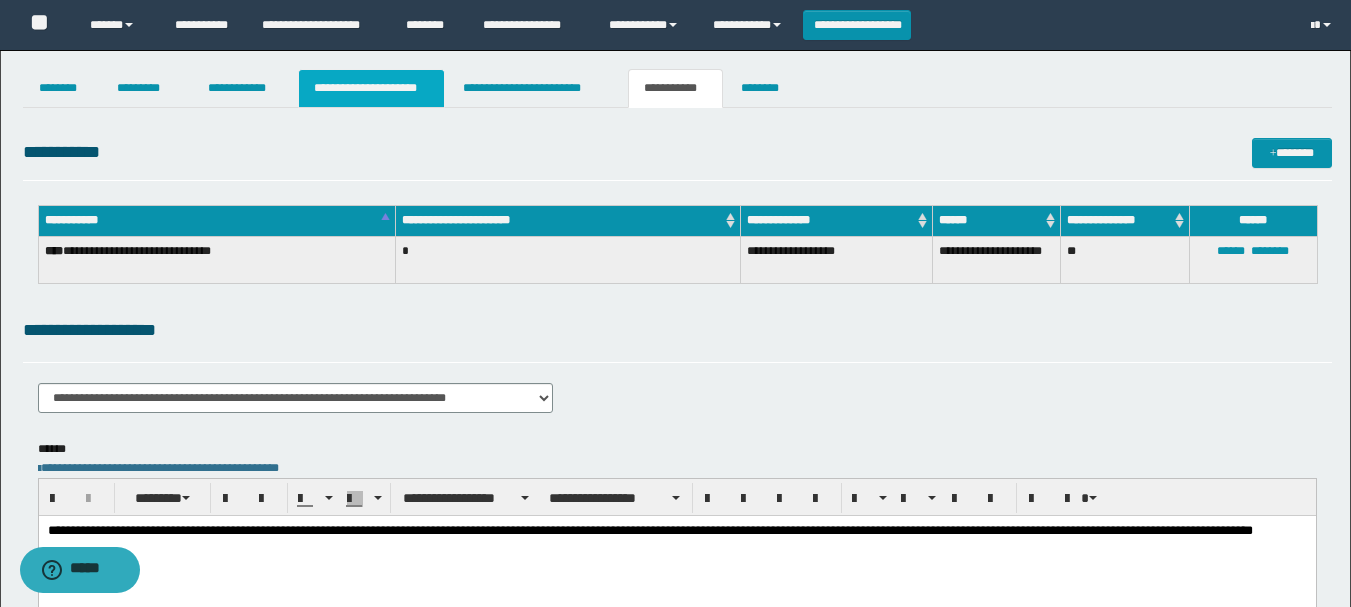 click on "**********" at bounding box center (371, 88) 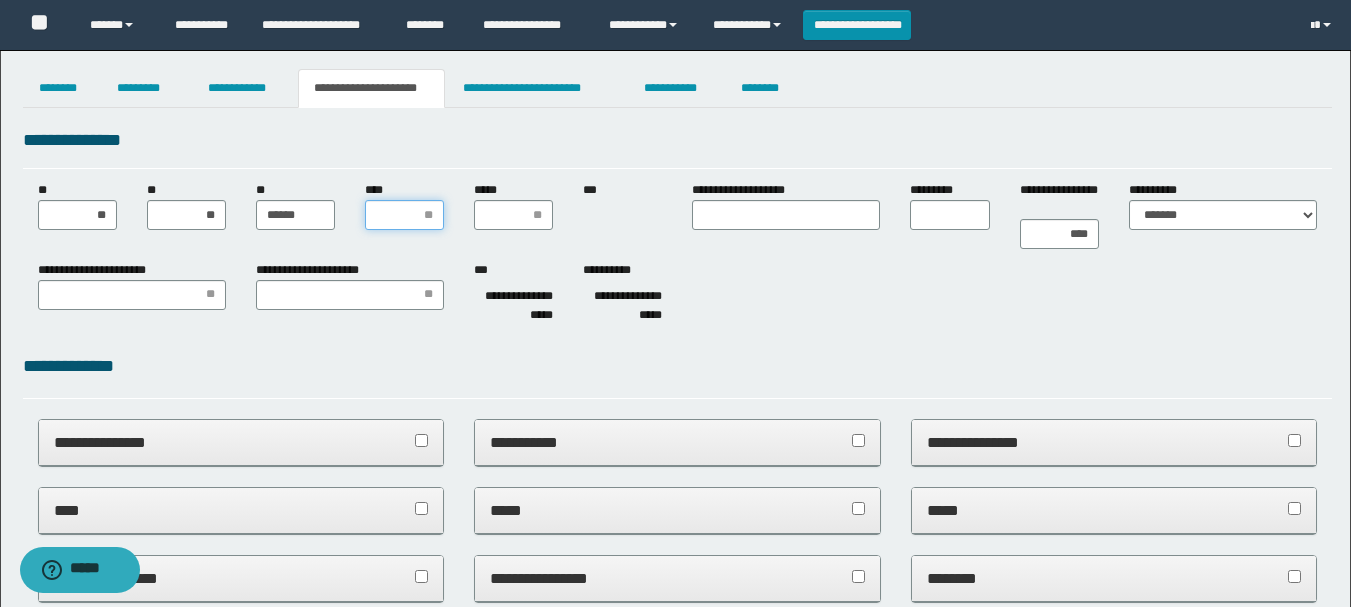 drag, startPoint x: 395, startPoint y: 204, endPoint x: 472, endPoint y: 171, distance: 83.773506 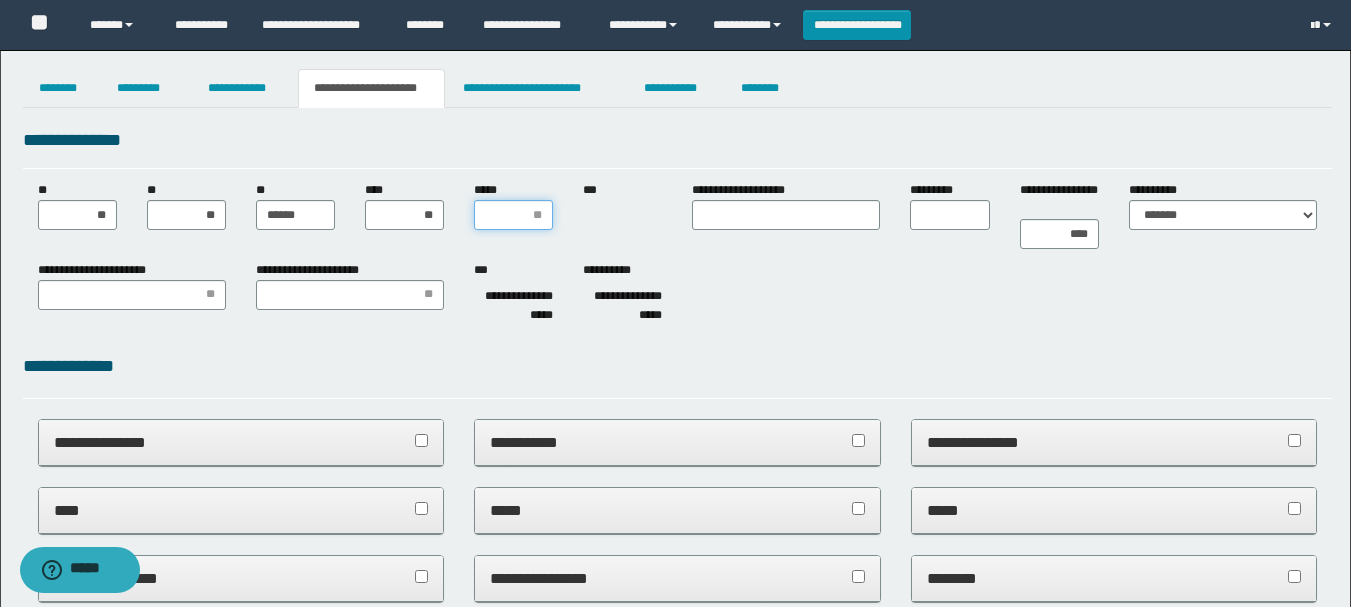 click on "*****" at bounding box center [513, 215] 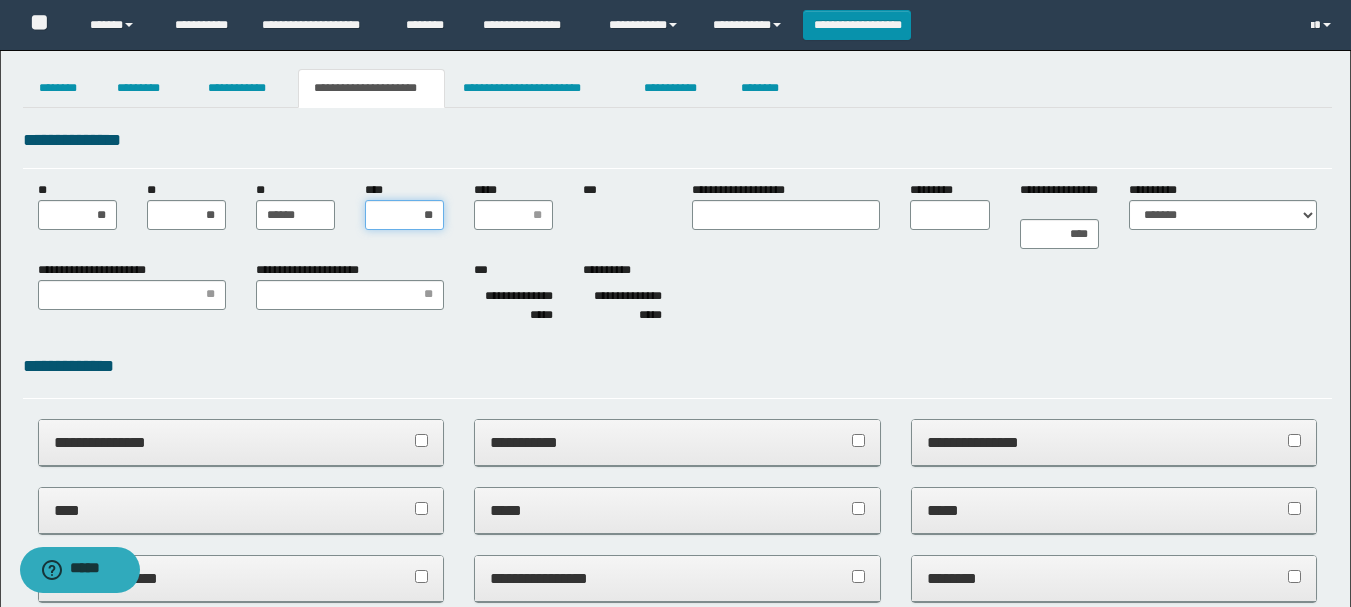 click on "**" at bounding box center (404, 215) 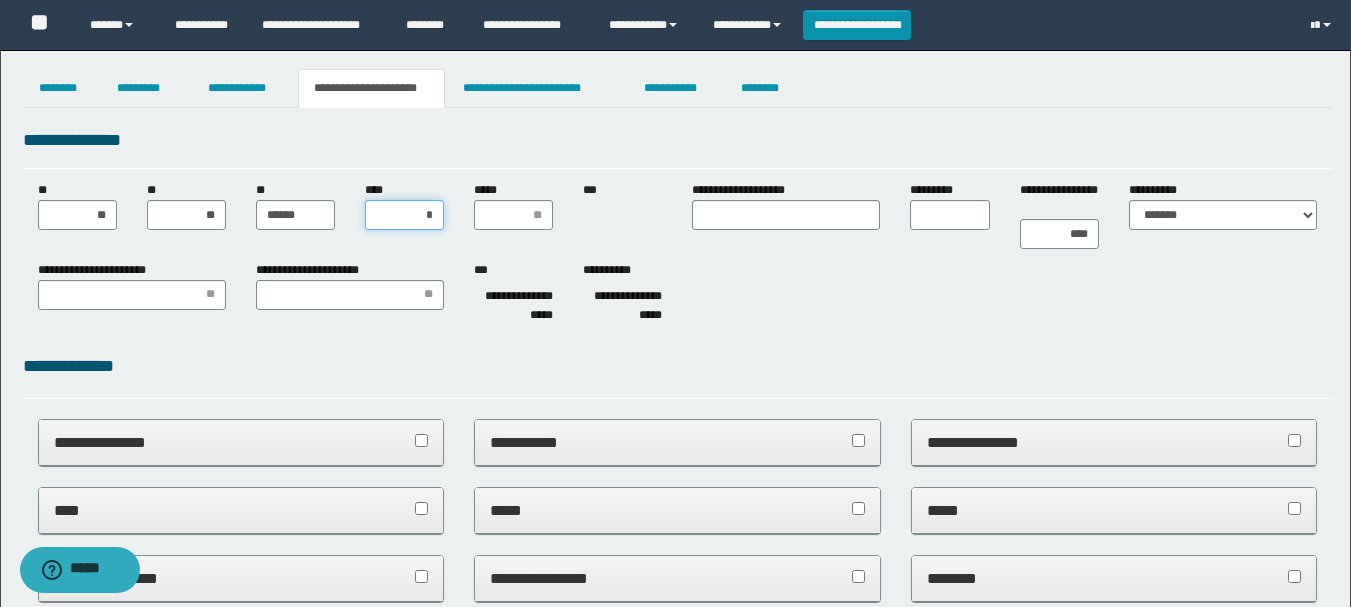 type on "**" 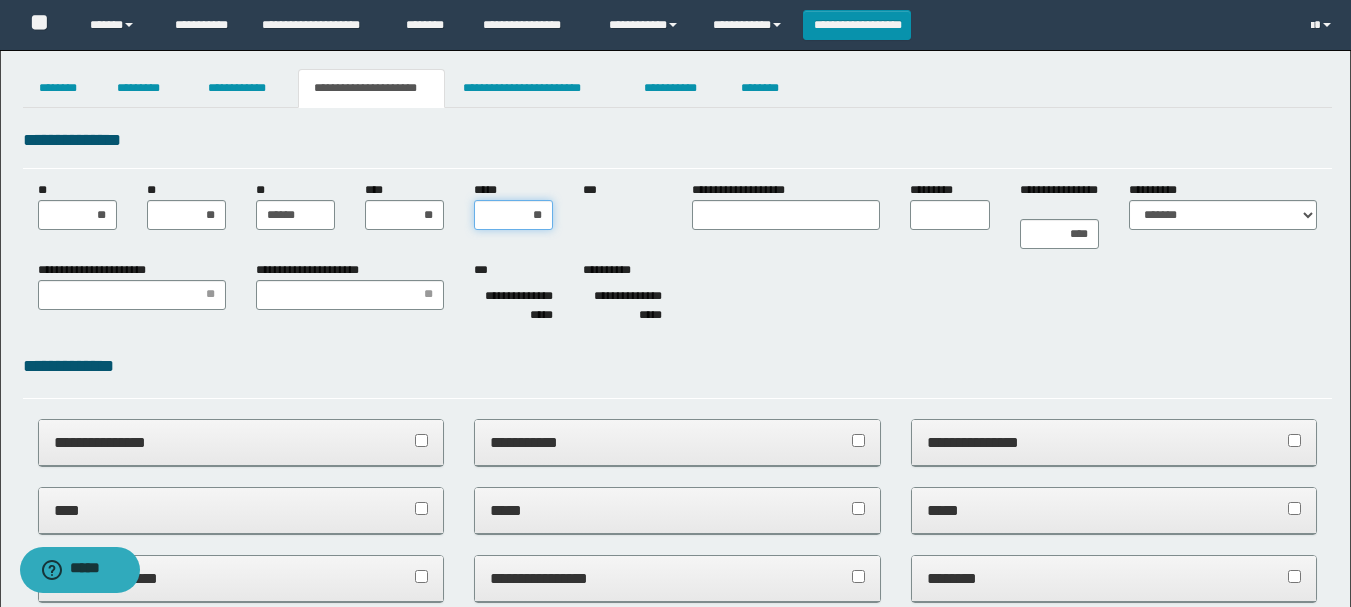 type on "***" 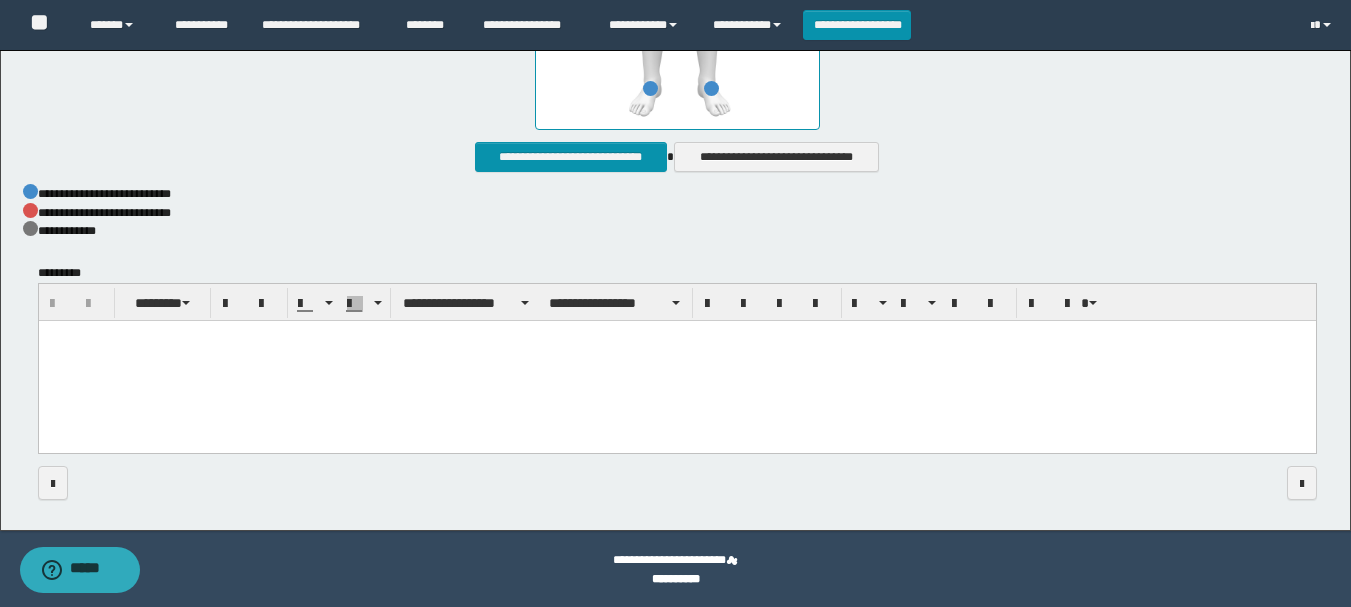 scroll, scrollTop: 1171, scrollLeft: 0, axis: vertical 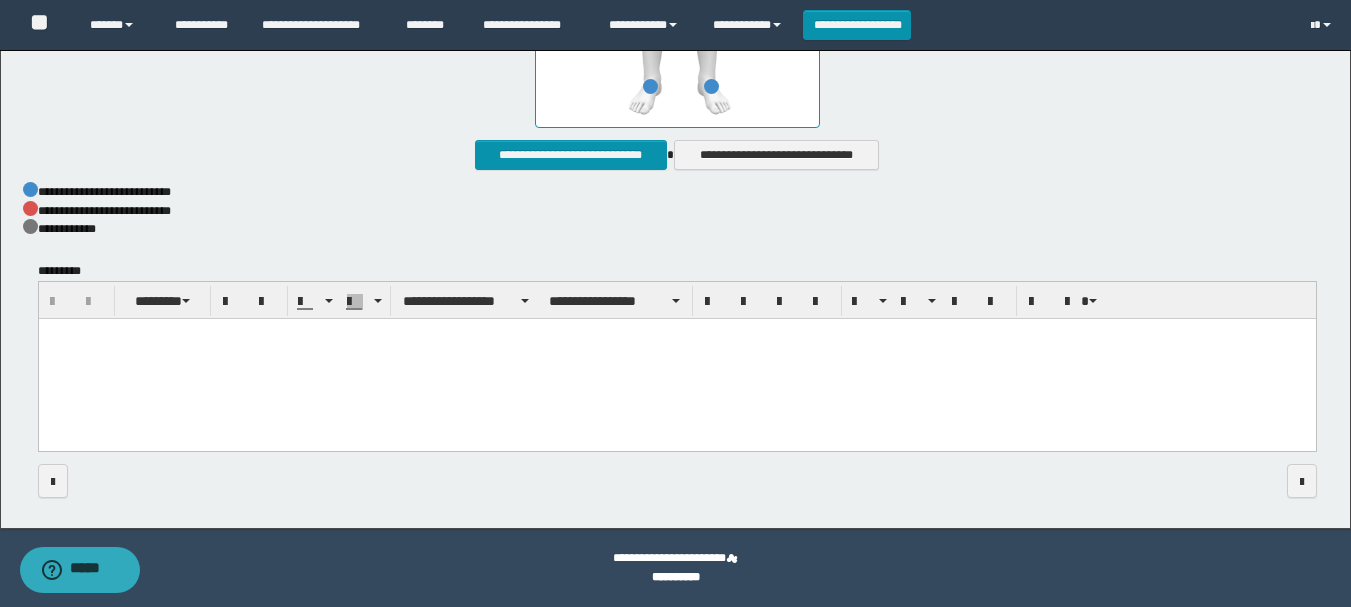 click at bounding box center [676, 360] 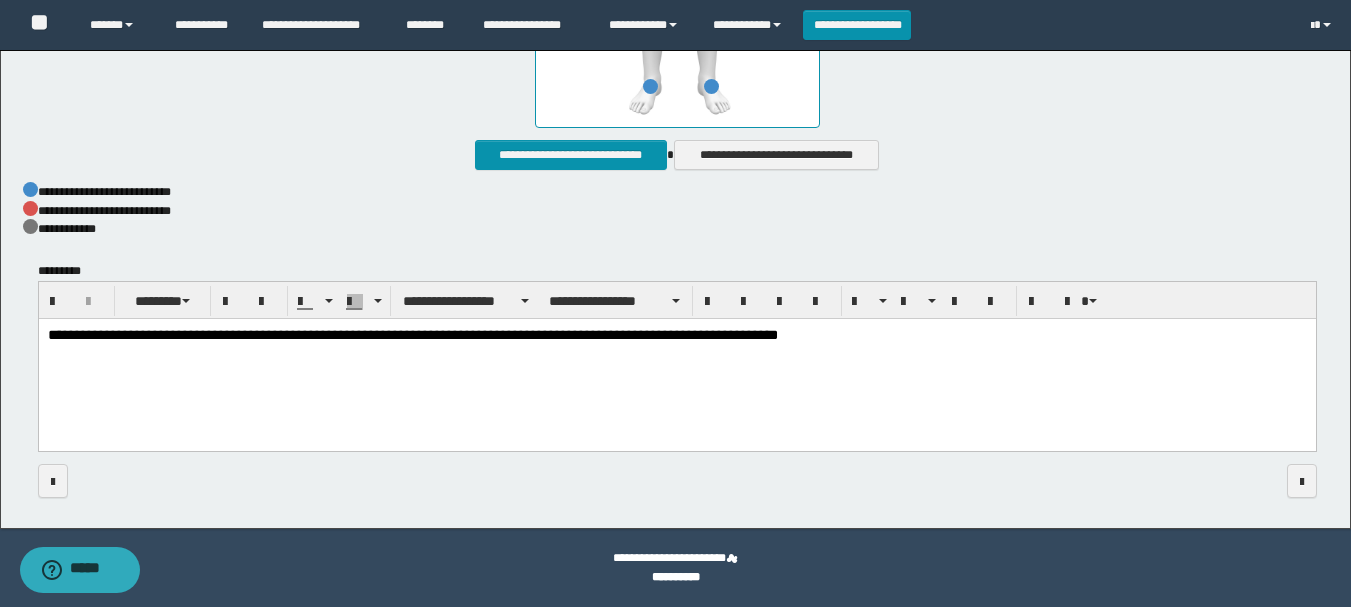 click on "**********" at bounding box center (412, 335) 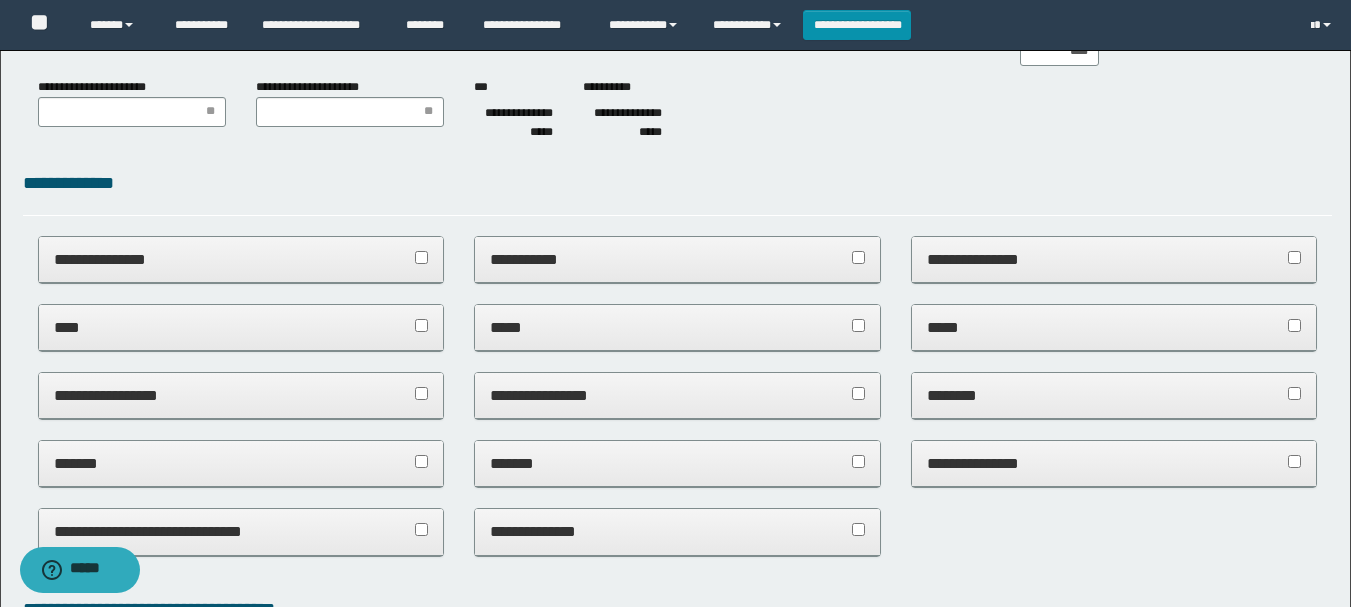 scroll, scrollTop: 0, scrollLeft: 0, axis: both 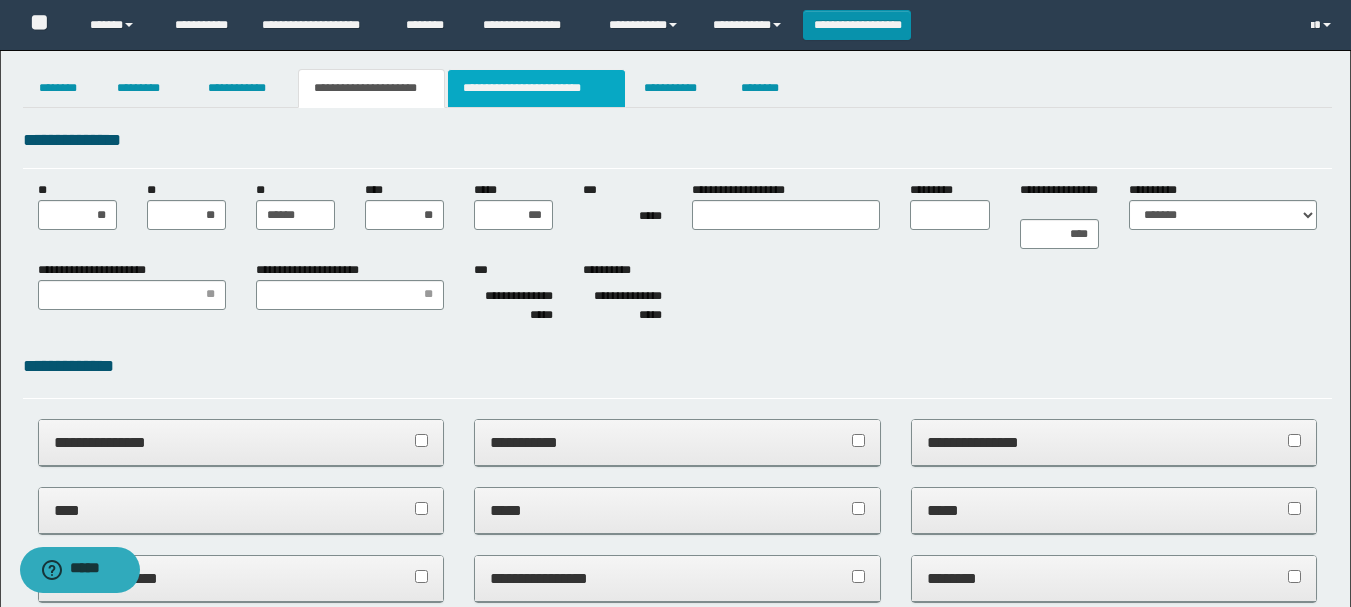 drag, startPoint x: 547, startPoint y: 81, endPoint x: 623, endPoint y: 78, distance: 76.05919 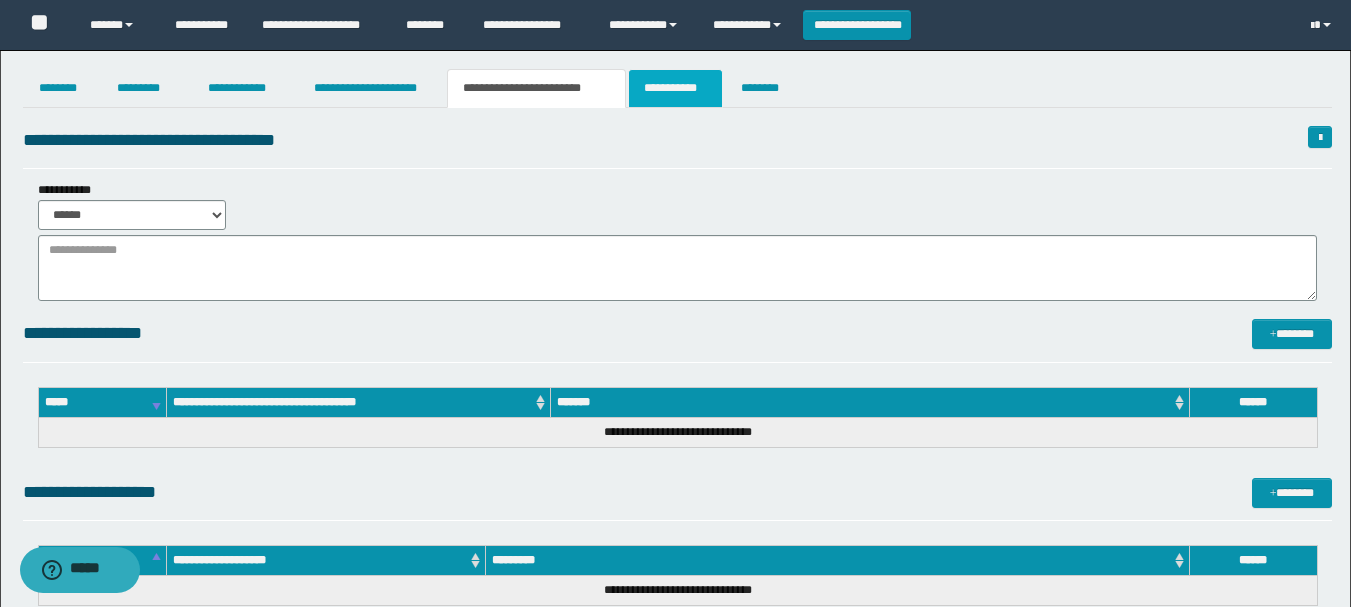 click on "**********" at bounding box center [675, 88] 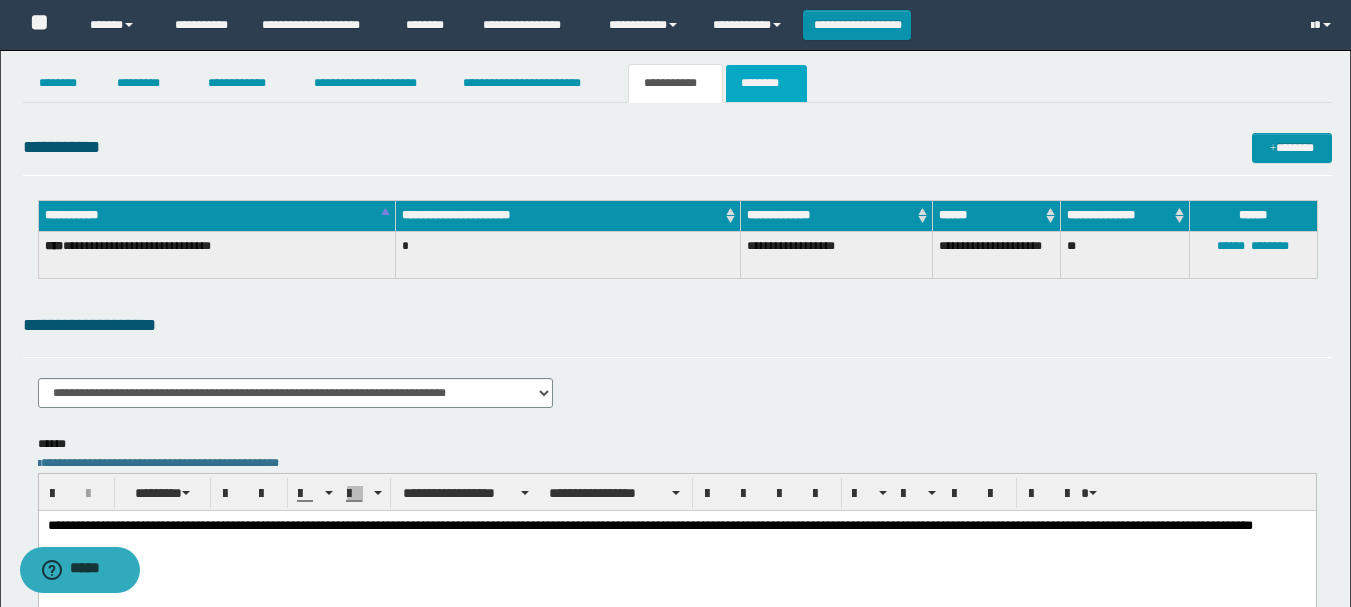scroll, scrollTop: 0, scrollLeft: 0, axis: both 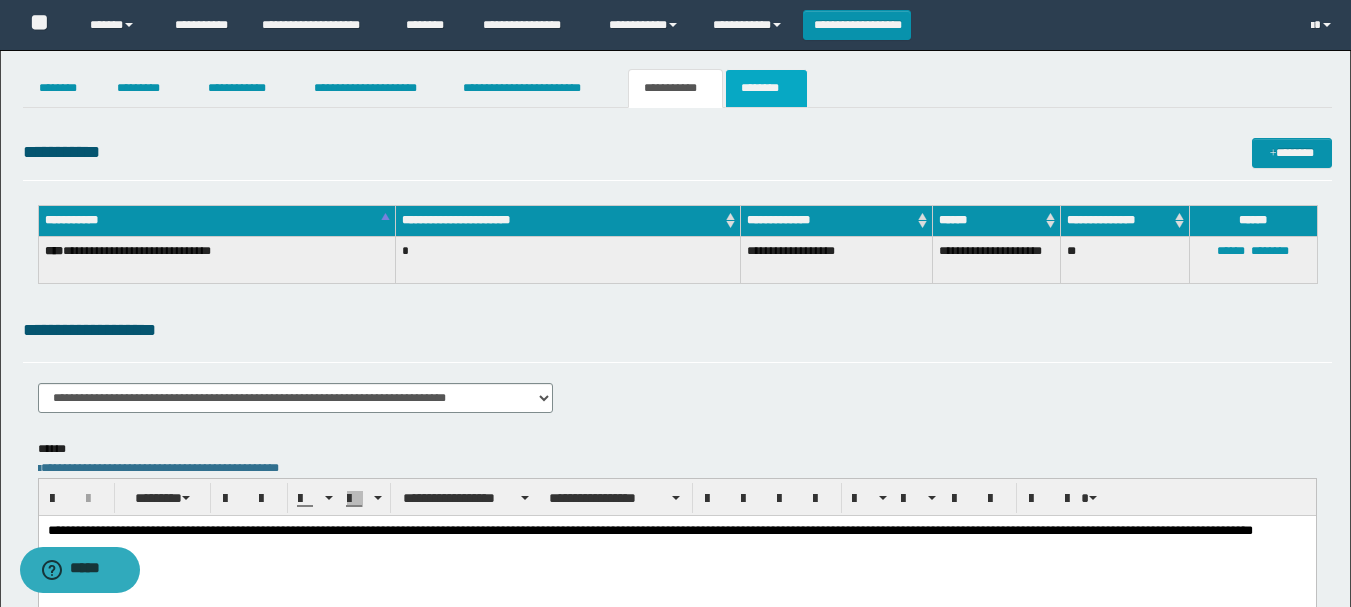 click on "********" at bounding box center [766, 88] 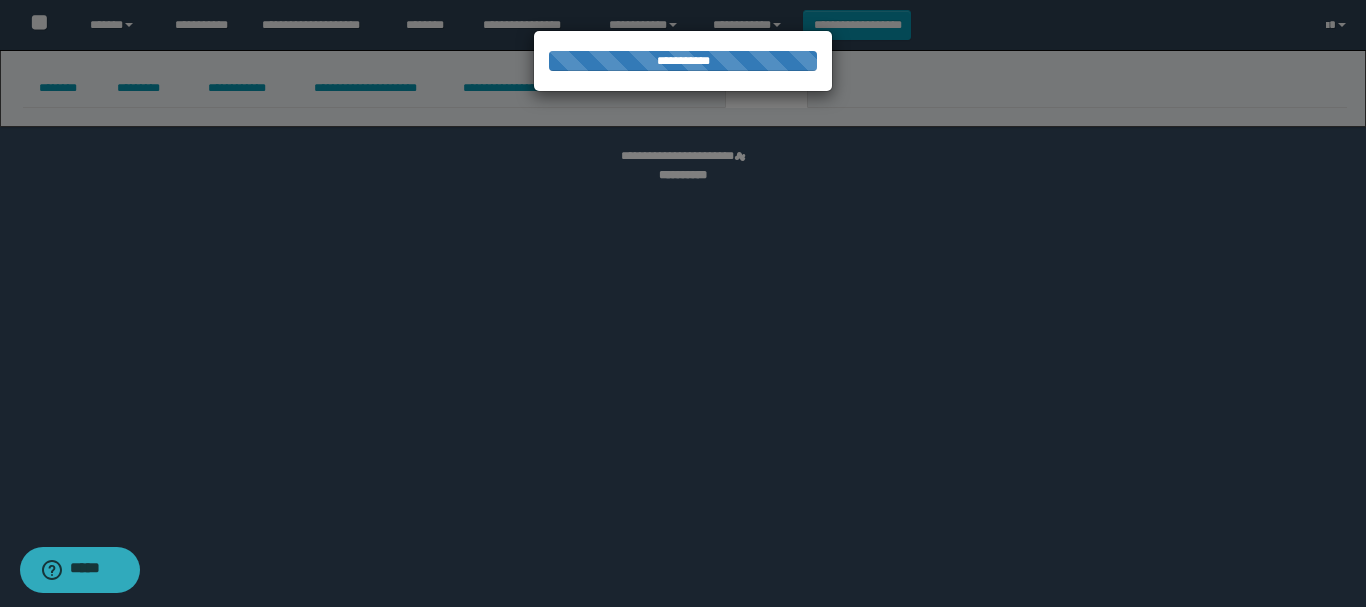 select 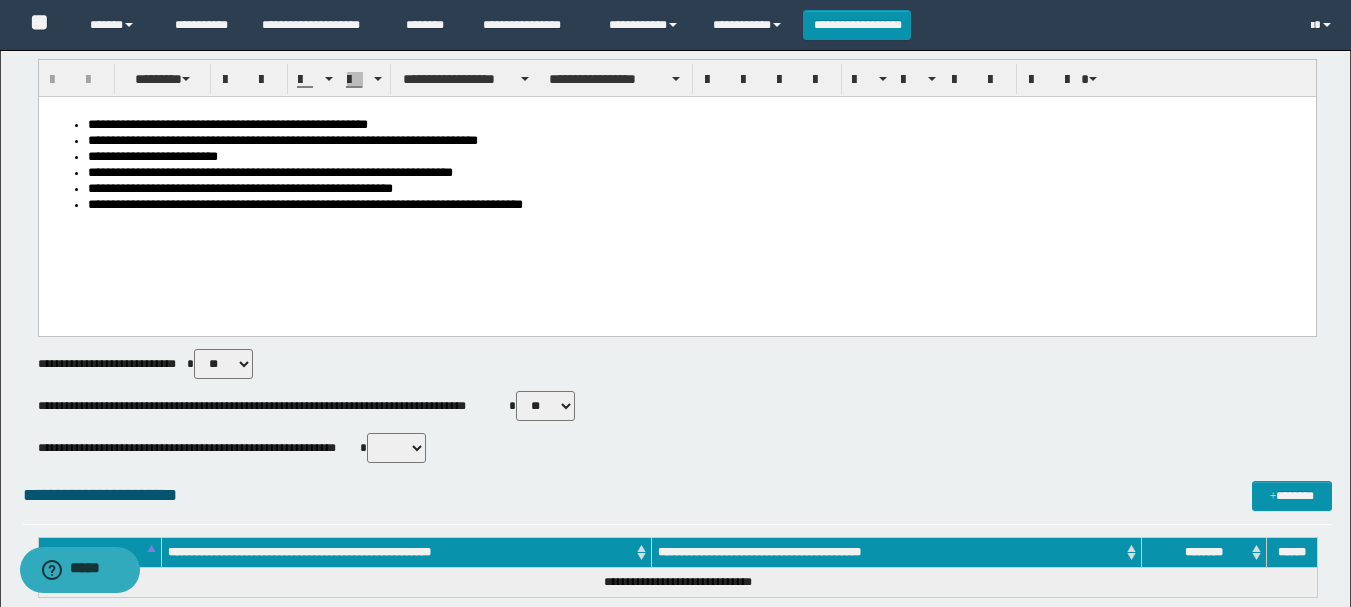 scroll, scrollTop: 0, scrollLeft: 0, axis: both 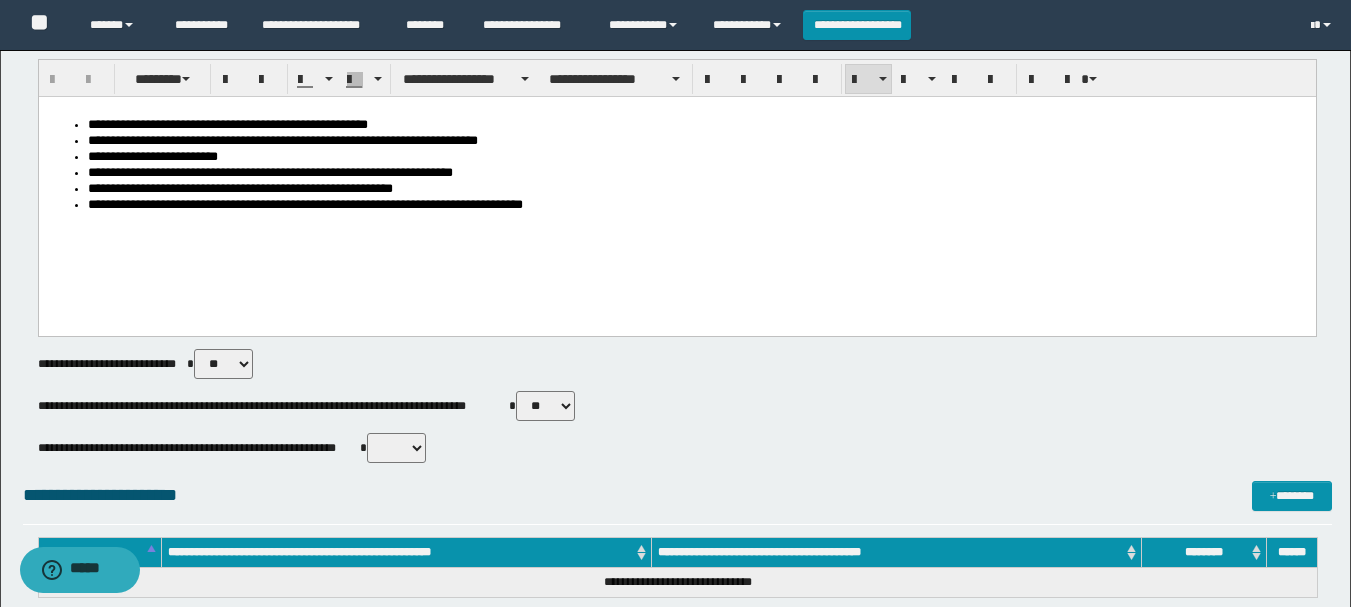 click on "**********" at bounding box center (696, 206) 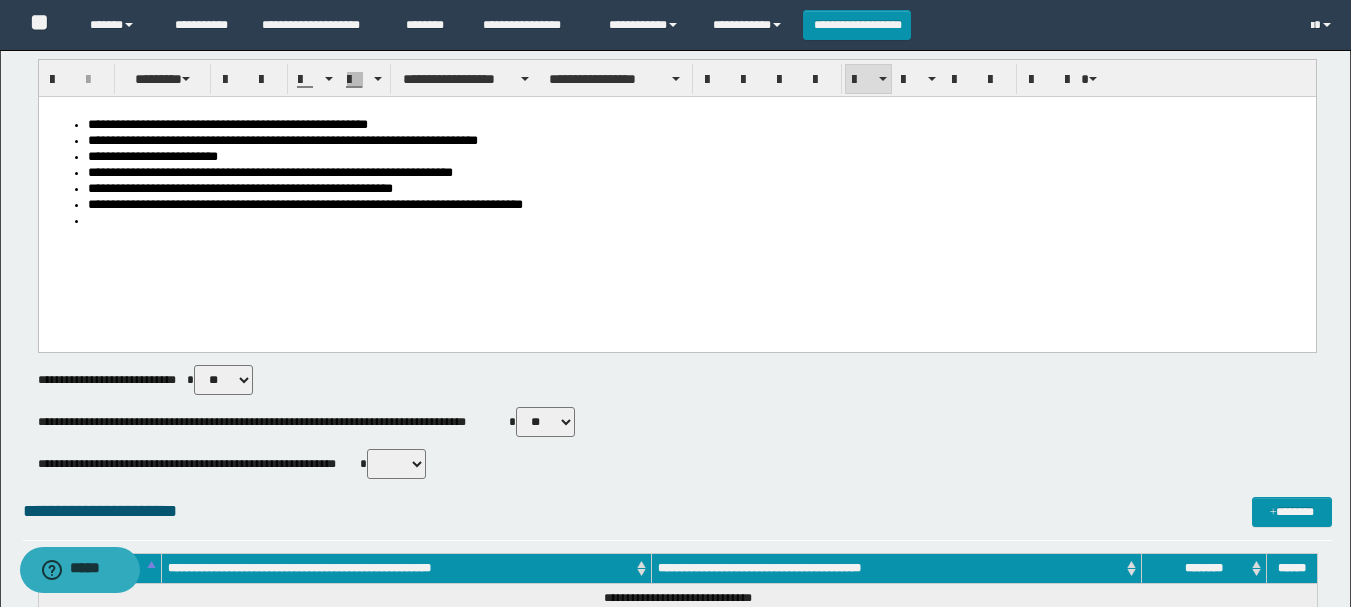 type 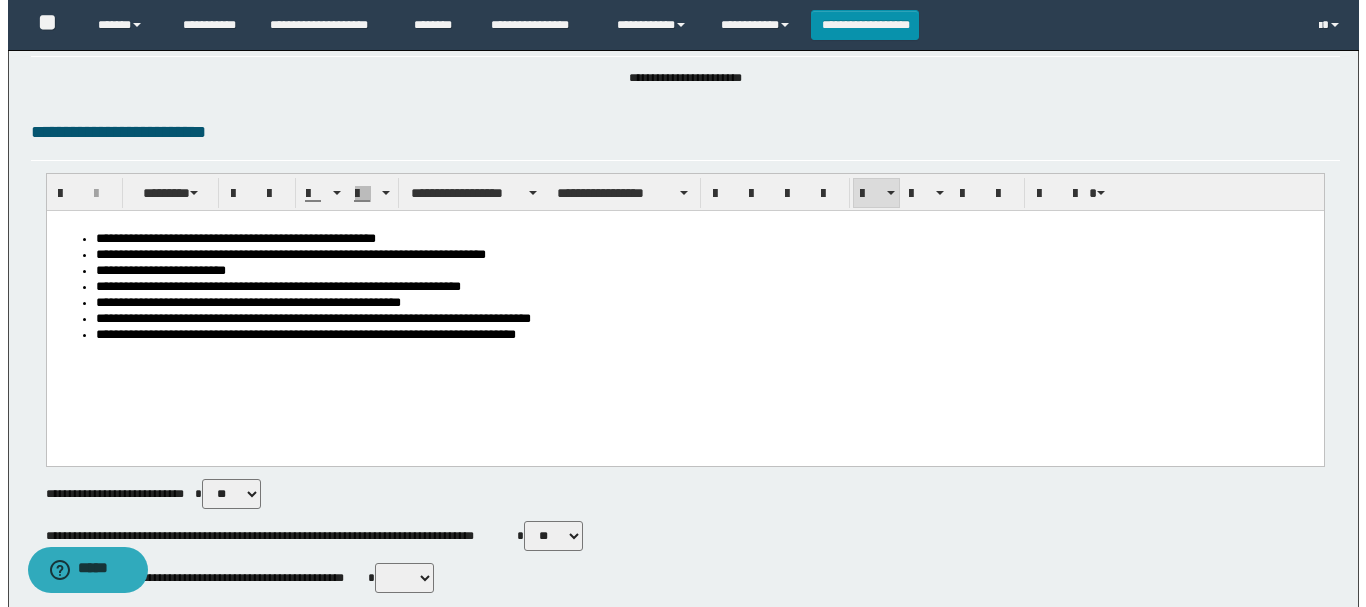 scroll, scrollTop: 0, scrollLeft: 0, axis: both 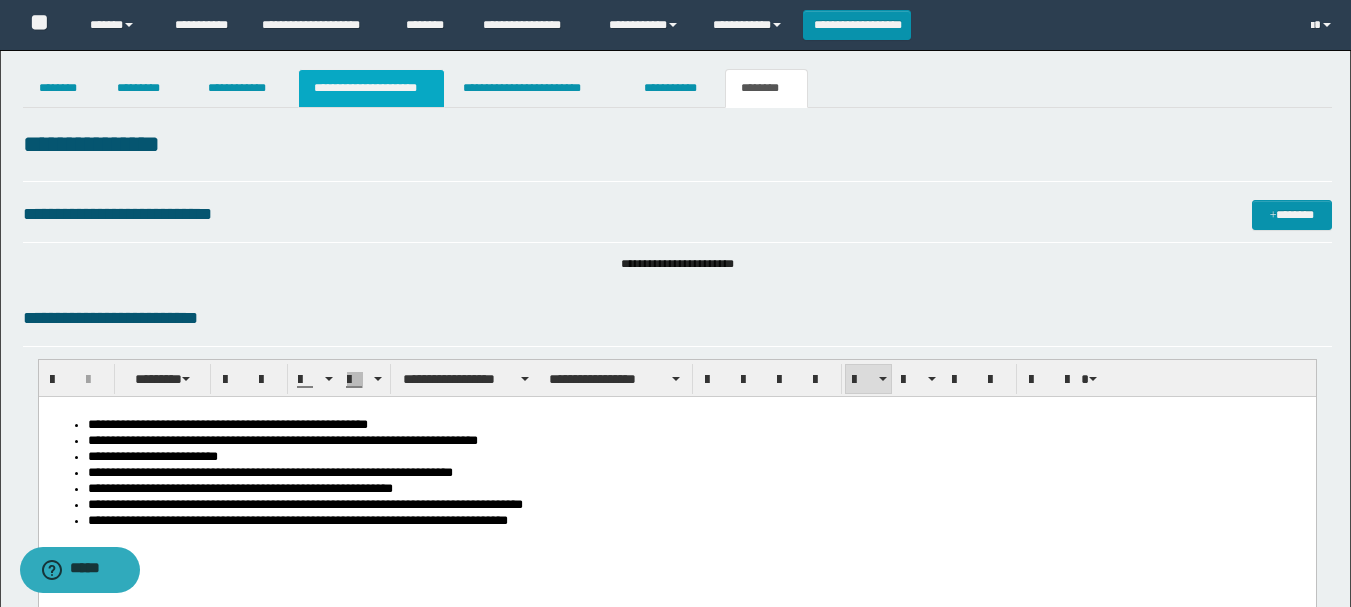 click on "**********" at bounding box center (371, 88) 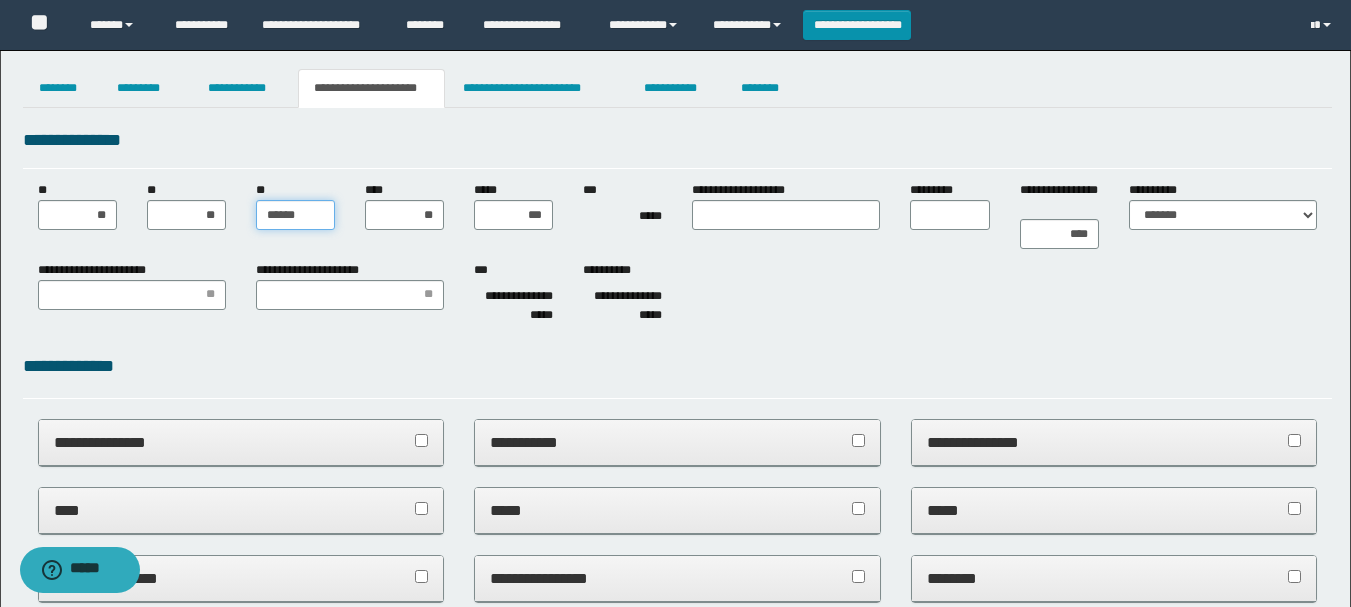 drag, startPoint x: 274, startPoint y: 219, endPoint x: 329, endPoint y: 267, distance: 73 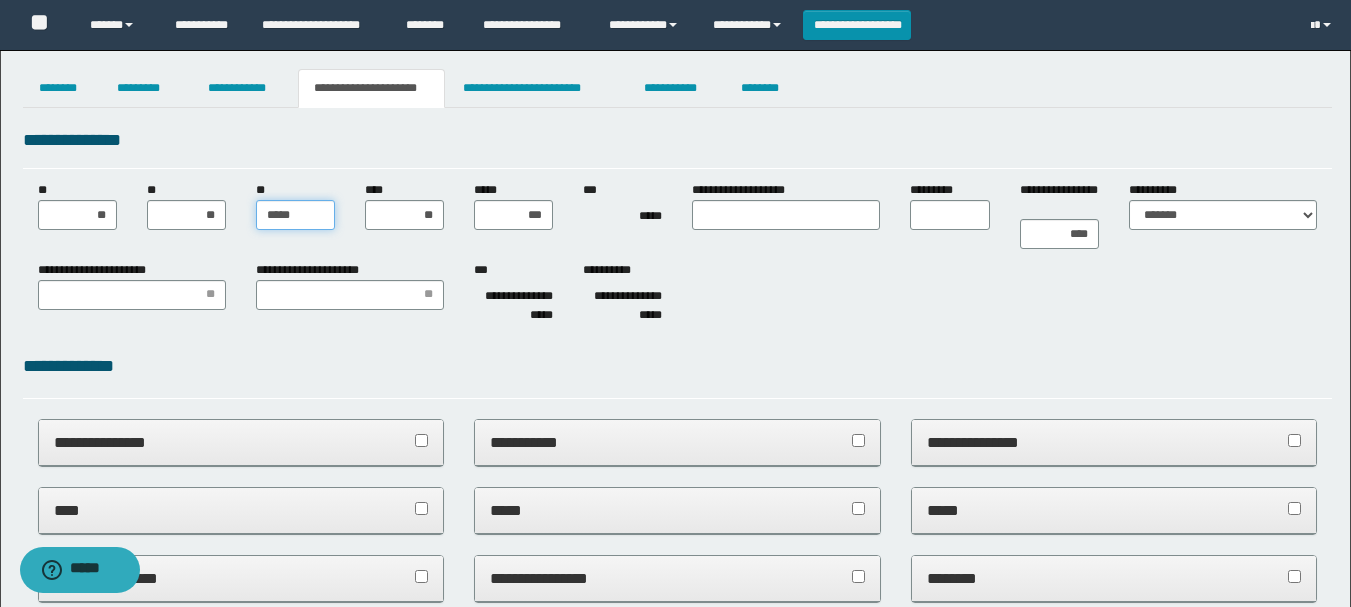 type on "******" 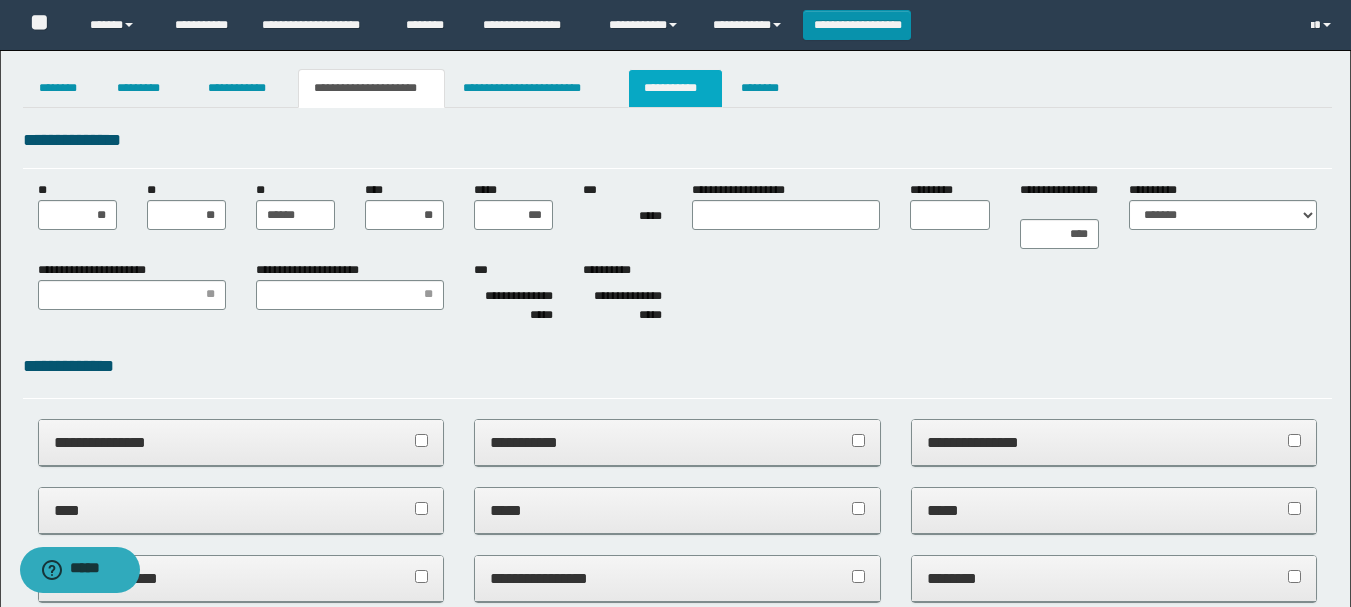 click on "**********" at bounding box center (675, 88) 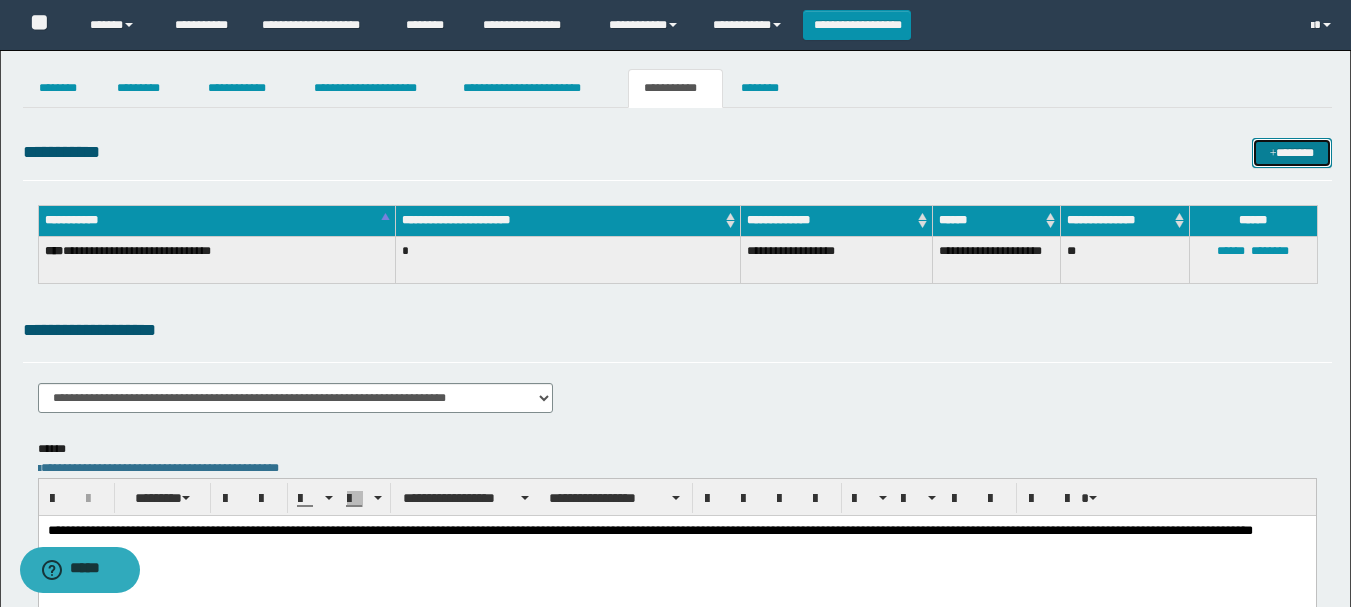 click on "*******" at bounding box center (1292, 153) 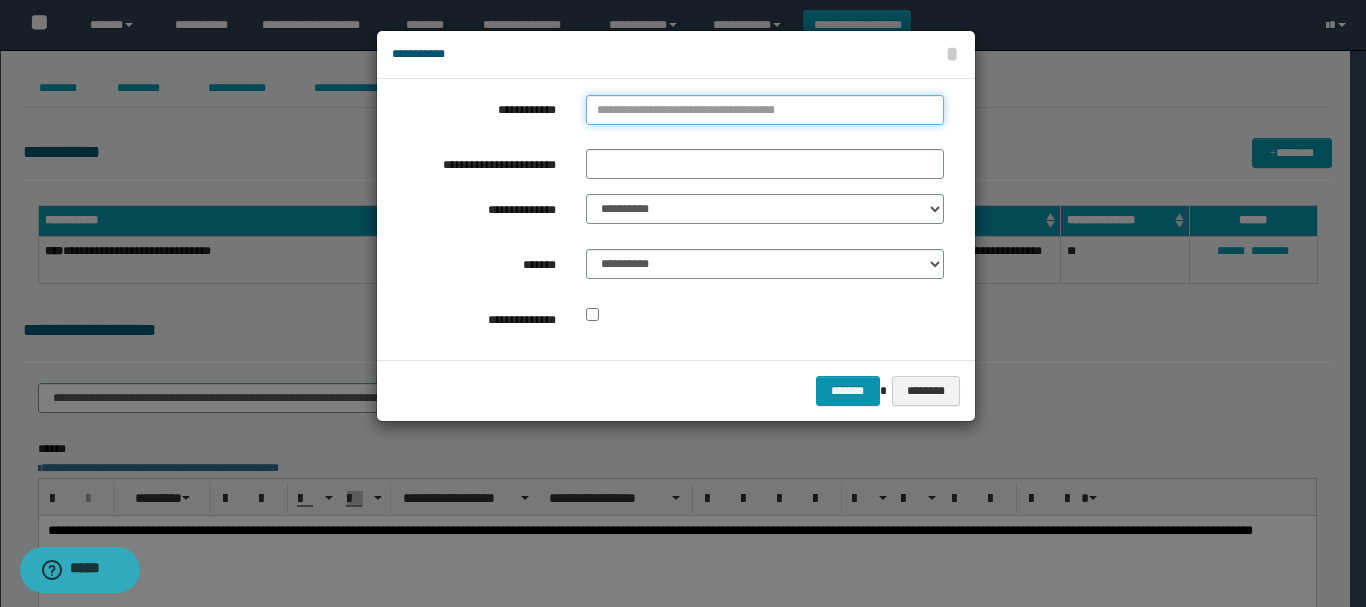 type on "**********" 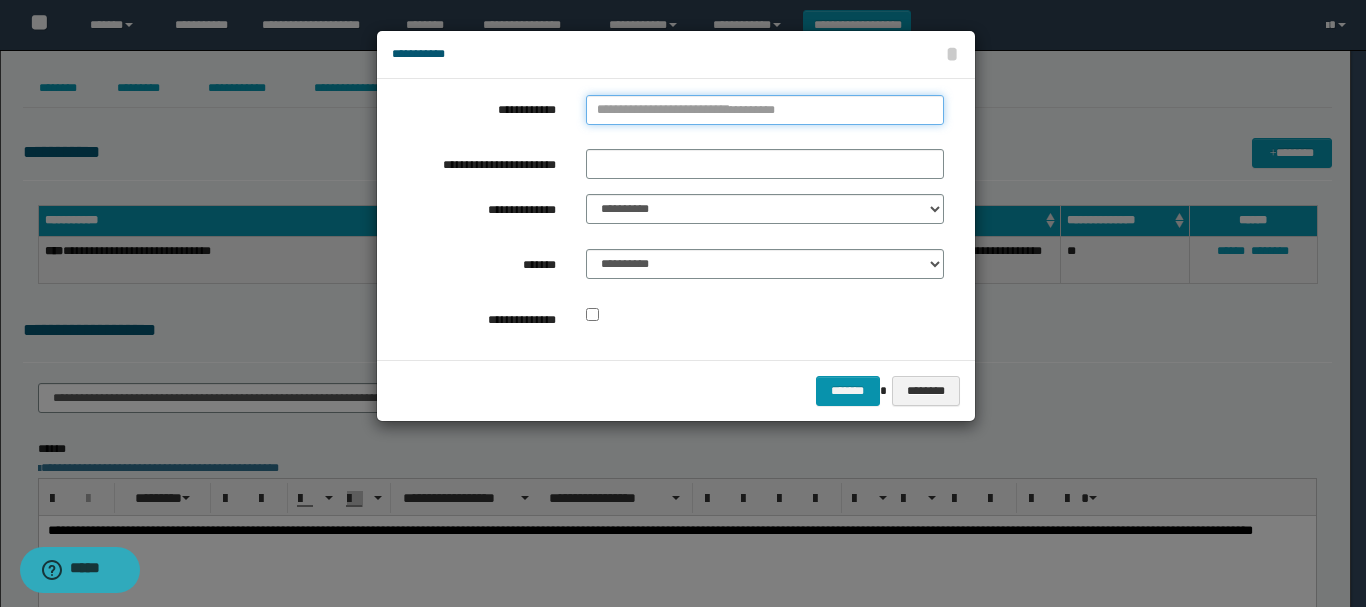 click on "**********" at bounding box center (765, 110) 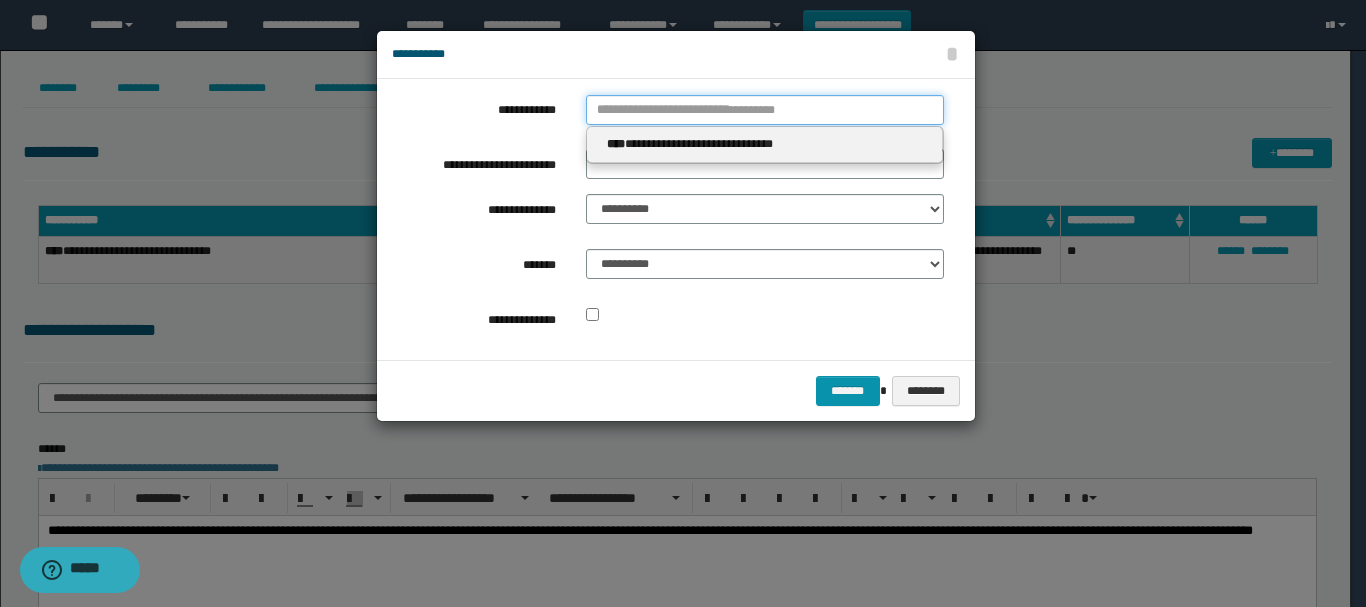 type 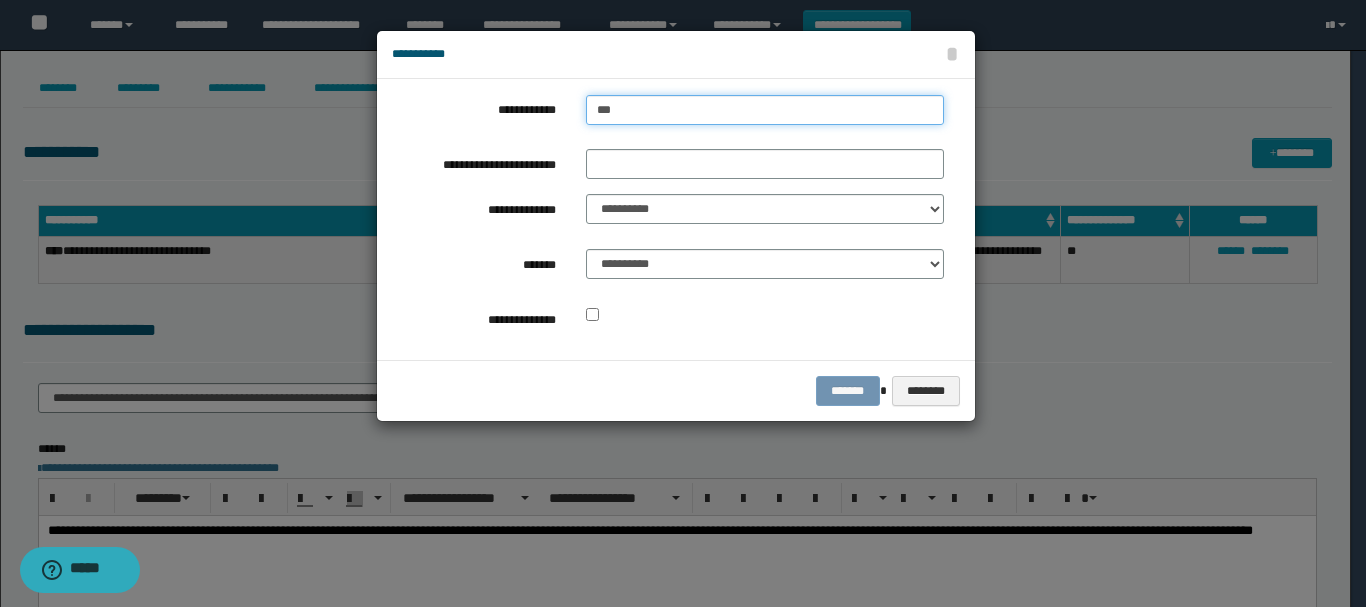type on "****" 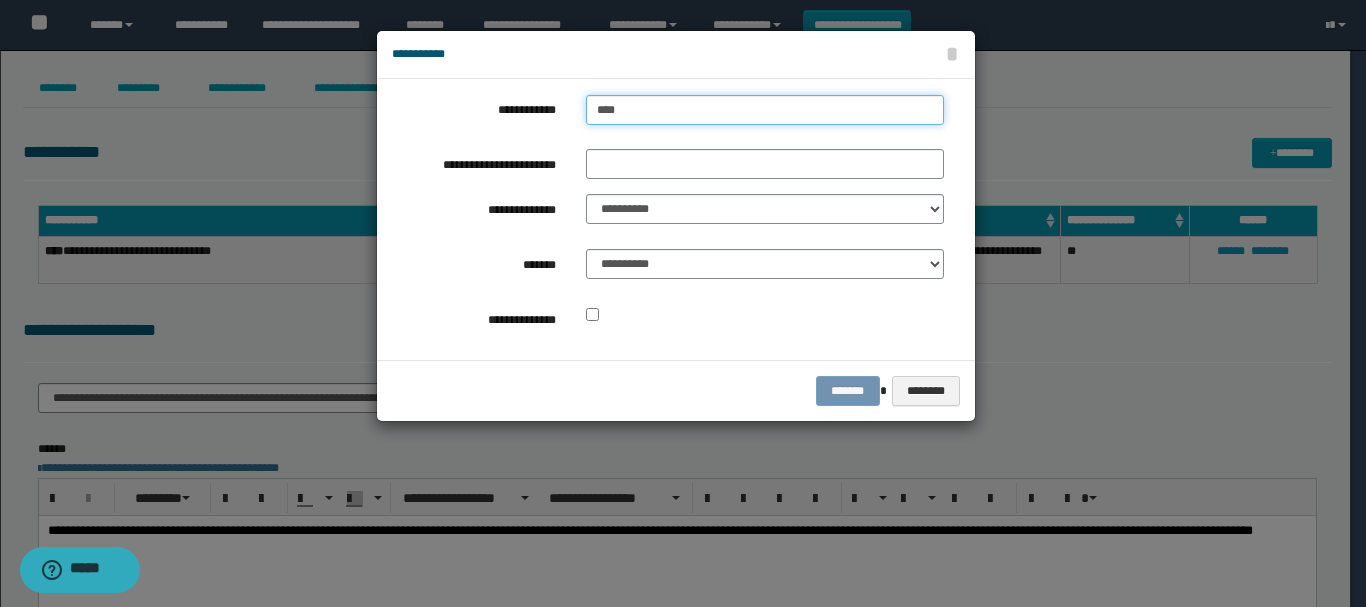 type on "****" 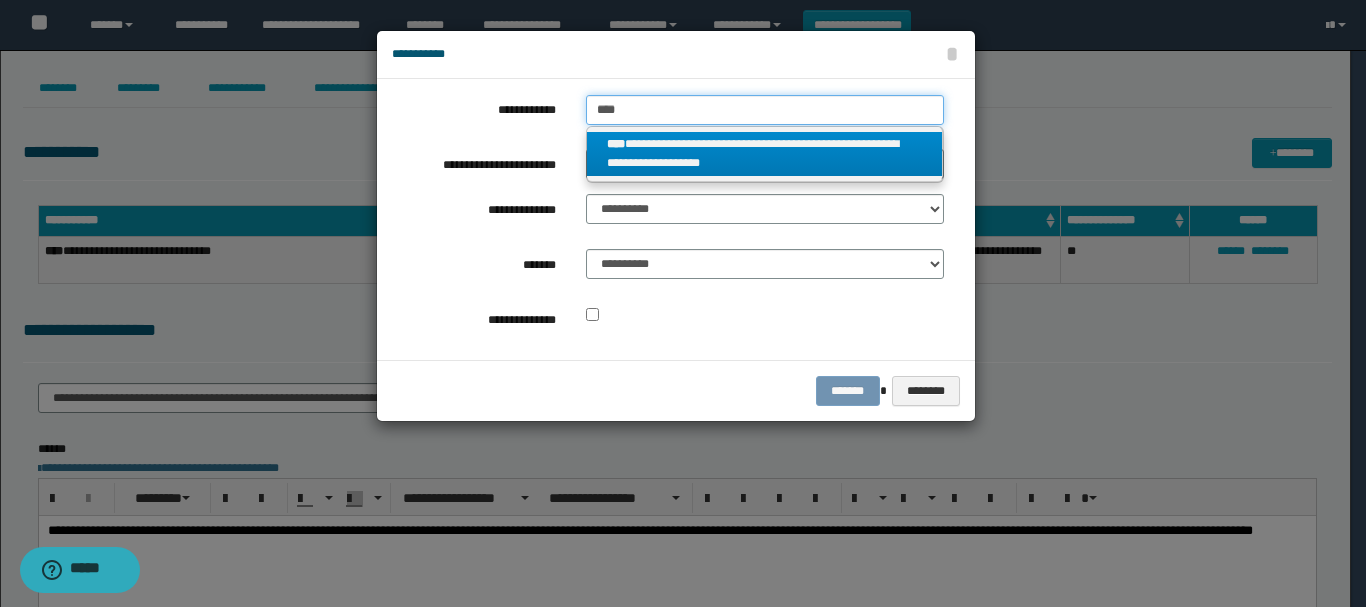 type on "****" 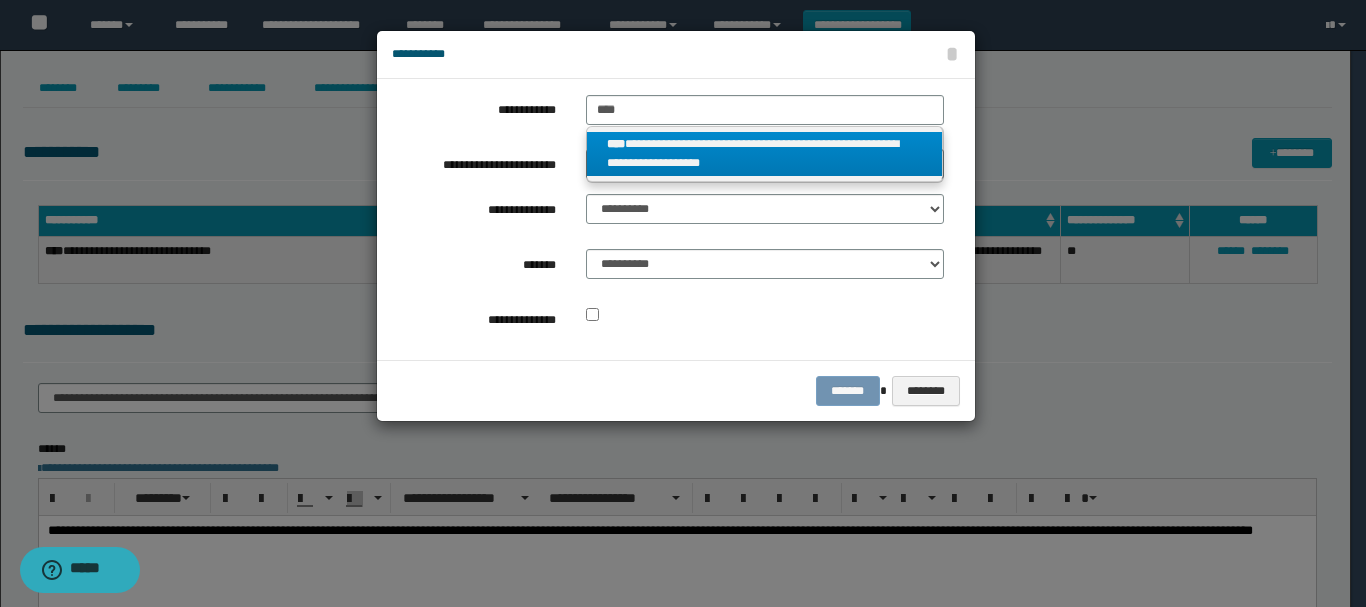 click on "**********" at bounding box center [765, 154] 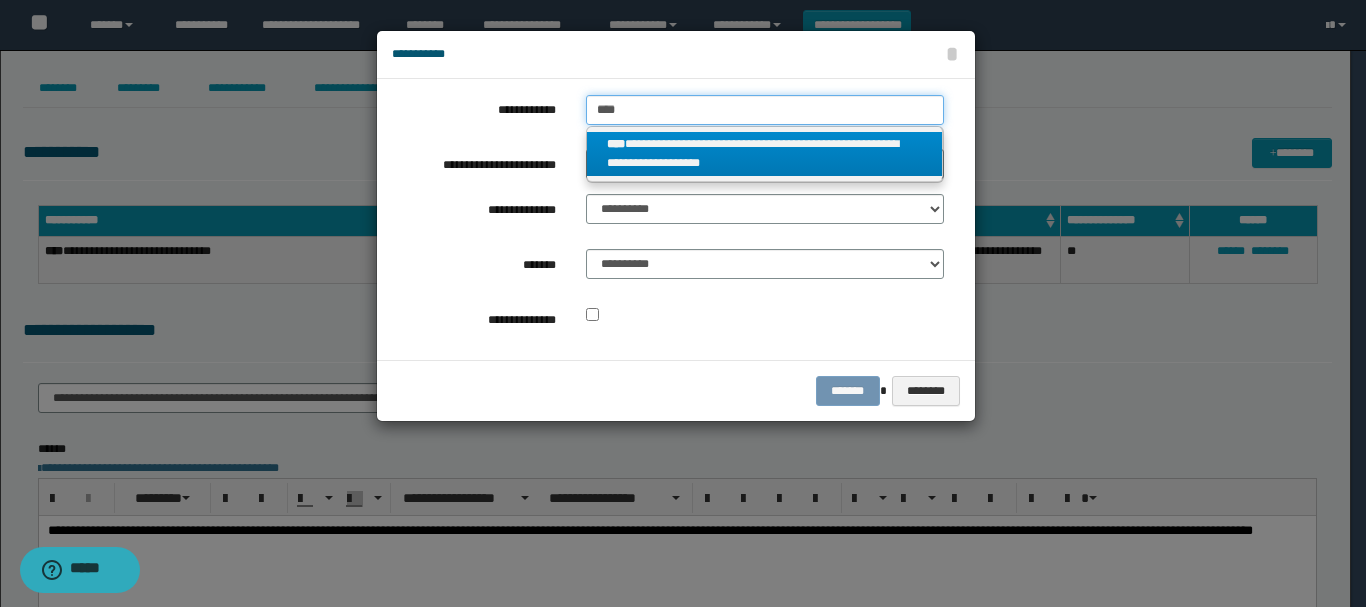 type 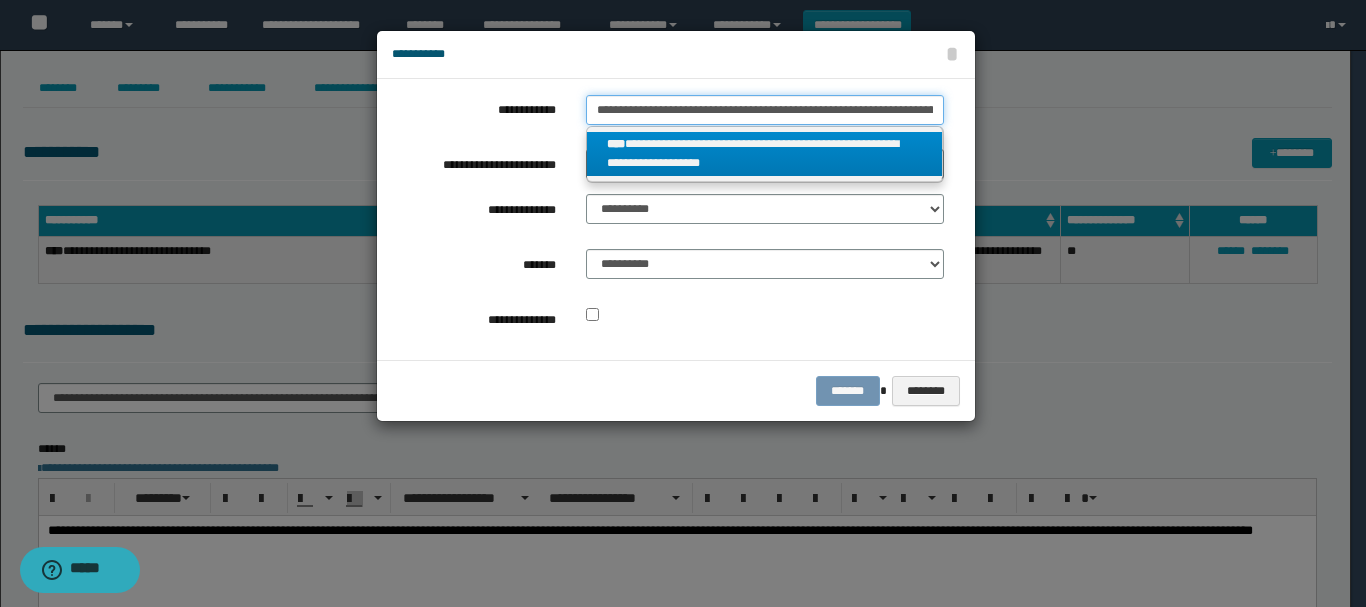 scroll, scrollTop: 0, scrollLeft: 46, axis: horizontal 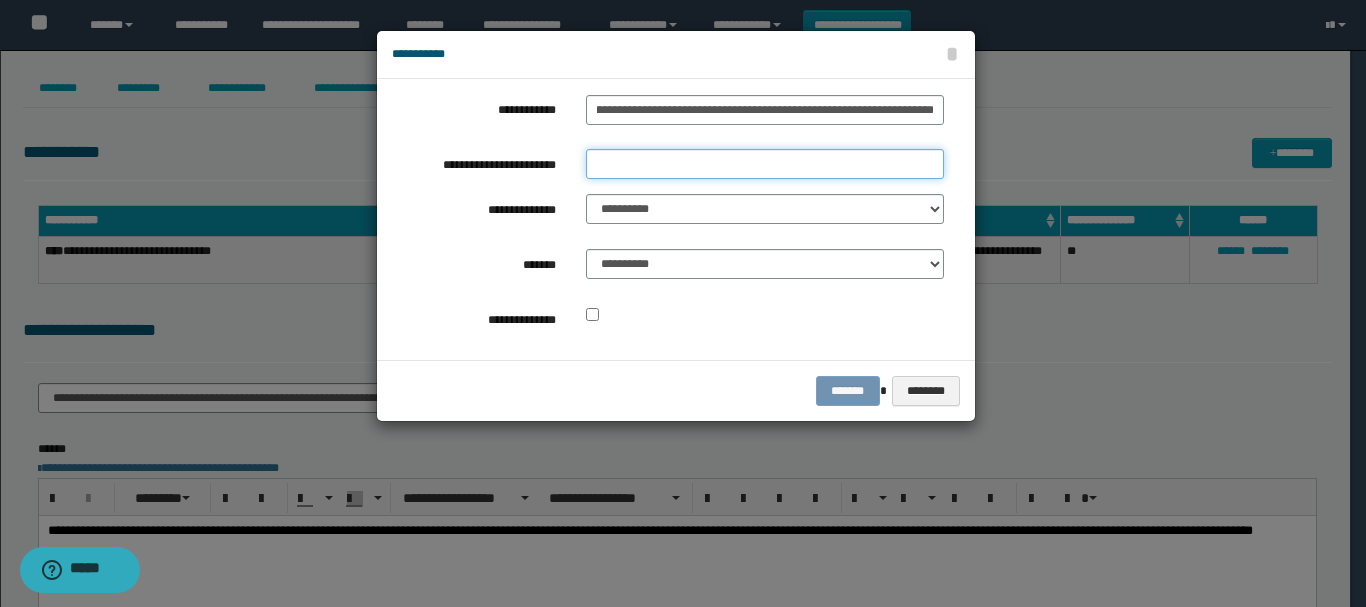 click on "**********" at bounding box center (765, 164) 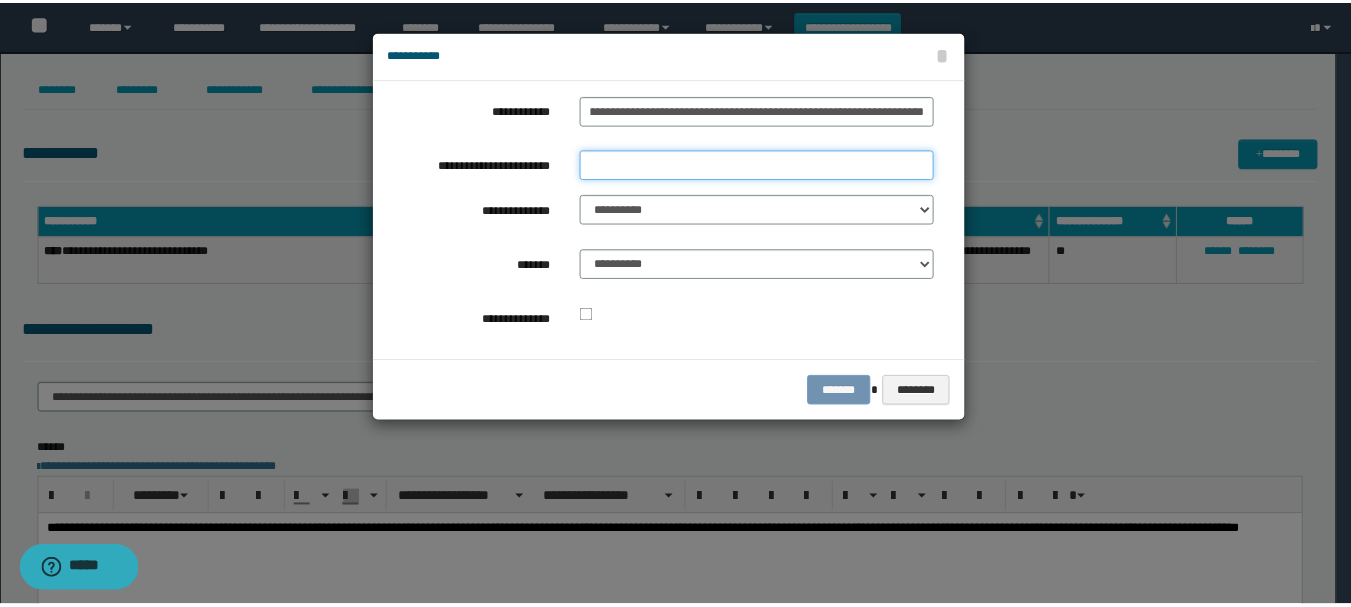 scroll, scrollTop: 0, scrollLeft: 0, axis: both 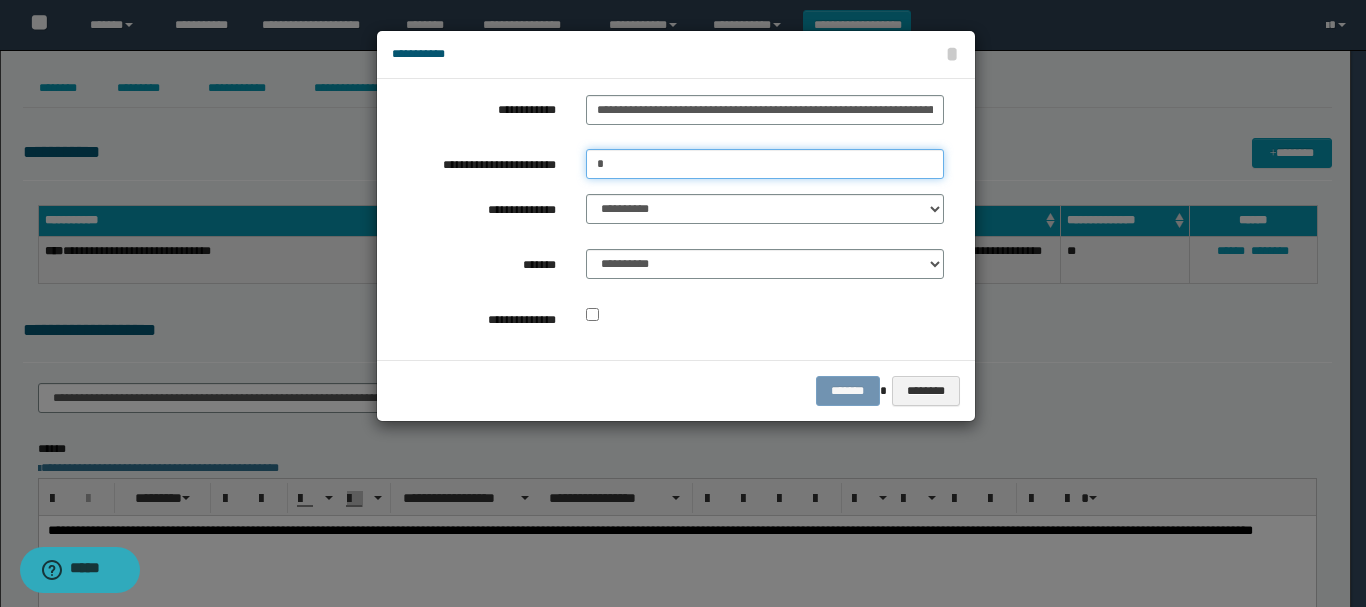 type on "*" 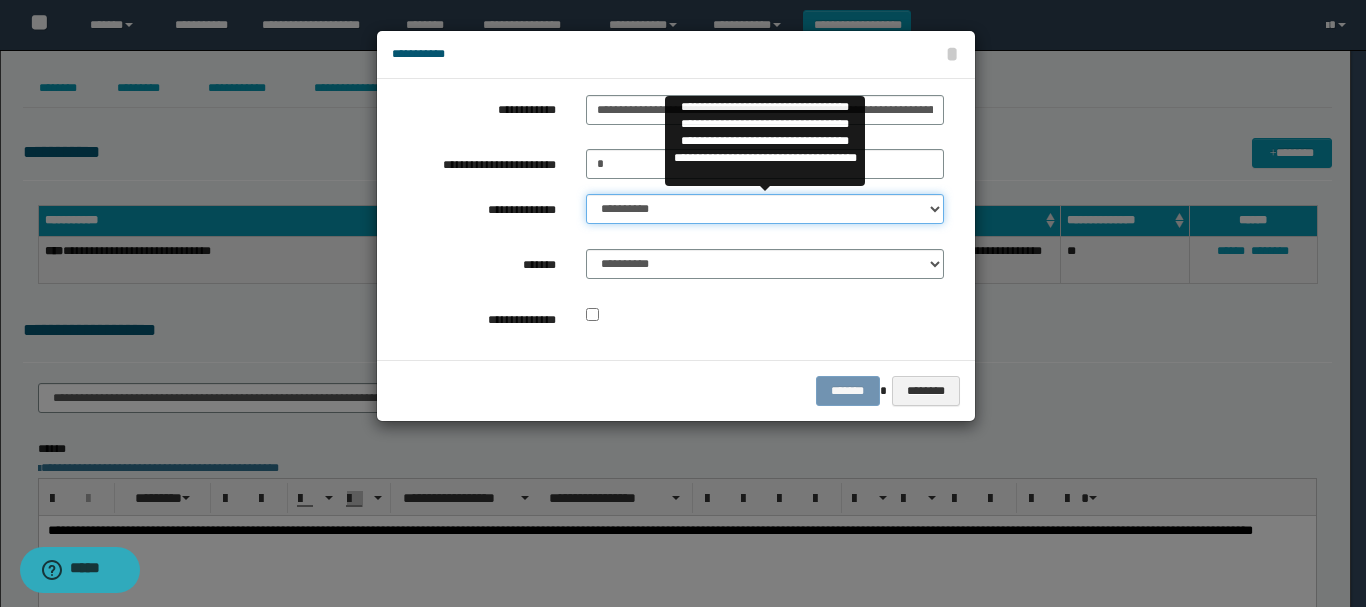 select on "**" 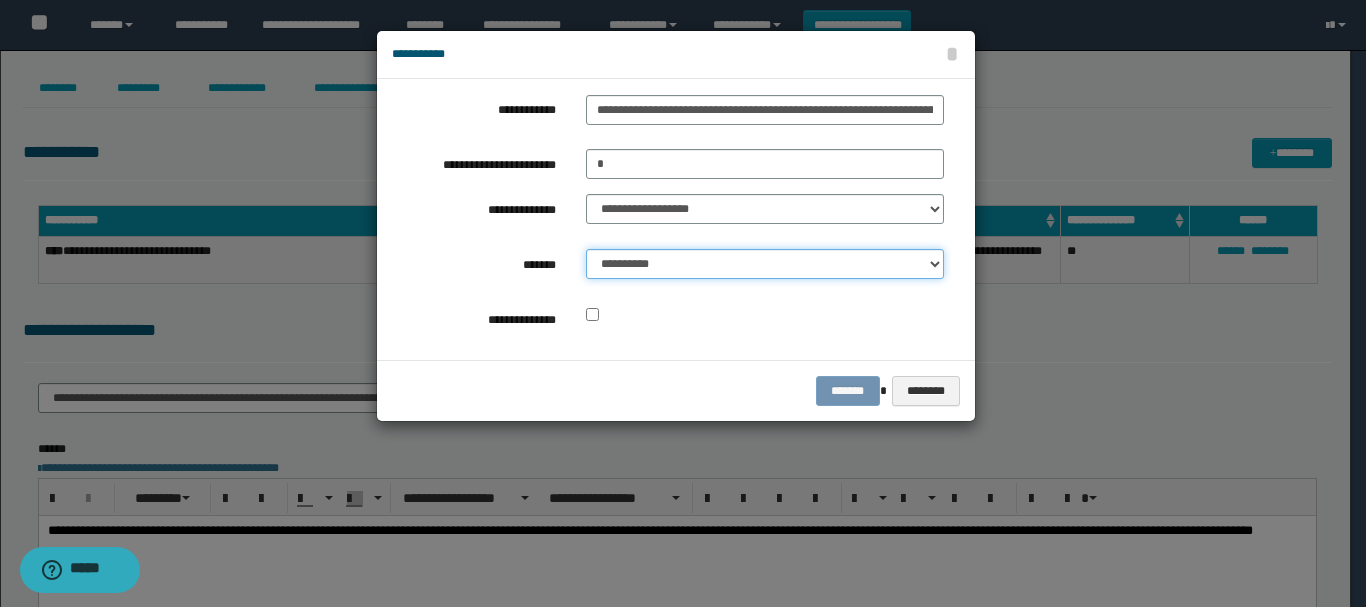 select on "*" 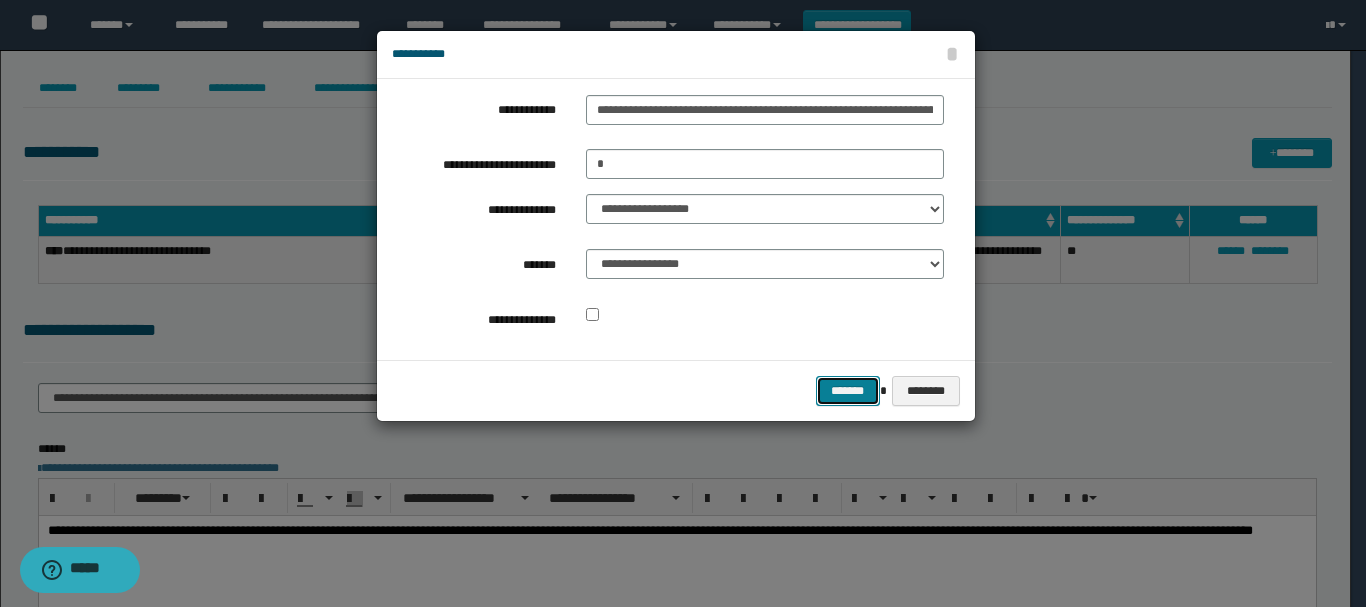click on "*******" at bounding box center (848, 391) 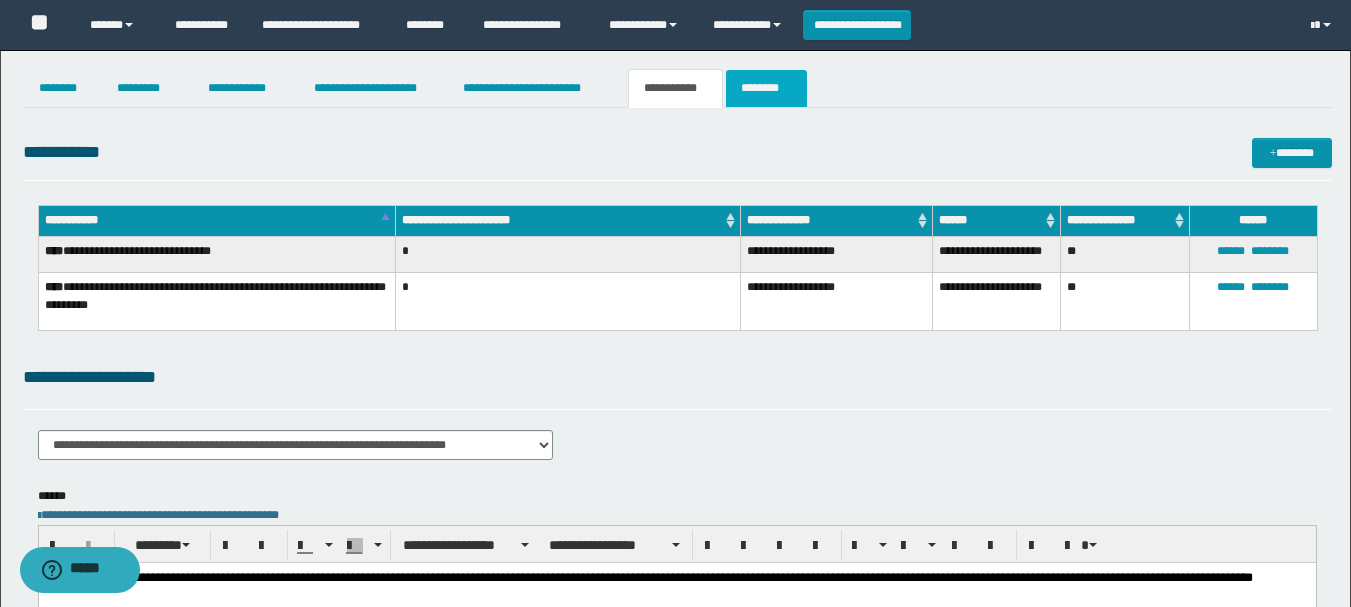 click on "********" at bounding box center (766, 88) 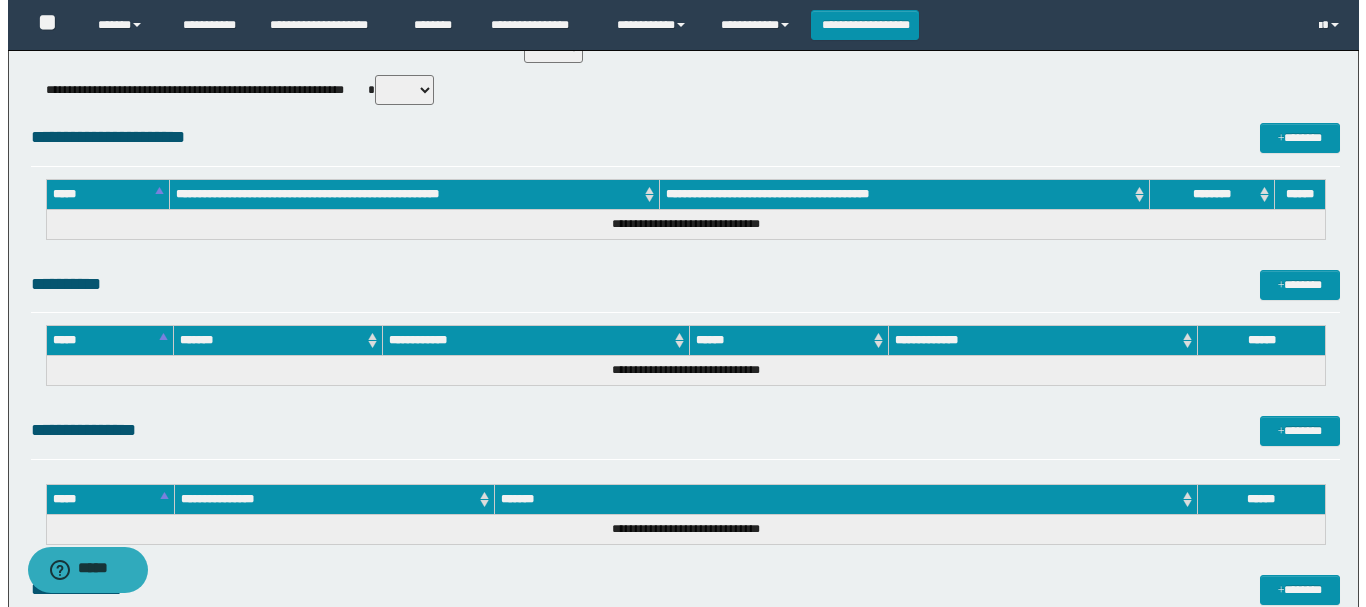 scroll, scrollTop: 1000, scrollLeft: 0, axis: vertical 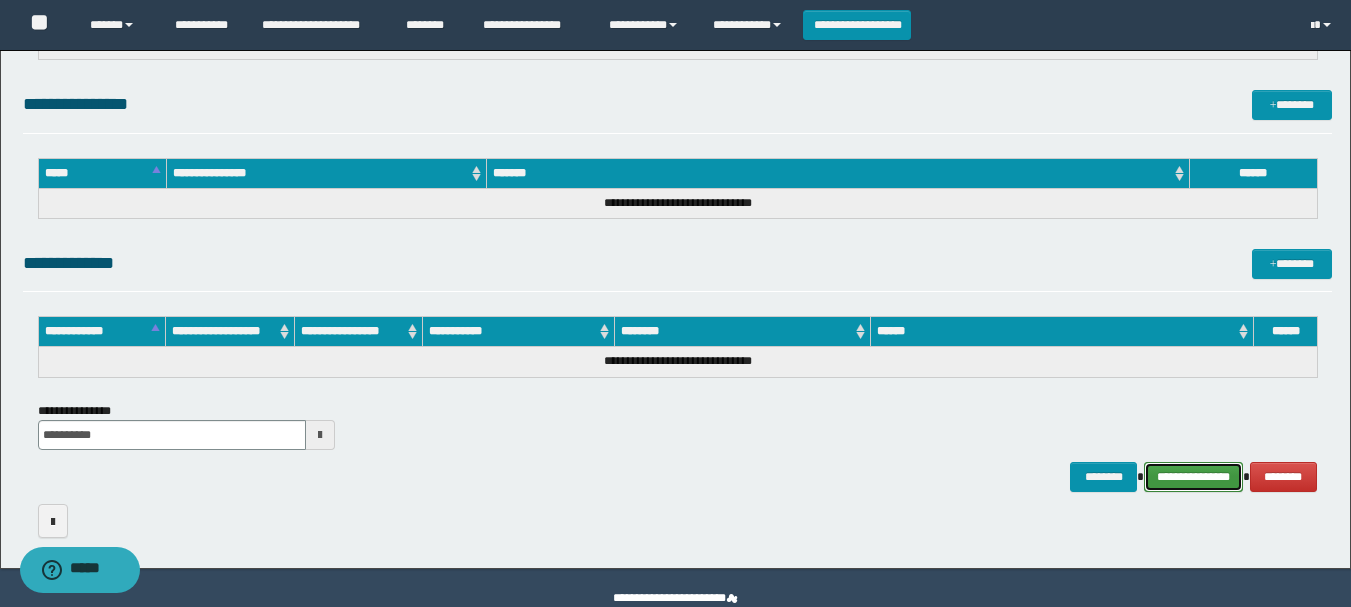 click on "**********" at bounding box center (1193, 477) 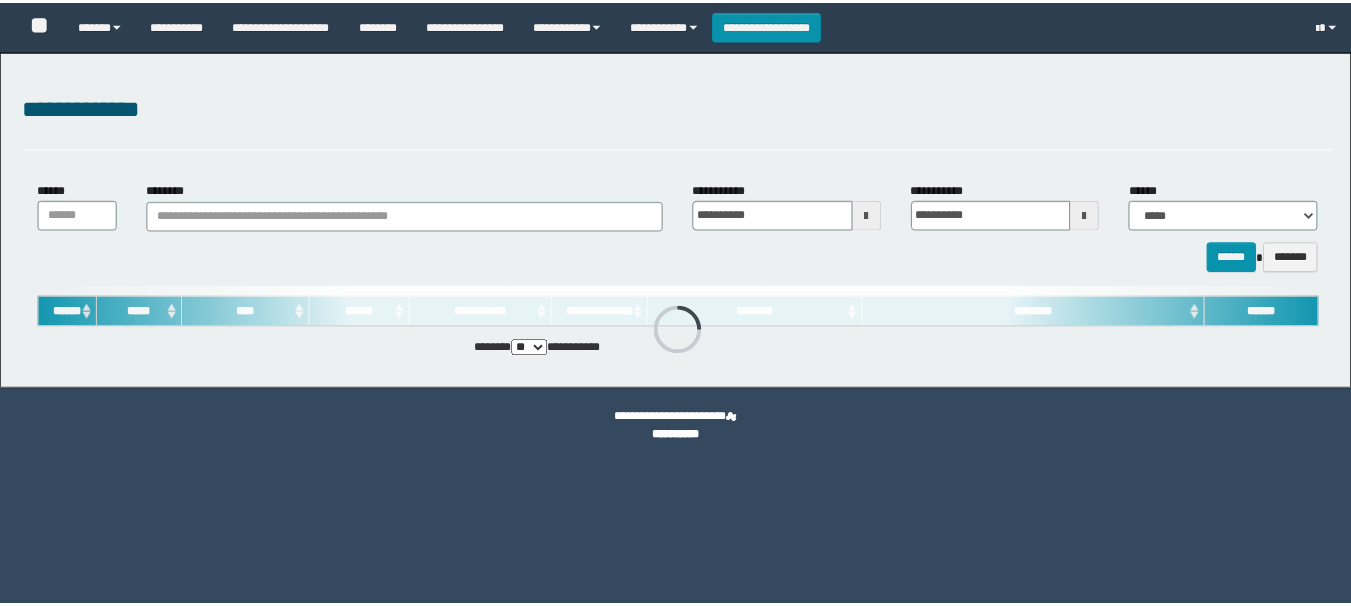 scroll, scrollTop: 0, scrollLeft: 0, axis: both 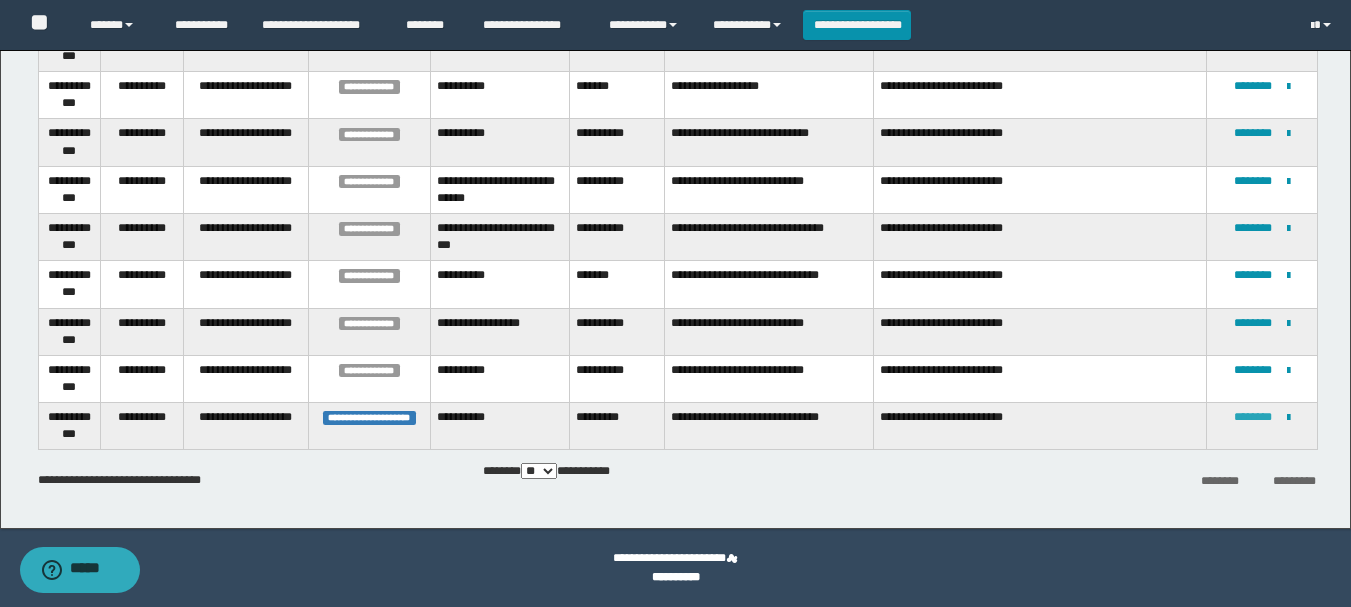 click on "********" at bounding box center (1253, 417) 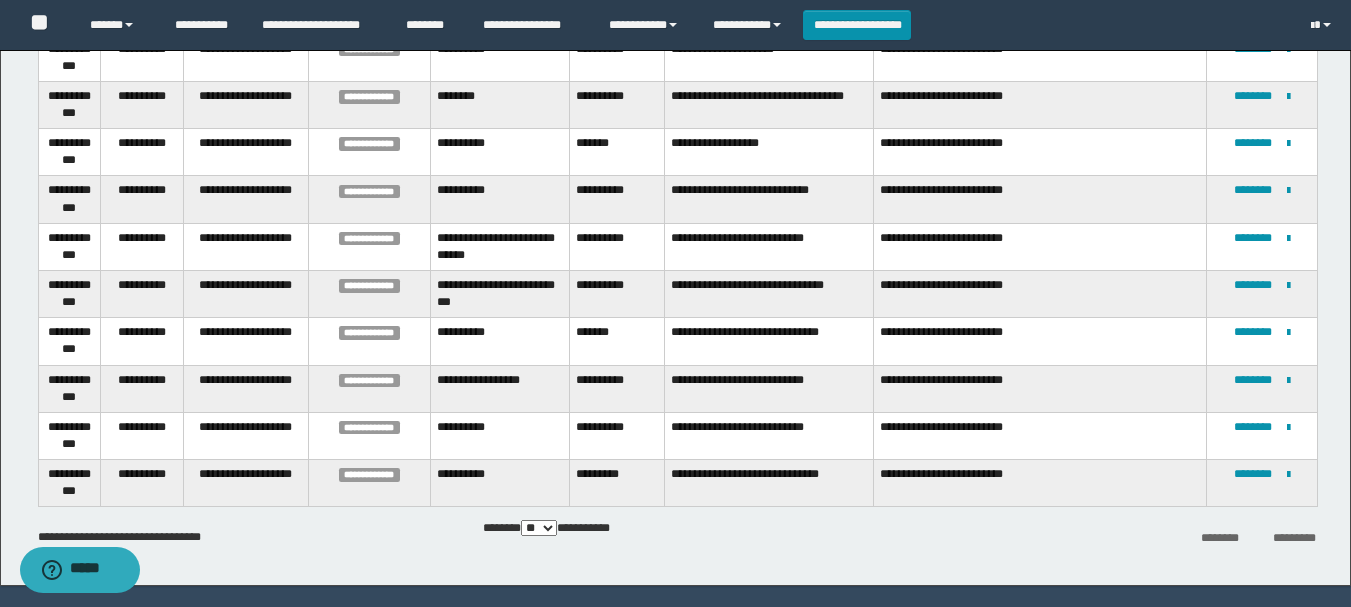 scroll, scrollTop: 491, scrollLeft: 0, axis: vertical 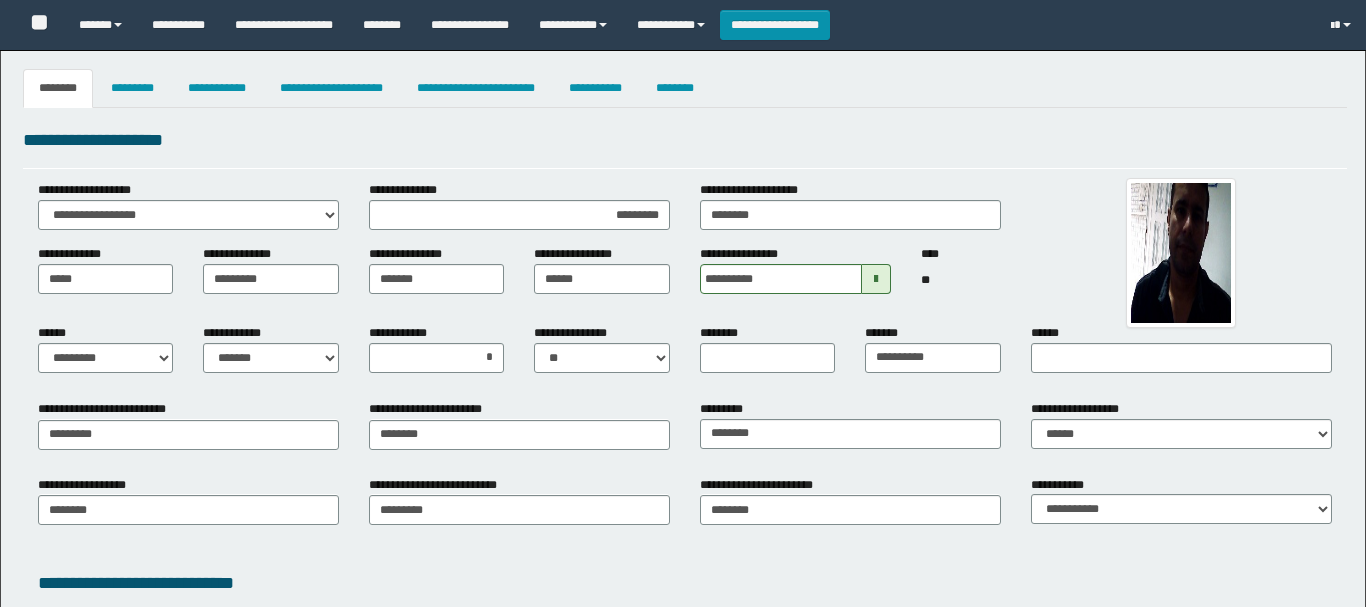 select on "*" 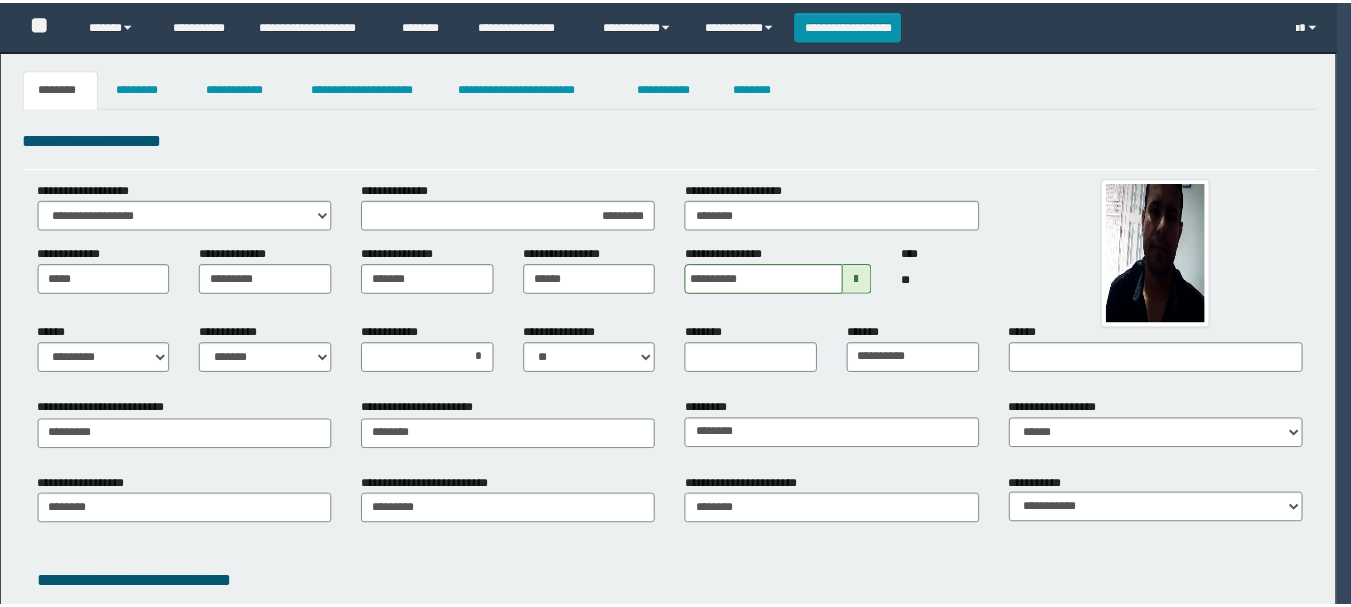 scroll, scrollTop: 0, scrollLeft: 0, axis: both 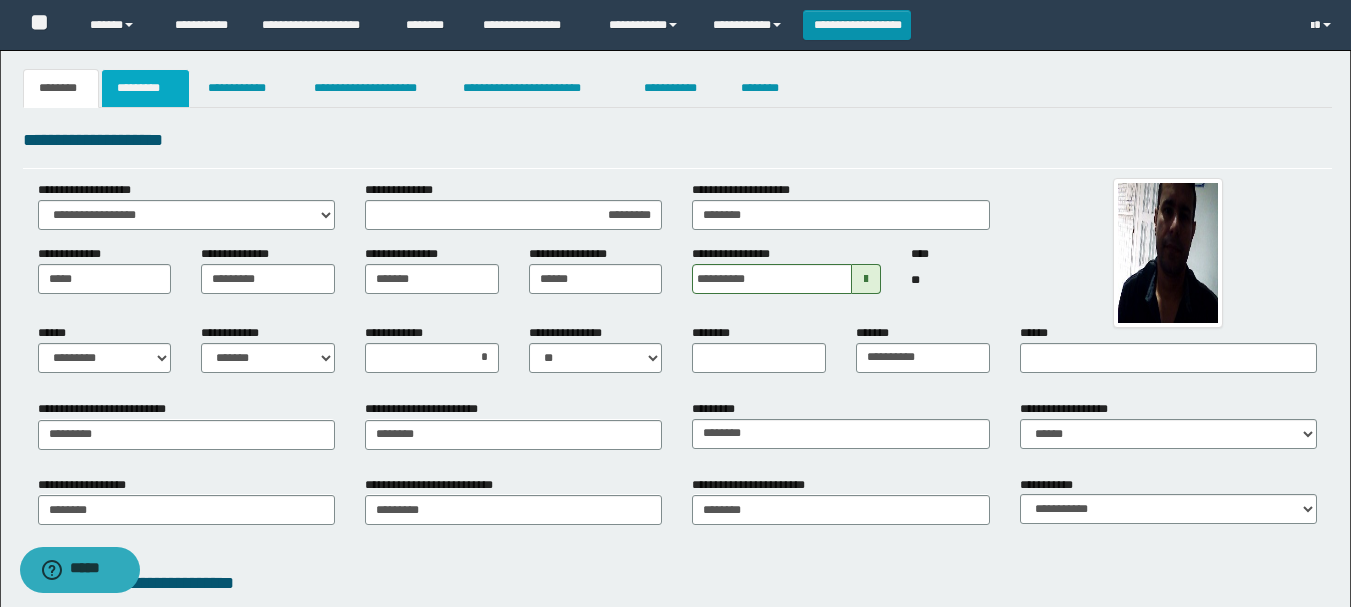 click on "*********" at bounding box center (145, 88) 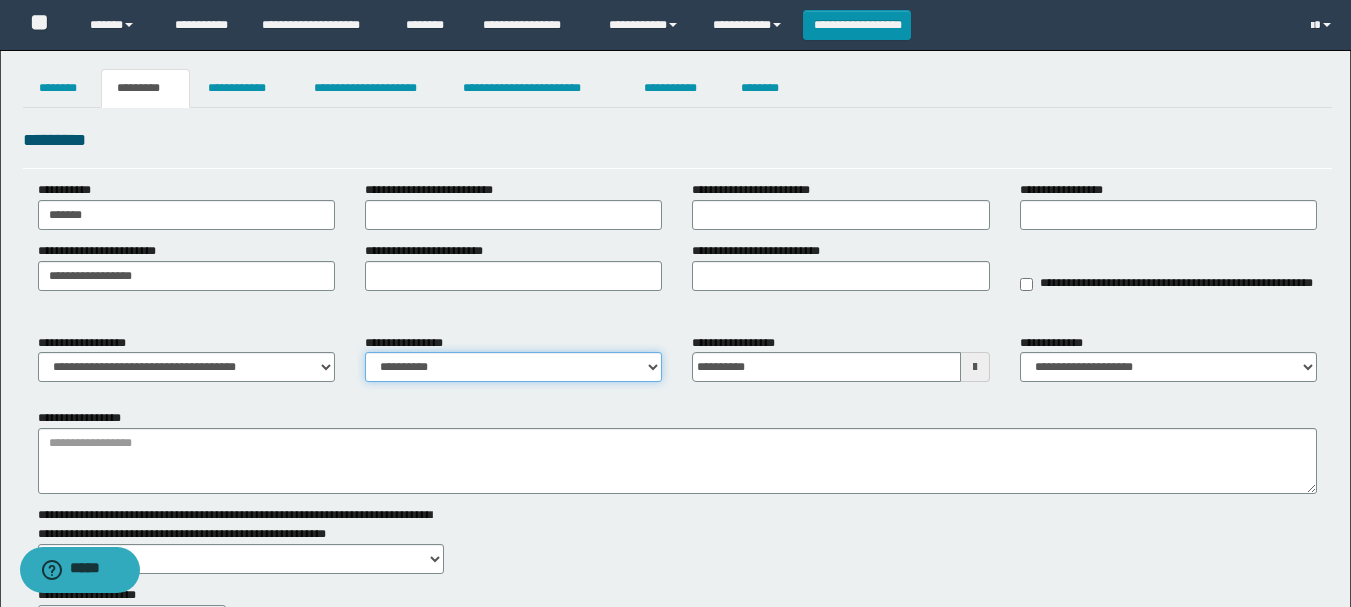 click on "**********" at bounding box center (513, 367) 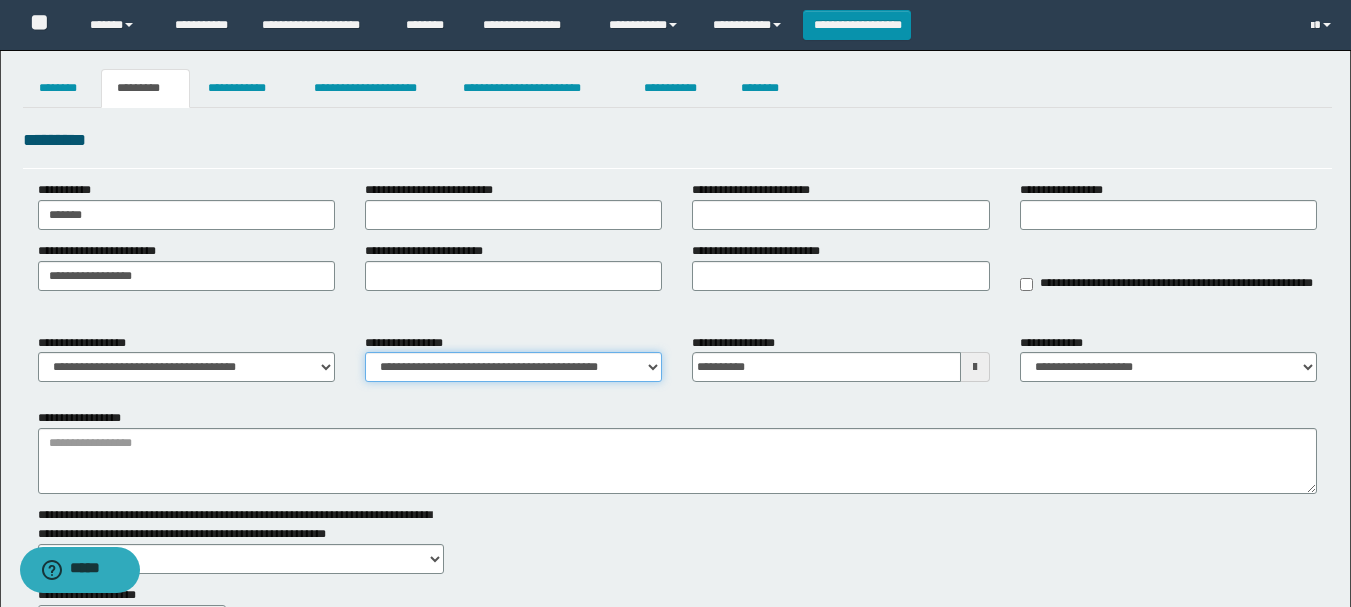 click on "**********" at bounding box center [513, 367] 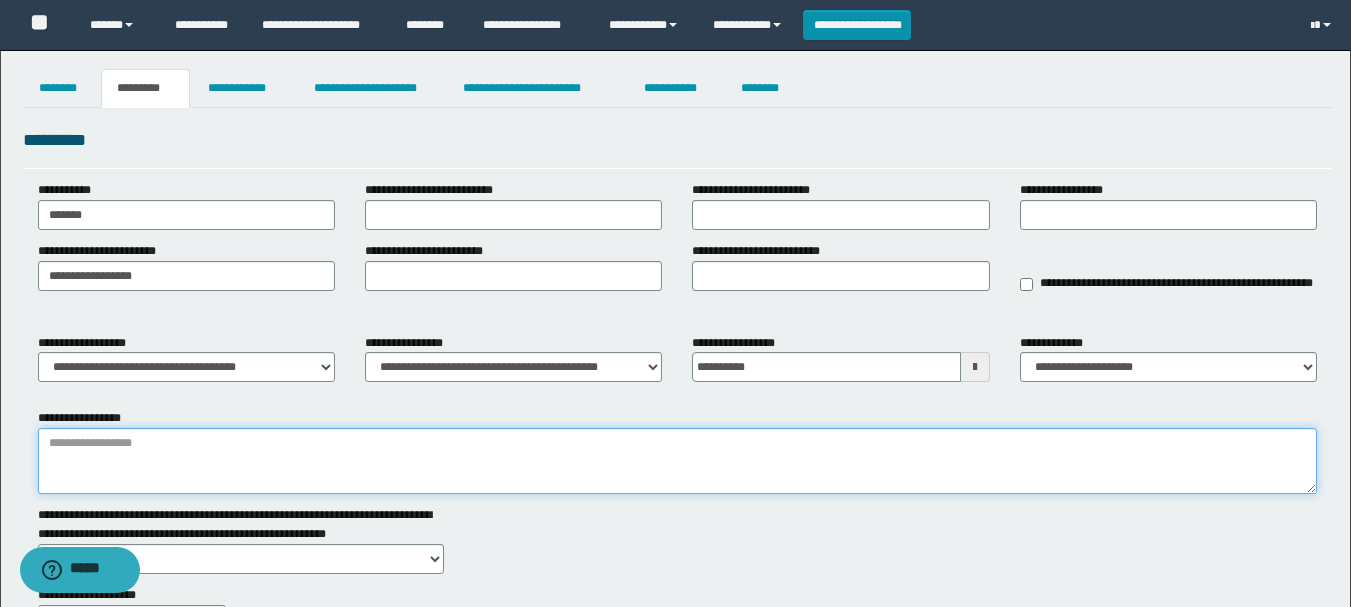 click on "**********" at bounding box center (677, 461) 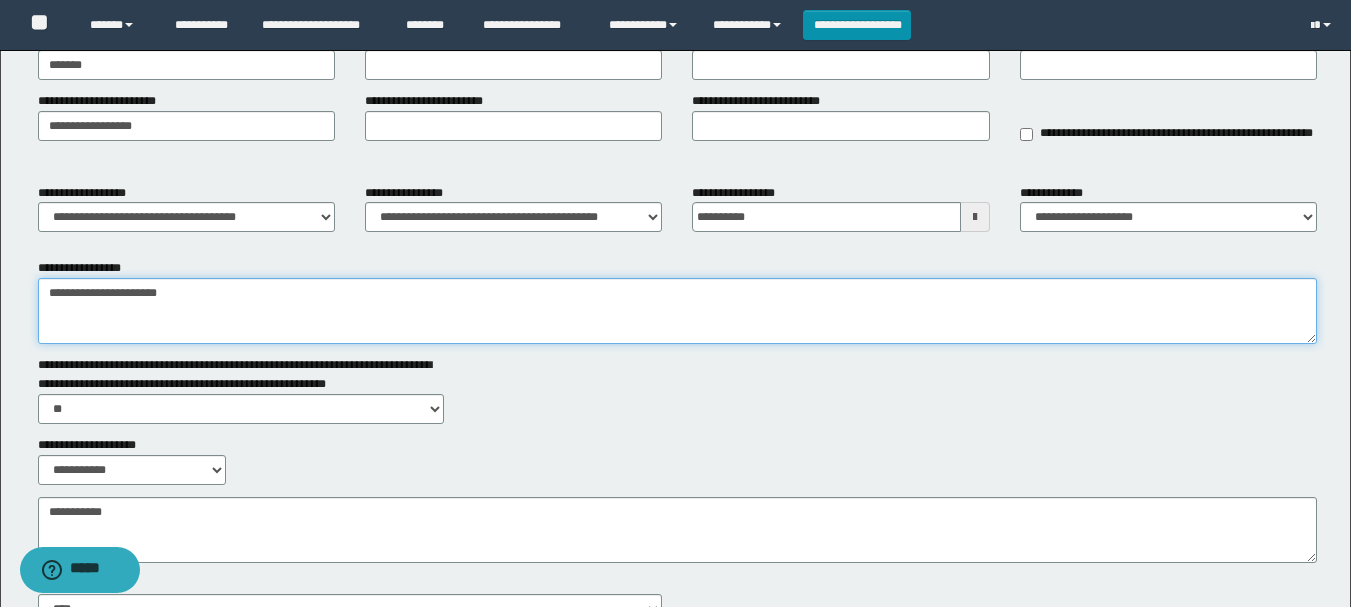 scroll, scrollTop: 321, scrollLeft: 0, axis: vertical 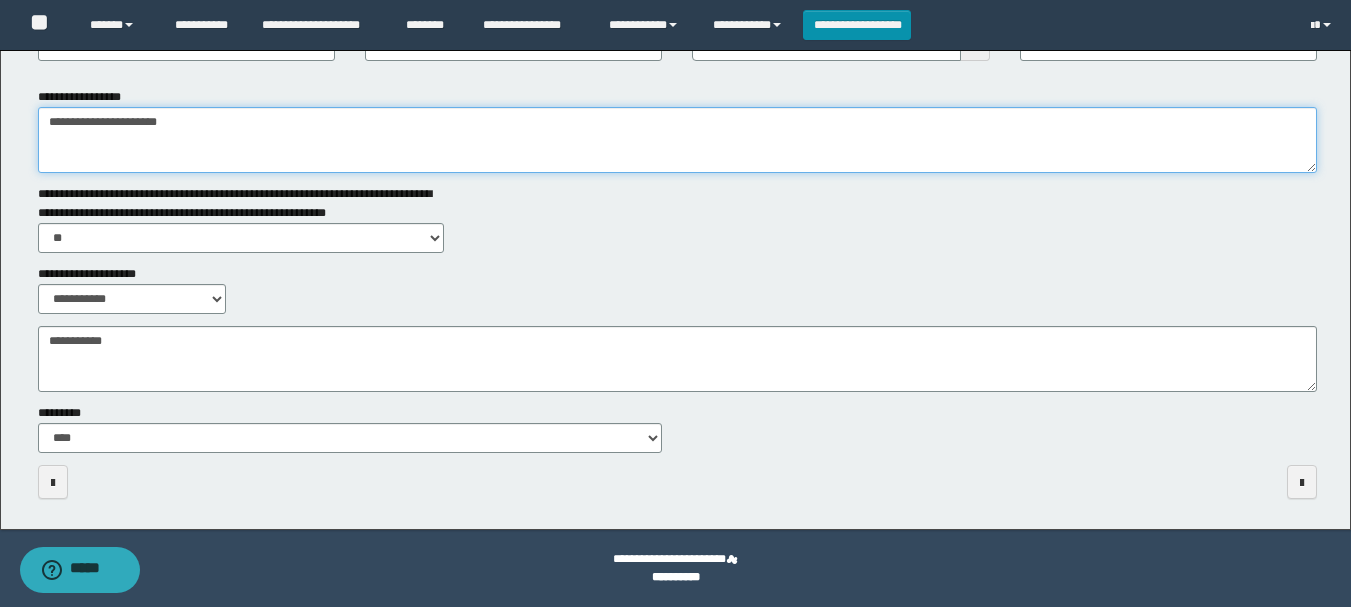type on "**********" 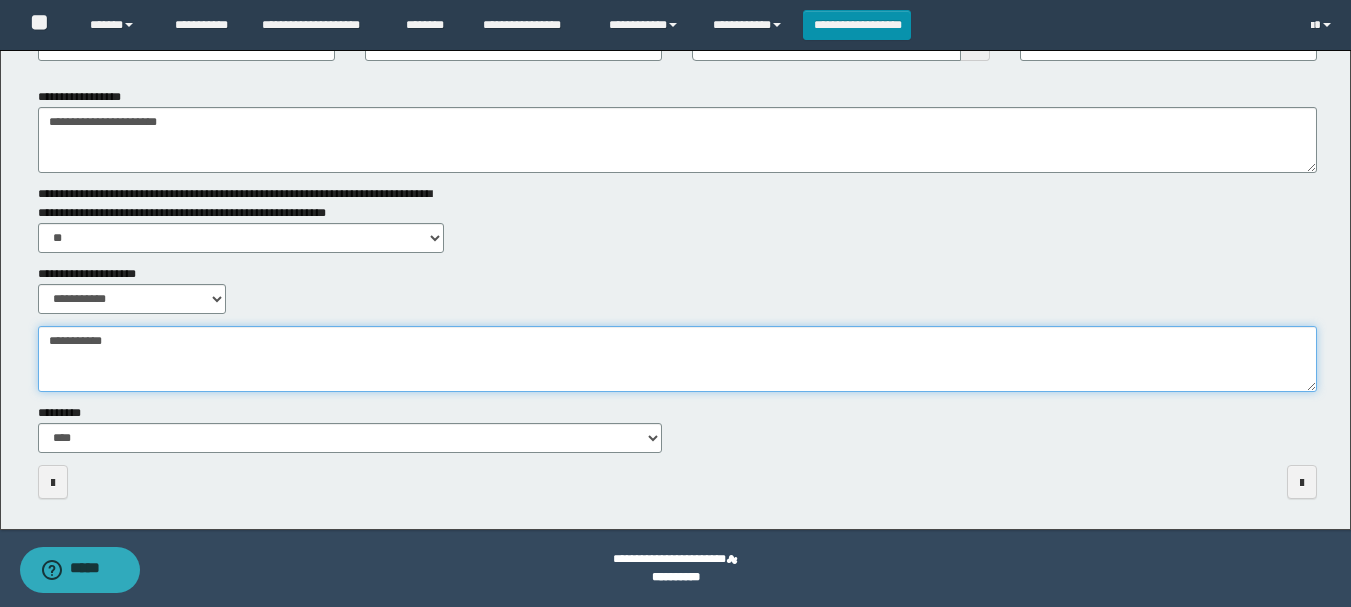click on "**********" at bounding box center (677, 359) 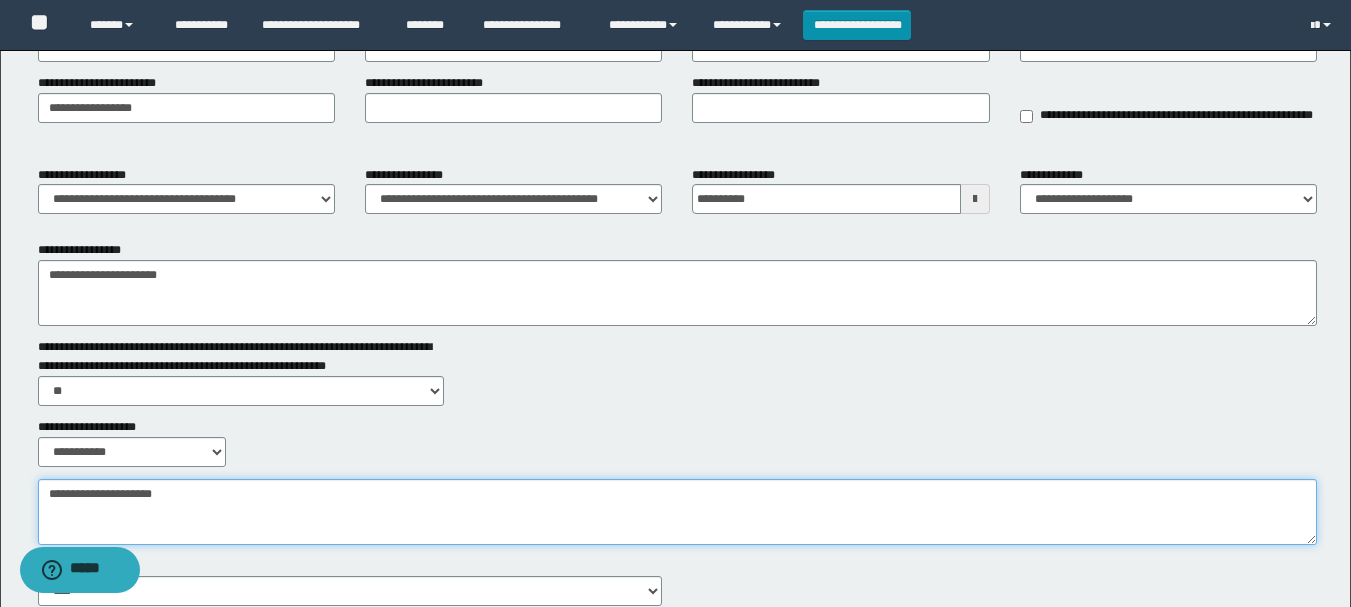 scroll, scrollTop: 0, scrollLeft: 0, axis: both 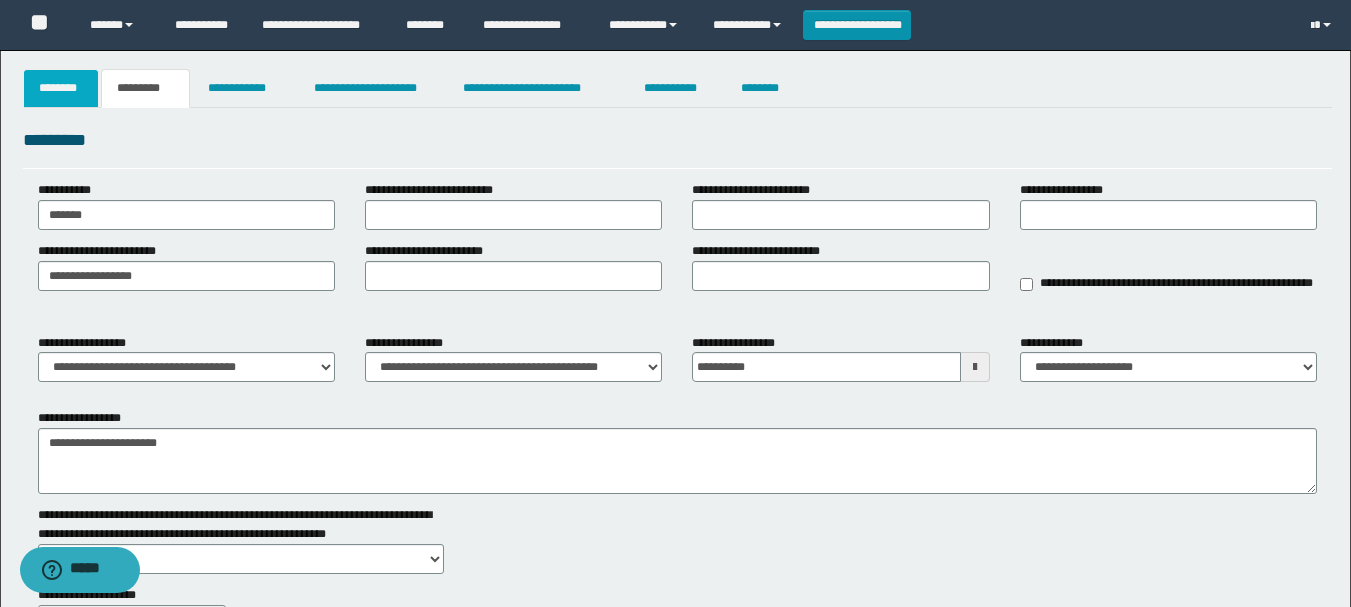type on "**********" 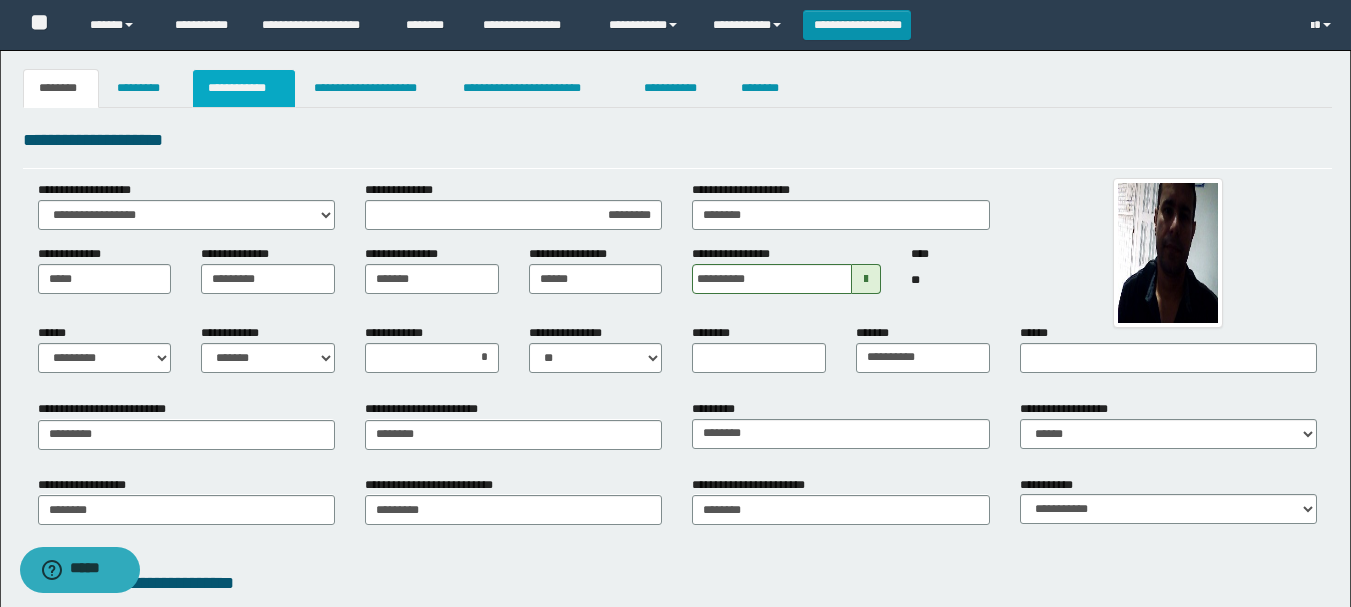 click on "**********" at bounding box center (244, 88) 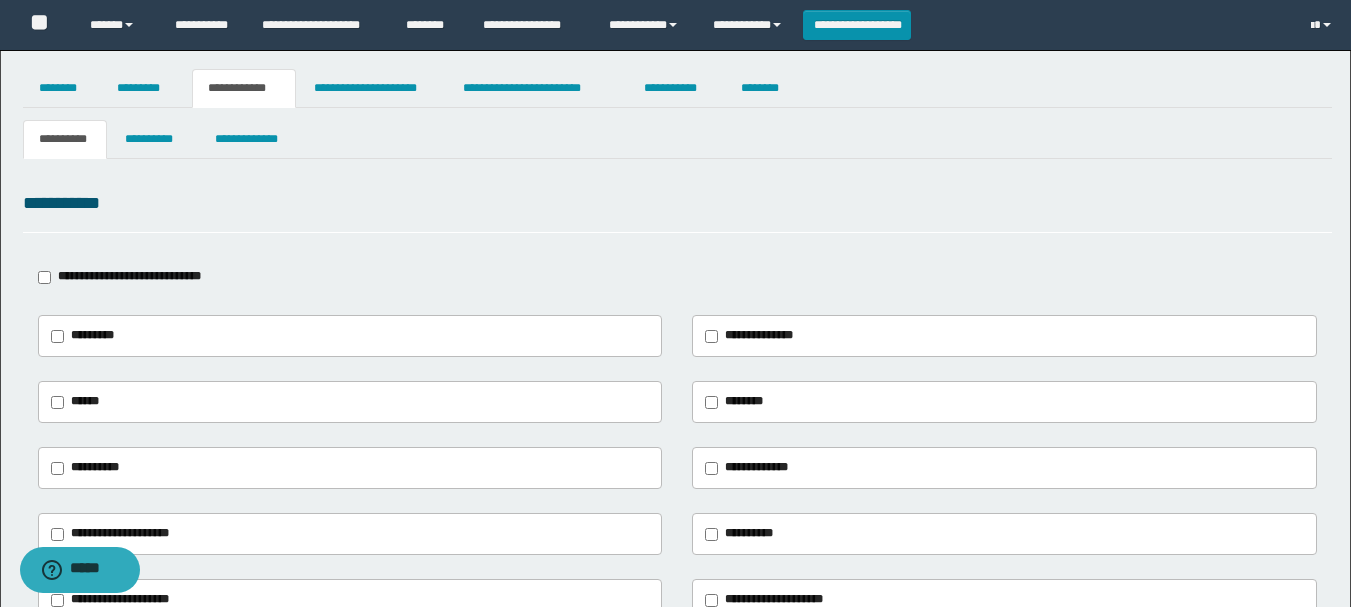 click on "********" at bounding box center [1004, 402] 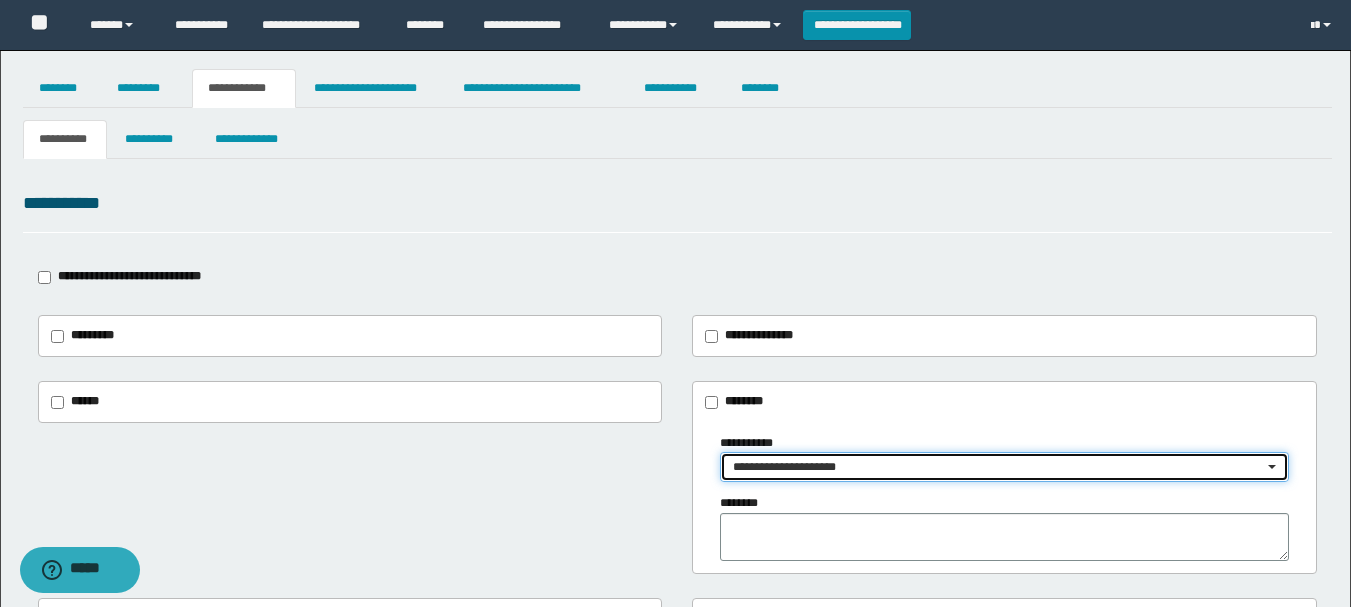 click on "**********" at bounding box center [998, 467] 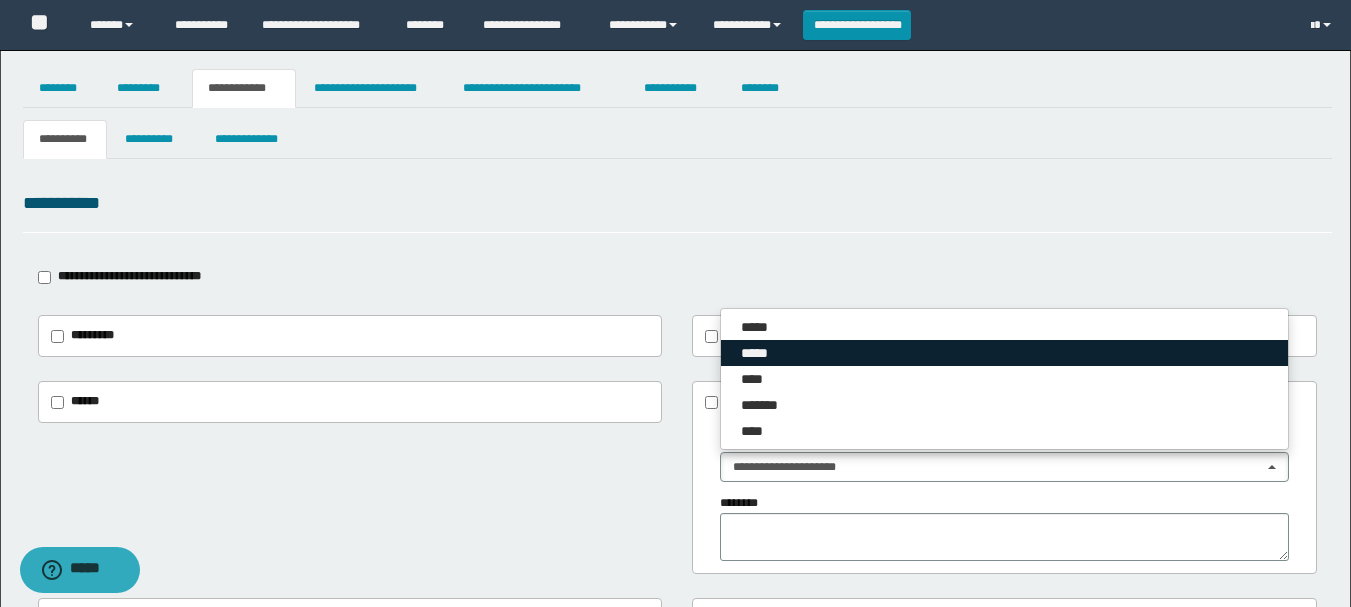 click on "*****" at bounding box center (761, 353) 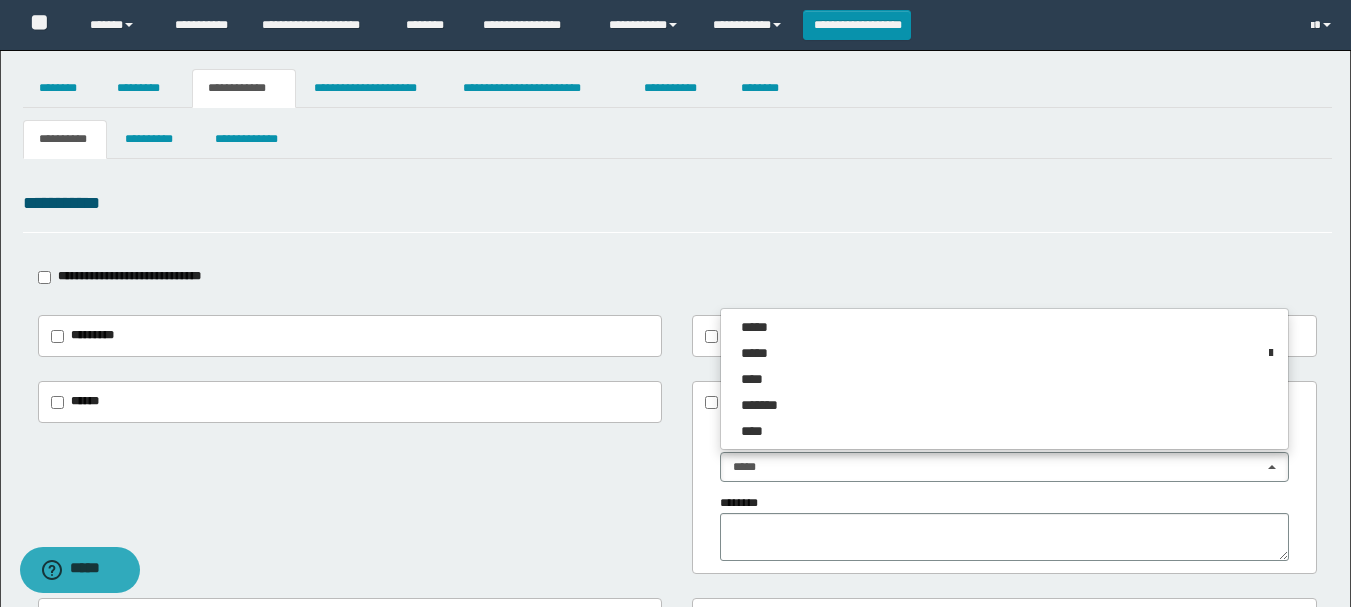 click on "**********" at bounding box center (677, 207) 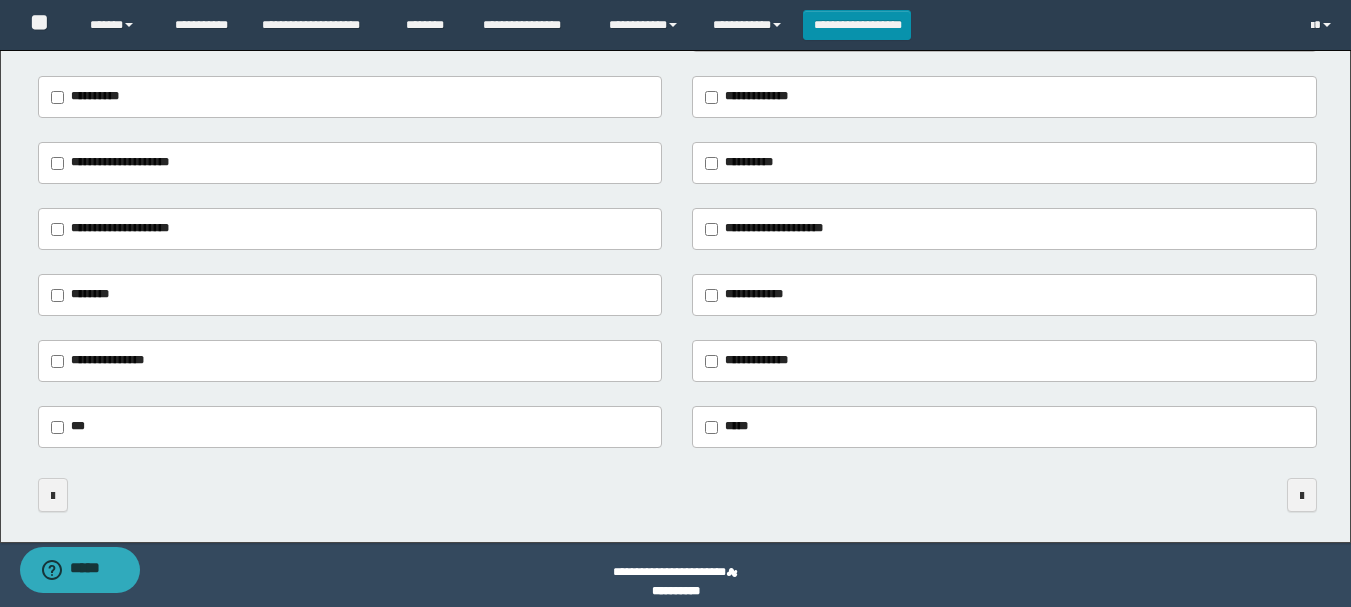 scroll, scrollTop: 536, scrollLeft: 0, axis: vertical 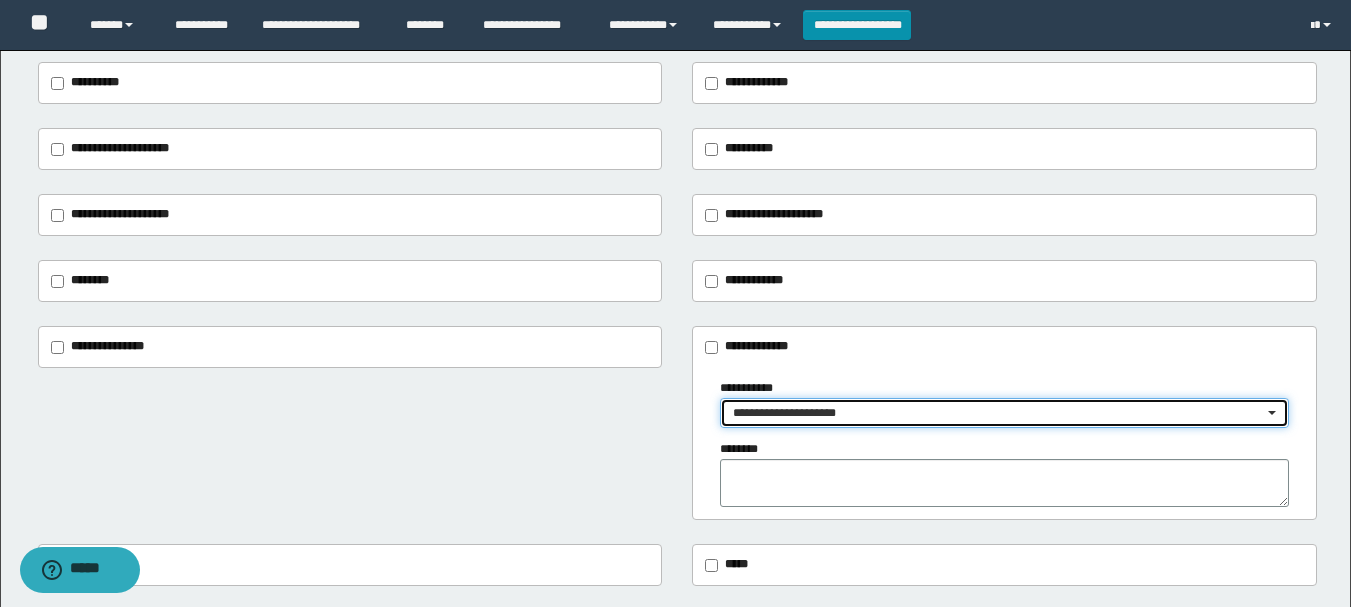 click on "**********" at bounding box center (998, 413) 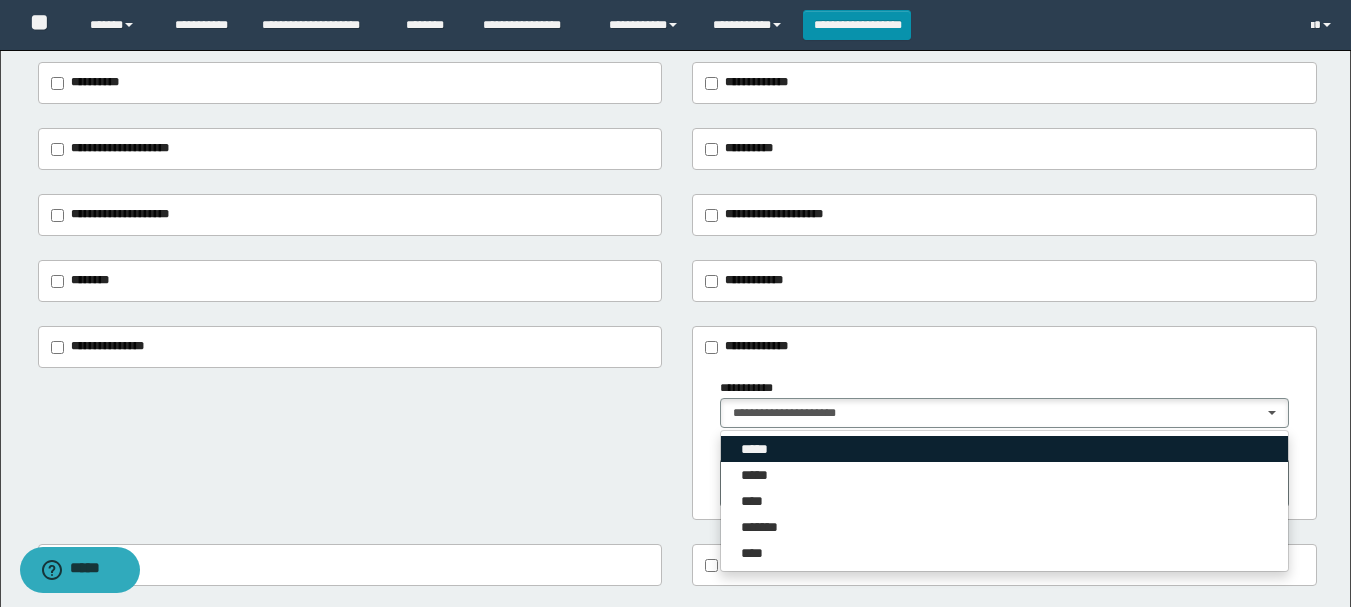 click on "*****" at bounding box center [758, 449] 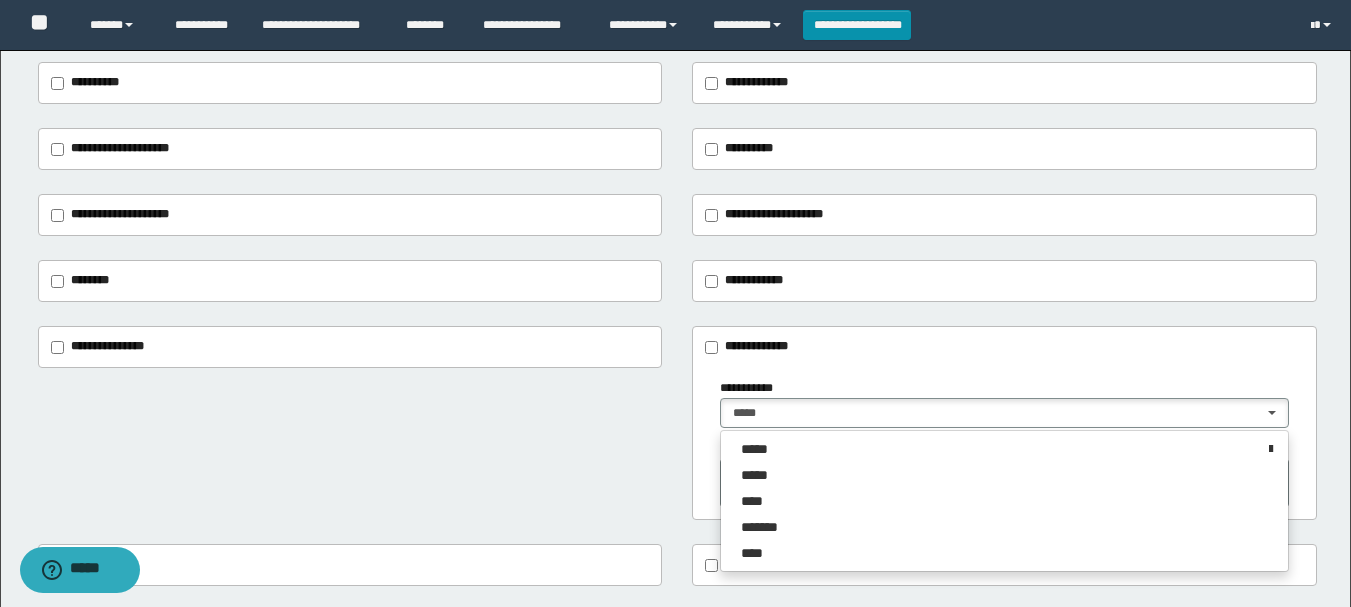 drag, startPoint x: 580, startPoint y: 450, endPoint x: 768, endPoint y: 491, distance: 192.41881 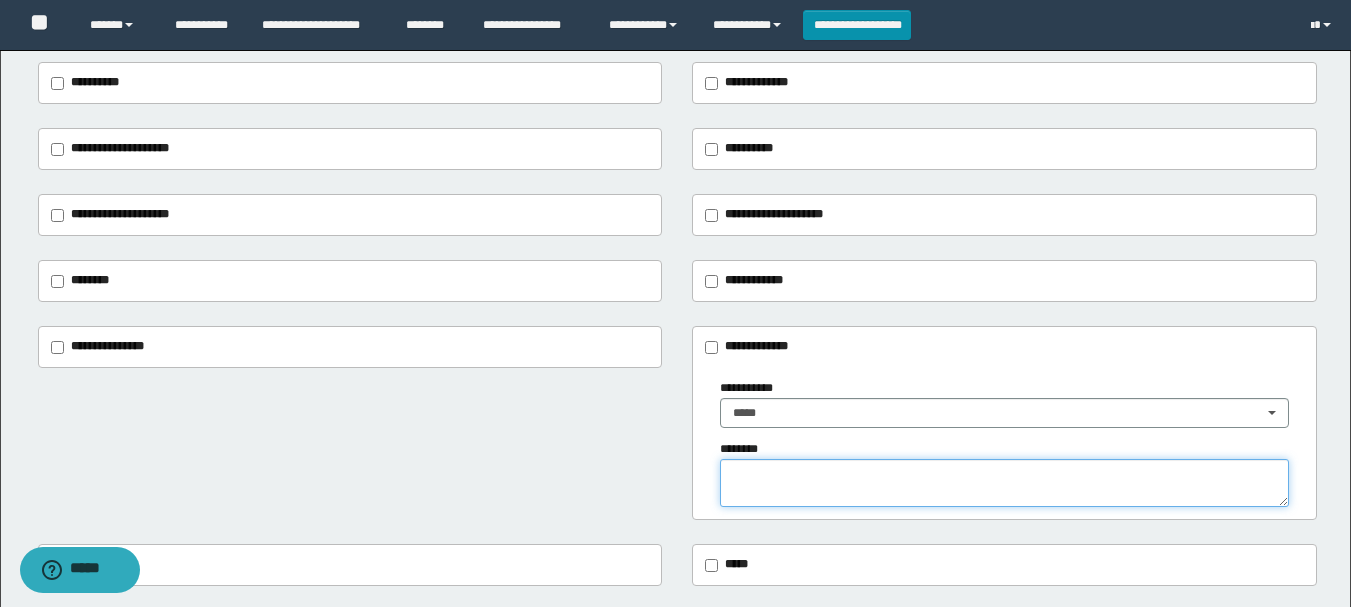 click at bounding box center [1004, 483] 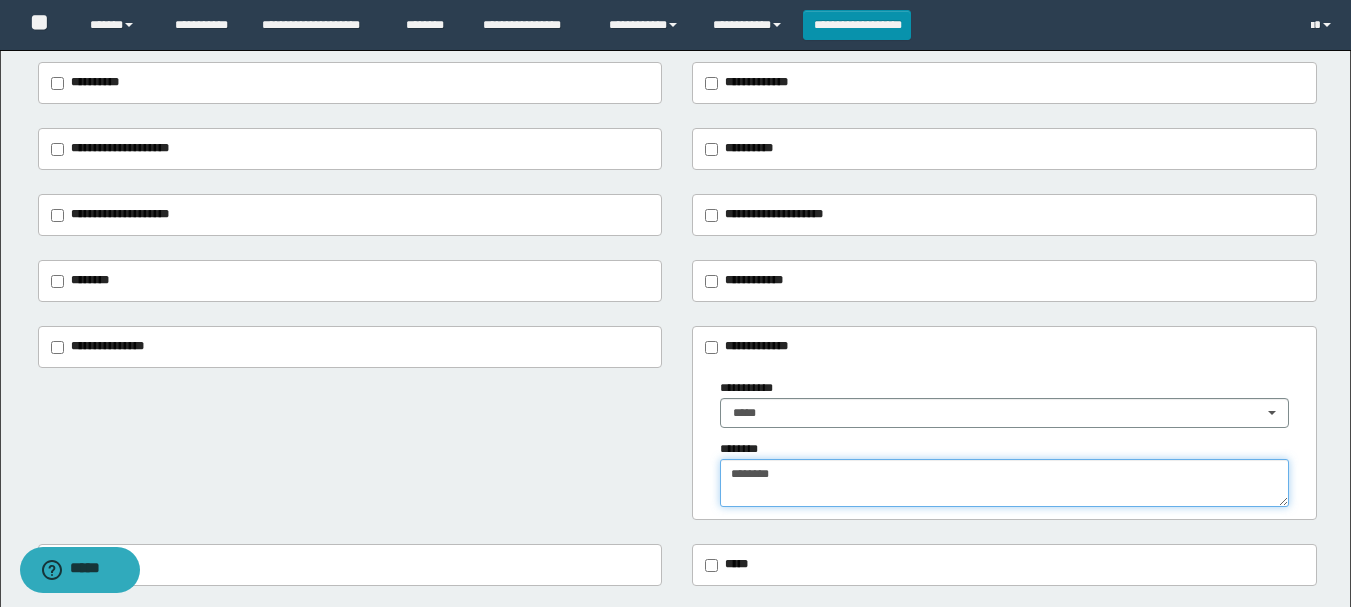 type on "********" 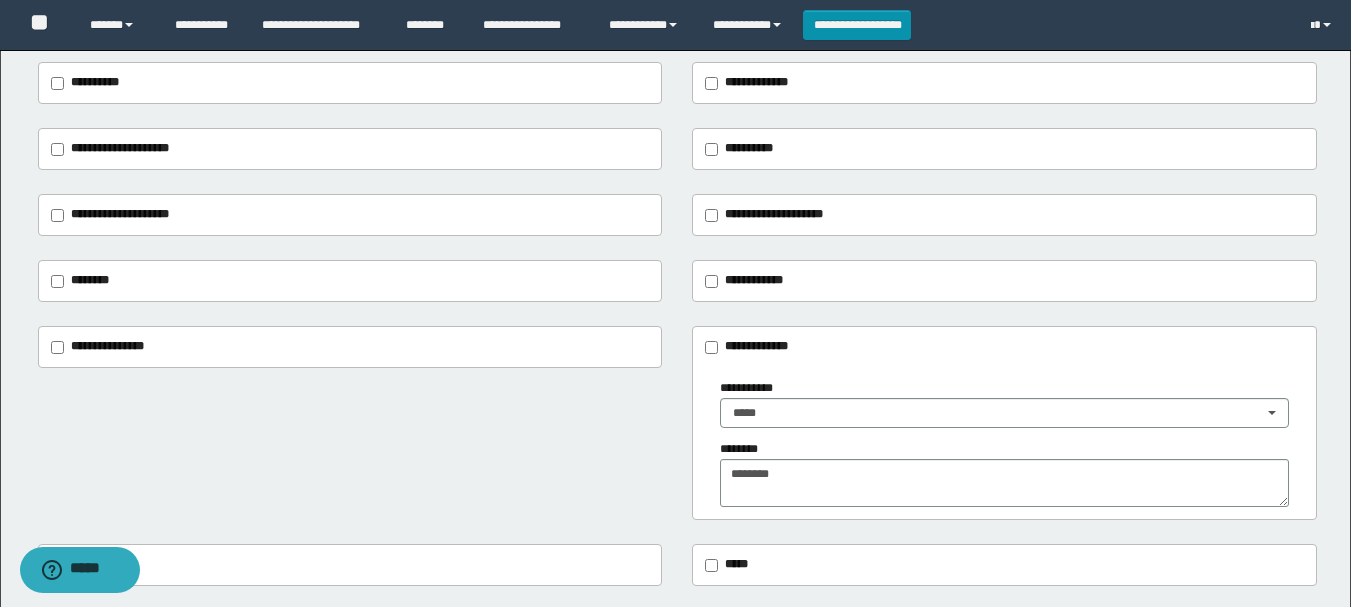 click on "**********" at bounding box center (677, 423) 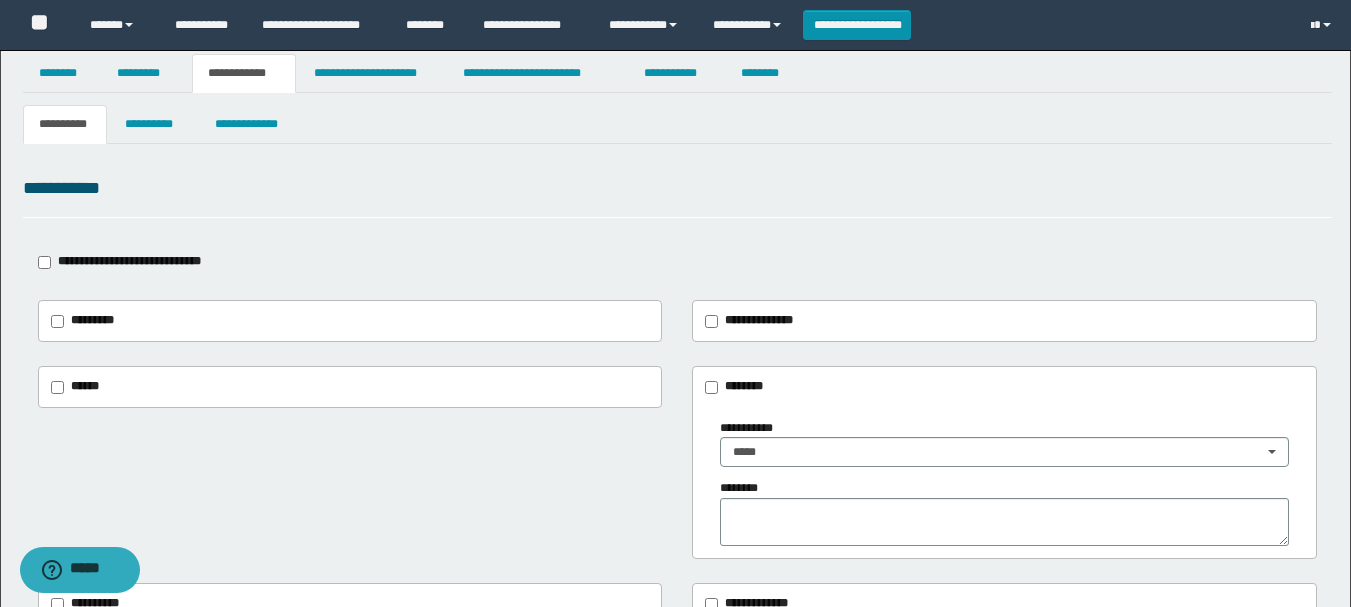 scroll, scrollTop: 0, scrollLeft: 0, axis: both 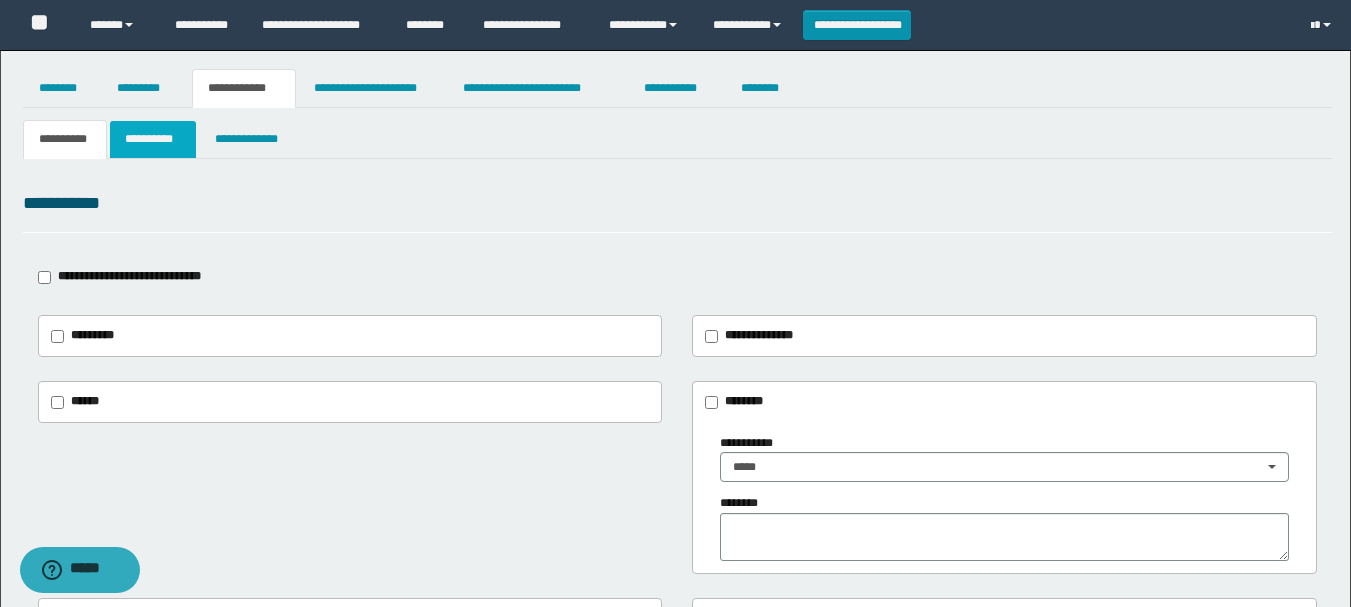 click on "**********" at bounding box center (153, 139) 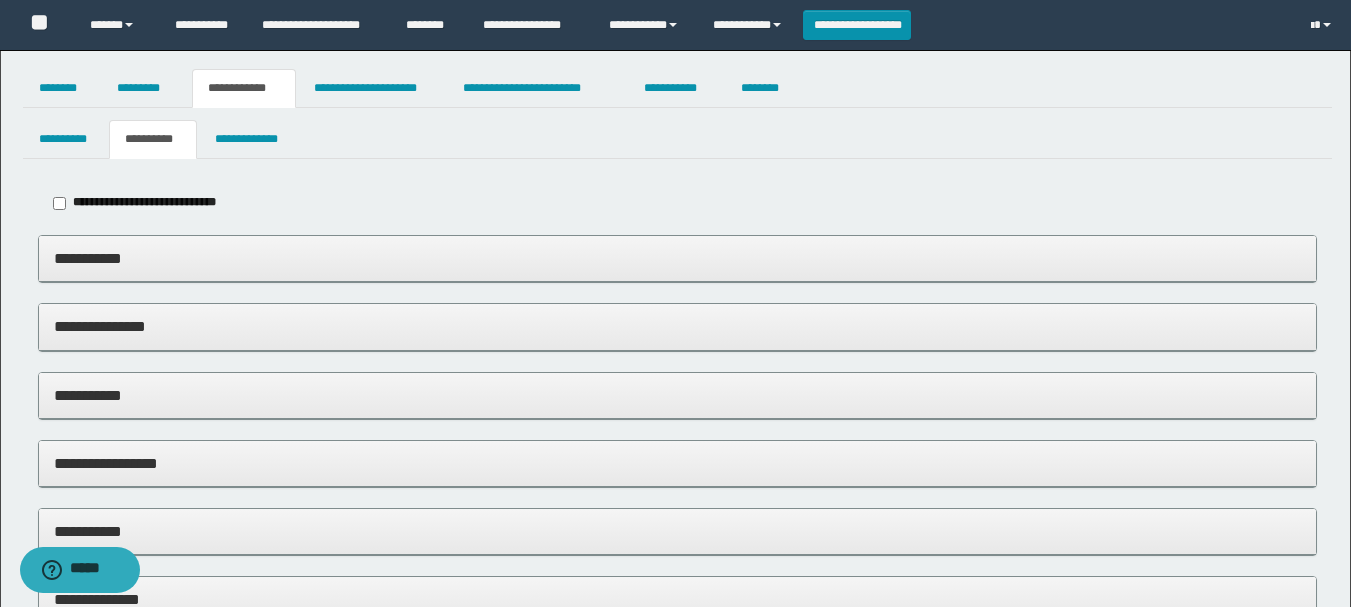 click on "**********" at bounding box center [677, 395] 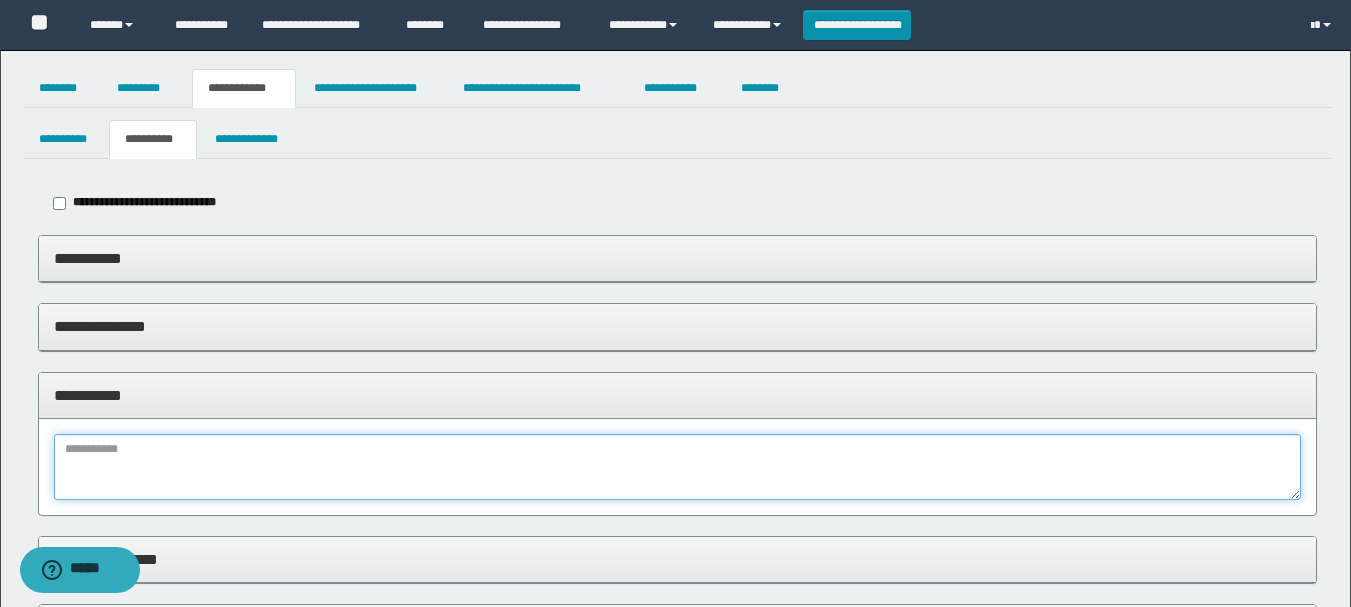 click at bounding box center (677, 467) 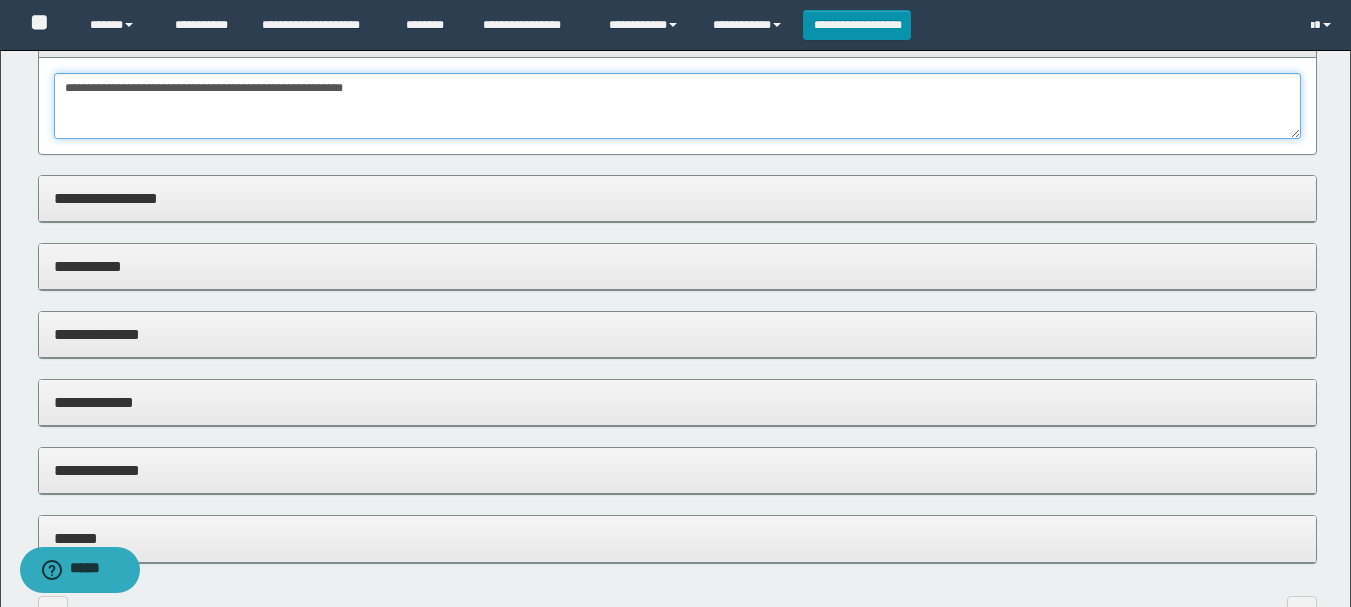 scroll, scrollTop: 400, scrollLeft: 0, axis: vertical 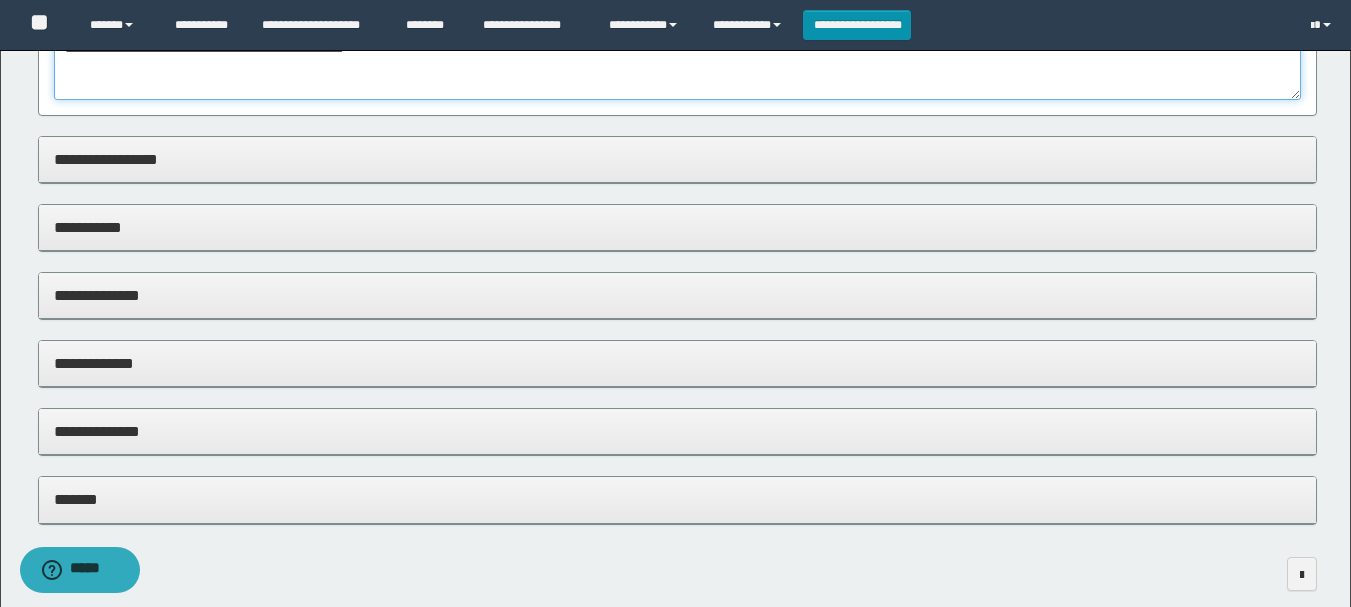 type on "**********" 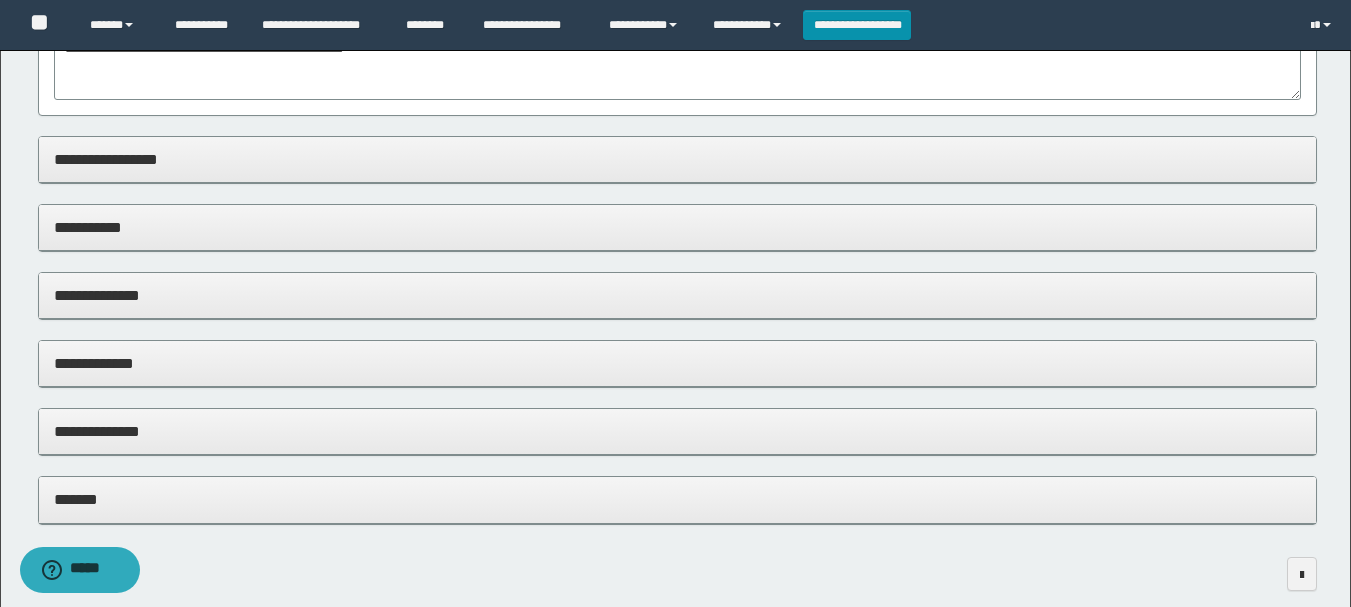 click on "**********" at bounding box center [677, 227] 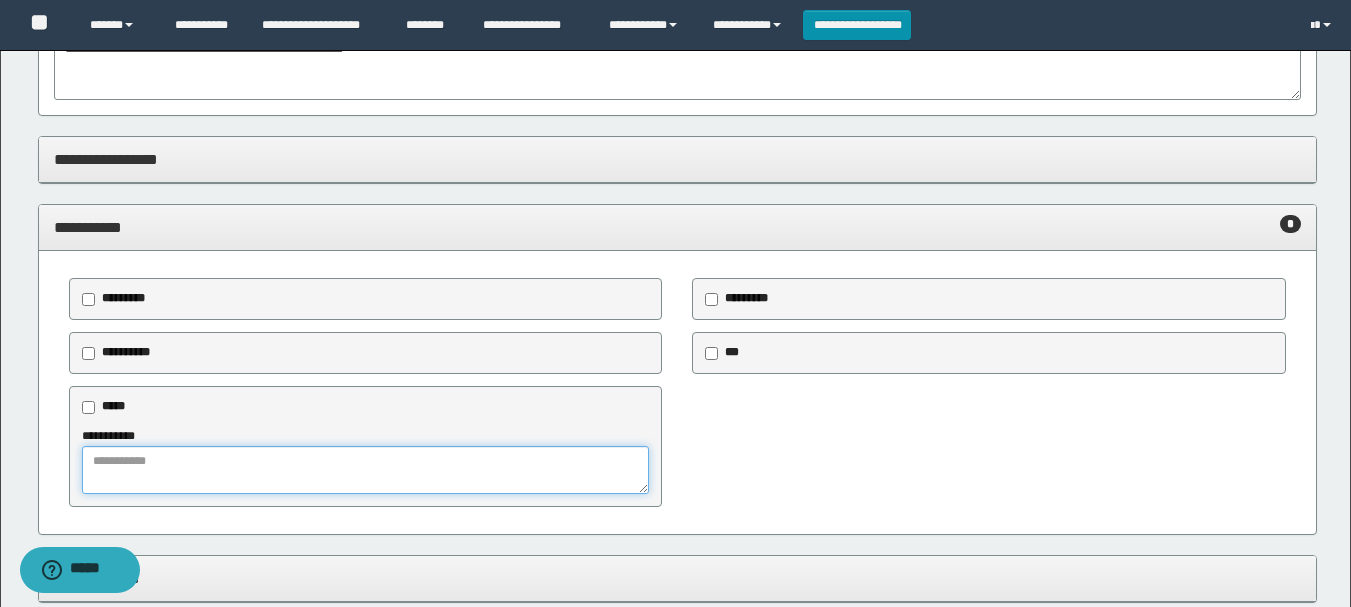click at bounding box center [366, 470] 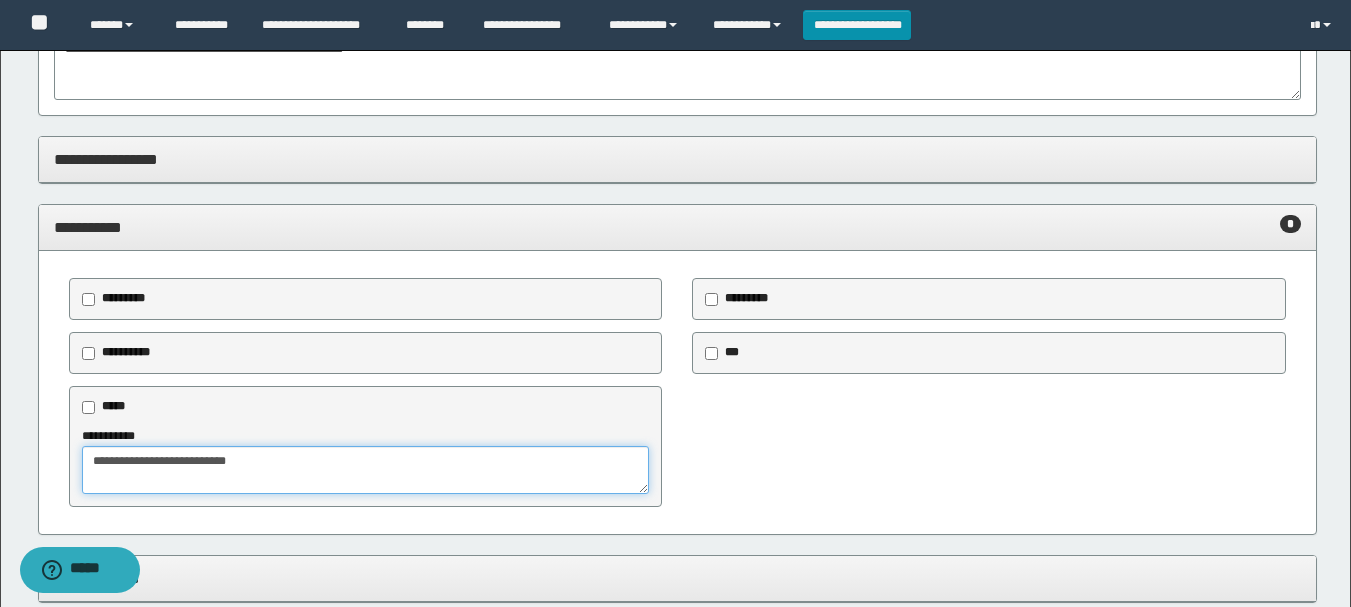 type on "**********" 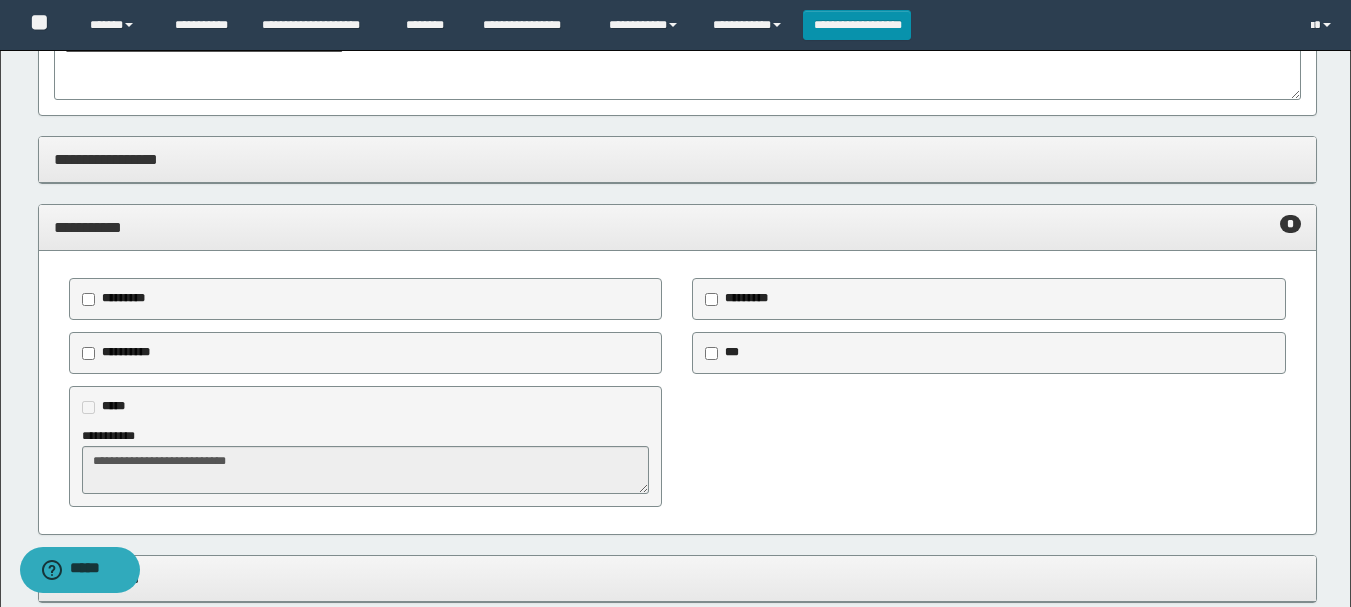 click on "**********" at bounding box center [677, 227] 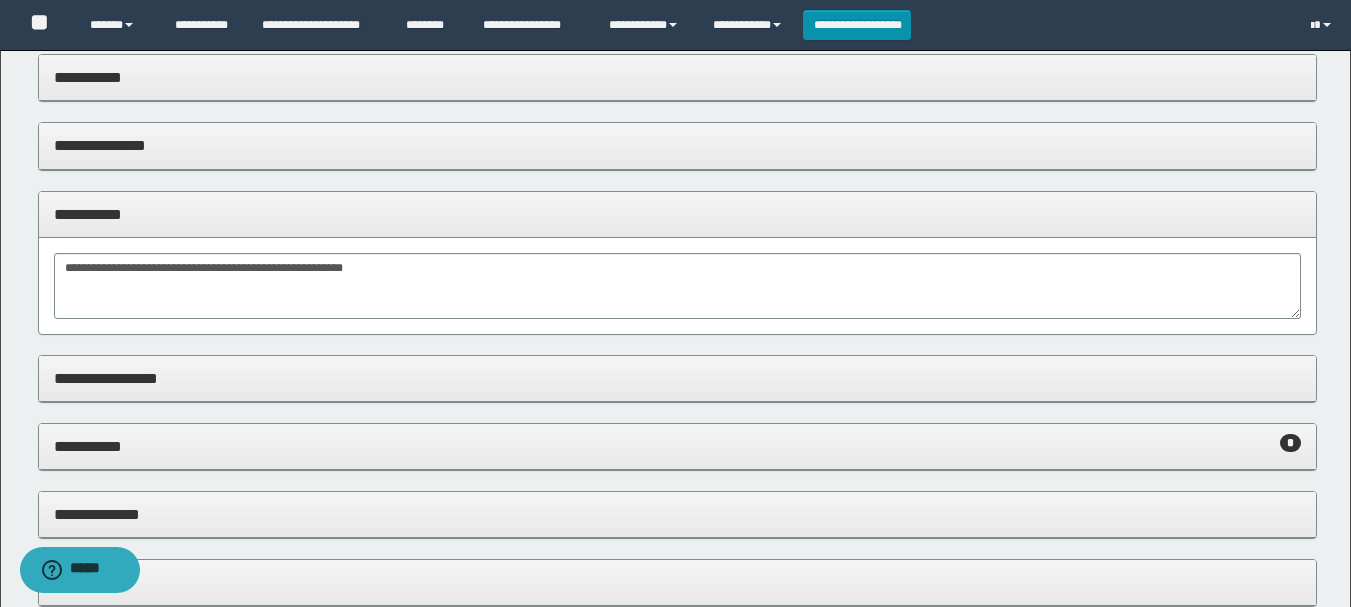 scroll, scrollTop: 0, scrollLeft: 0, axis: both 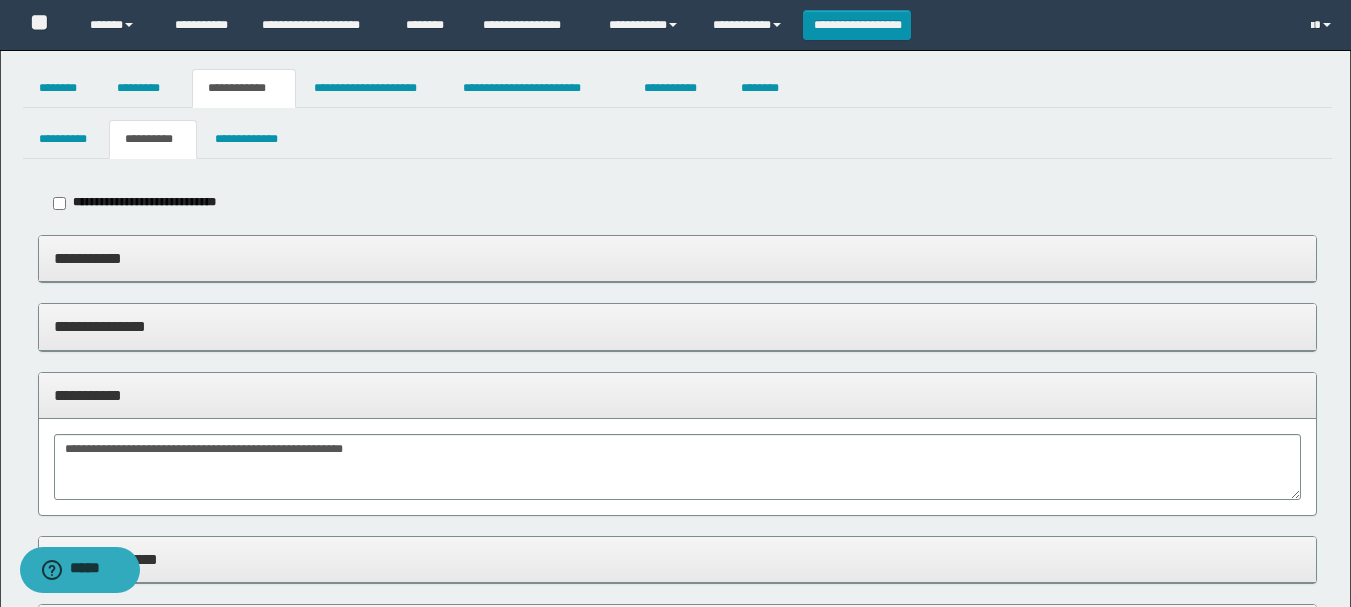 click on "**********" at bounding box center (677, 395) 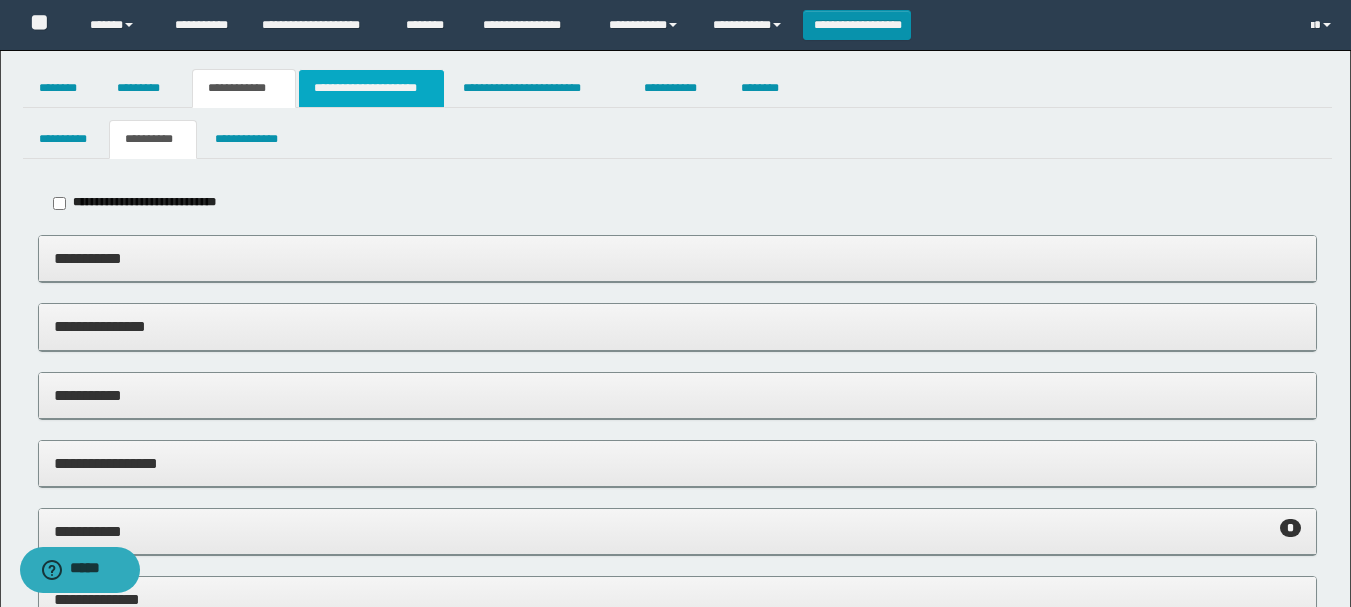 click on "**********" at bounding box center (371, 88) 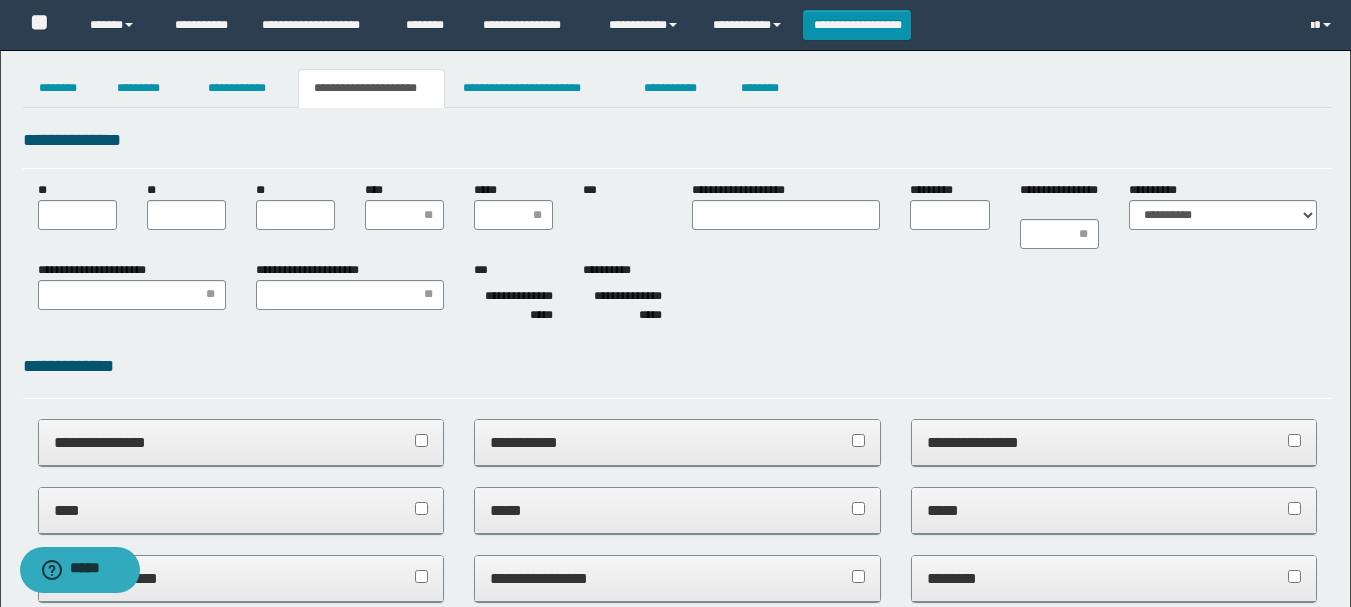 scroll, scrollTop: 0, scrollLeft: 0, axis: both 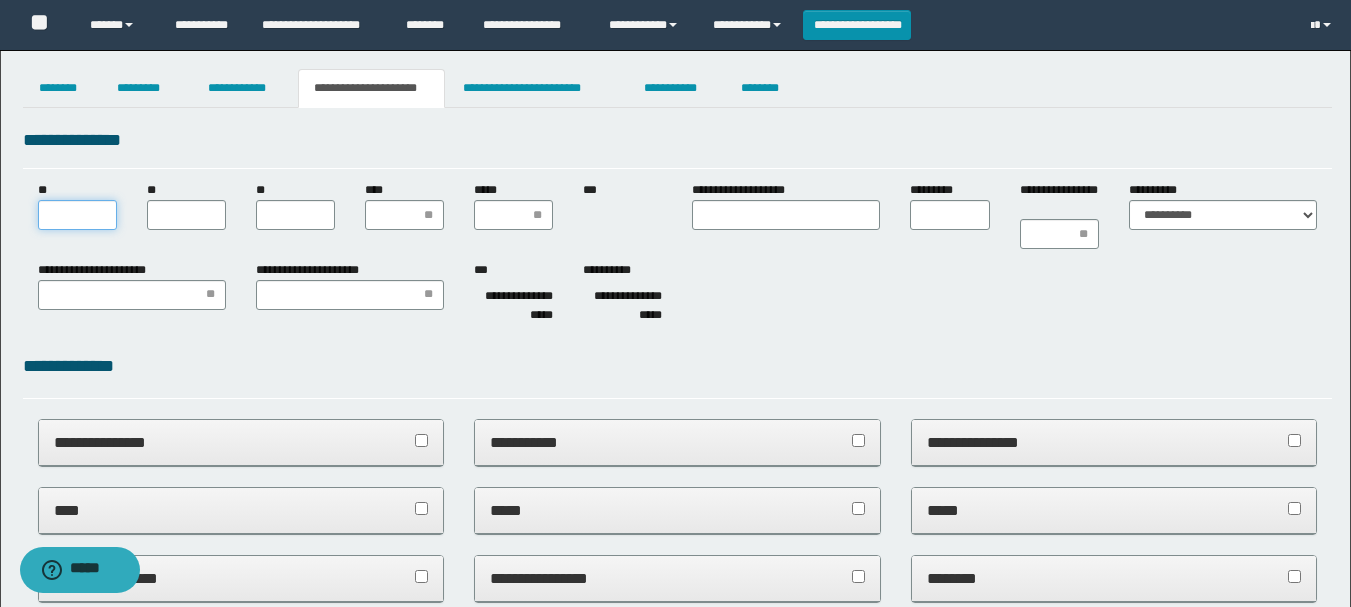 click on "**" at bounding box center (77, 215) 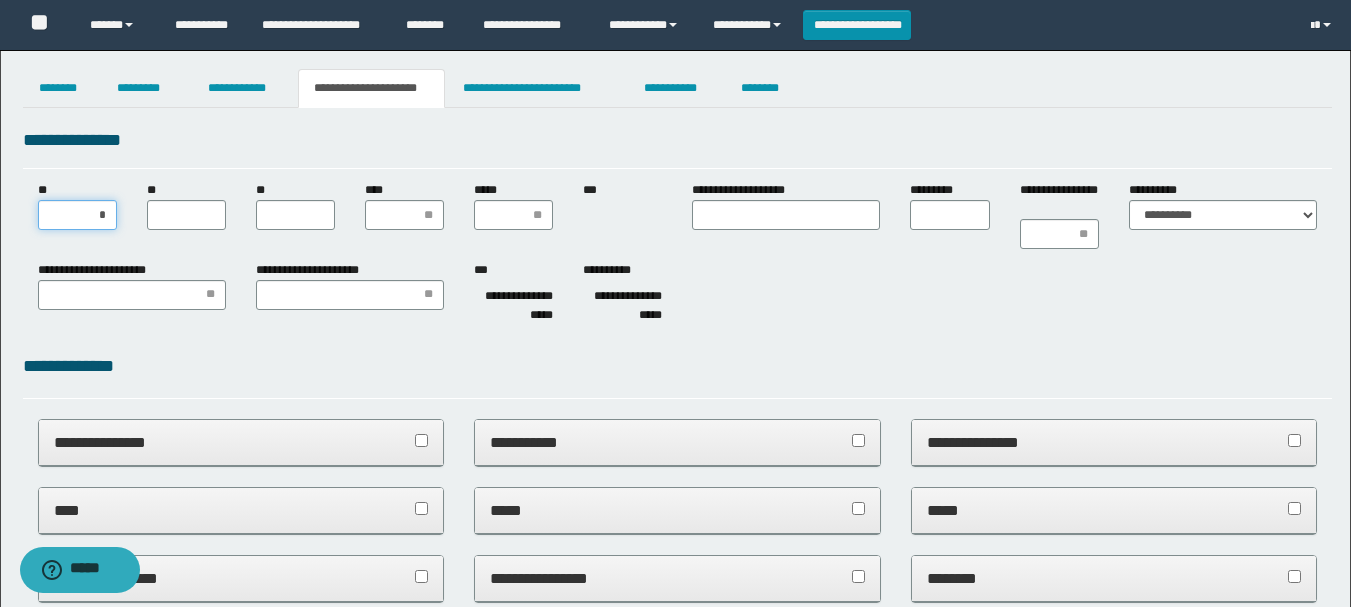 type on "**" 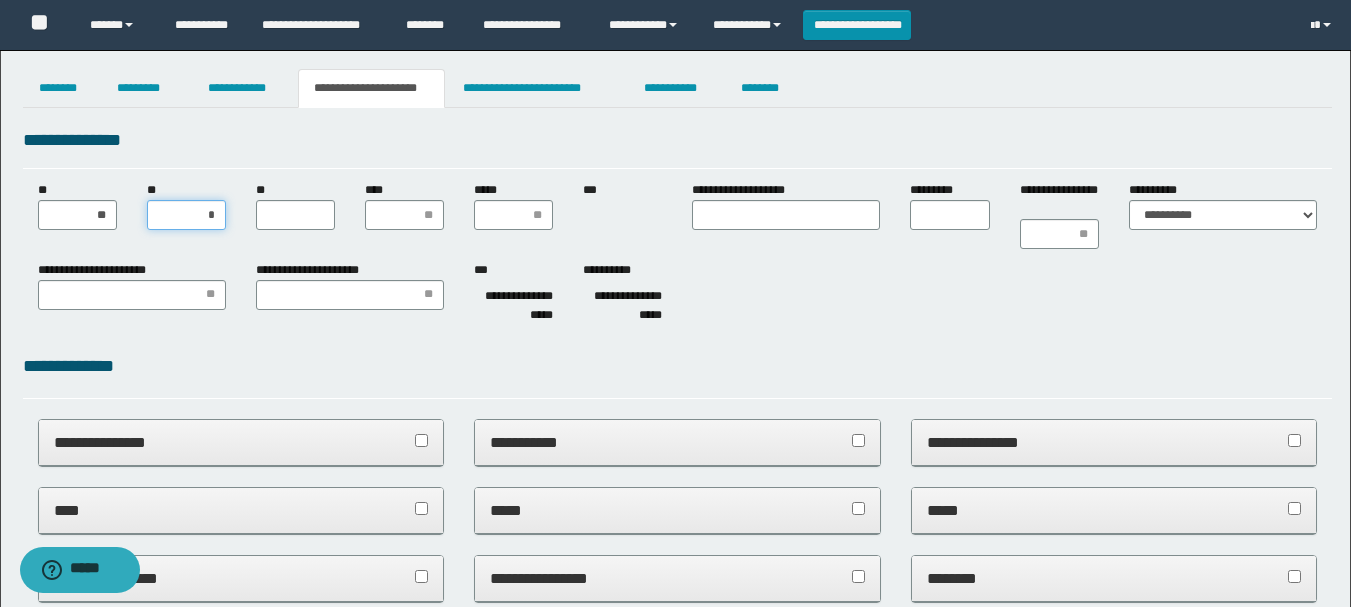 type on "**" 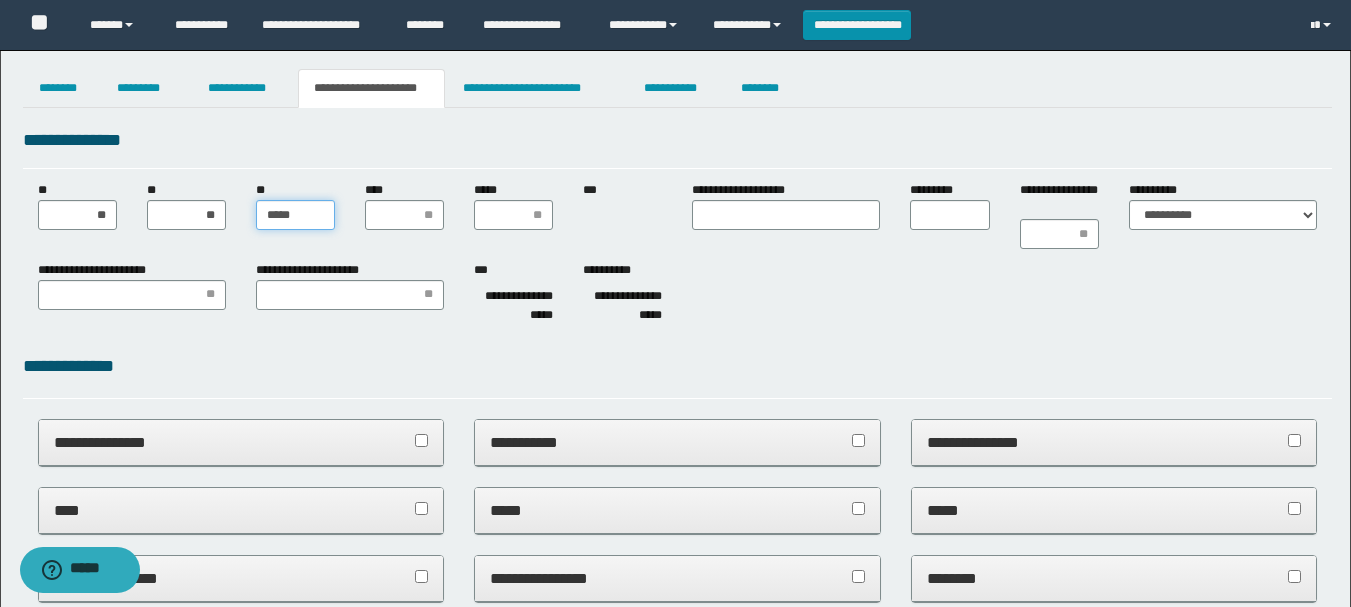 type on "******" 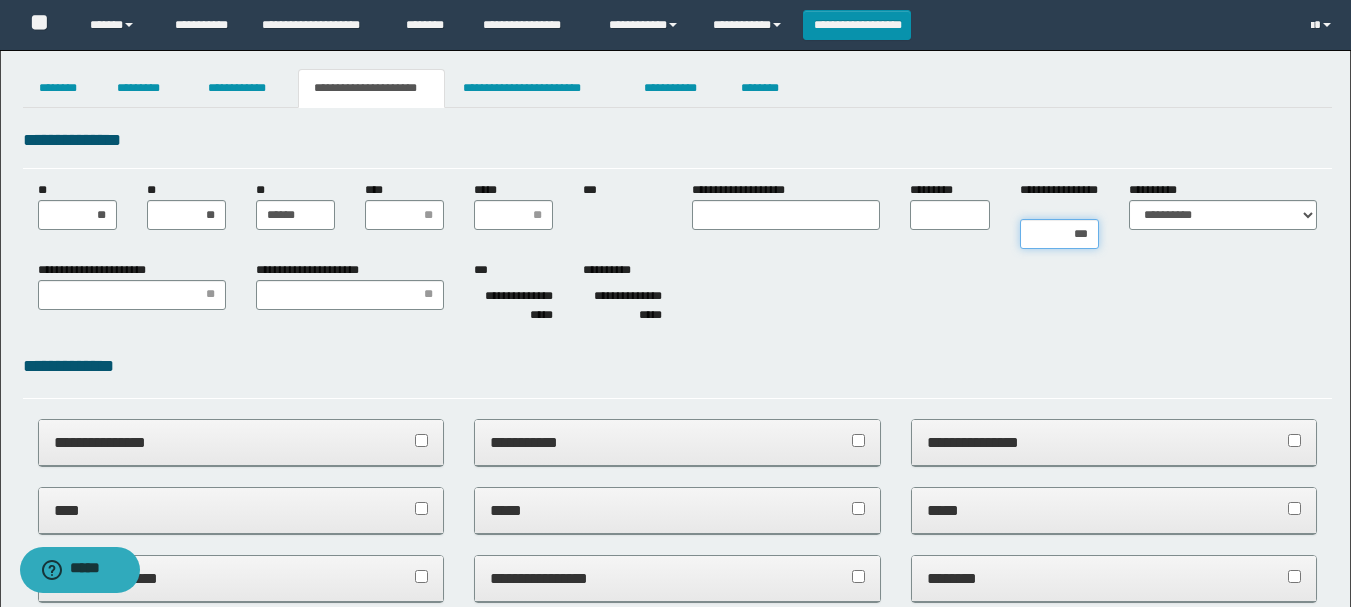 type on "****" 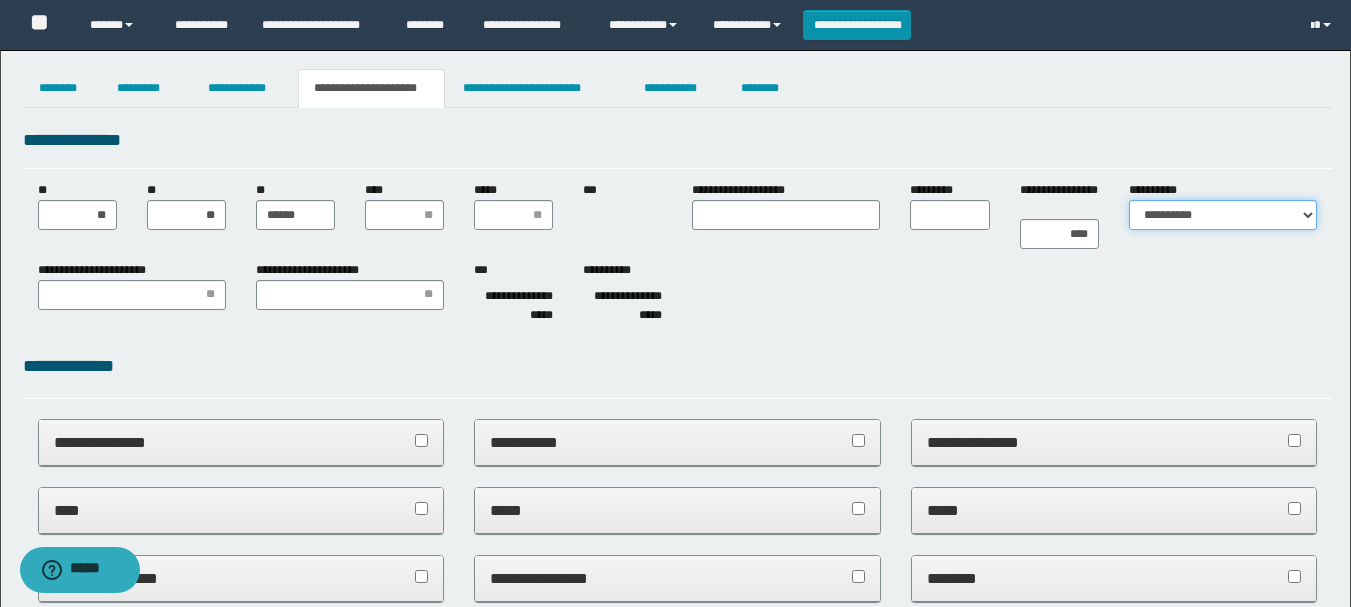 select on "*" 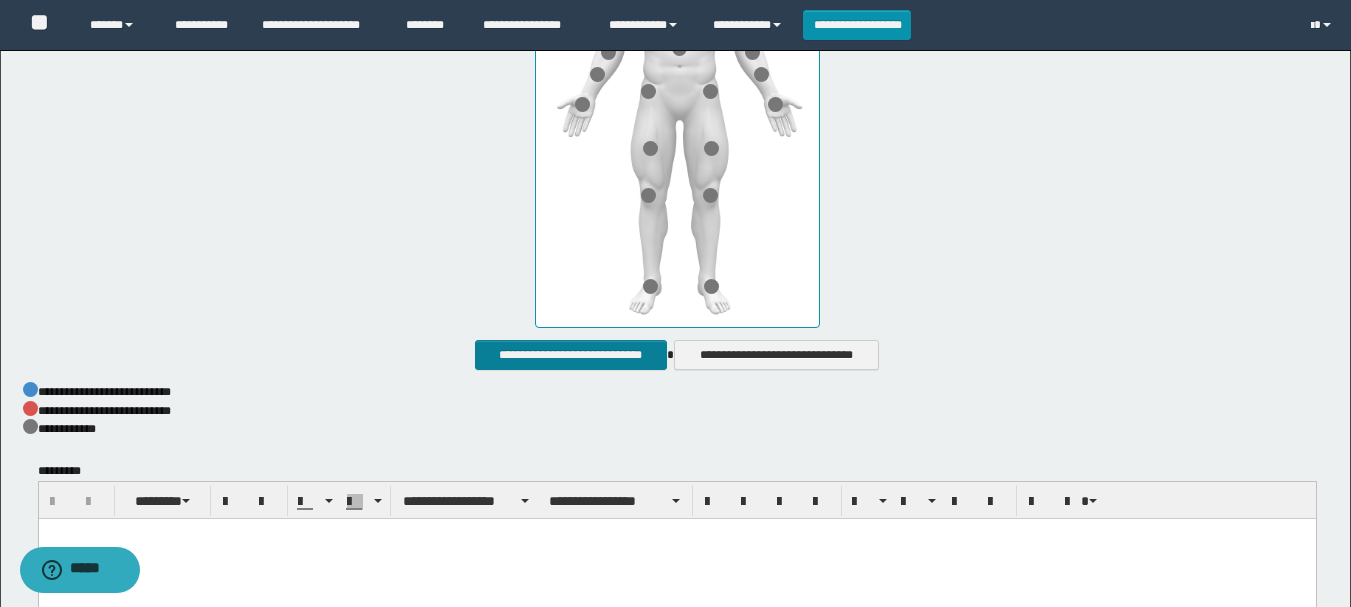 scroll, scrollTop: 1000, scrollLeft: 0, axis: vertical 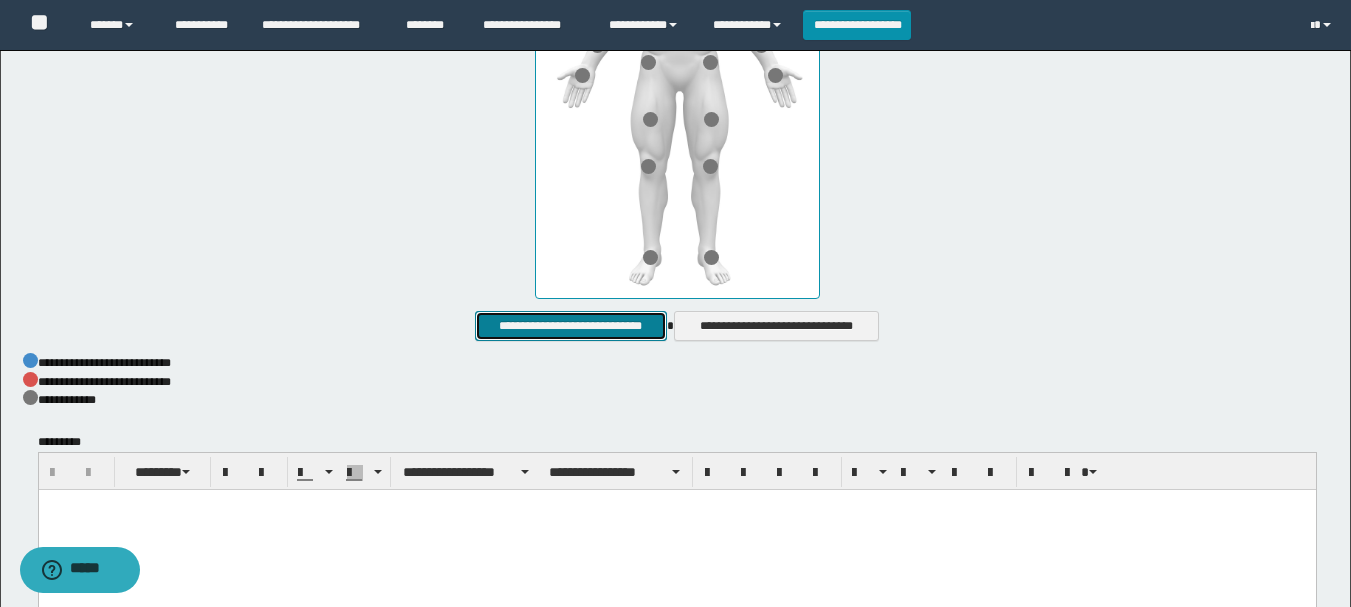click on "**********" at bounding box center (570, 326) 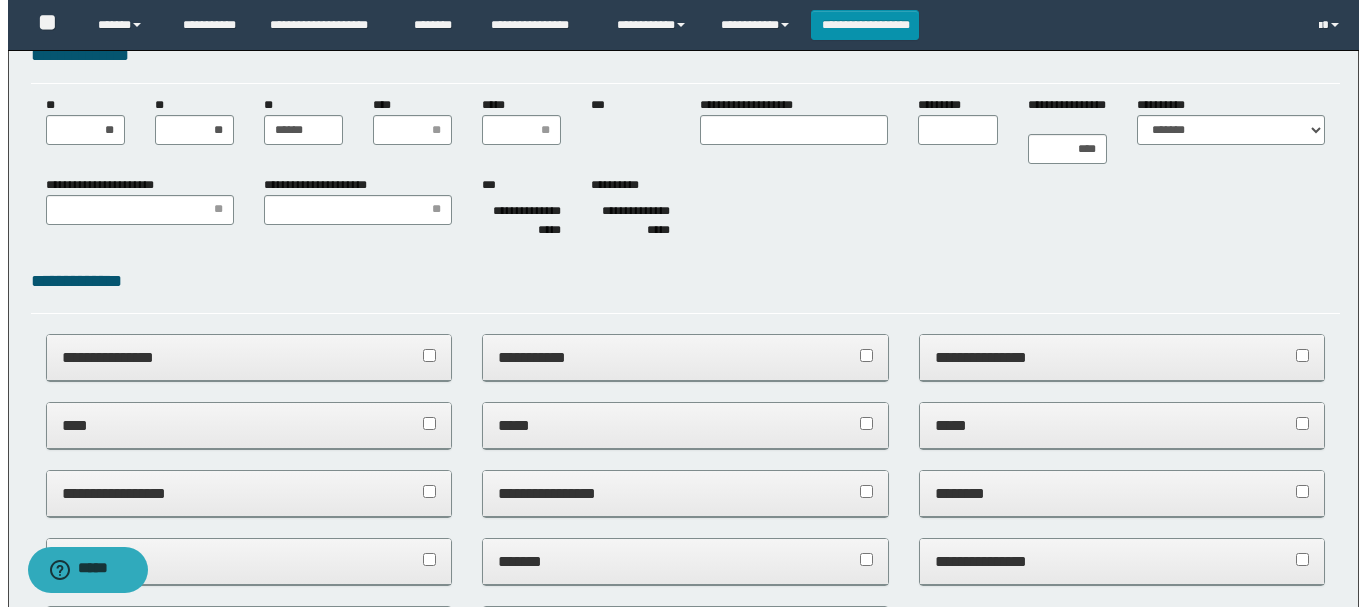 scroll, scrollTop: 0, scrollLeft: 0, axis: both 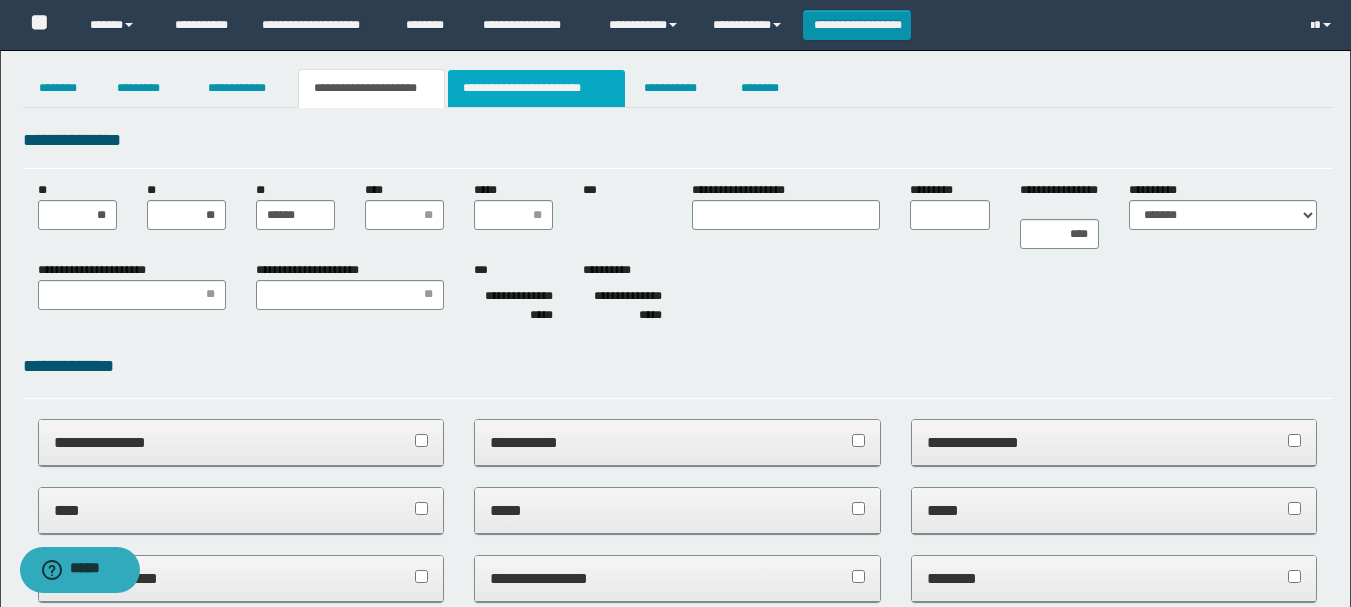 click on "**********" at bounding box center [537, 88] 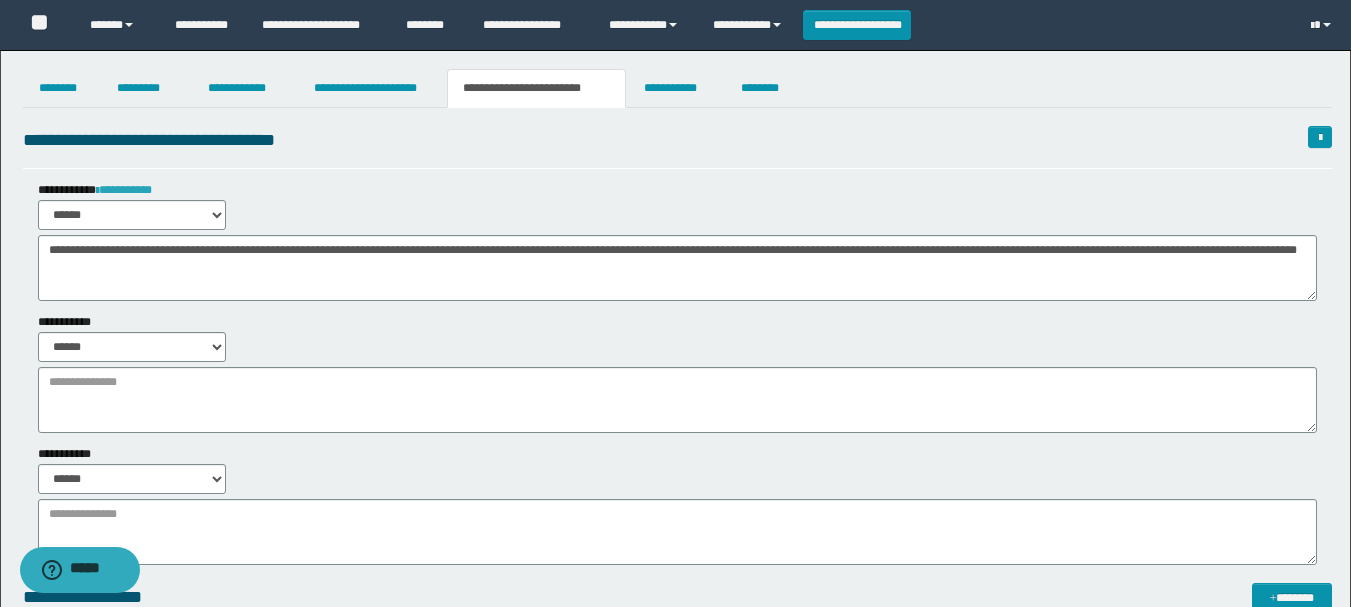 click on "**********" at bounding box center [124, 190] 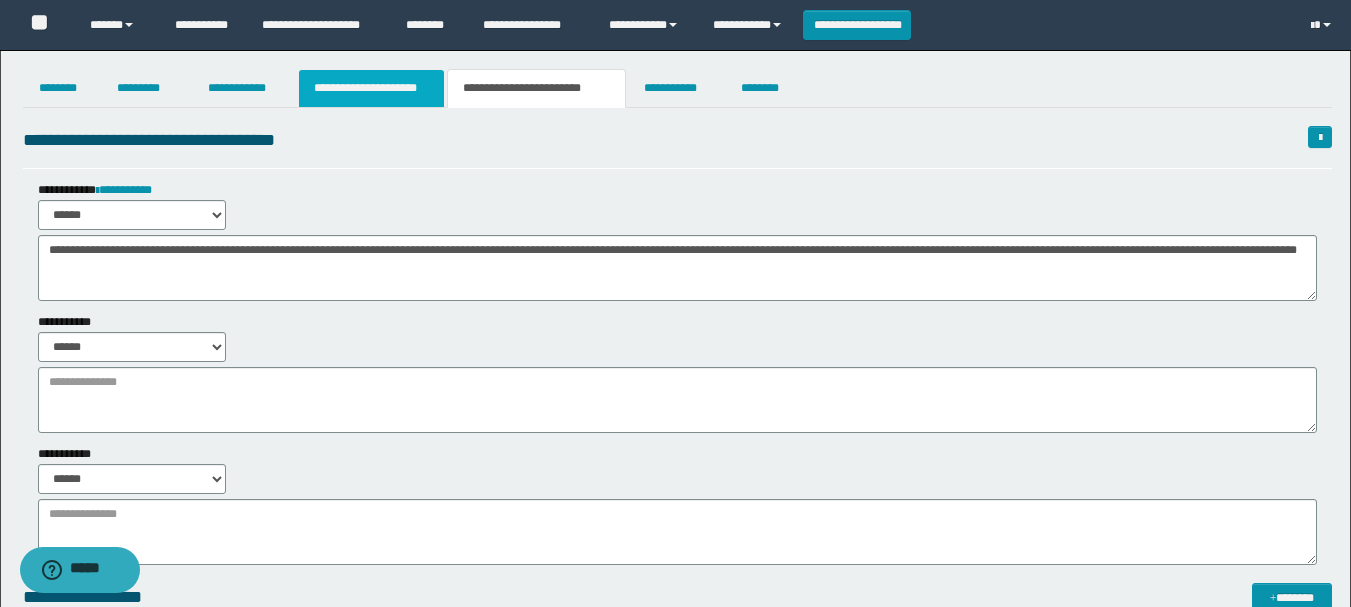 click on "**********" at bounding box center [371, 88] 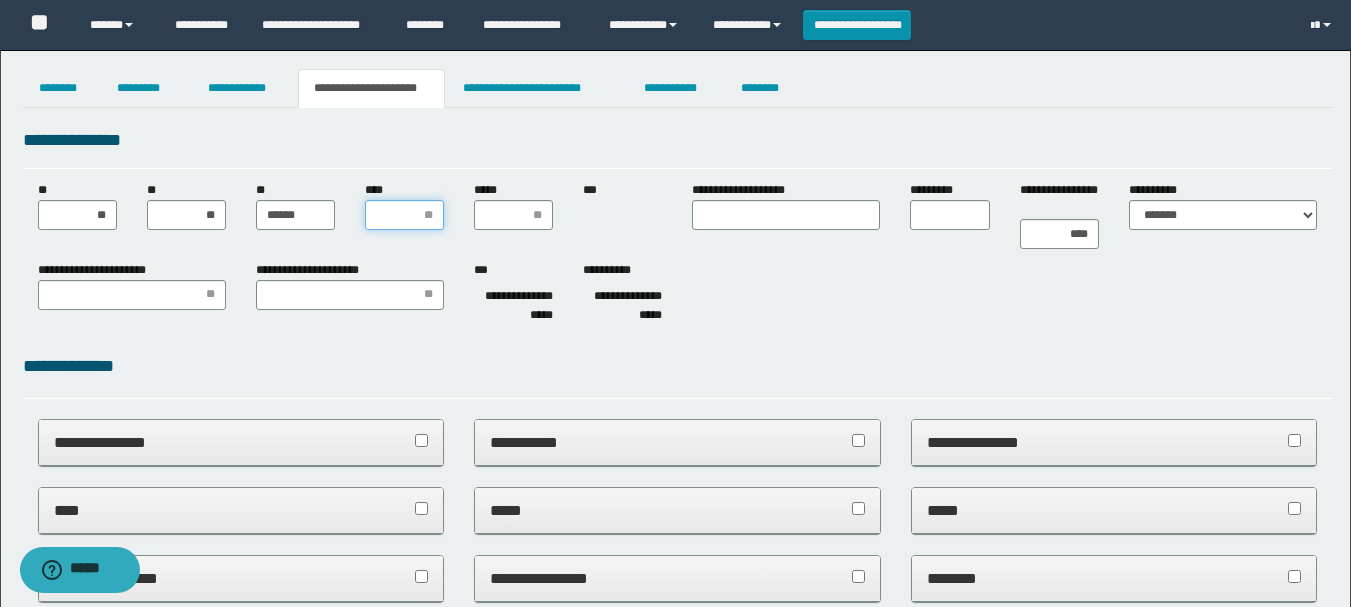 click on "****" at bounding box center (404, 215) 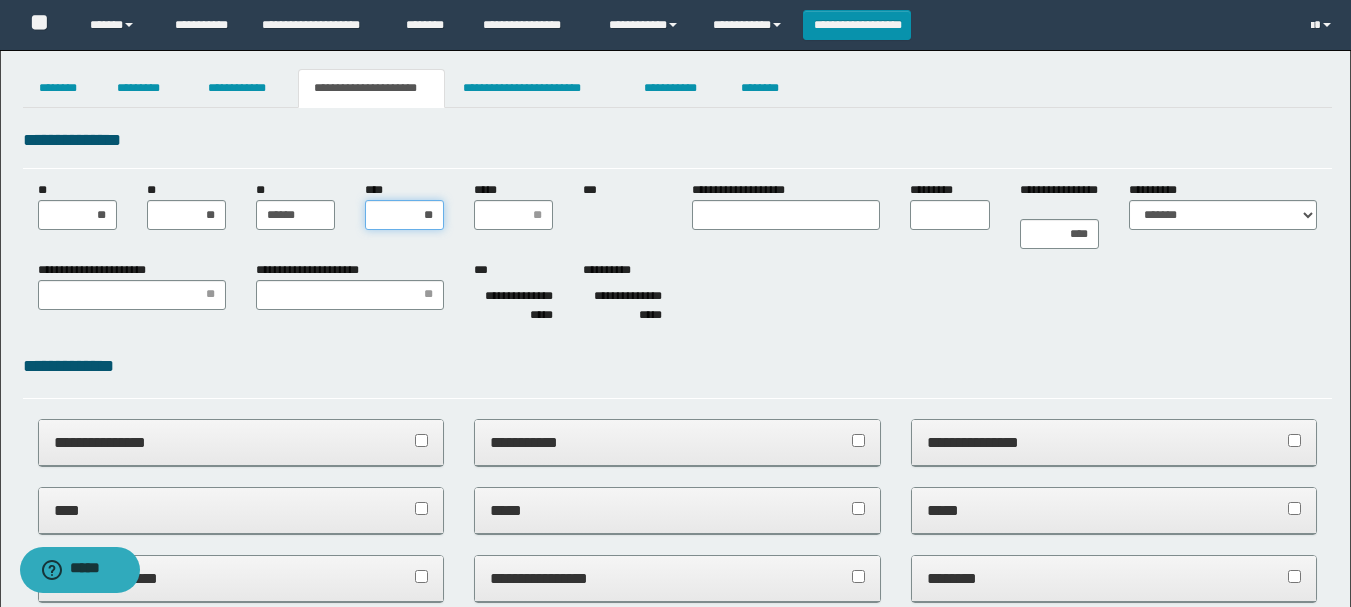 type on "***" 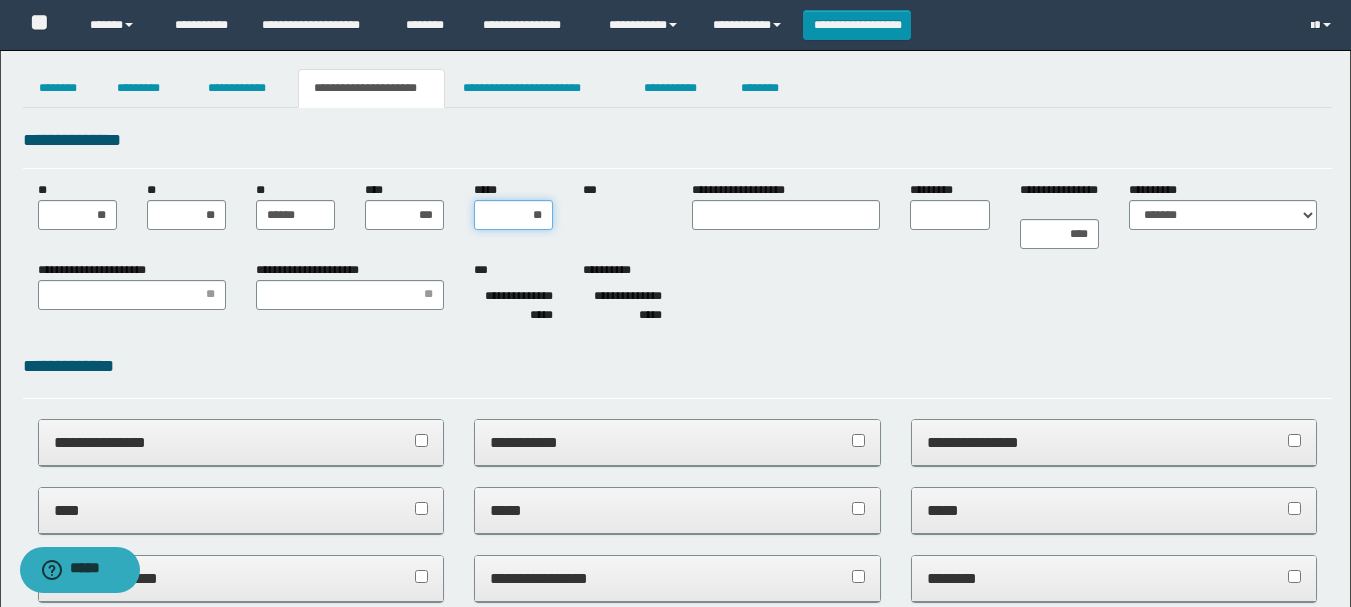 type on "***" 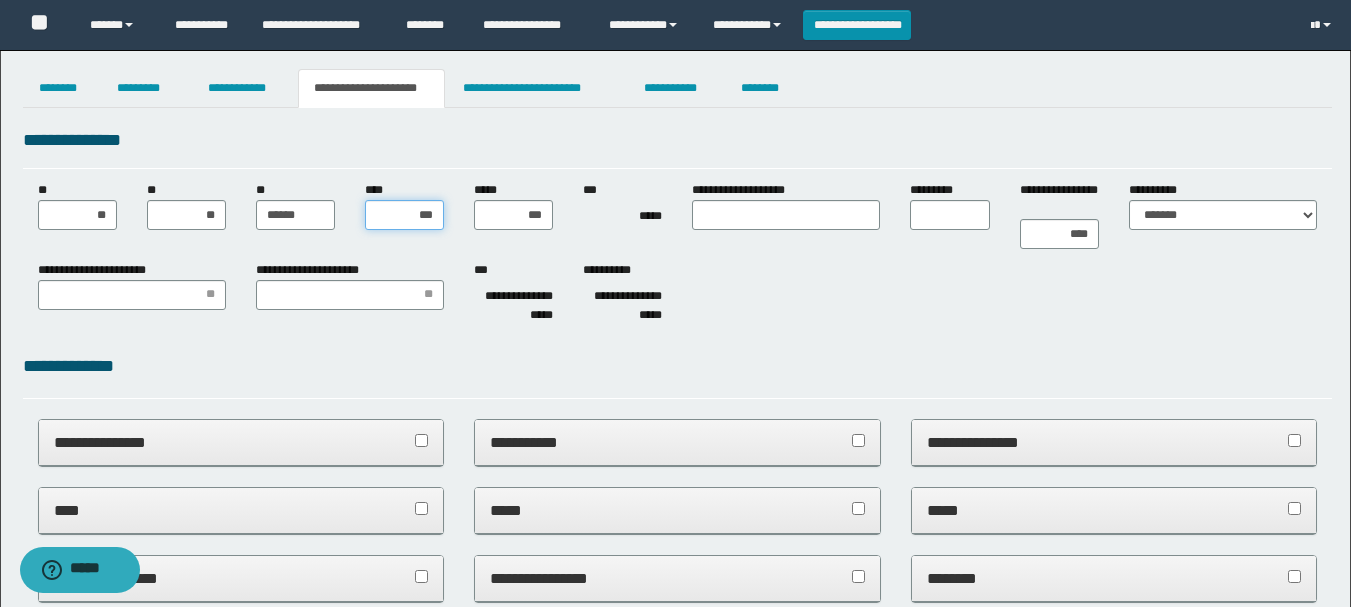 drag, startPoint x: 418, startPoint y: 220, endPoint x: 13, endPoint y: 215, distance: 405.03085 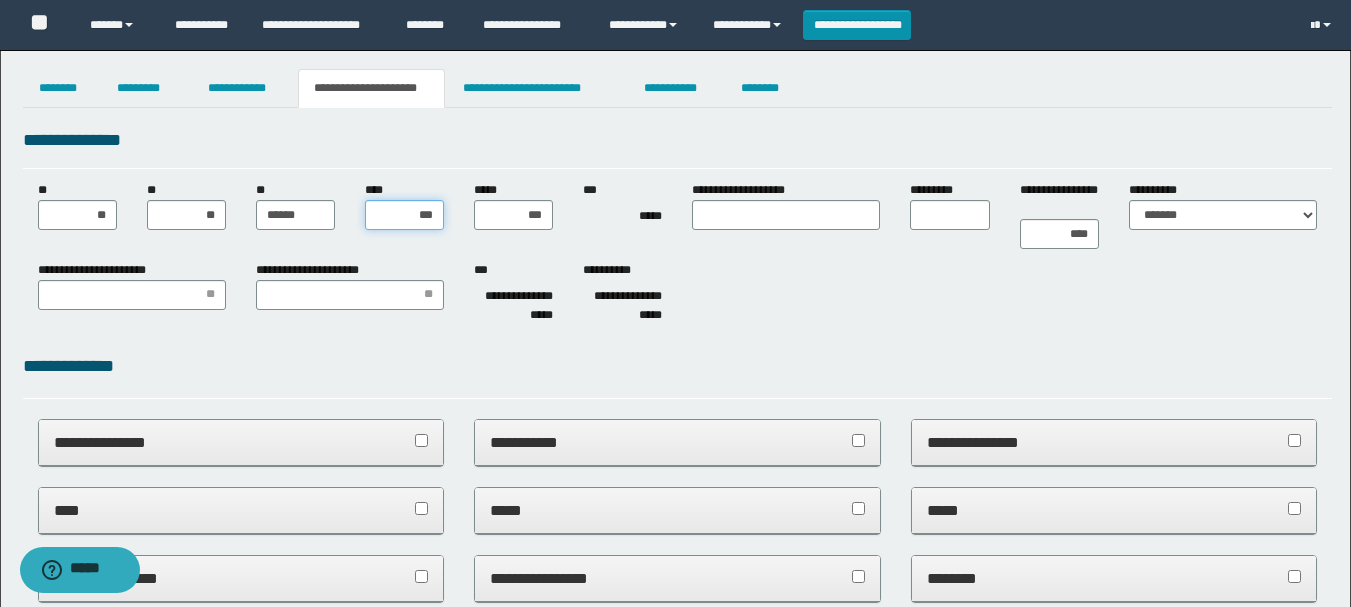click on "***" at bounding box center [404, 215] 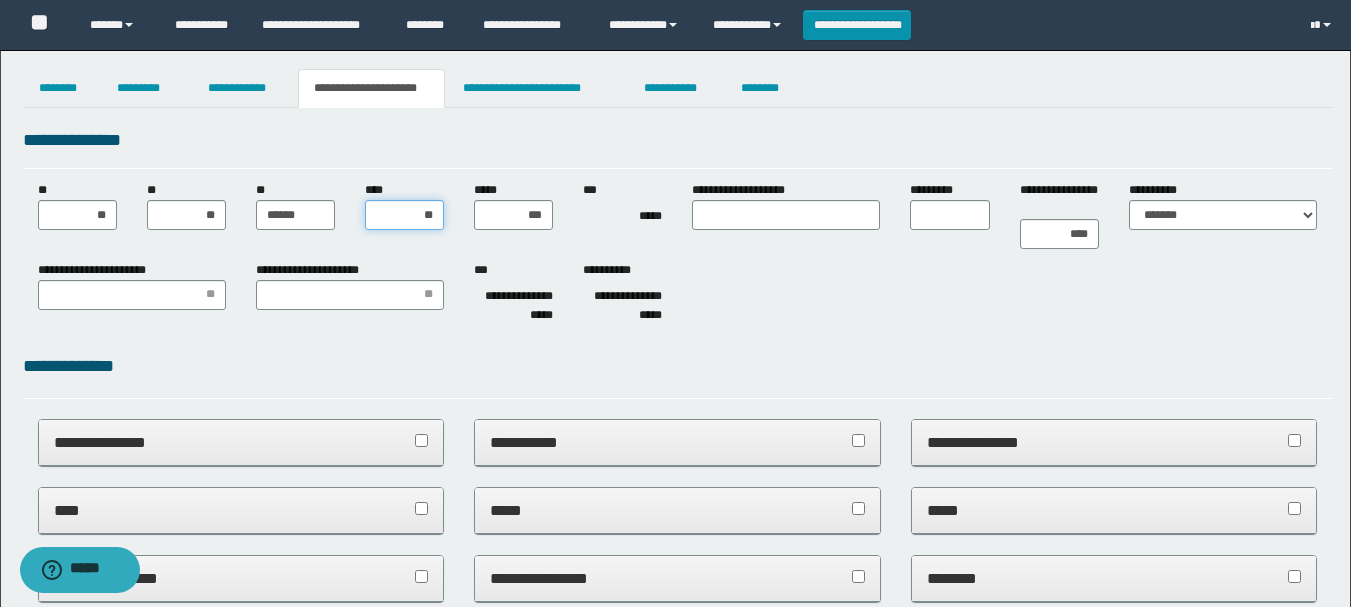 type on "*" 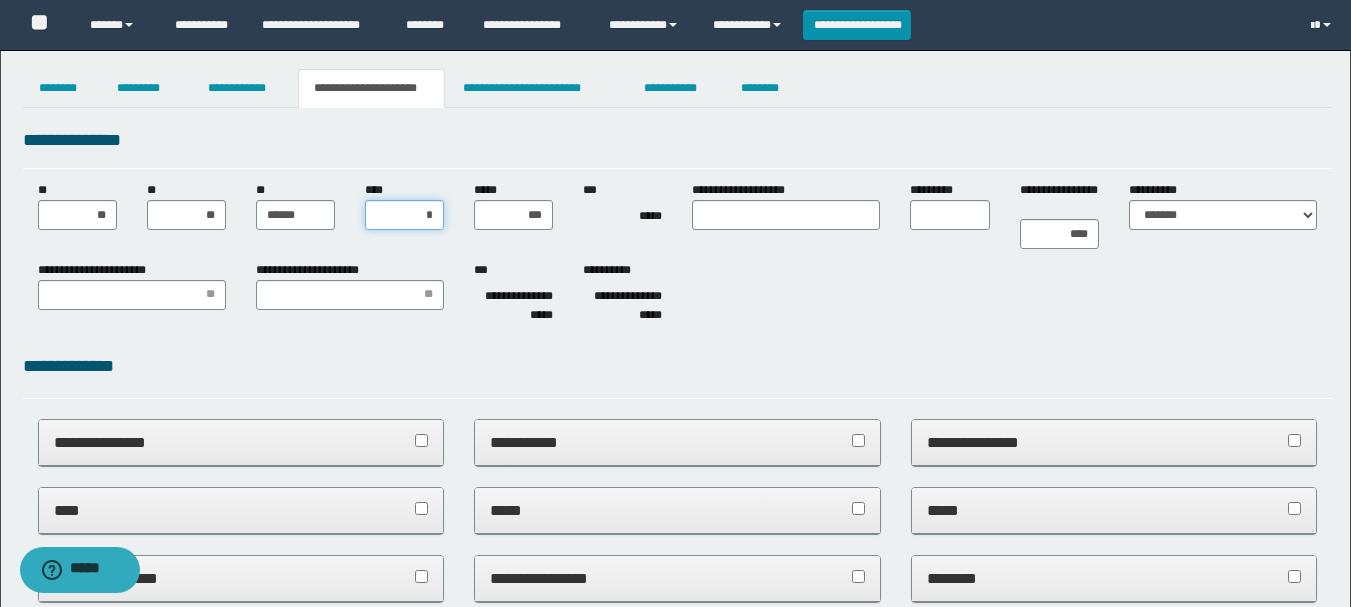 type on "**" 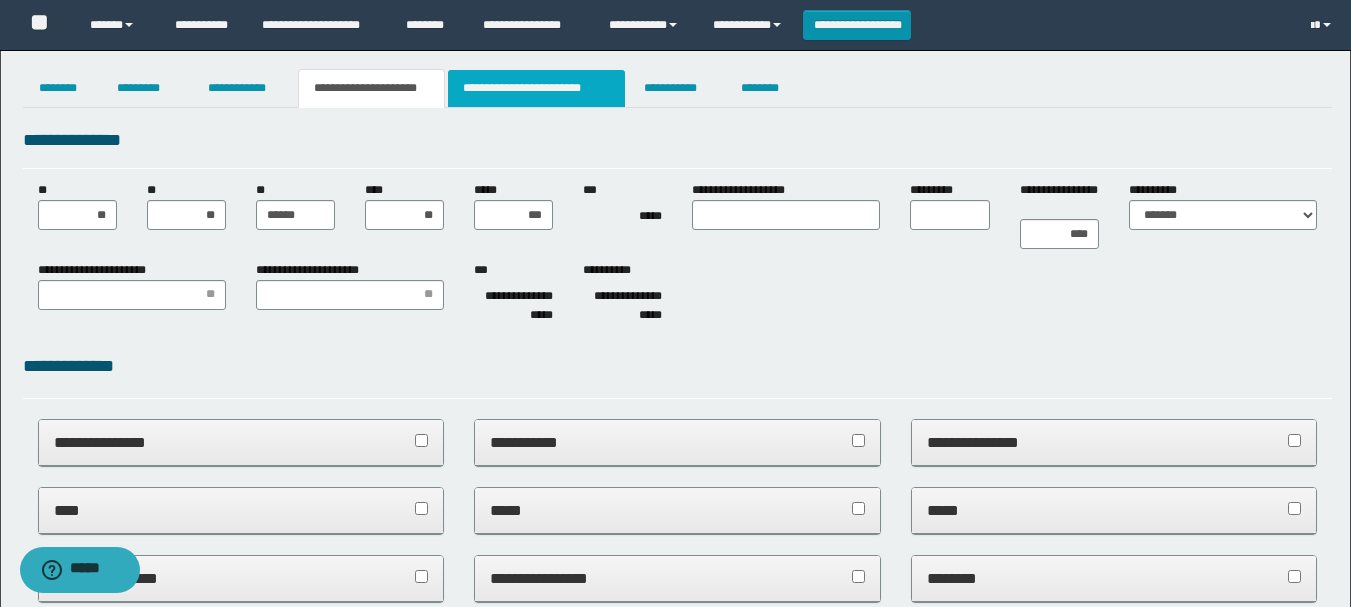 click on "**********" at bounding box center (537, 88) 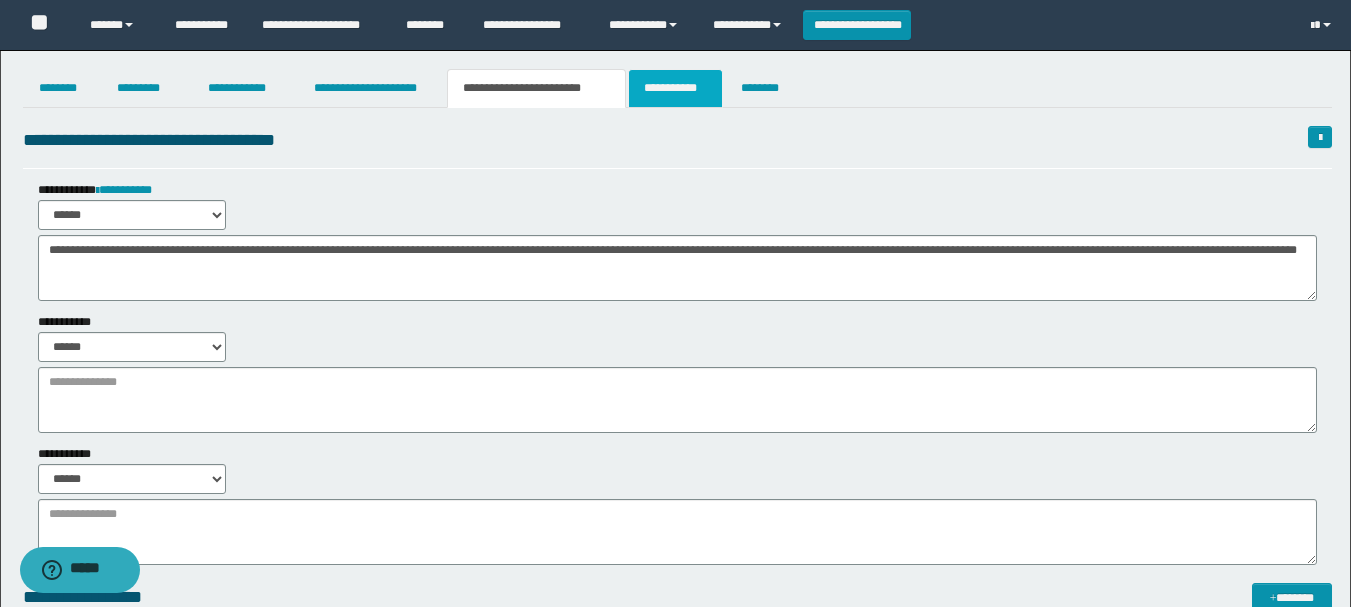 click on "**********" at bounding box center (675, 88) 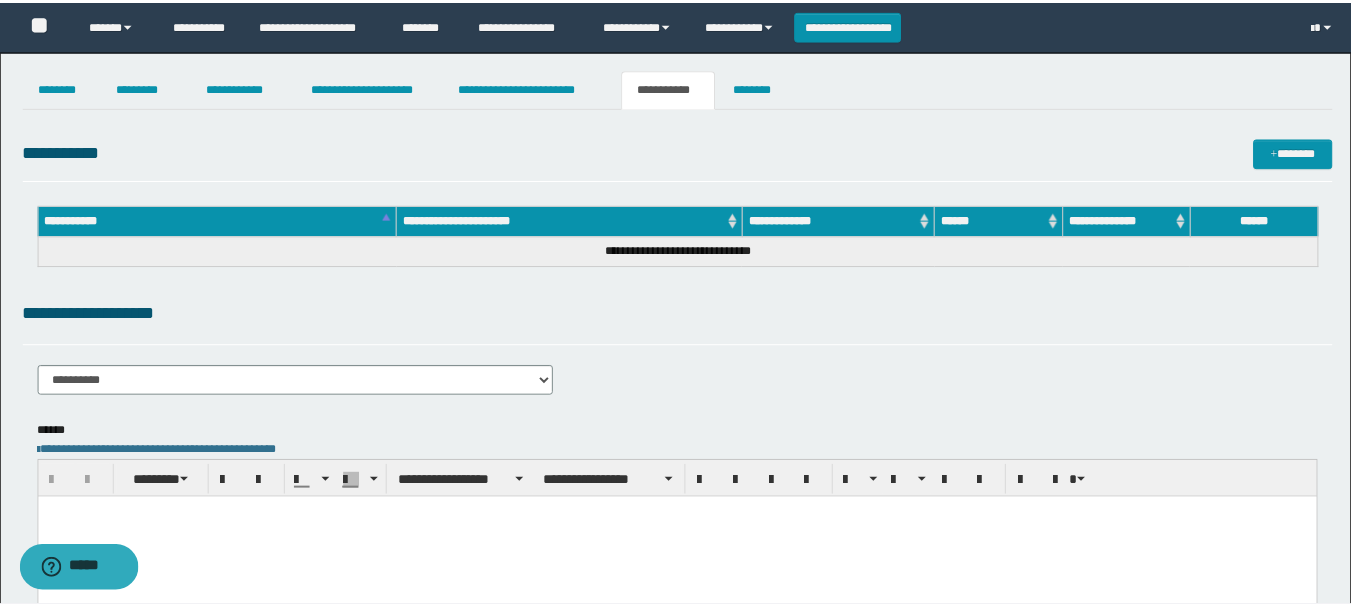scroll, scrollTop: 0, scrollLeft: 0, axis: both 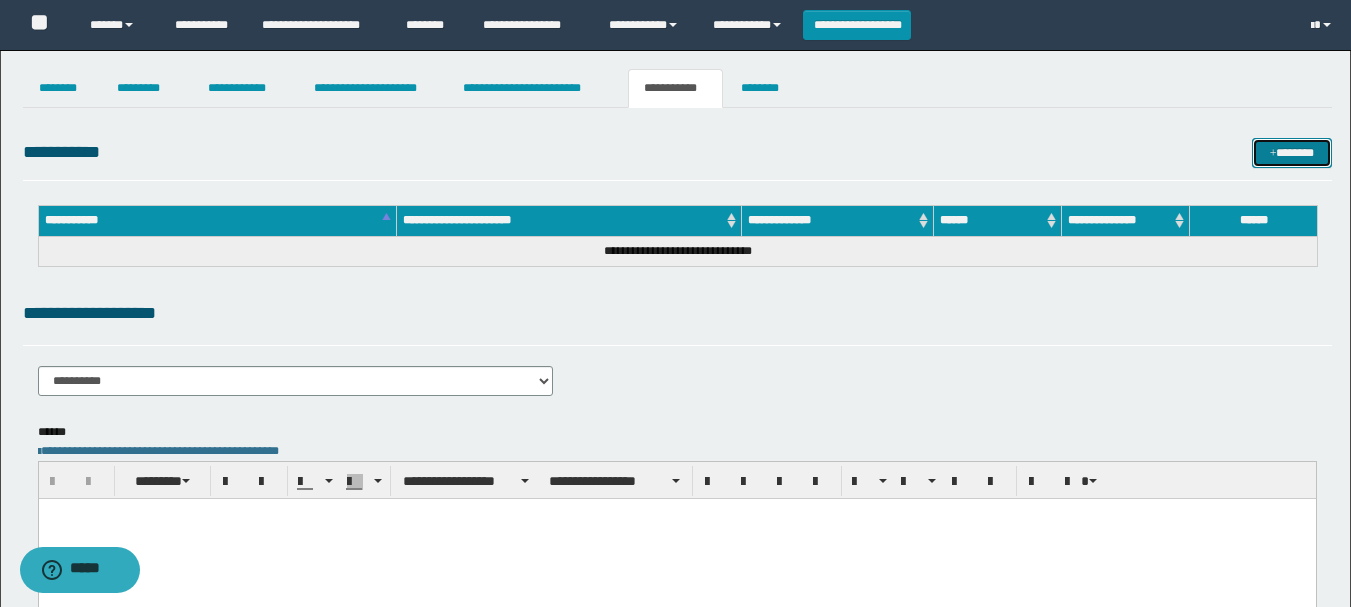 click at bounding box center [1273, 154] 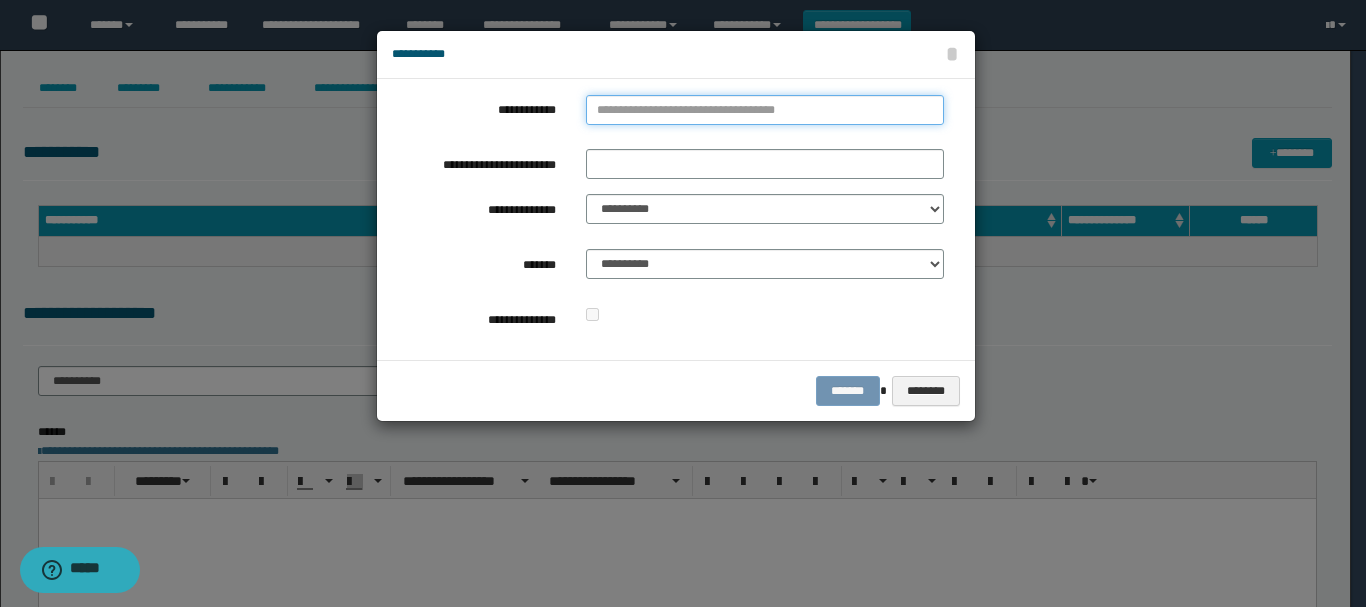 click on "**********" at bounding box center [765, 110] 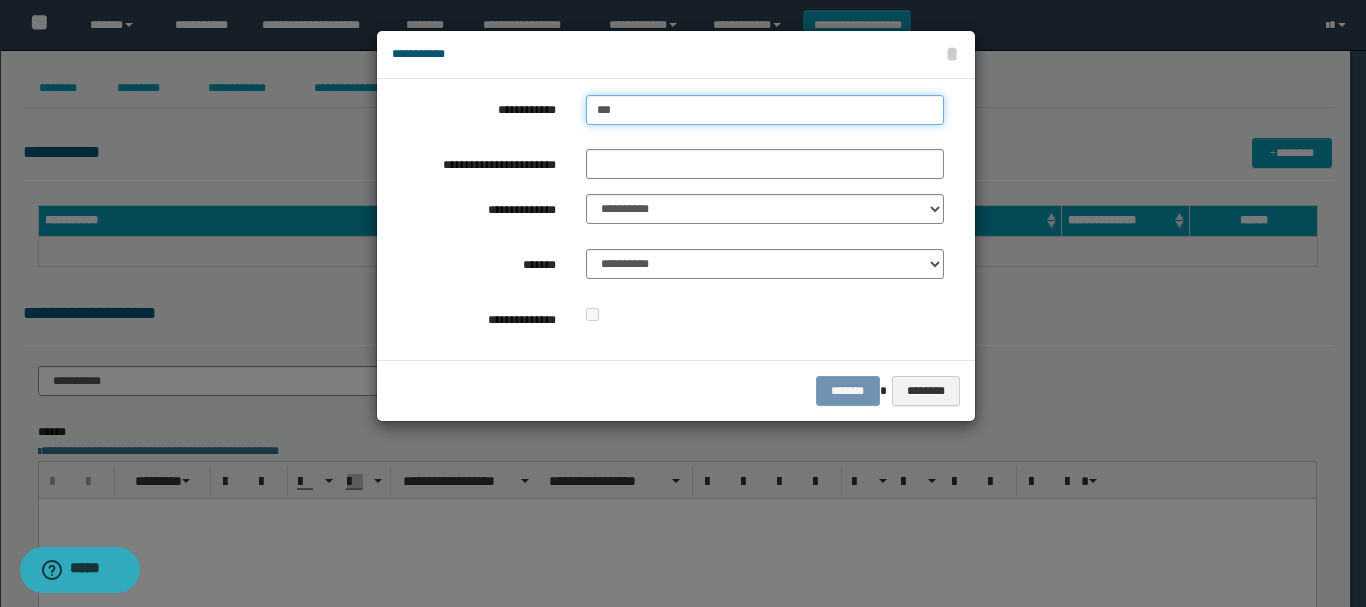 type on "****" 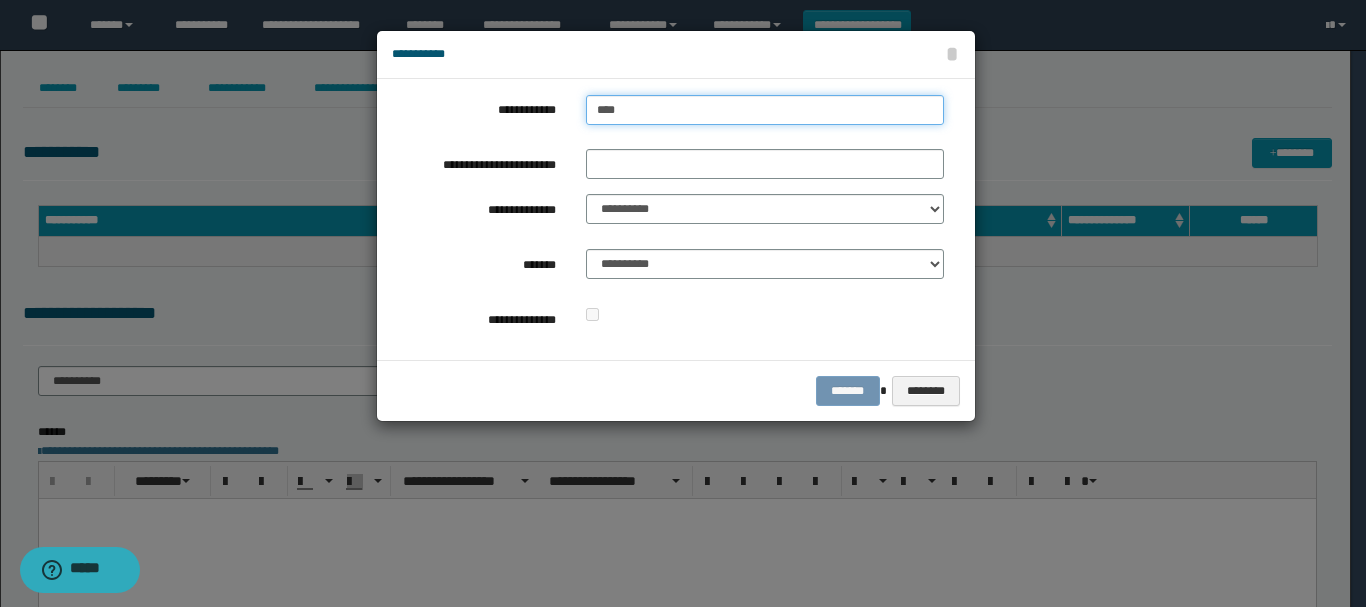 type on "****" 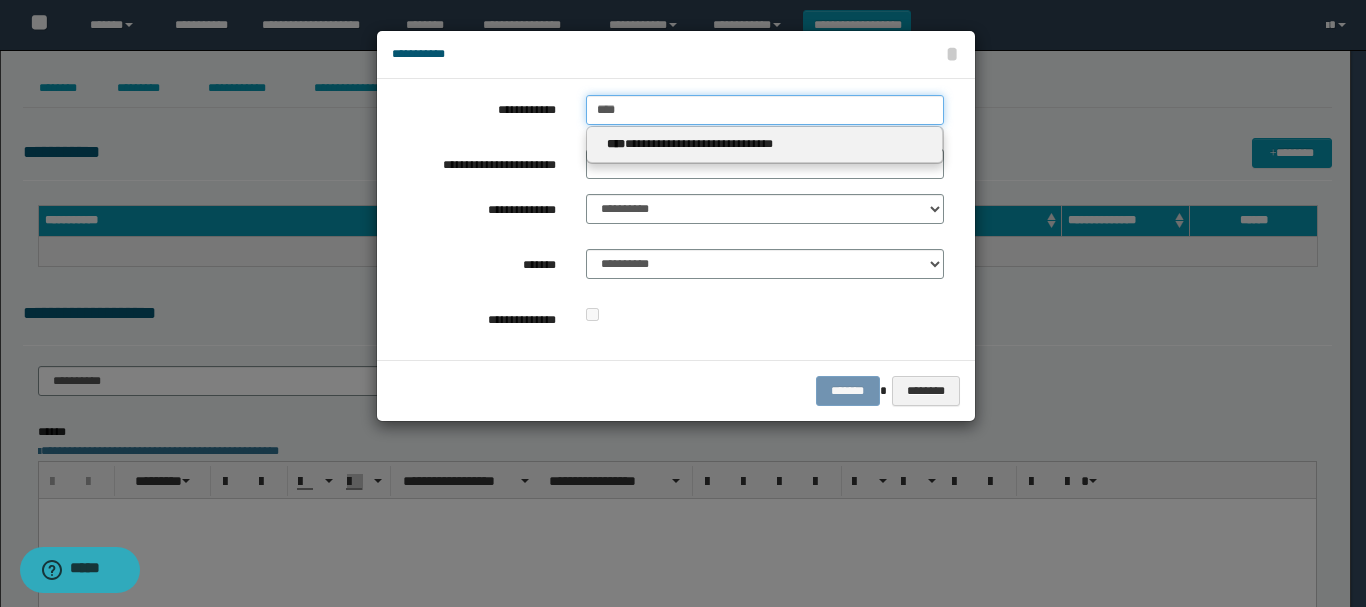 type on "****" 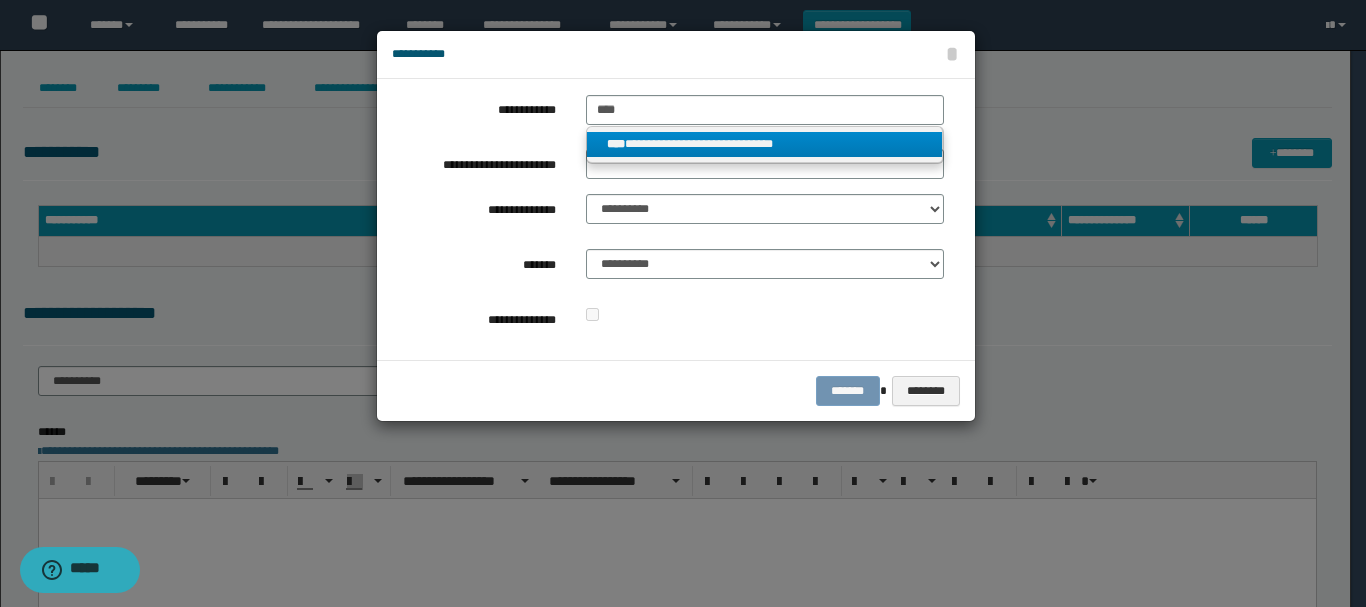 click on "**********" at bounding box center (765, 144) 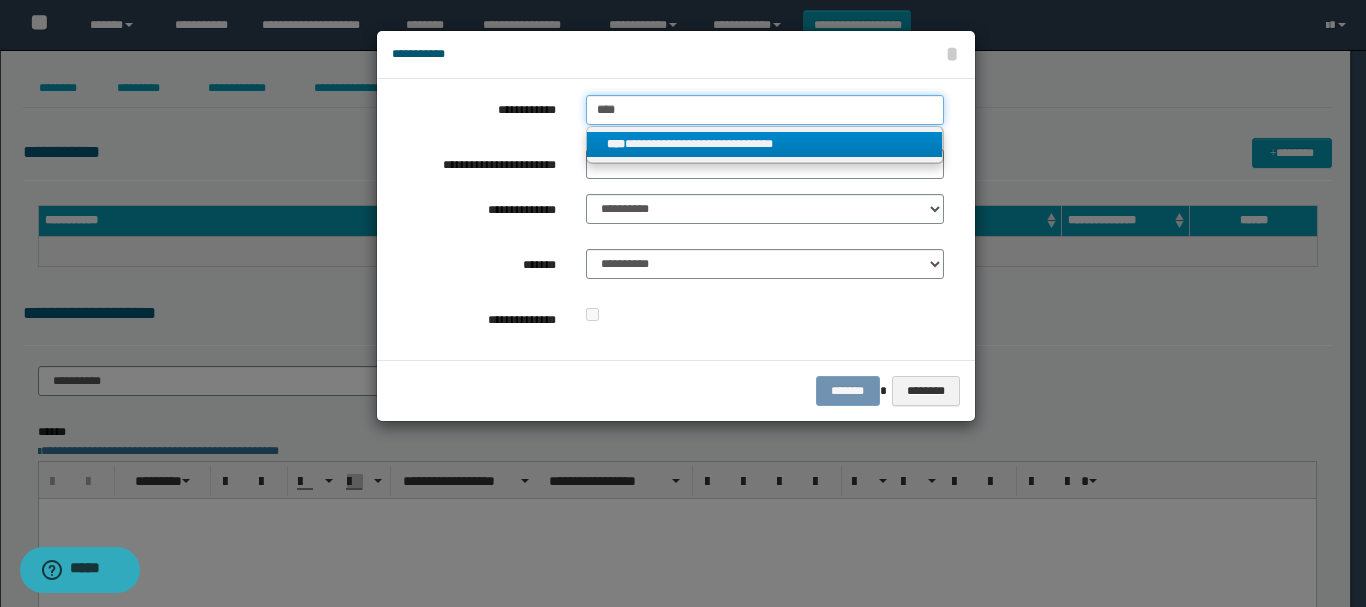 type 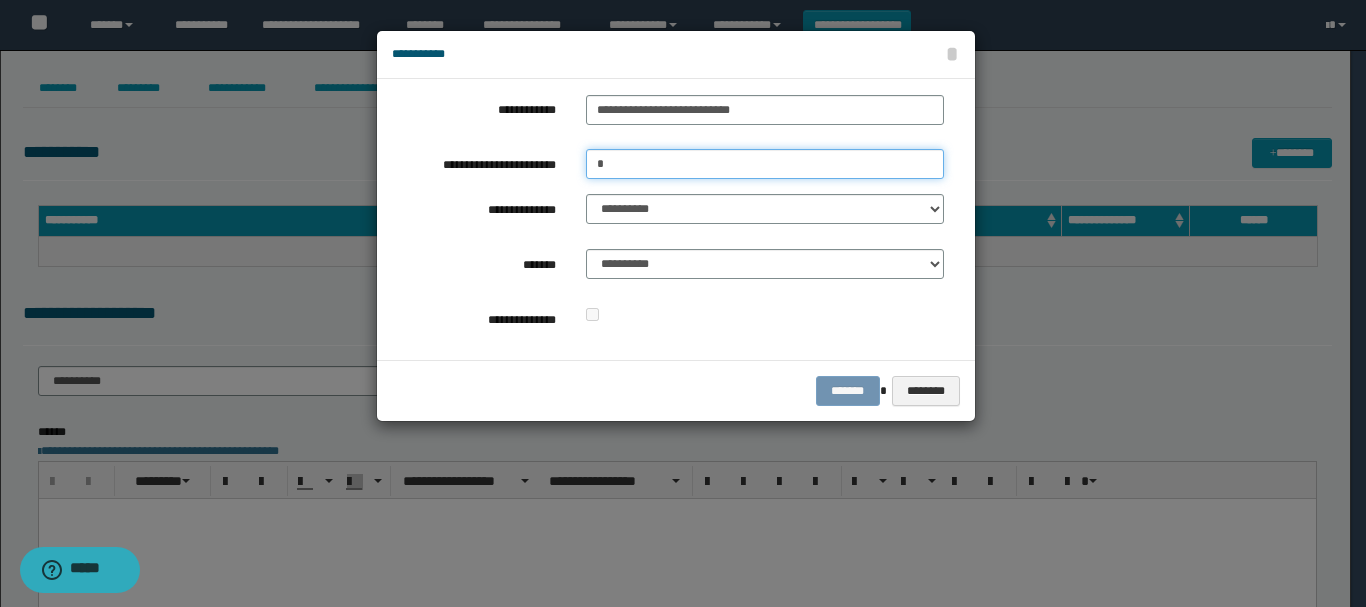 type on "*" 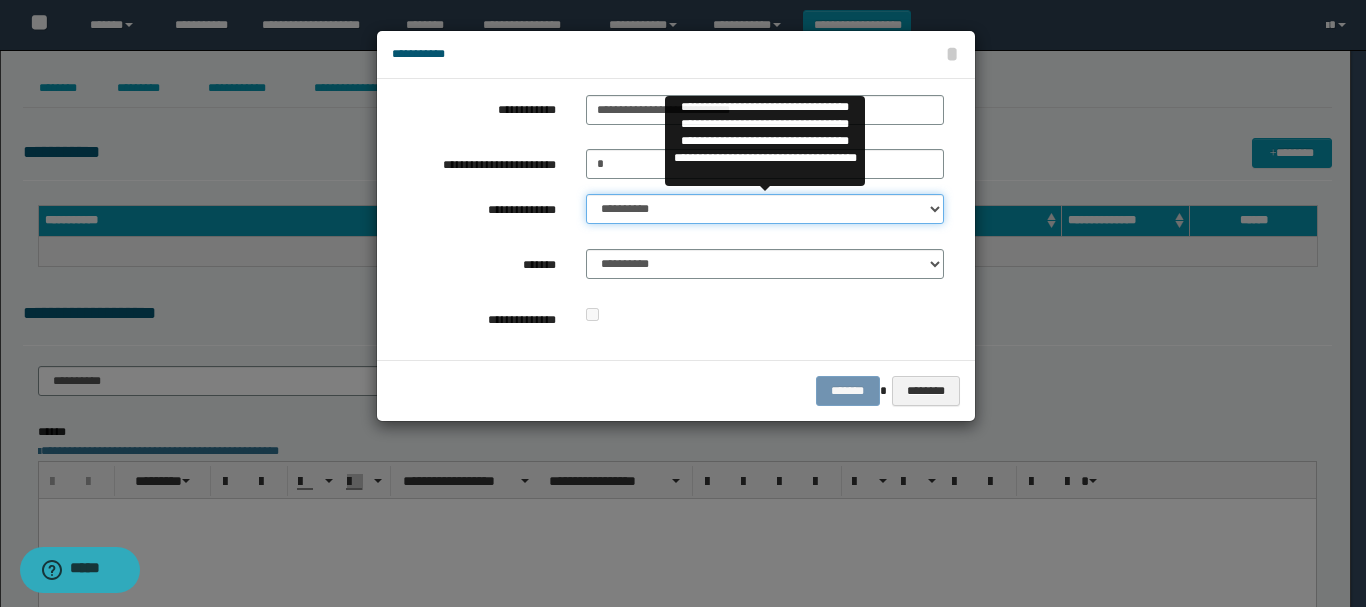 select on "**" 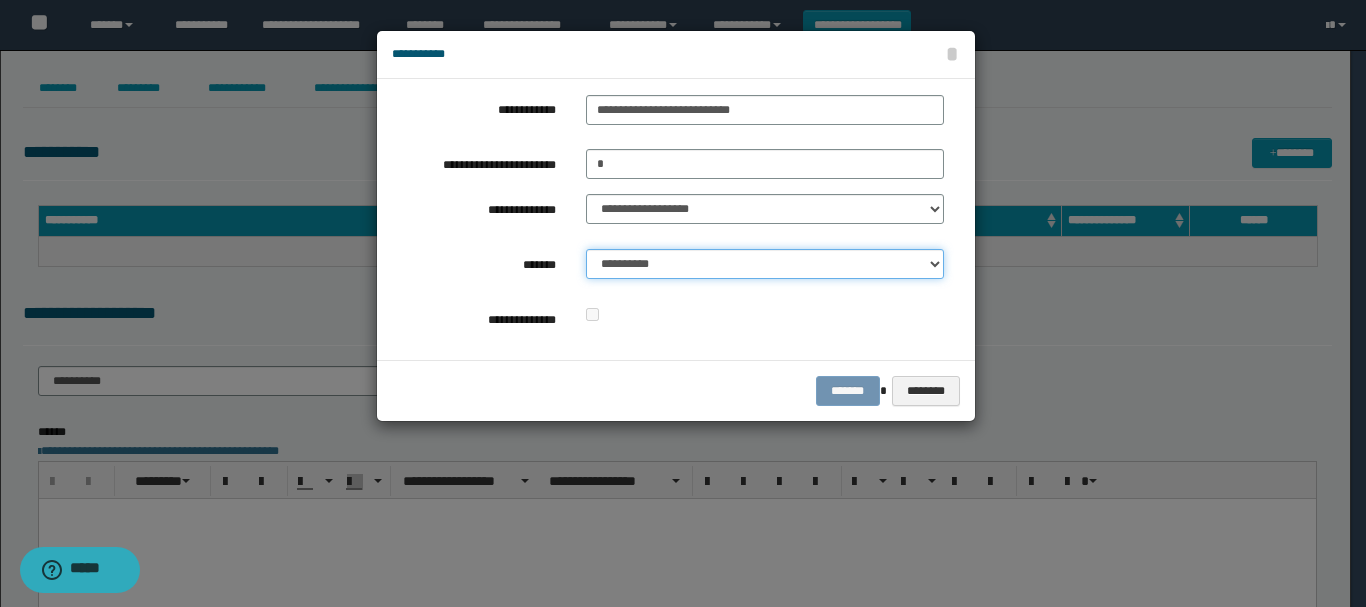 select on "*" 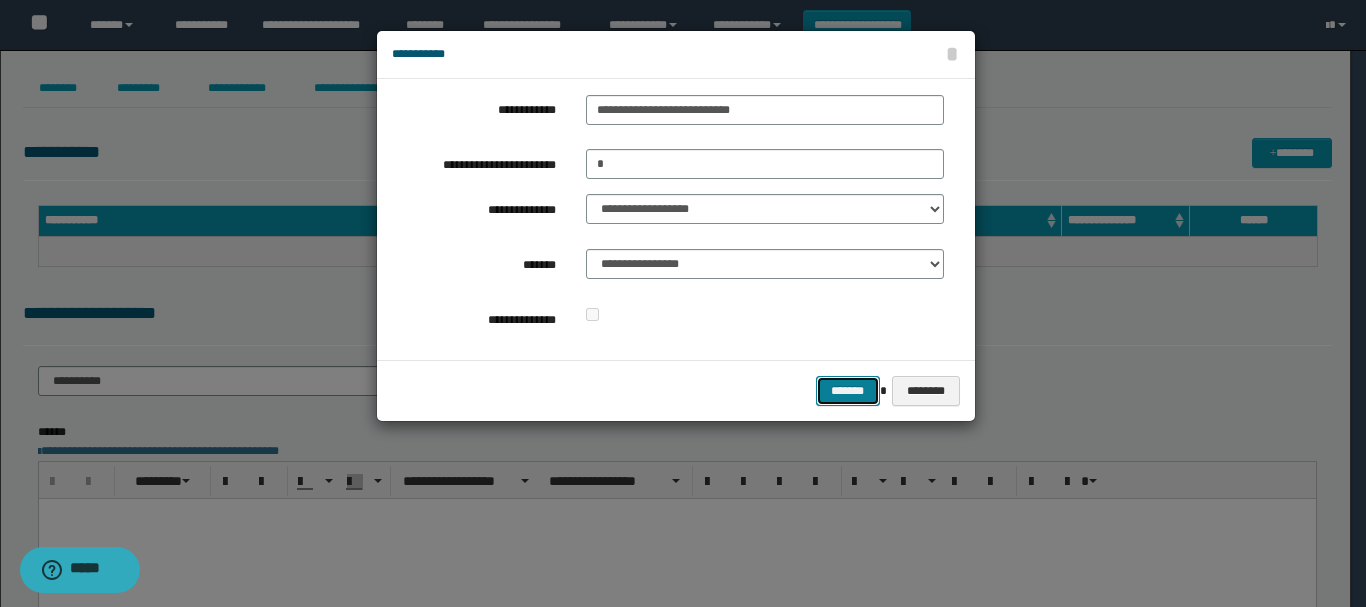 type 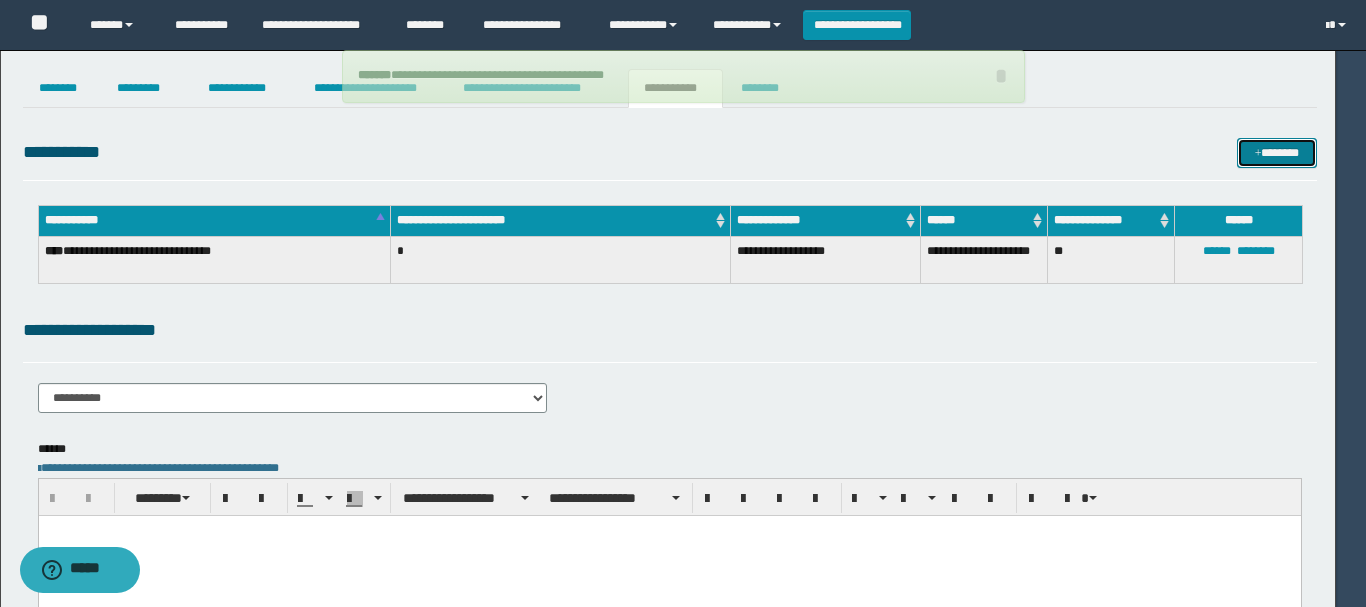 type 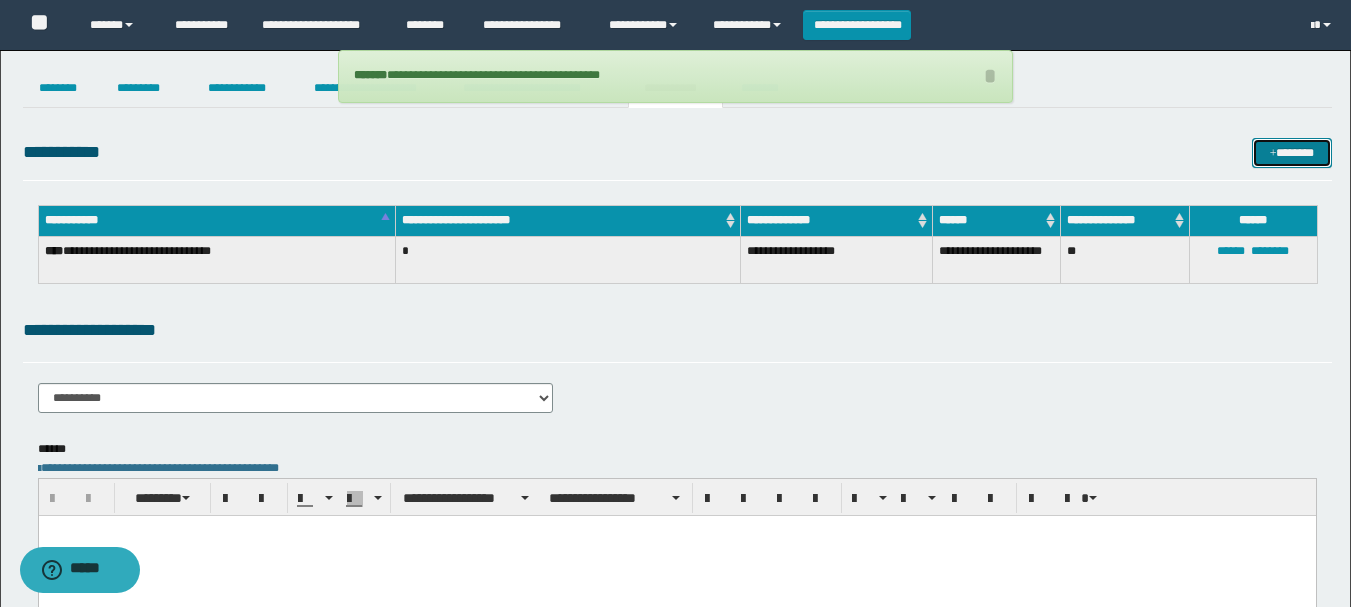 drag, startPoint x: 1270, startPoint y: 160, endPoint x: 1254, endPoint y: 168, distance: 17.888544 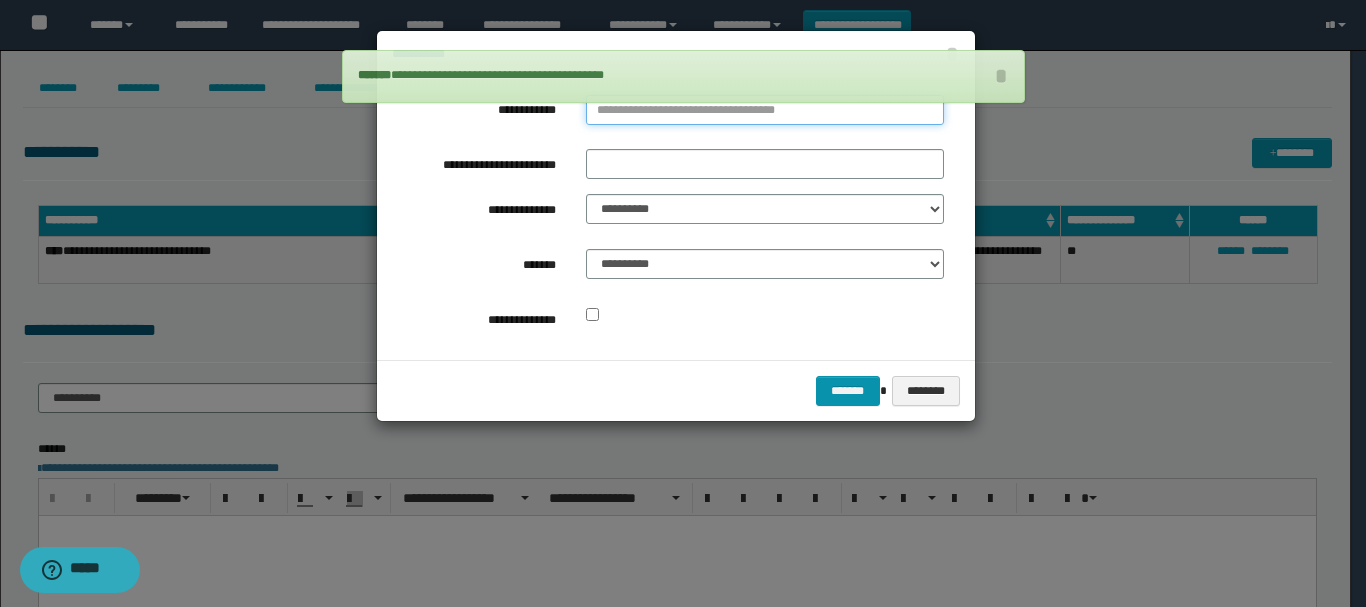 type on "**********" 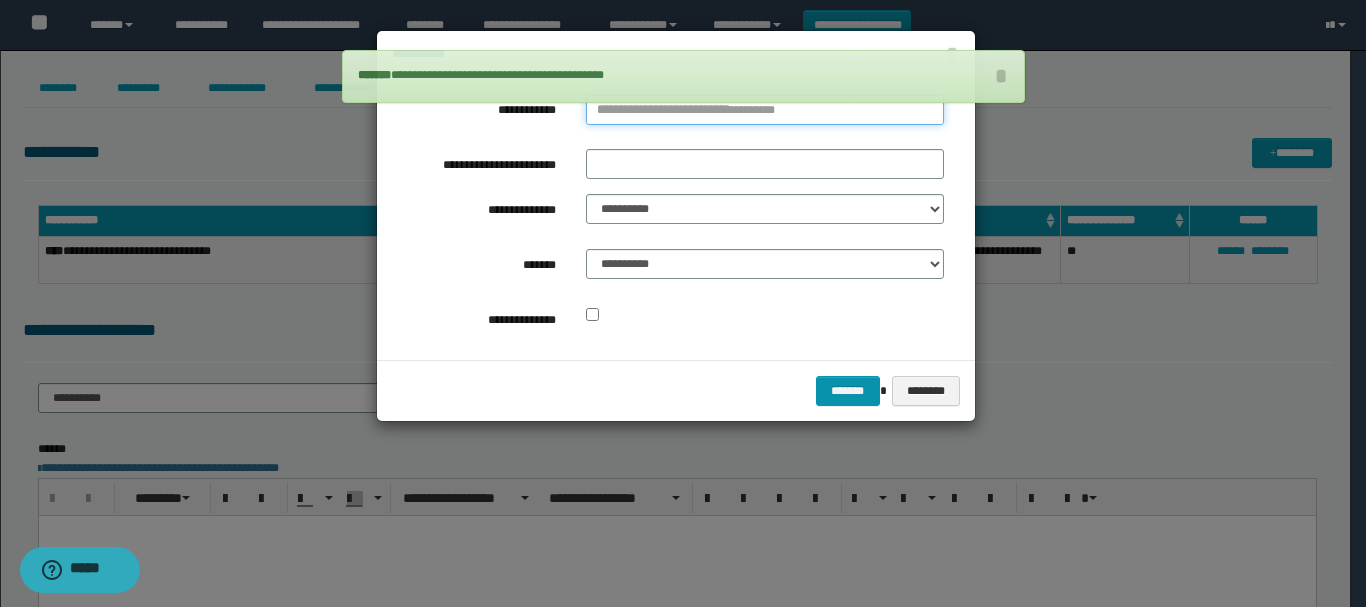 click on "**********" at bounding box center [765, 110] 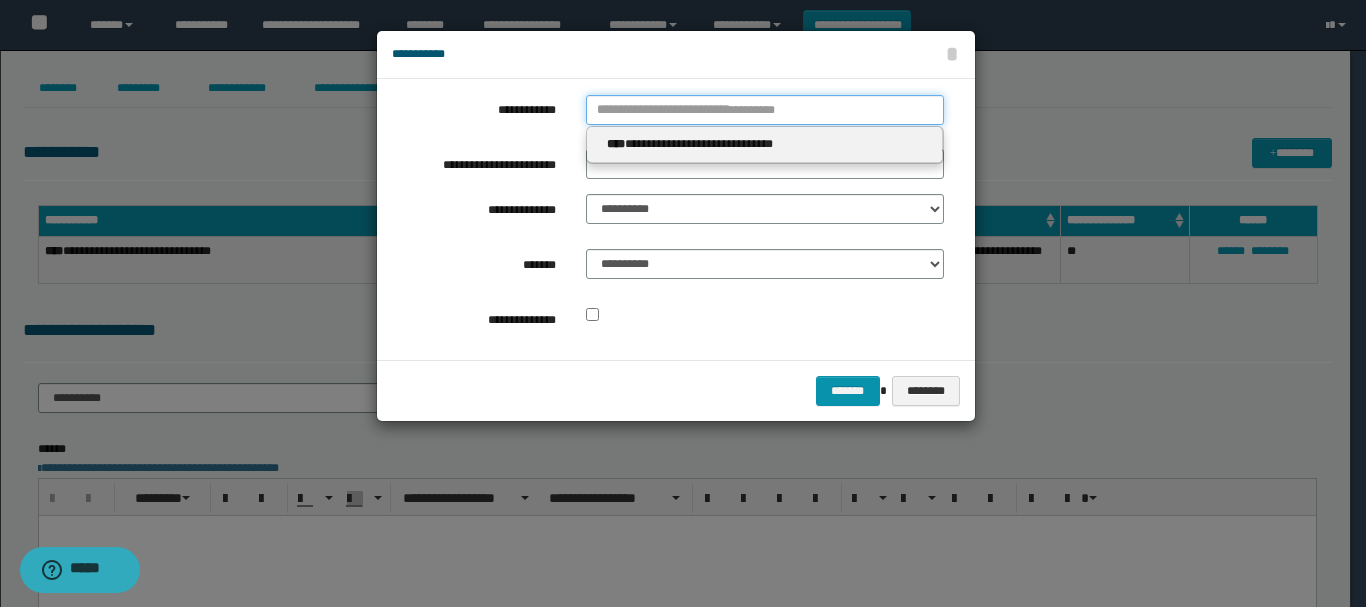 type 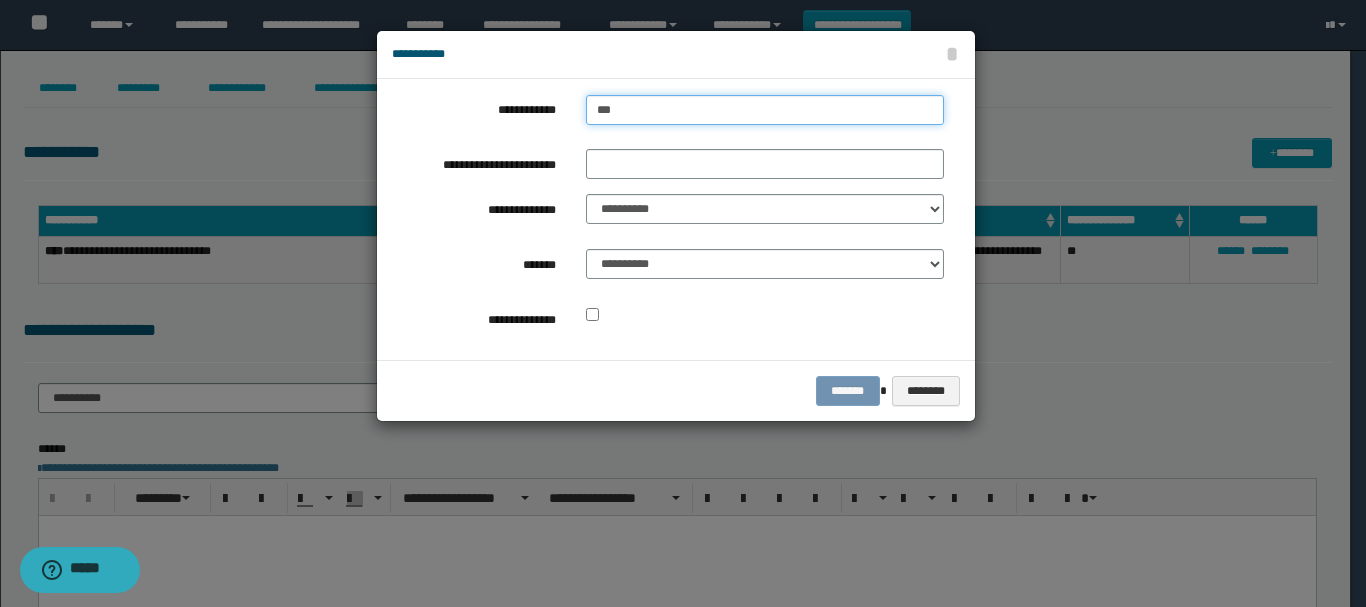 type on "****" 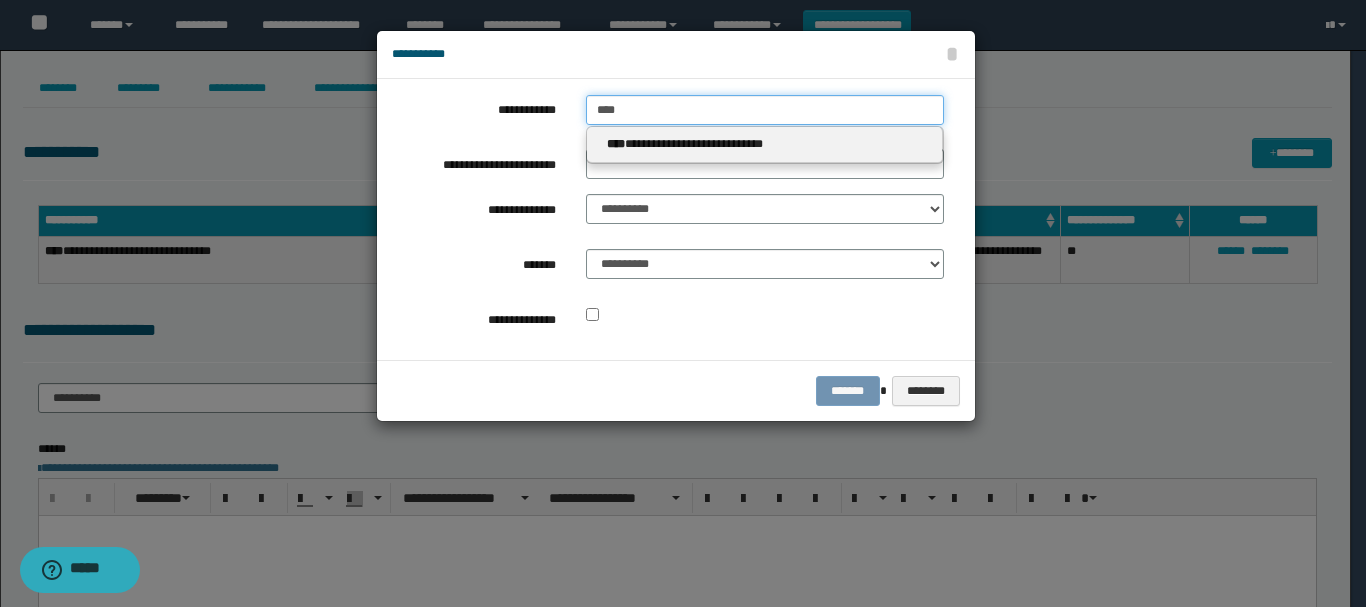 type on "****" 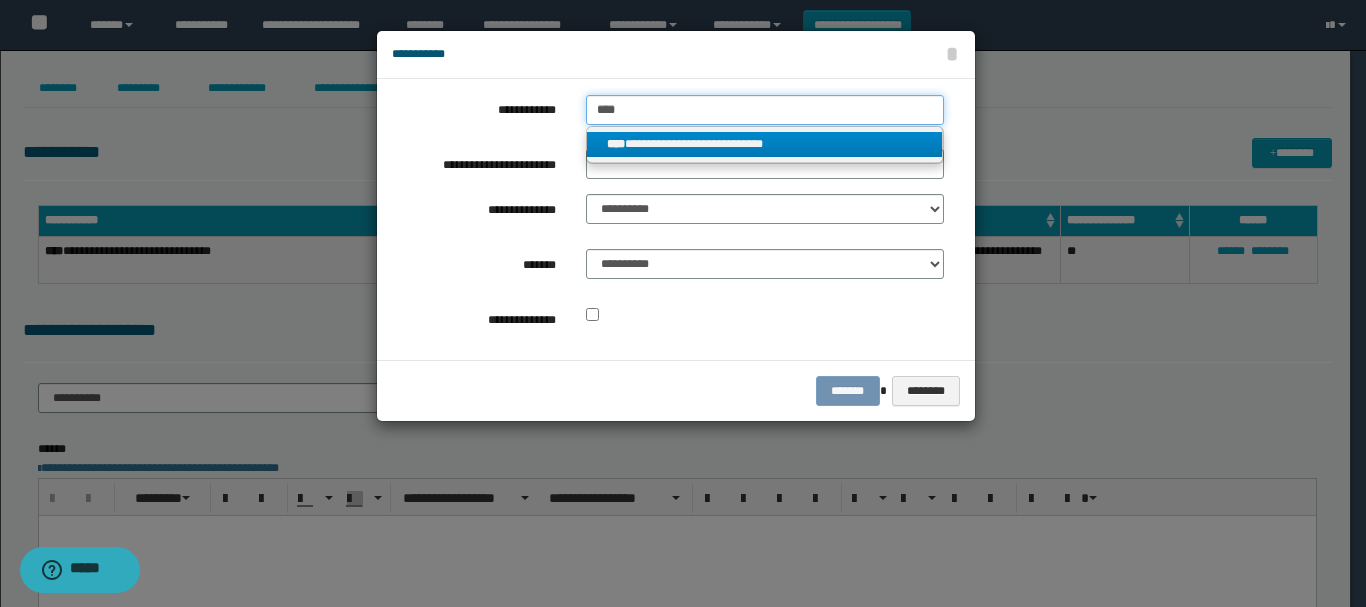 type on "****" 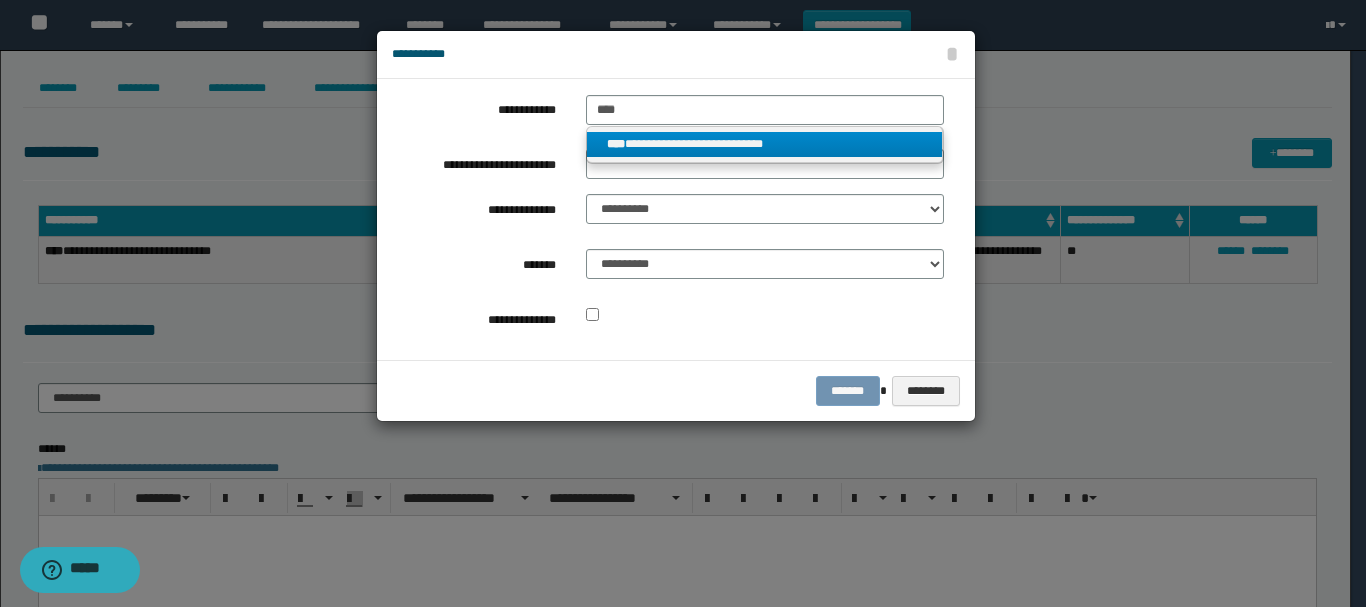 click on "**********" at bounding box center [765, 144] 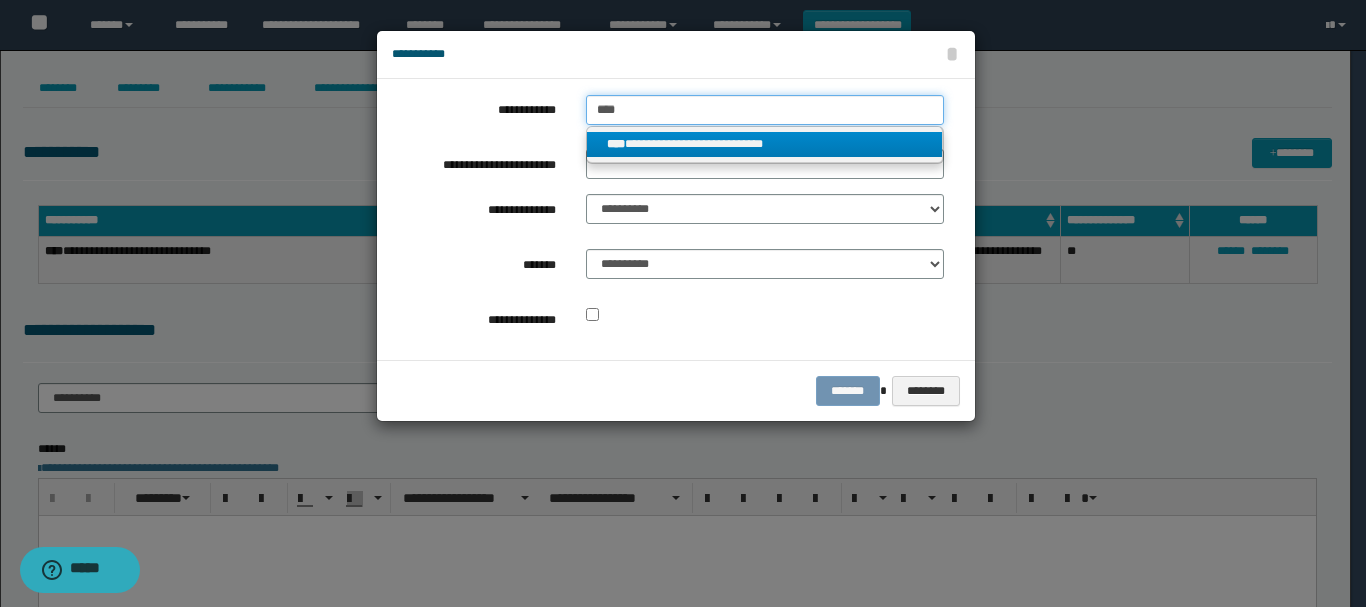 type 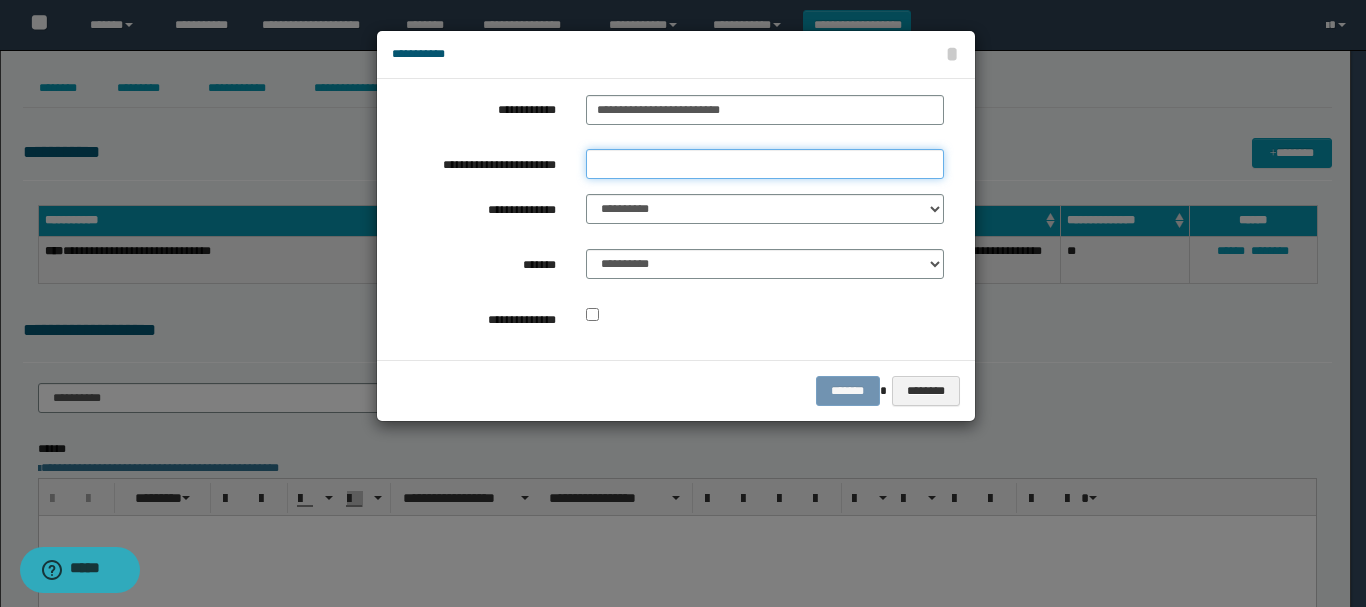 click on "**********" at bounding box center (765, 164) 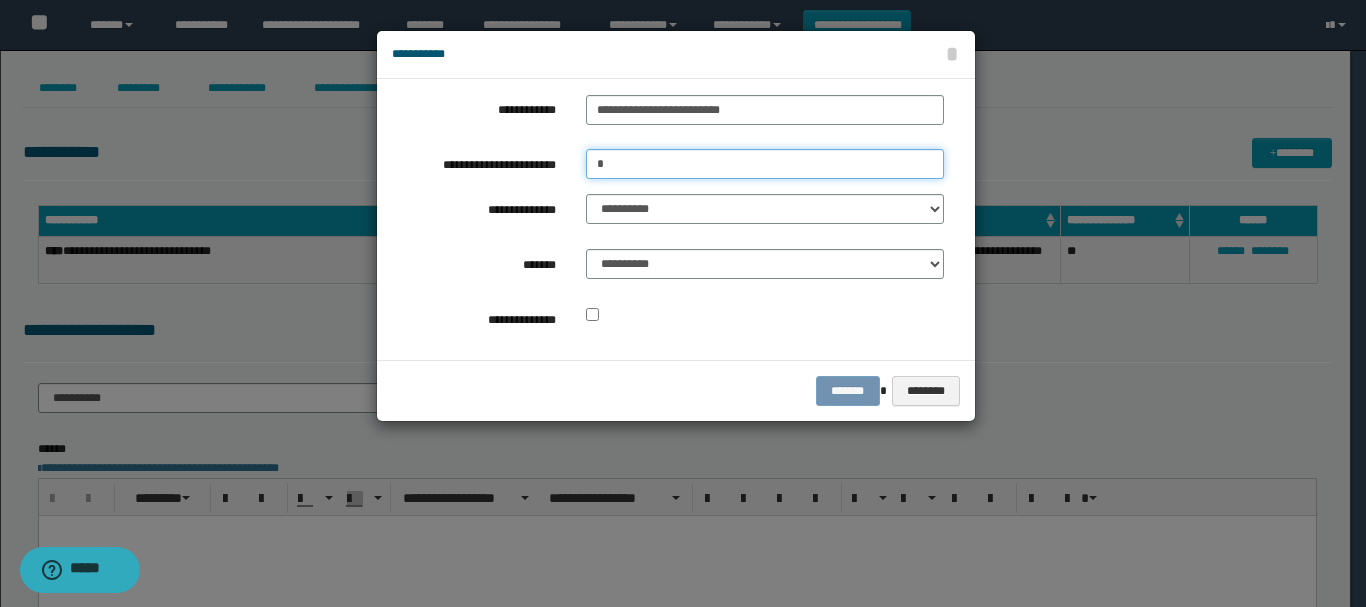 type on "*" 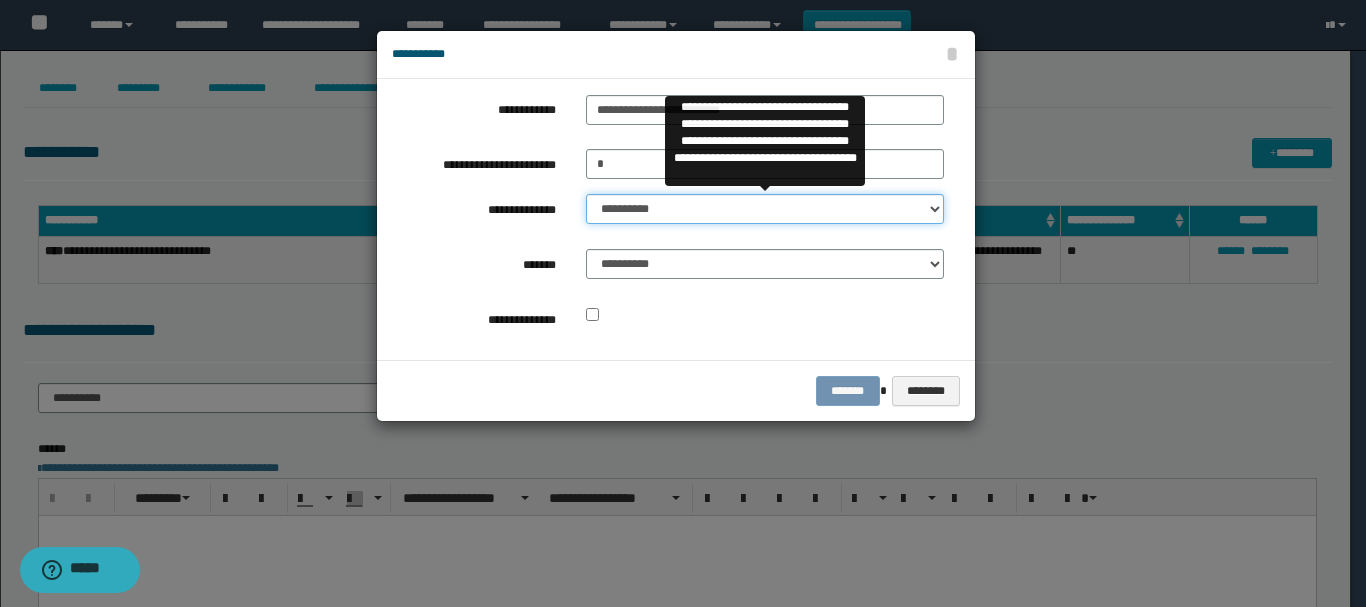 select on "**" 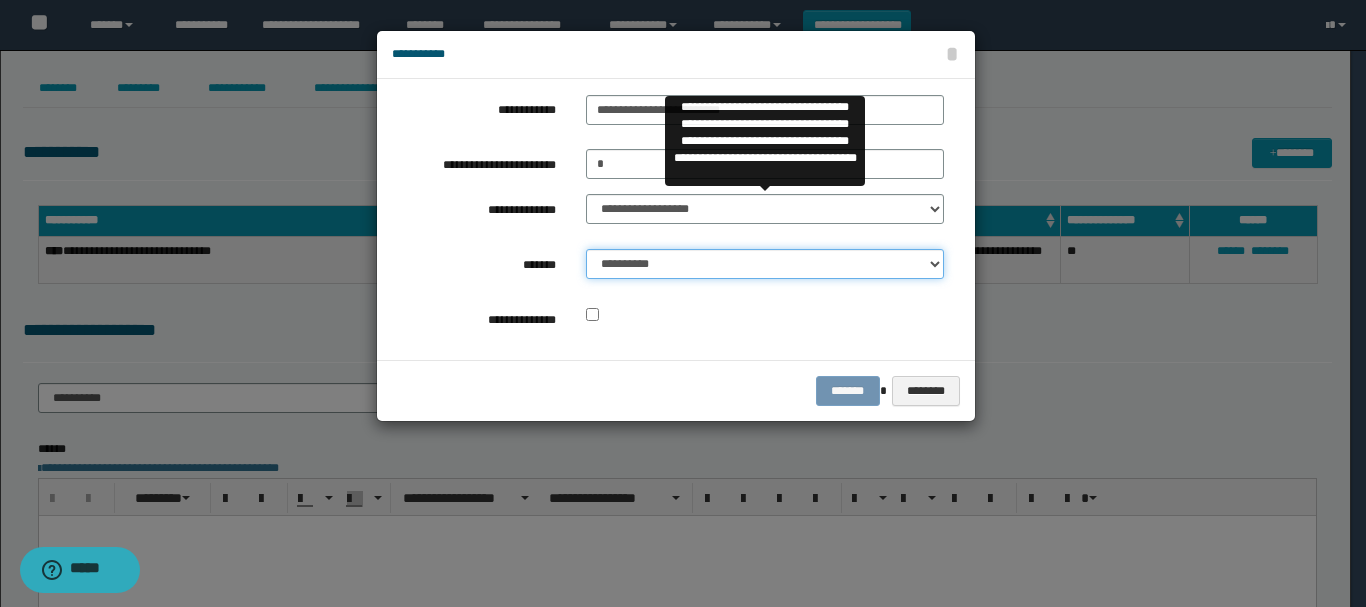 select on "*" 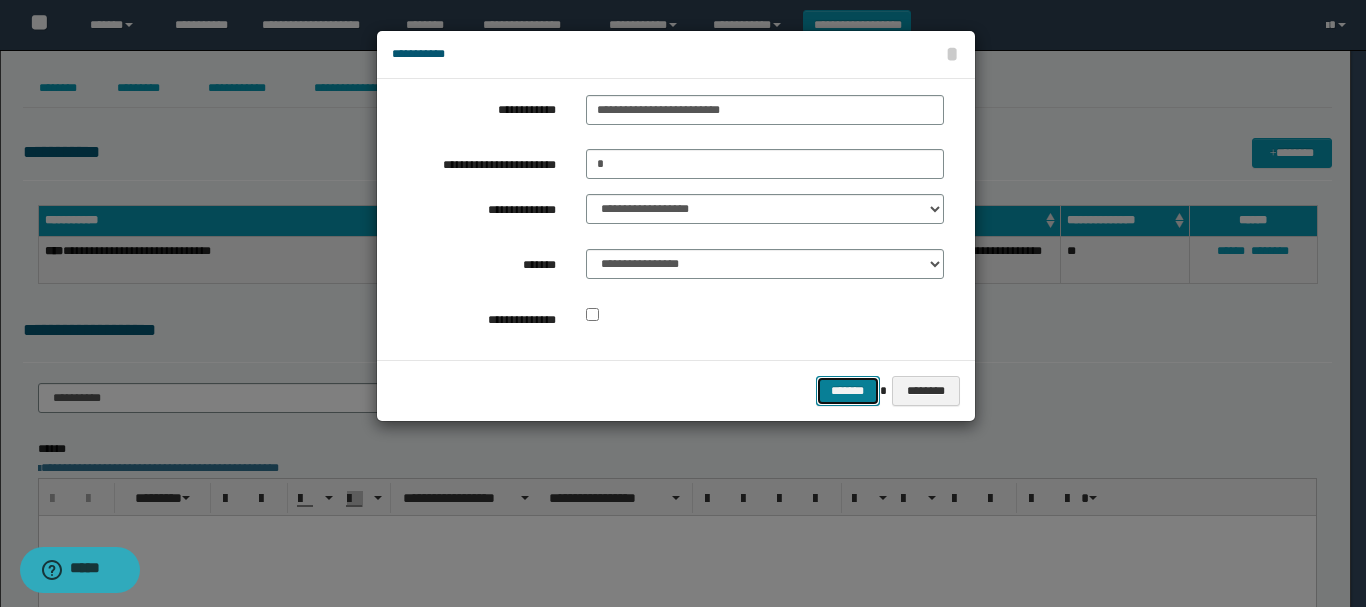 click on "*******" at bounding box center (848, 391) 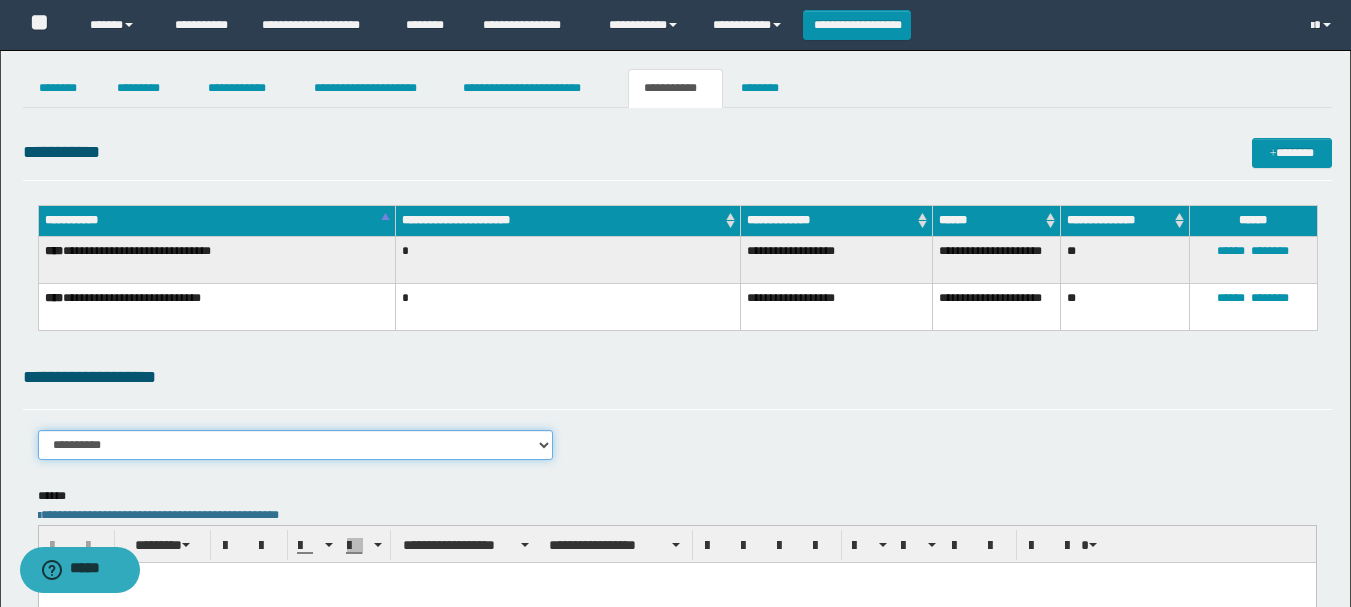 click on "**********" at bounding box center [296, 445] 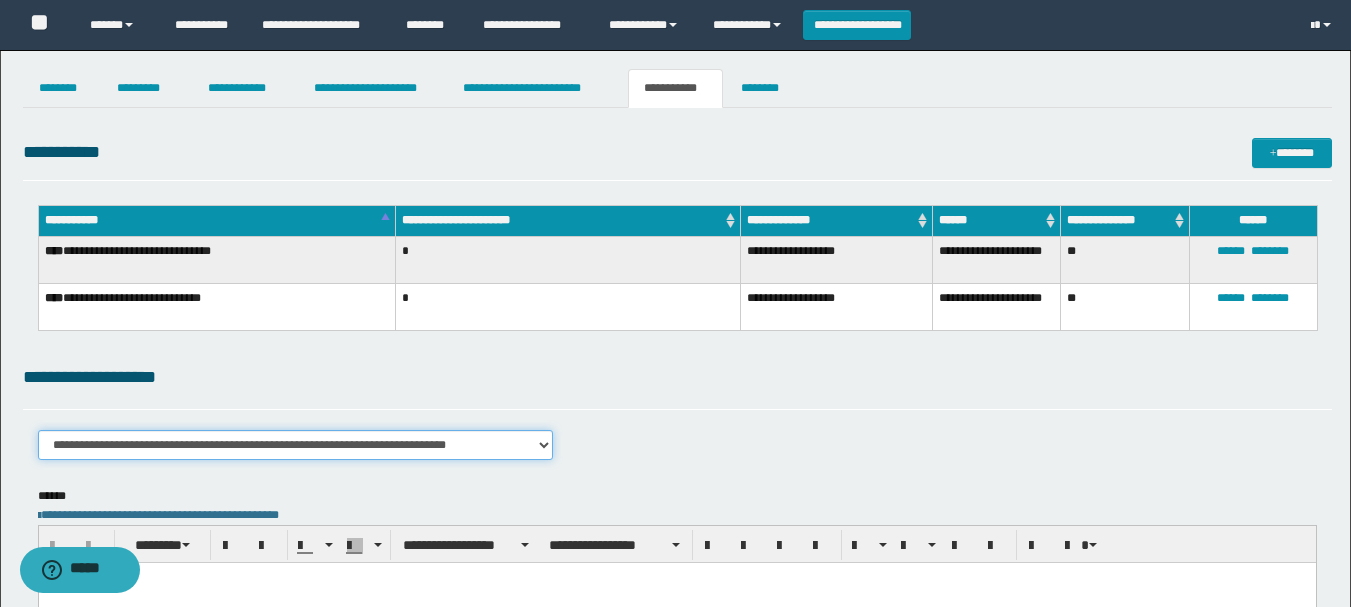 click on "**********" at bounding box center [296, 445] 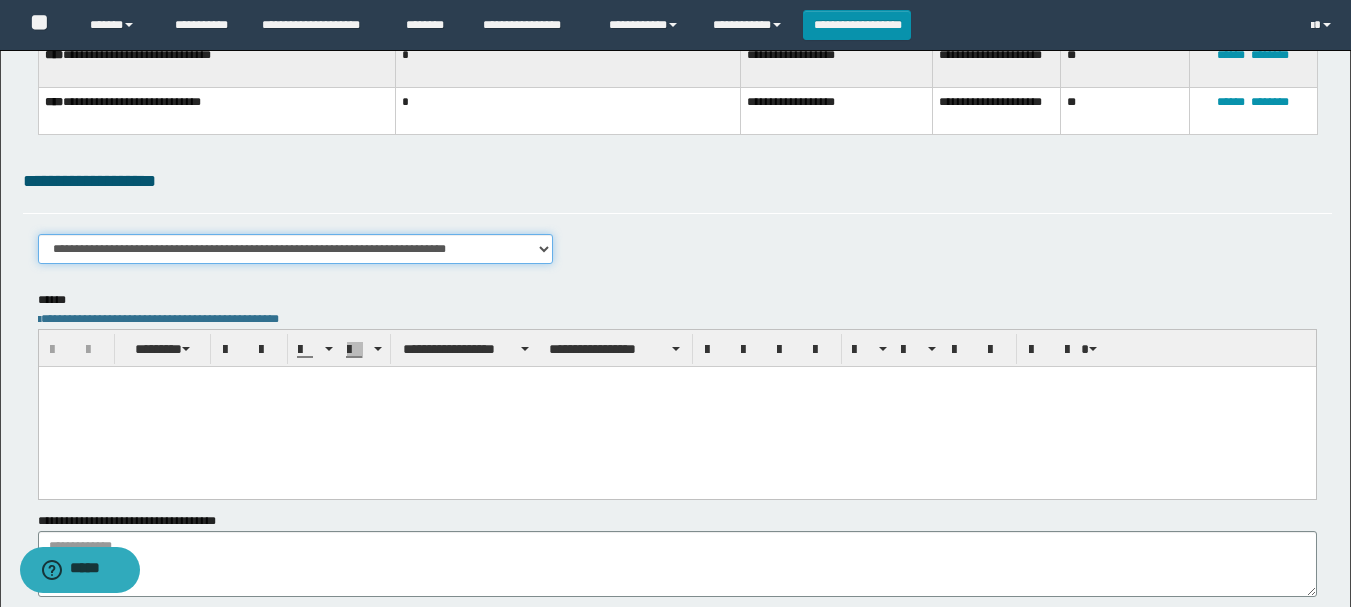 scroll, scrollTop: 200, scrollLeft: 0, axis: vertical 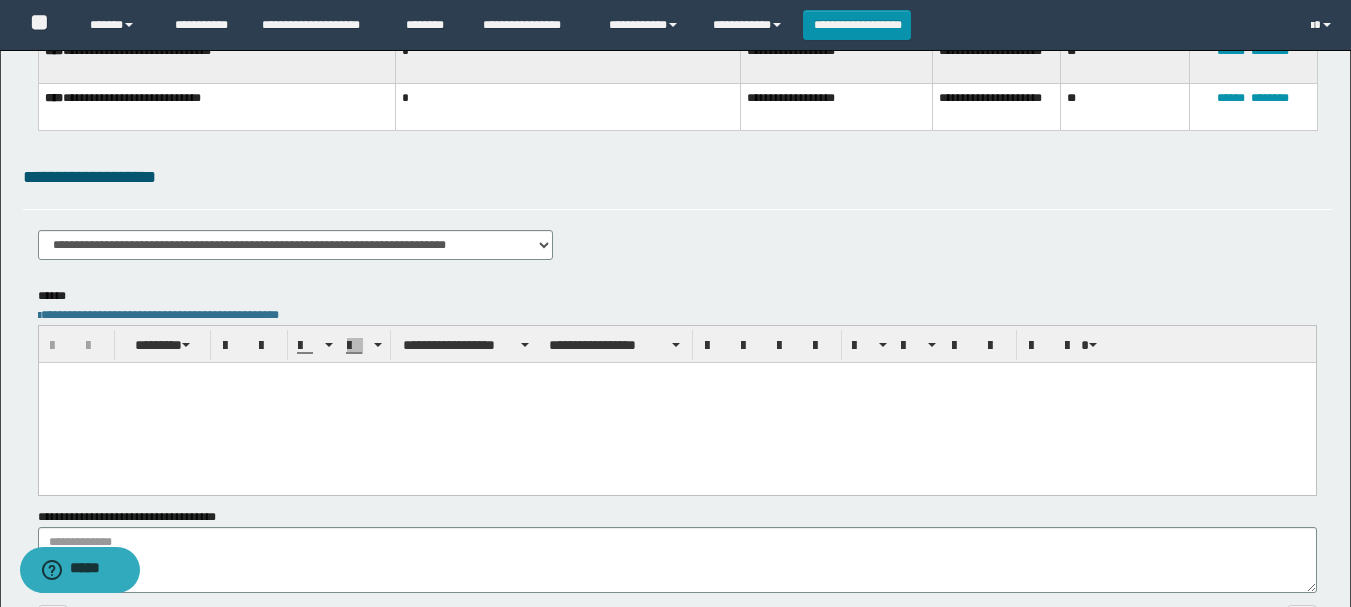 drag, startPoint x: 292, startPoint y: 402, endPoint x: 290, endPoint y: 415, distance: 13.152946 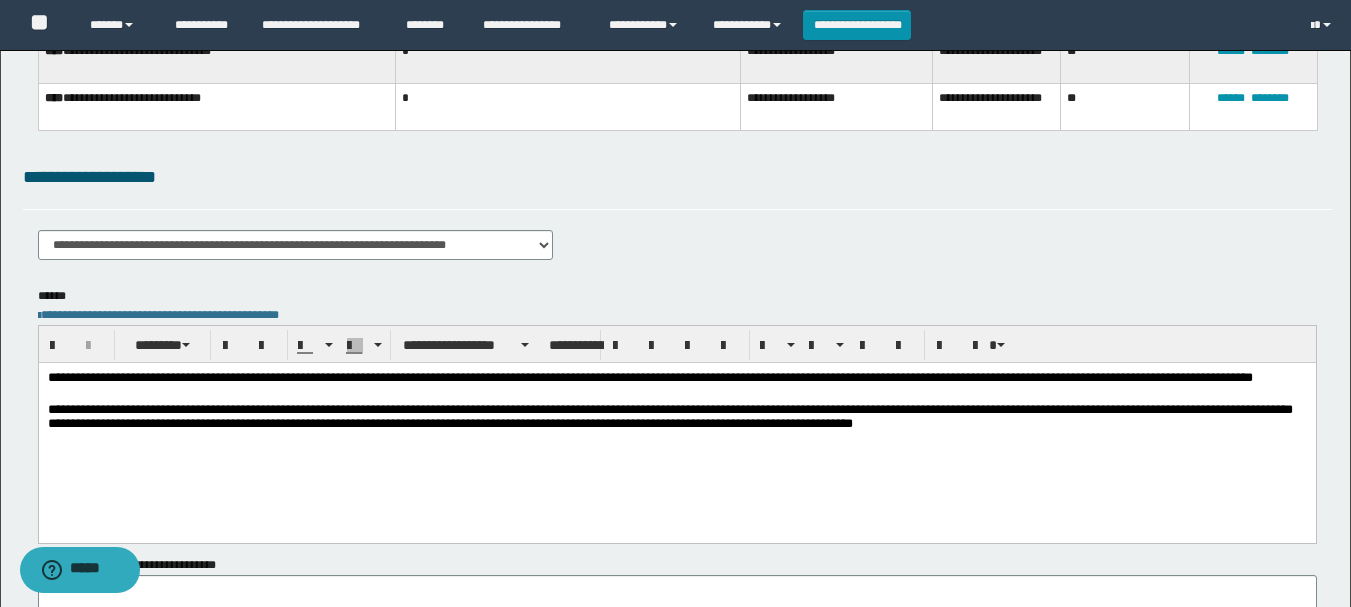 click on "**********" at bounding box center [676, 387] 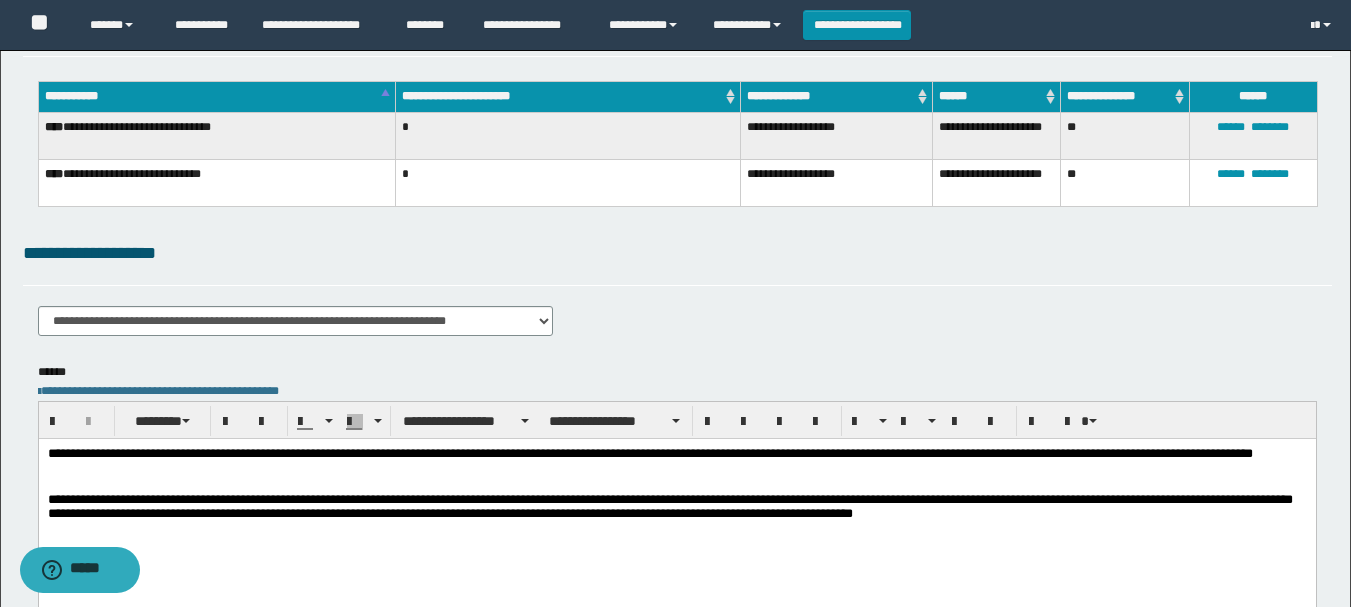 scroll, scrollTop: 0, scrollLeft: 0, axis: both 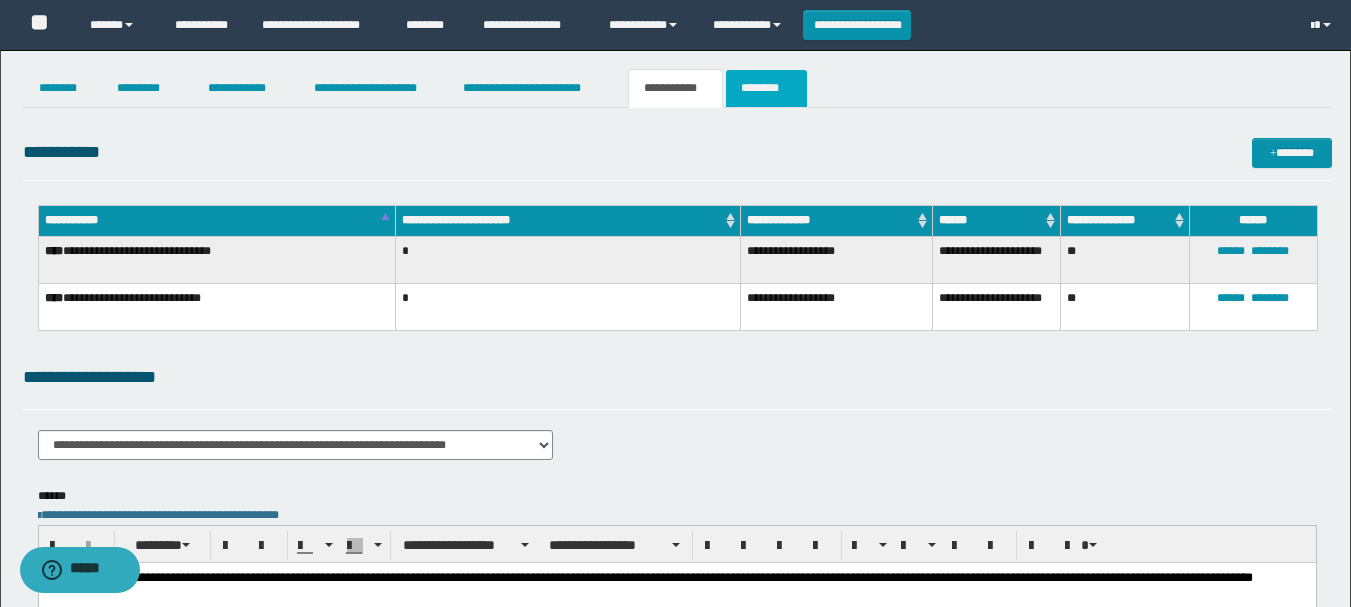 click on "********" at bounding box center [766, 88] 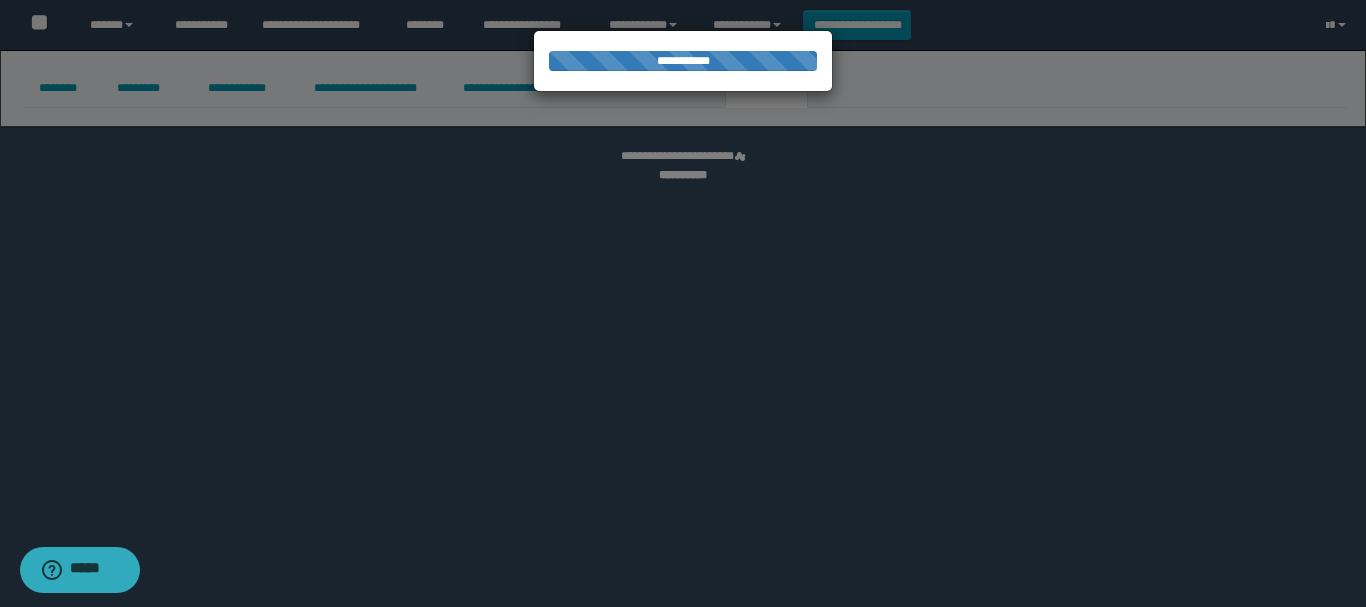 select 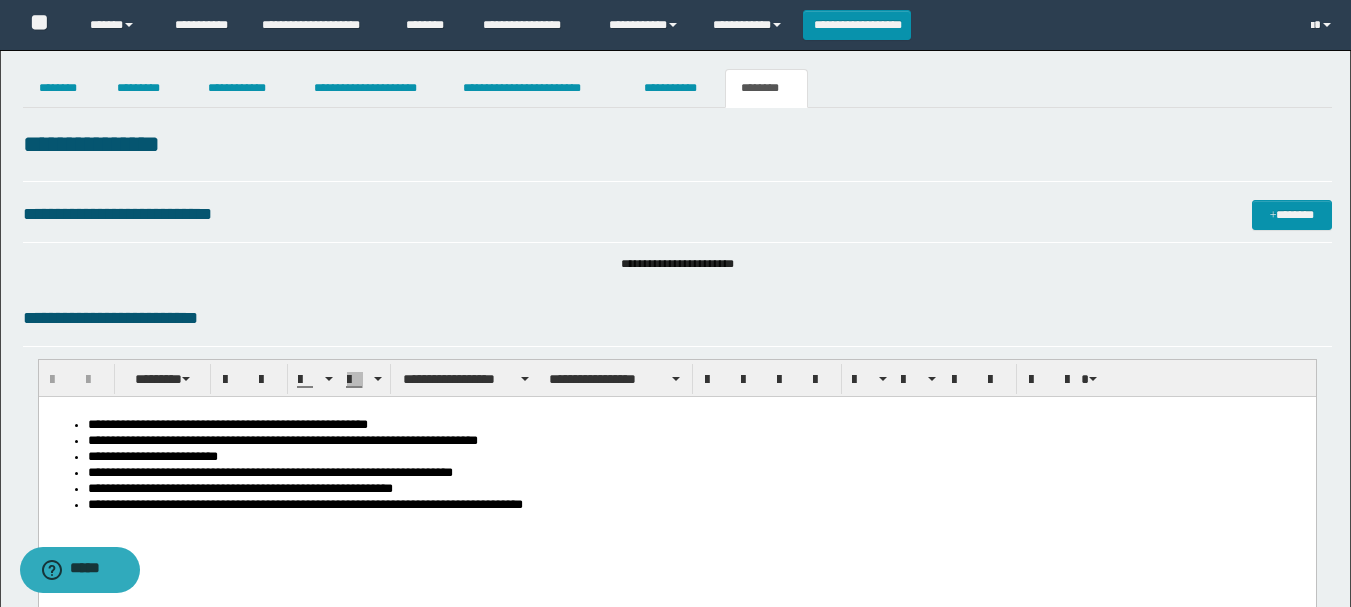 scroll, scrollTop: 0, scrollLeft: 0, axis: both 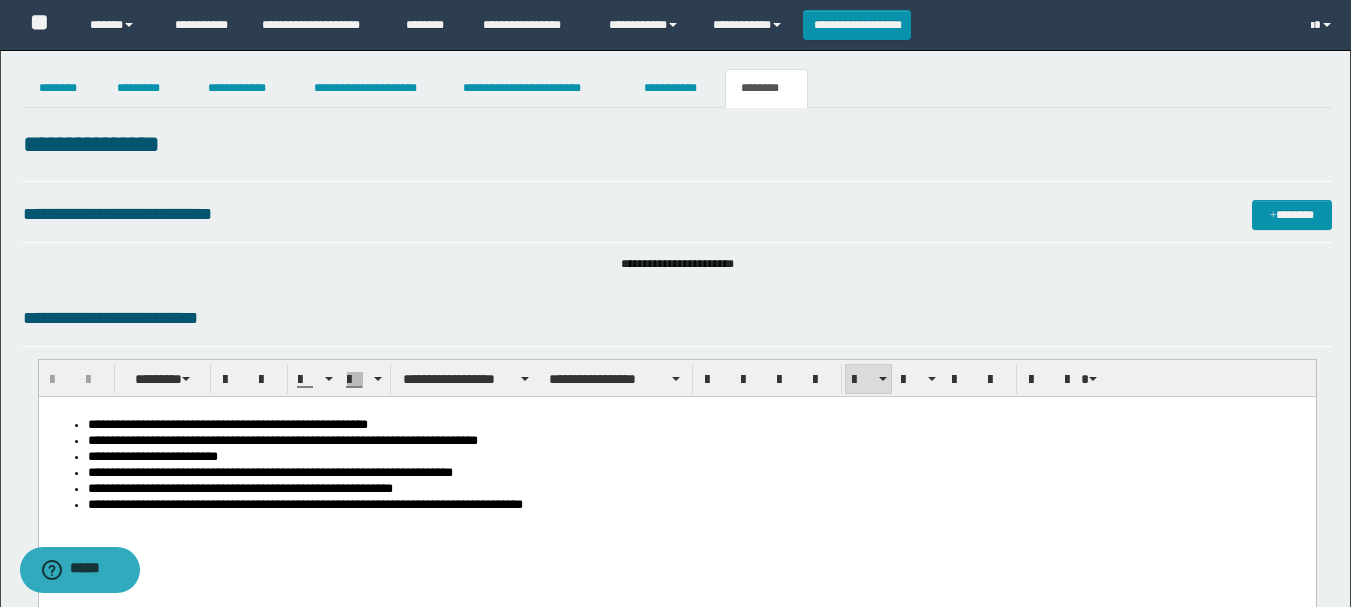 click on "**********" at bounding box center (696, 506) 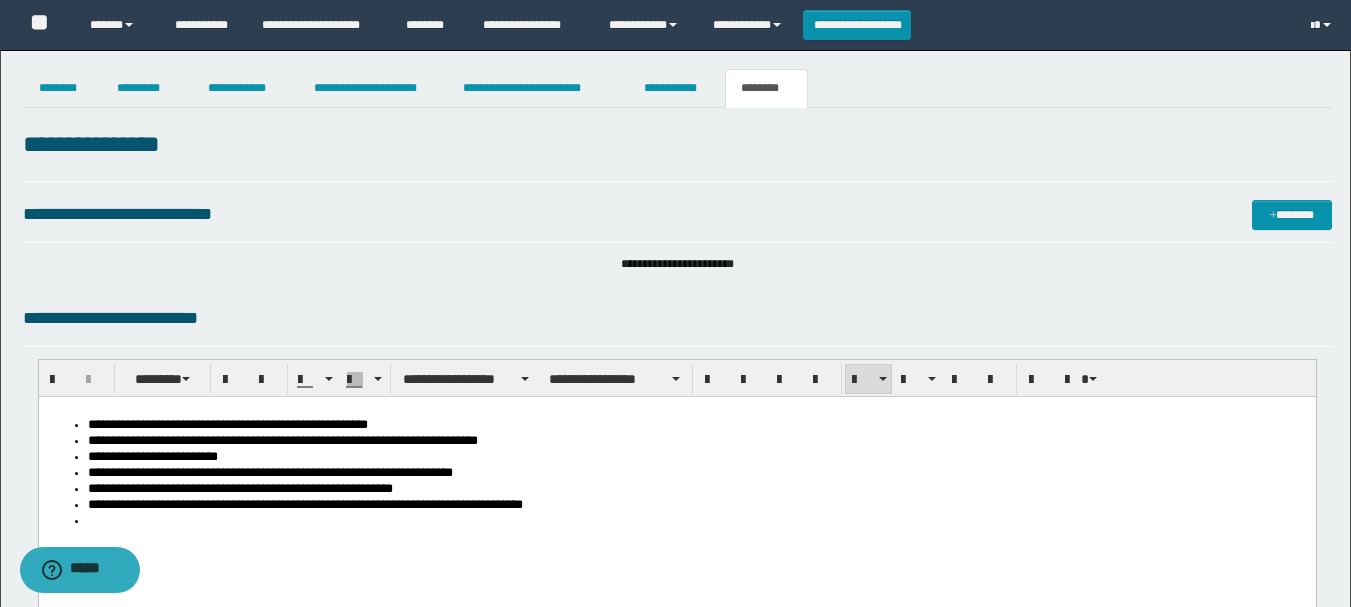type 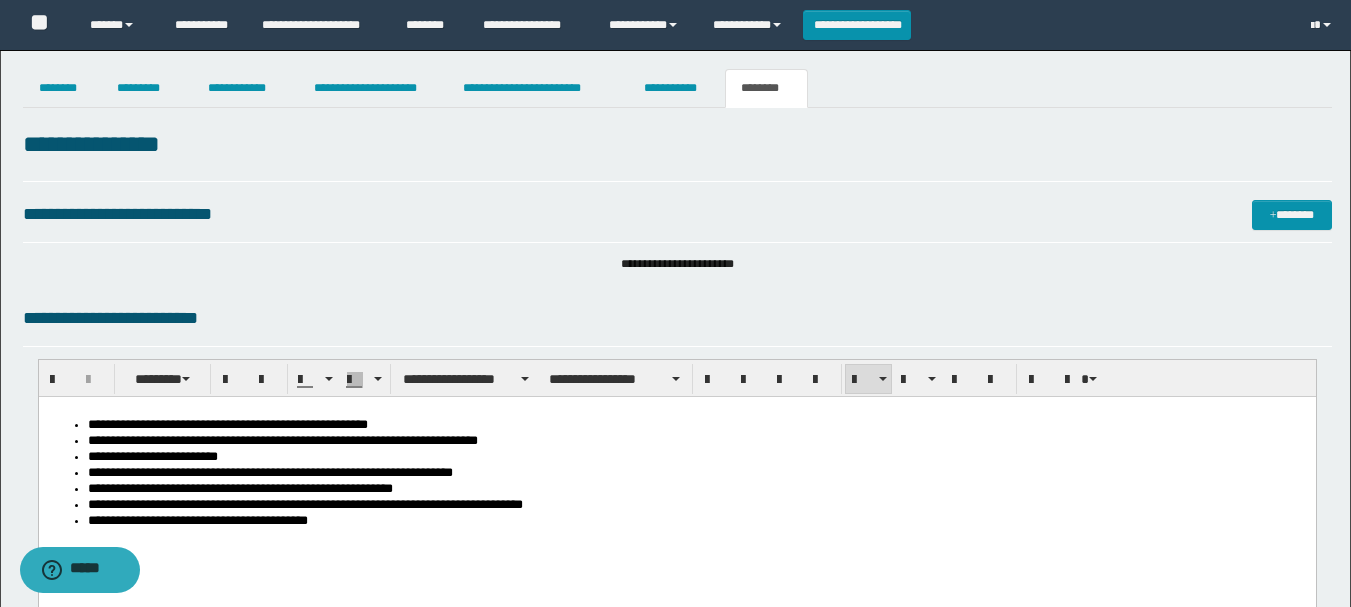 click on "**********" at bounding box center (676, 499) 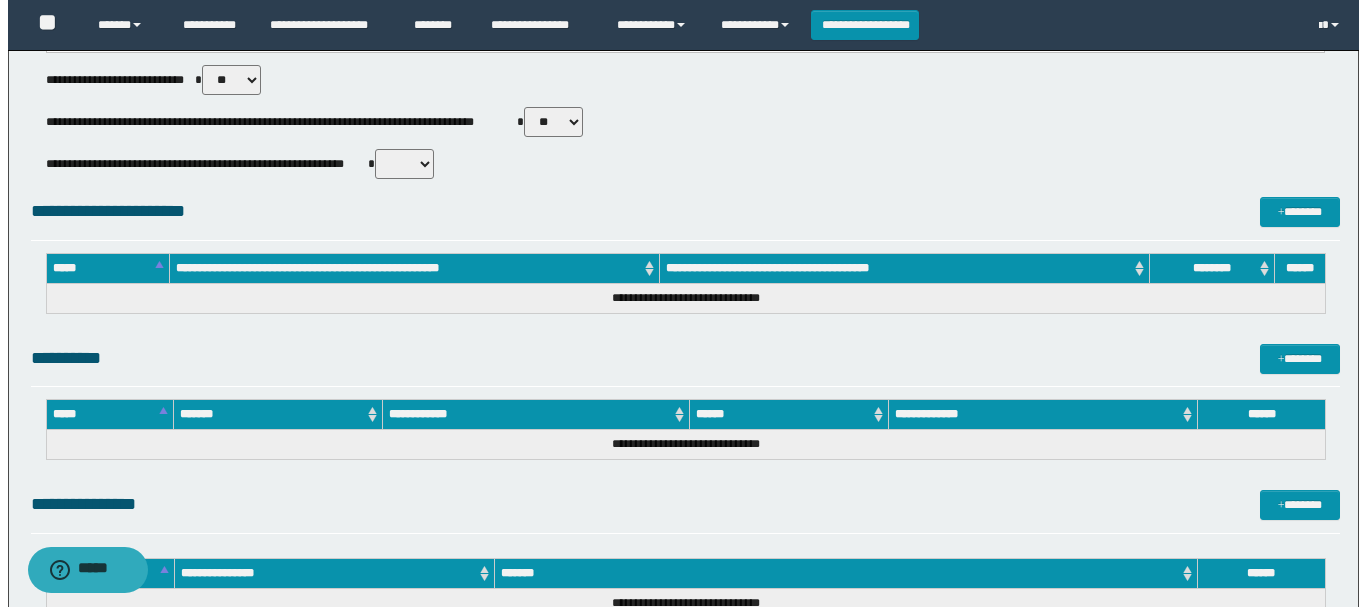 scroll, scrollTop: 1040, scrollLeft: 0, axis: vertical 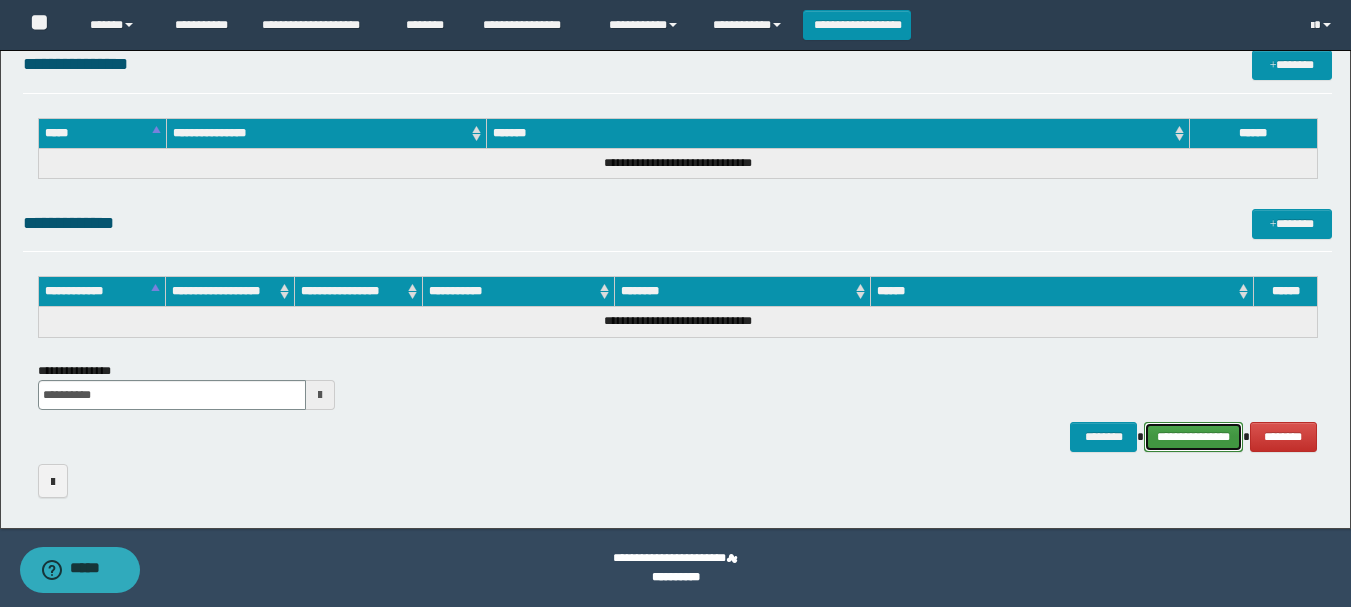 click on "**********" at bounding box center [1193, 437] 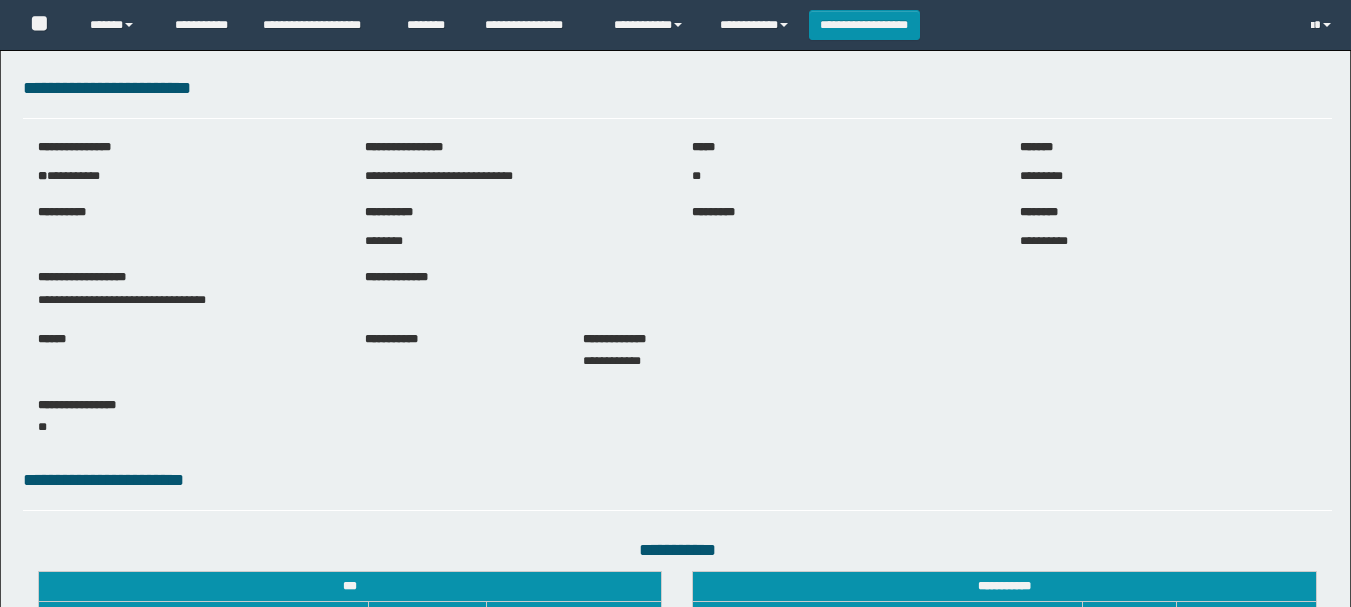 scroll, scrollTop: 0, scrollLeft: 0, axis: both 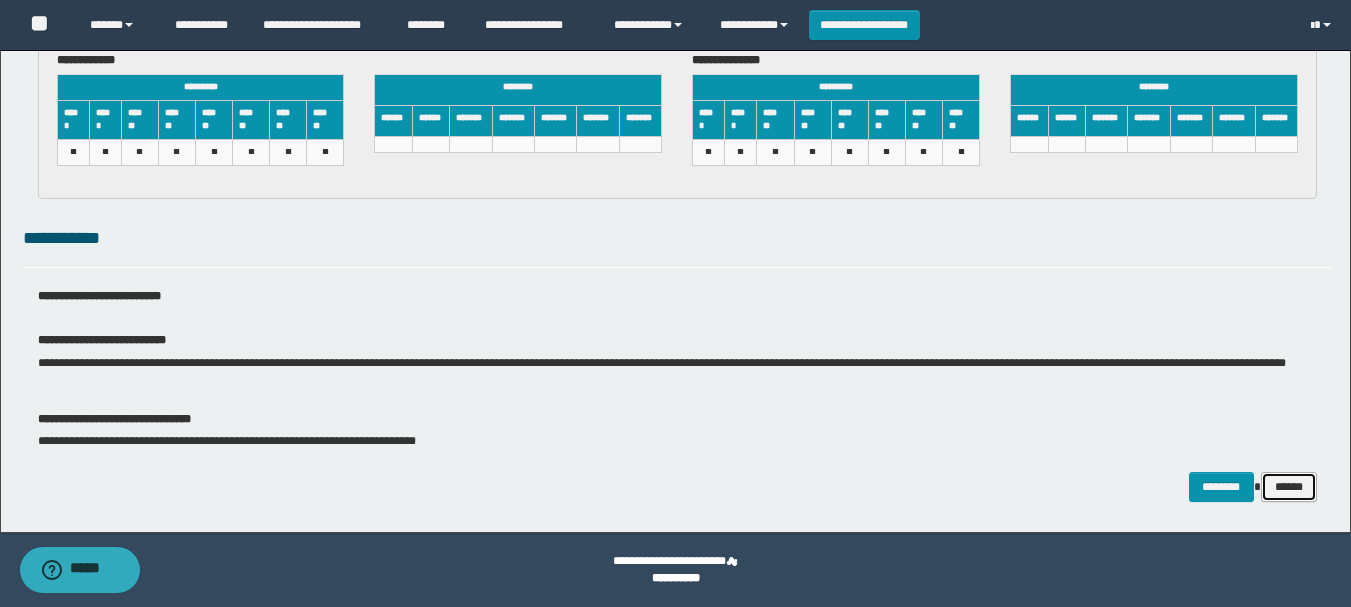click on "******" at bounding box center [1289, 487] 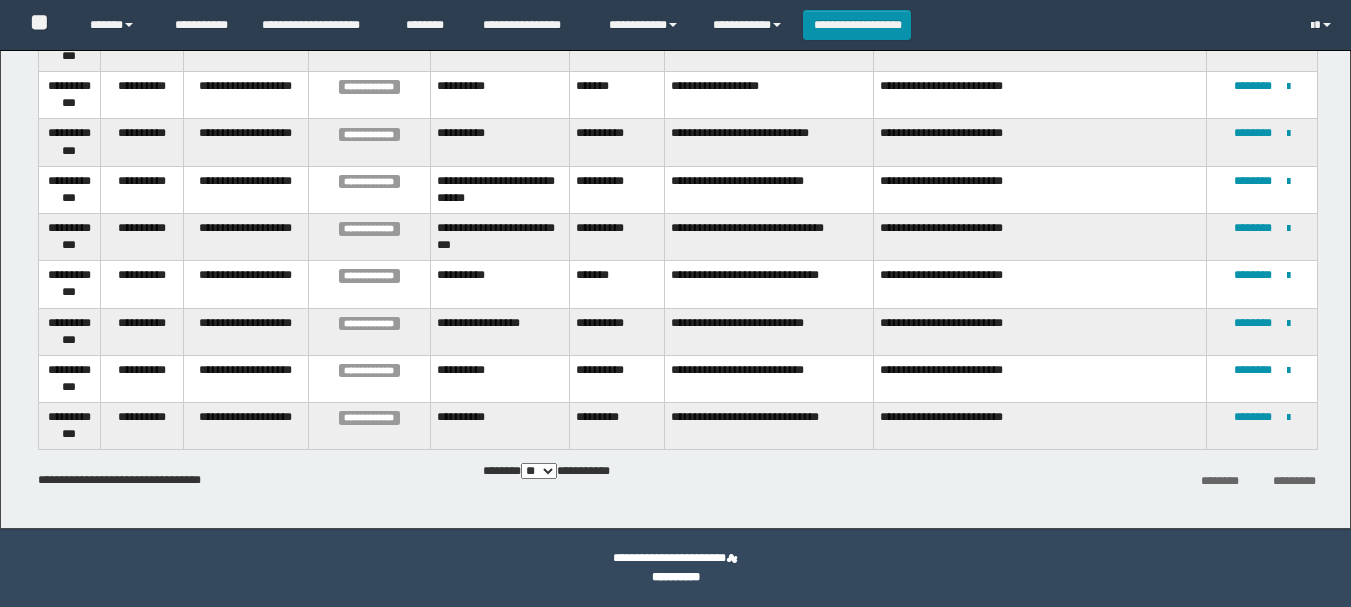 scroll, scrollTop: 491, scrollLeft: 0, axis: vertical 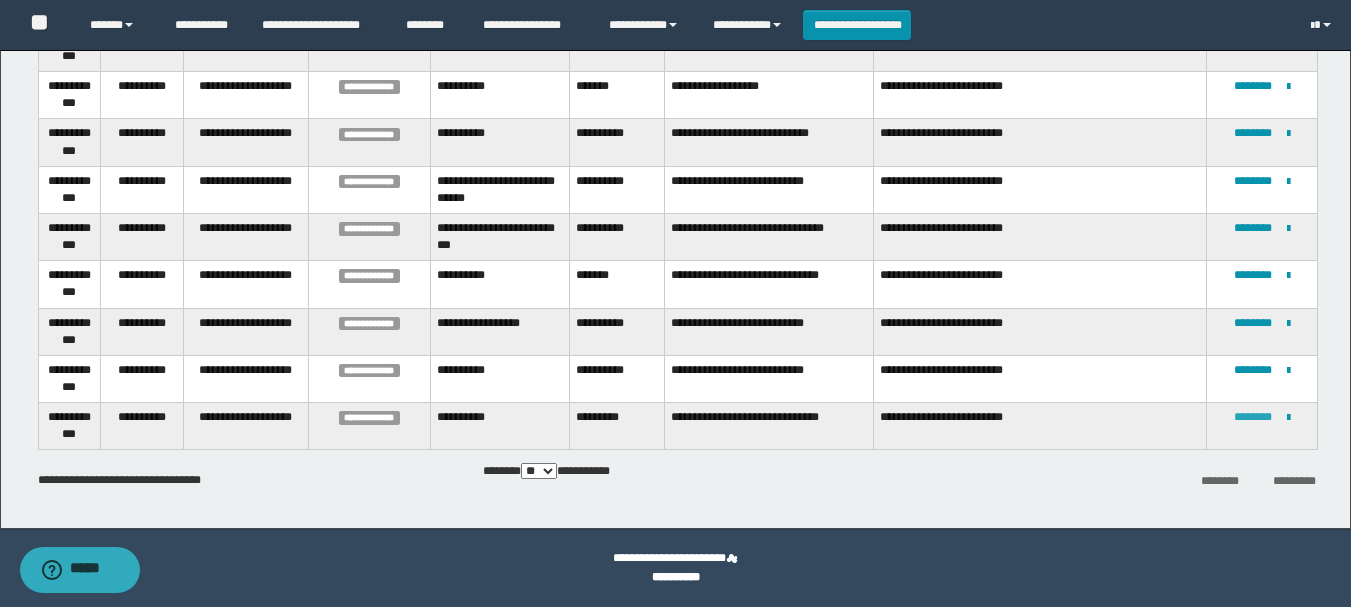 click on "********" at bounding box center (1253, 417) 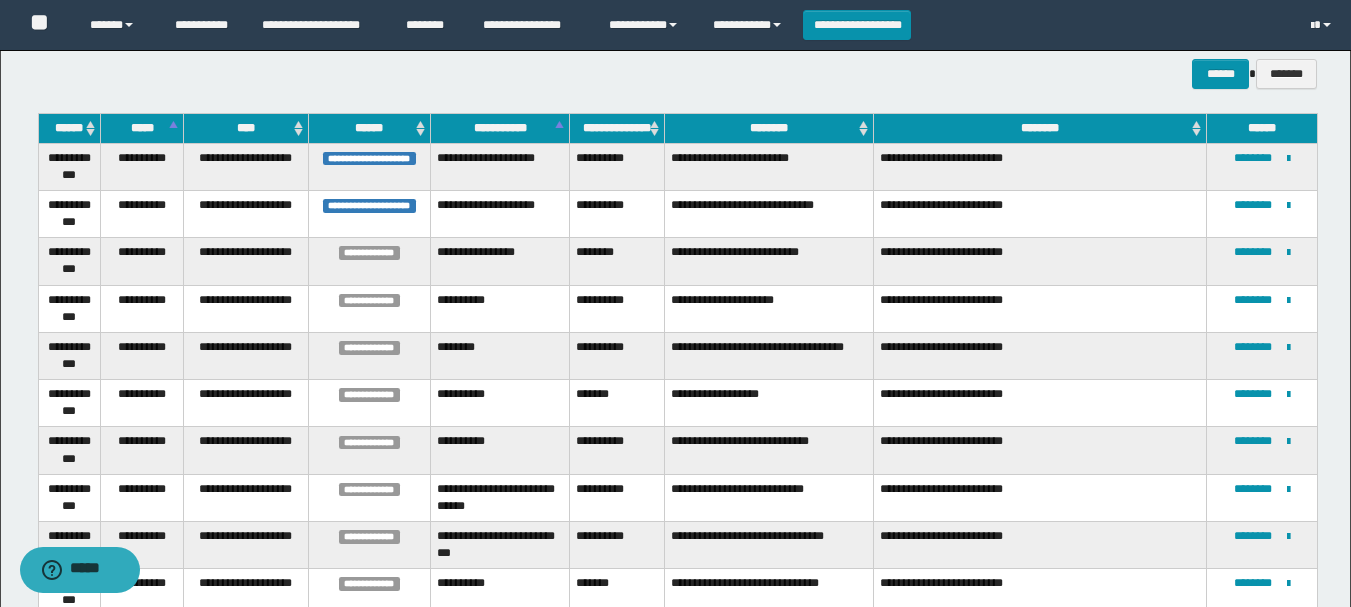 scroll, scrollTop: 200, scrollLeft: 0, axis: vertical 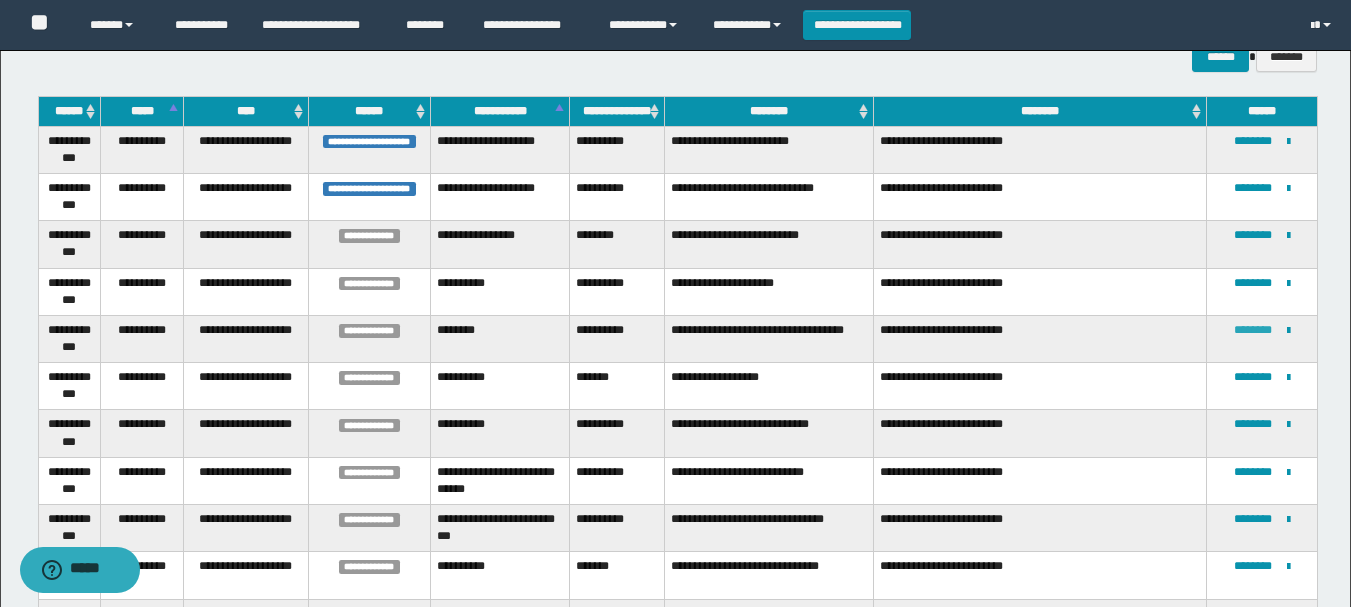 click on "********" at bounding box center [1253, 330] 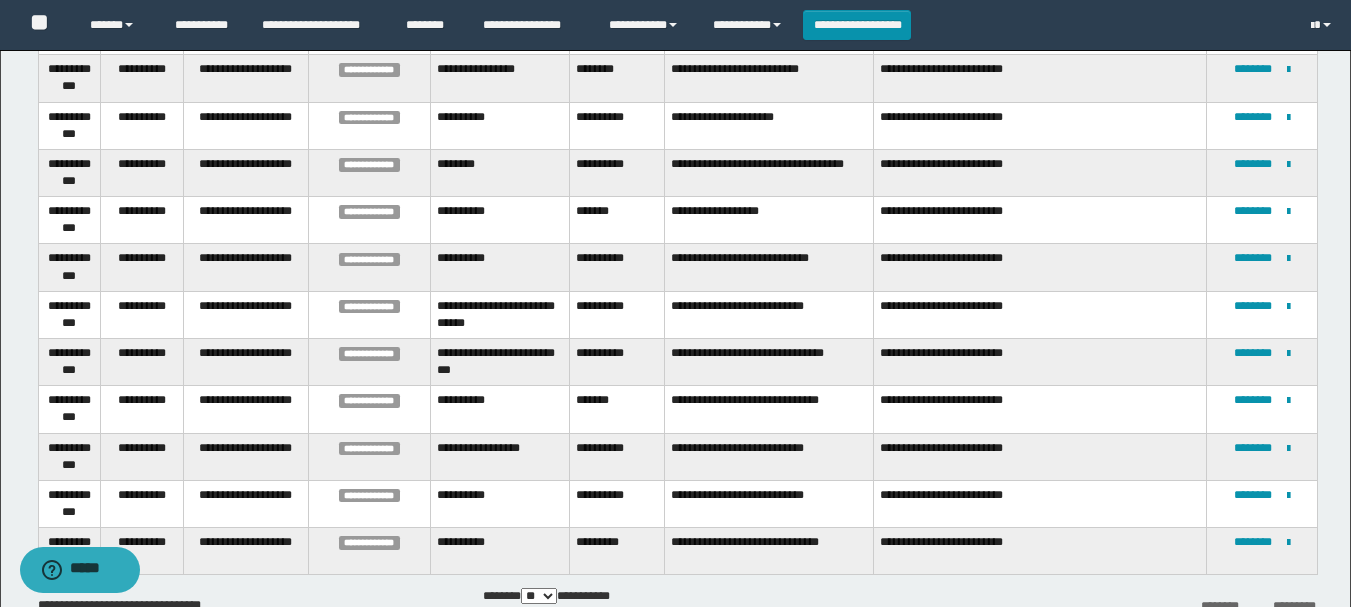 scroll, scrollTop: 400, scrollLeft: 0, axis: vertical 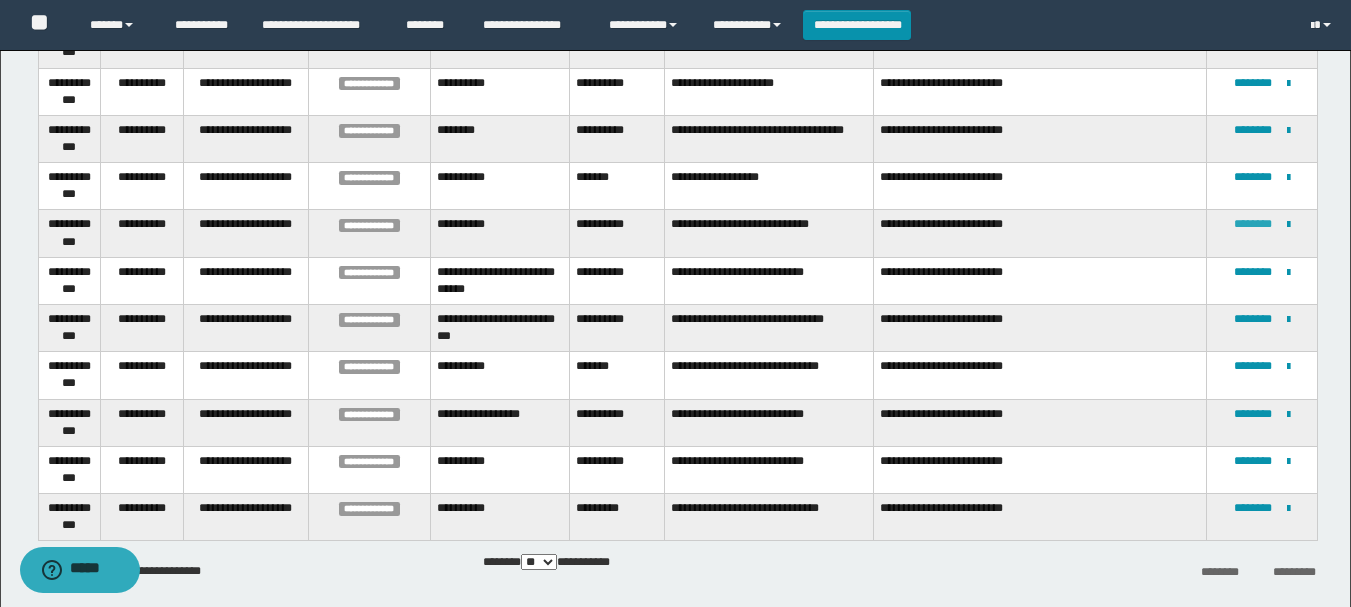 click on "********" at bounding box center [1253, 224] 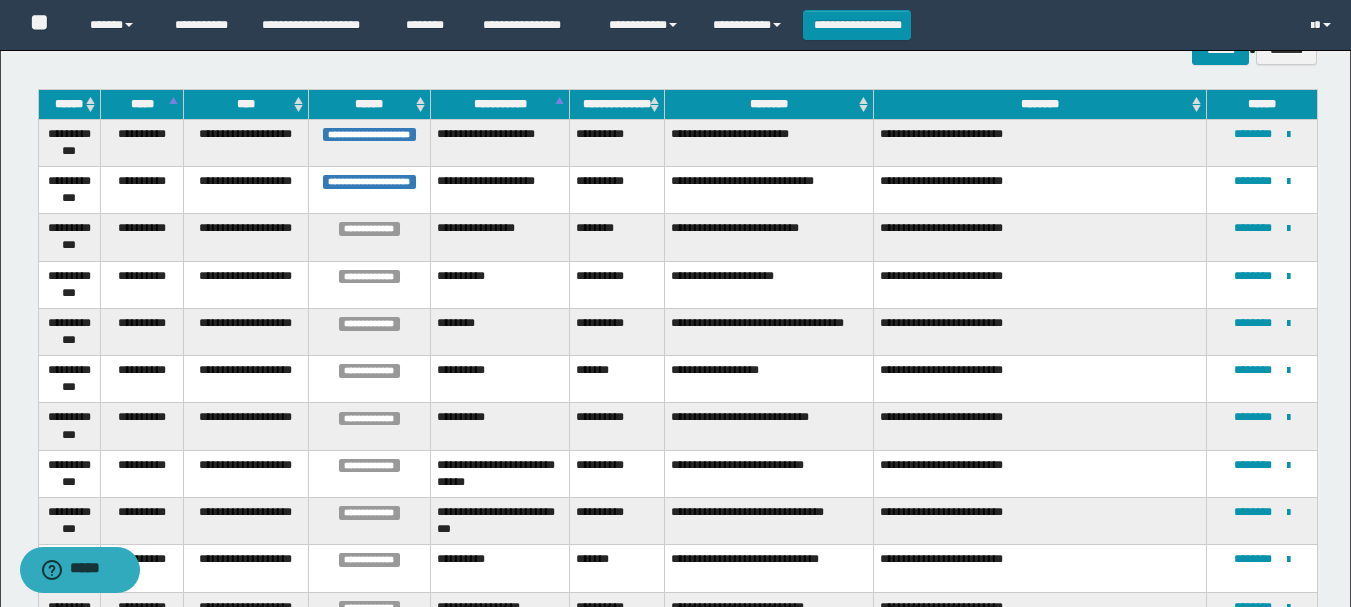 scroll, scrollTop: 307, scrollLeft: 0, axis: vertical 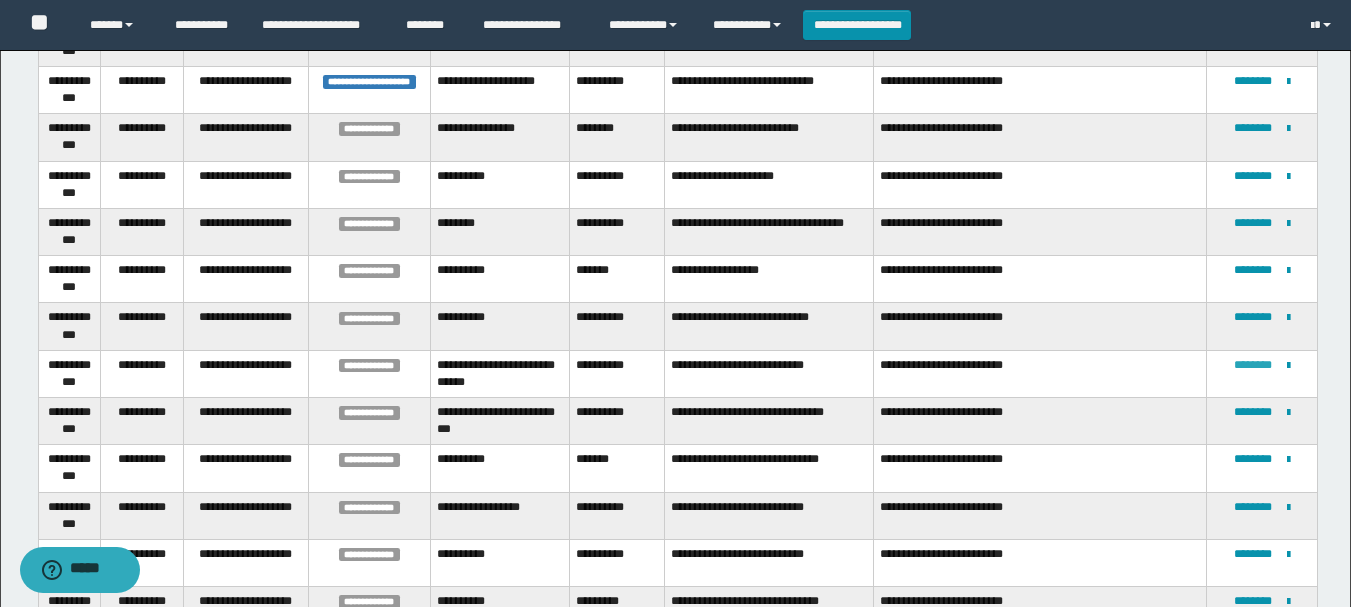 click on "********" at bounding box center [1253, 365] 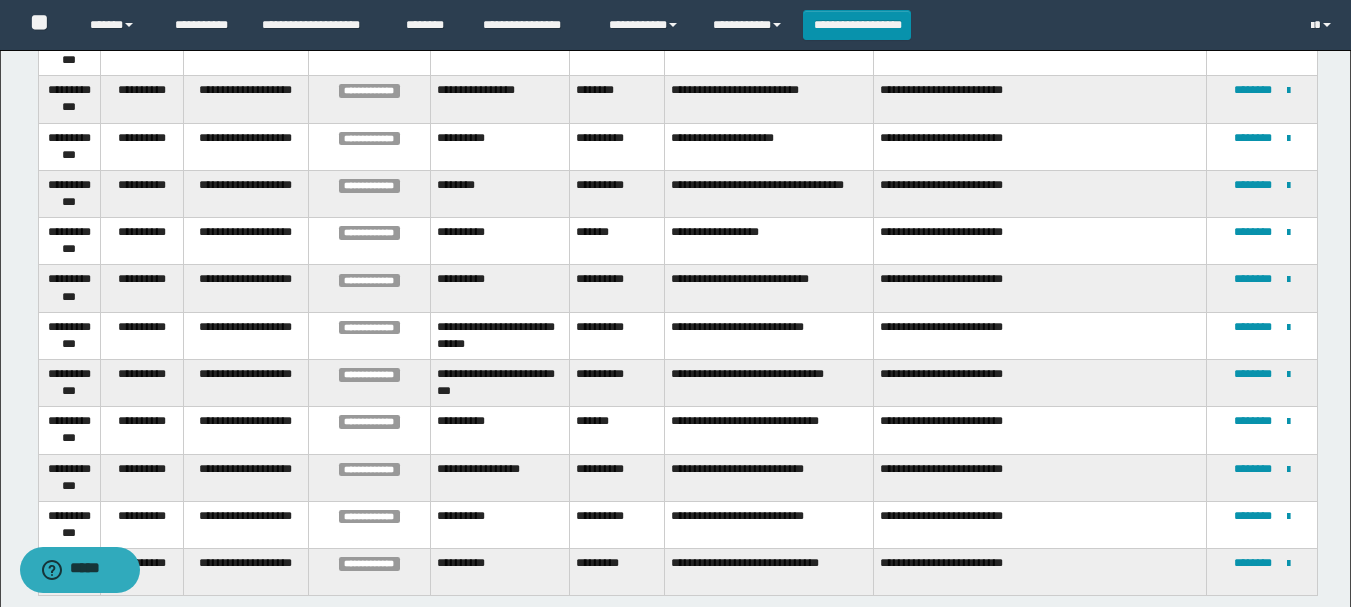 scroll, scrollTop: 442, scrollLeft: 0, axis: vertical 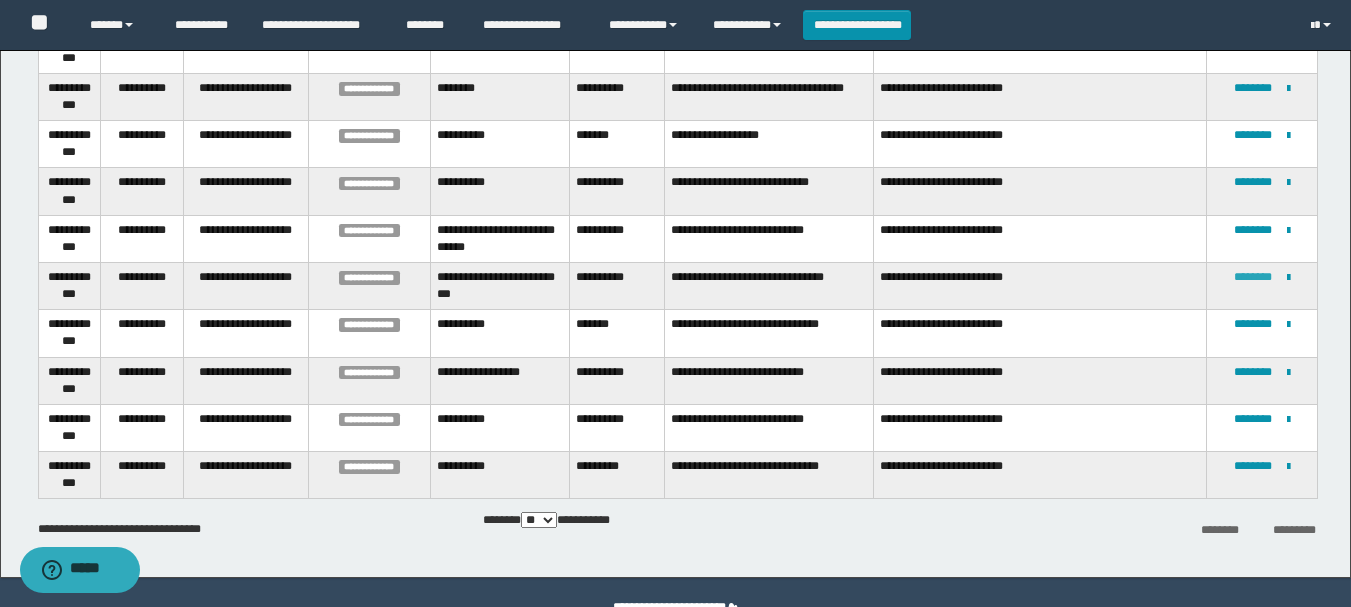 click on "********" at bounding box center (1253, 277) 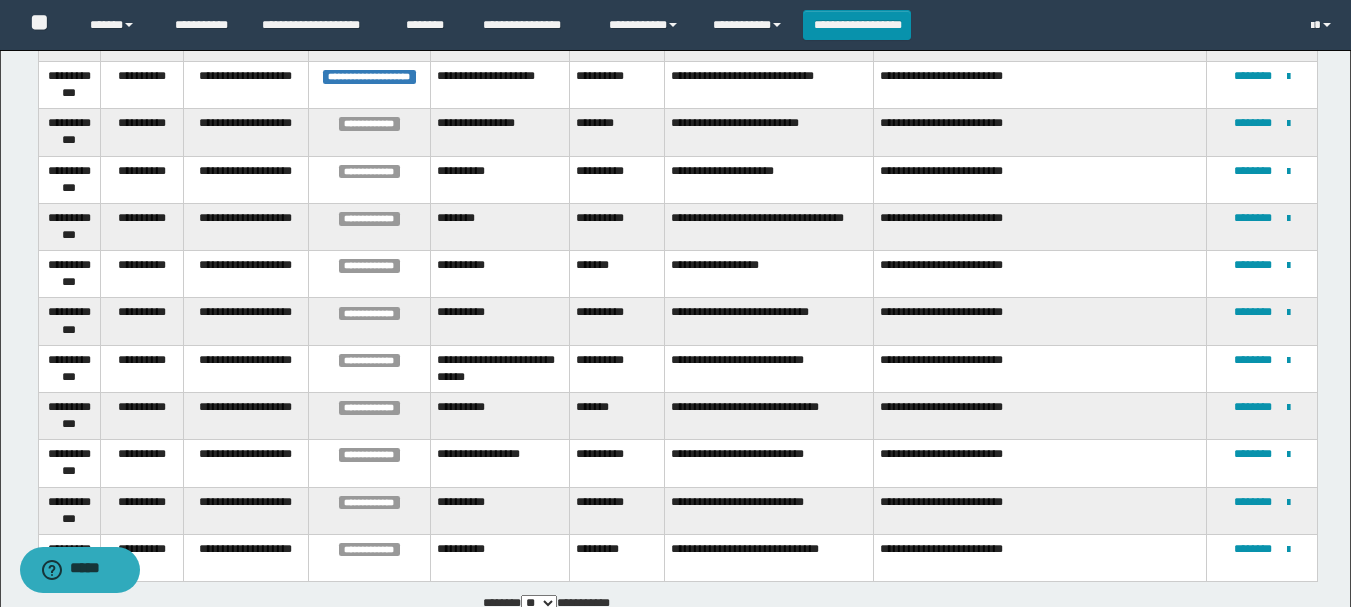 scroll, scrollTop: 313, scrollLeft: 0, axis: vertical 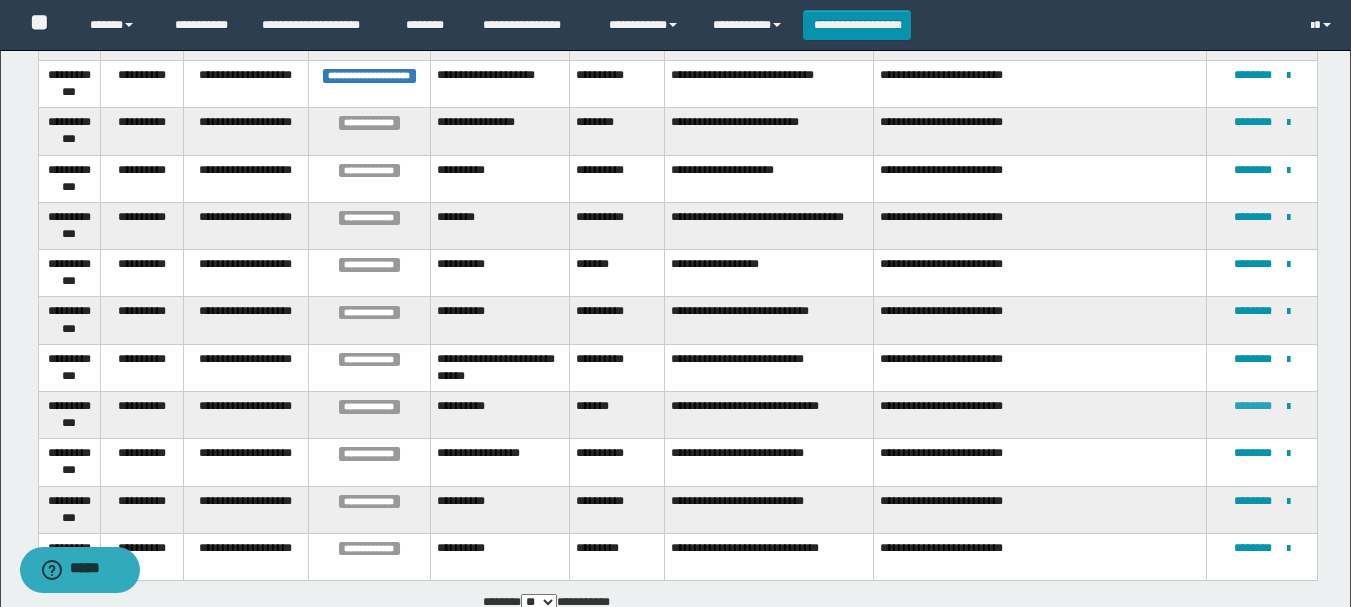 click on "********" at bounding box center [1253, 406] 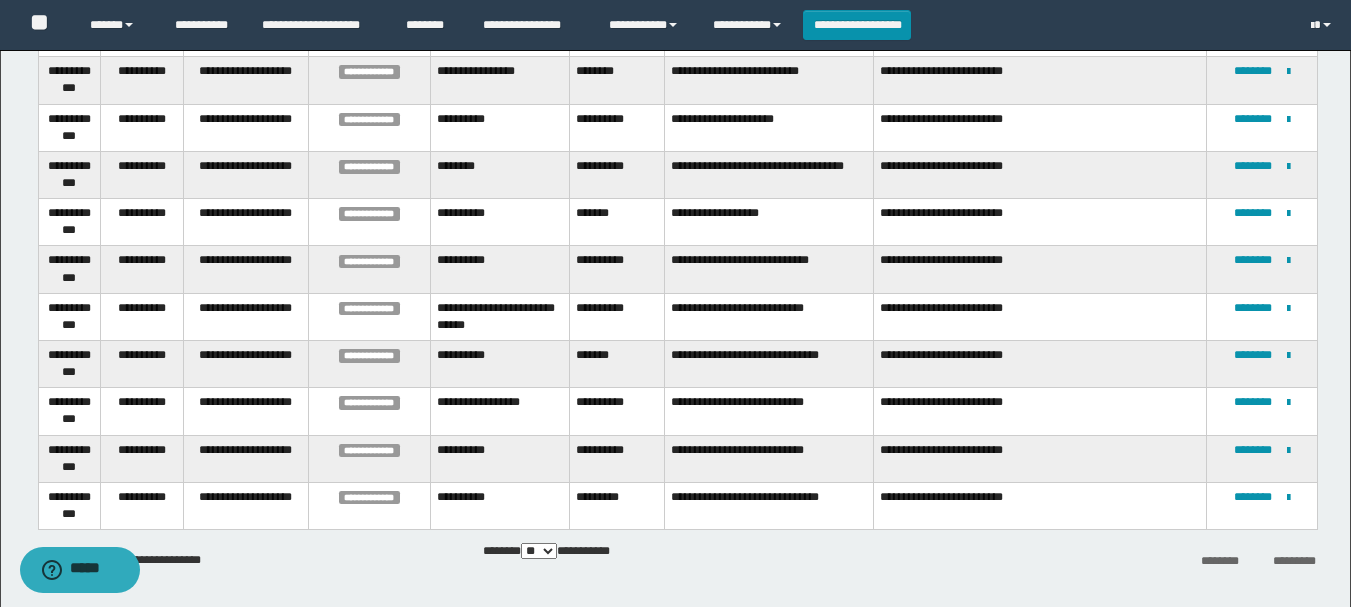 scroll, scrollTop: 365, scrollLeft: 0, axis: vertical 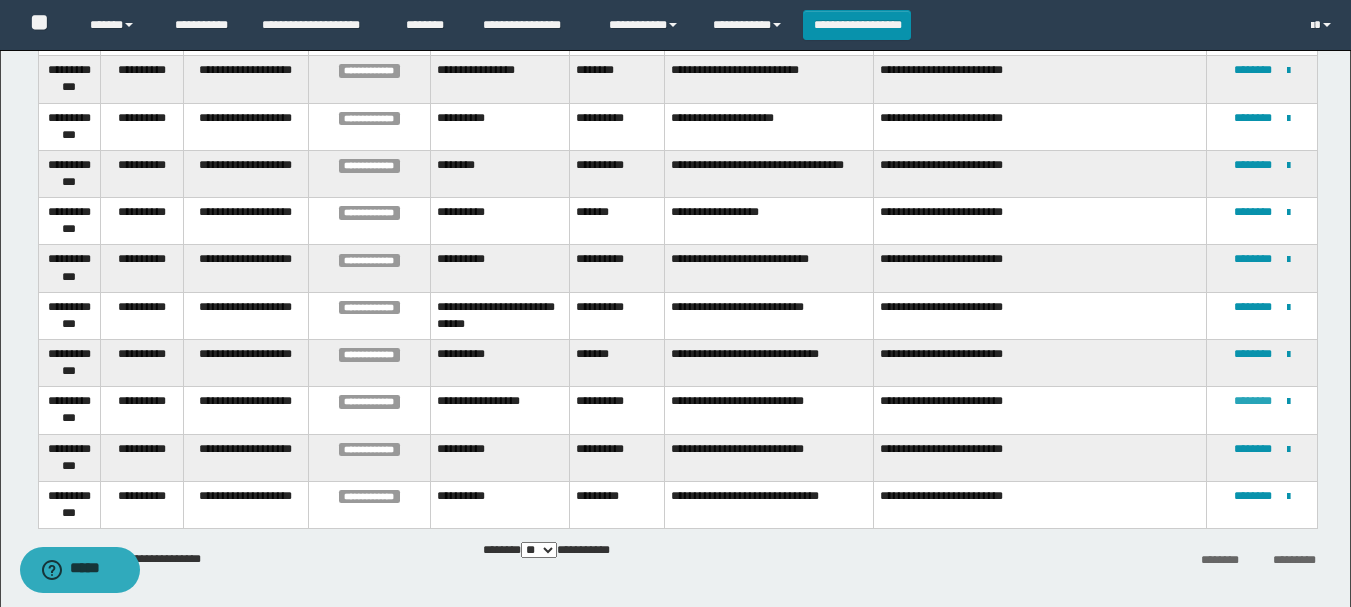 click on "********" at bounding box center [1253, 401] 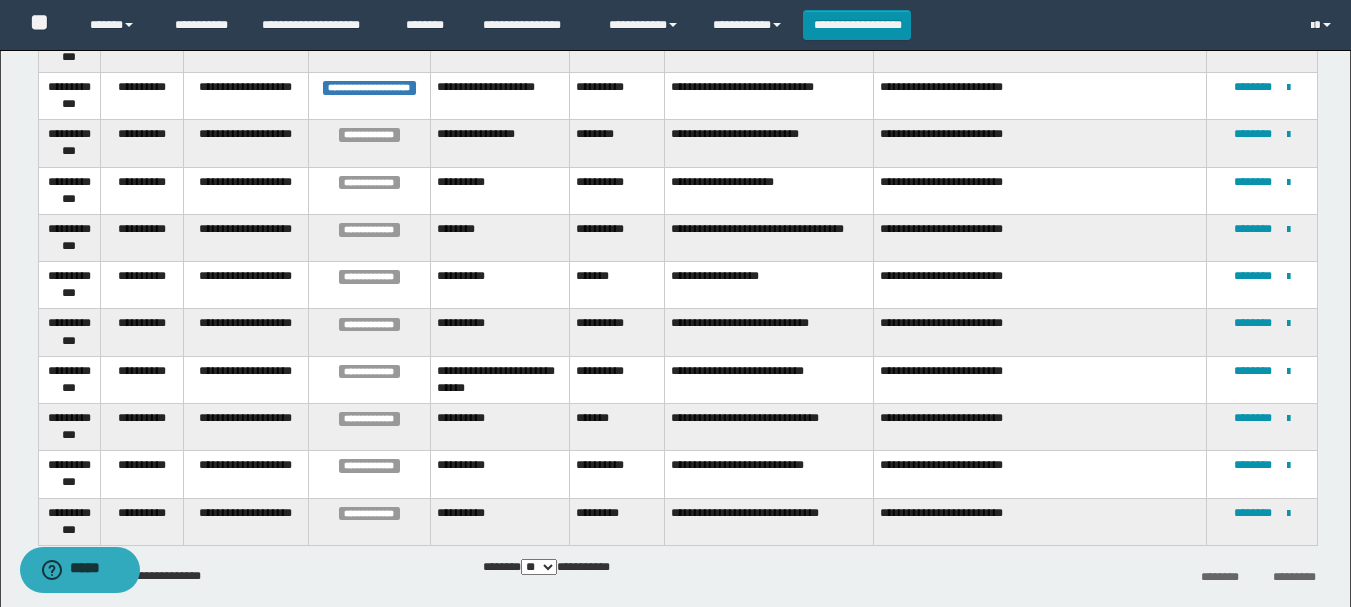 scroll, scrollTop: 396, scrollLeft: 0, axis: vertical 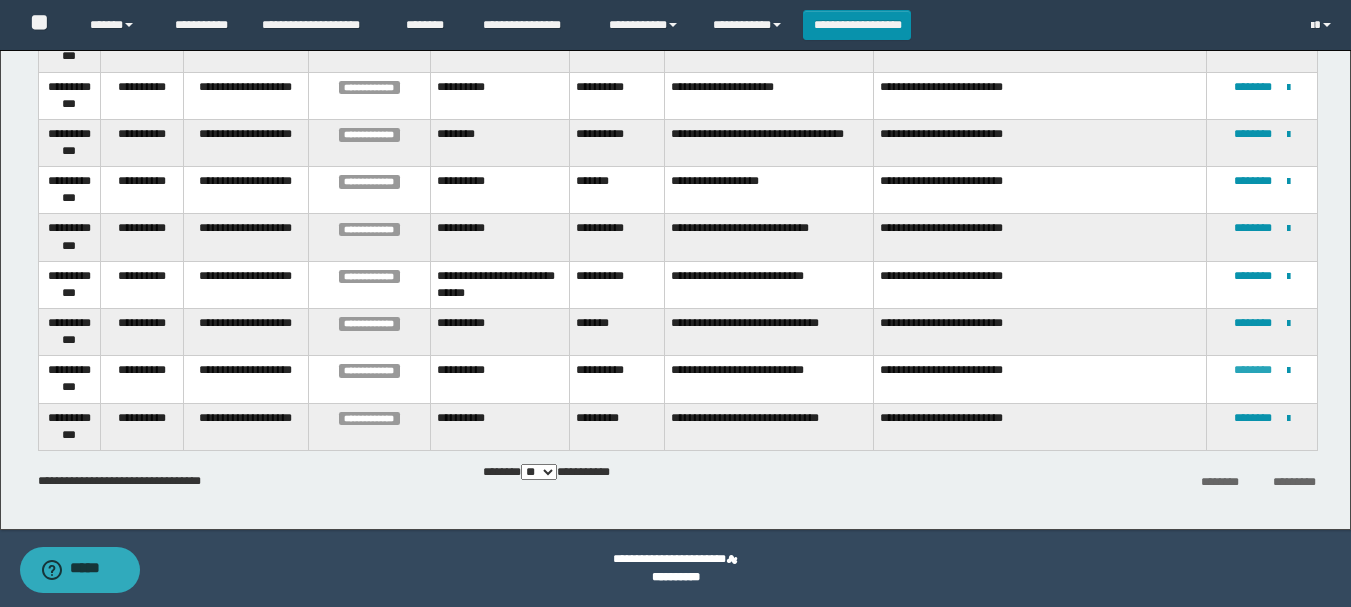 click on "********" at bounding box center (1253, 370) 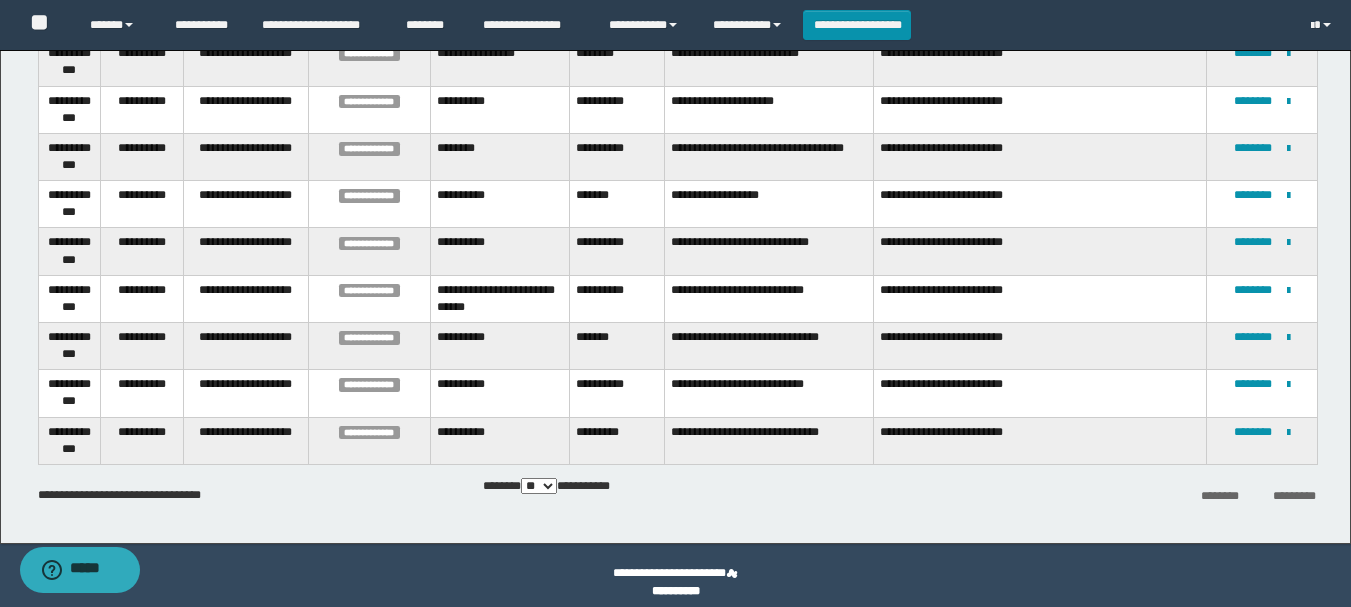 scroll, scrollTop: 396, scrollLeft: 0, axis: vertical 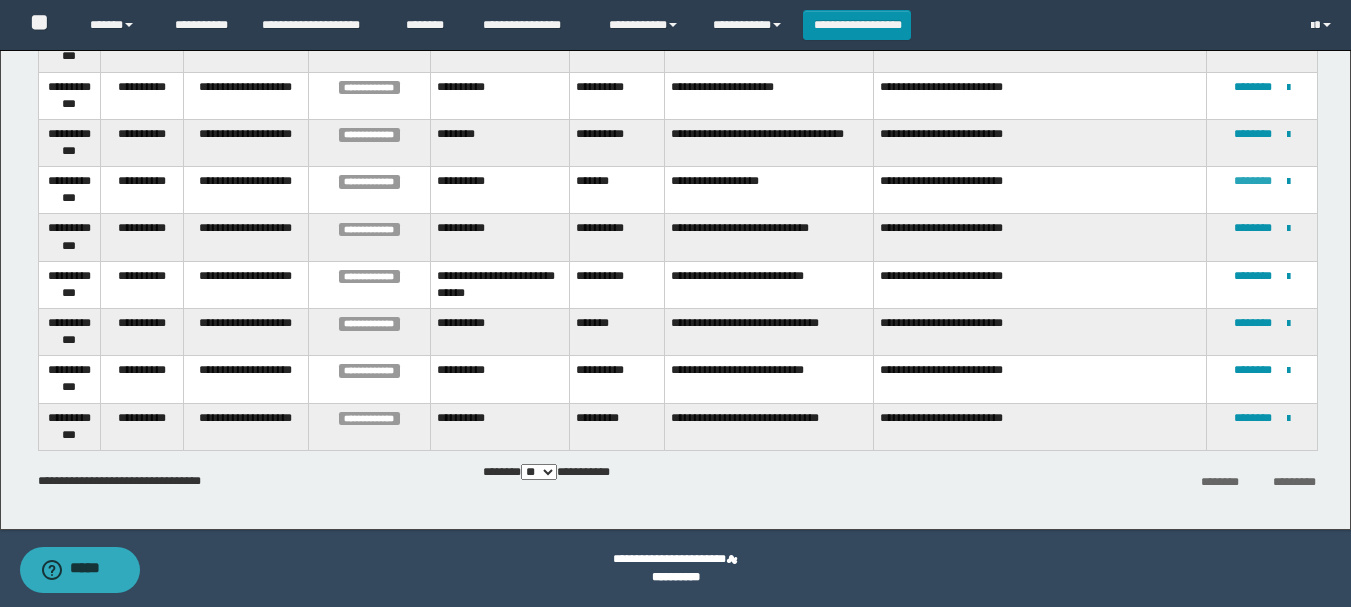 click on "********" at bounding box center [1253, 181] 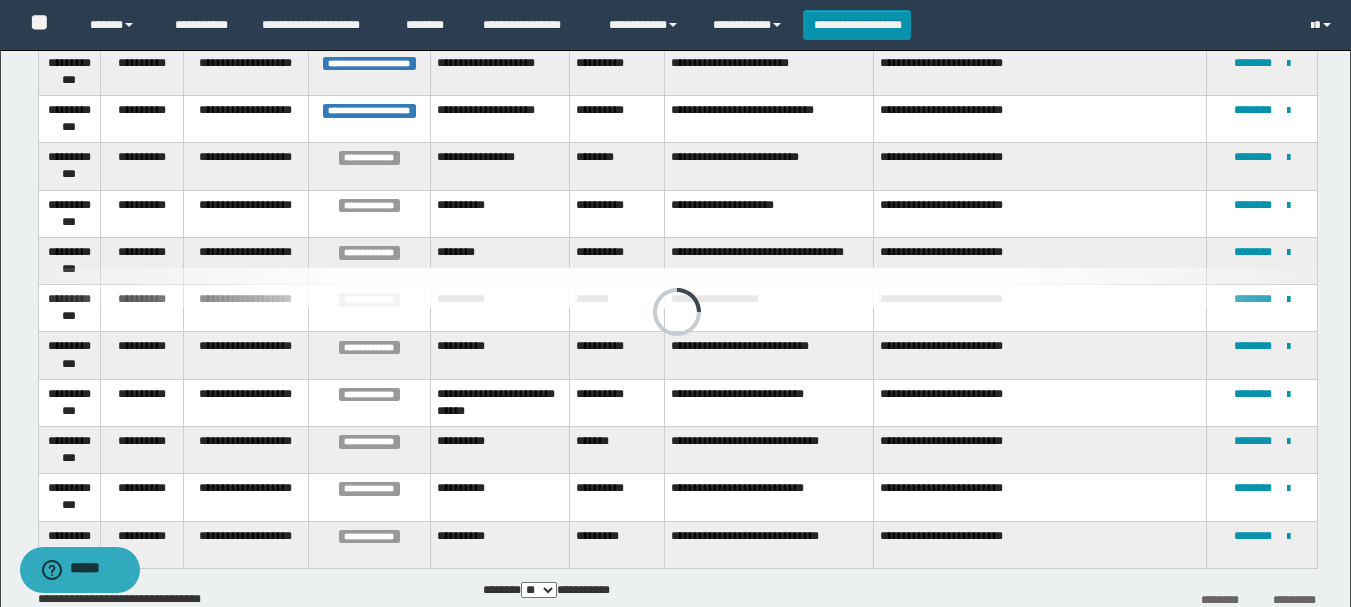 scroll, scrollTop: 300, scrollLeft: 0, axis: vertical 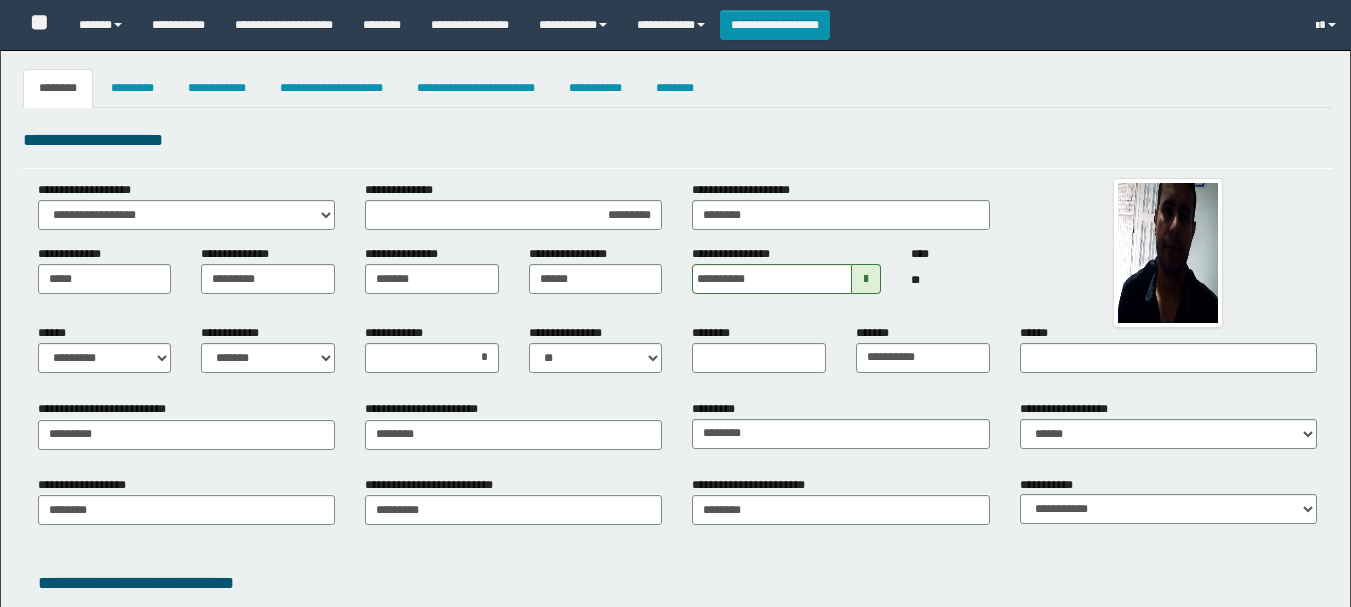 select on "*" 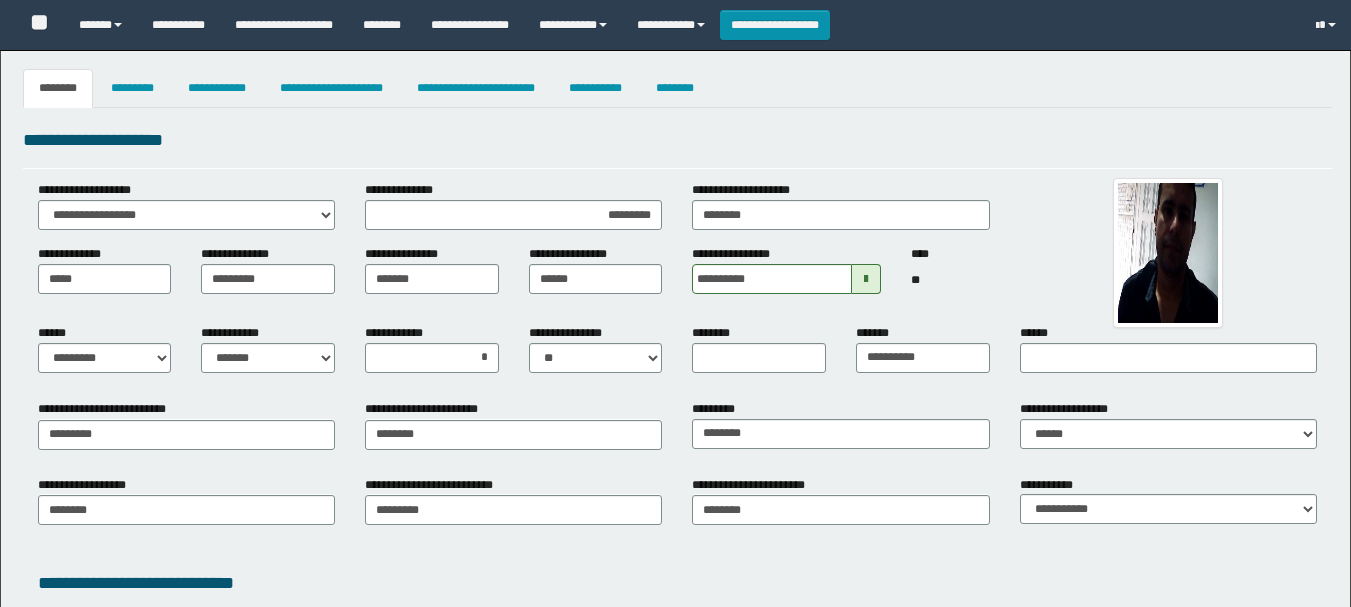 select on "*" 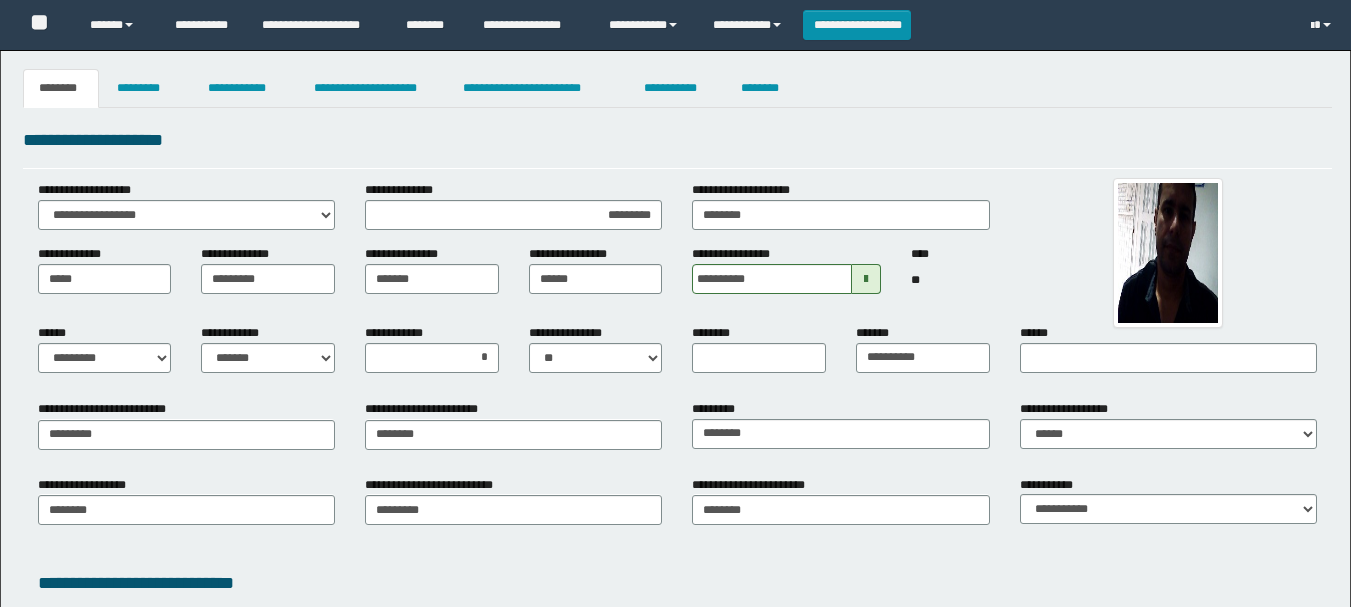 scroll, scrollTop: 0, scrollLeft: 0, axis: both 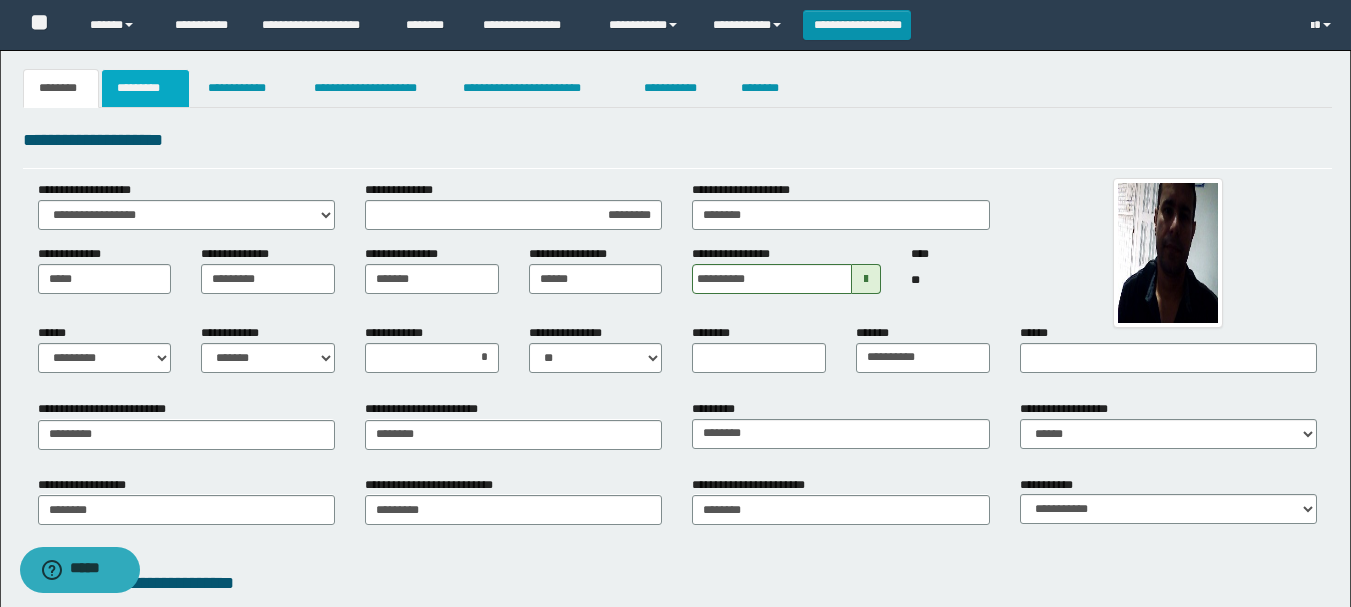 click on "*********" at bounding box center [145, 88] 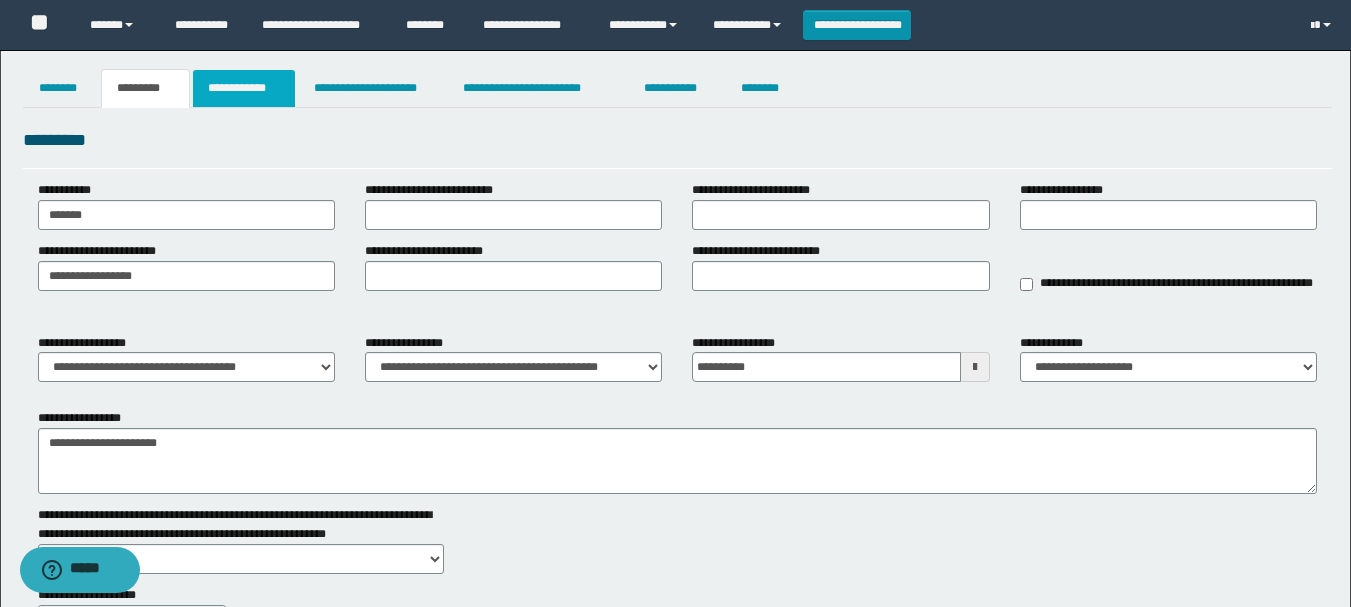 click on "**********" at bounding box center [244, 88] 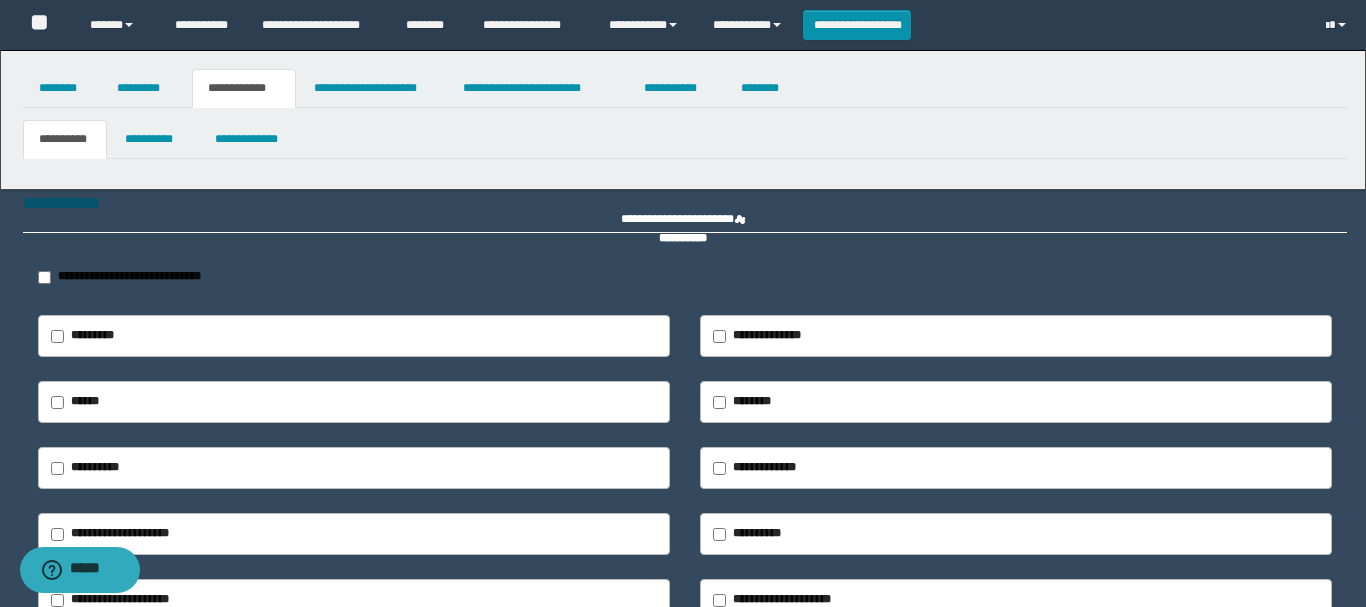 type on "********" 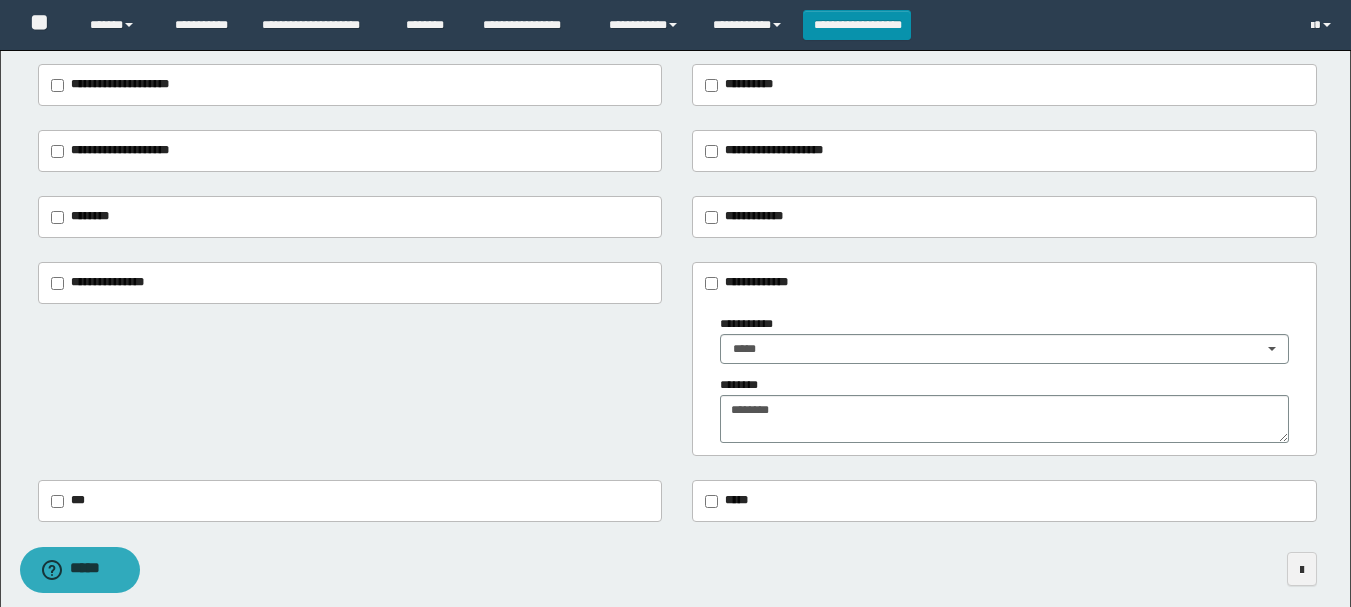 scroll, scrollTop: 0, scrollLeft: 0, axis: both 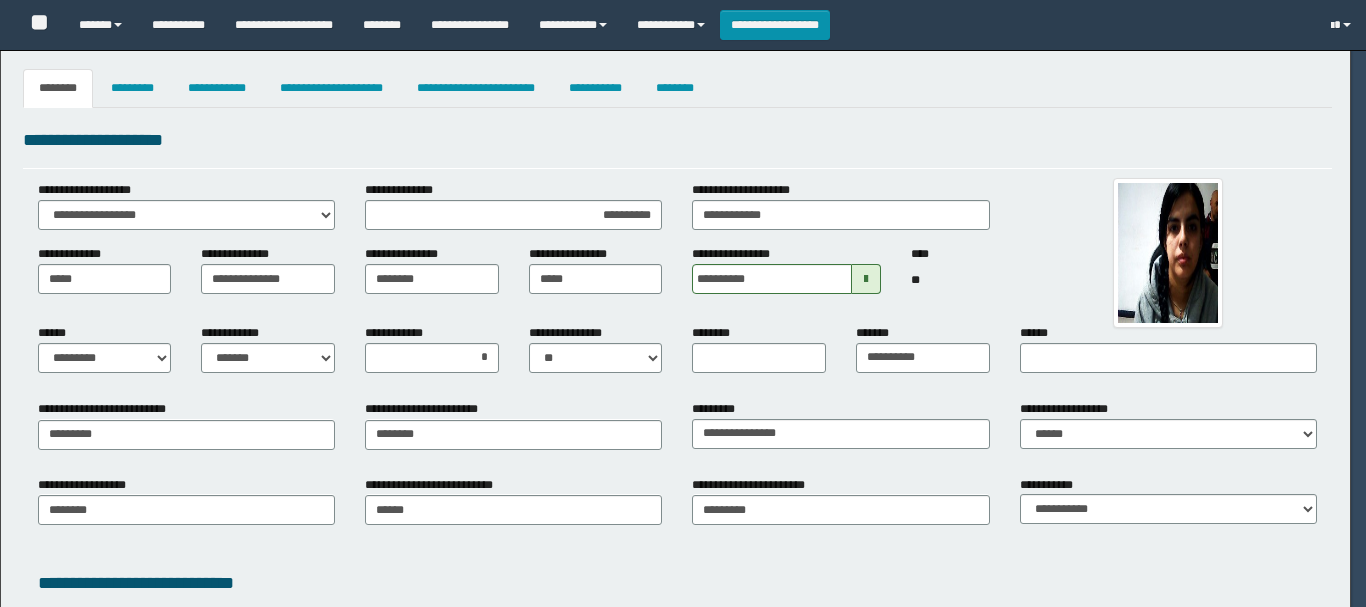 select on "*" 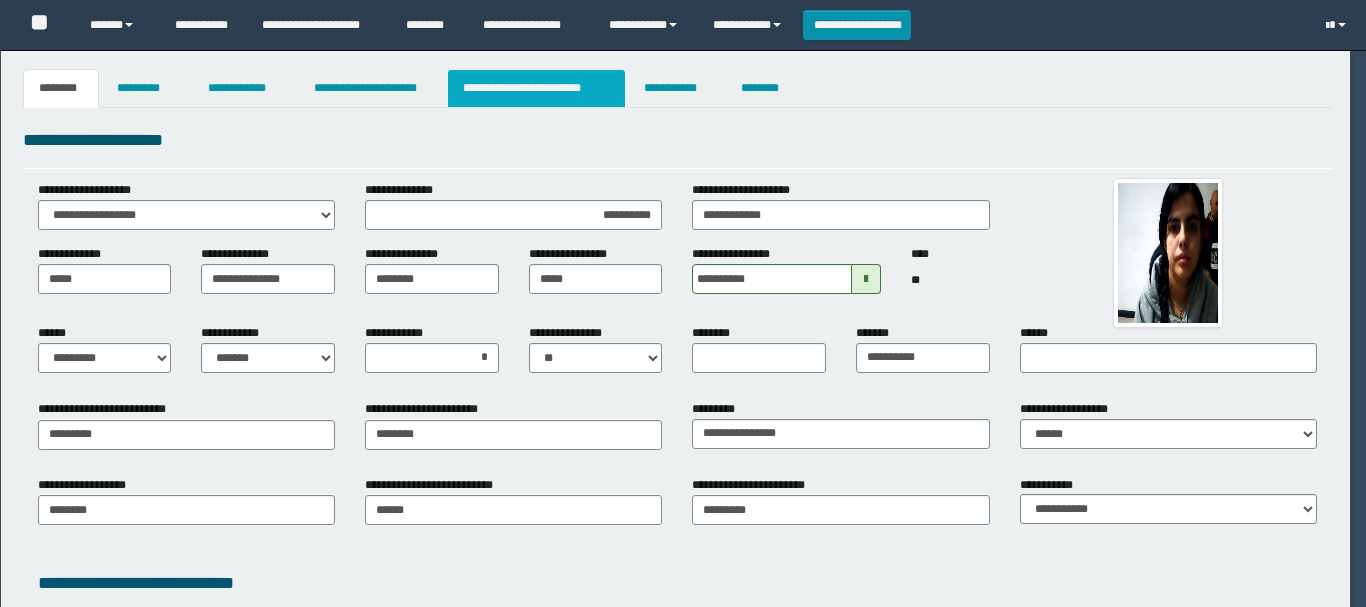 scroll, scrollTop: 0, scrollLeft: 0, axis: both 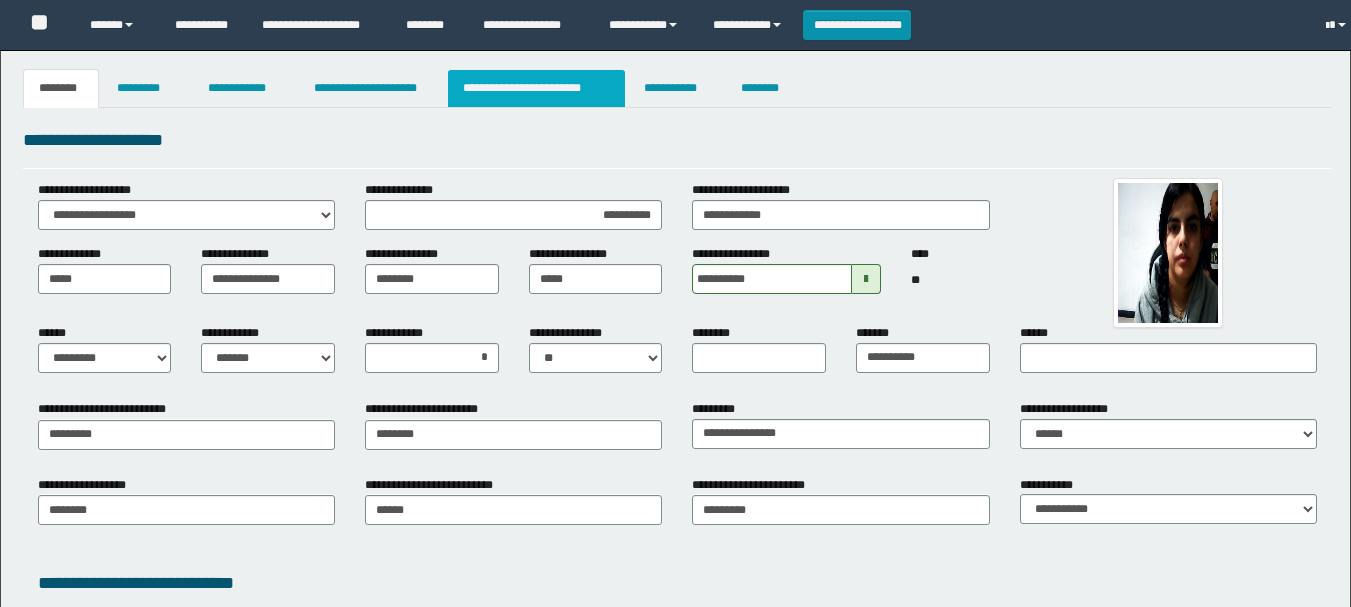 click on "**********" at bounding box center [537, 88] 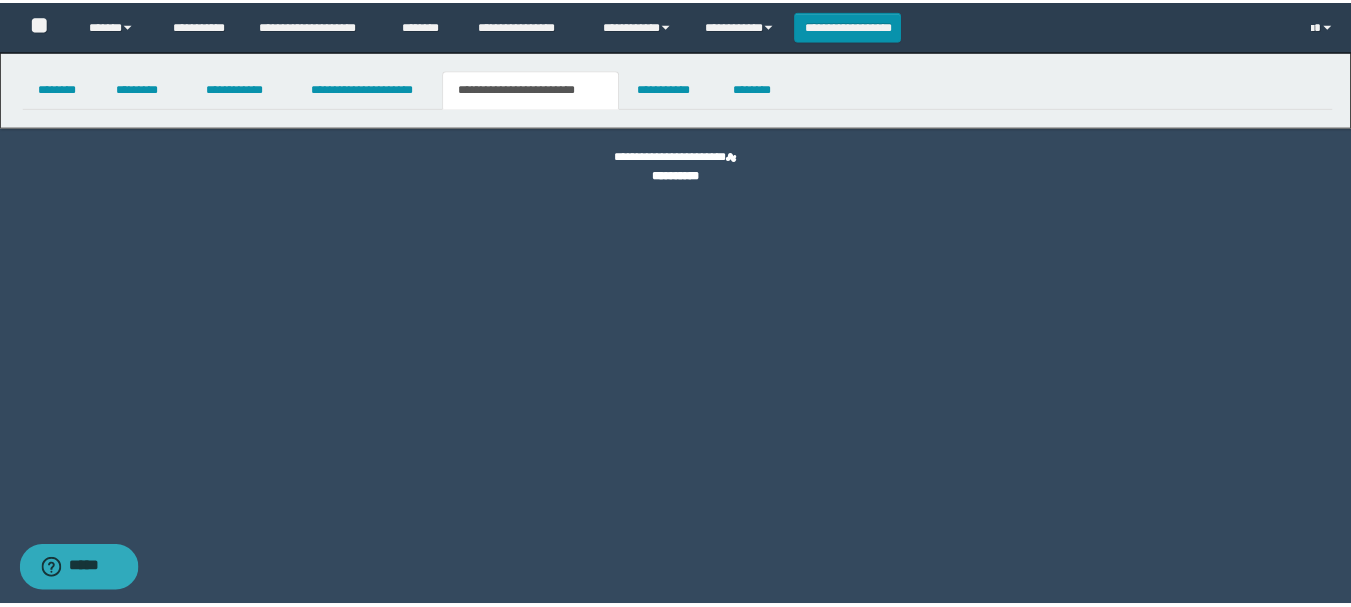scroll, scrollTop: 0, scrollLeft: 0, axis: both 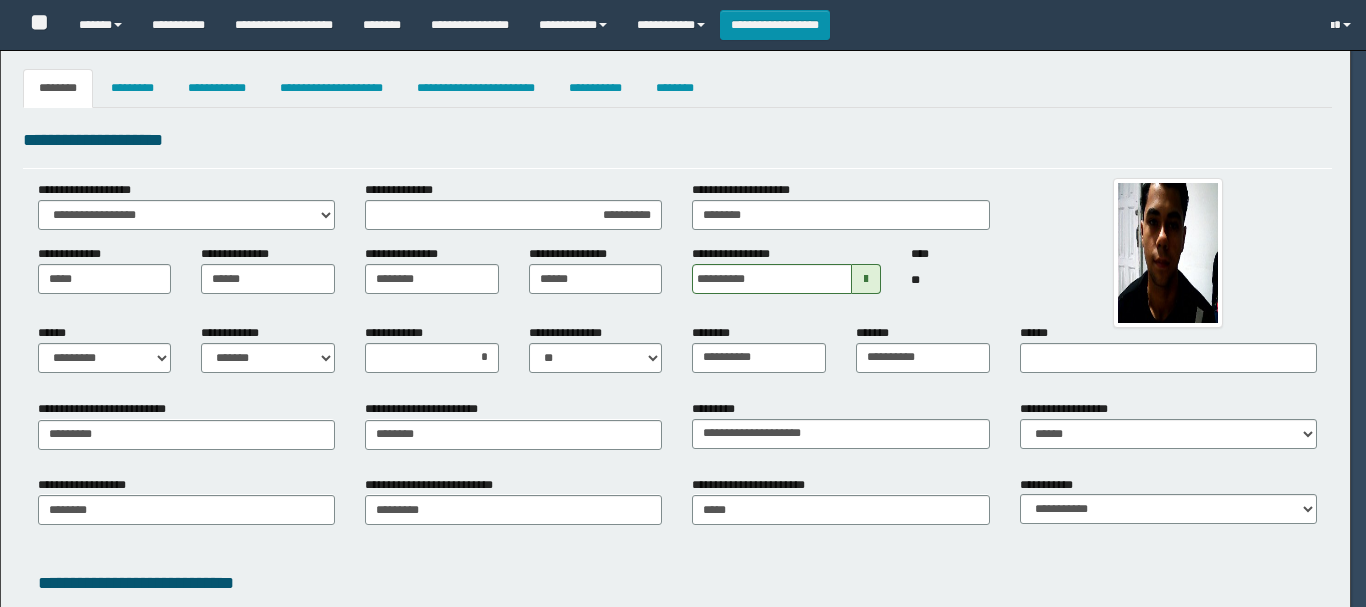 select on "*" 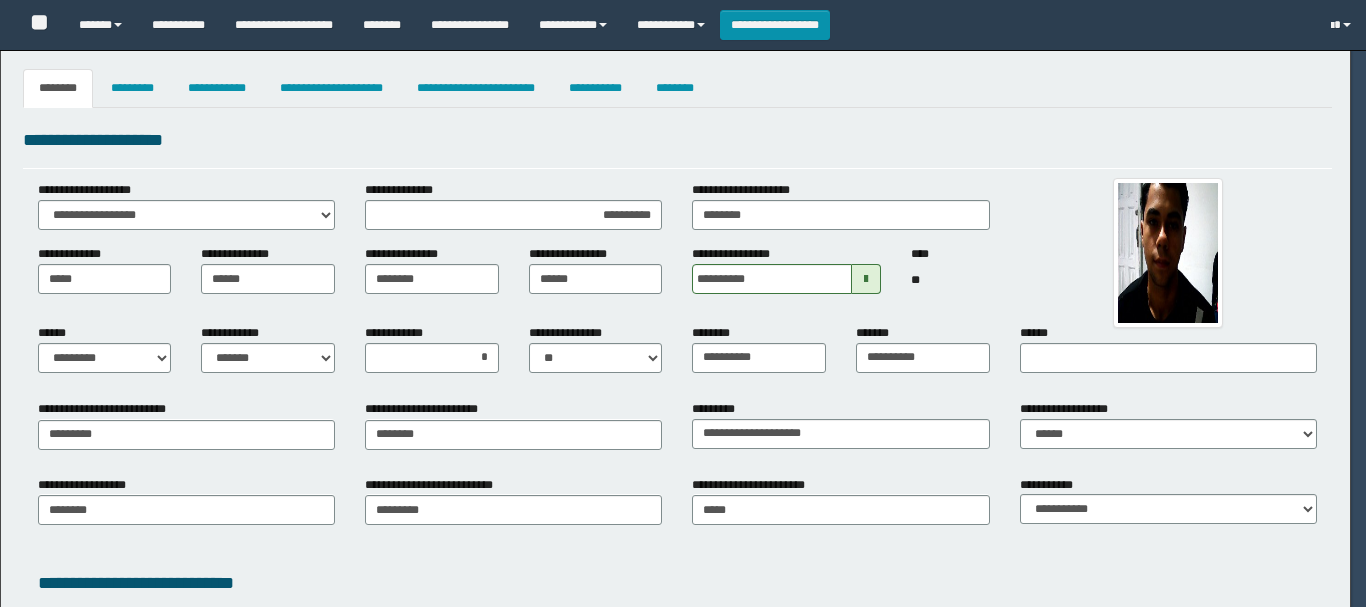 select on "*" 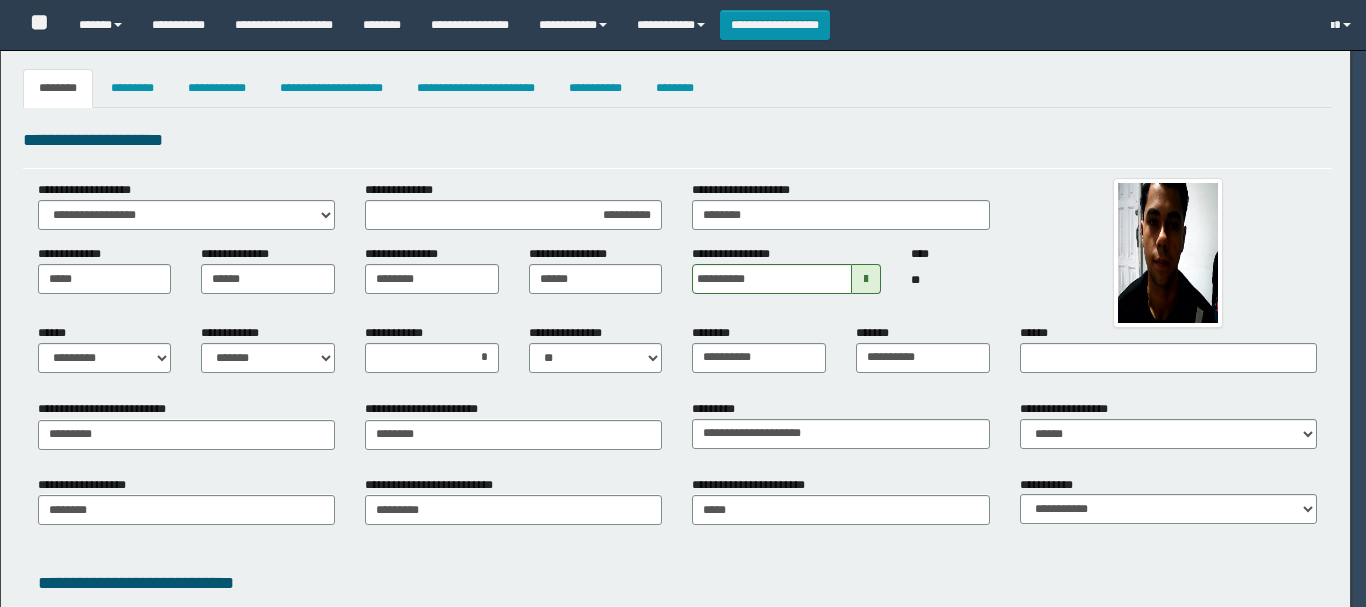 select on "*" 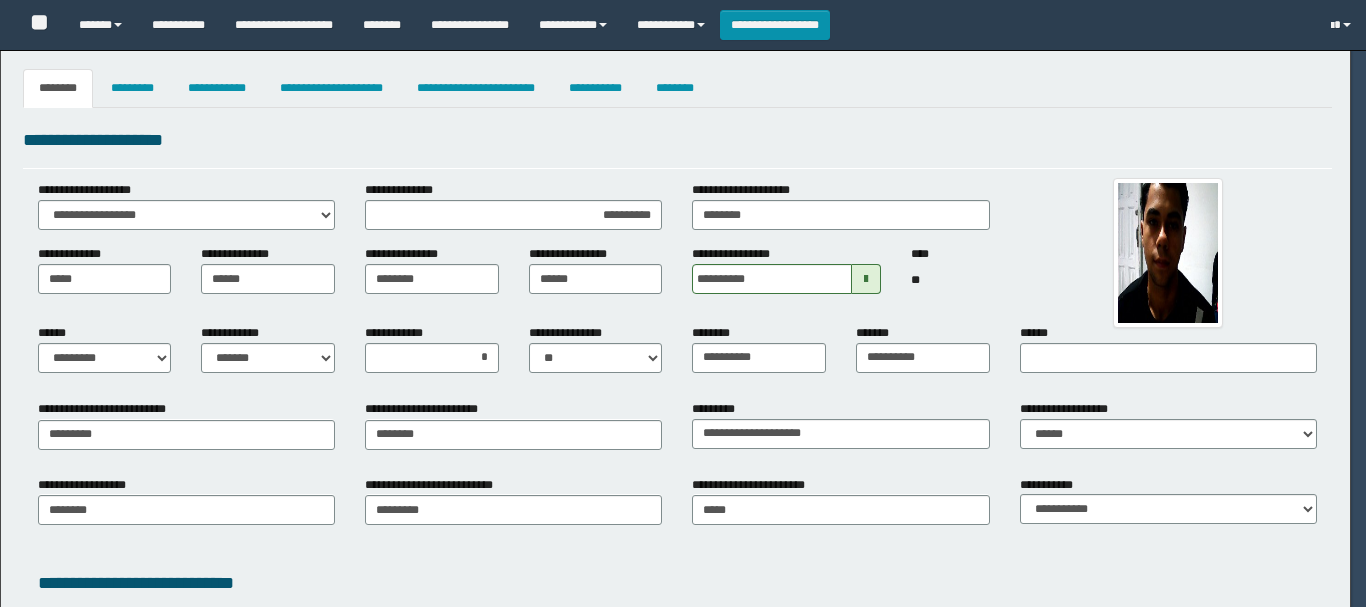select on "*" 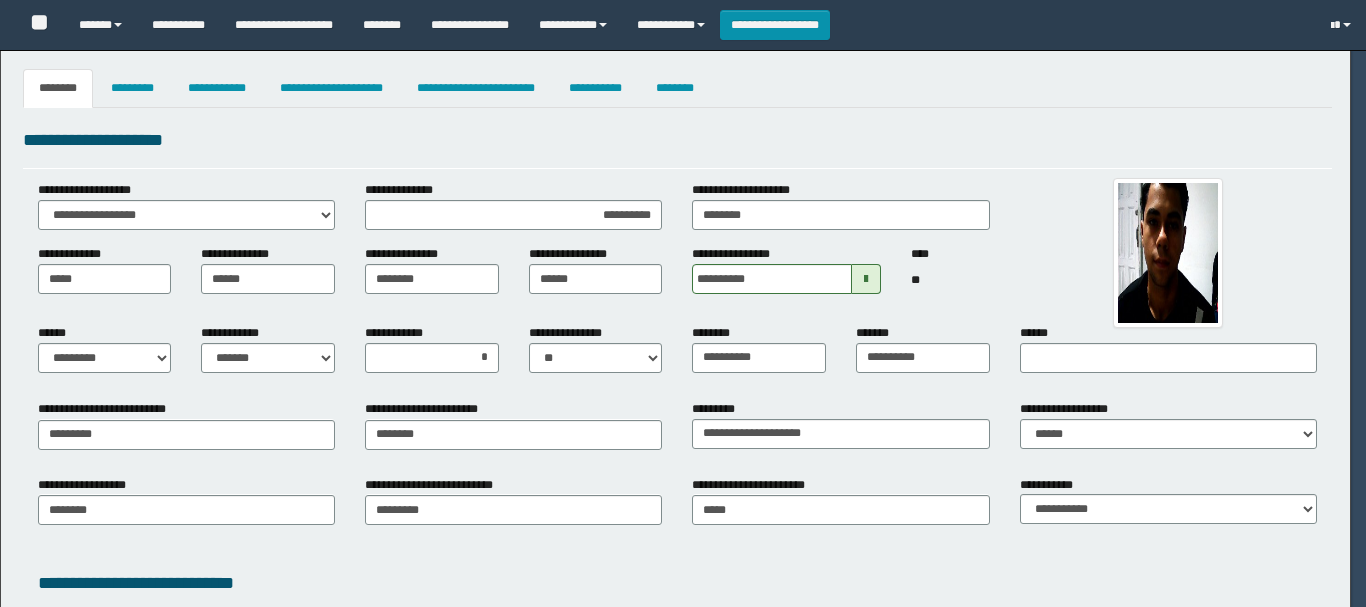 select on "*" 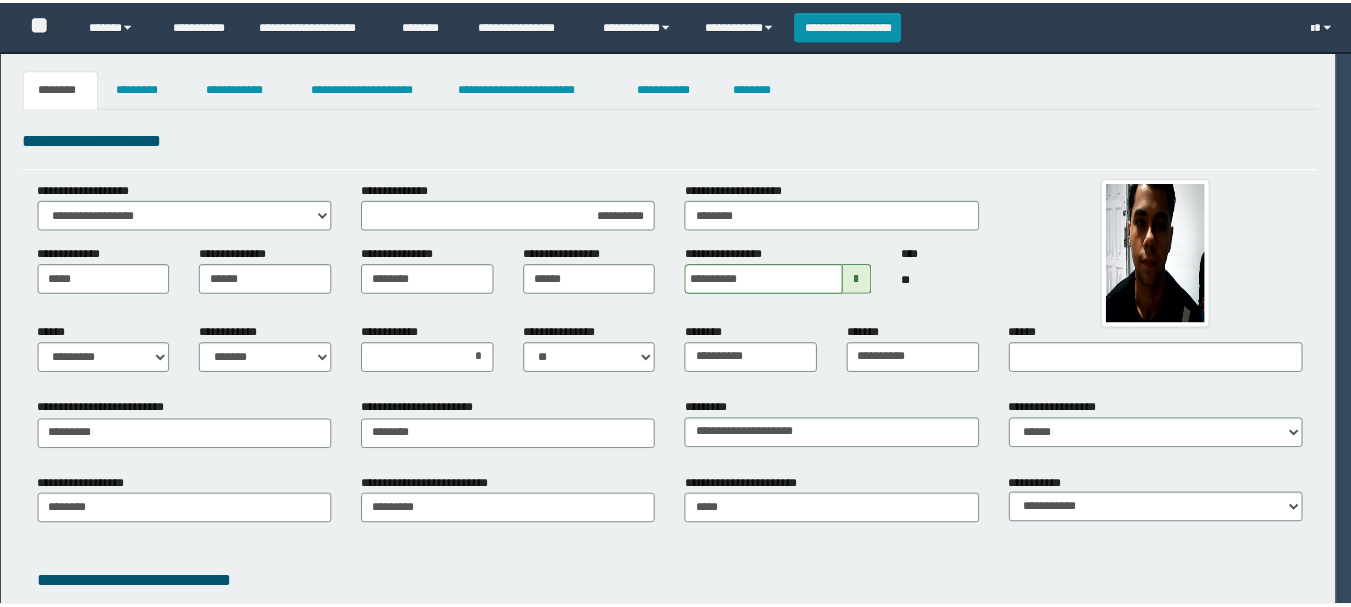 scroll, scrollTop: 0, scrollLeft: 0, axis: both 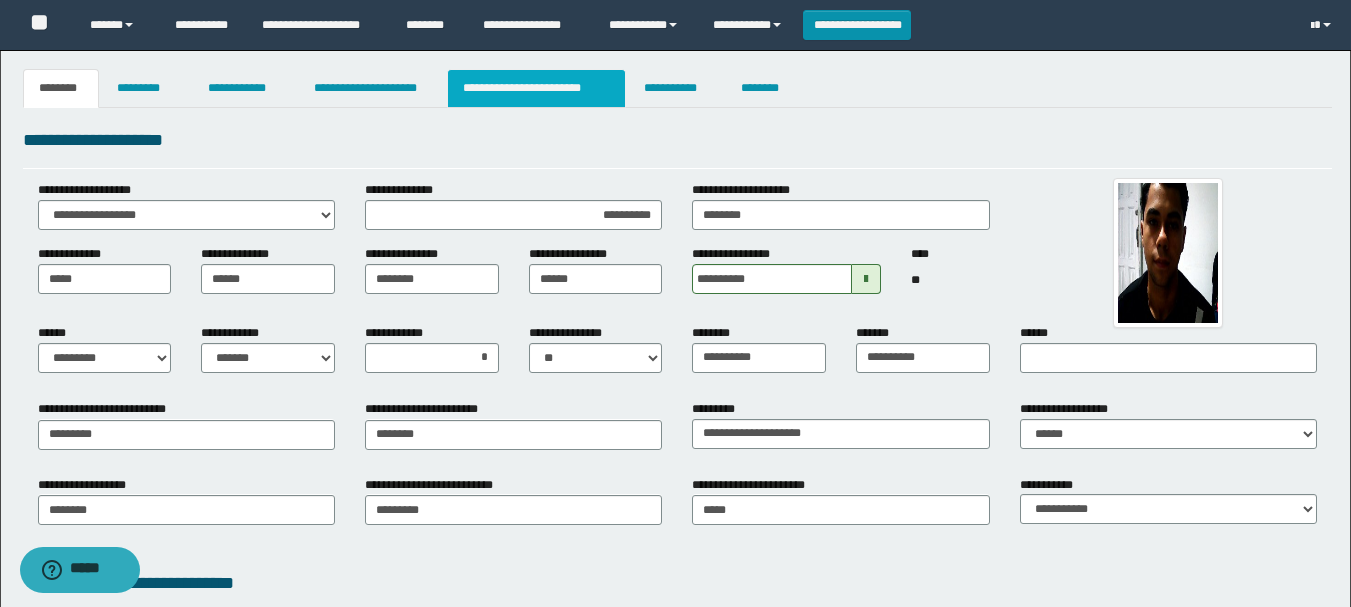 click on "**********" at bounding box center (537, 88) 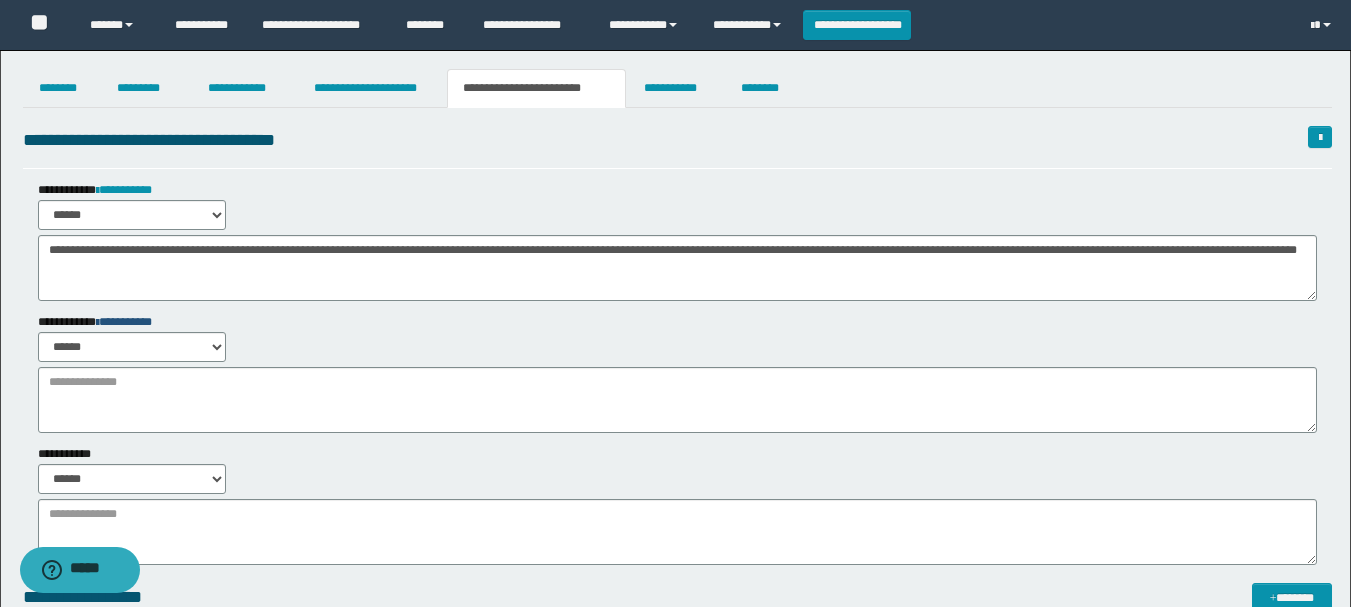 click on "**********" at bounding box center [108, 322] 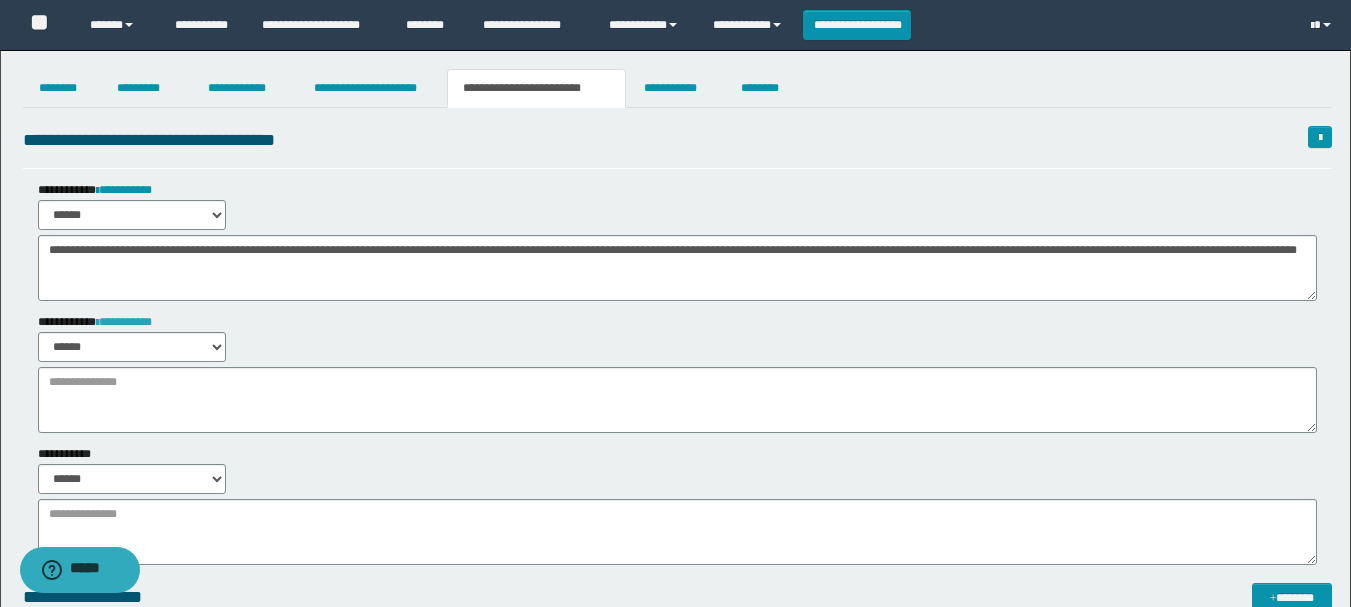 click on "**********" at bounding box center [124, 322] 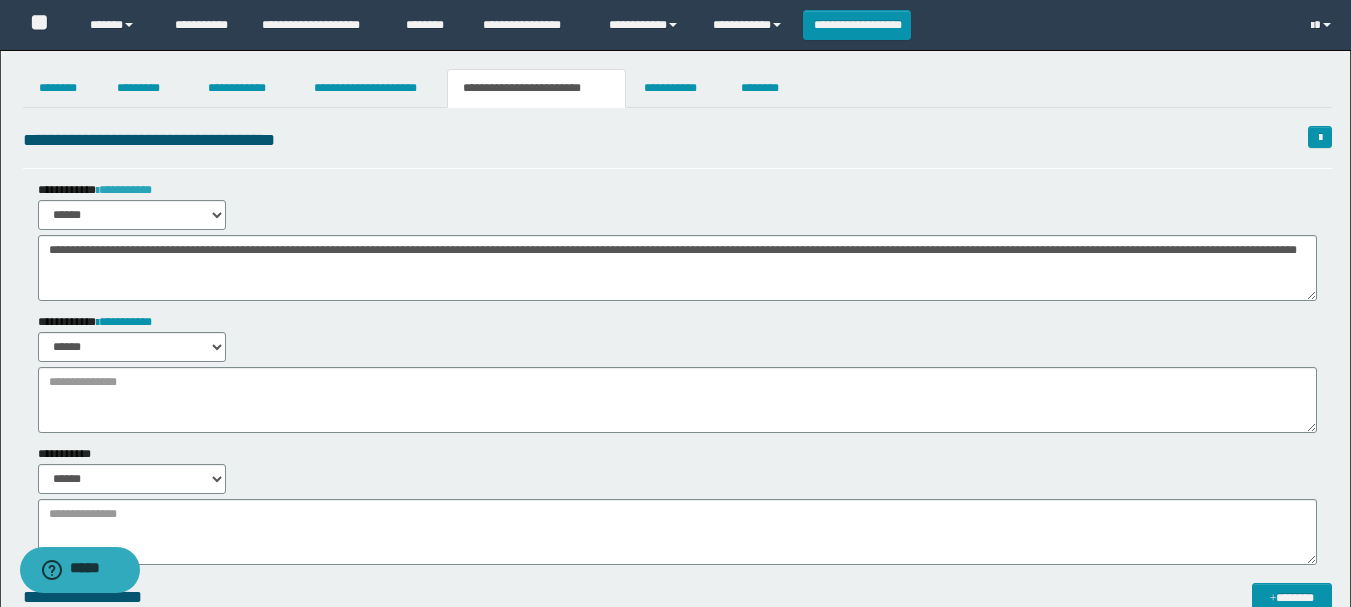 click on "**********" at bounding box center [124, 190] 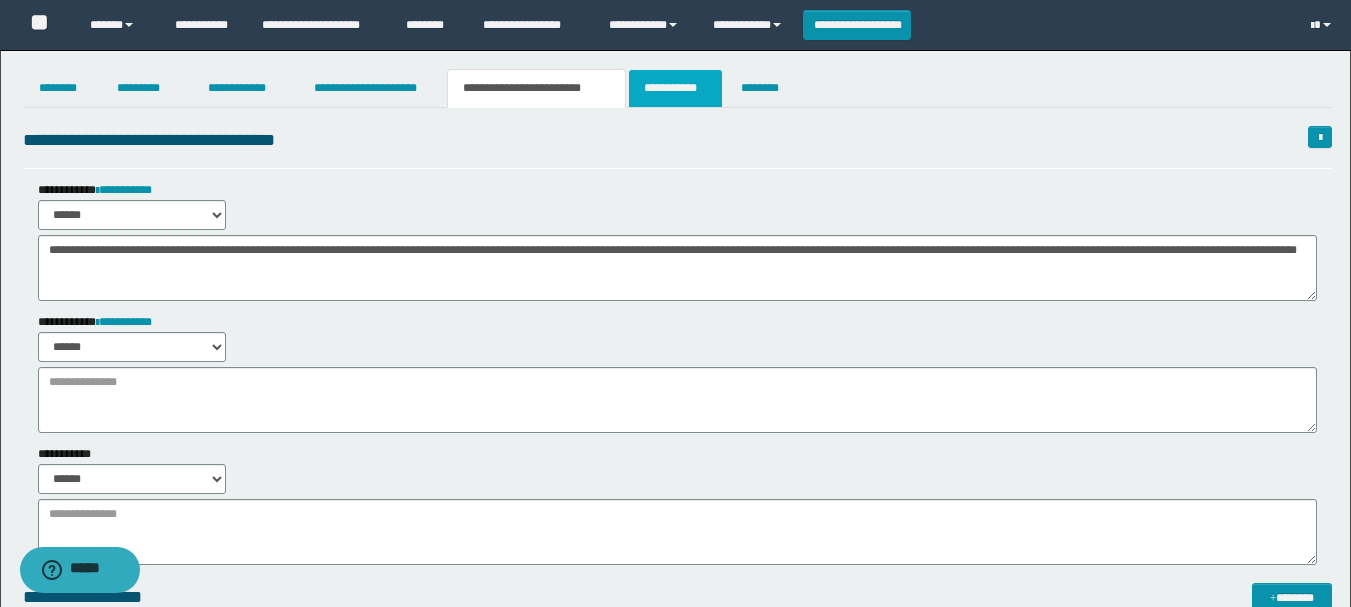 click on "**********" at bounding box center [675, 88] 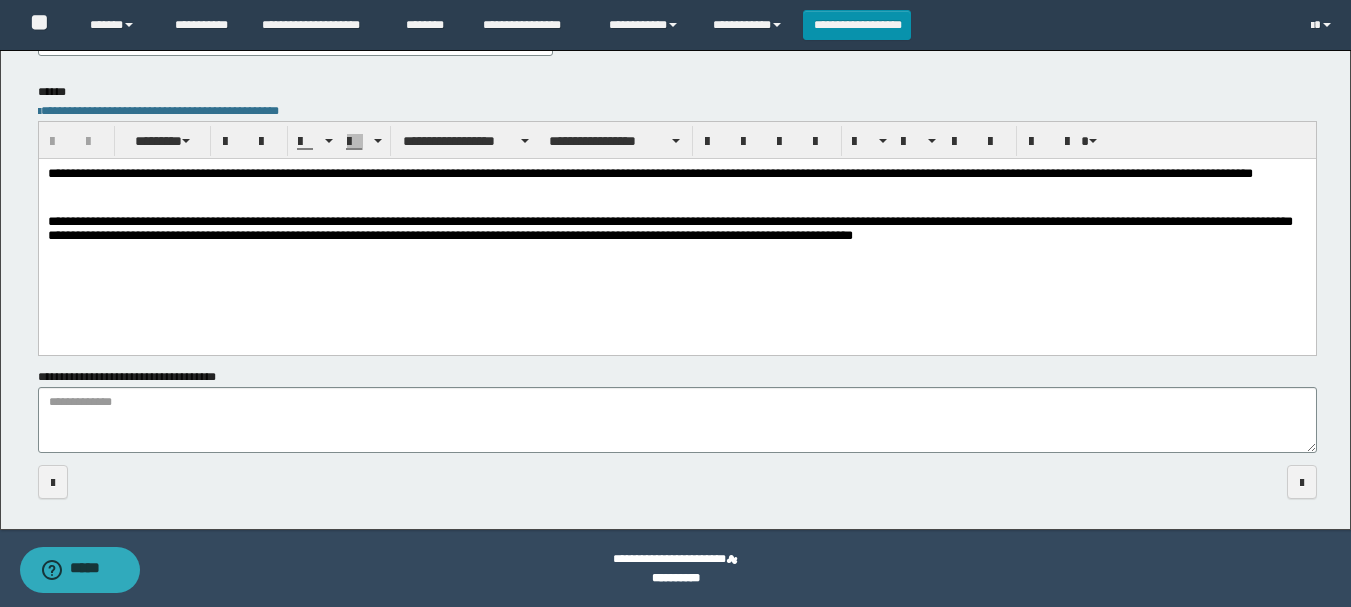 scroll, scrollTop: 0, scrollLeft: 0, axis: both 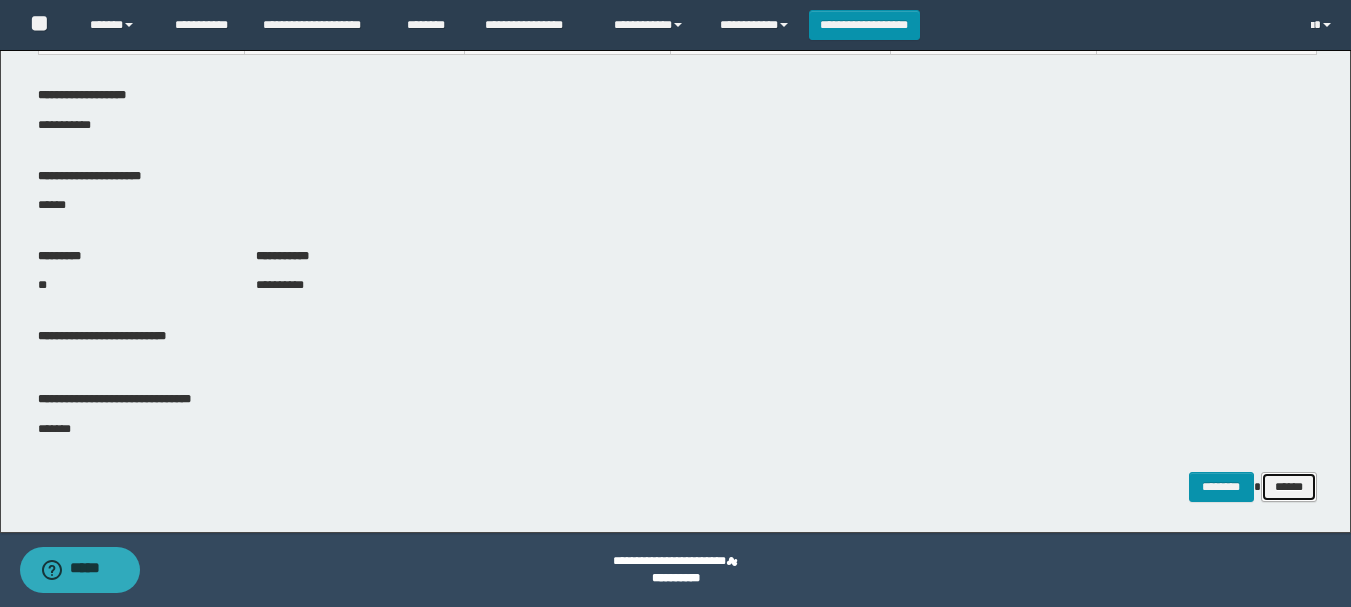 click on "******" at bounding box center (1289, 487) 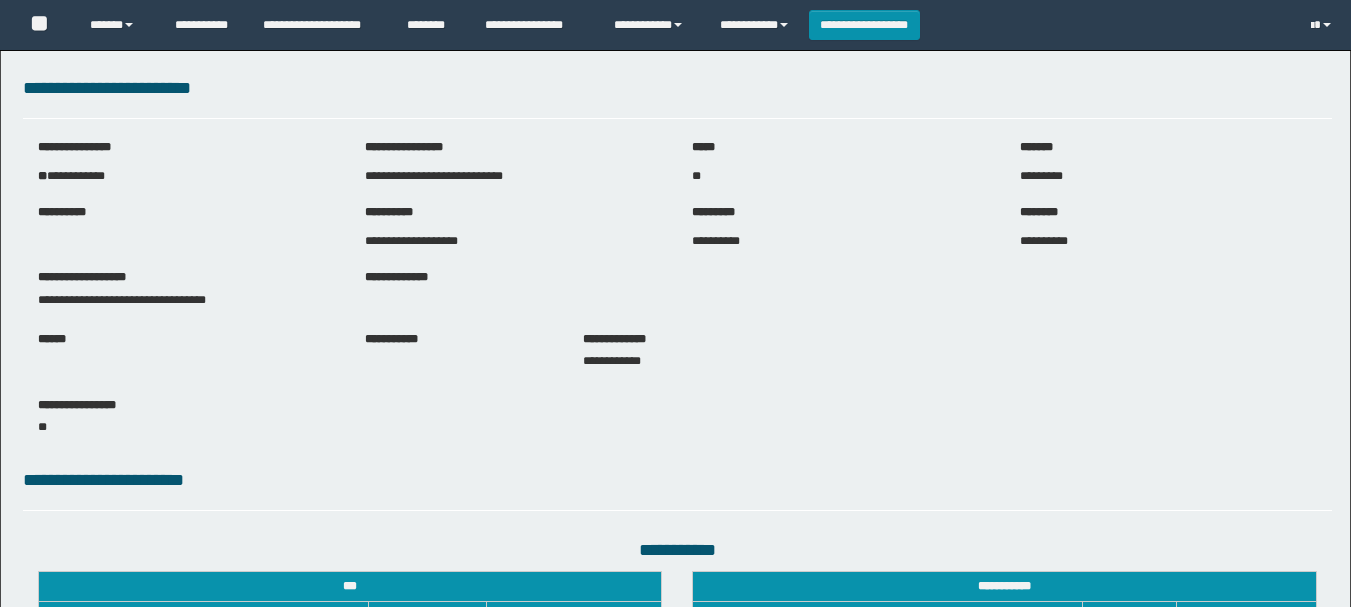 scroll, scrollTop: 447, scrollLeft: 0, axis: vertical 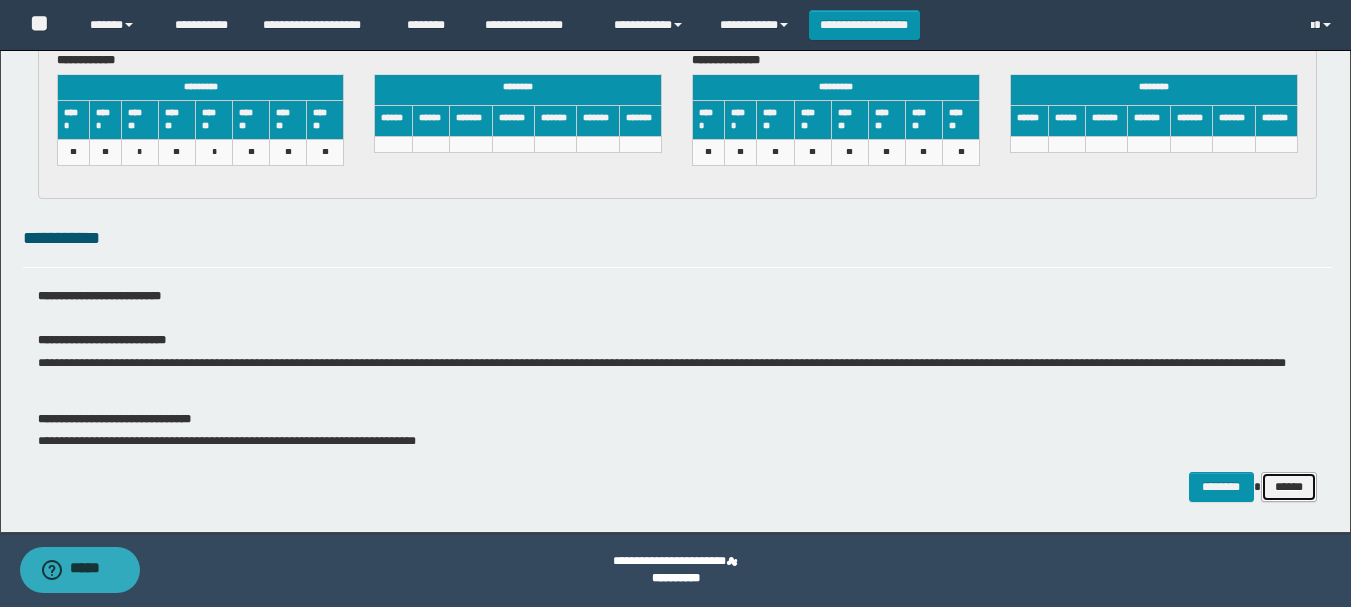 click on "******" at bounding box center (1289, 487) 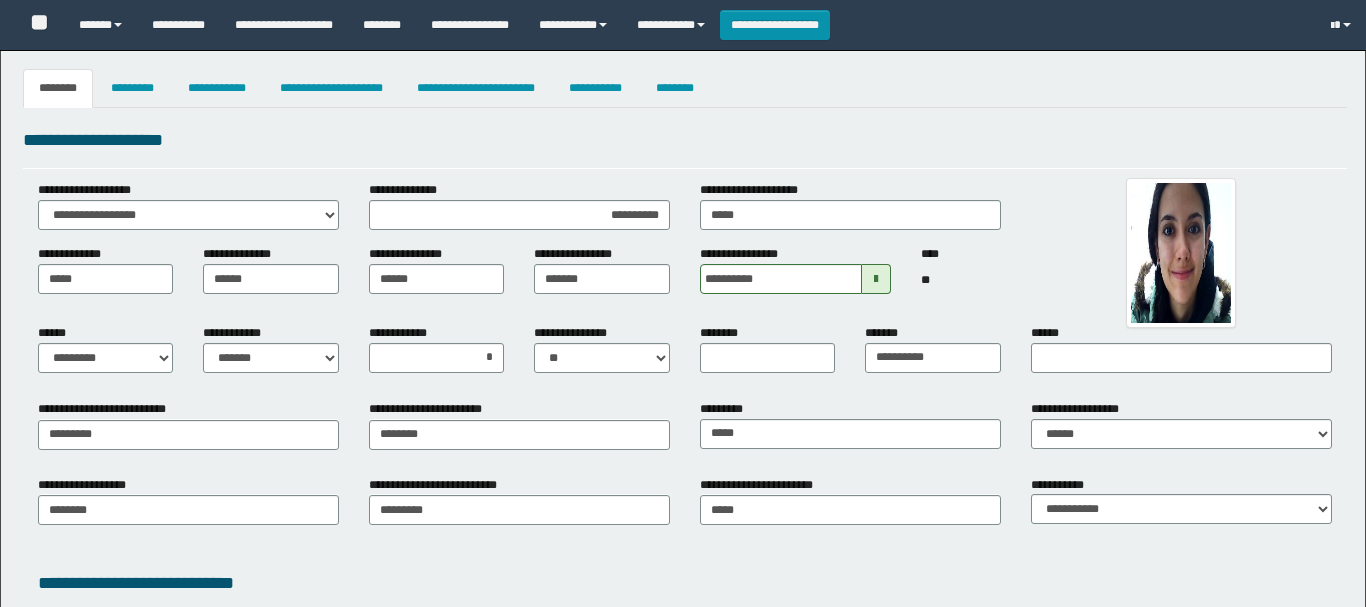 select on "*" 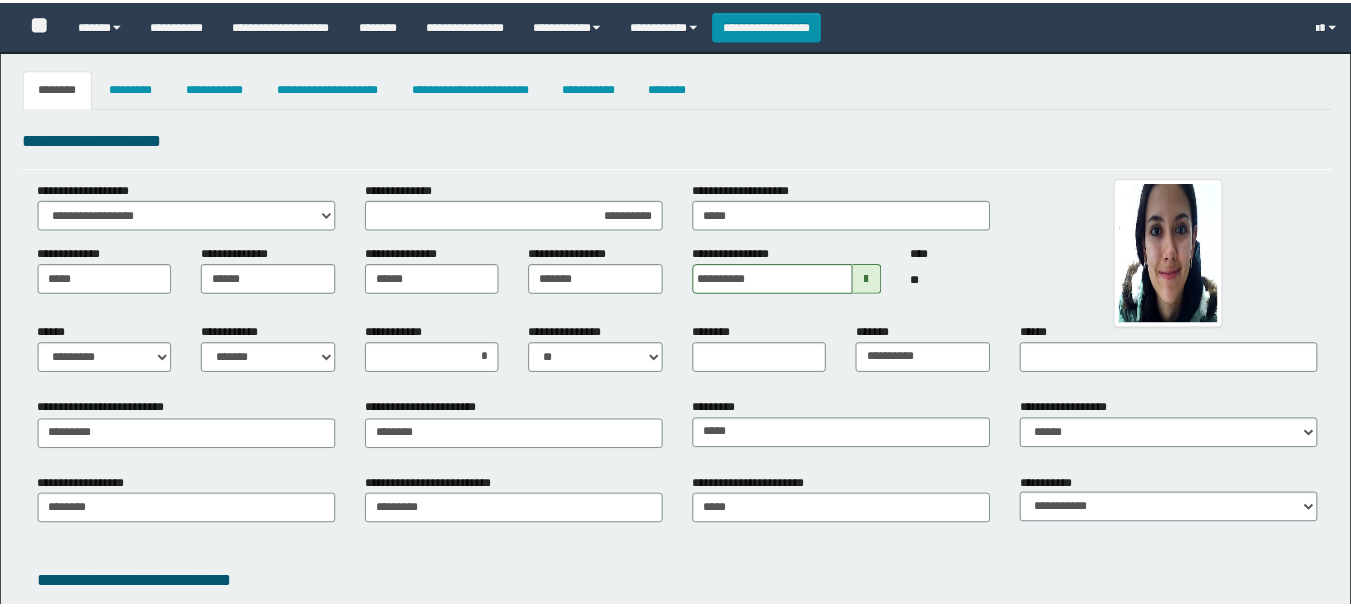 scroll, scrollTop: 0, scrollLeft: 0, axis: both 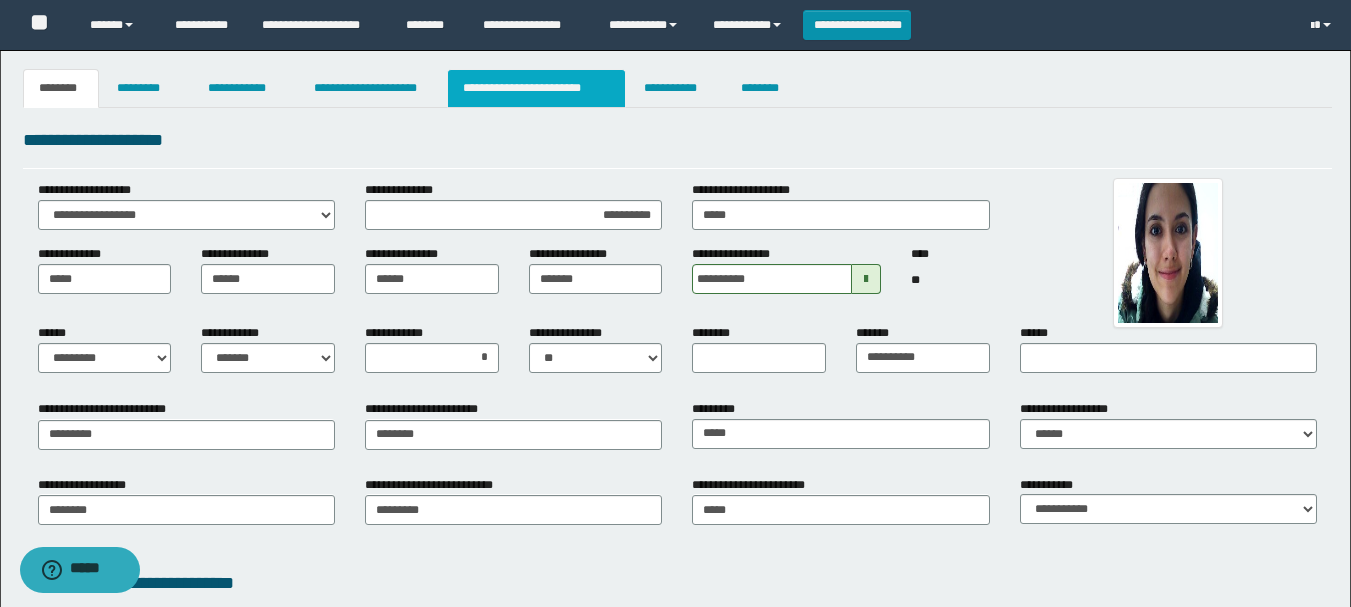 click on "**********" at bounding box center [537, 88] 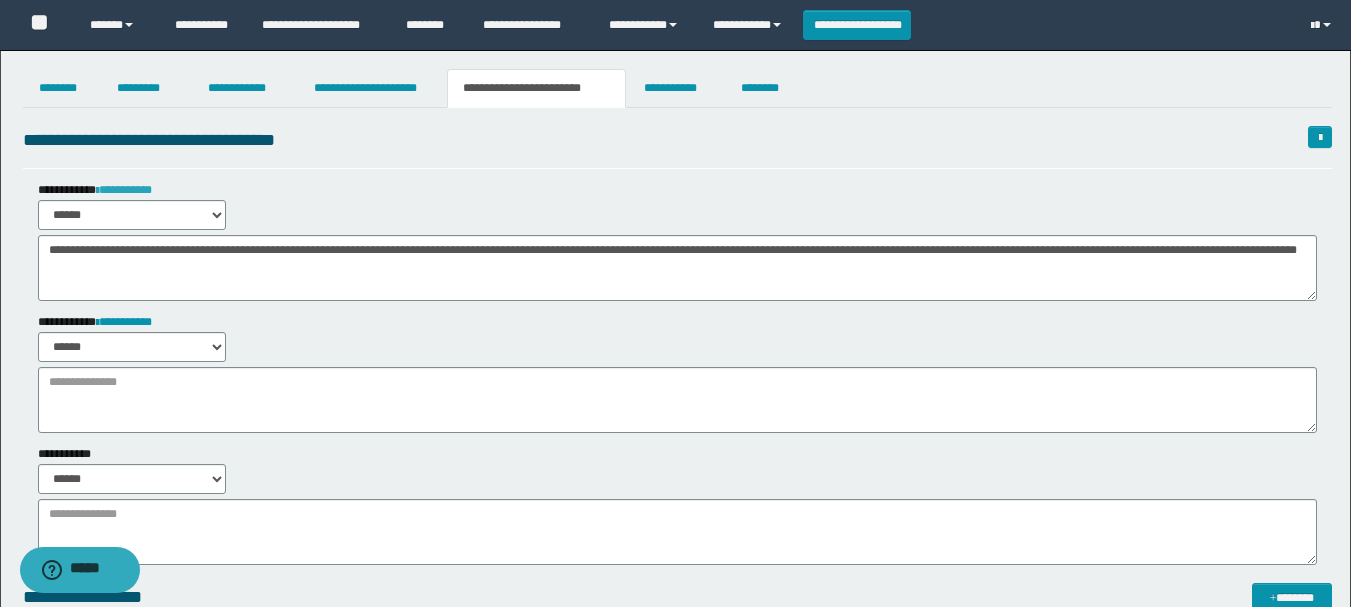 click on "**********" at bounding box center [124, 190] 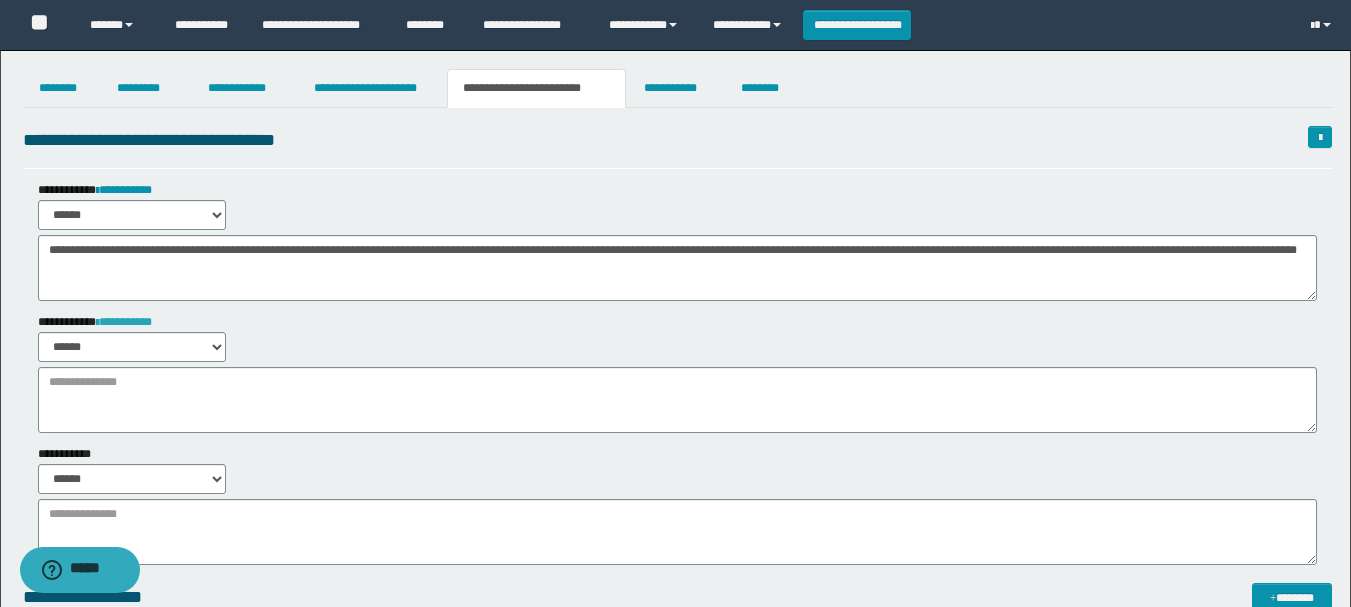 click on "**********" at bounding box center (124, 322) 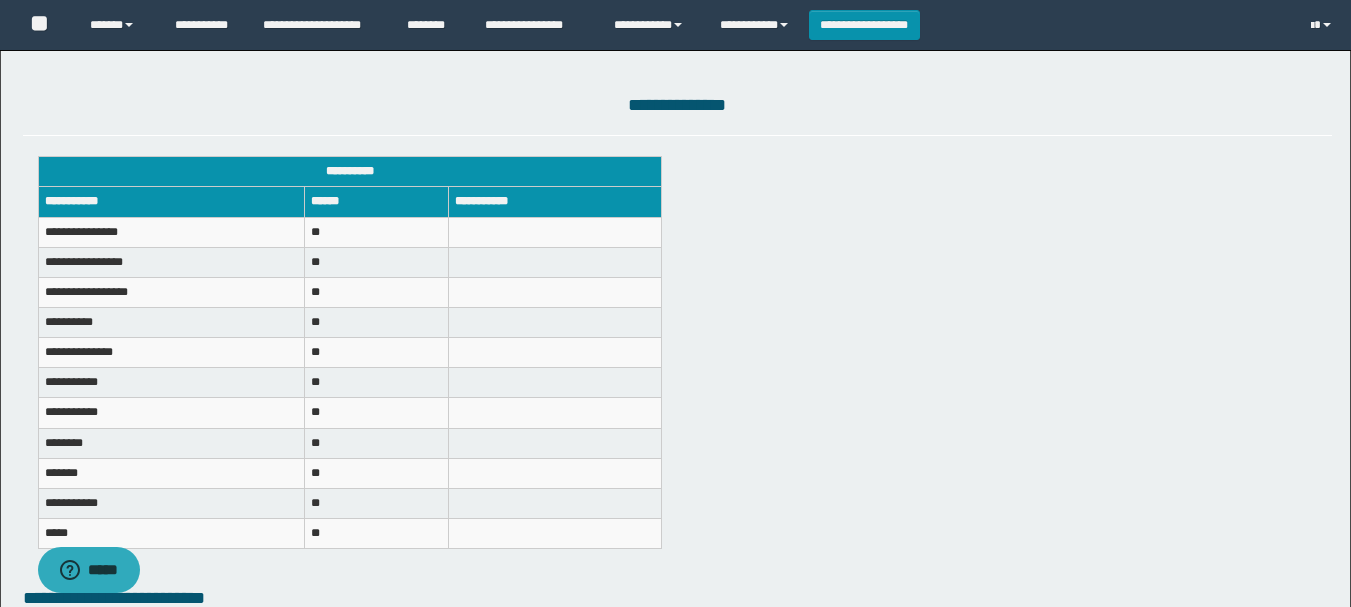scroll, scrollTop: 1600, scrollLeft: 0, axis: vertical 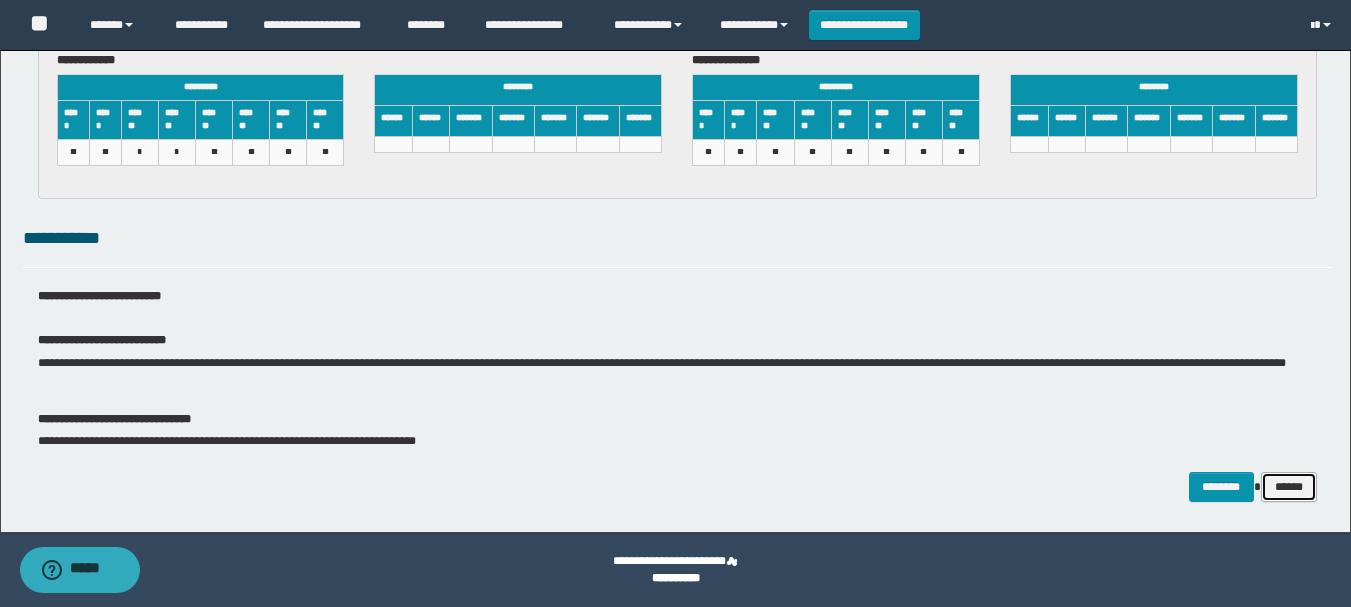 click on "******" at bounding box center [1289, 487] 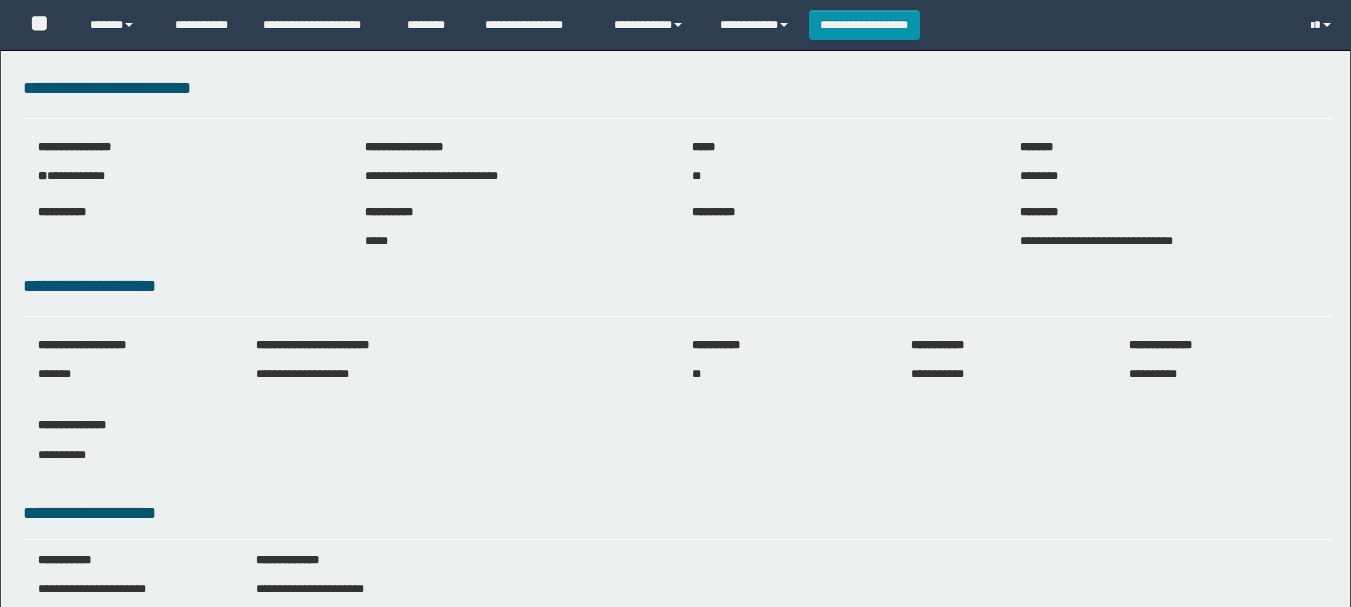 scroll, scrollTop: 400, scrollLeft: 0, axis: vertical 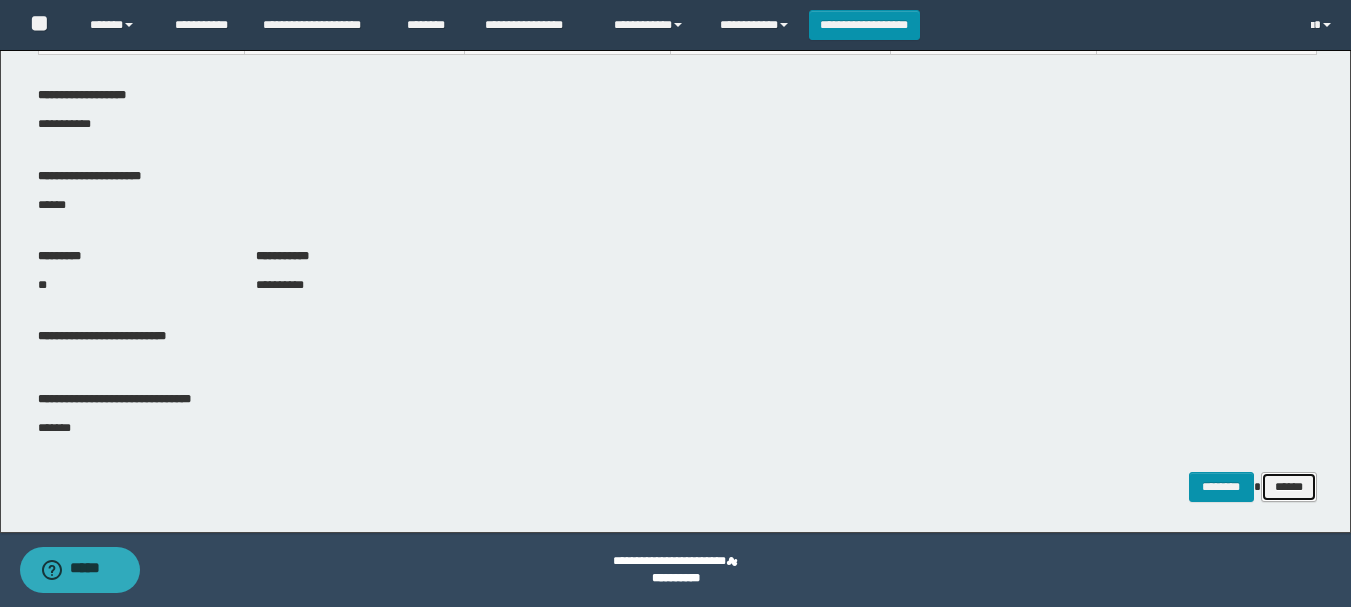 click on "******" at bounding box center (1289, 487) 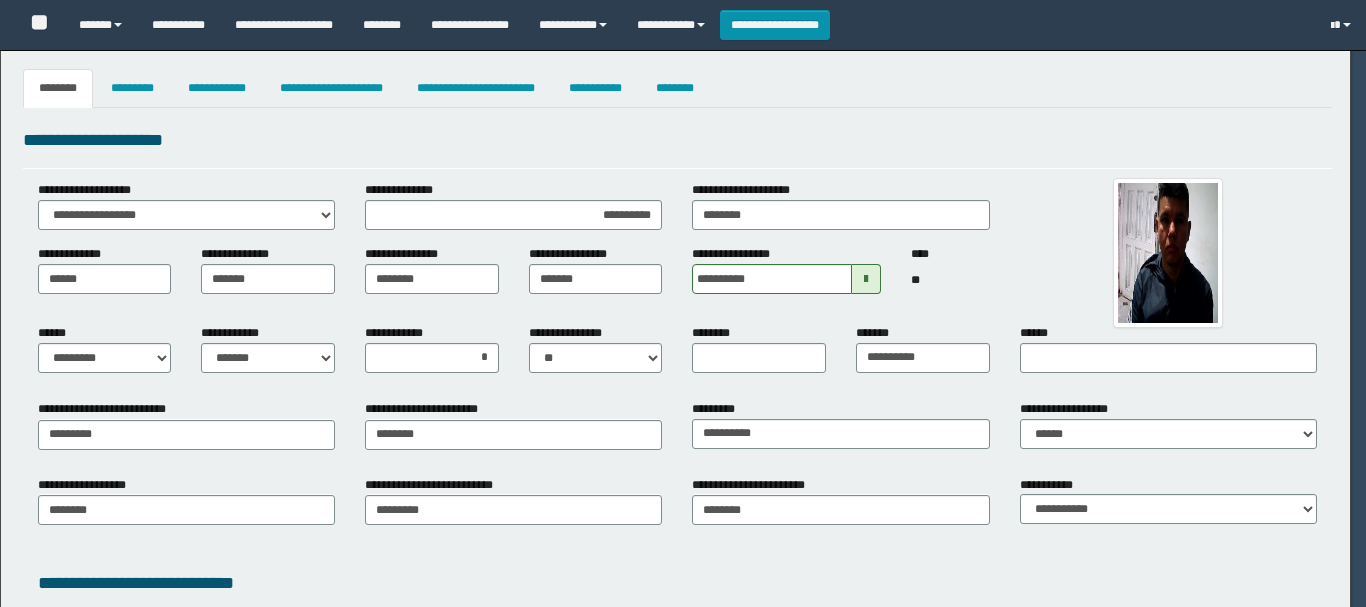select on "*" 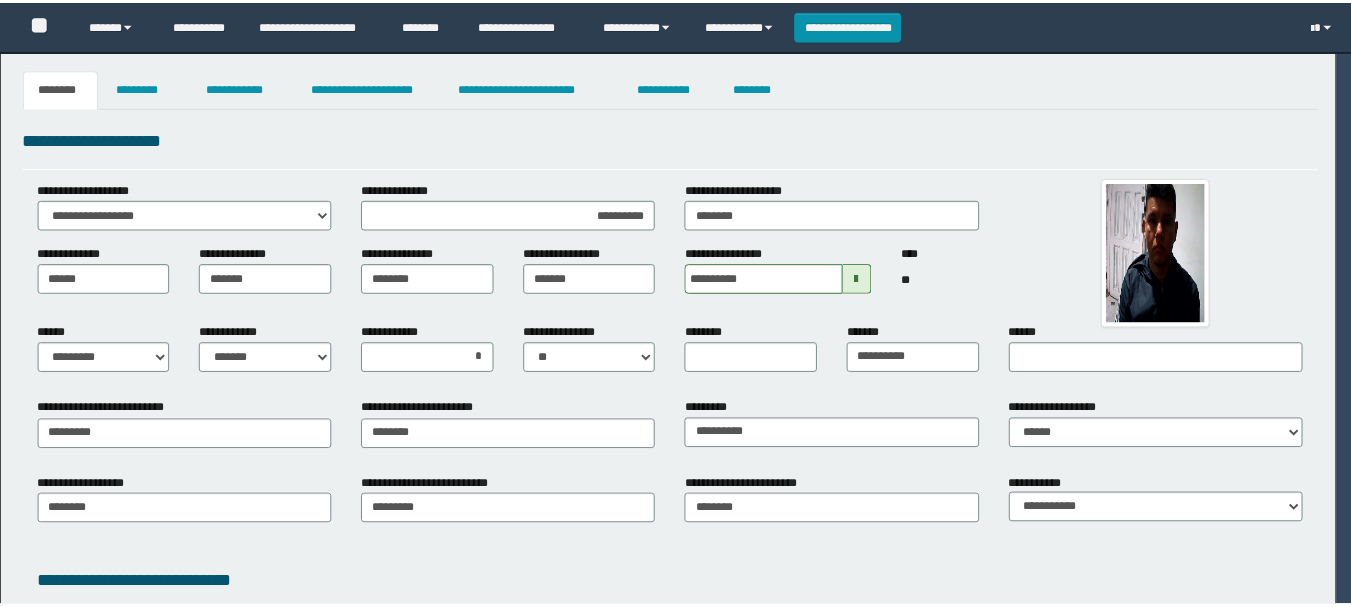 scroll, scrollTop: 0, scrollLeft: 0, axis: both 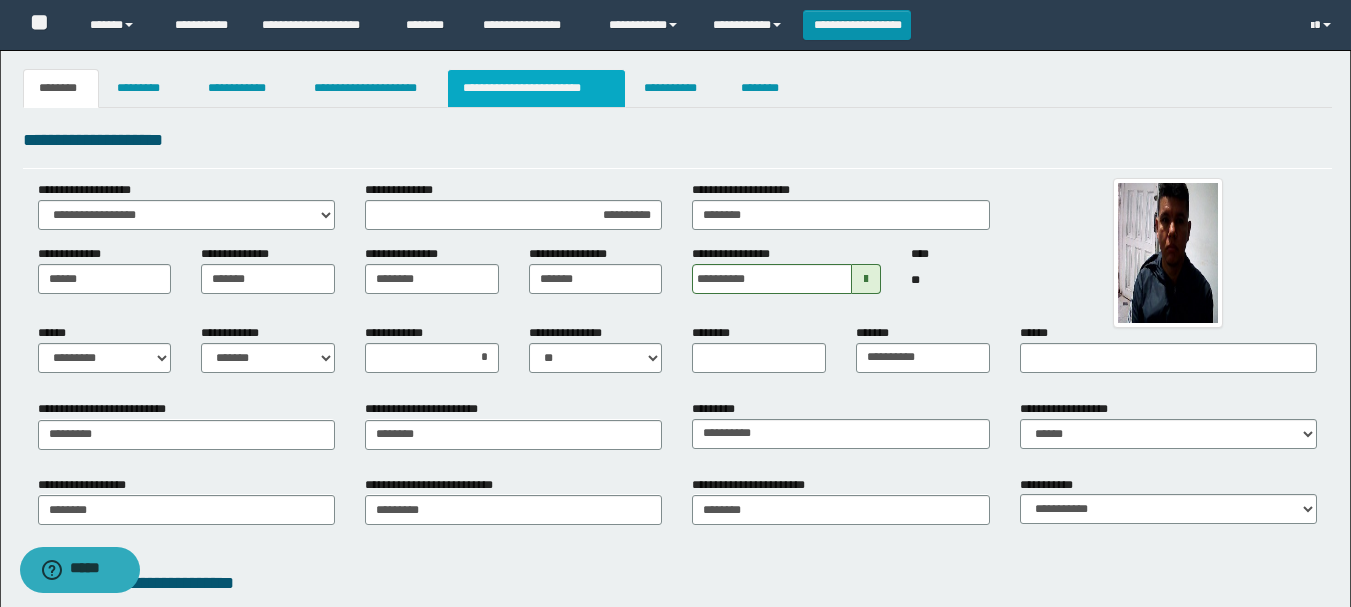 click on "**********" at bounding box center (537, 88) 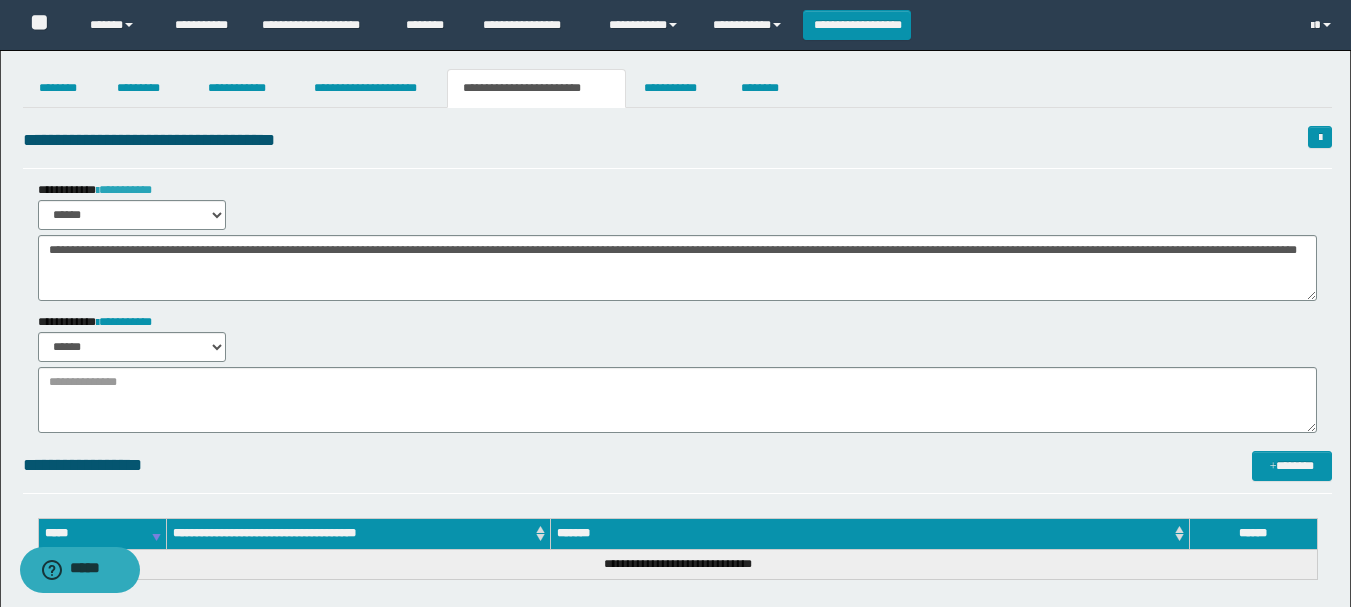 click on "**********" at bounding box center [124, 190] 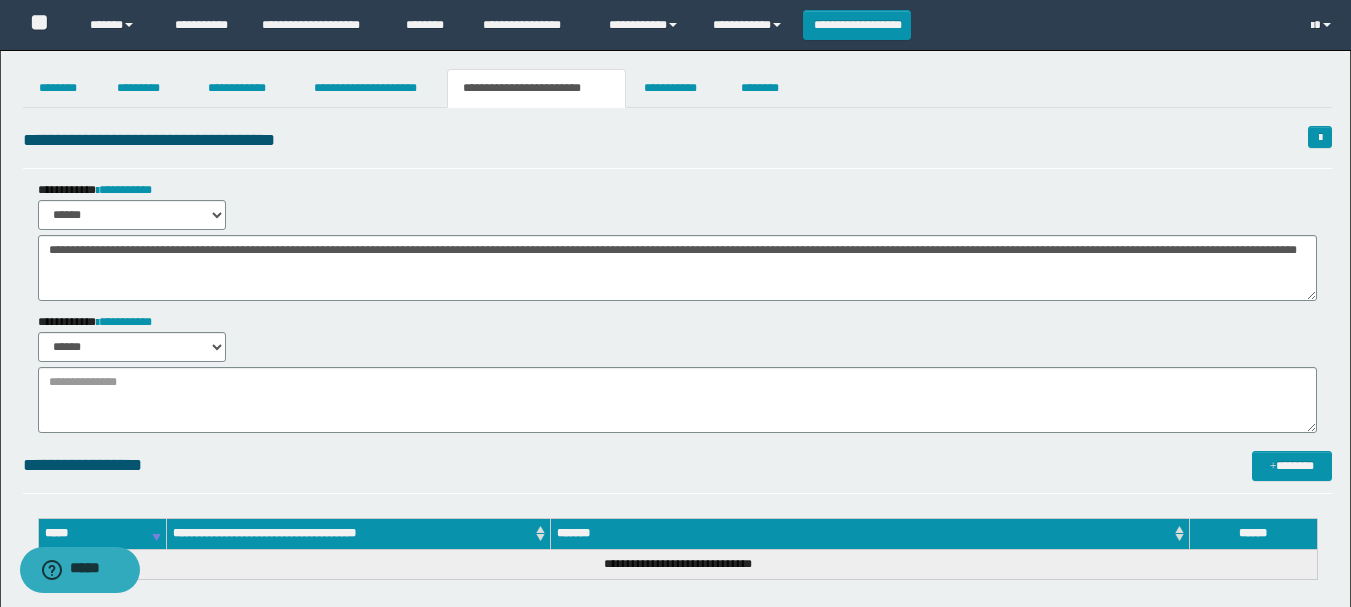 click on "**********" at bounding box center [108, 322] 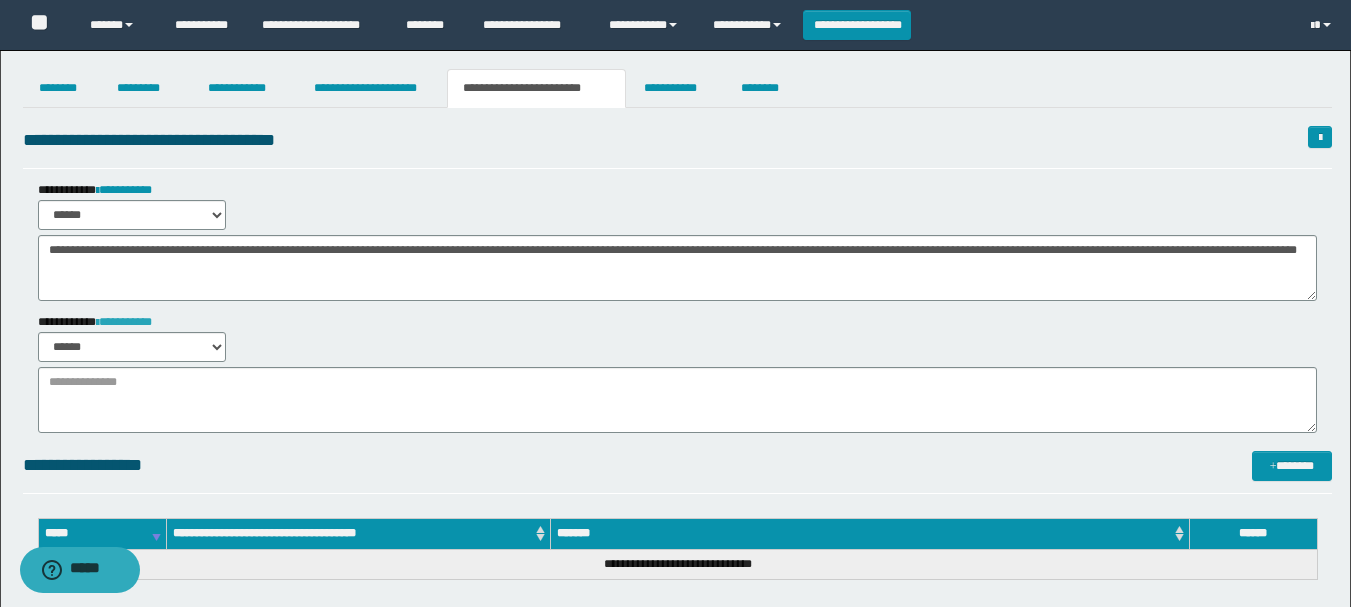 click on "**********" at bounding box center [124, 322] 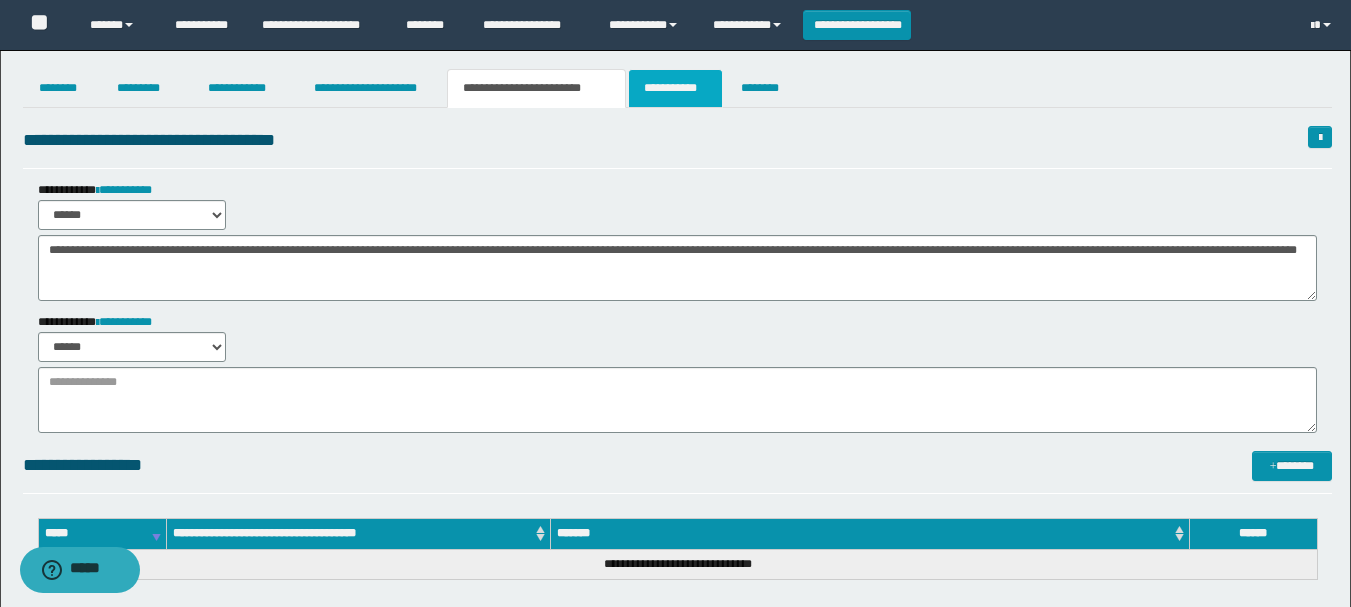 click on "**********" at bounding box center [675, 88] 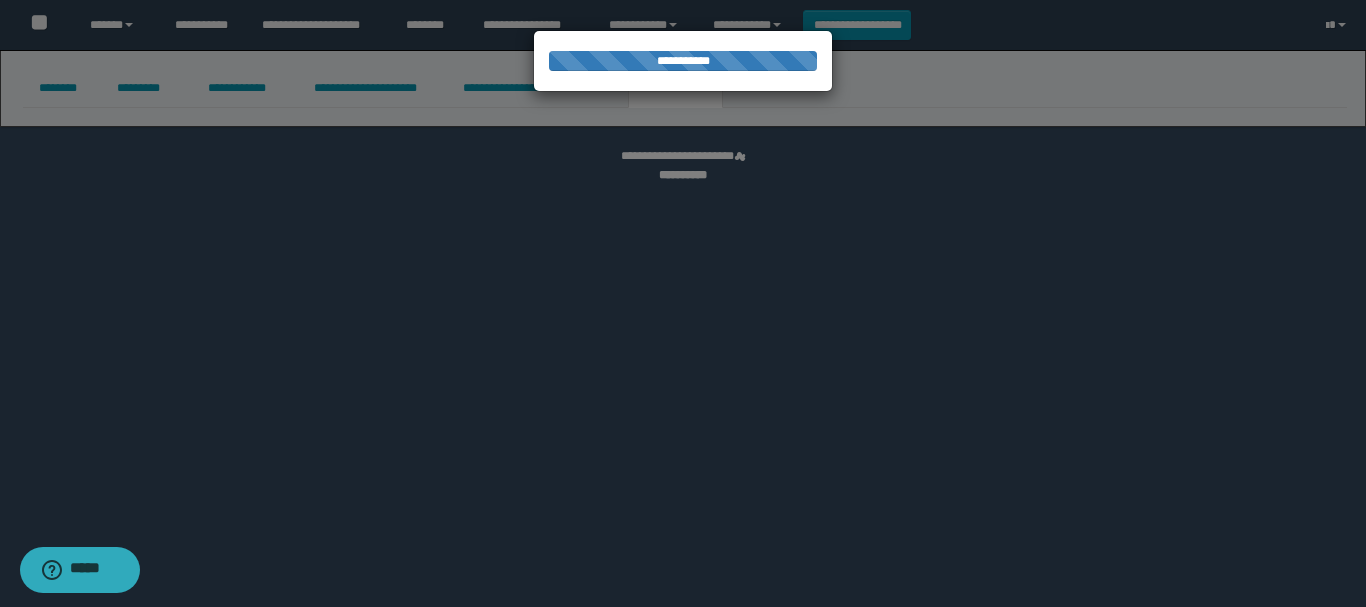 select on "****" 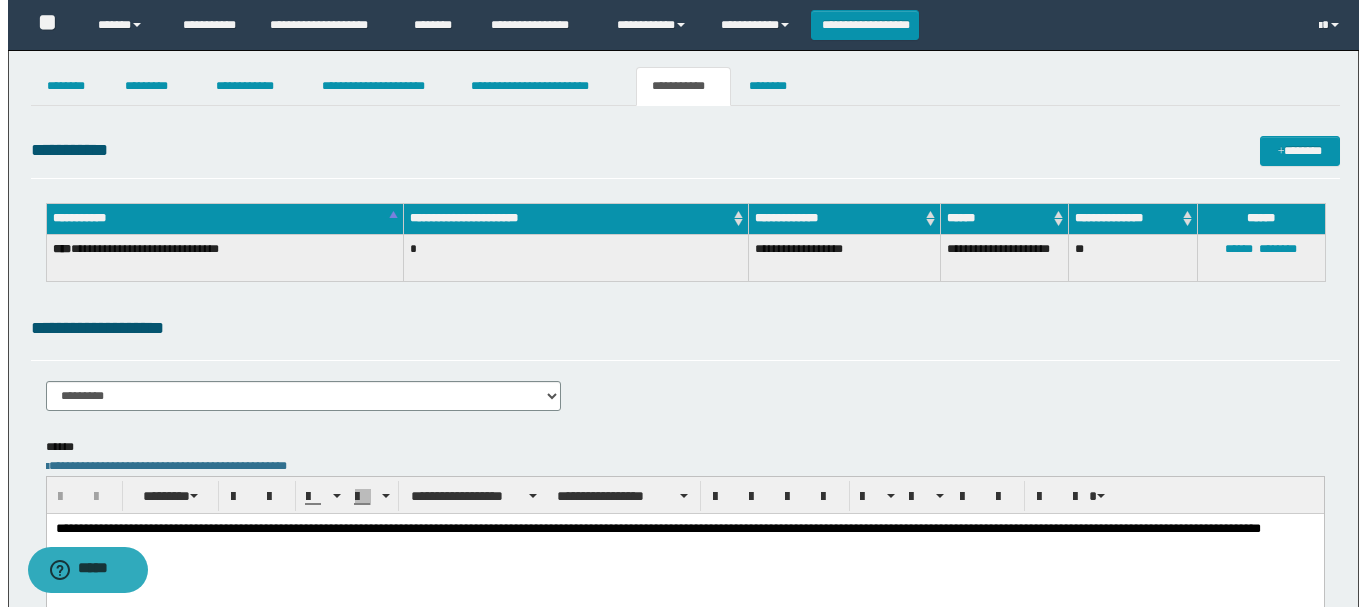 scroll, scrollTop: 0, scrollLeft: 0, axis: both 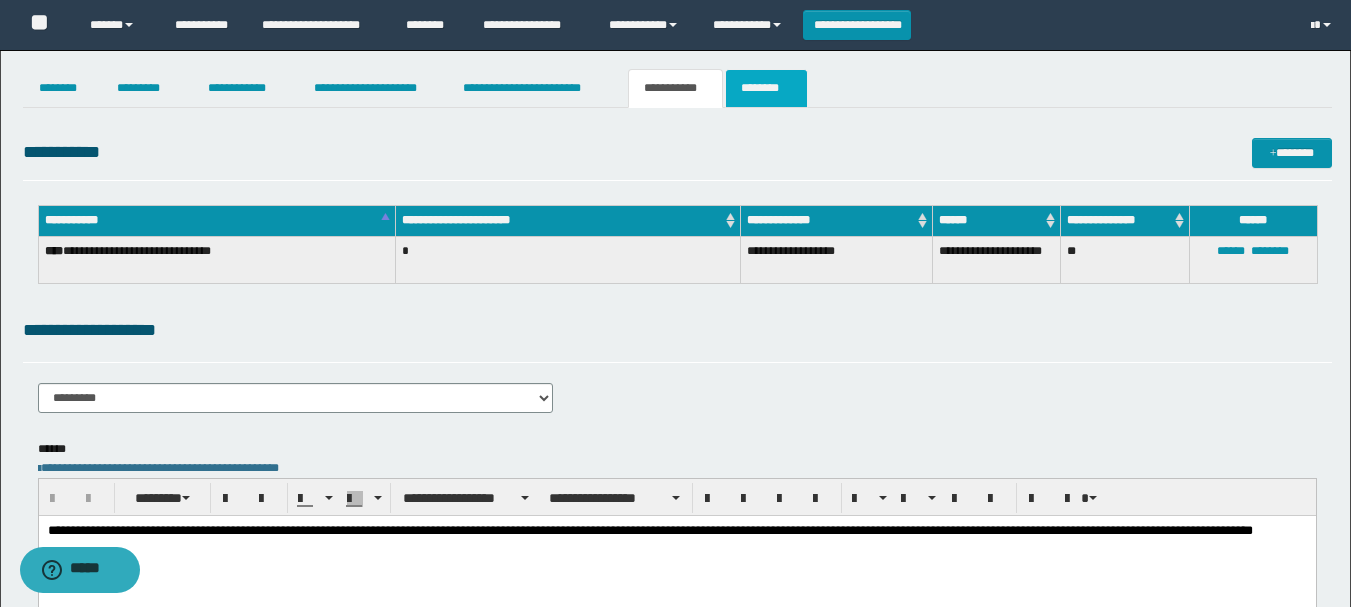 click on "********" at bounding box center [766, 88] 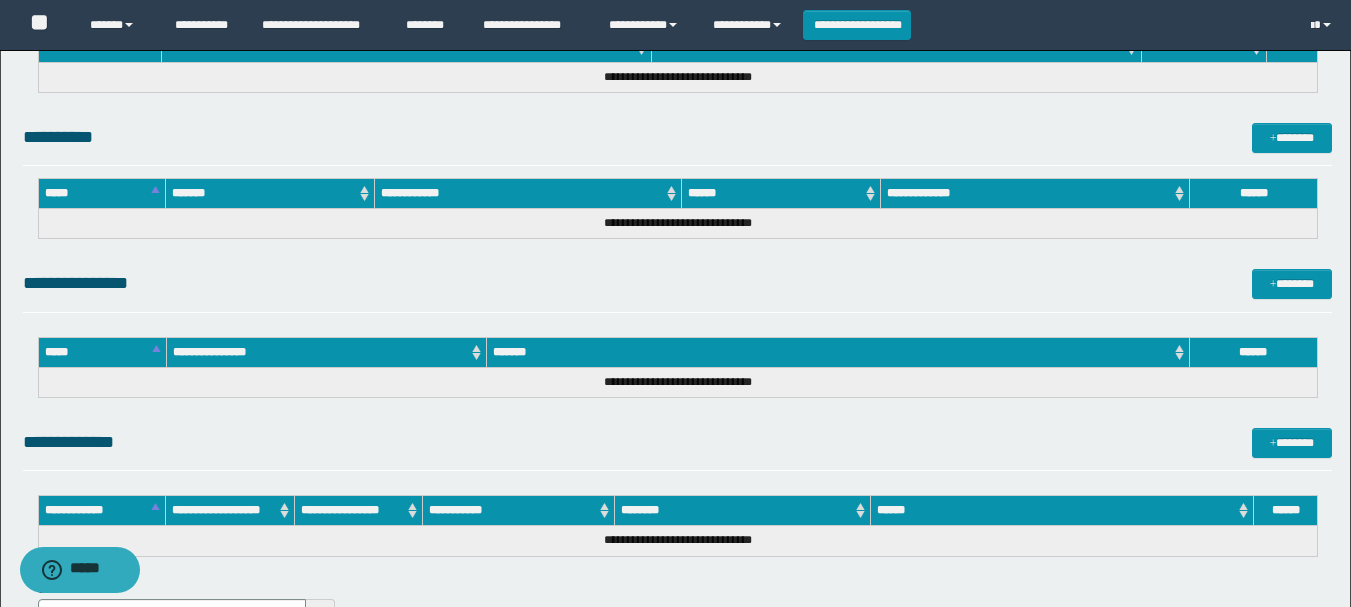 scroll, scrollTop: 1024, scrollLeft: 0, axis: vertical 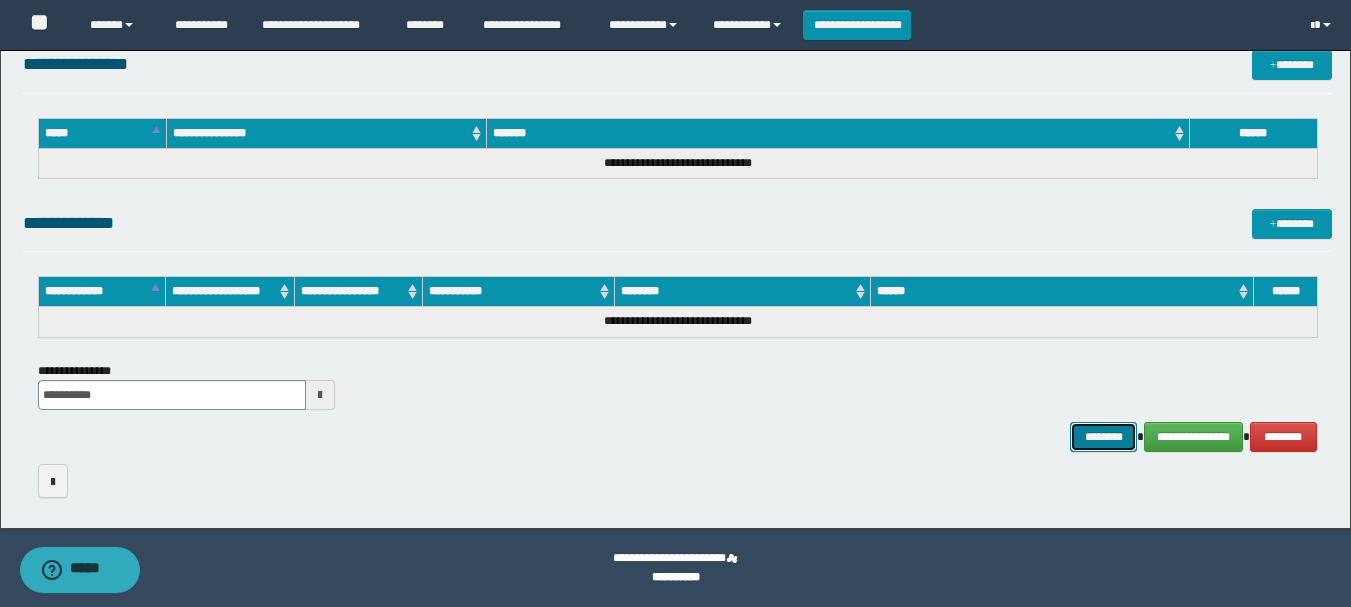 click on "********" at bounding box center (1104, 437) 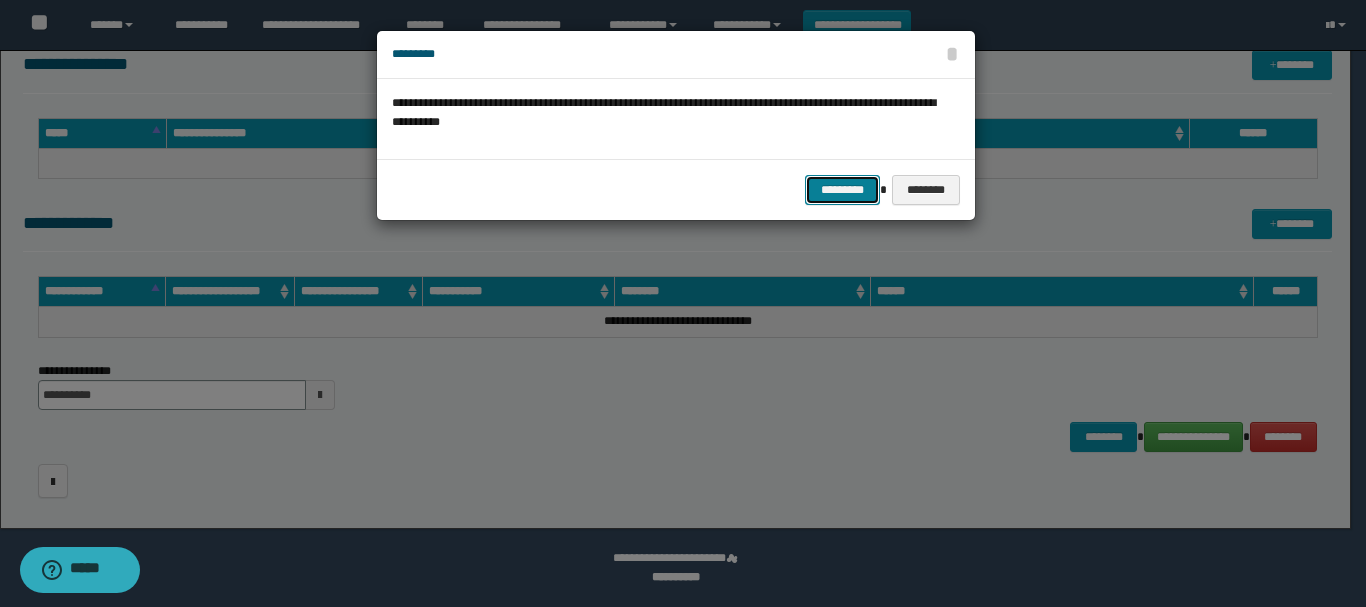 click on "*********" at bounding box center [842, 190] 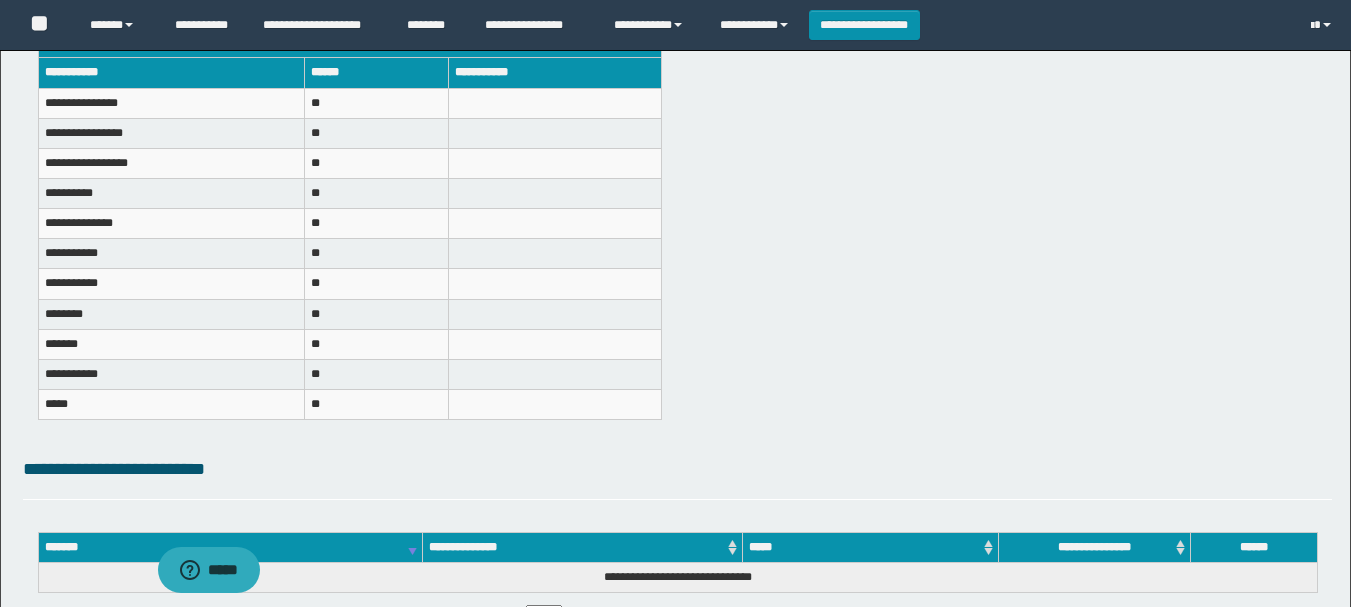 scroll, scrollTop: 0, scrollLeft: 0, axis: both 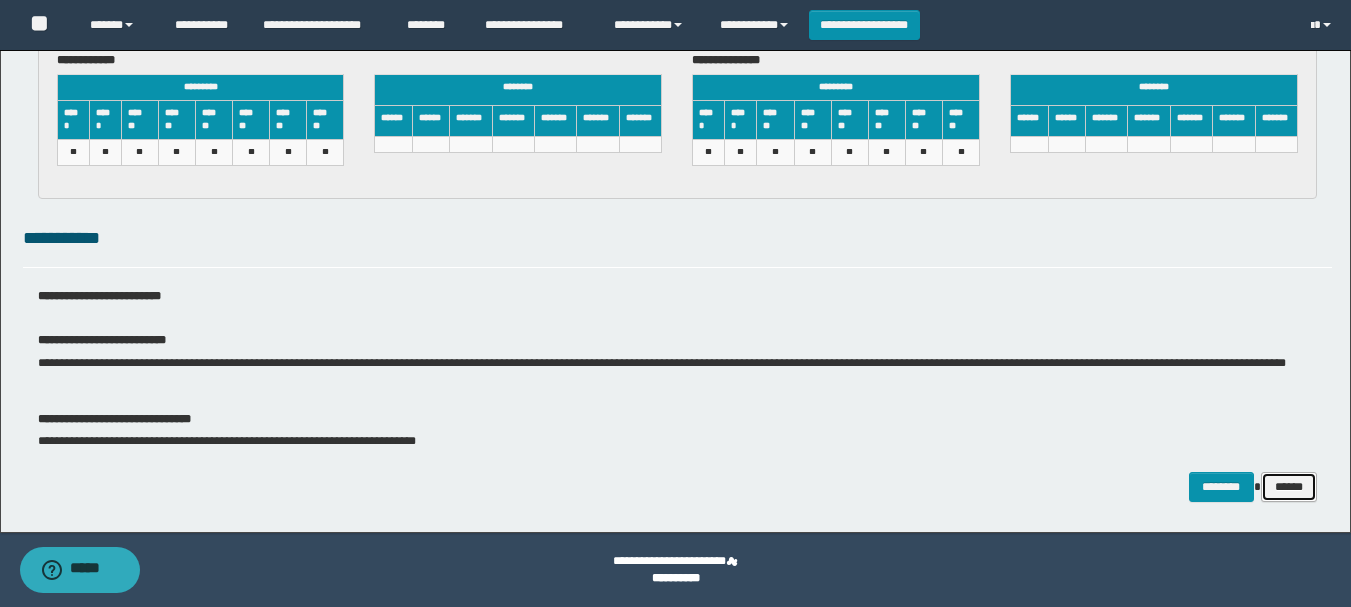 click on "******" at bounding box center (1289, 487) 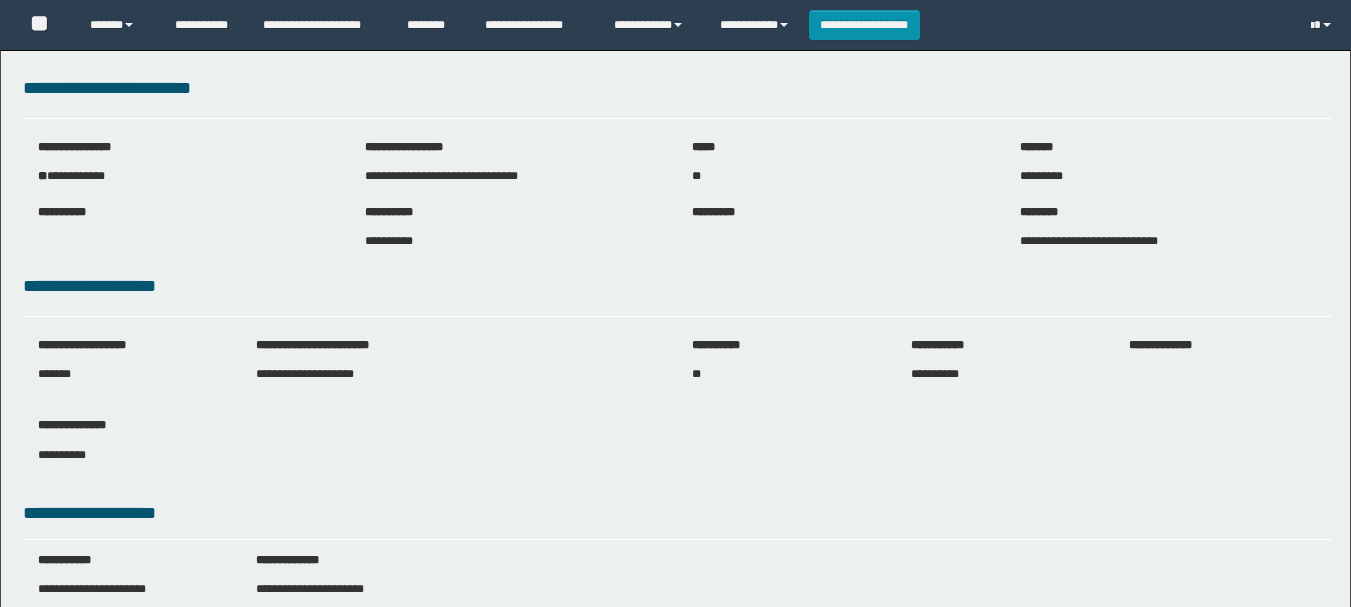 scroll, scrollTop: 0, scrollLeft: 0, axis: both 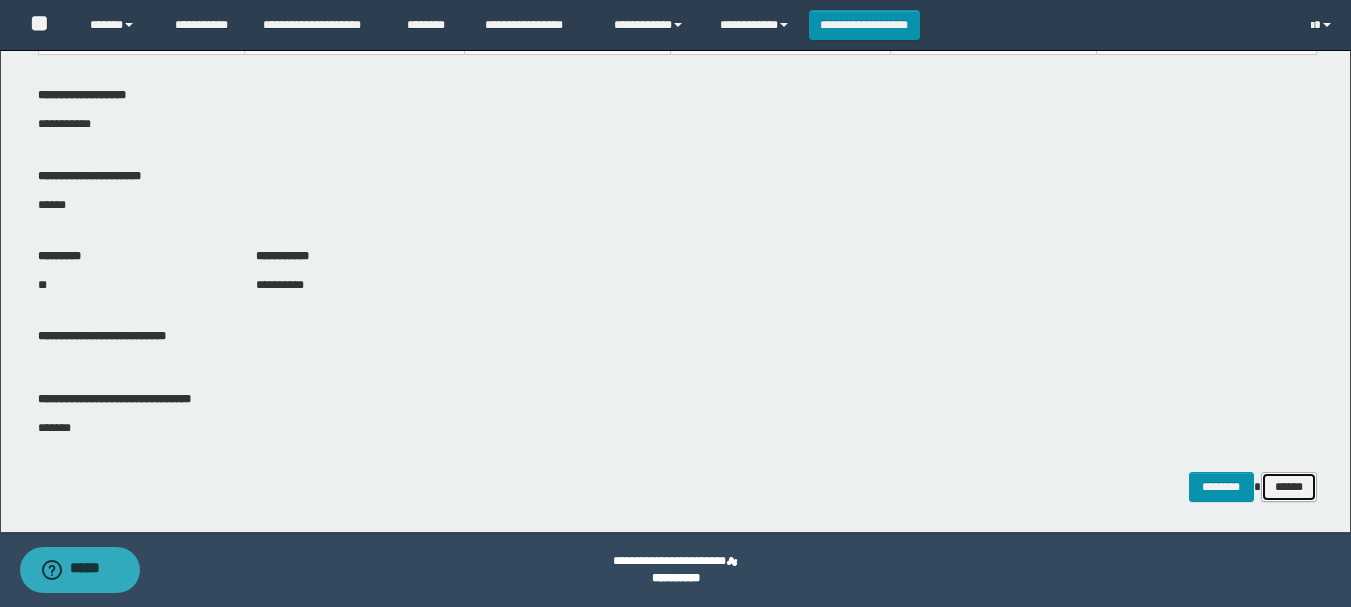 click on "******" at bounding box center (1289, 487) 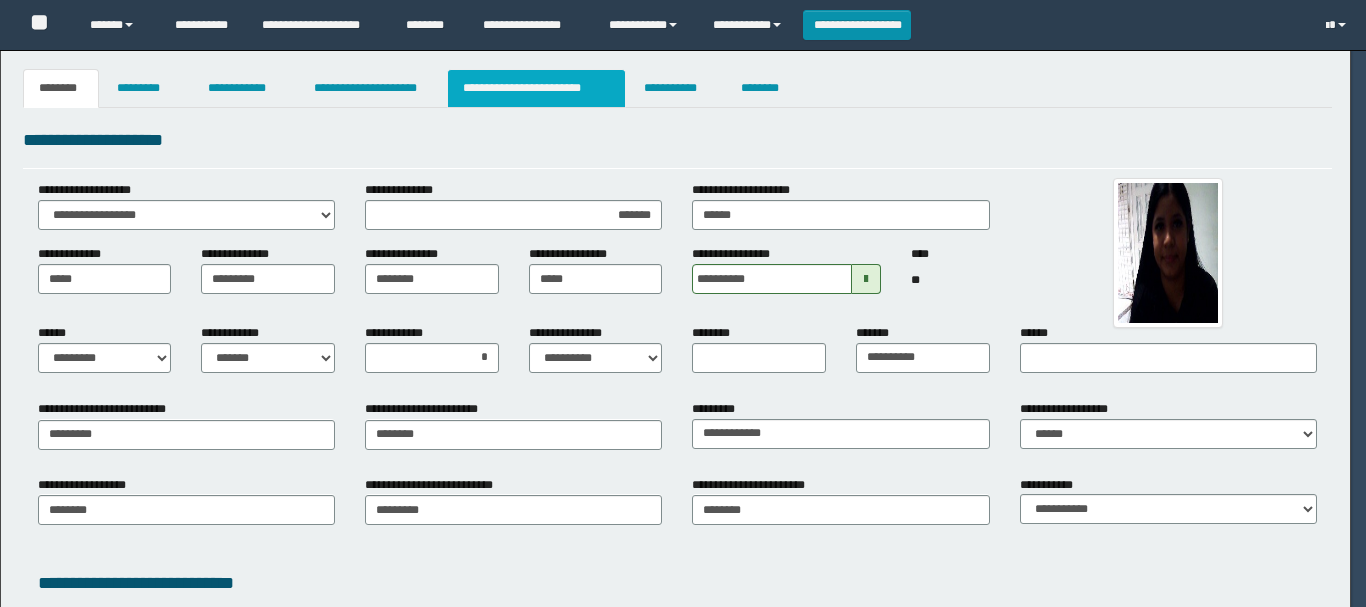 click on "**********" at bounding box center [537, 88] 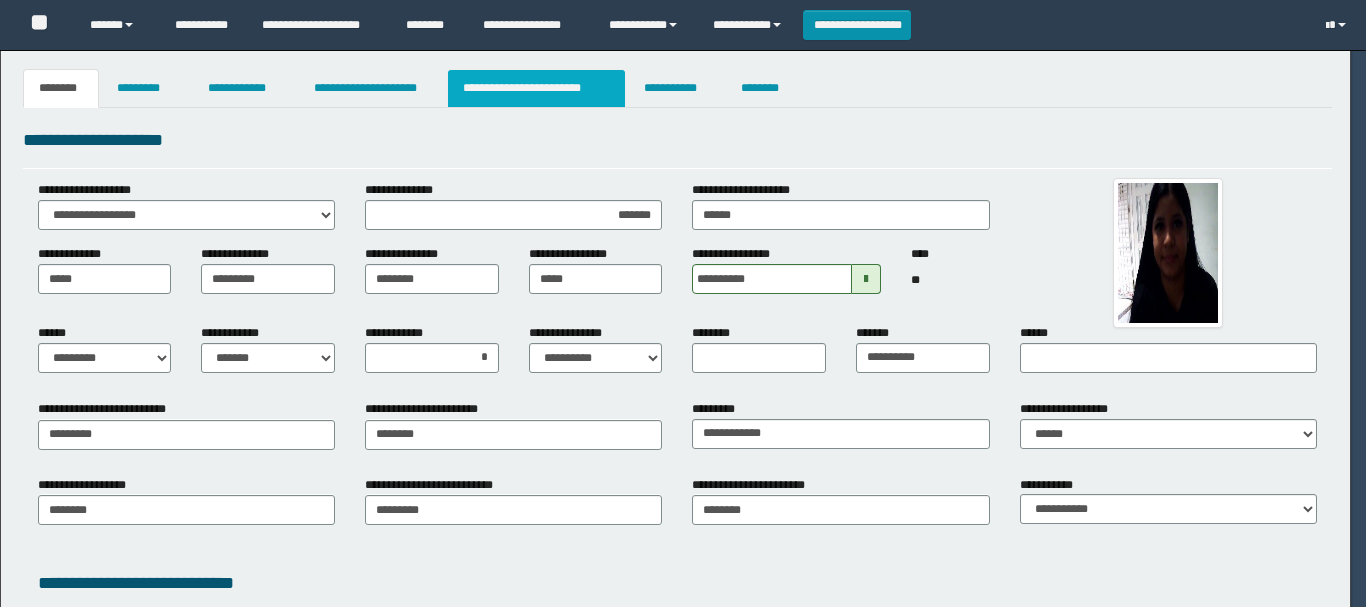 scroll, scrollTop: 0, scrollLeft: 0, axis: both 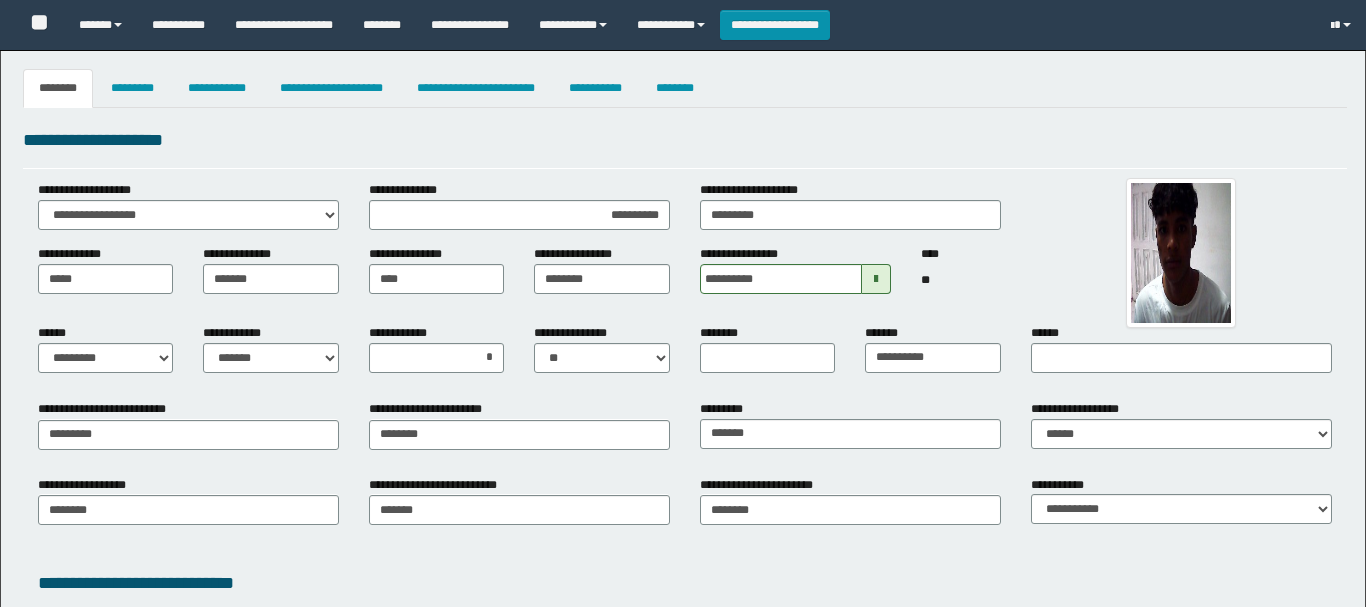 select on "*" 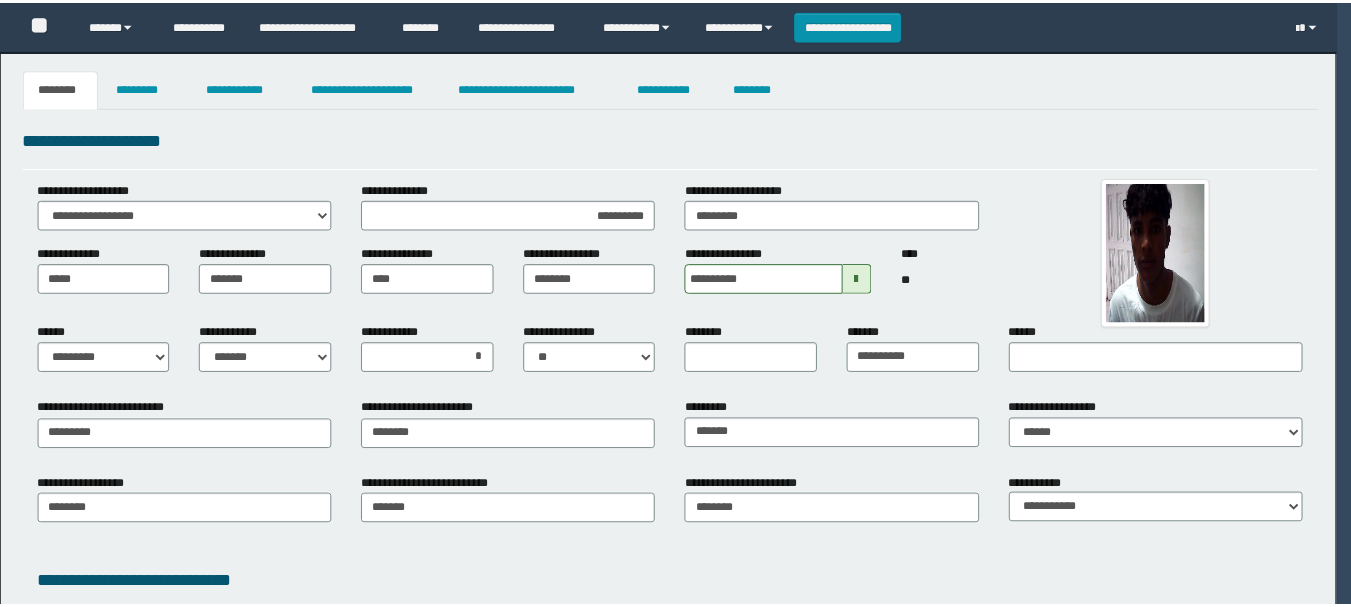 scroll, scrollTop: 0, scrollLeft: 0, axis: both 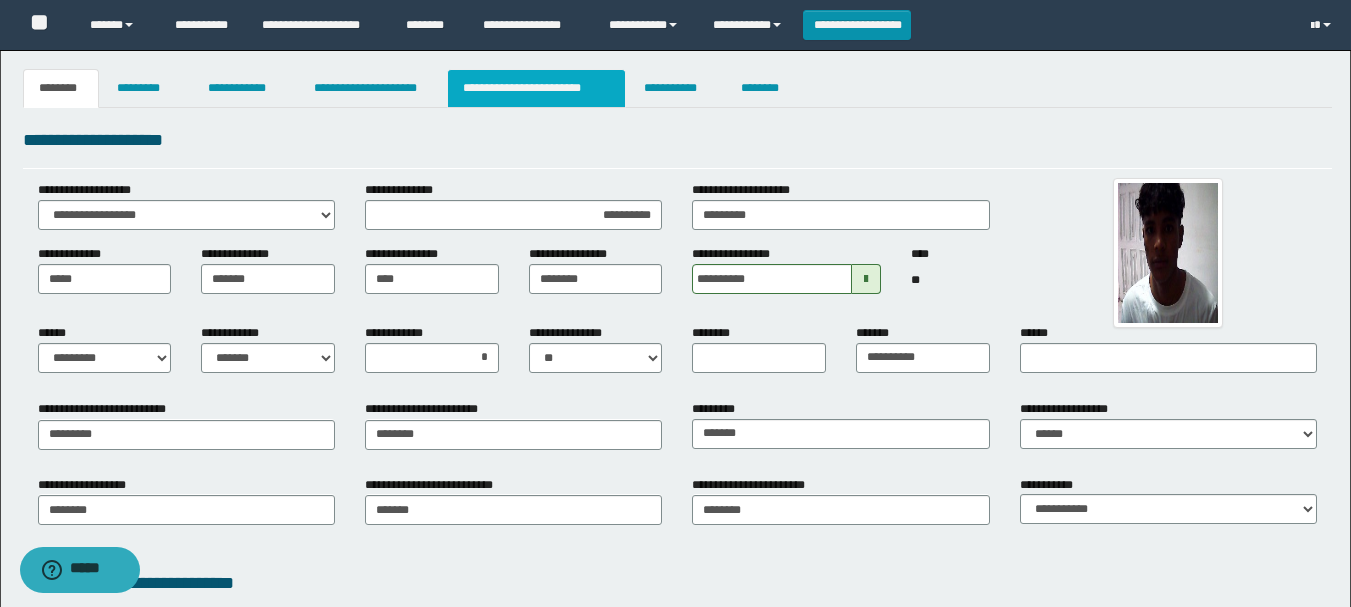 click on "**********" at bounding box center [537, 88] 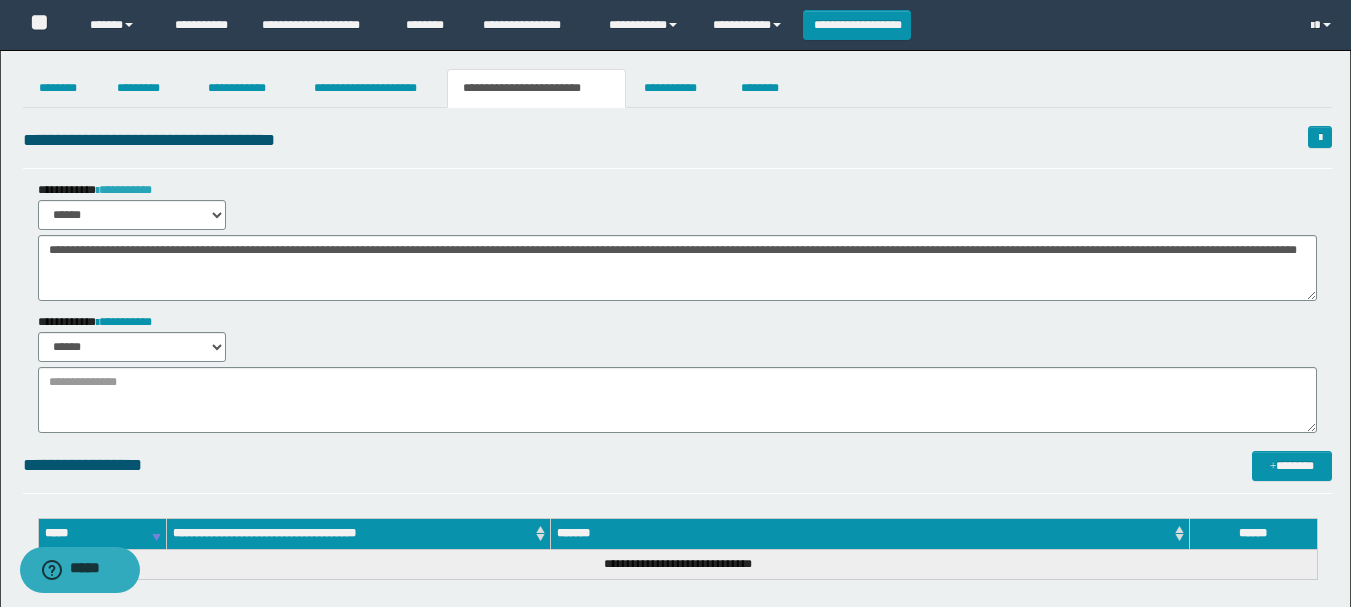 click on "**********" at bounding box center [124, 190] 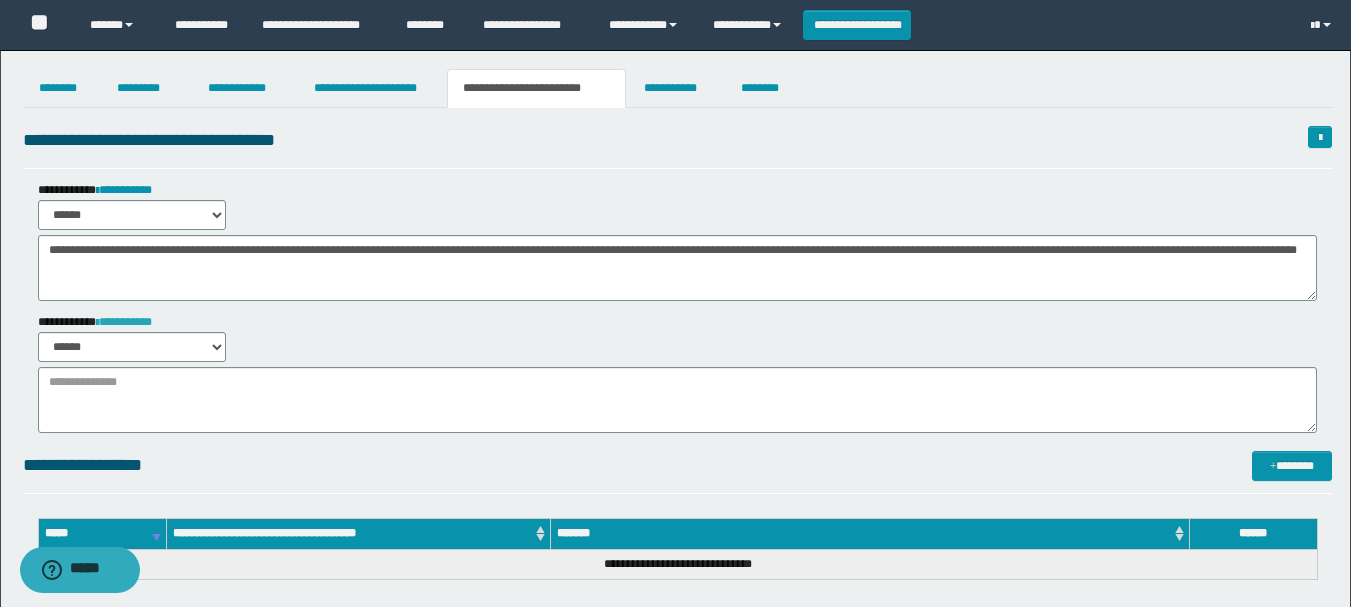 click on "**********" at bounding box center (124, 322) 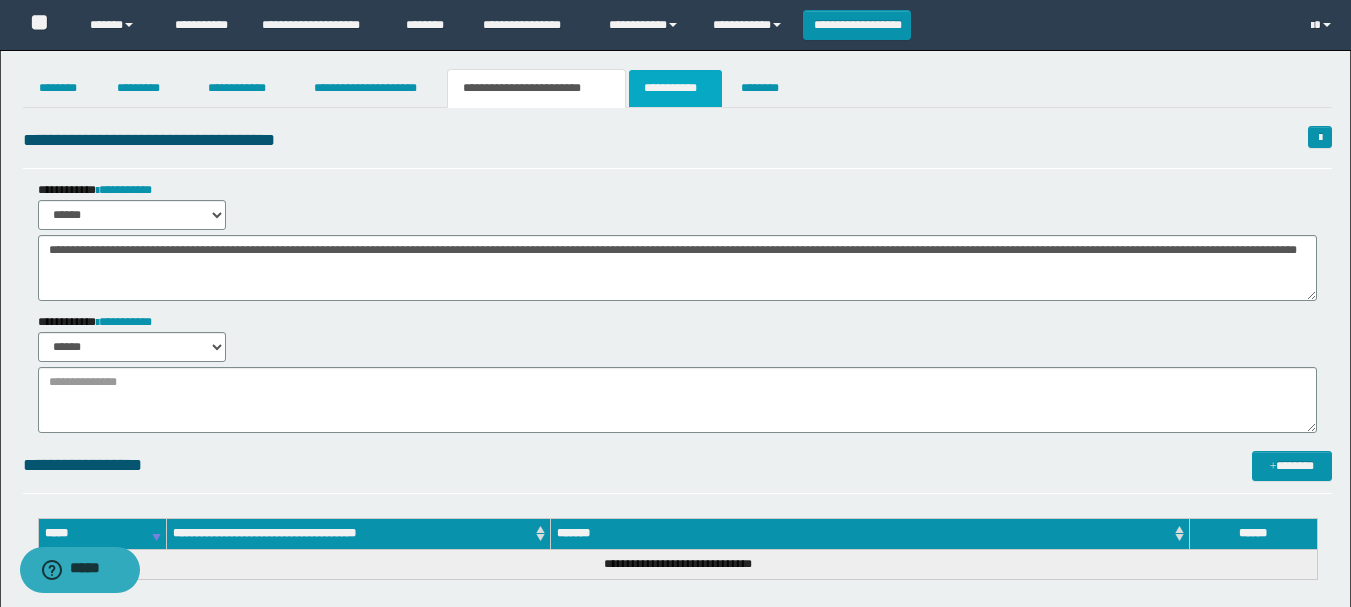 click on "**********" at bounding box center [675, 88] 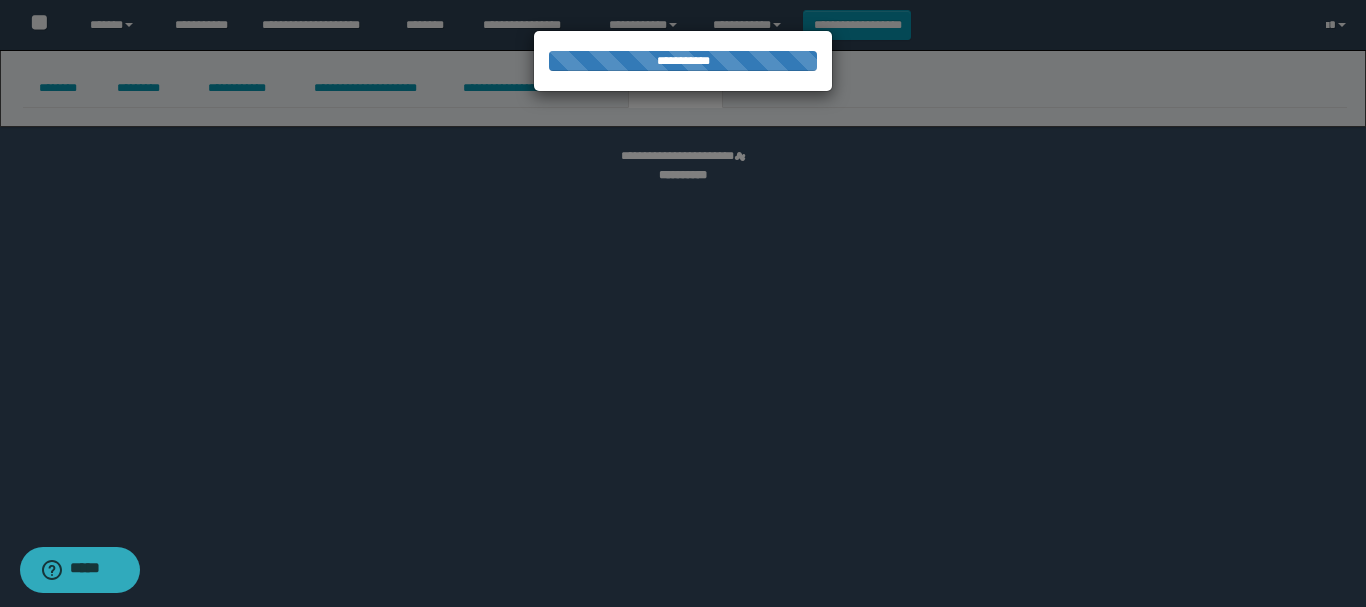 select on "****" 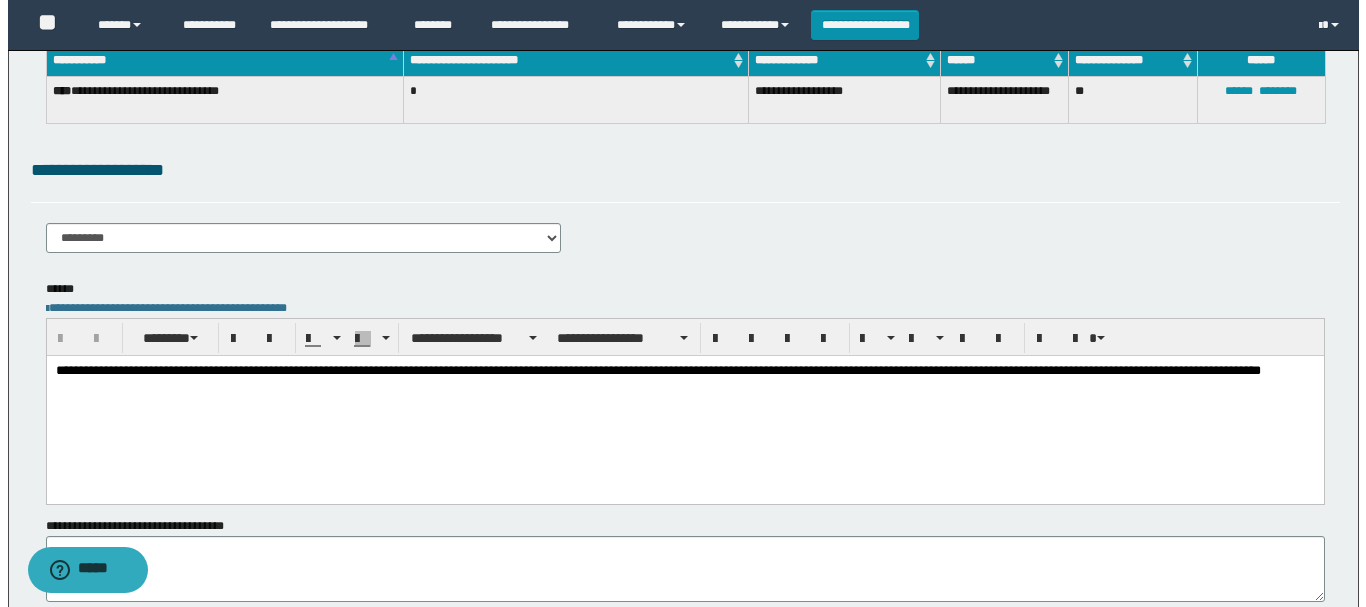 scroll, scrollTop: 0, scrollLeft: 0, axis: both 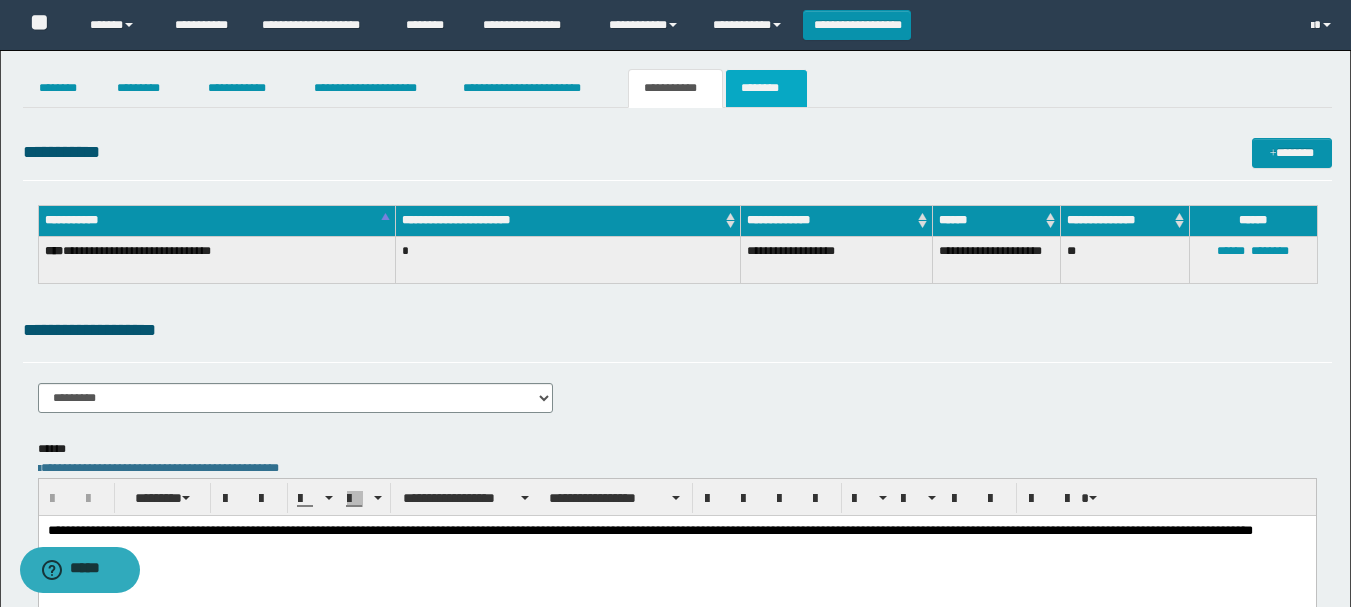 click on "********" at bounding box center [766, 88] 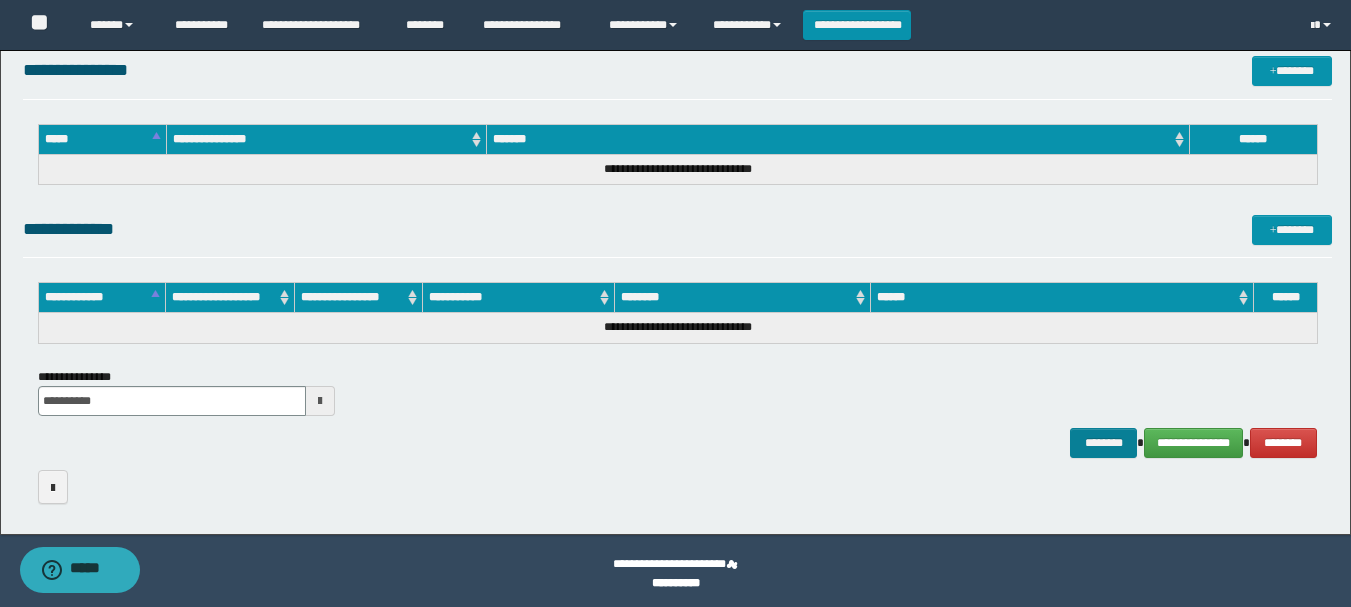 scroll, scrollTop: 1024, scrollLeft: 0, axis: vertical 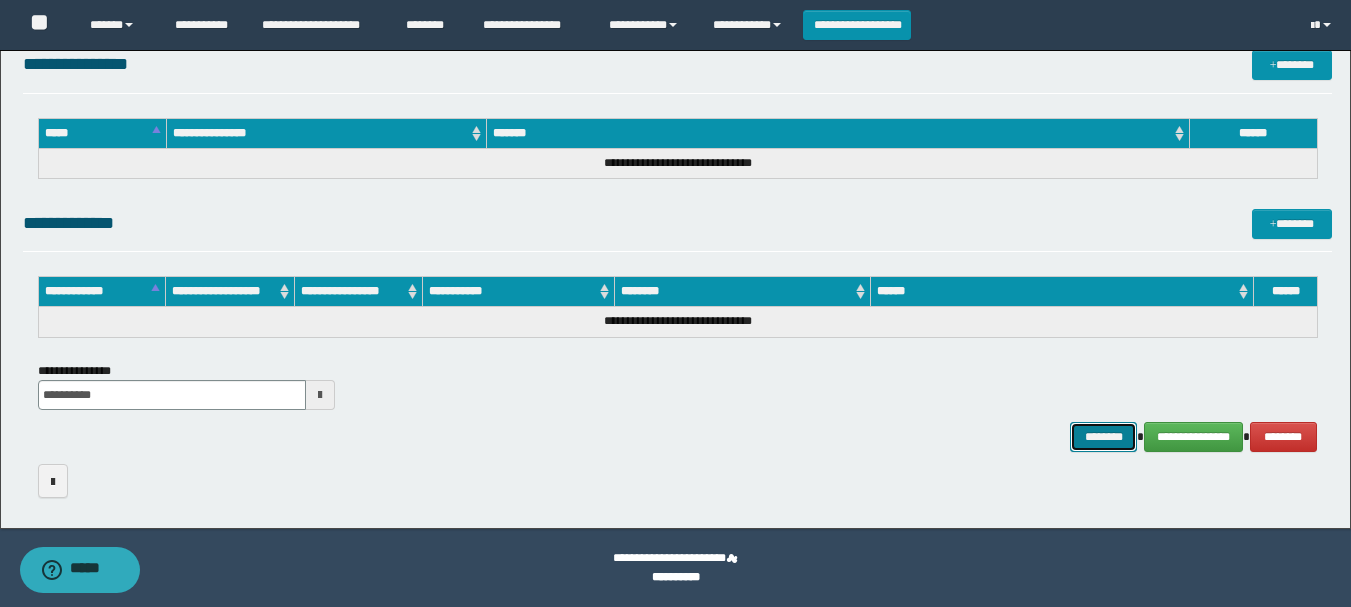 click on "********" at bounding box center [1104, 437] 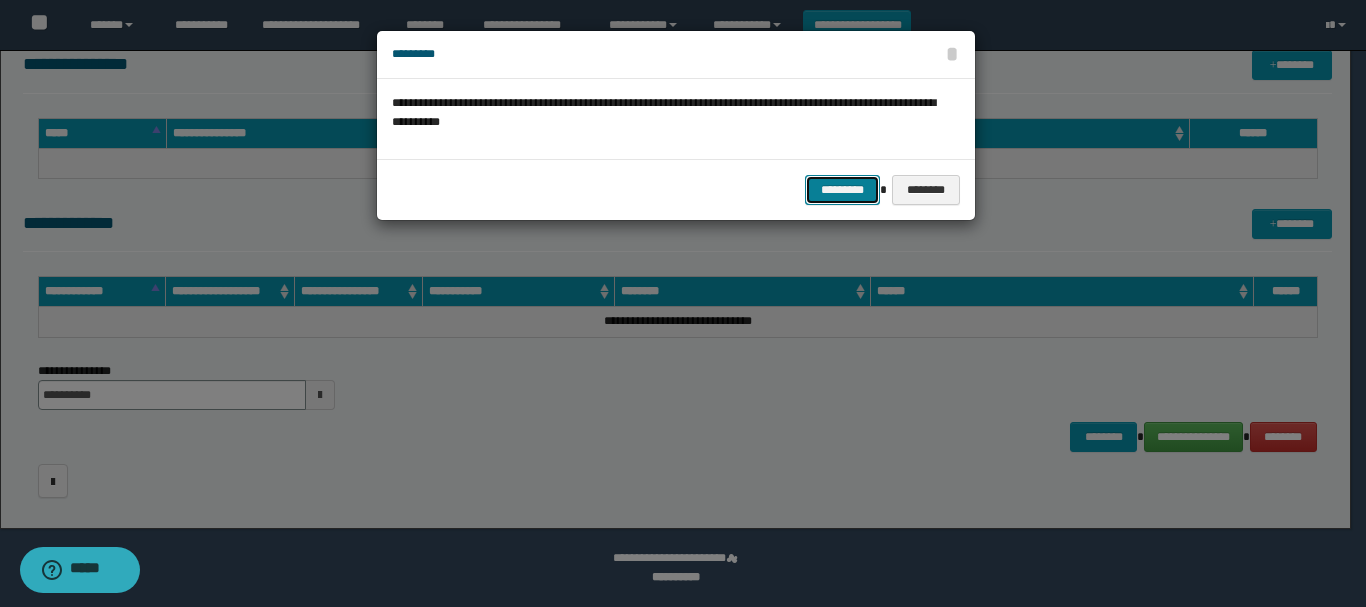 click on "*********" at bounding box center (842, 190) 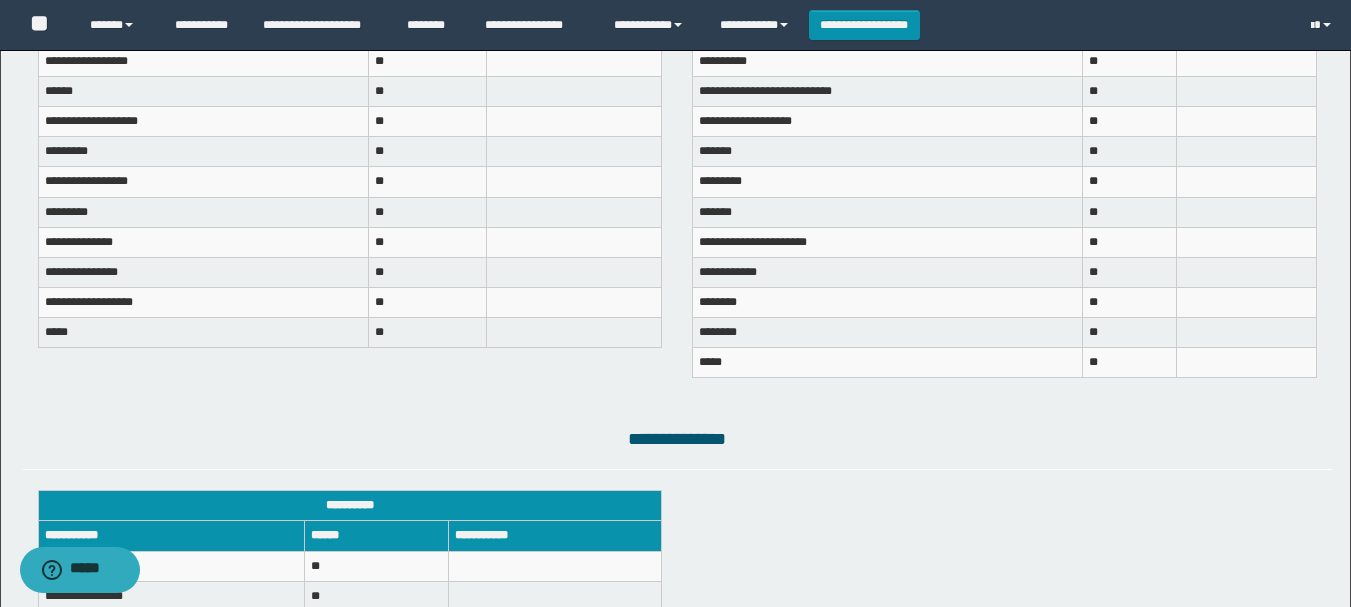 scroll, scrollTop: 800, scrollLeft: 0, axis: vertical 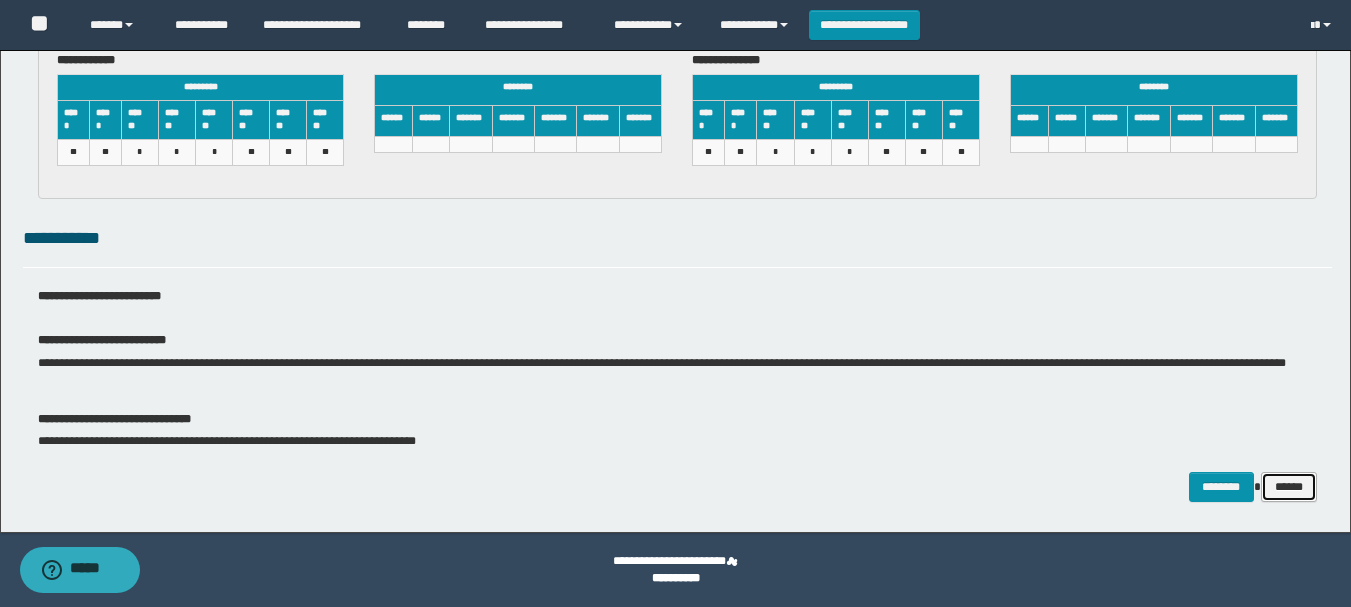 click on "******" at bounding box center [1289, 487] 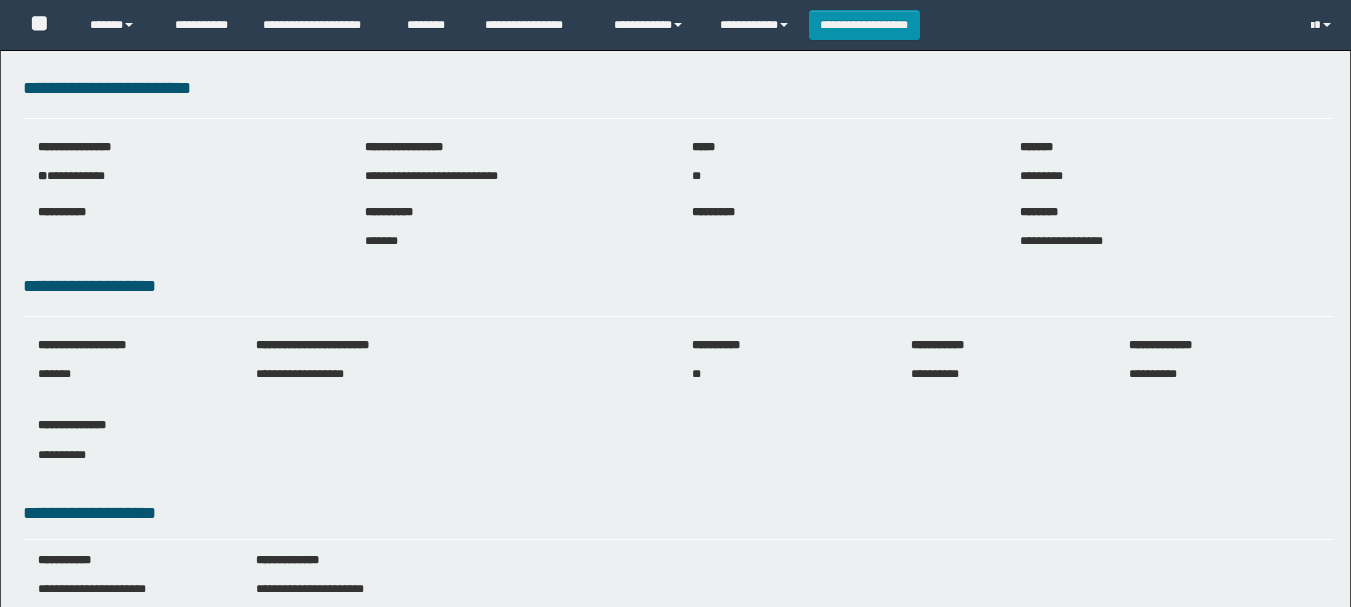 scroll, scrollTop: 506, scrollLeft: 0, axis: vertical 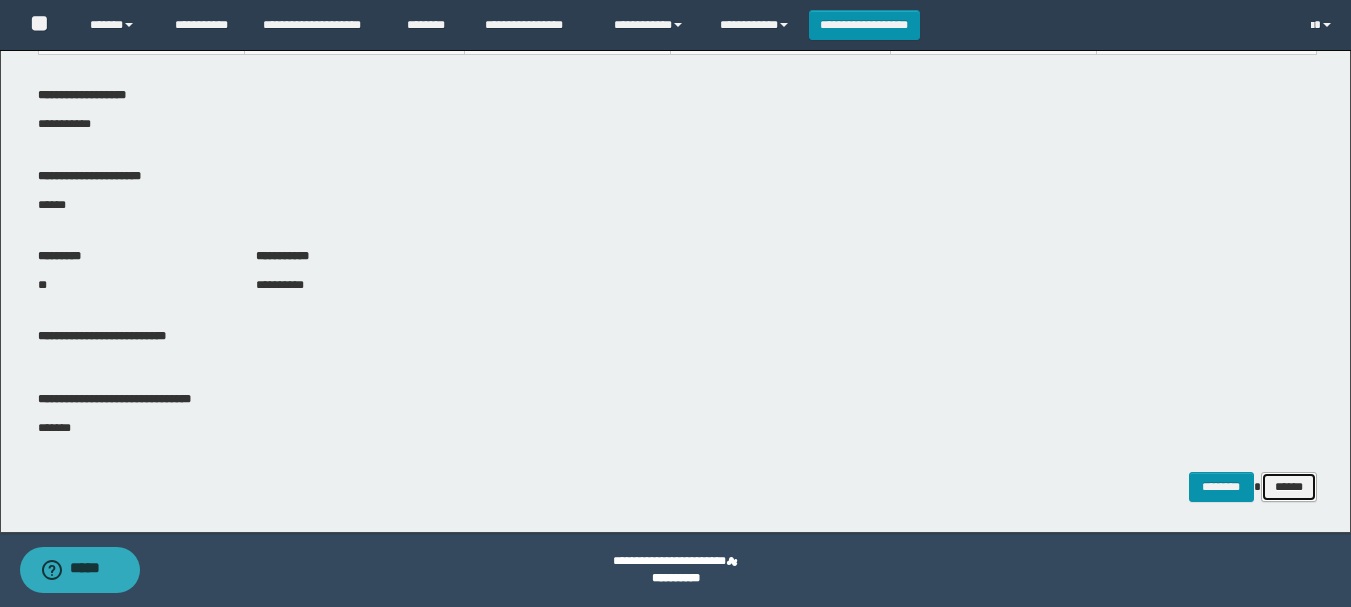 click on "******" at bounding box center [1289, 487] 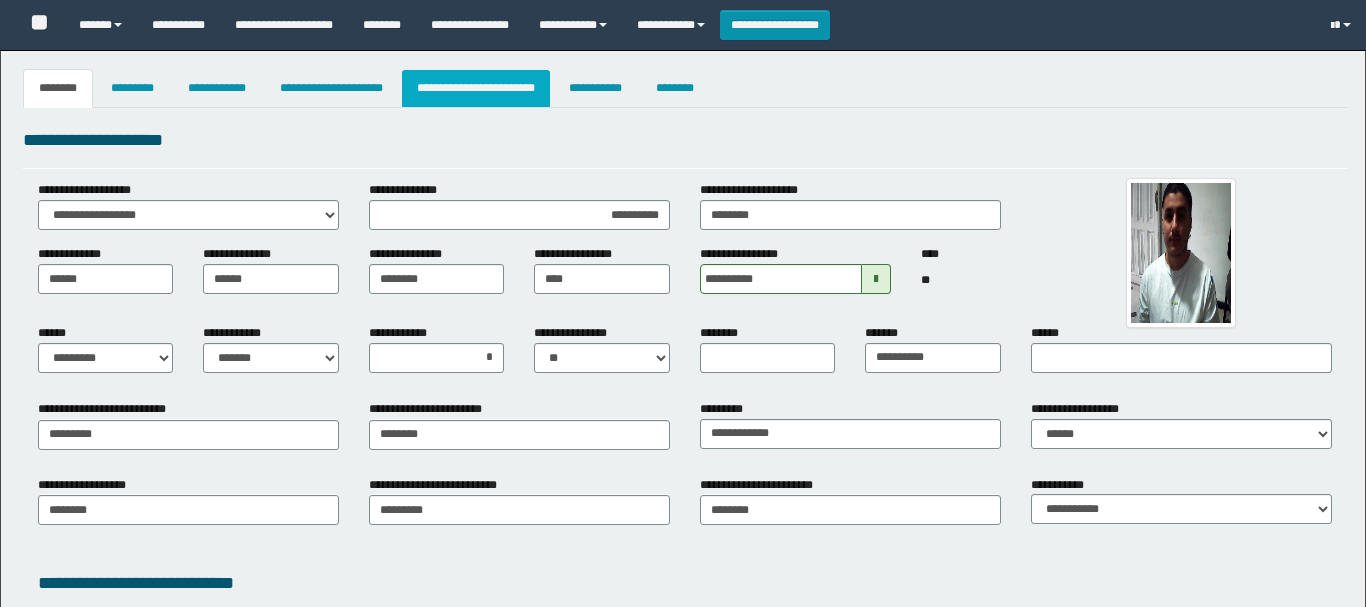 click on "**********" at bounding box center (476, 88) 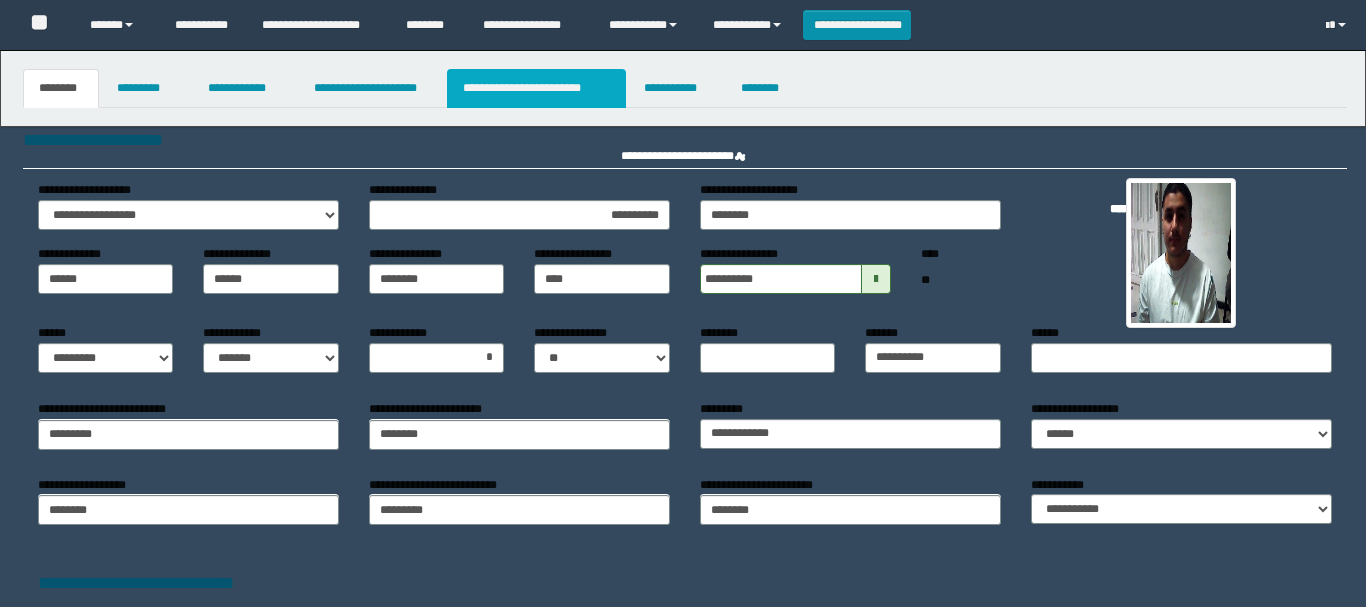 scroll, scrollTop: 0, scrollLeft: 0, axis: both 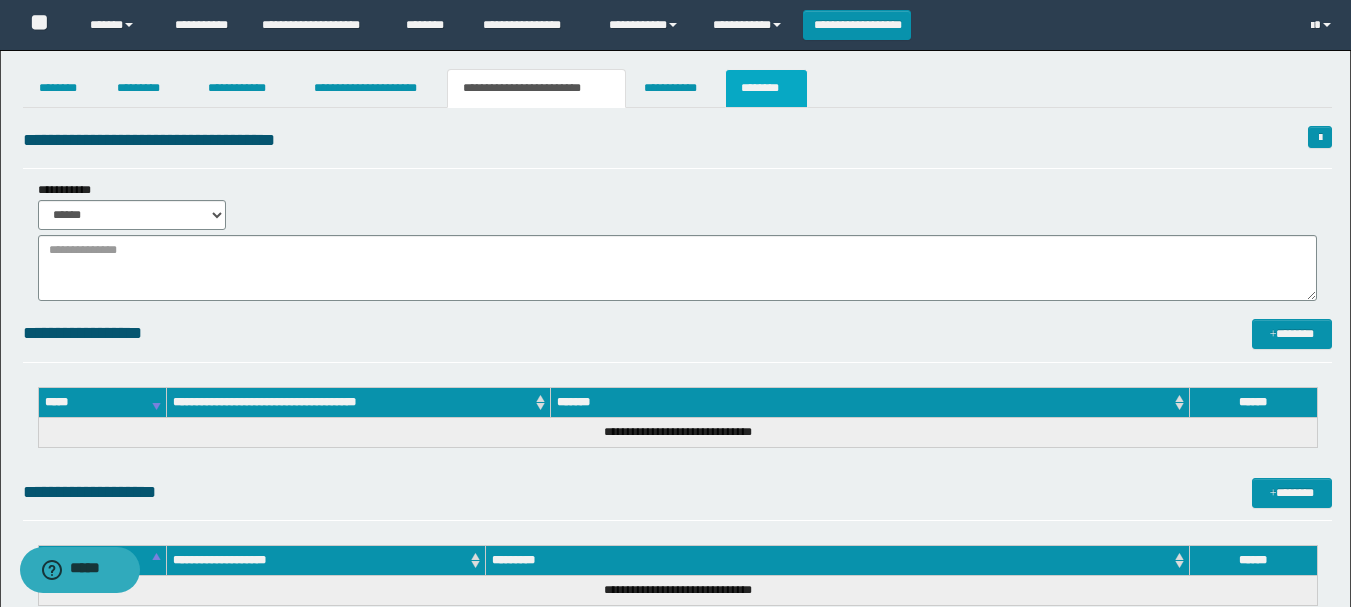 click on "********" at bounding box center (766, 88) 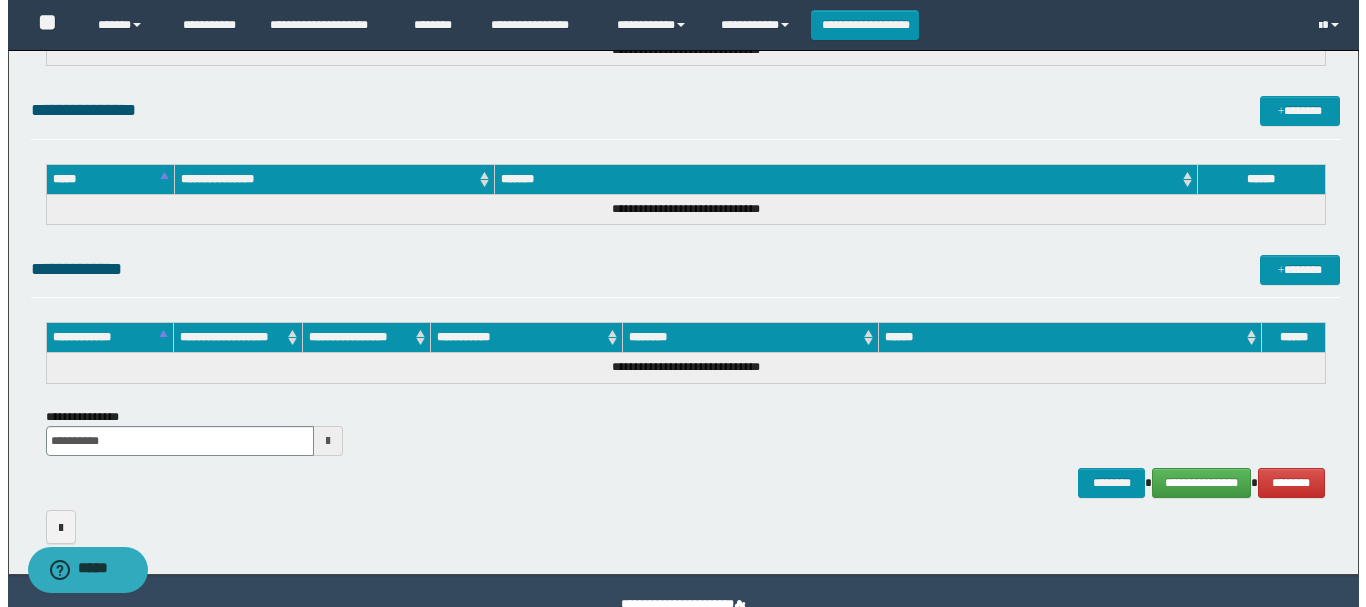 scroll, scrollTop: 1000, scrollLeft: 0, axis: vertical 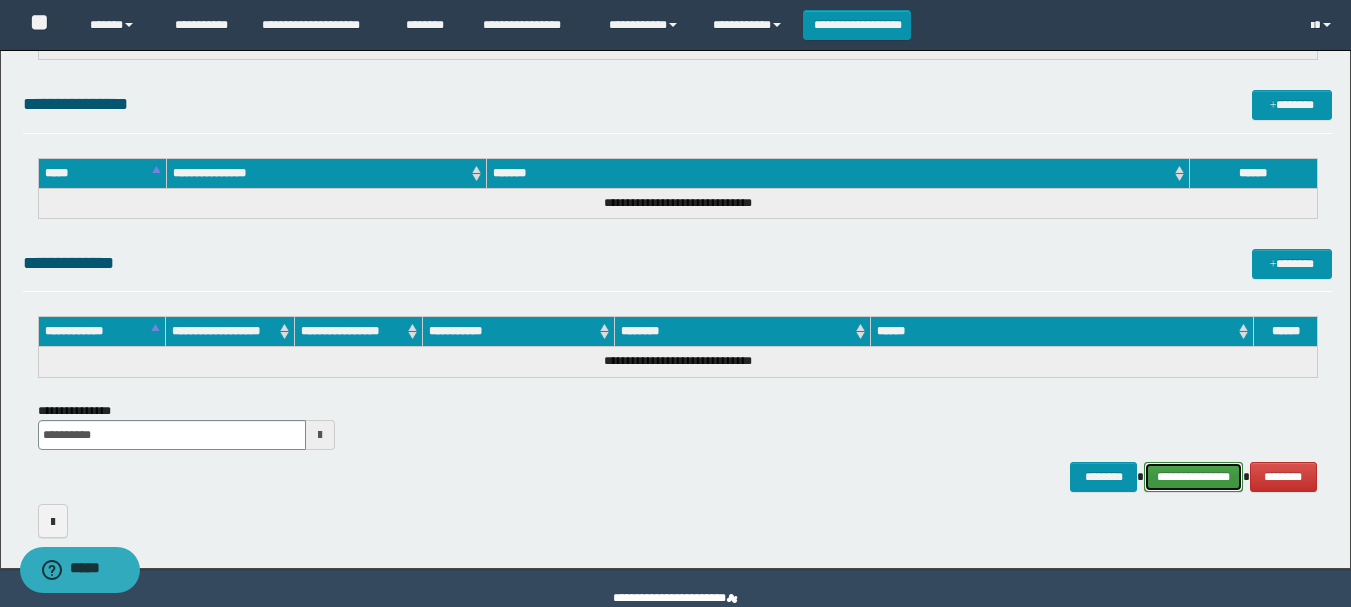 click on "**********" at bounding box center (1193, 477) 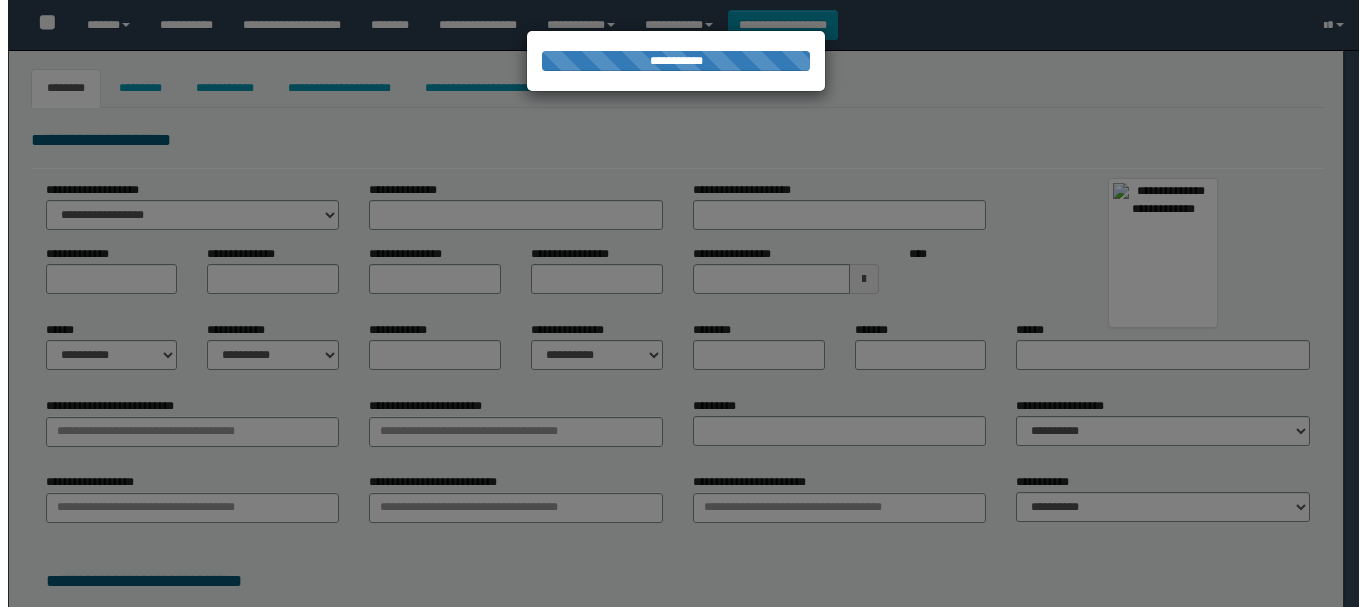 scroll, scrollTop: 0, scrollLeft: 0, axis: both 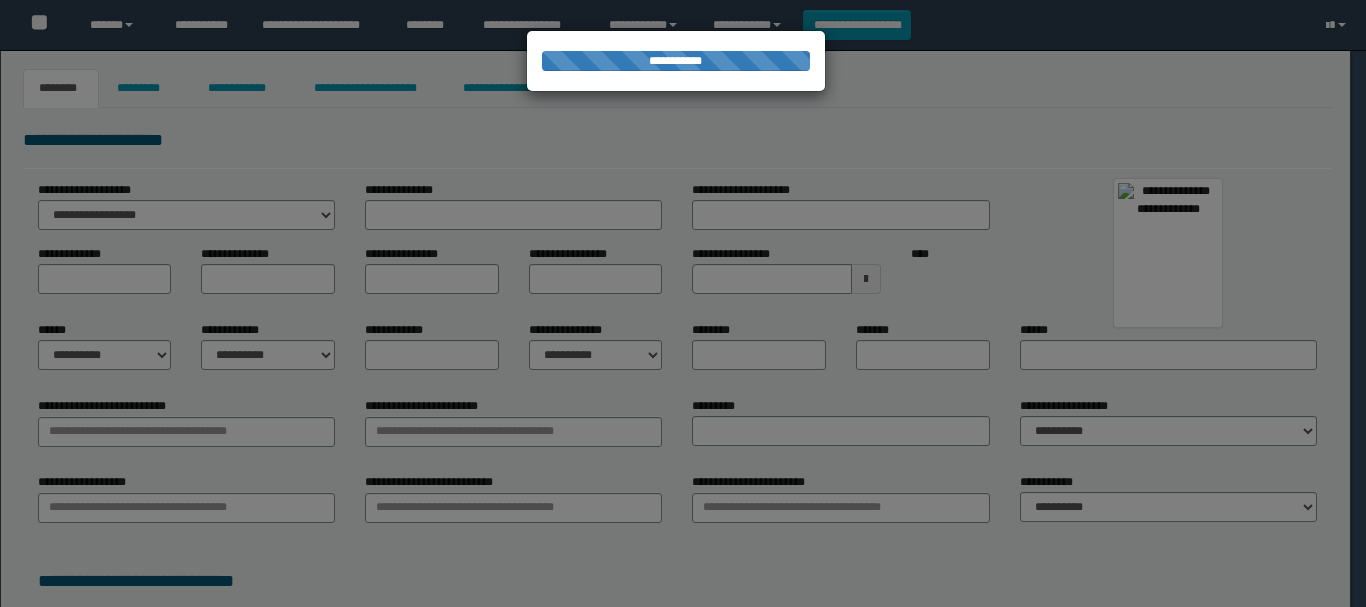 type on "**********" 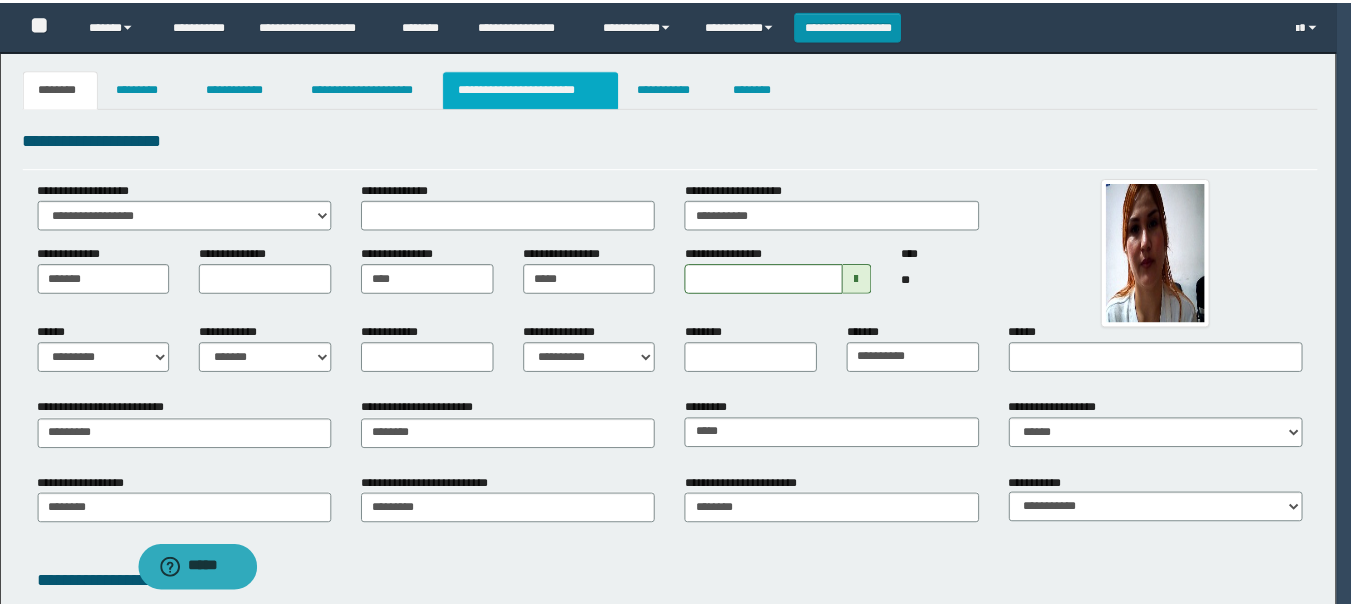 scroll, scrollTop: 0, scrollLeft: 0, axis: both 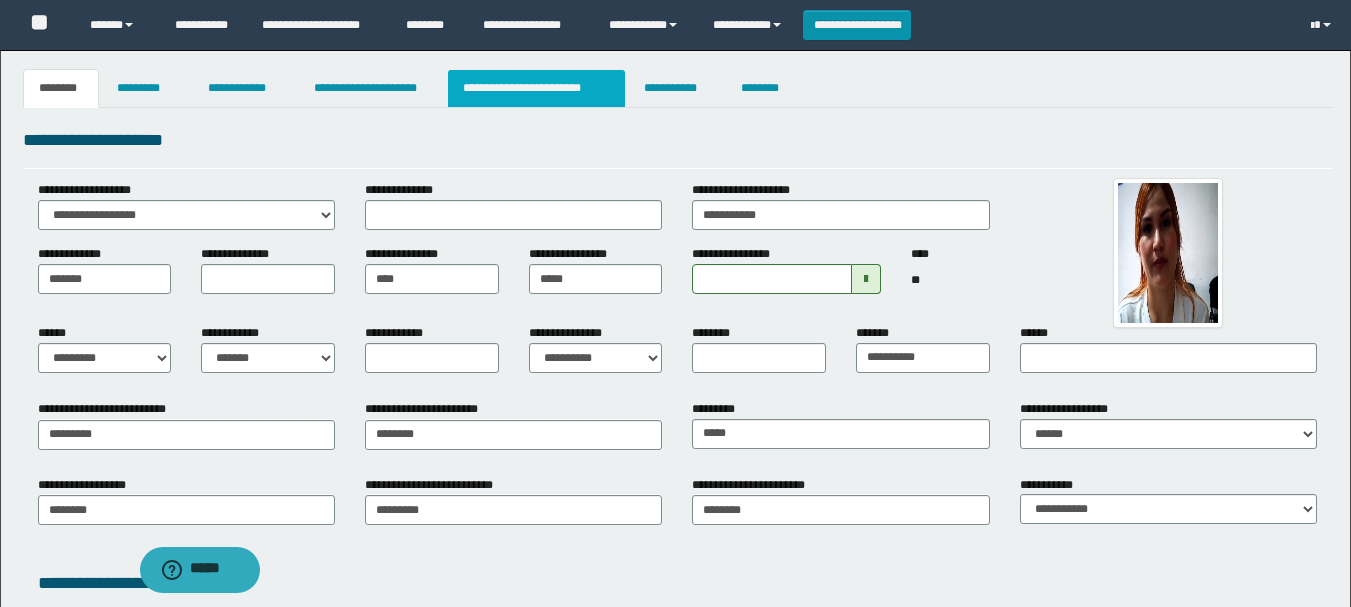 click on "**********" at bounding box center [537, 88] 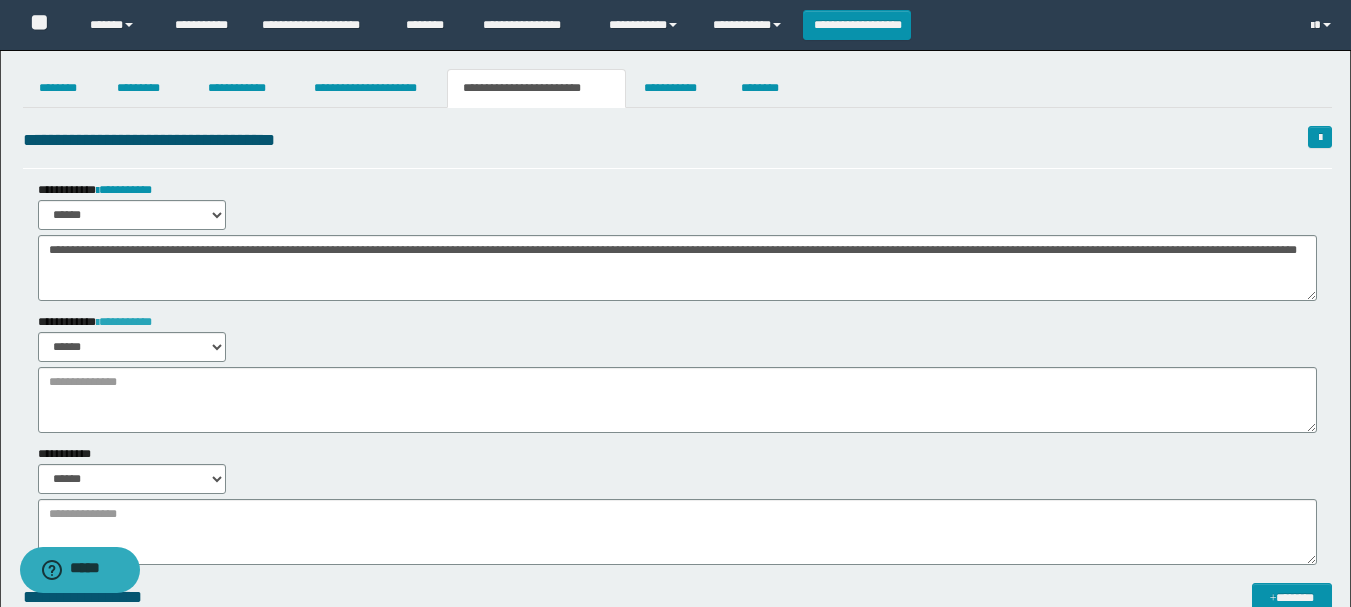 click on "**********" at bounding box center (124, 322) 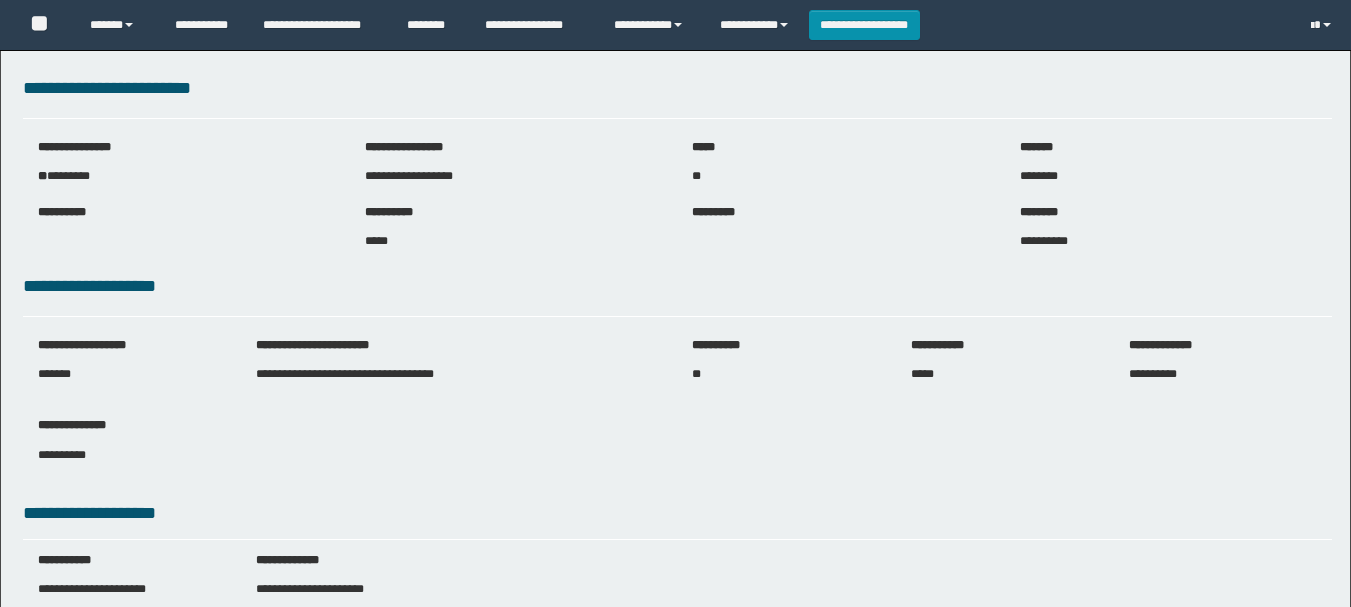 scroll, scrollTop: 0, scrollLeft: 0, axis: both 